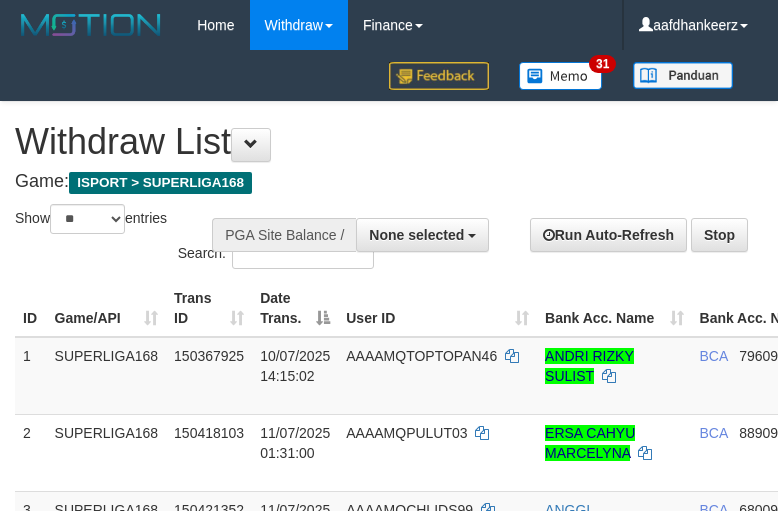 select 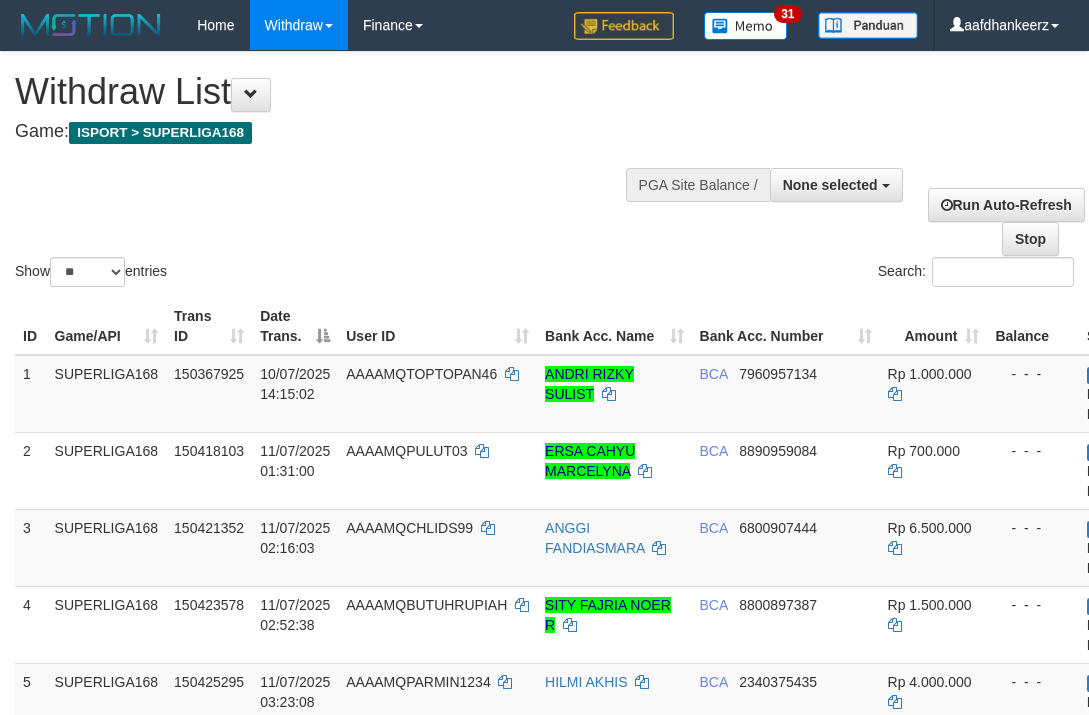 select 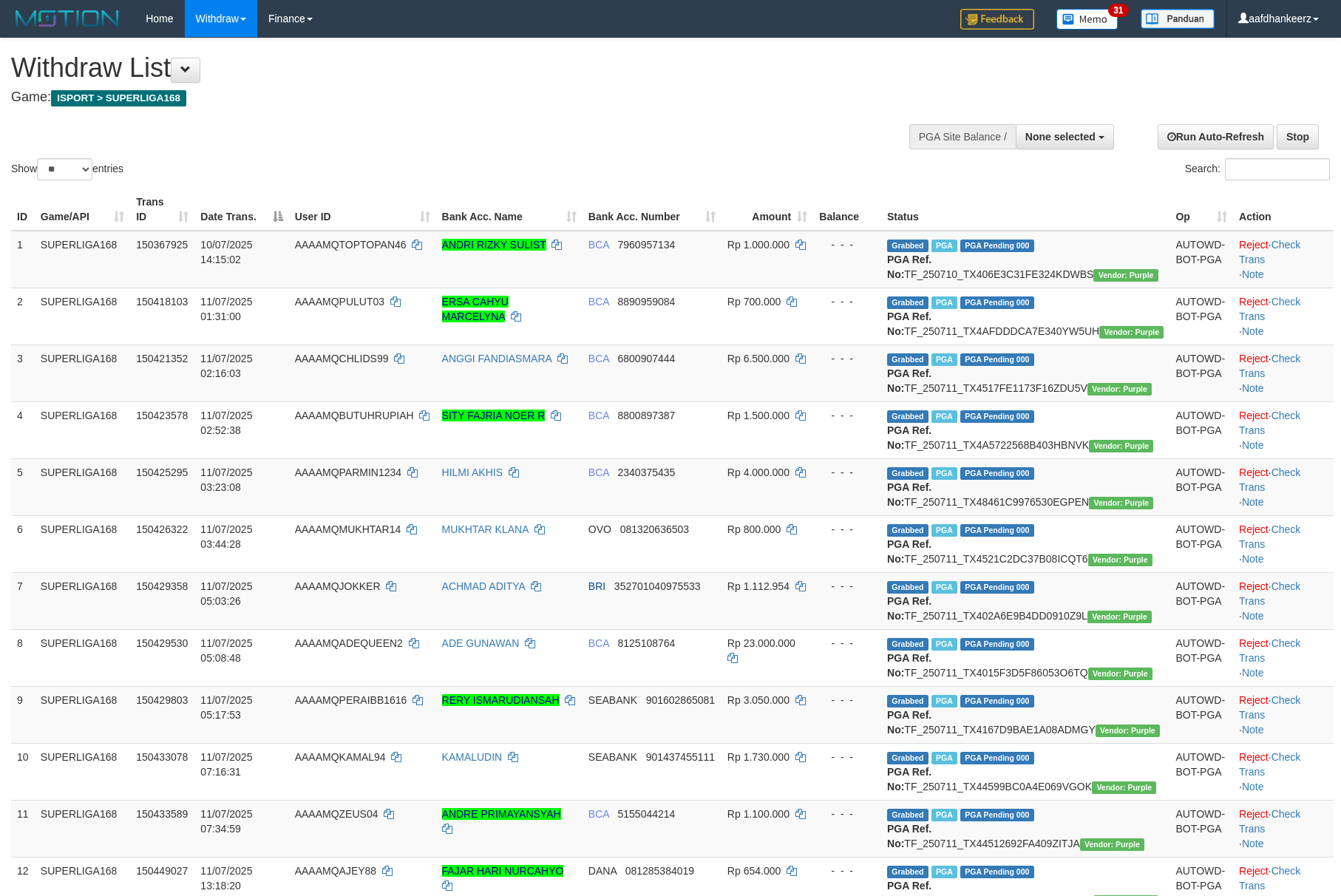 select 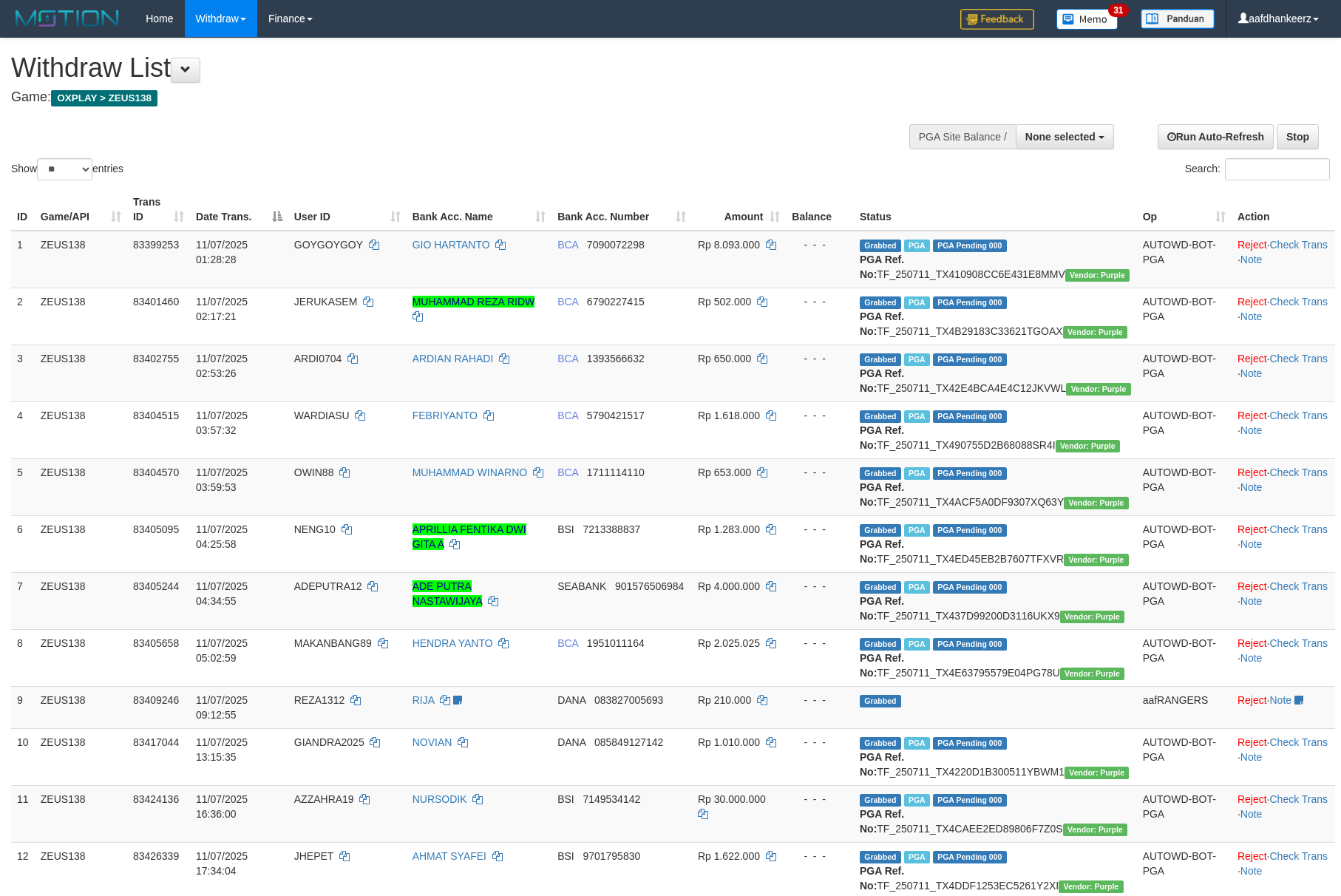 select 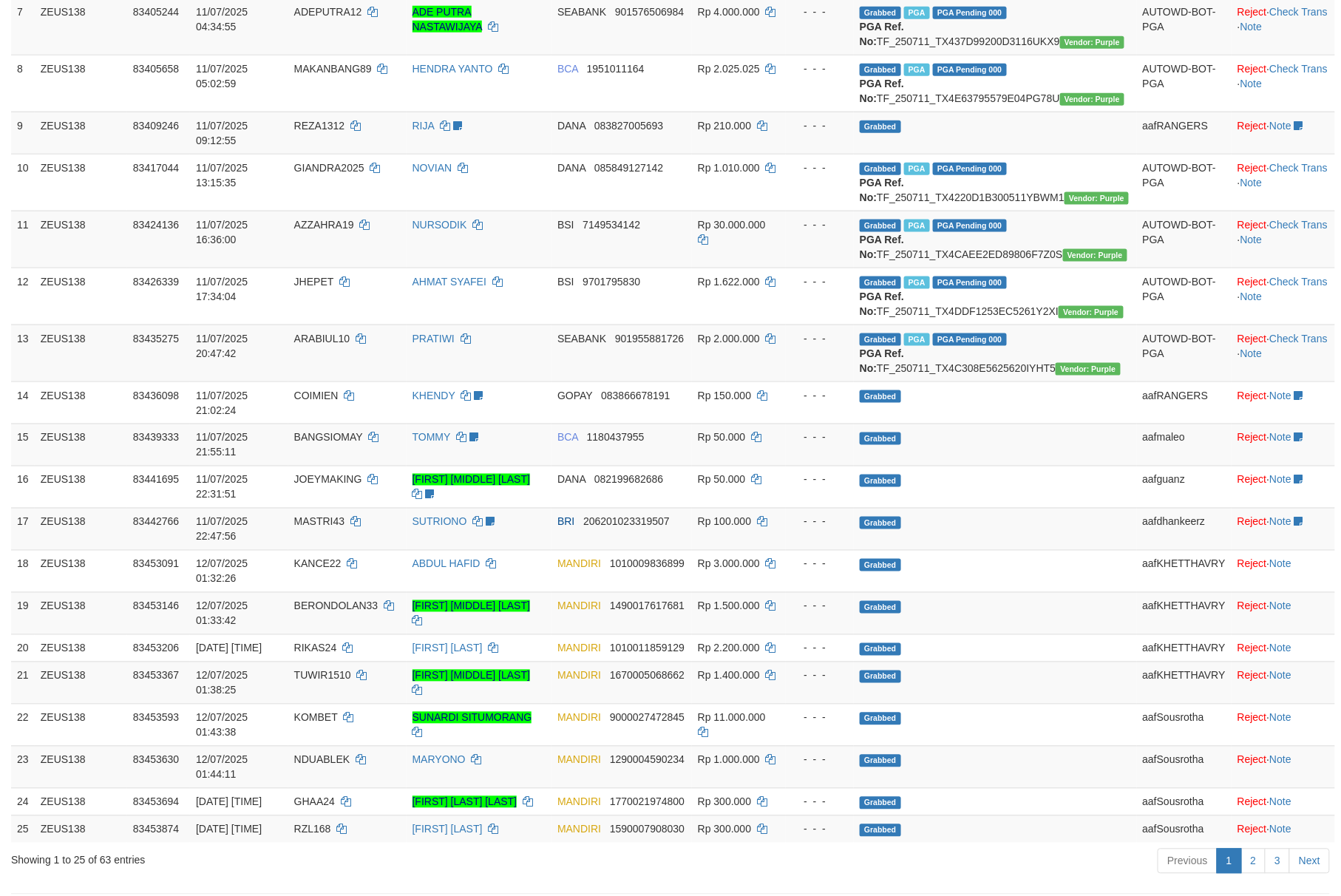 scroll, scrollTop: 534, scrollLeft: 0, axis: vertical 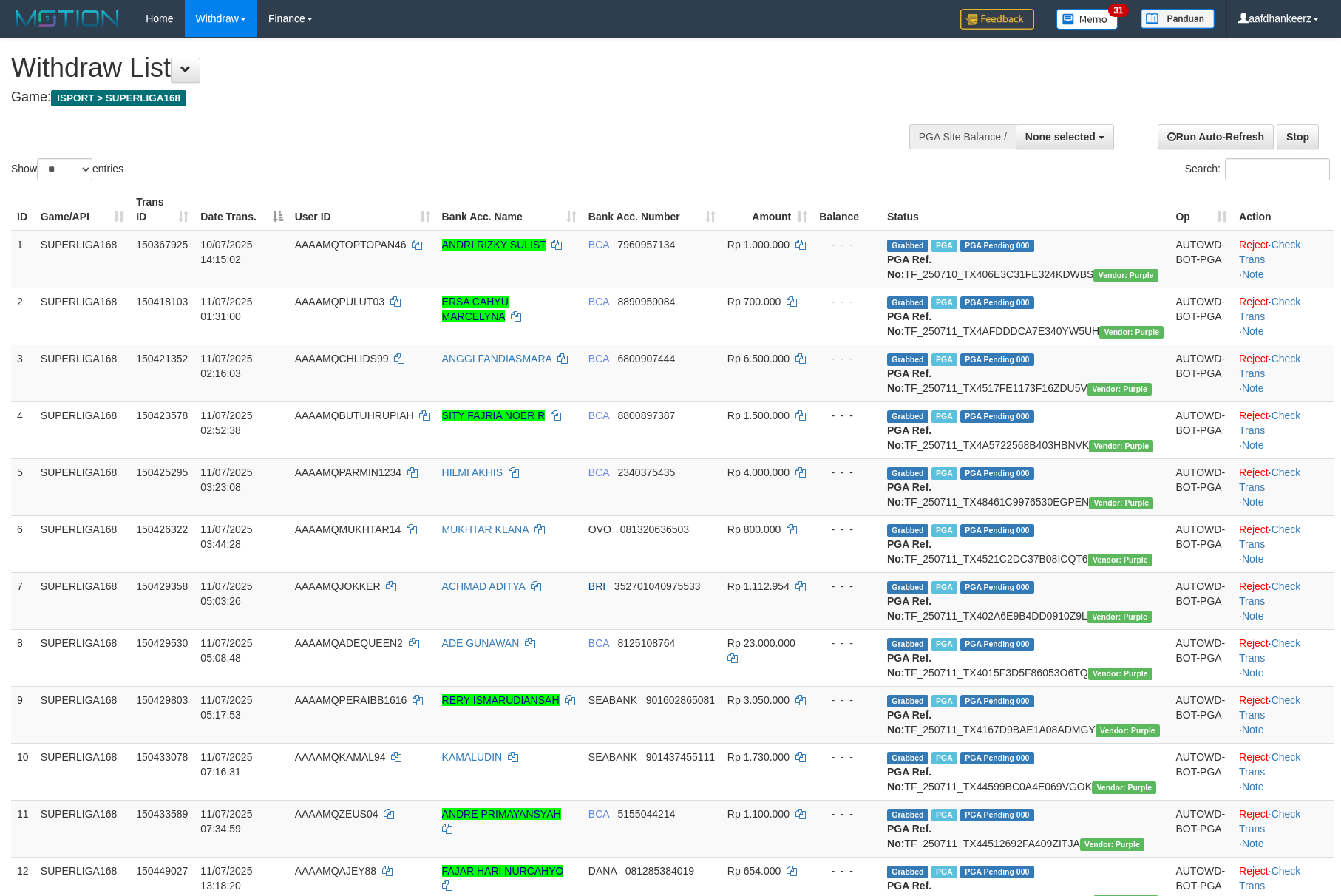 select 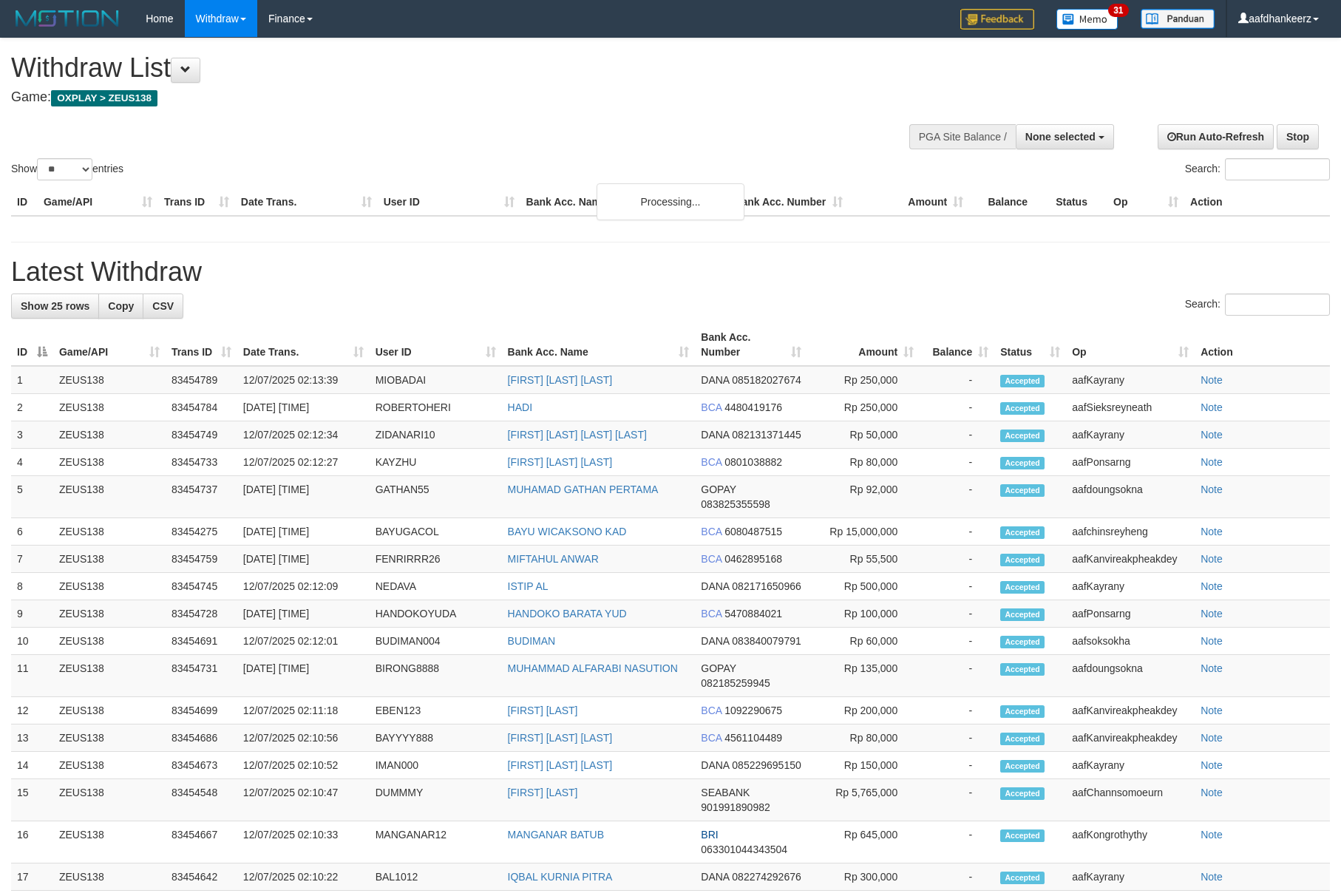 select 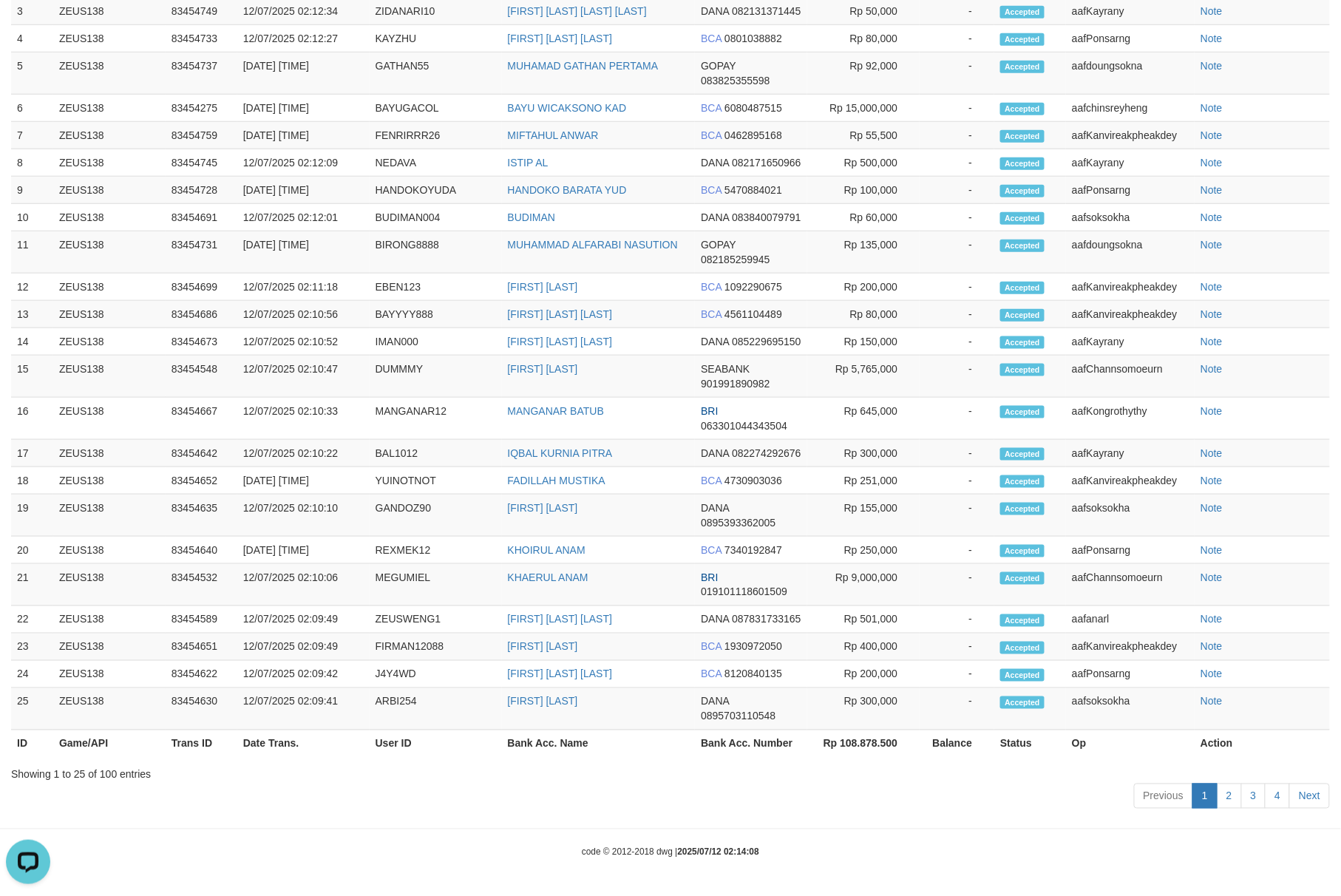 scroll, scrollTop: 0, scrollLeft: 0, axis: both 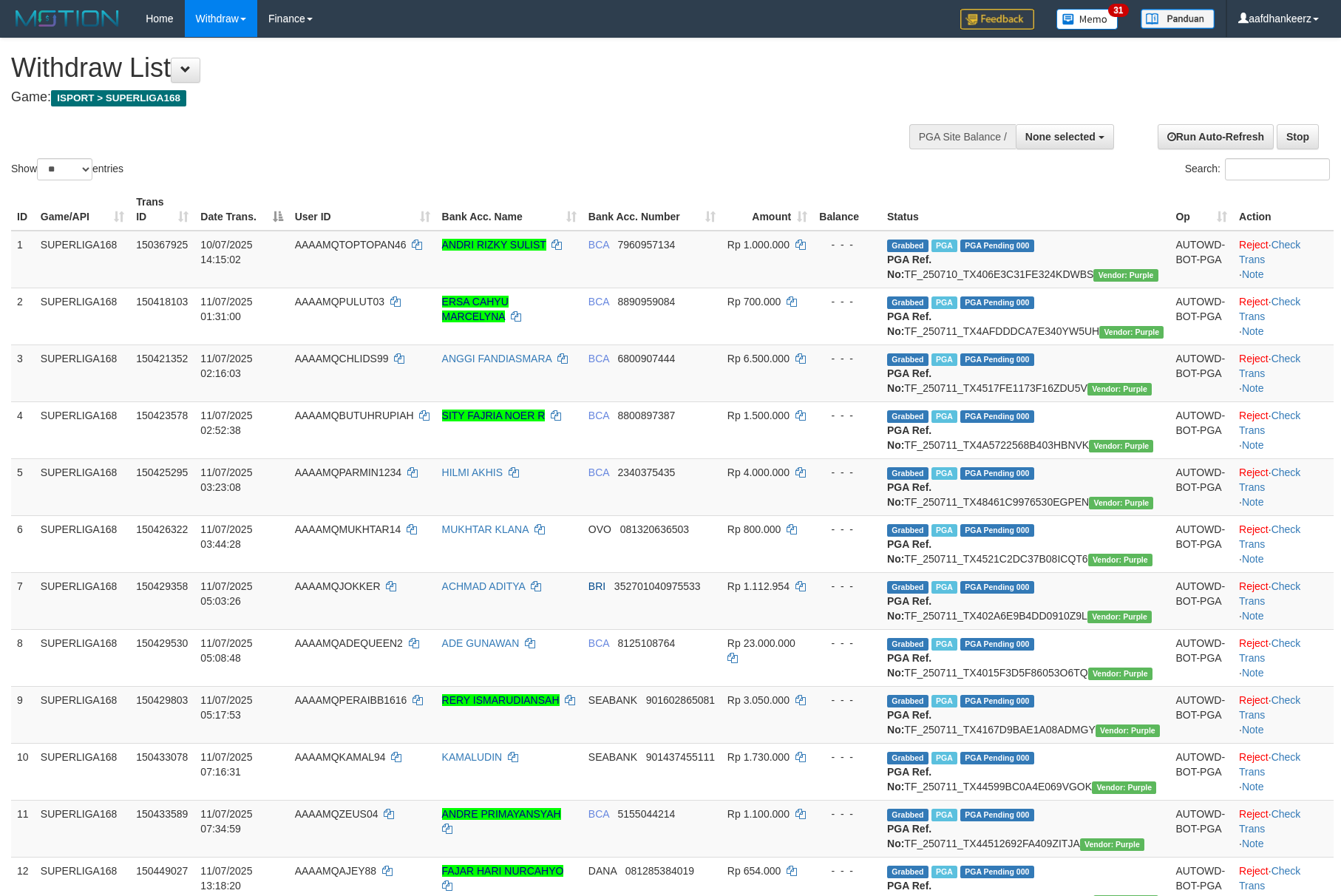 select 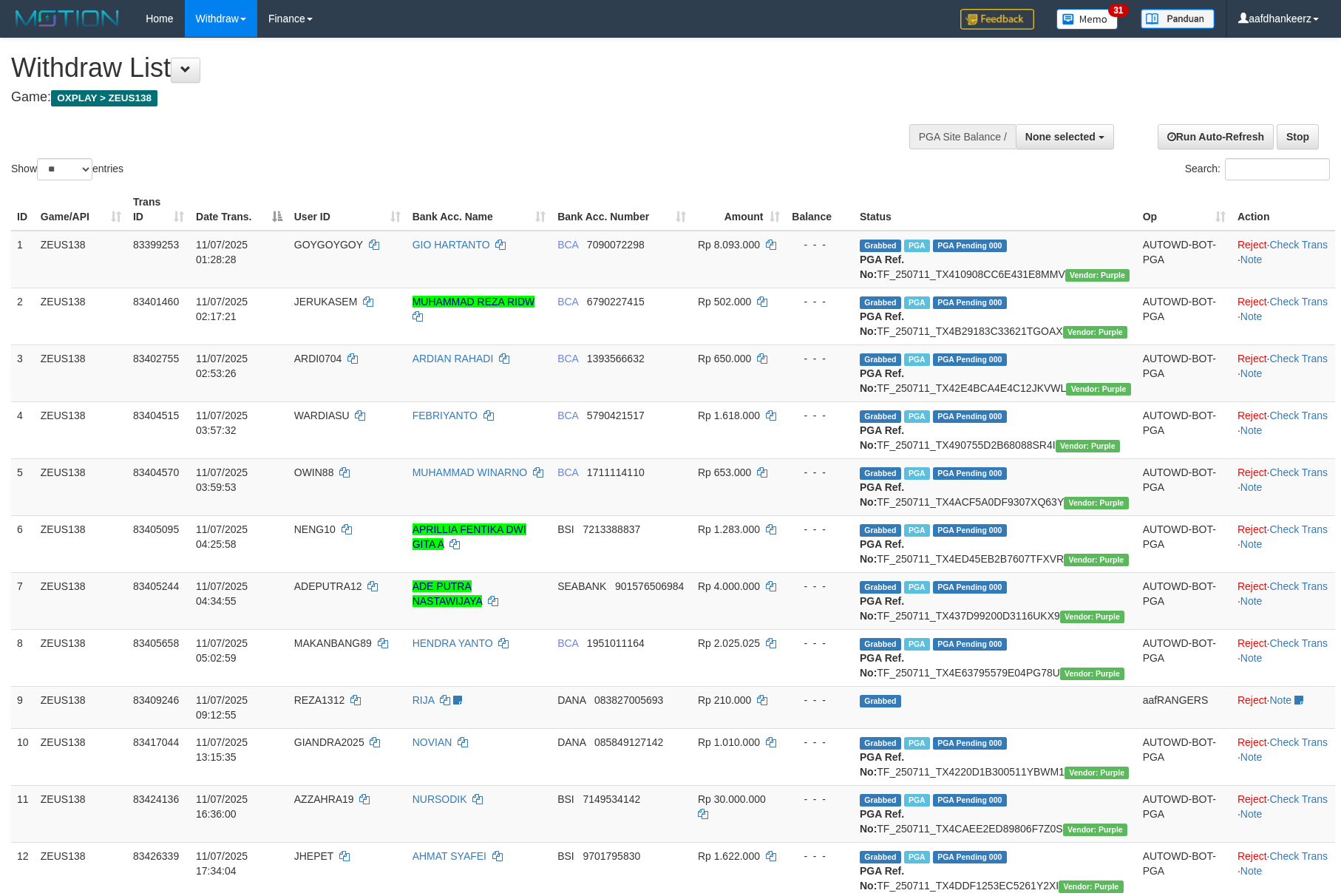 select 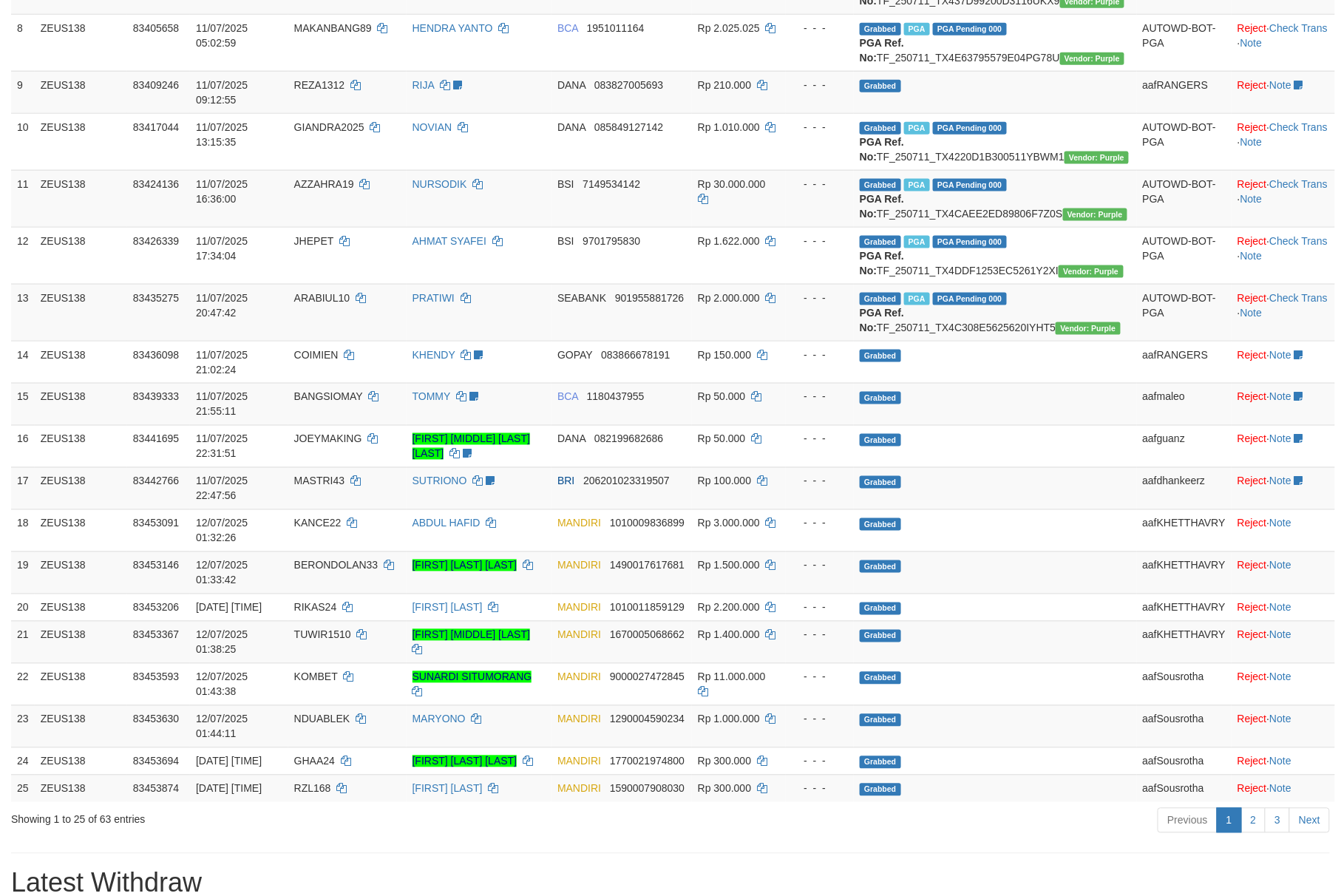 scroll, scrollTop: 574, scrollLeft: 0, axis: vertical 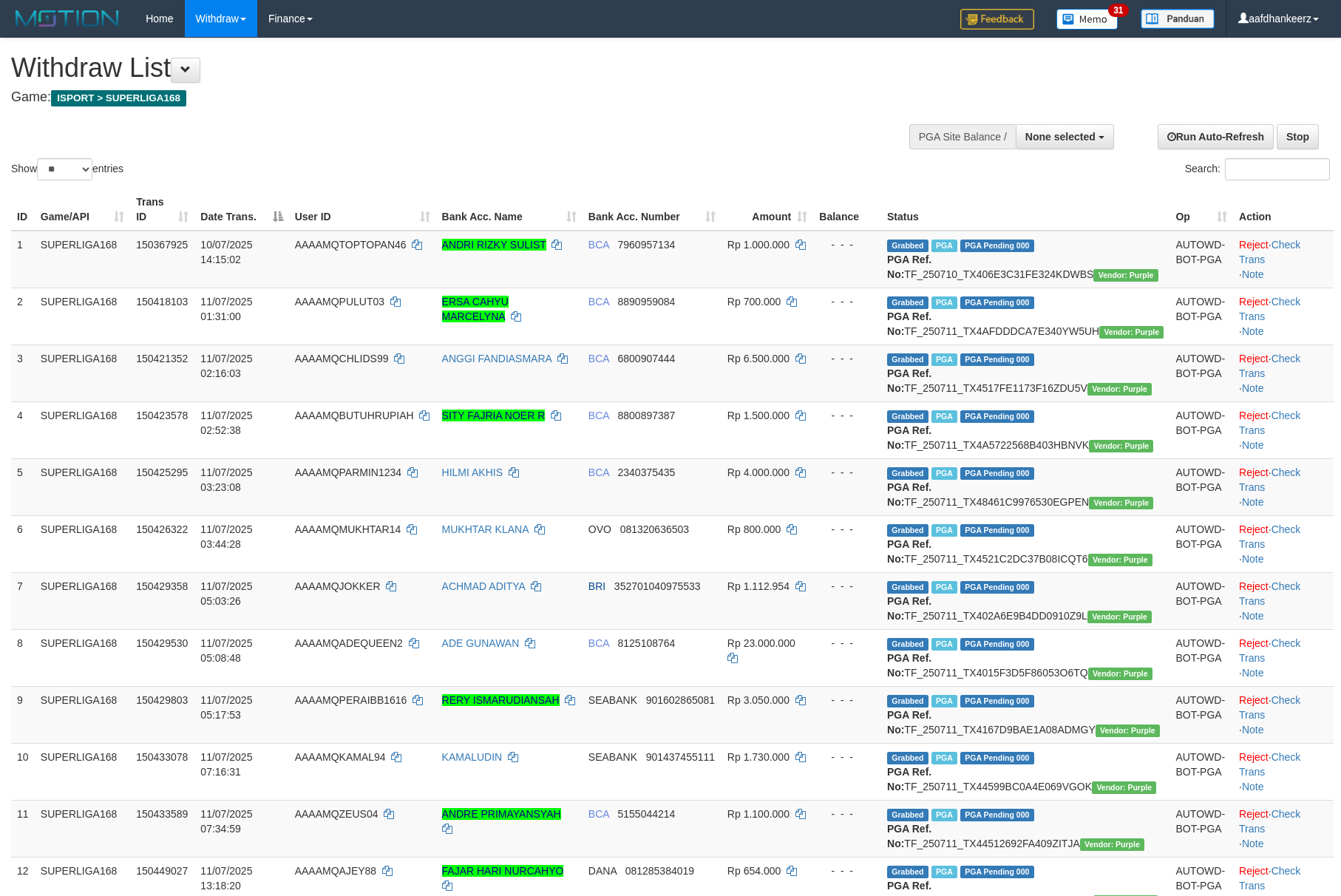select 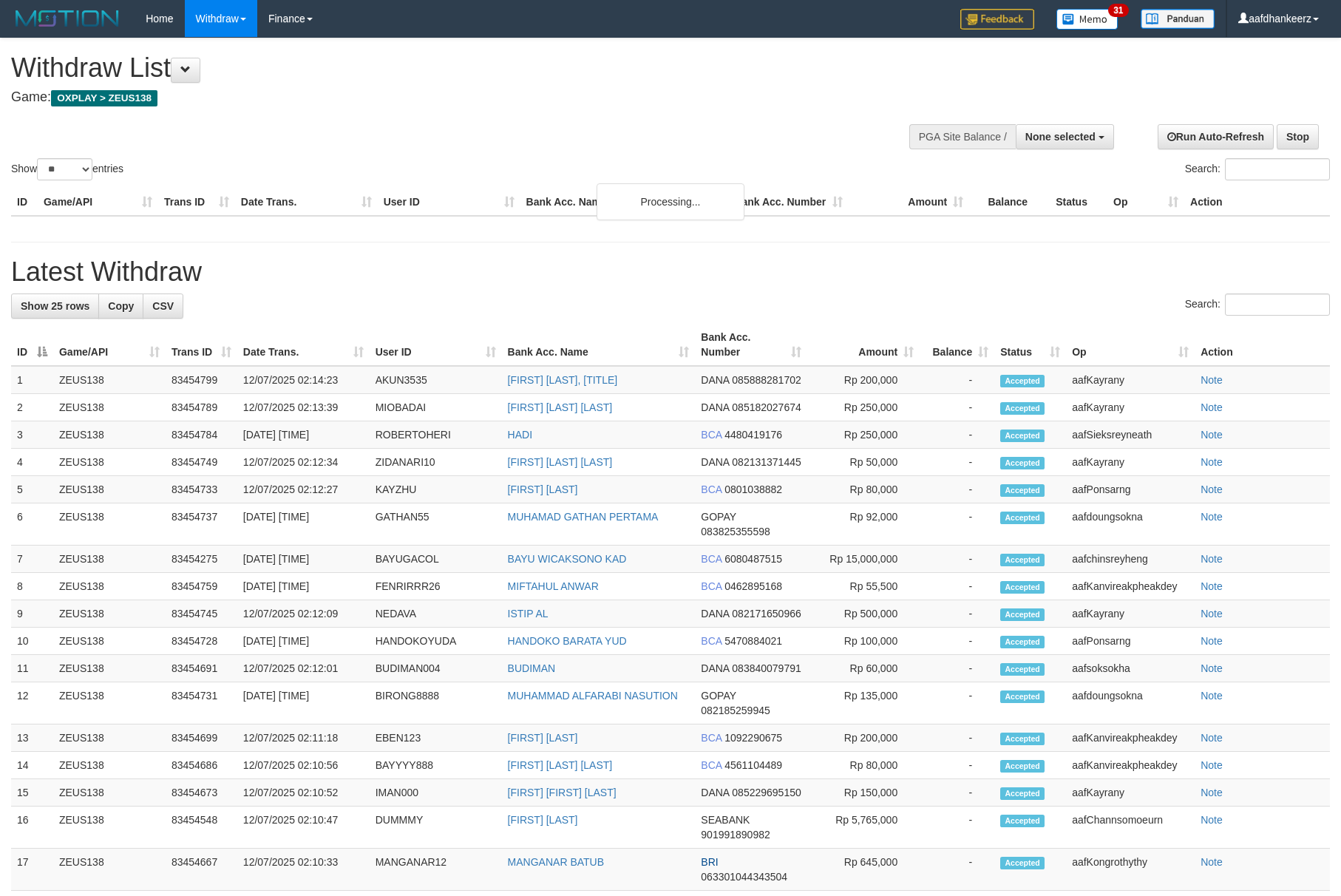 select 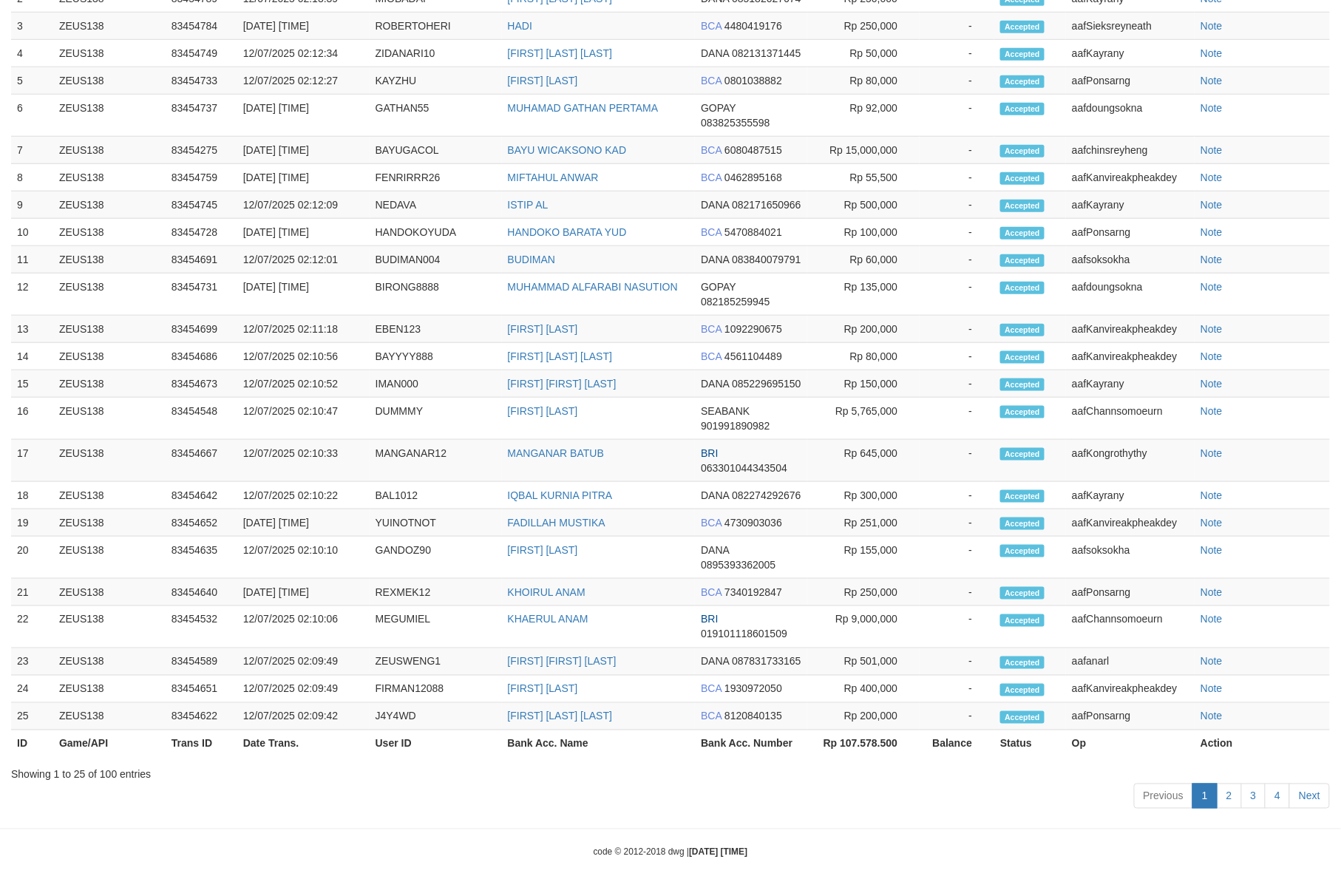 scroll, scrollTop: 574, scrollLeft: 0, axis: vertical 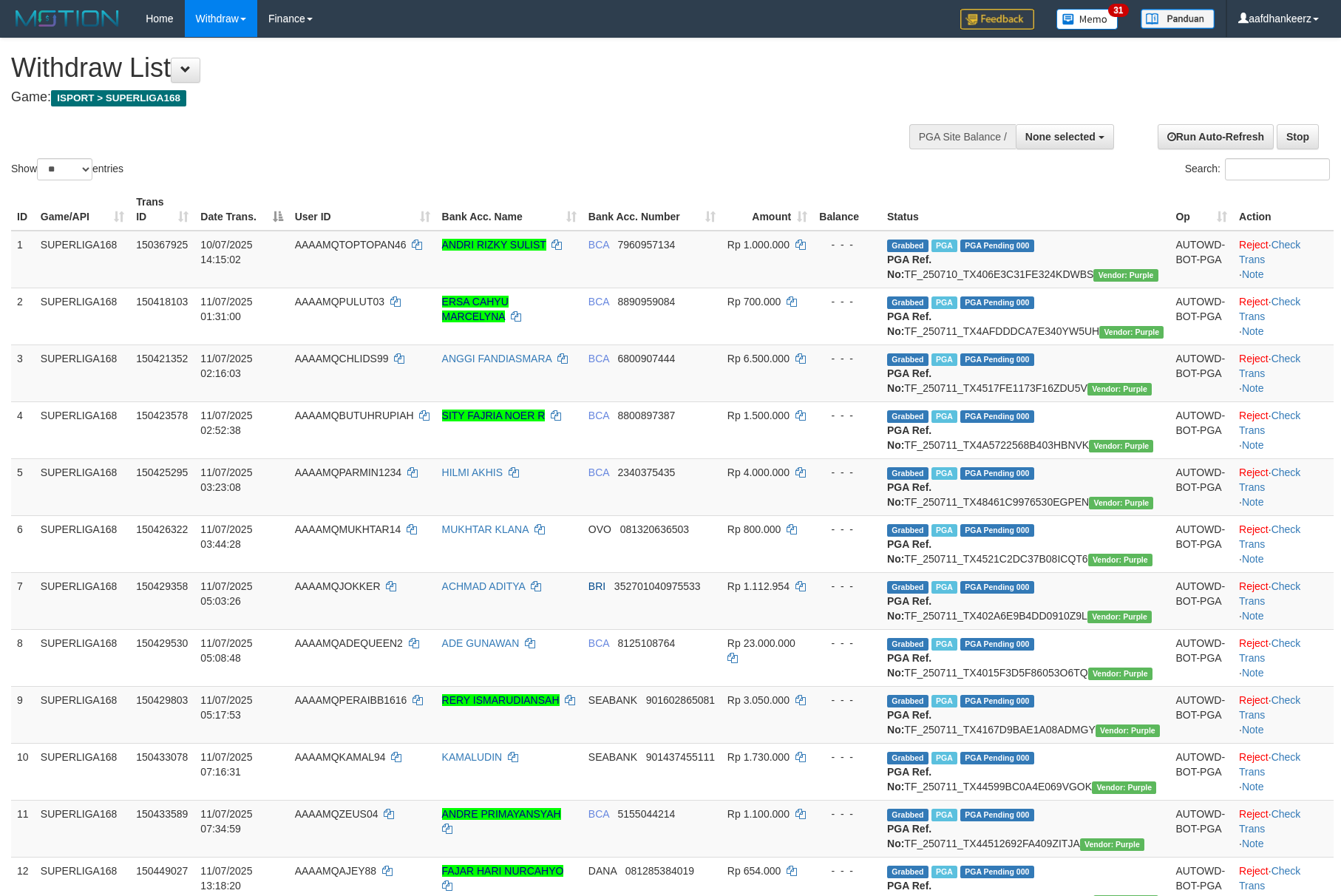 select 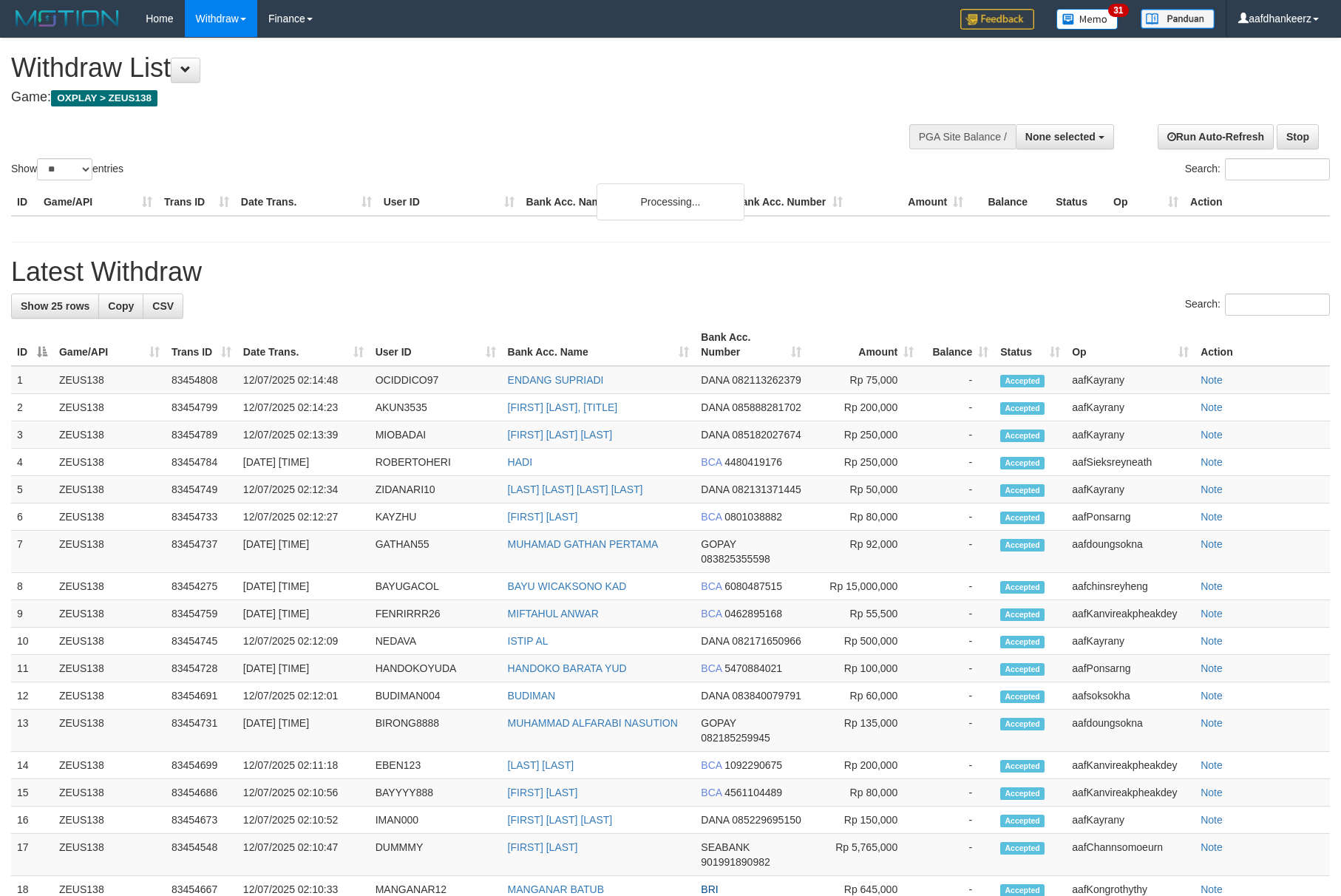 select 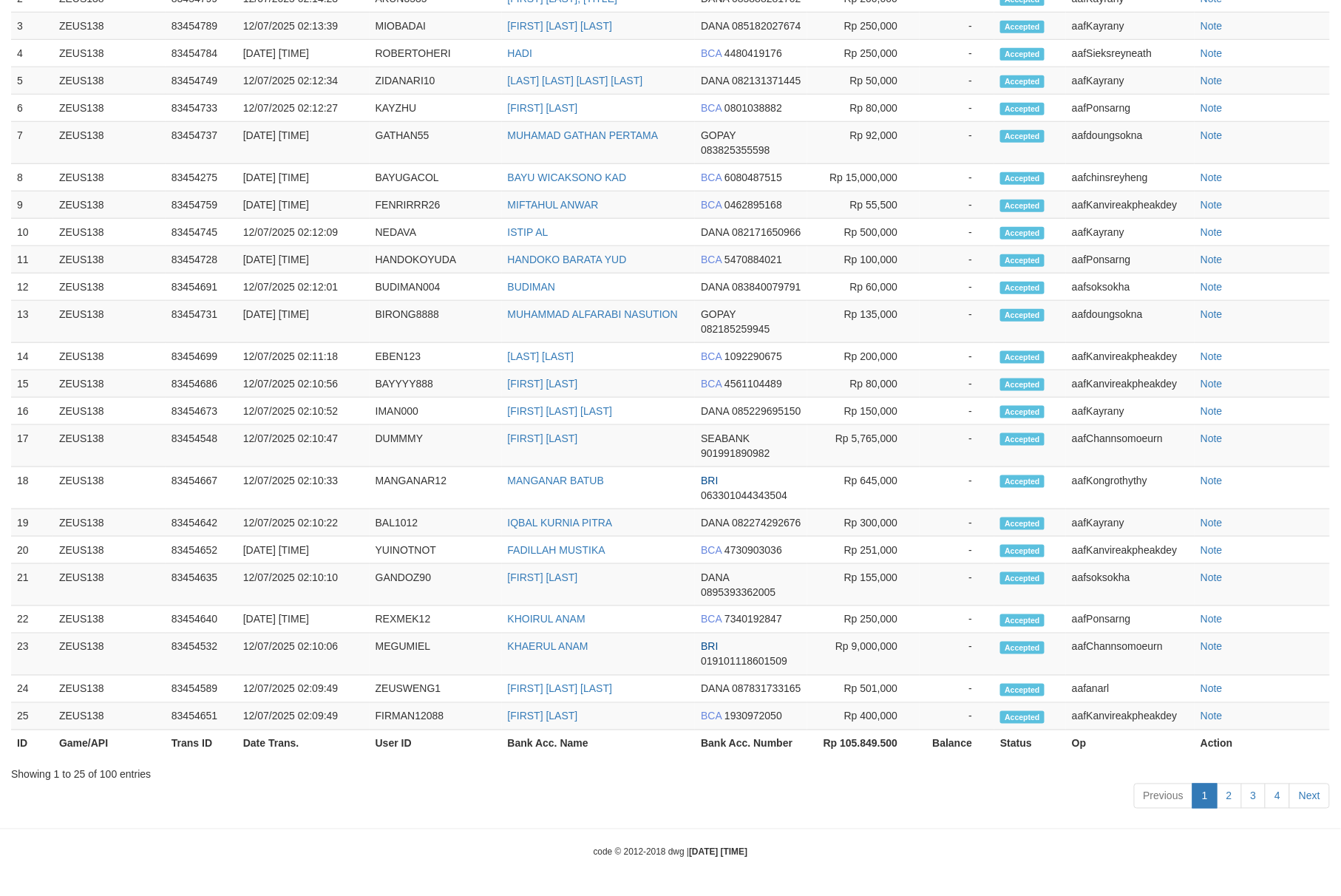 scroll, scrollTop: 574, scrollLeft: 0, axis: vertical 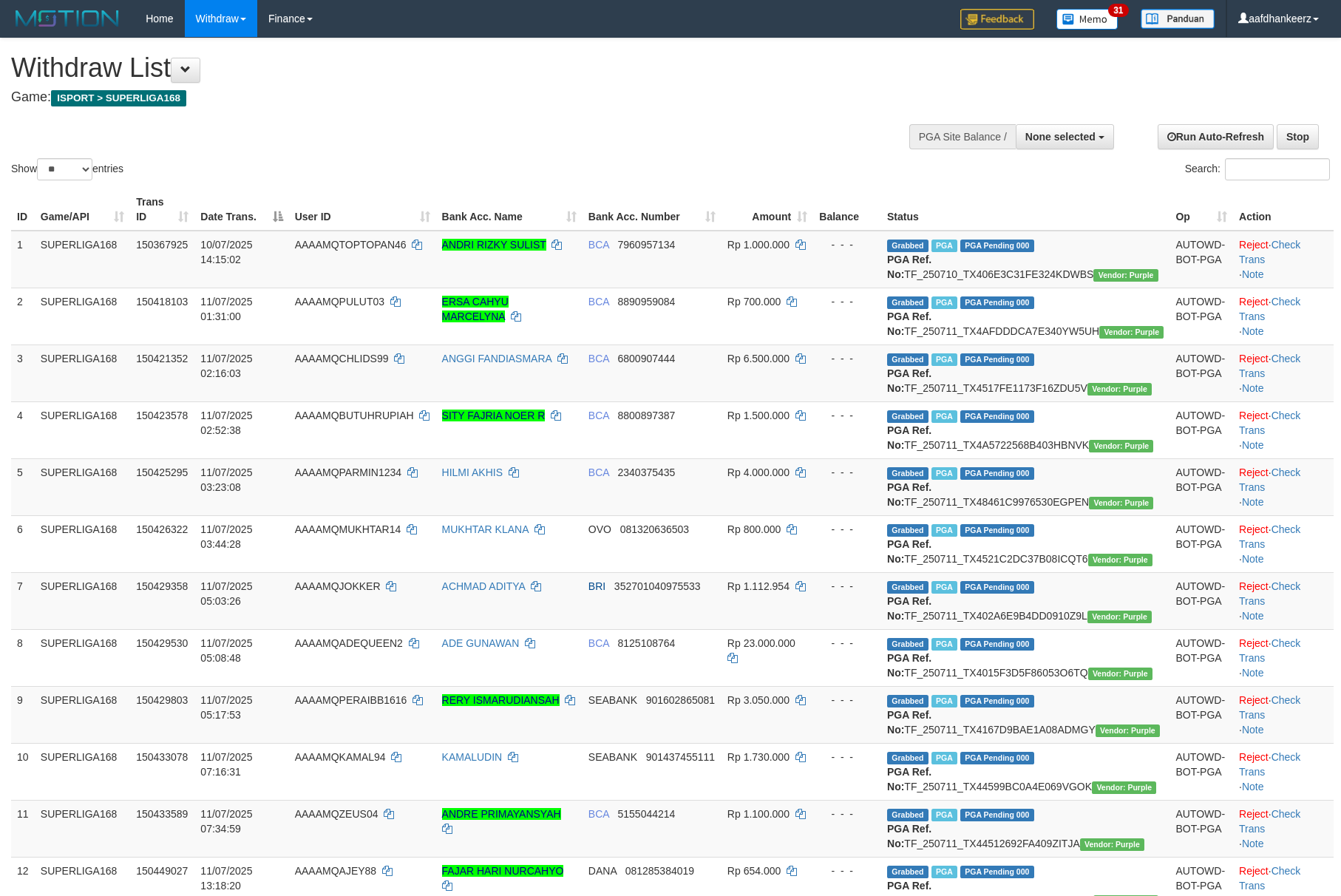 select 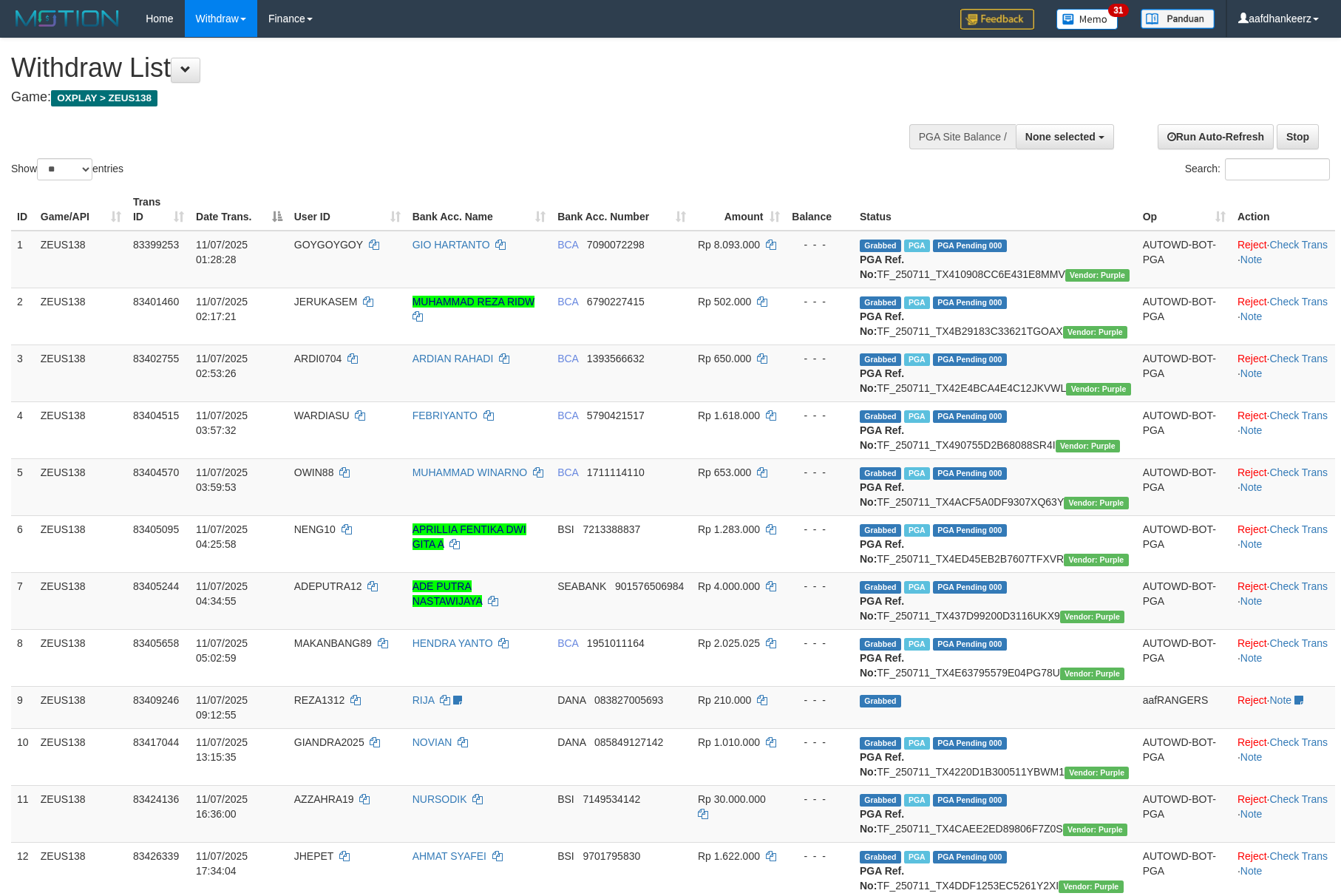 select 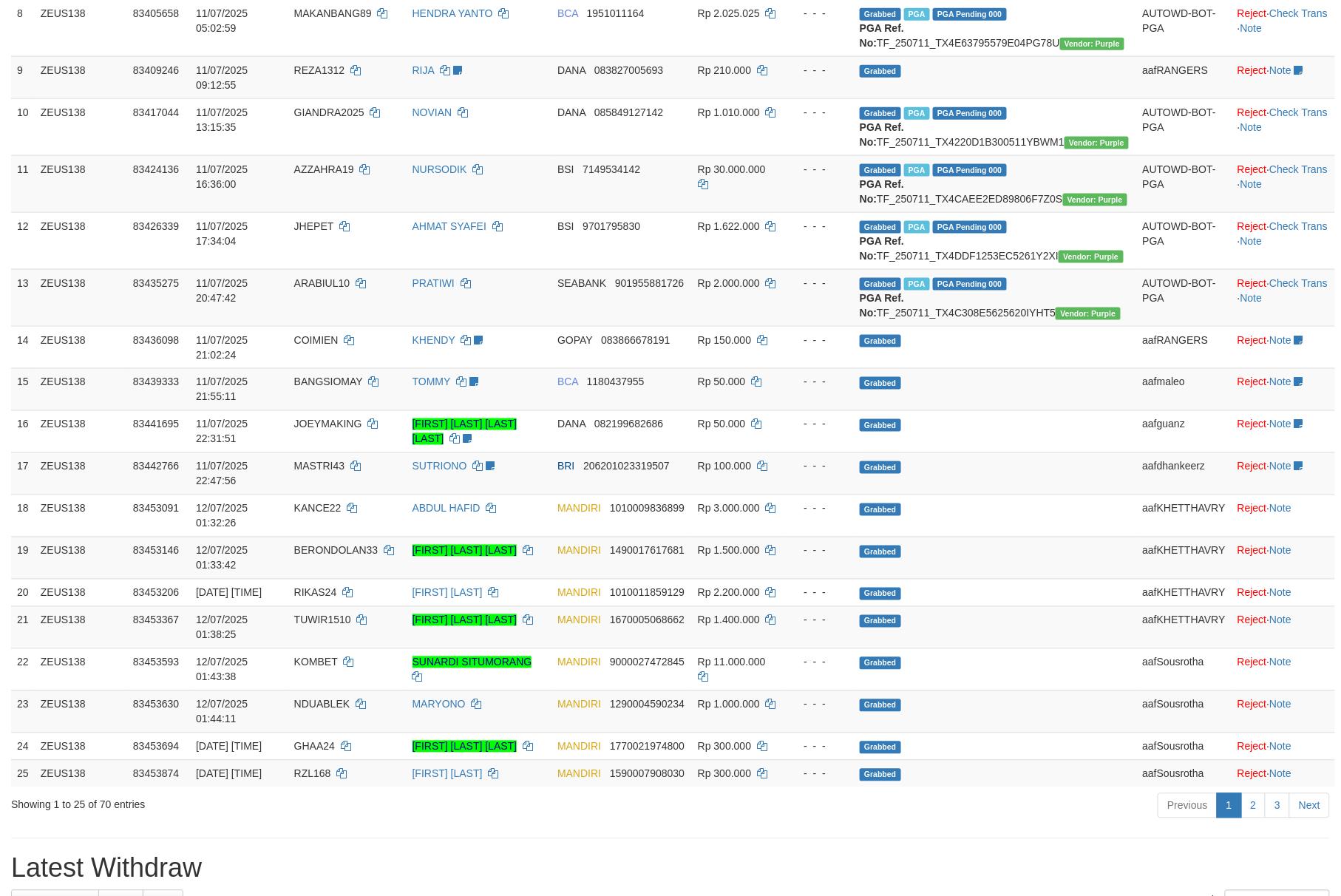 scroll, scrollTop: 574, scrollLeft: 0, axis: vertical 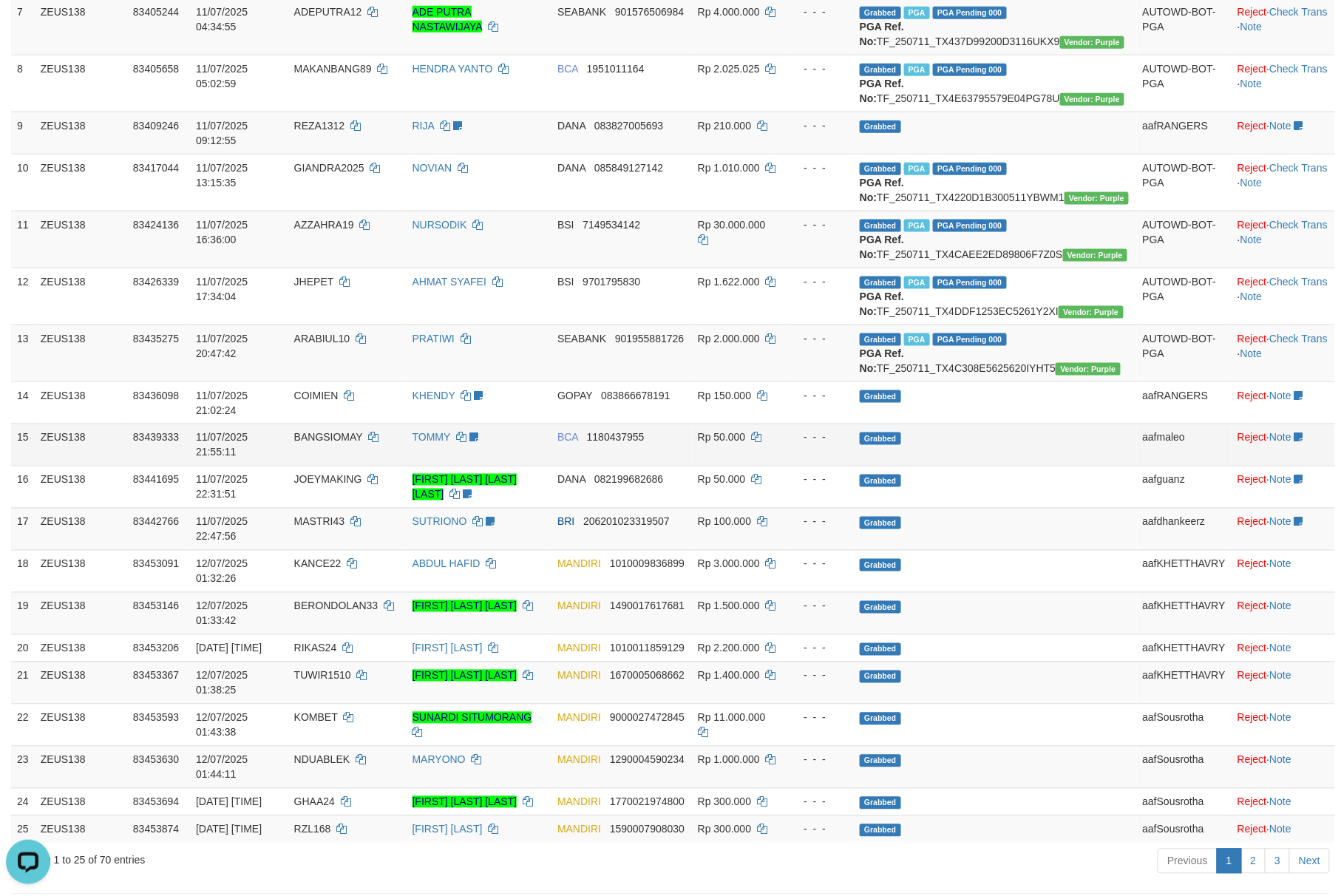 click on "Grabbed" at bounding box center [995, 444] 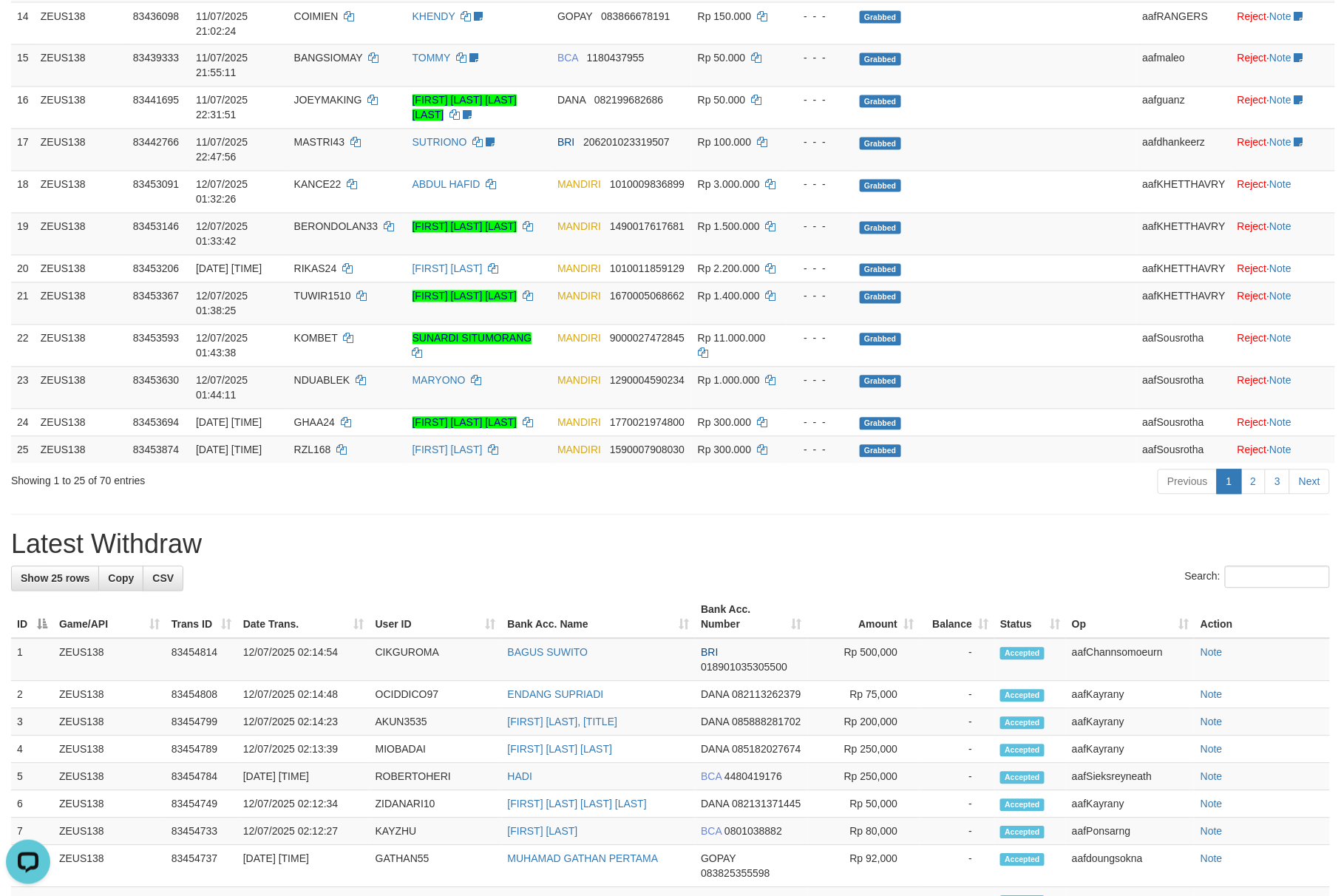 scroll, scrollTop: 968, scrollLeft: 0, axis: vertical 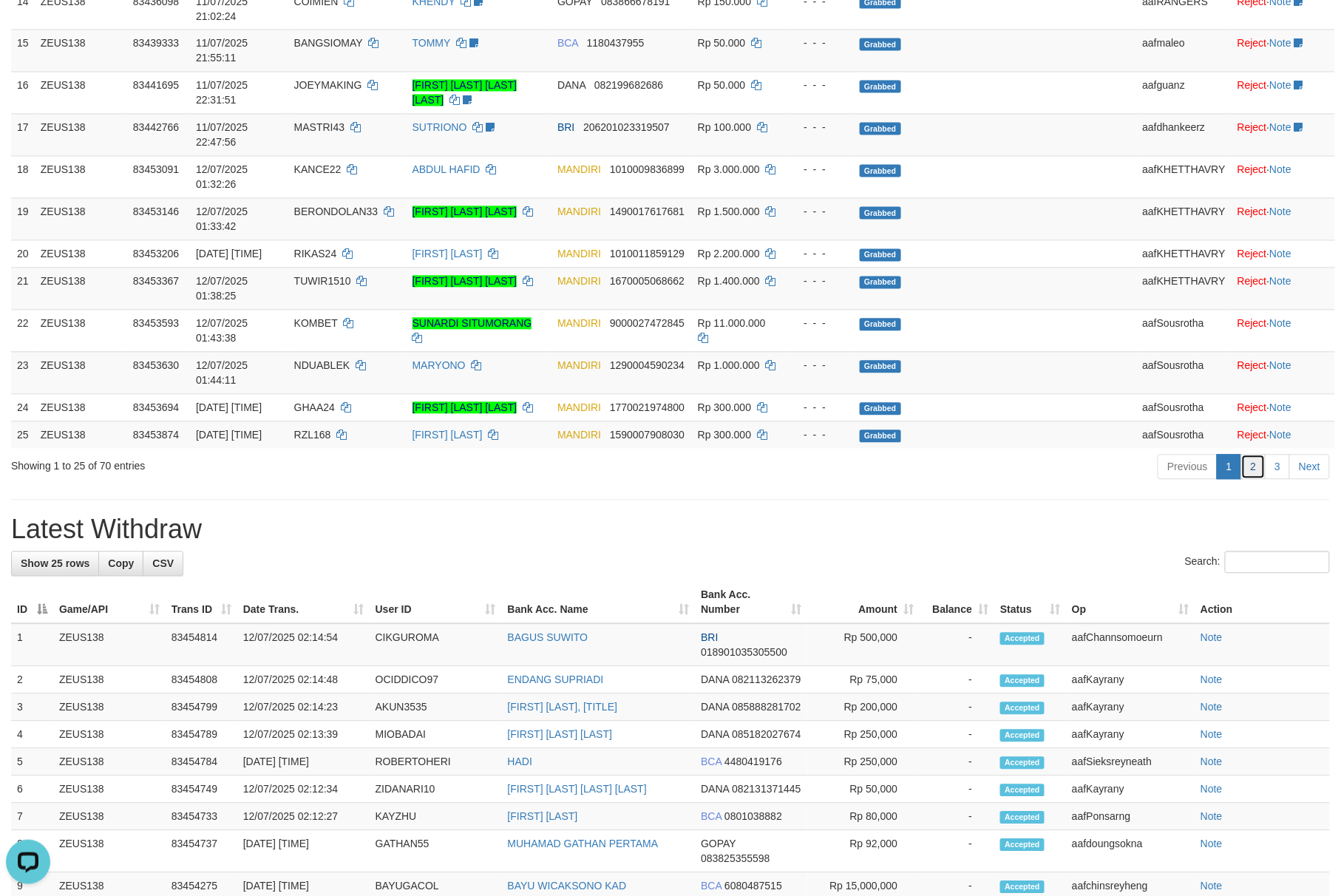 click on "2" at bounding box center [1254, 467] 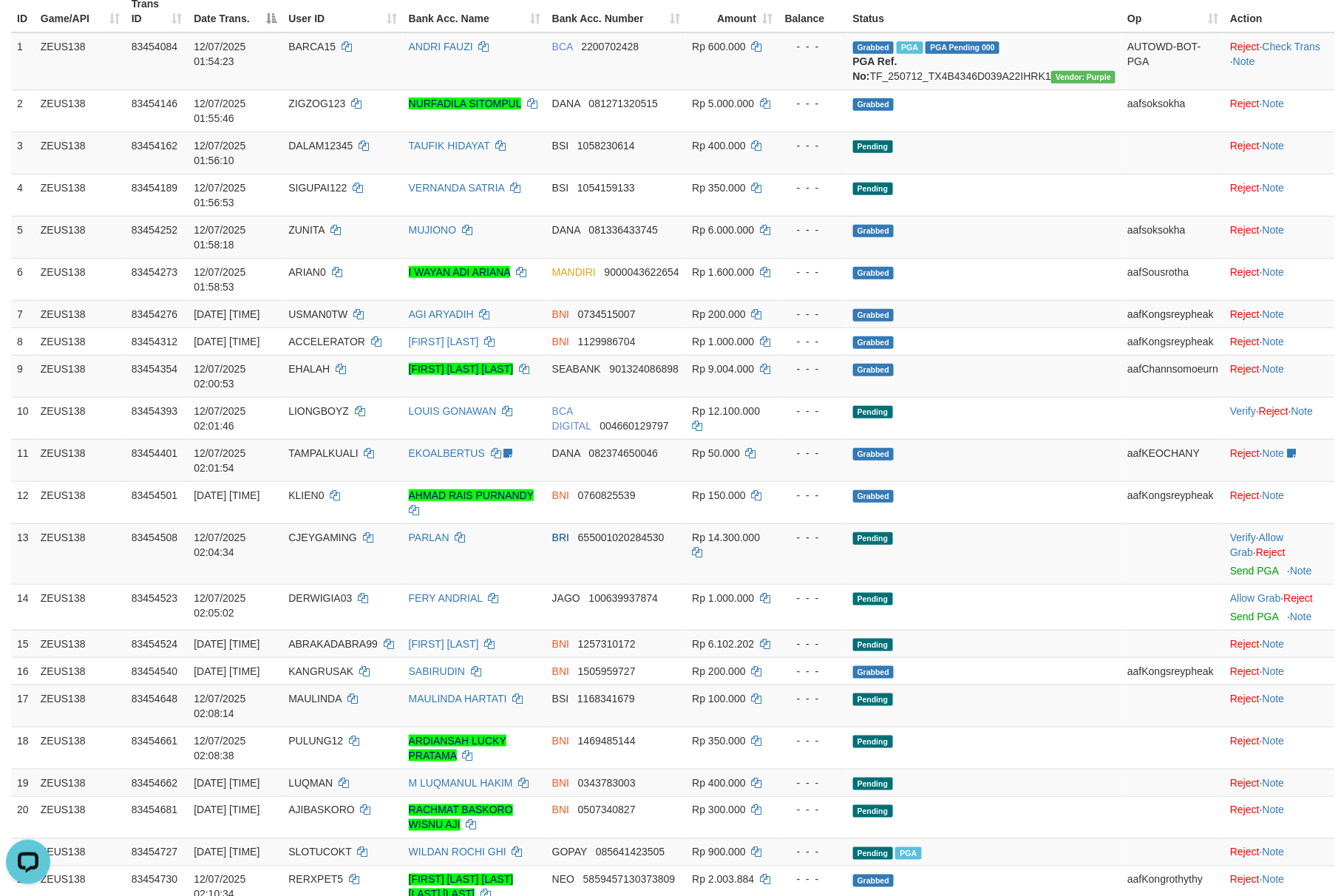 scroll, scrollTop: 0, scrollLeft: 0, axis: both 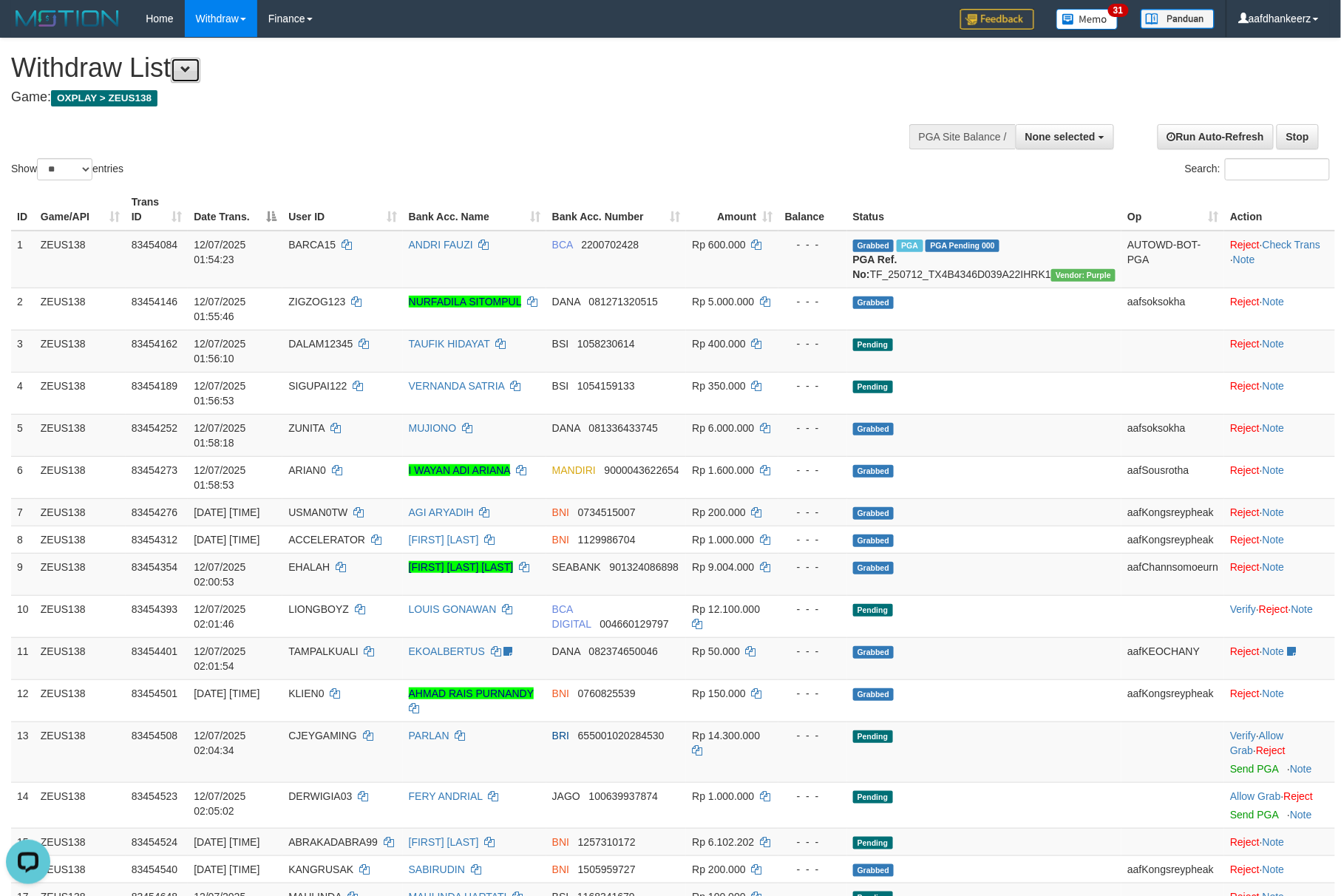 click at bounding box center (186, 70) 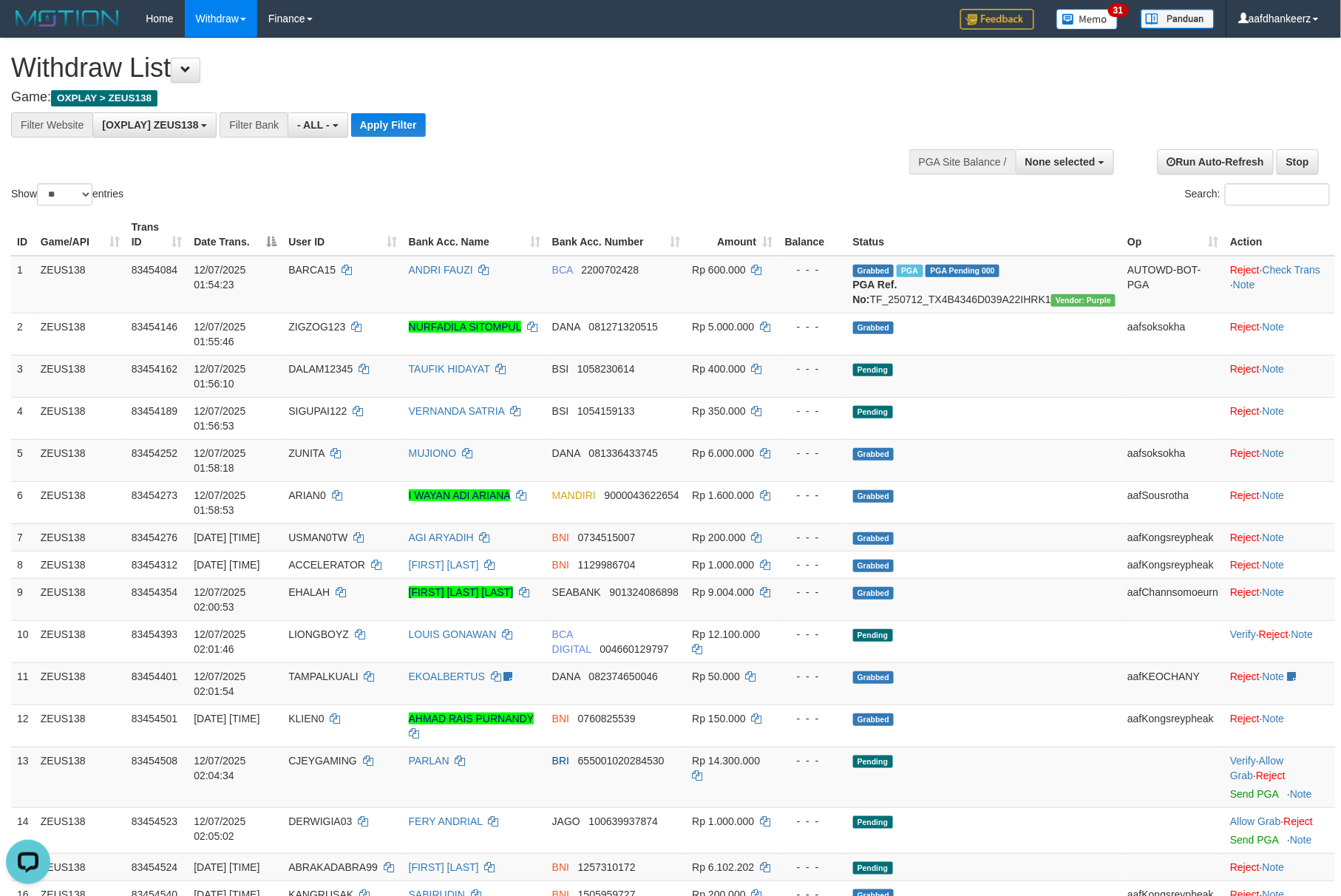click on "Show  ** ** ** ***  entries Search:" at bounding box center [670, 123] 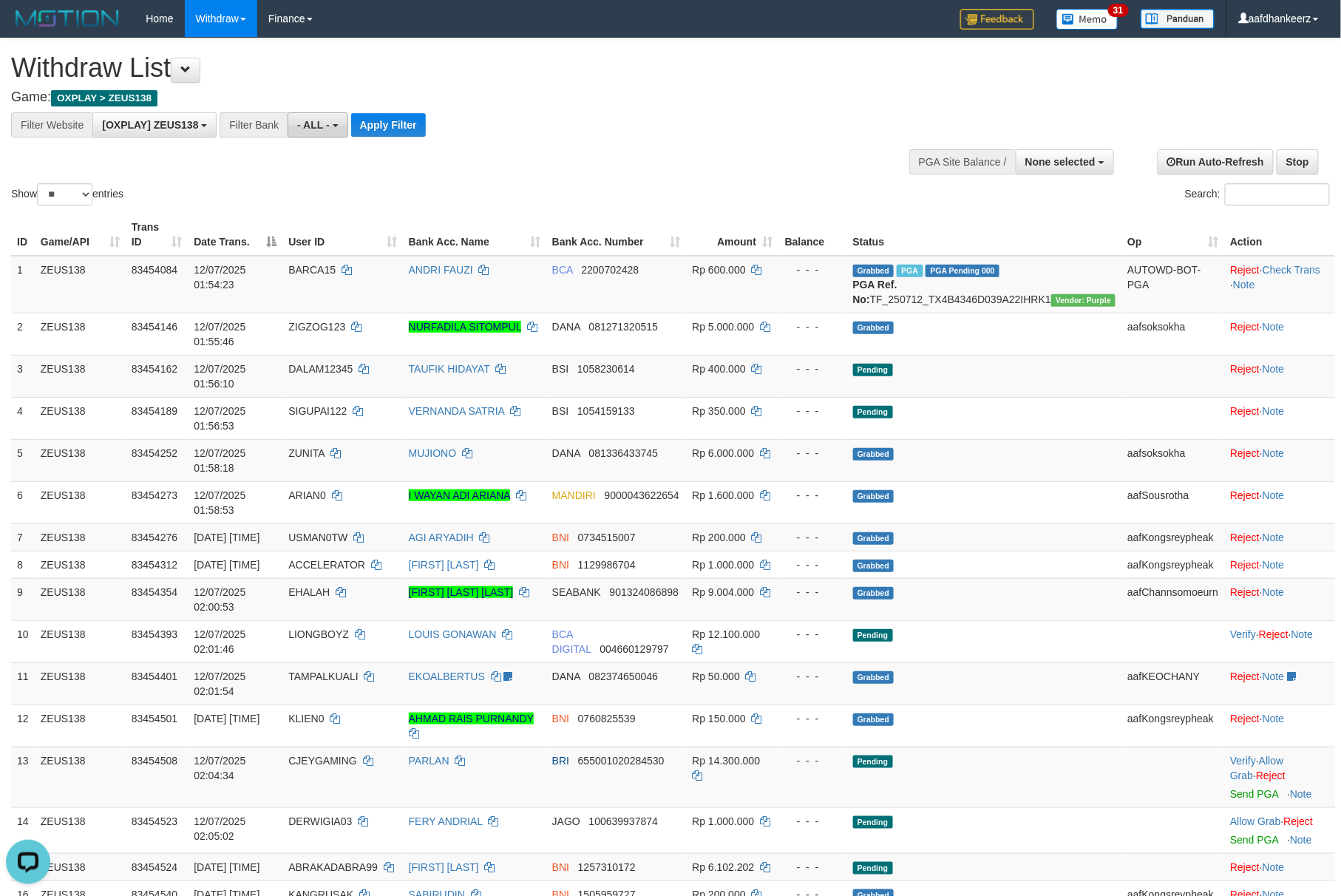 click on "- ALL -" at bounding box center [317, 125] 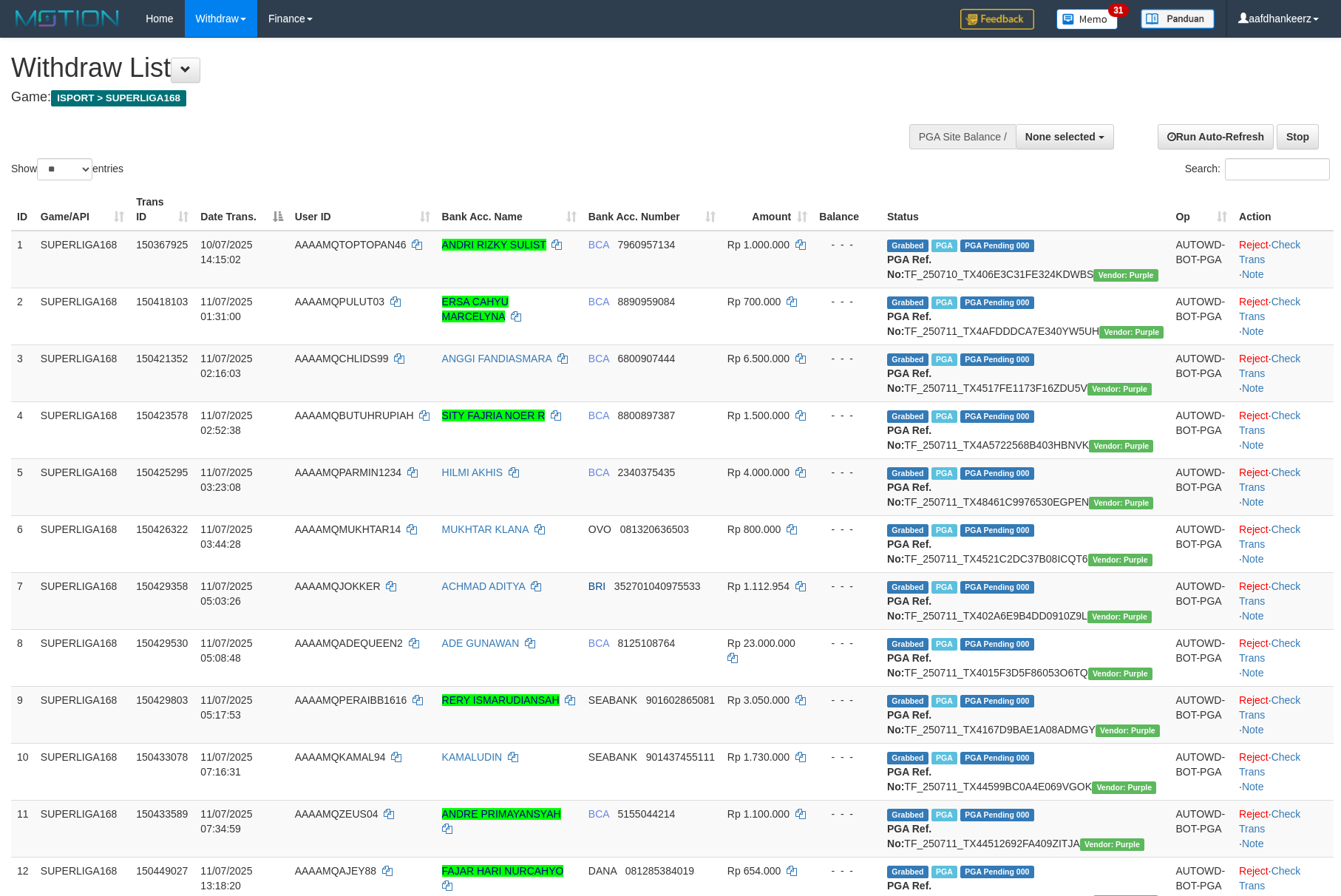 select 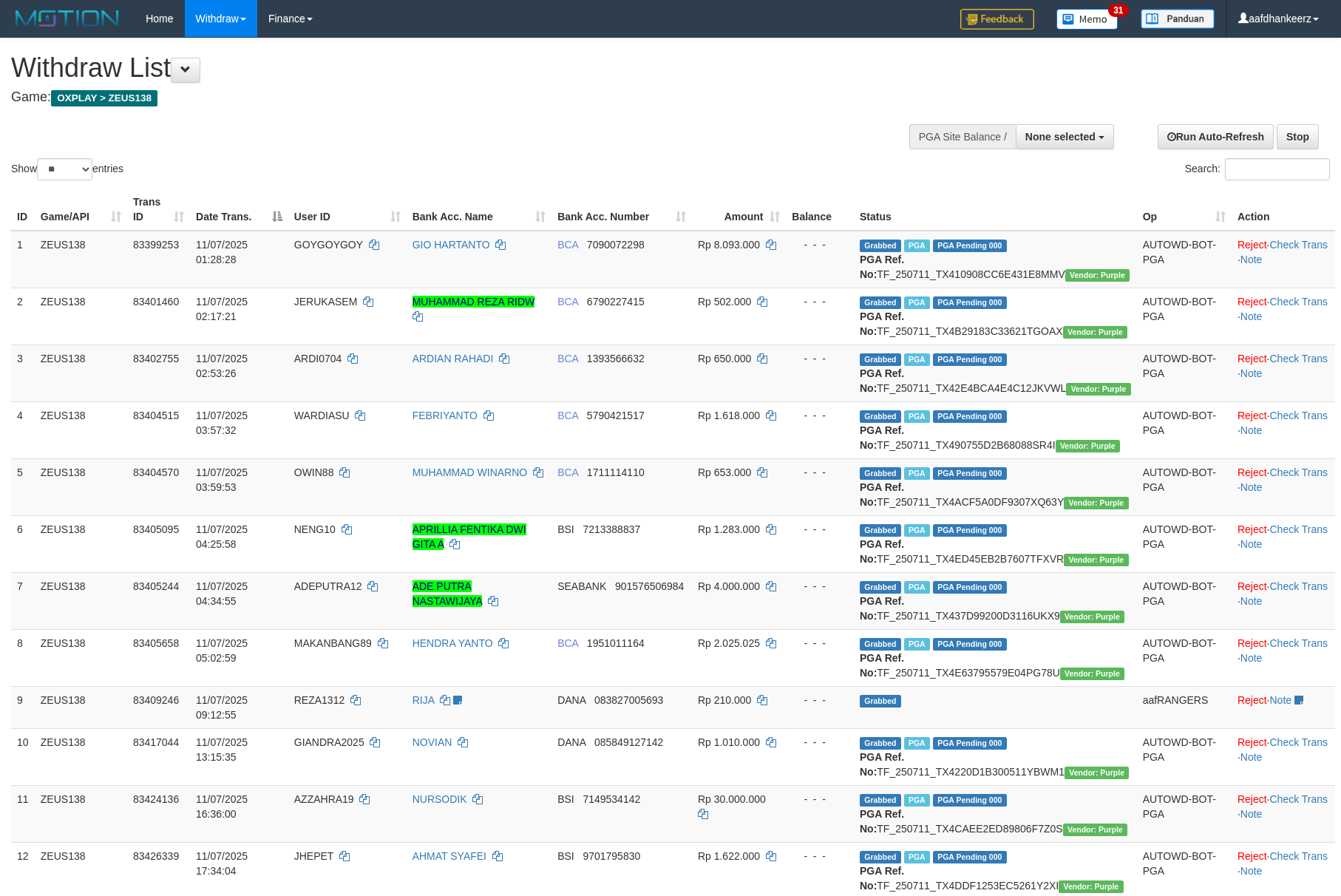 select 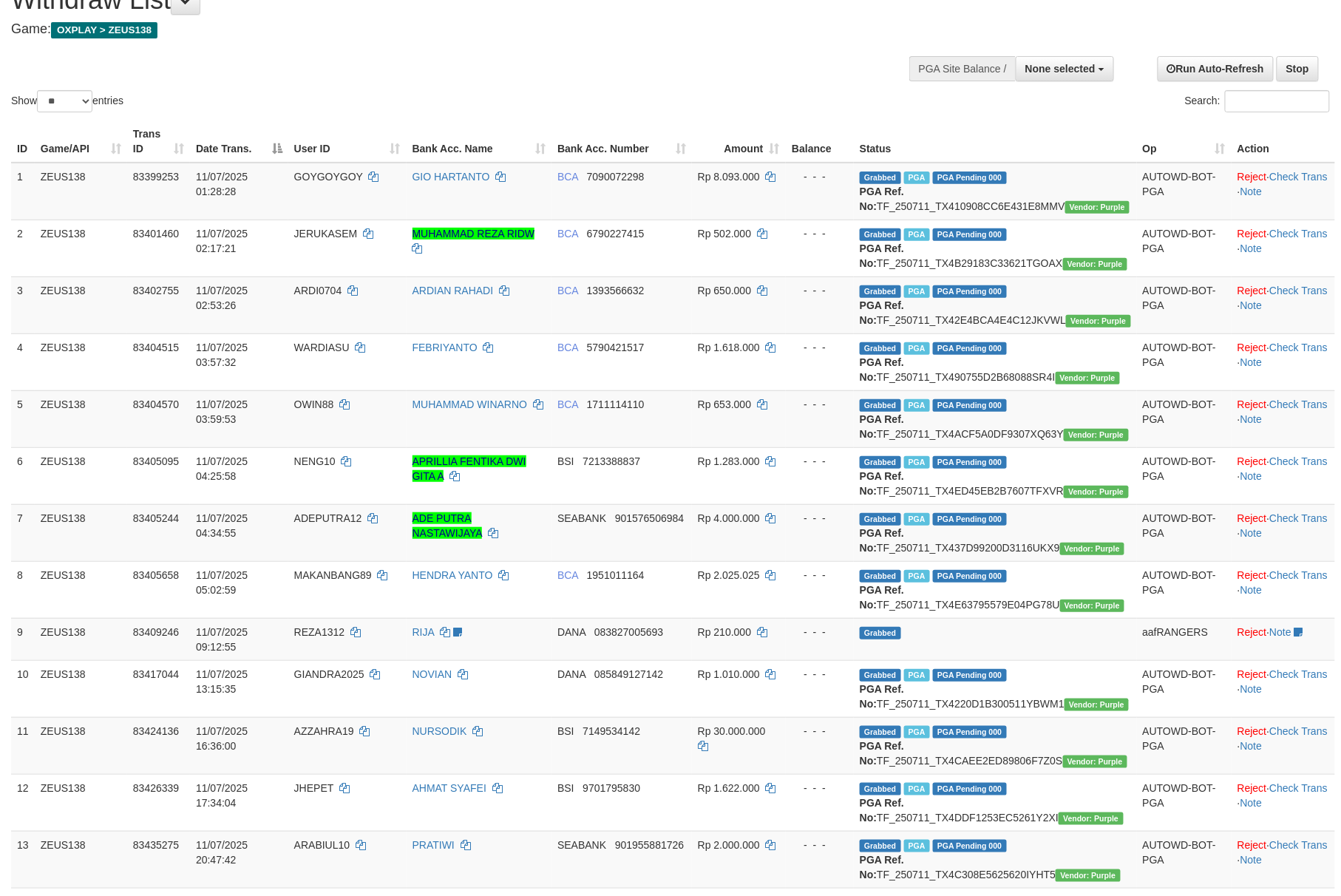 scroll, scrollTop: 0, scrollLeft: 0, axis: both 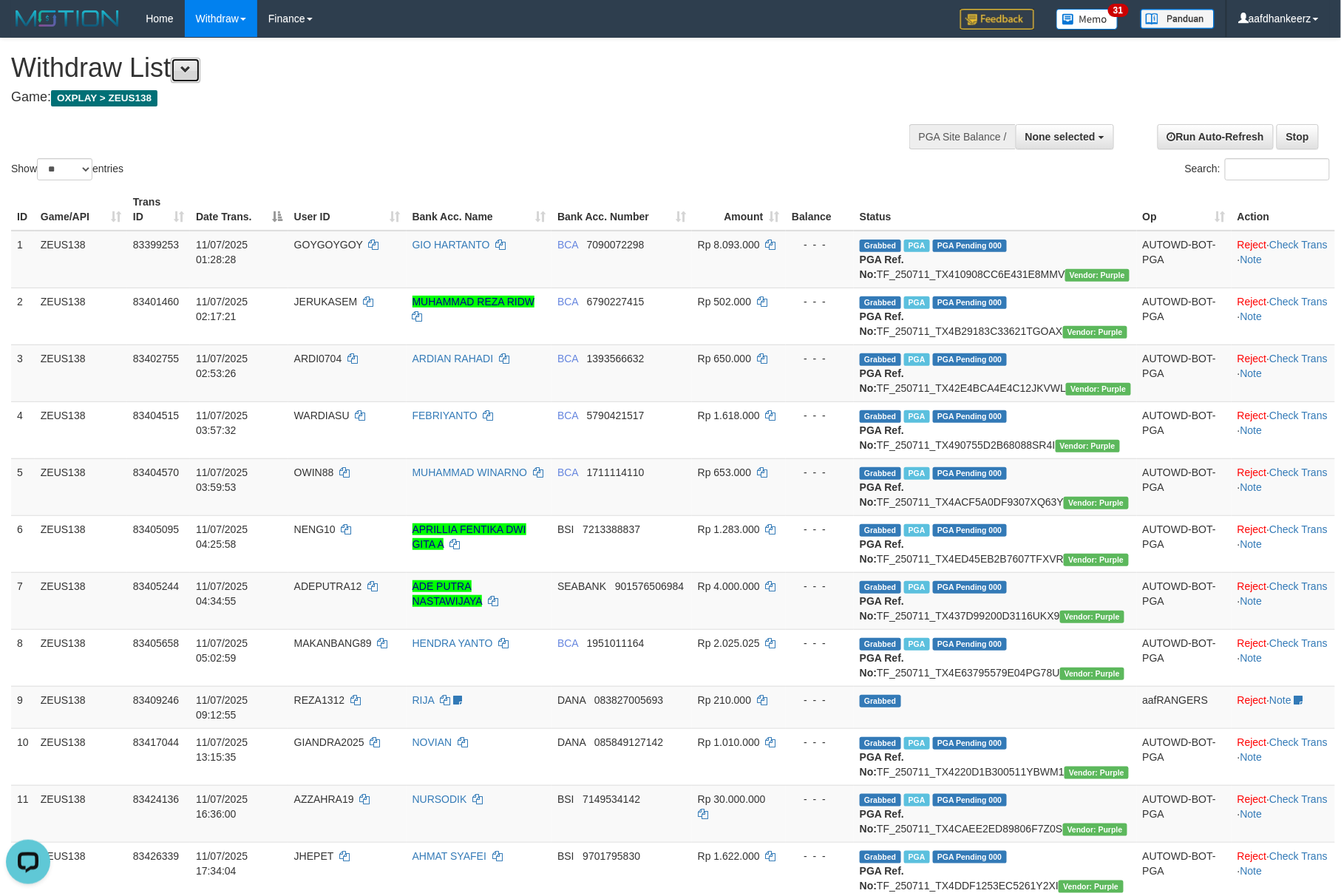 click 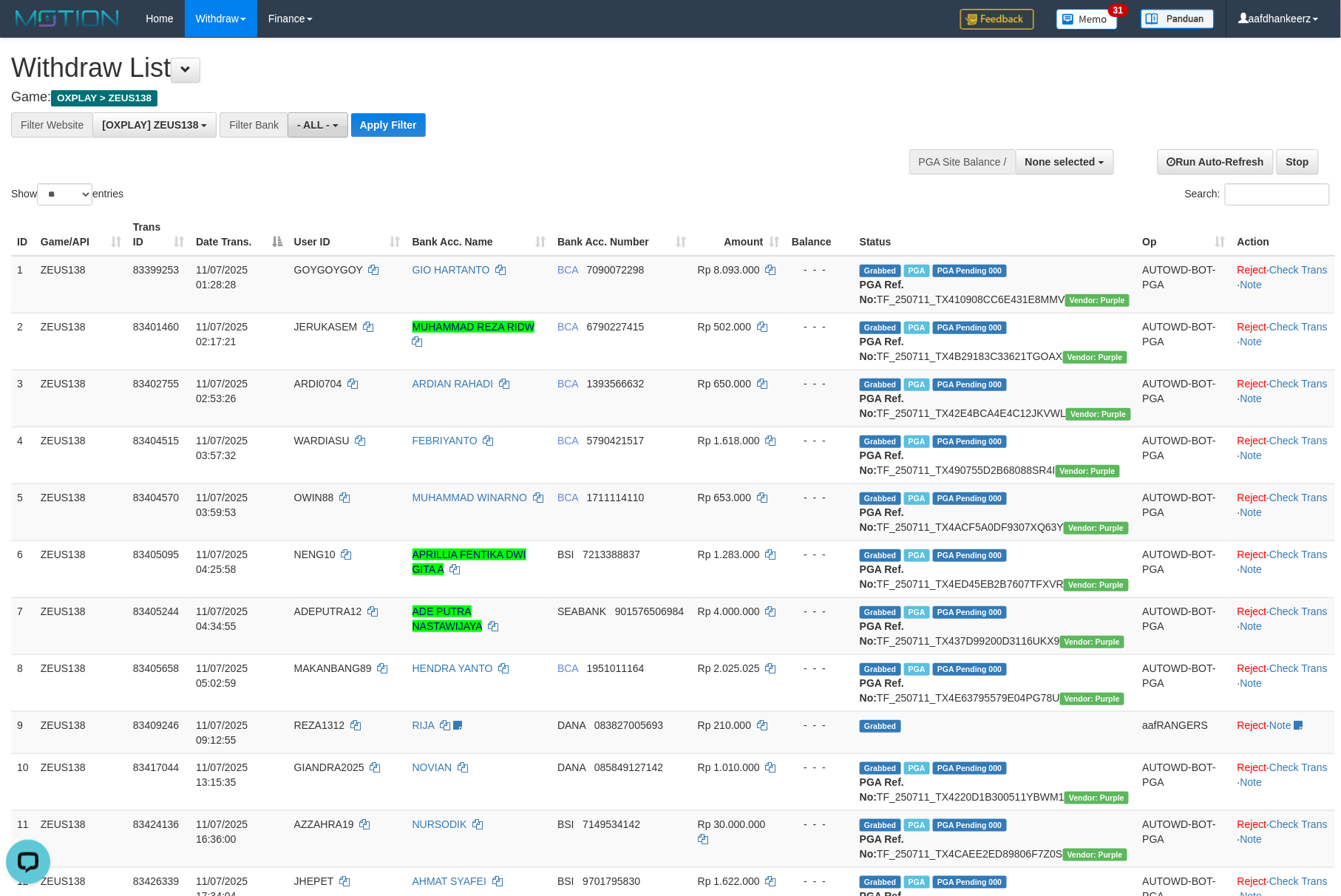 click on "- ALL -" 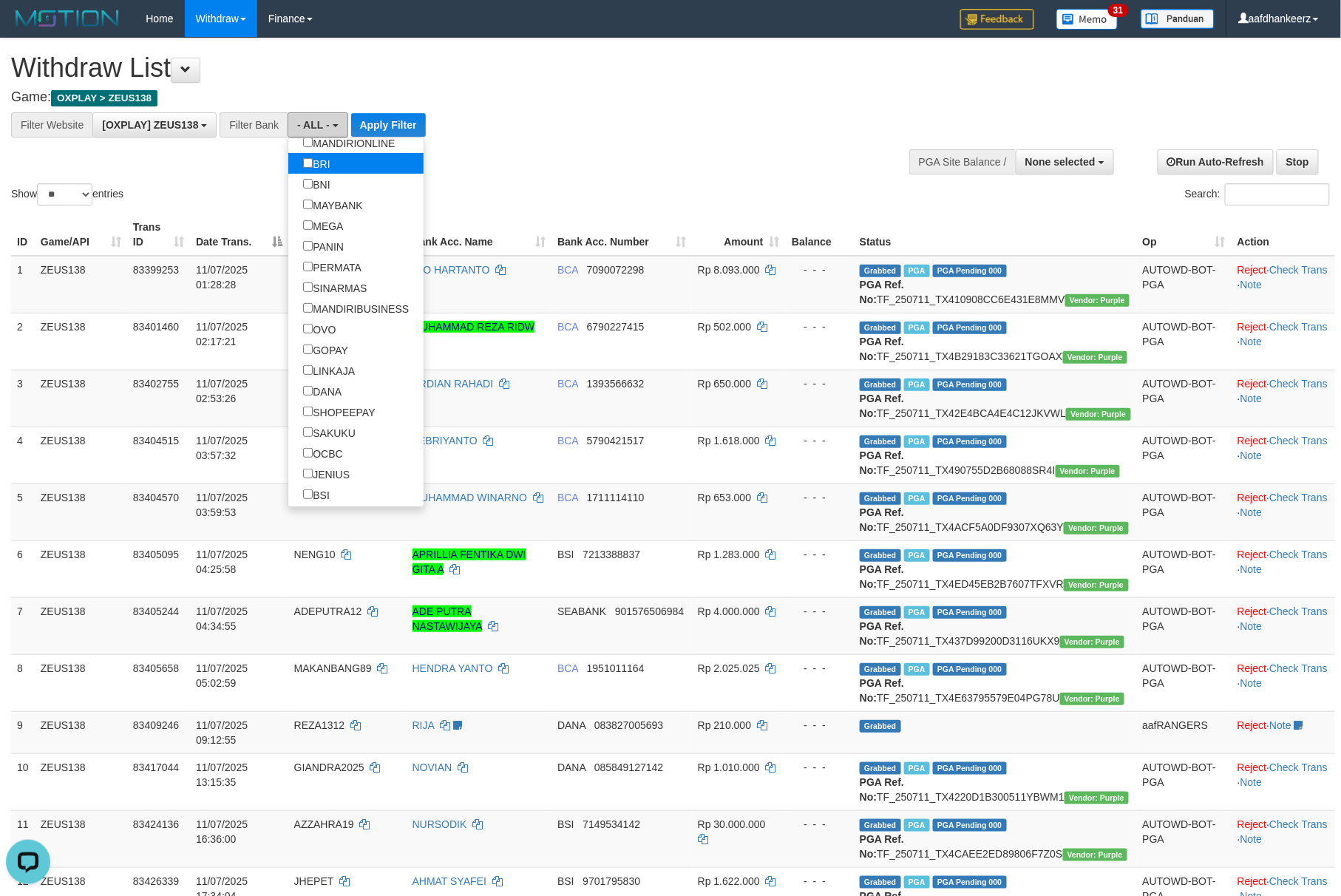 scroll, scrollTop: 197, scrollLeft: 0, axis: vertical 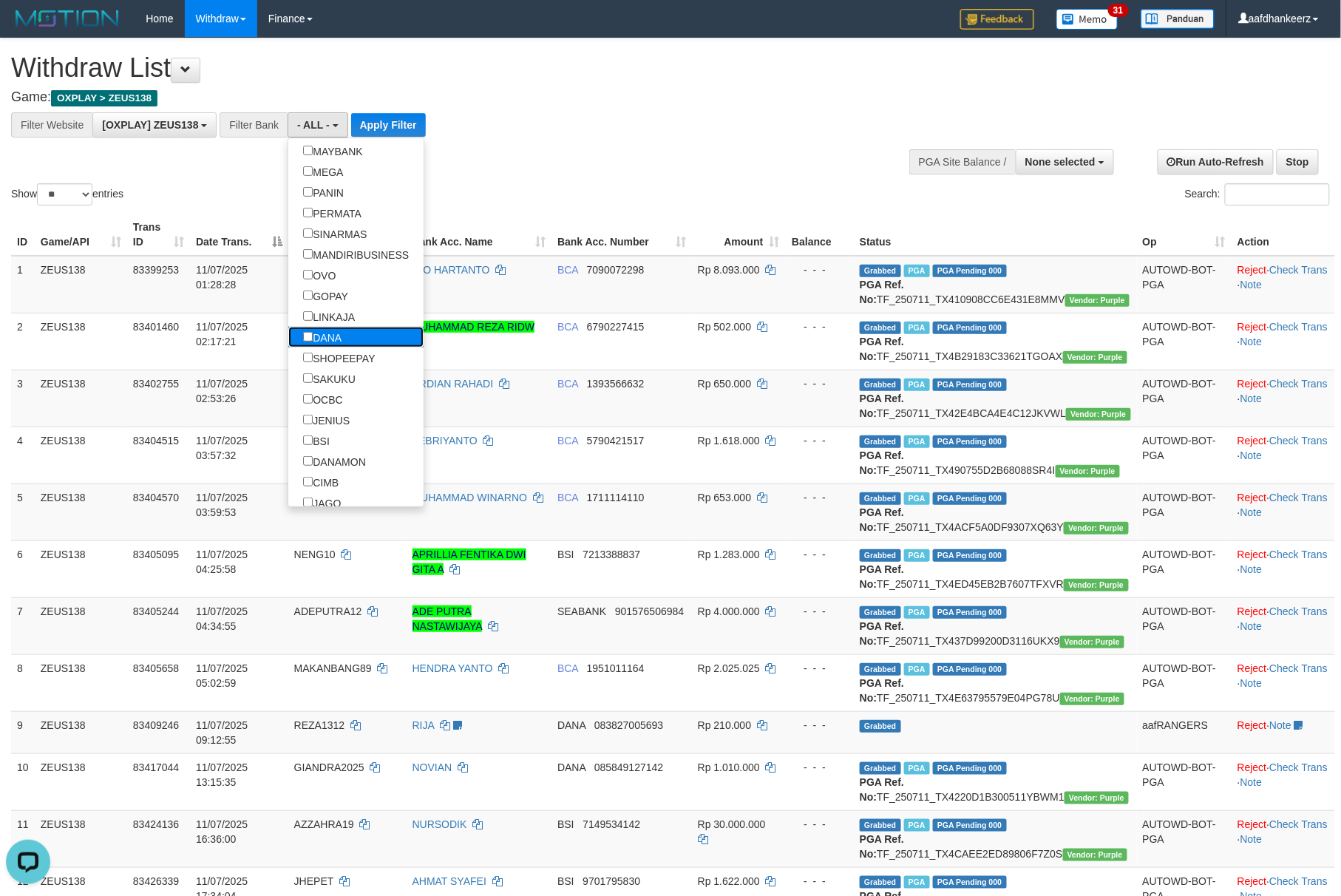 click on "DANA" 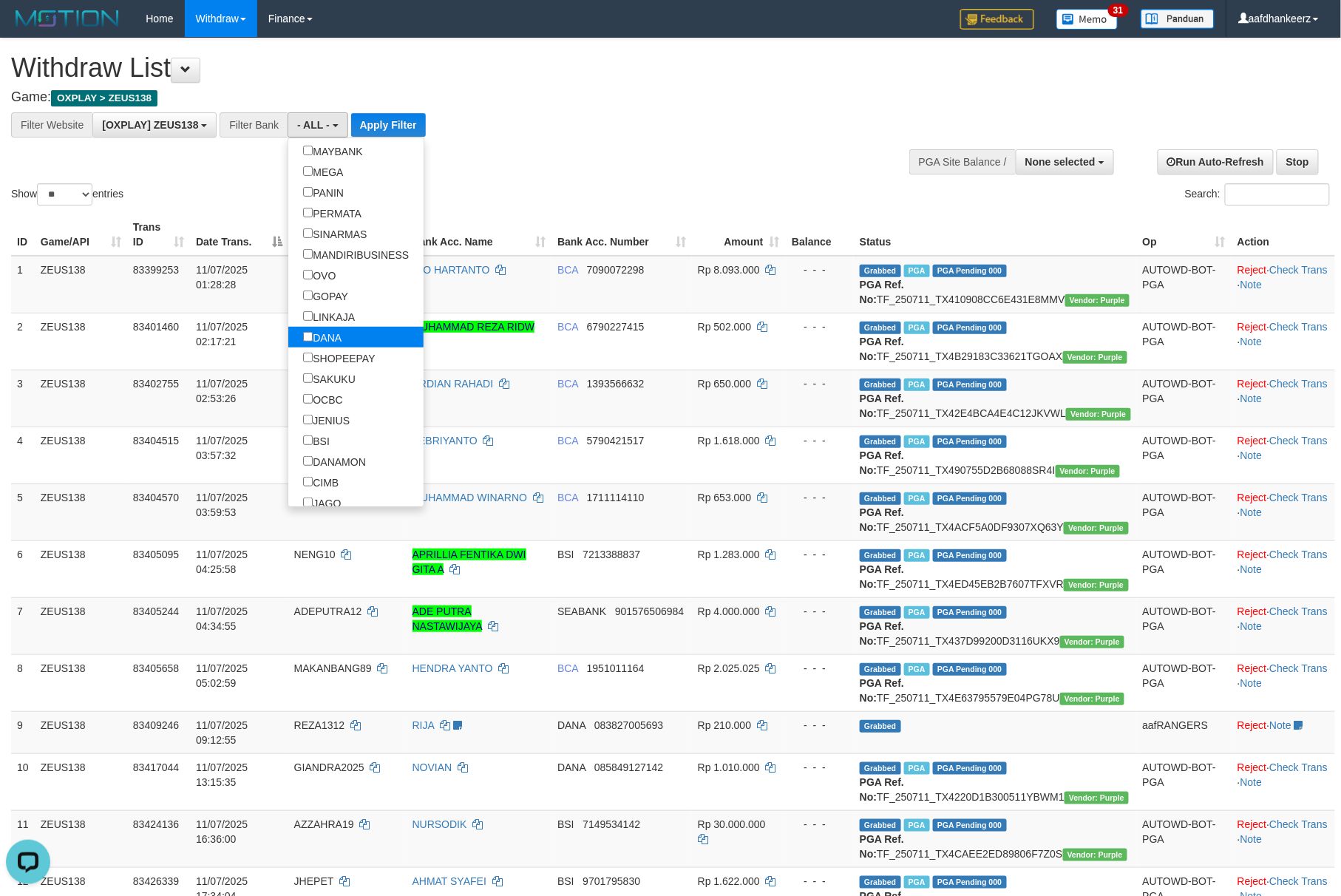 select on "****" 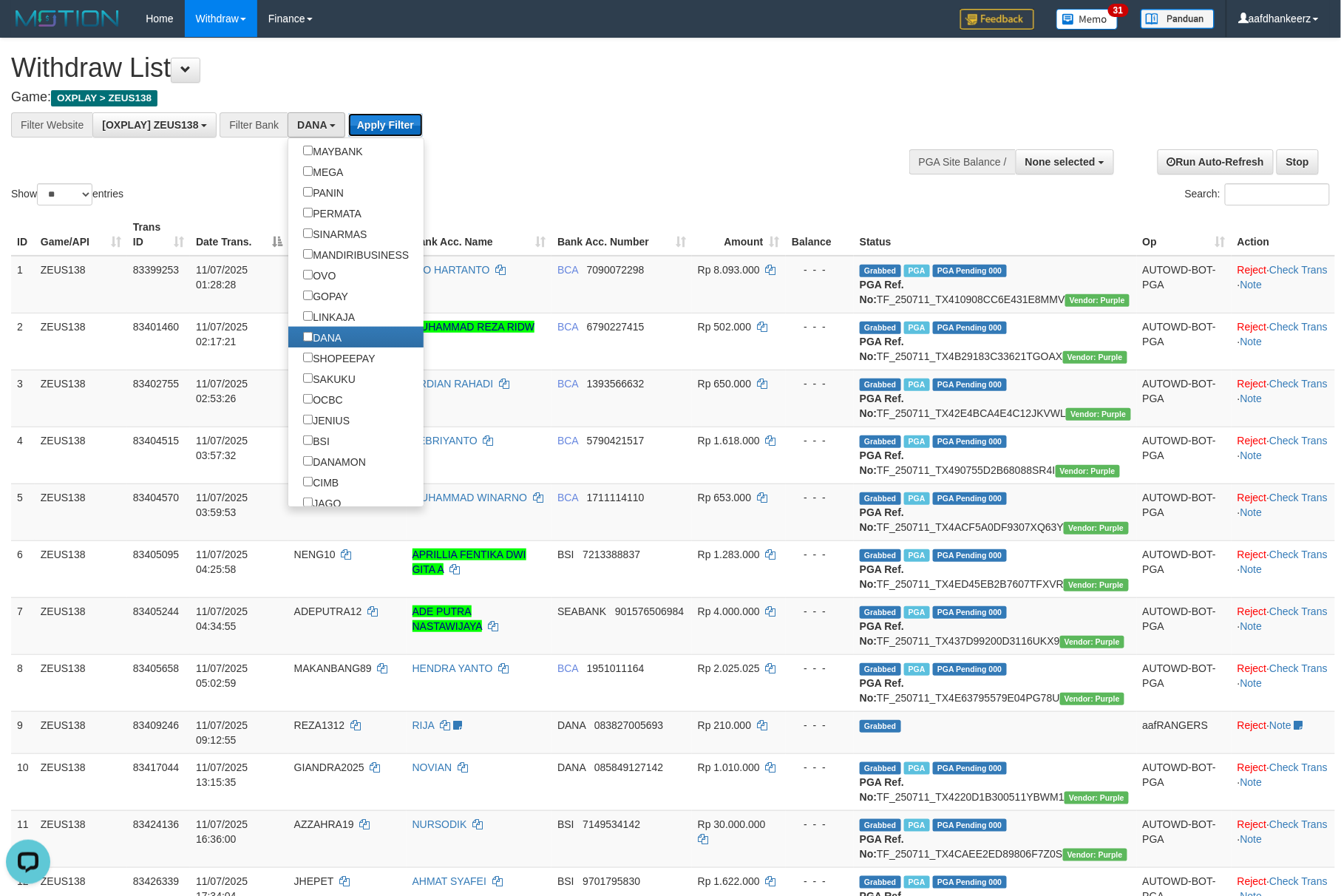 click on "Apply Filter" 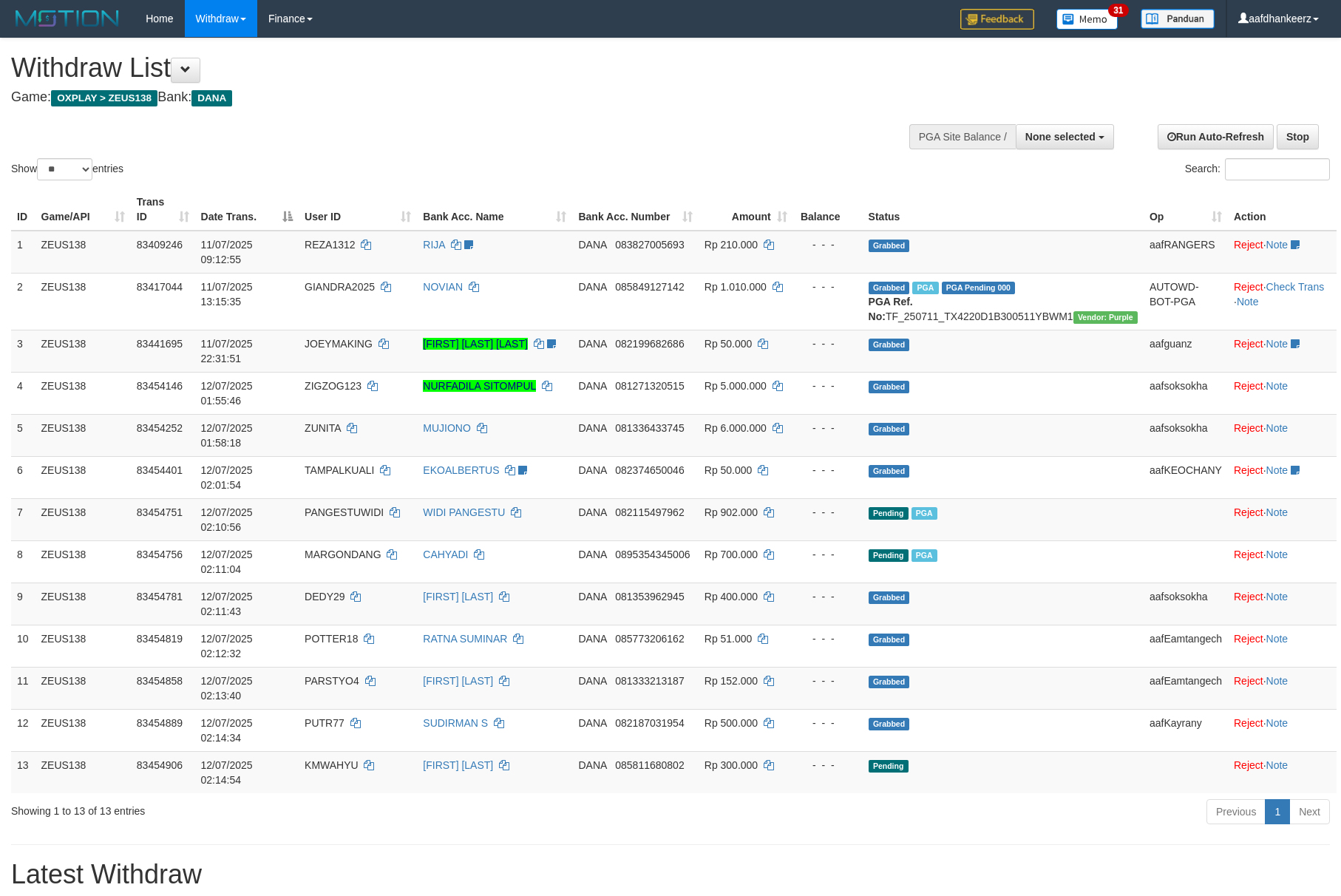 select 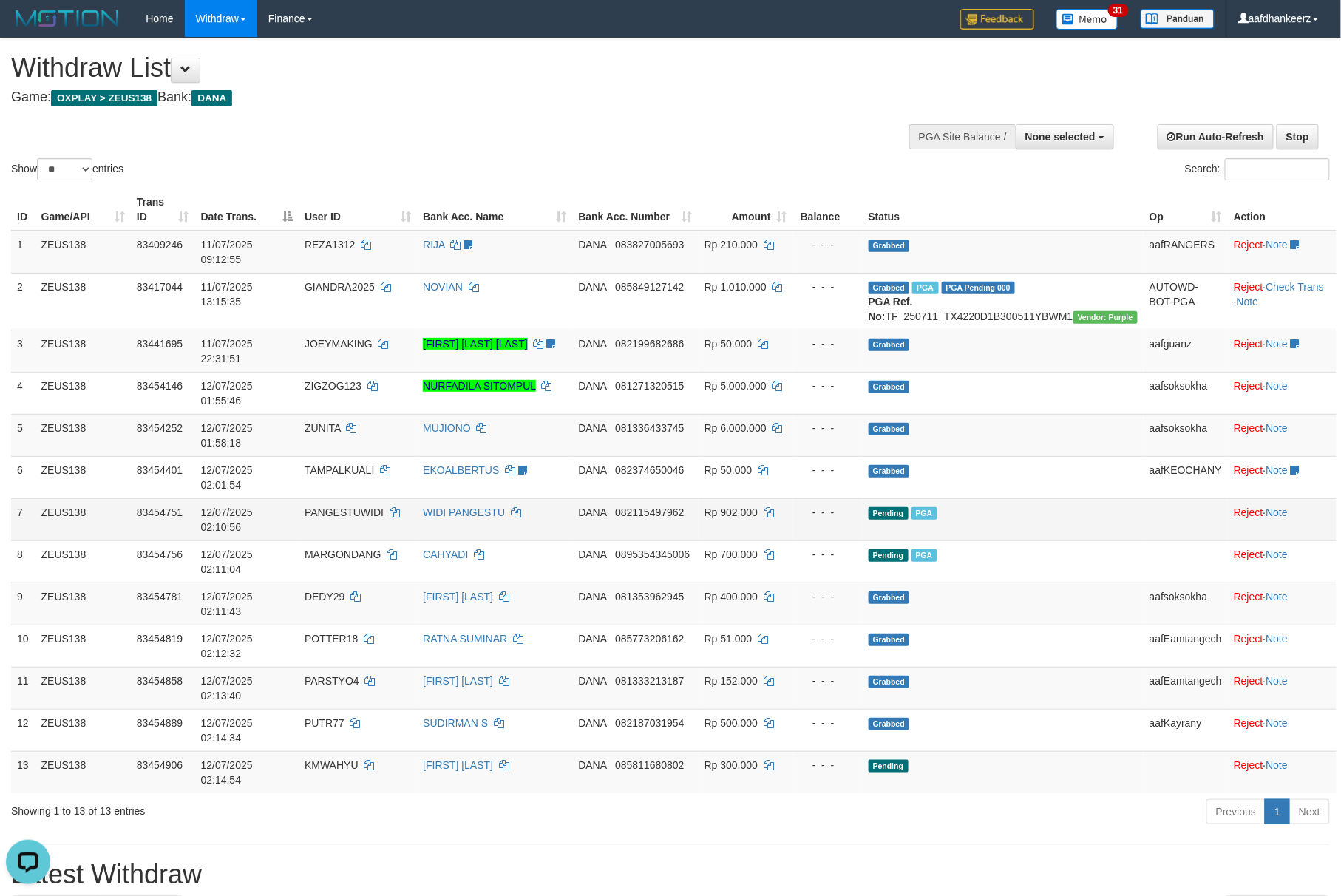 scroll, scrollTop: 0, scrollLeft: 0, axis: both 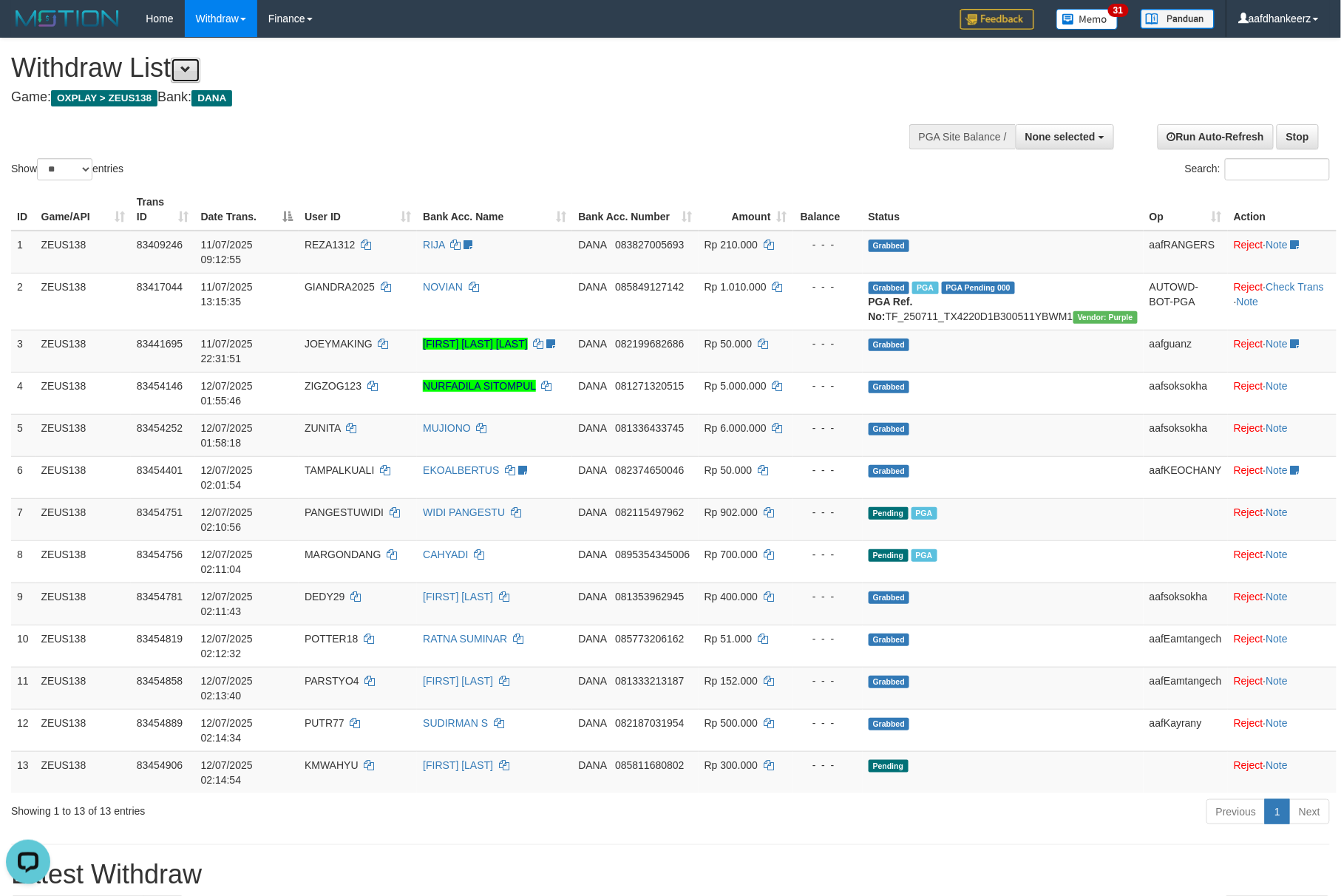 click at bounding box center [186, 69] 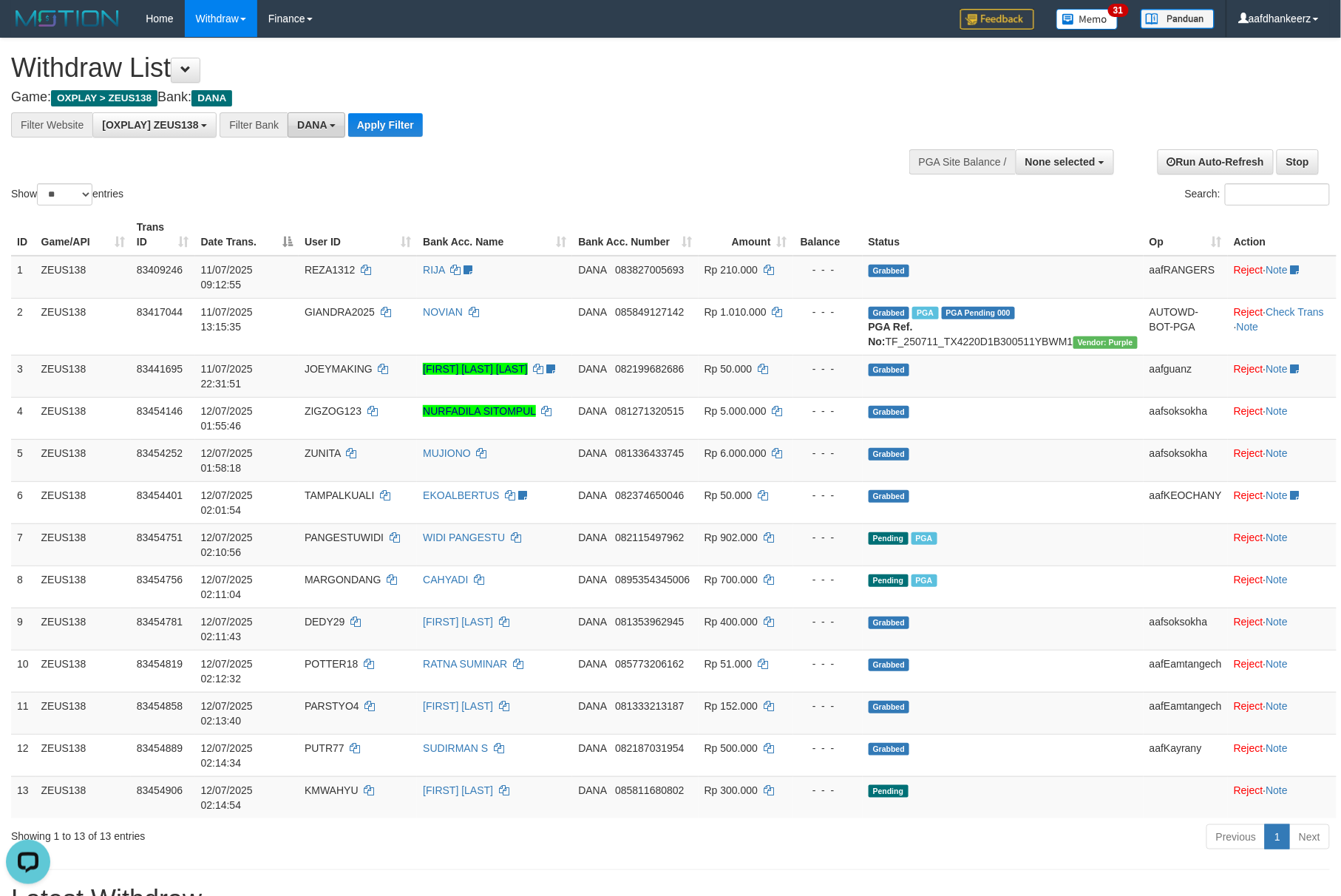 click on "DANA" at bounding box center (312, 125) 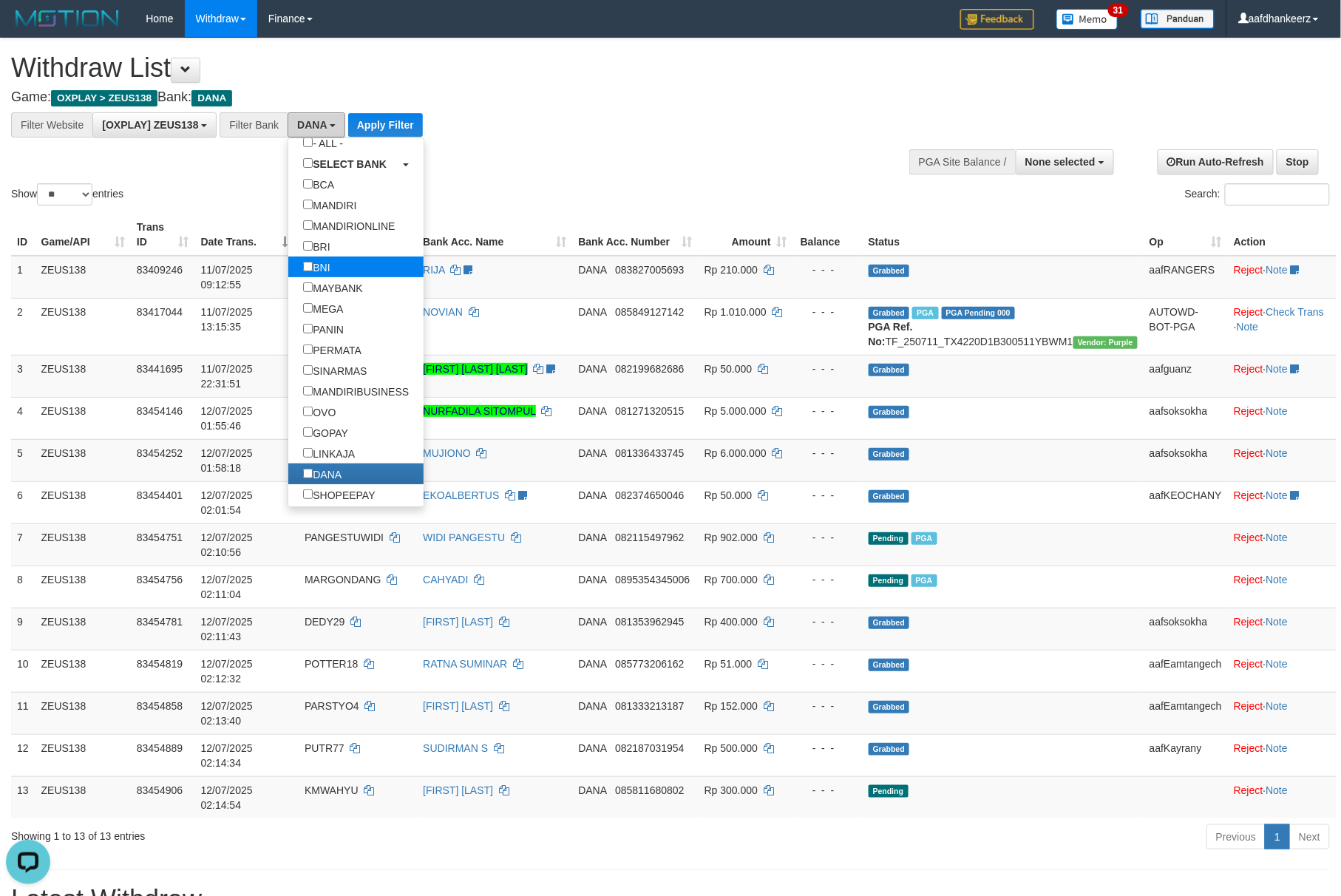 scroll, scrollTop: 274, scrollLeft: 0, axis: vertical 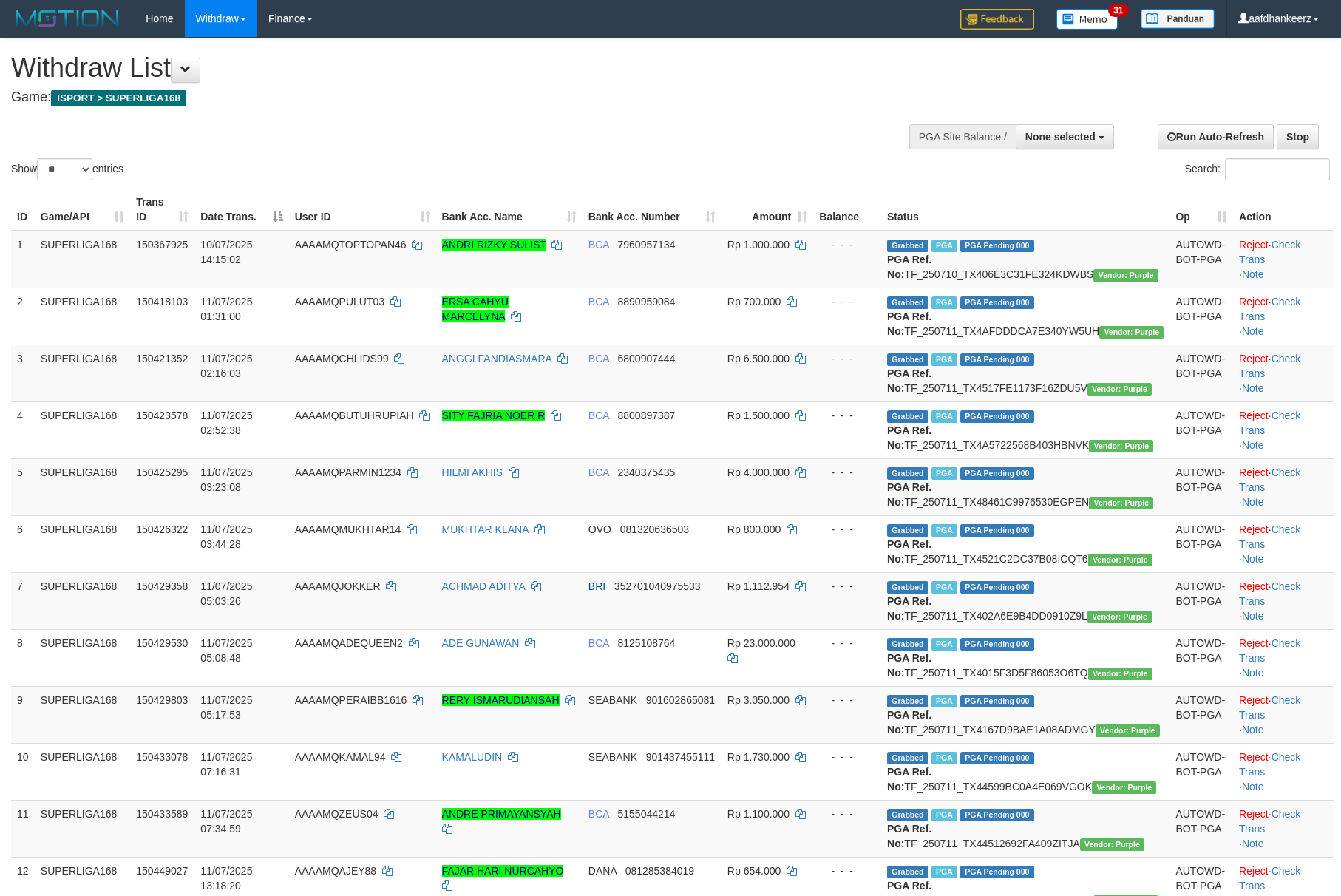 select 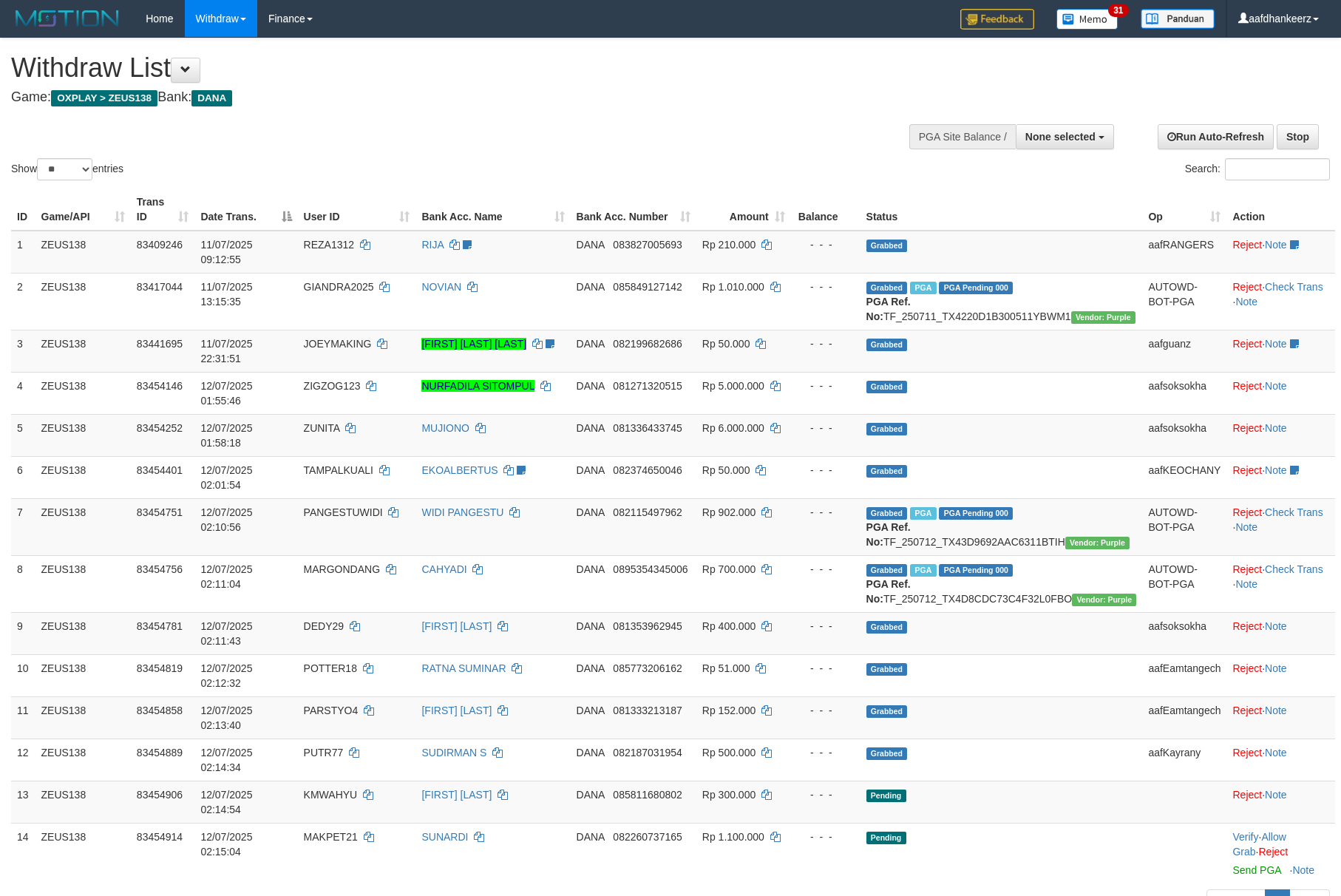 select 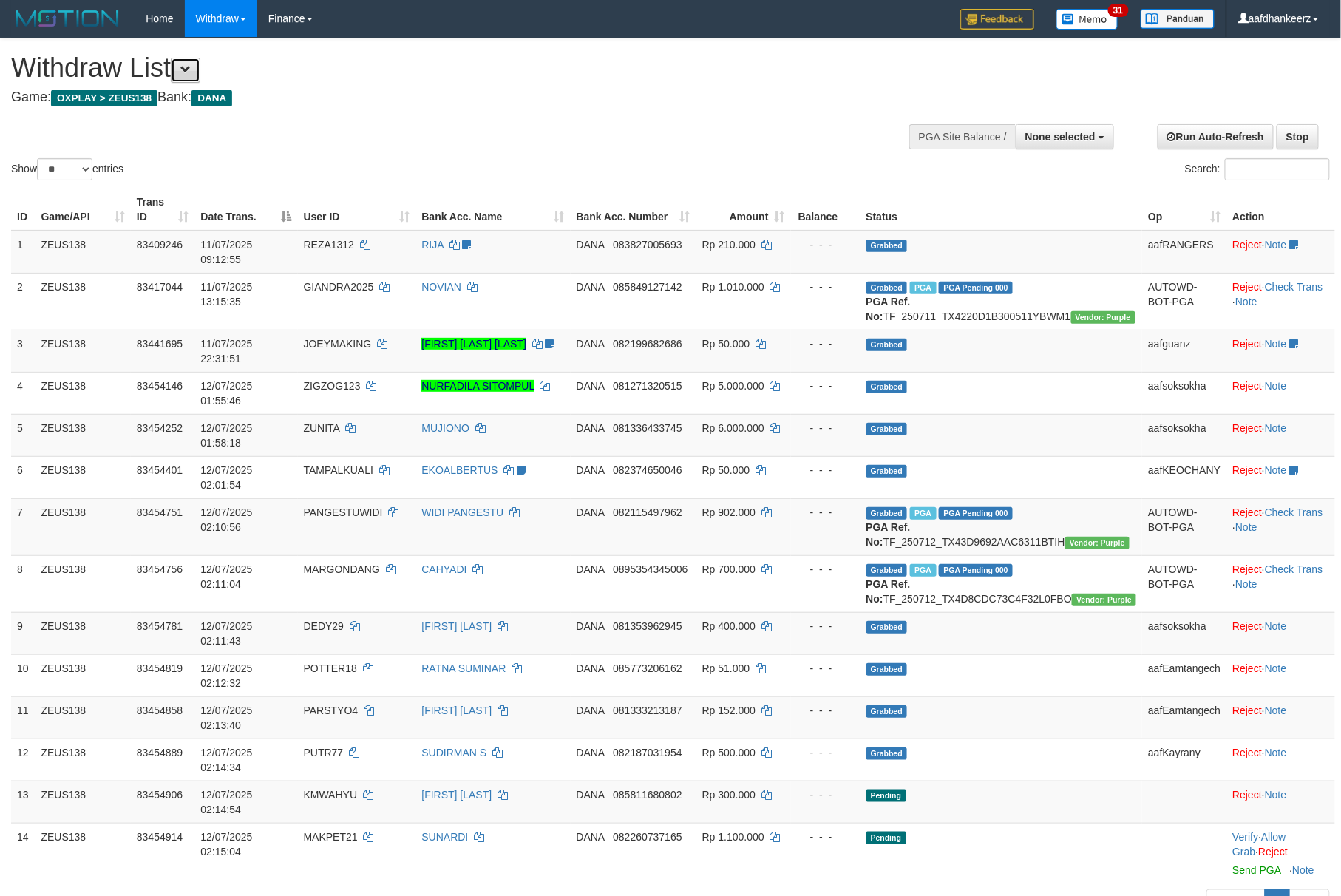 click at bounding box center [186, 70] 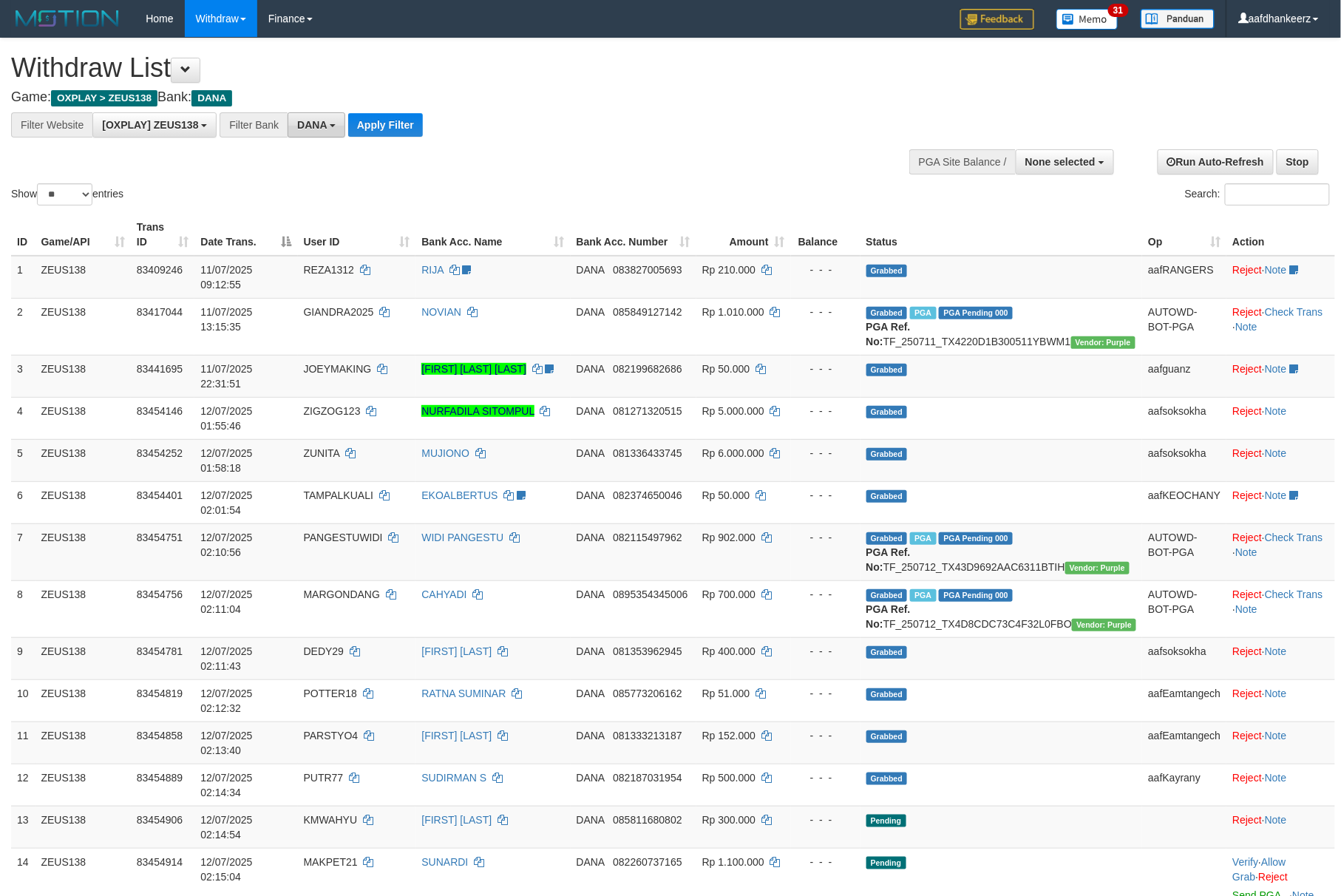 click on "DANA" at bounding box center [312, 125] 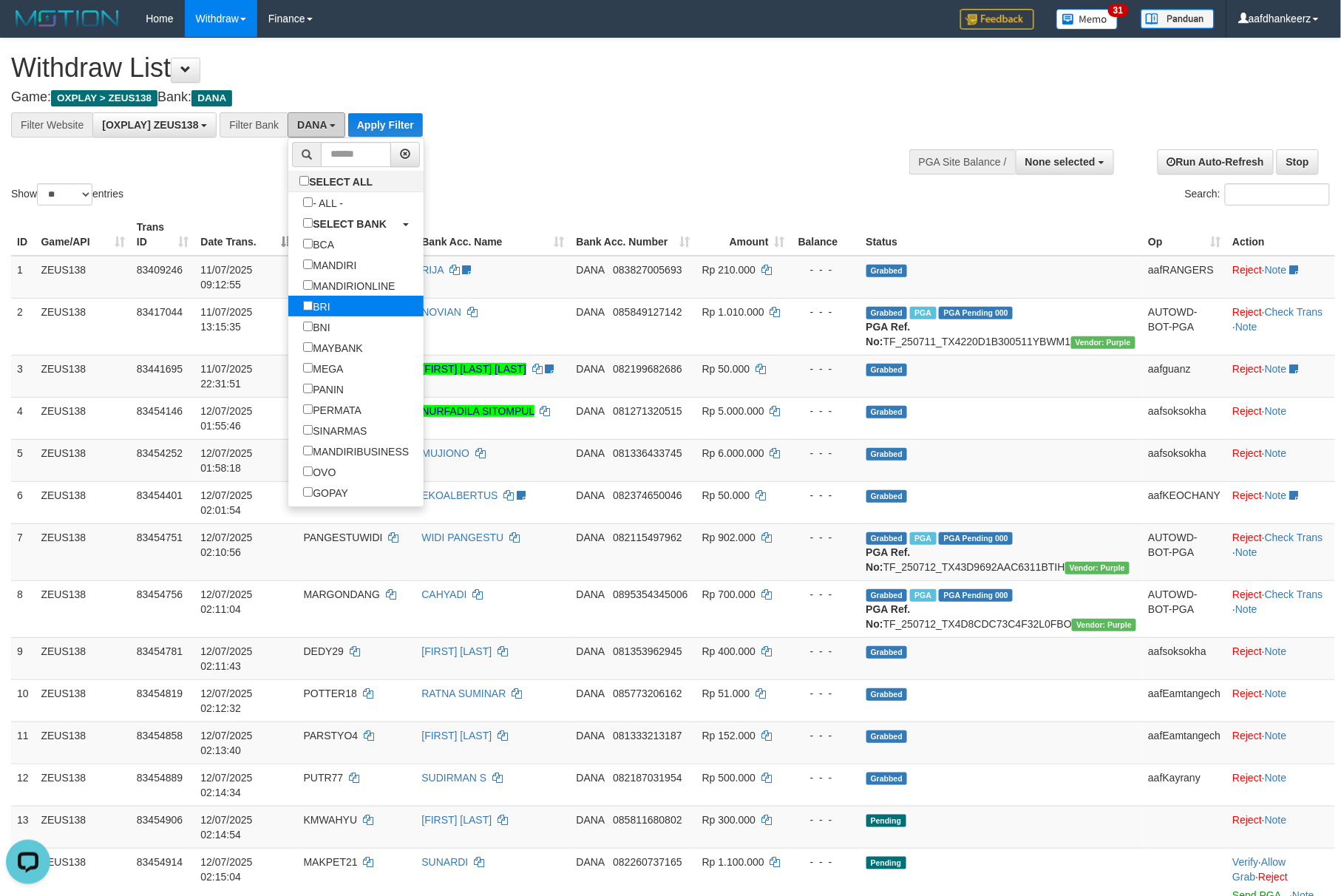 scroll, scrollTop: 0, scrollLeft: 0, axis: both 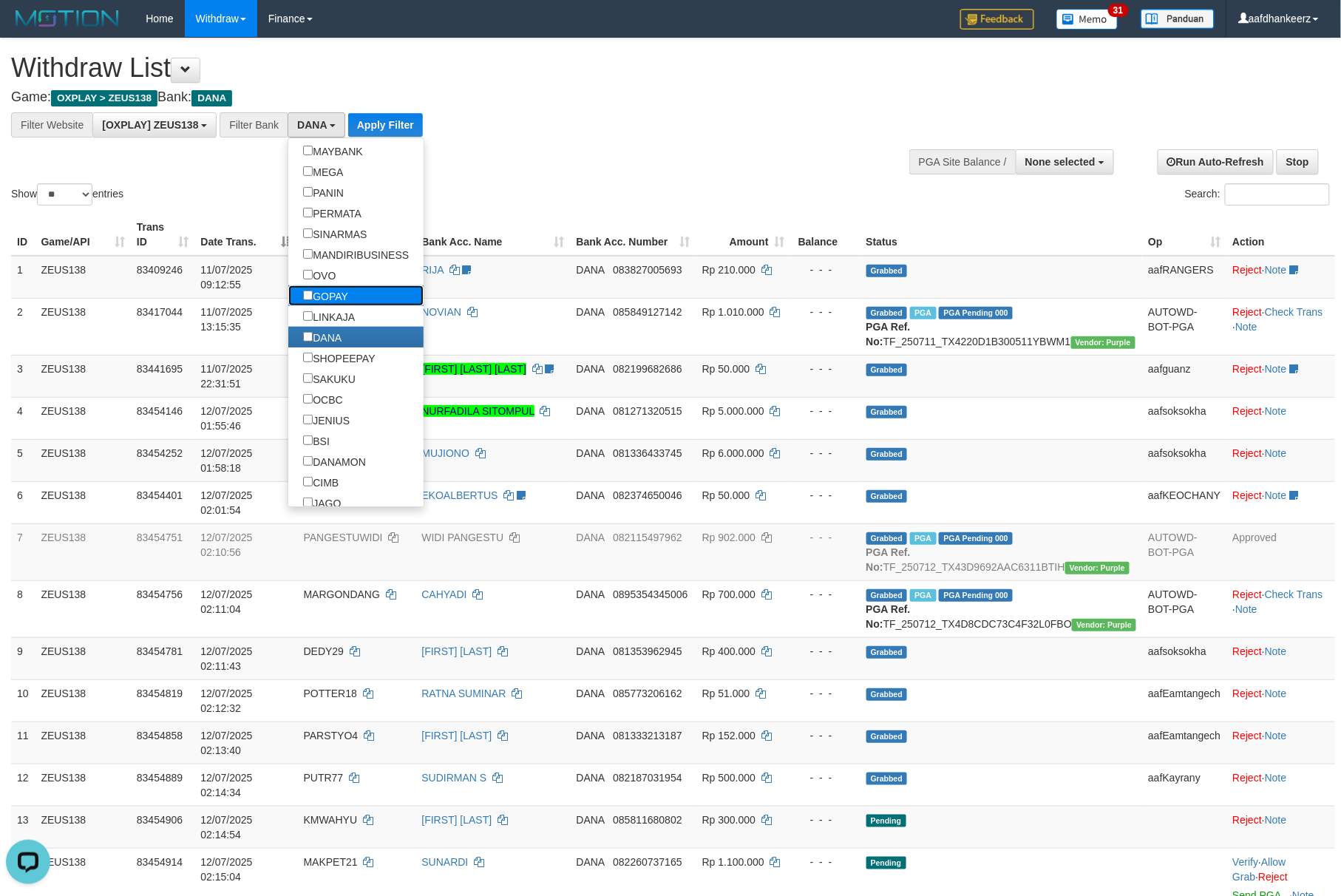 click on "GOPAY" at bounding box center [325, 296] 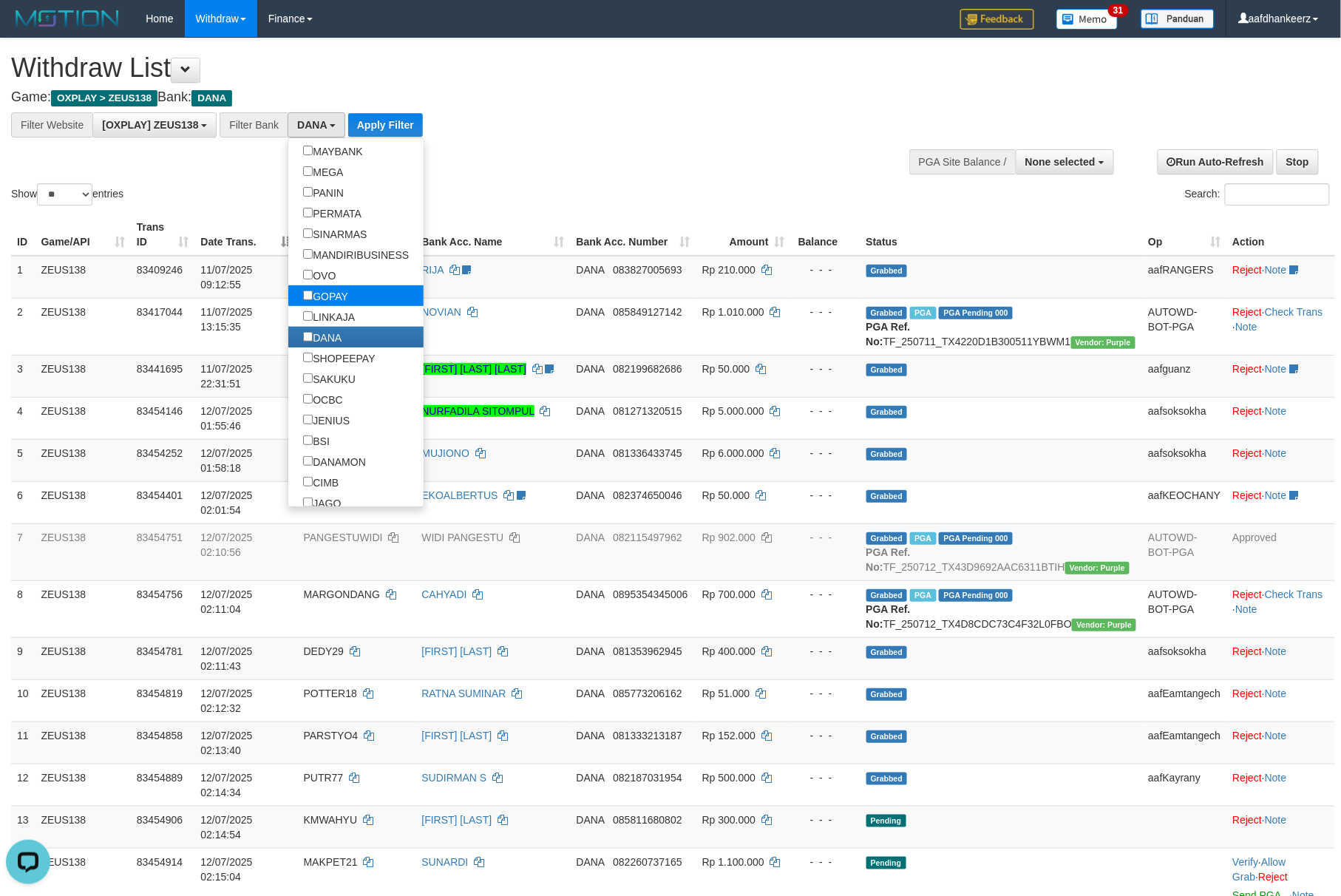 select on "*****" 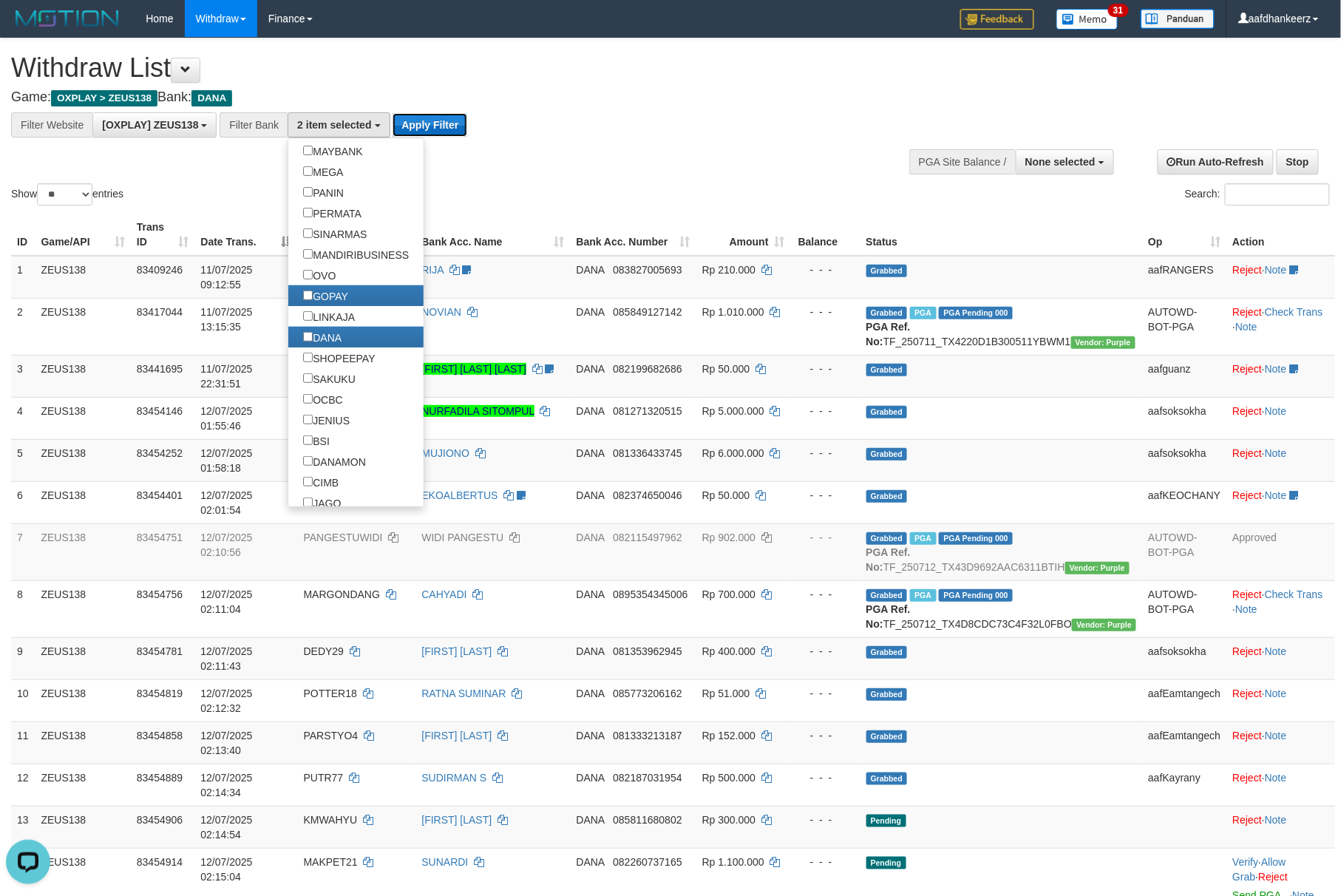 click on "Apply Filter" at bounding box center [430, 125] 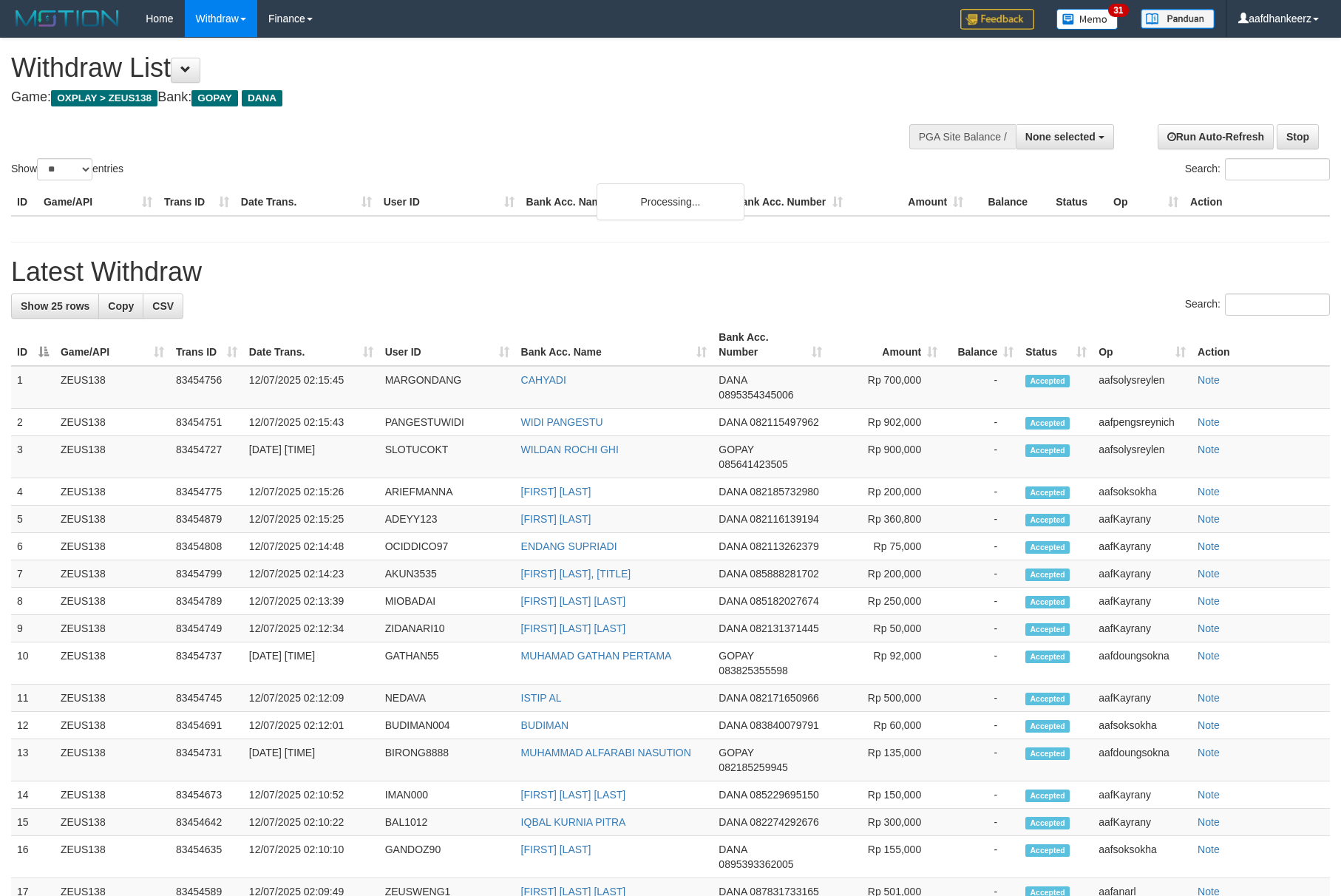 select 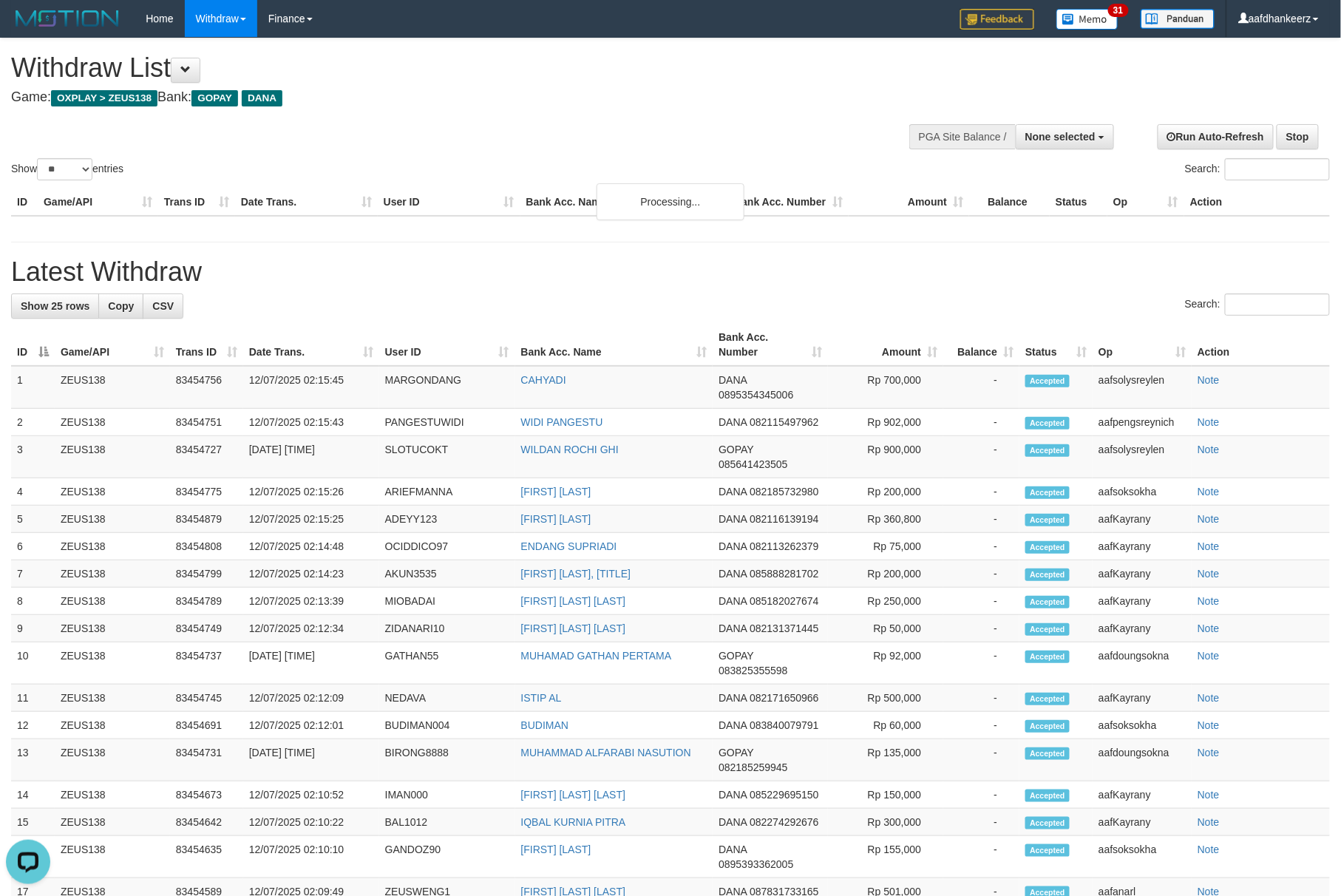 scroll, scrollTop: 0, scrollLeft: 0, axis: both 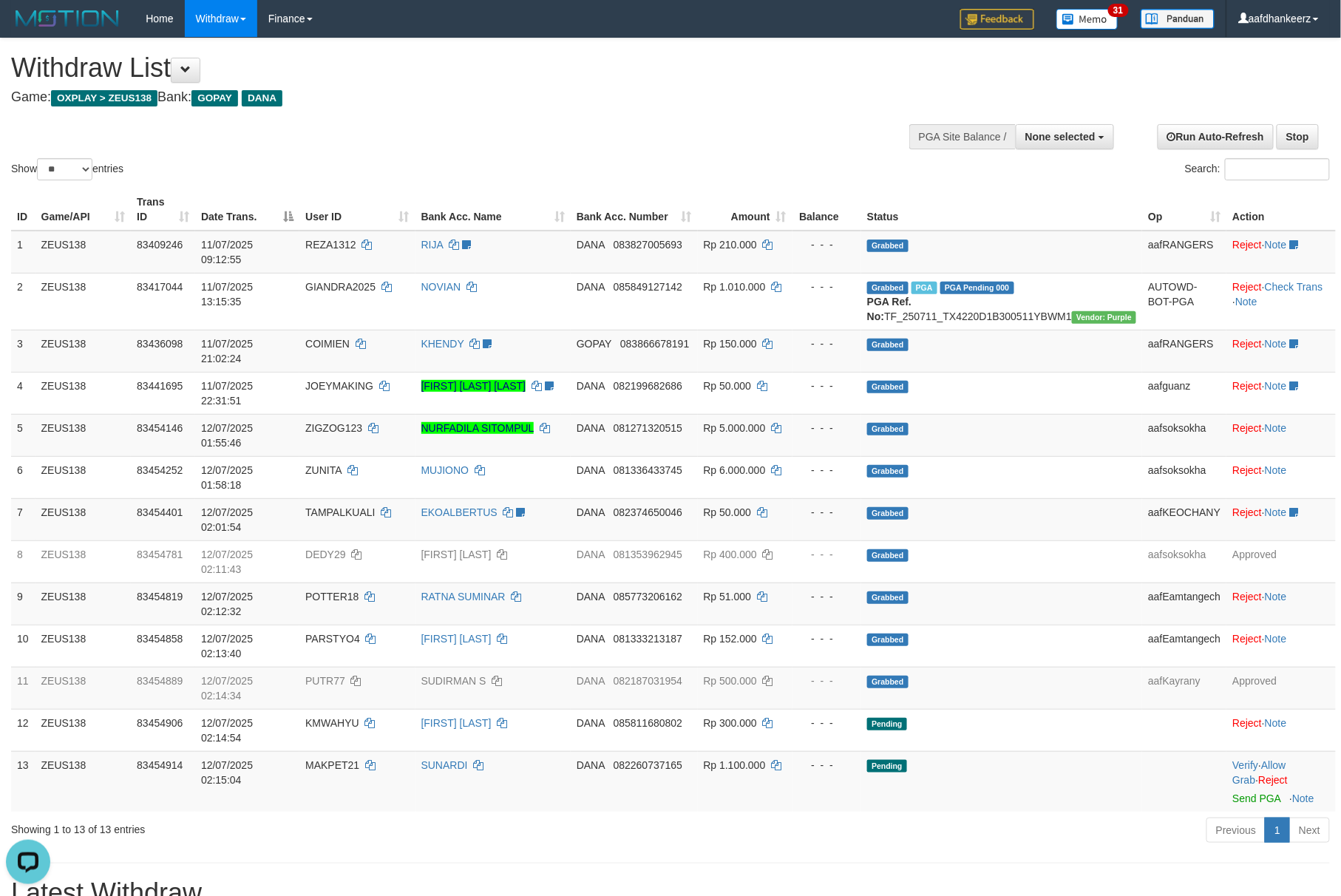 click on "Game:   OXPLAY > ZEUS138    				Bank:   GOPAY   DANA" at bounding box center [445, 98] 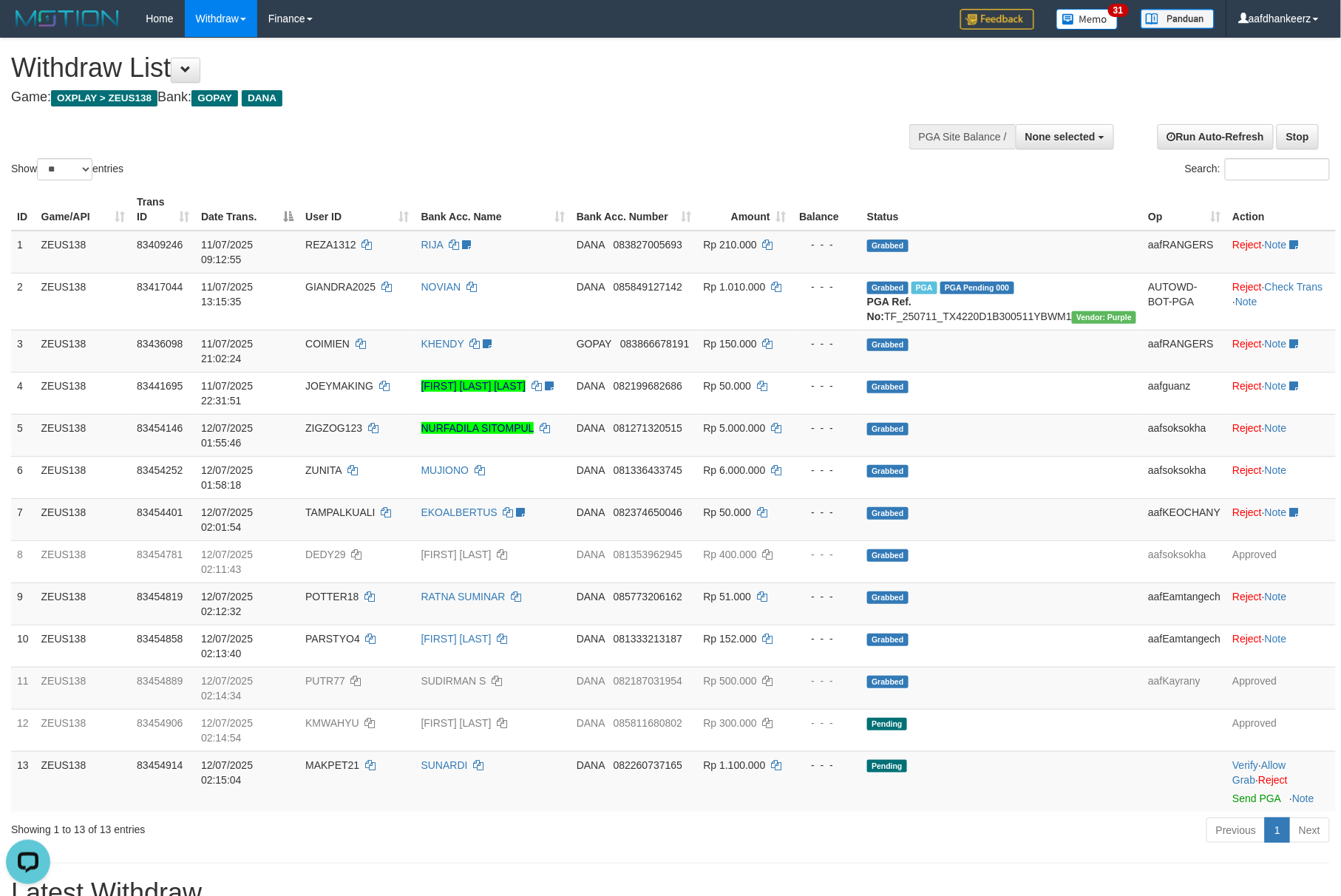 click on "Game:   OXPLAY > ZEUS138    				Bank:   GOPAY   DANA" at bounding box center [445, 98] 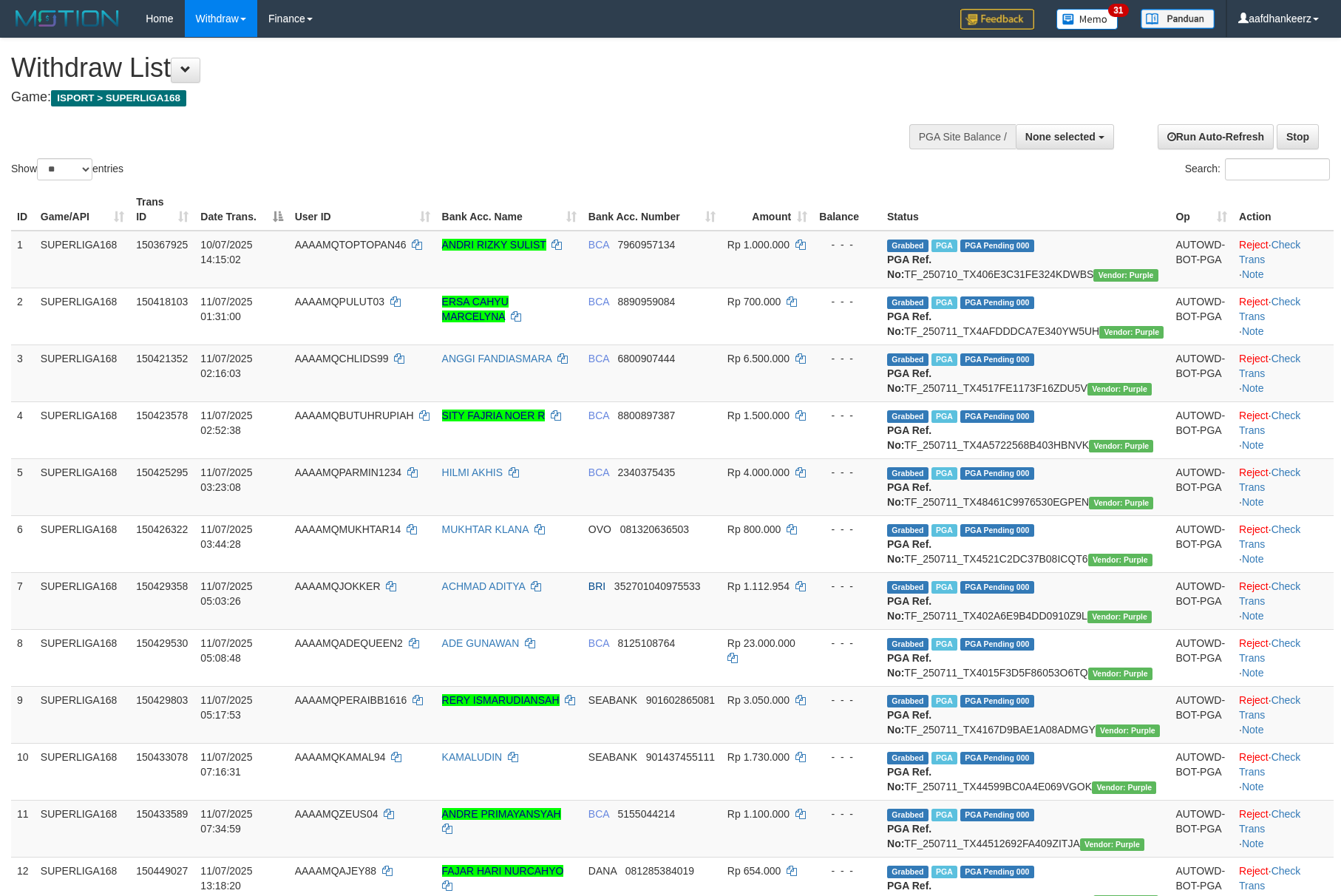 select 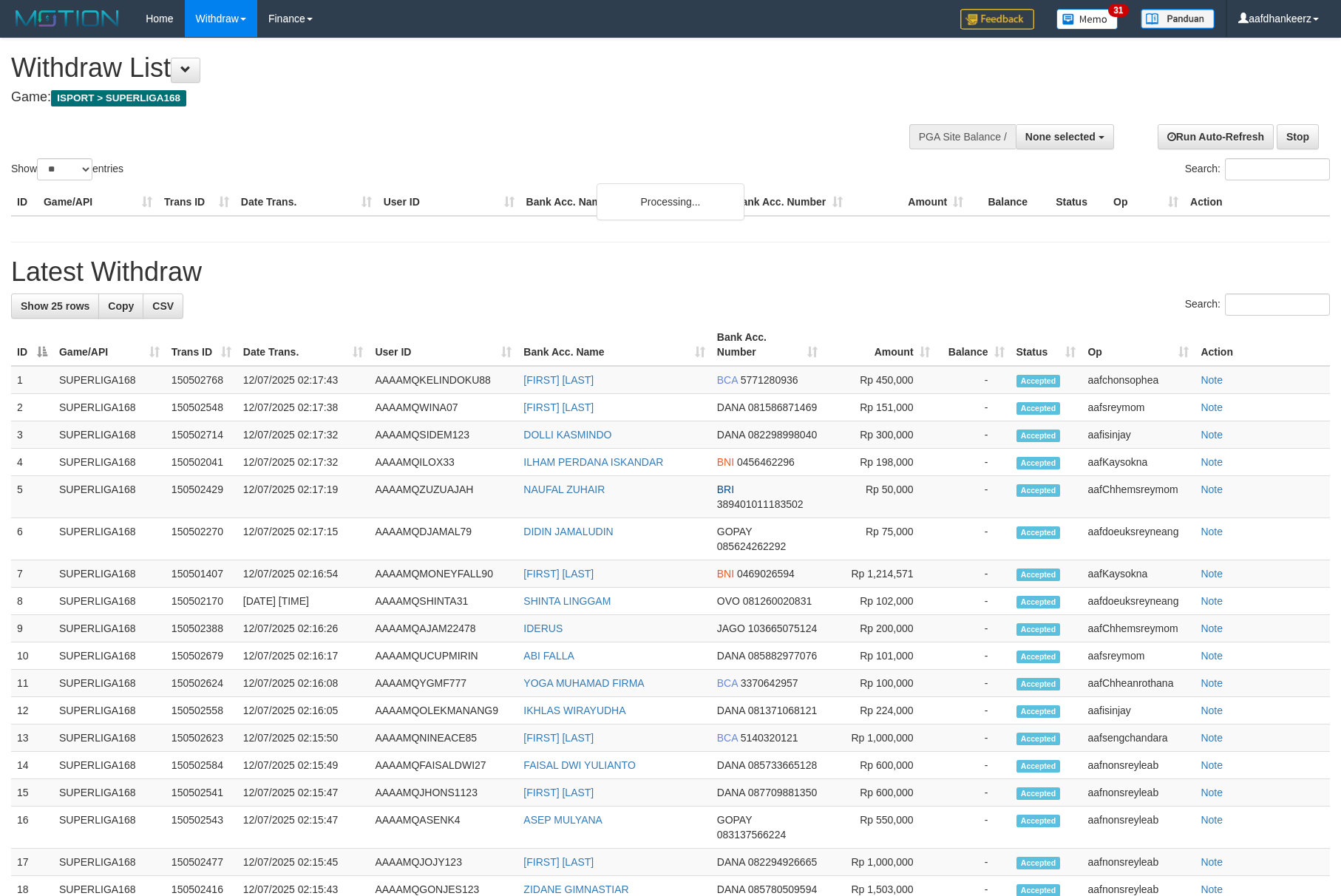 select 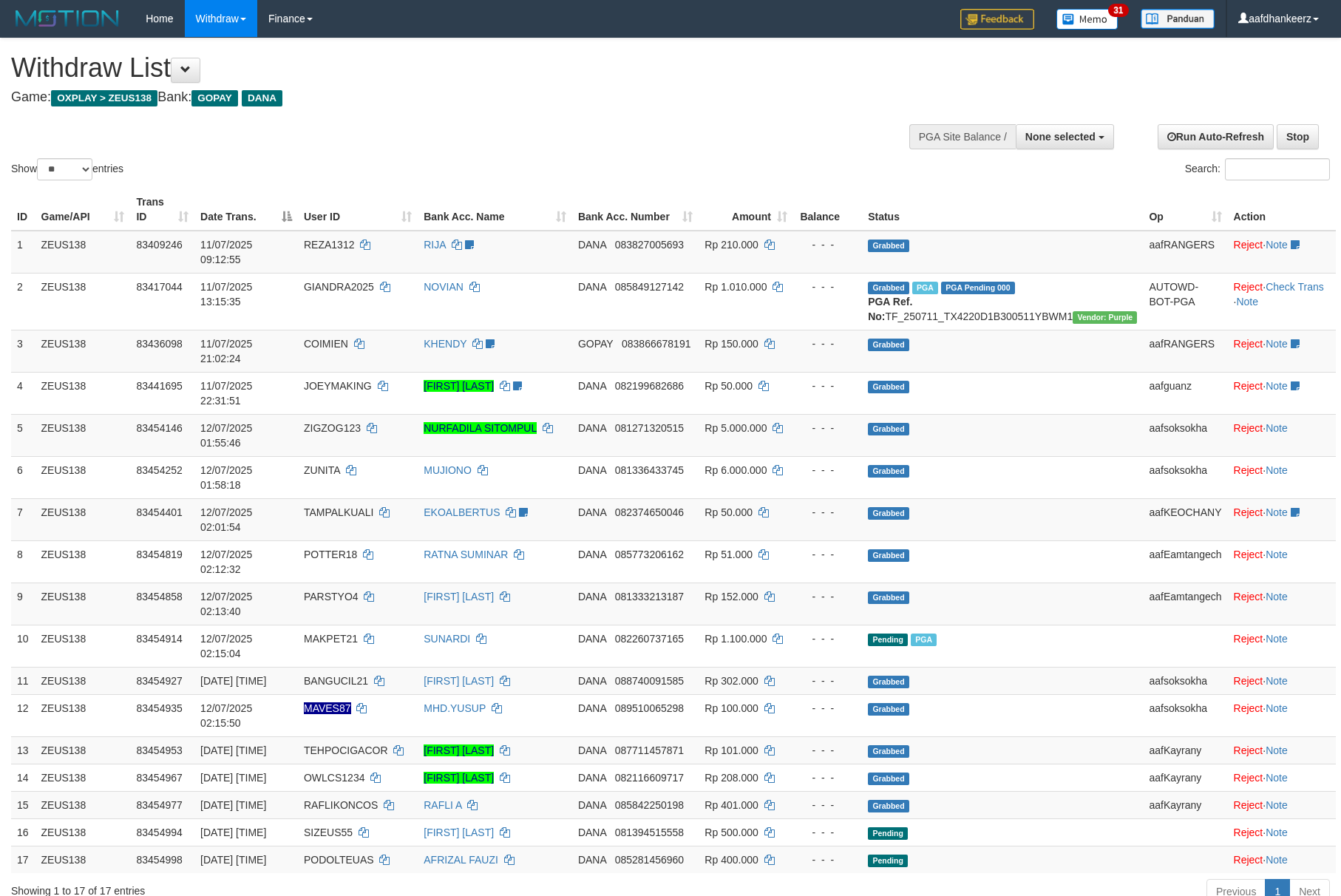 select 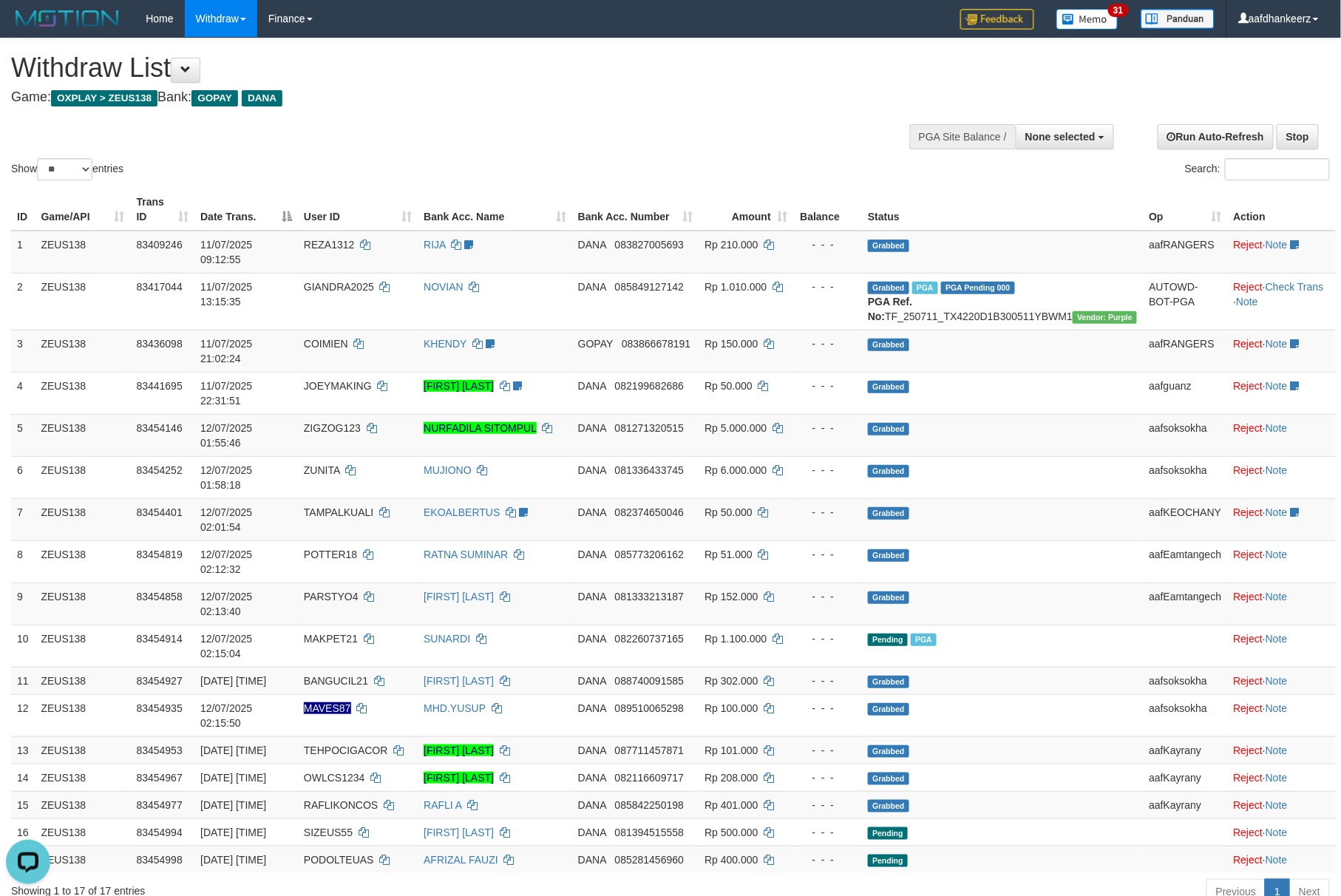 scroll, scrollTop: 0, scrollLeft: 0, axis: both 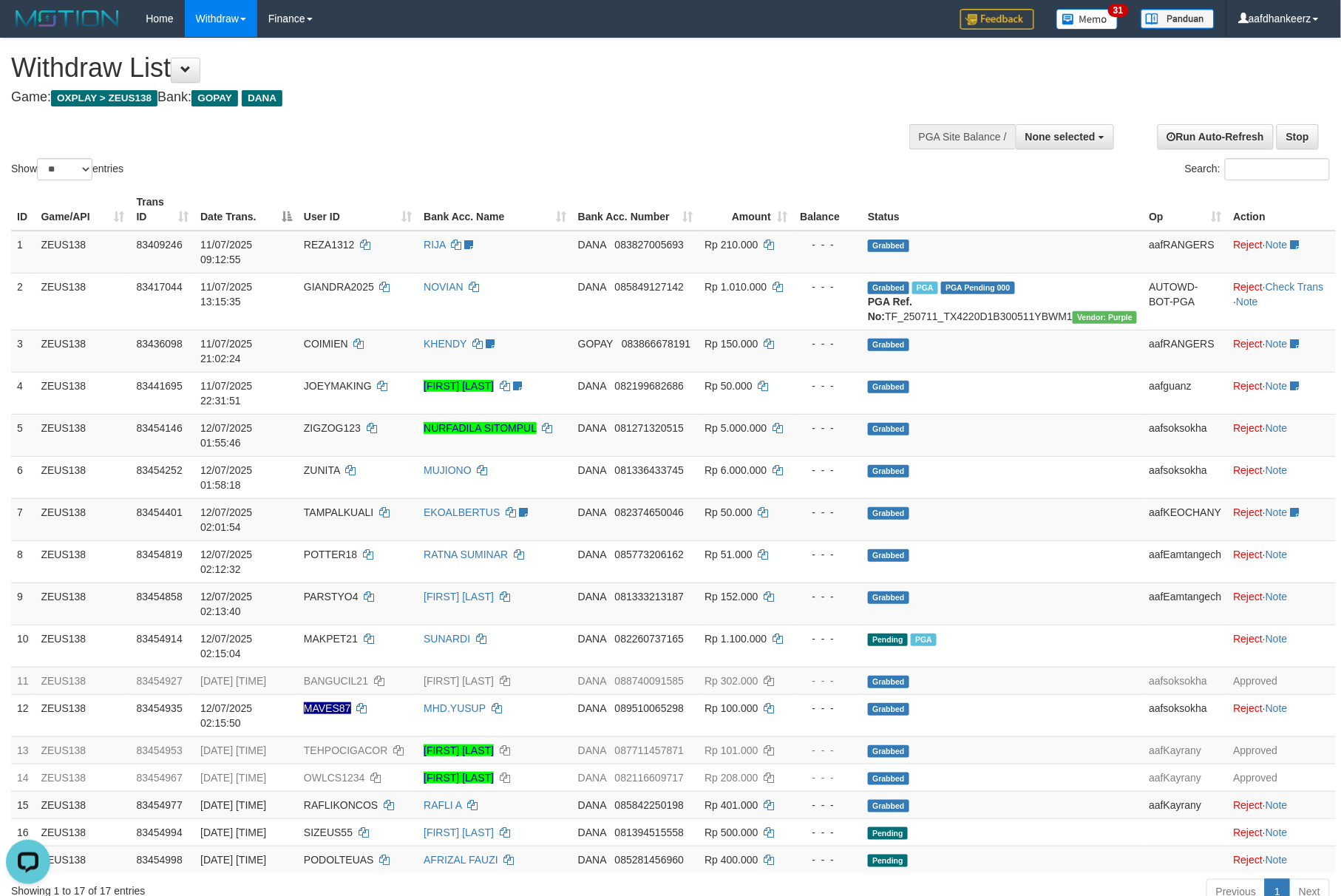 click on "Show  ** ** ** ***  entries Search:" at bounding box center [670, 111] 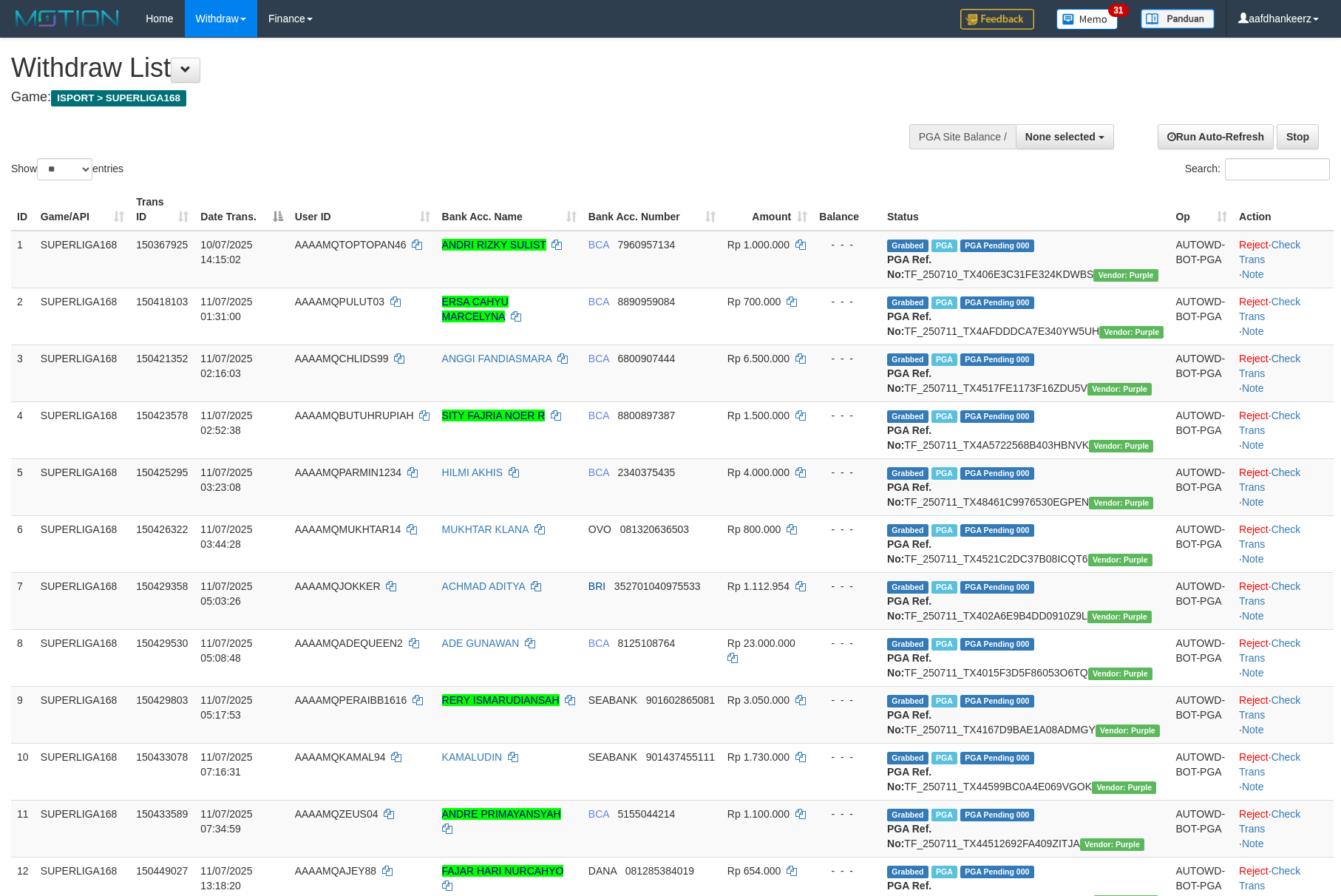 select 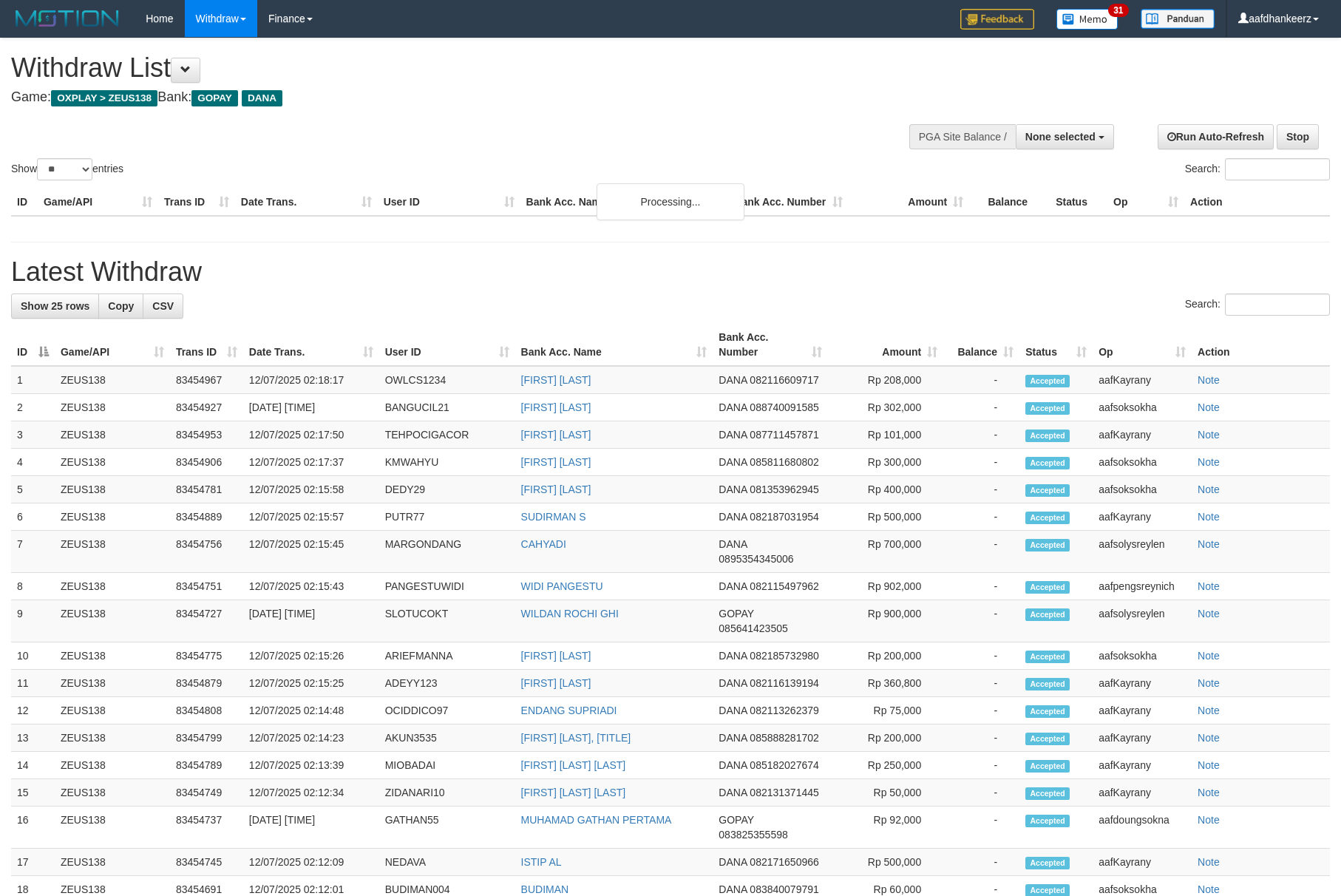 select 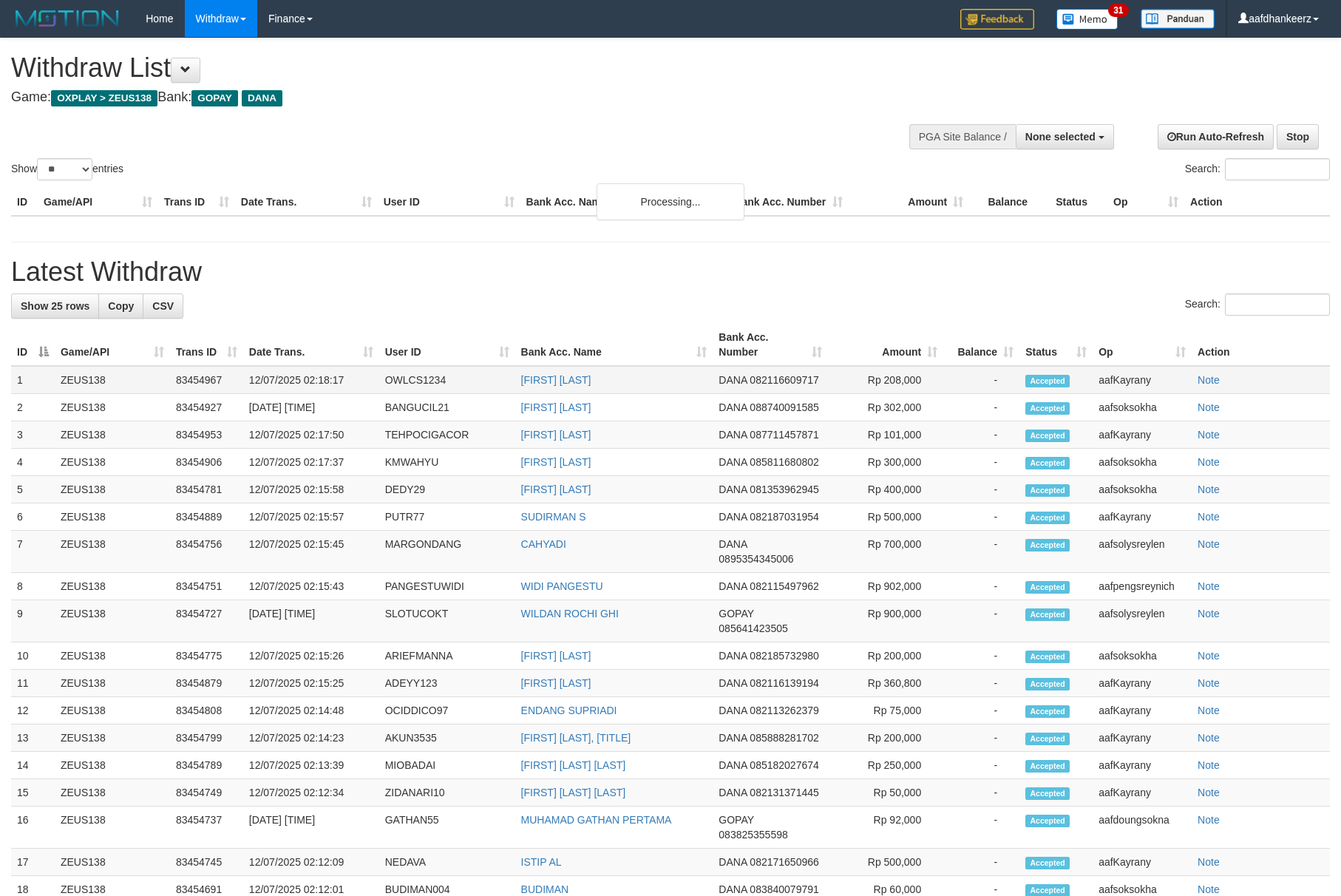 scroll, scrollTop: 0, scrollLeft: 0, axis: both 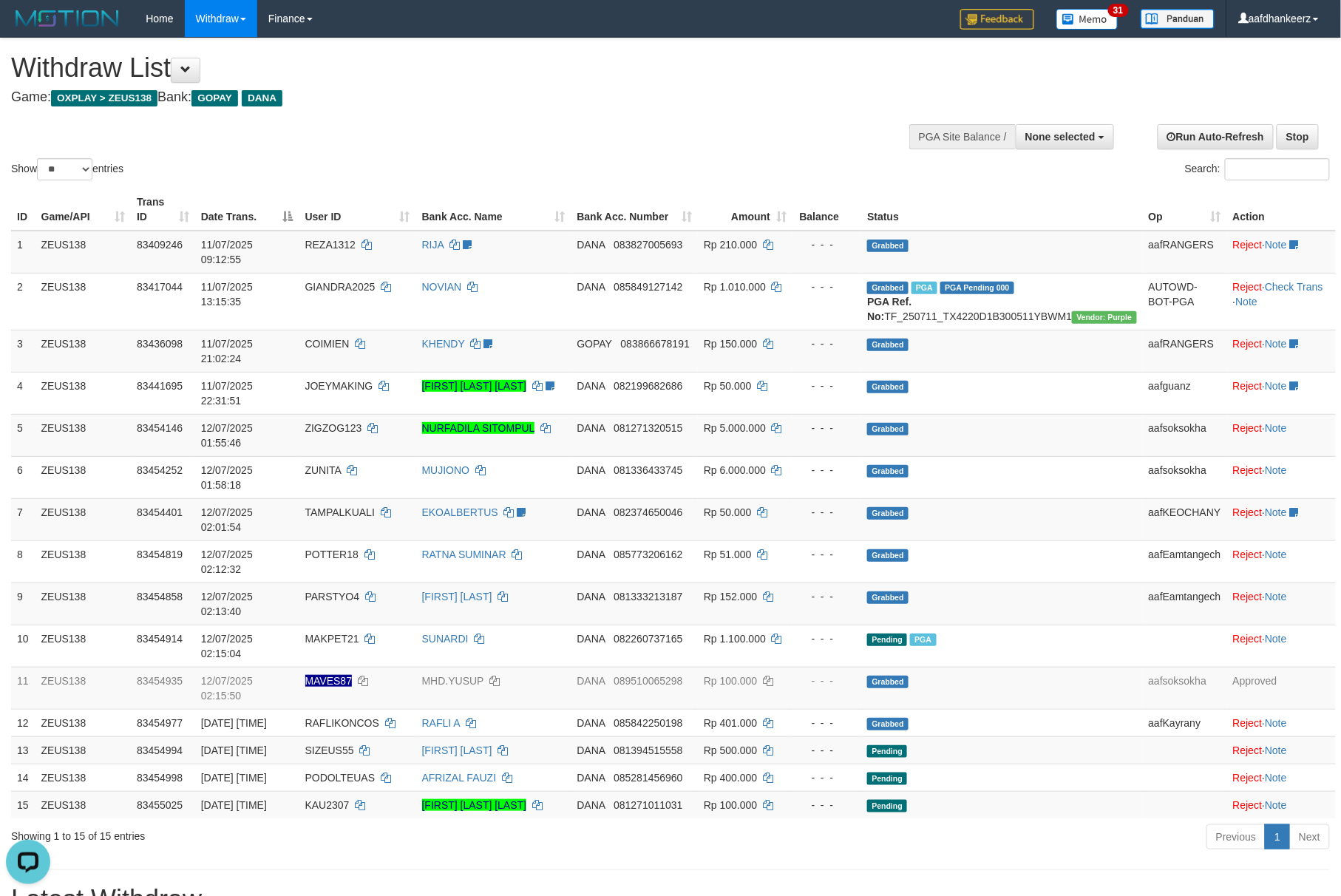 click on "Game:   OXPLAY > ZEUS138    				Bank:   GOPAY   DANA" at bounding box center (445, 98) 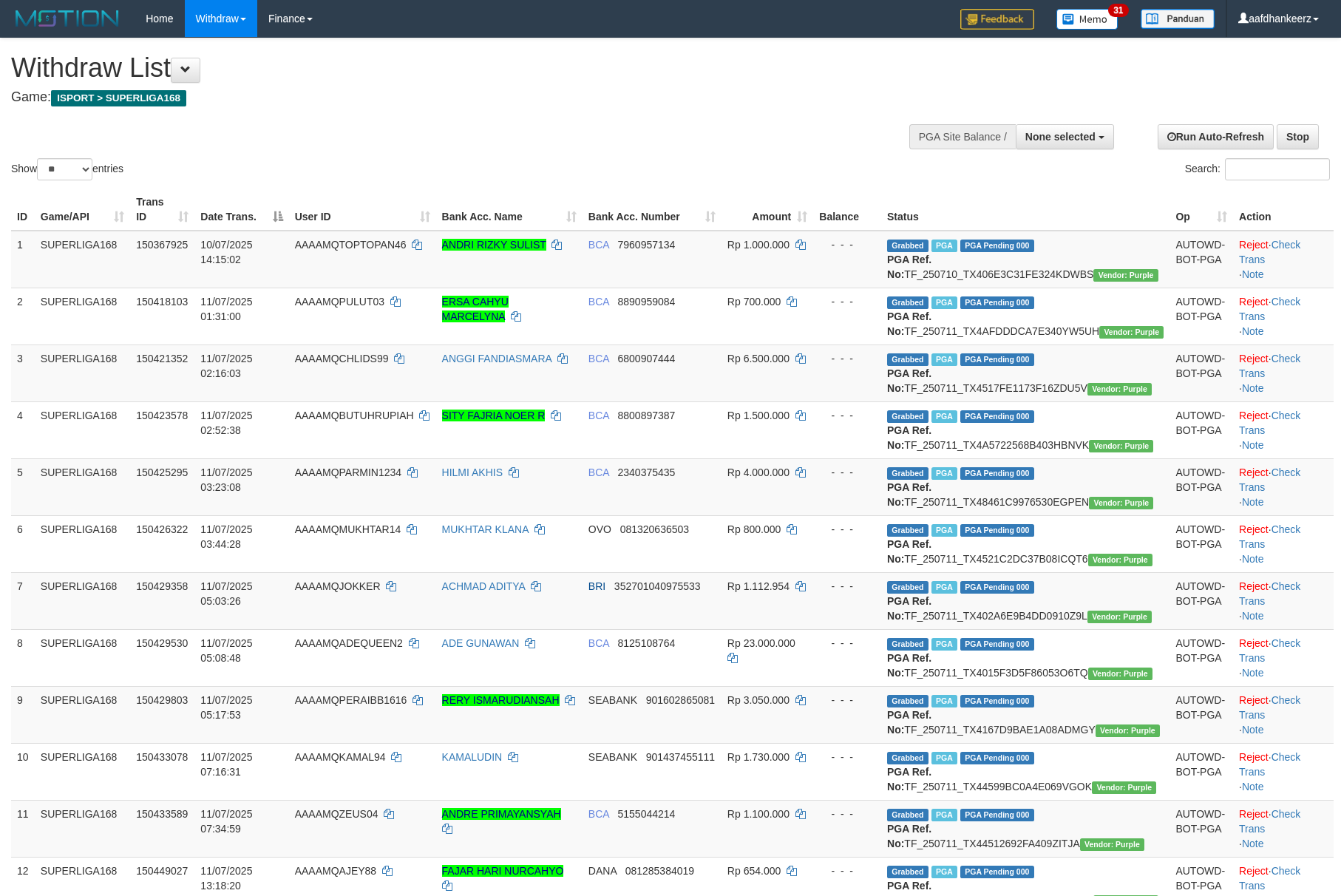 select 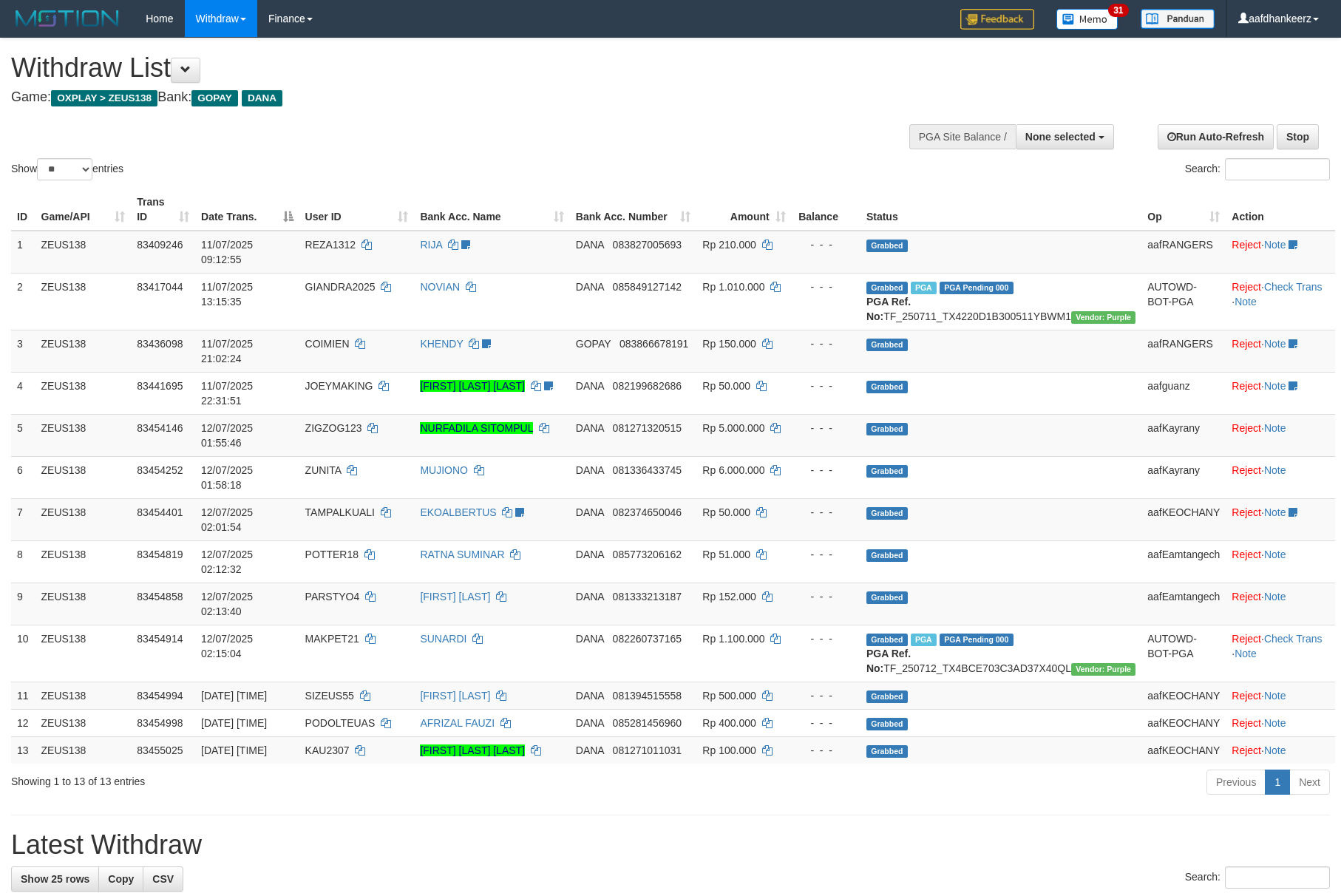 select 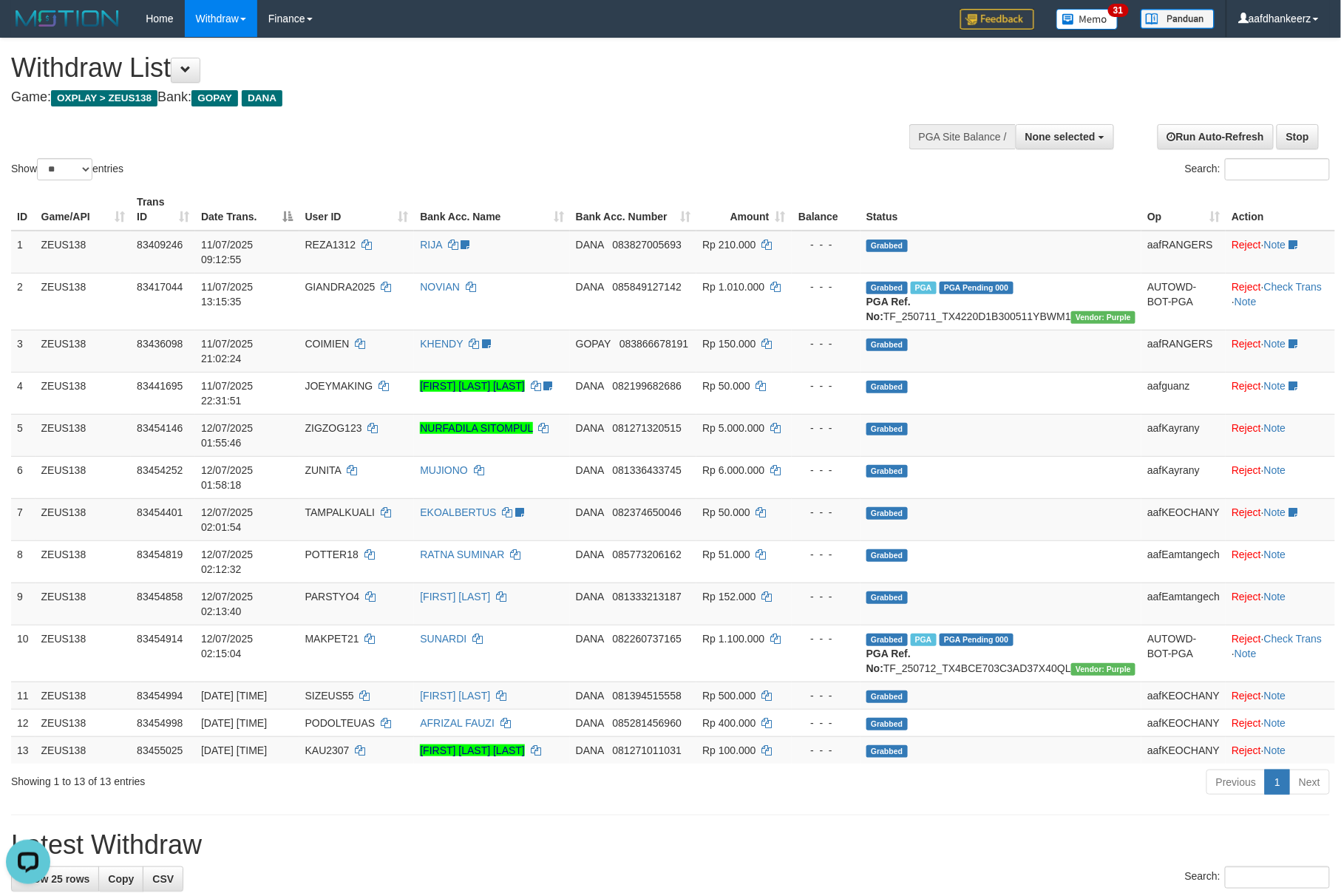 scroll, scrollTop: 0, scrollLeft: 0, axis: both 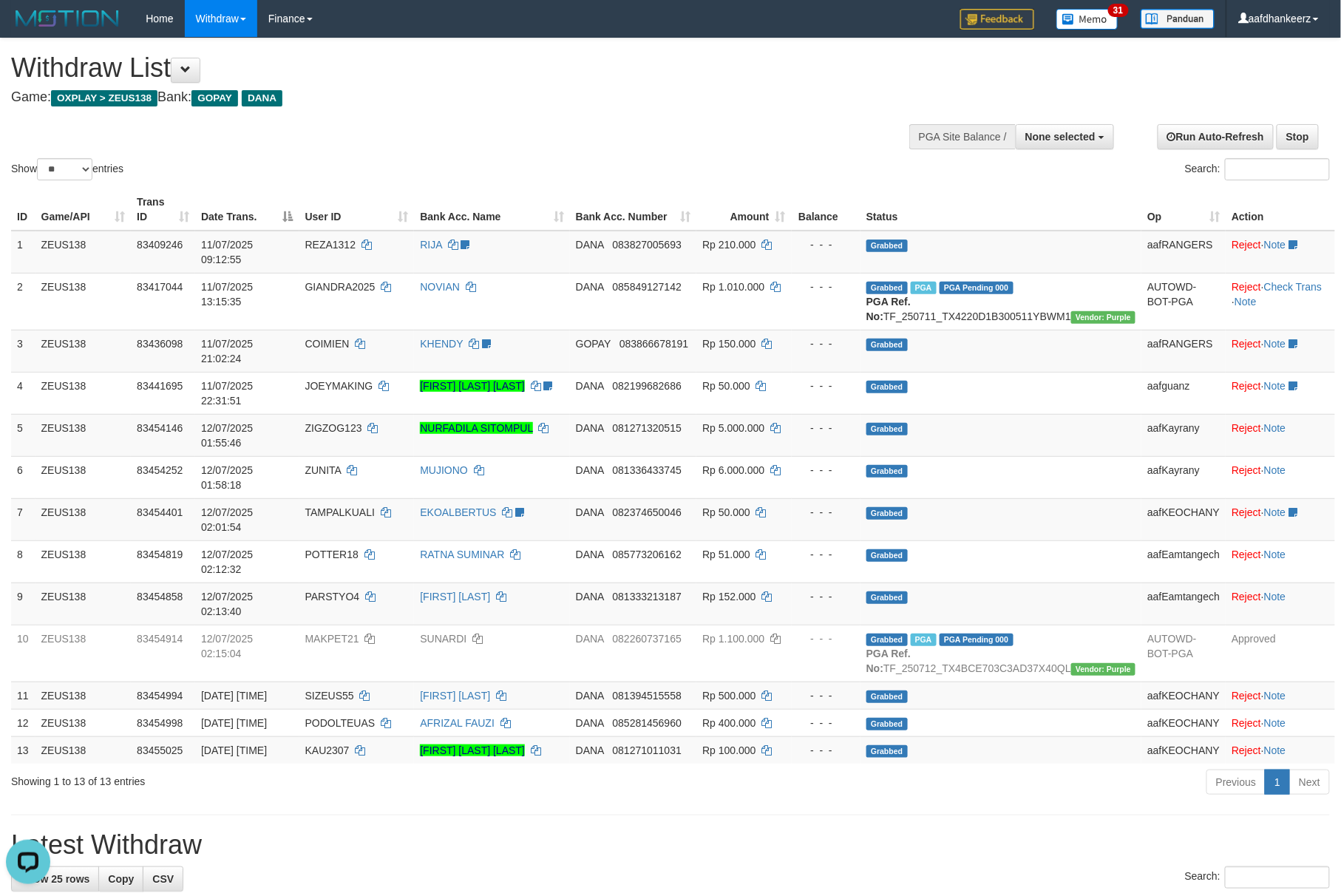 click on "Show  ** ** ** ***  entries Search:" at bounding box center (670, 111) 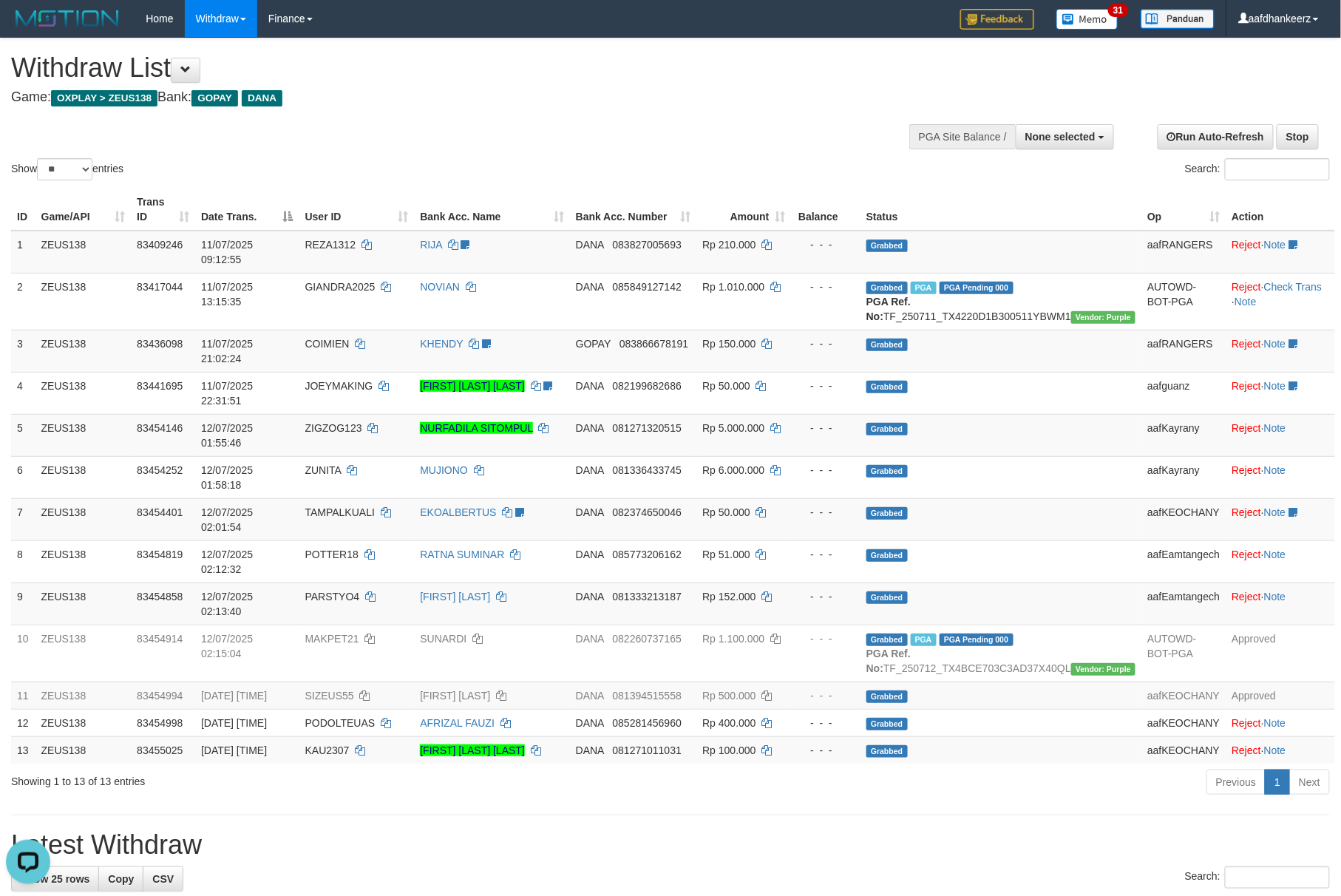 click on "Show  ** ** ** ***  entries Search:" at bounding box center [670, 111] 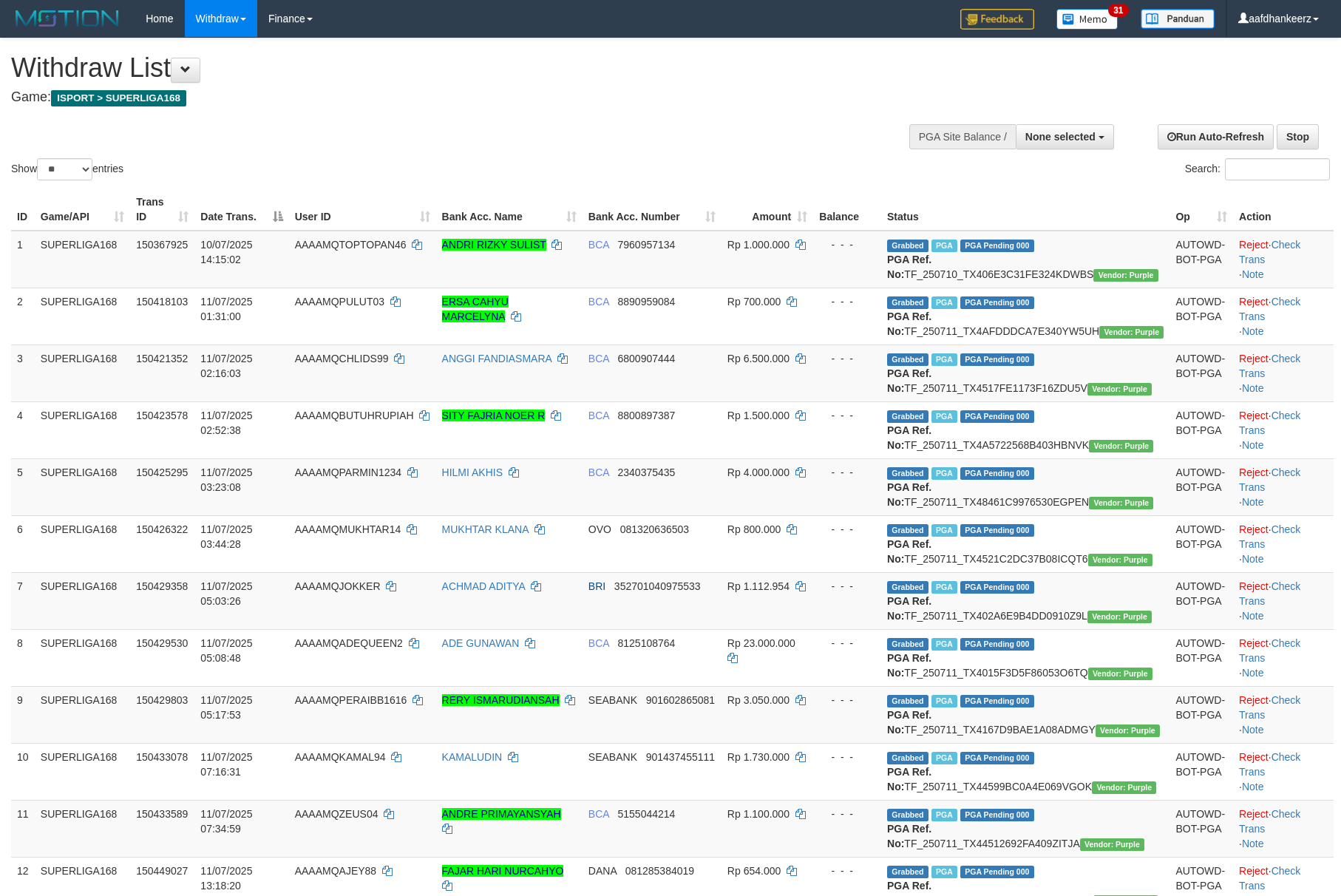 select 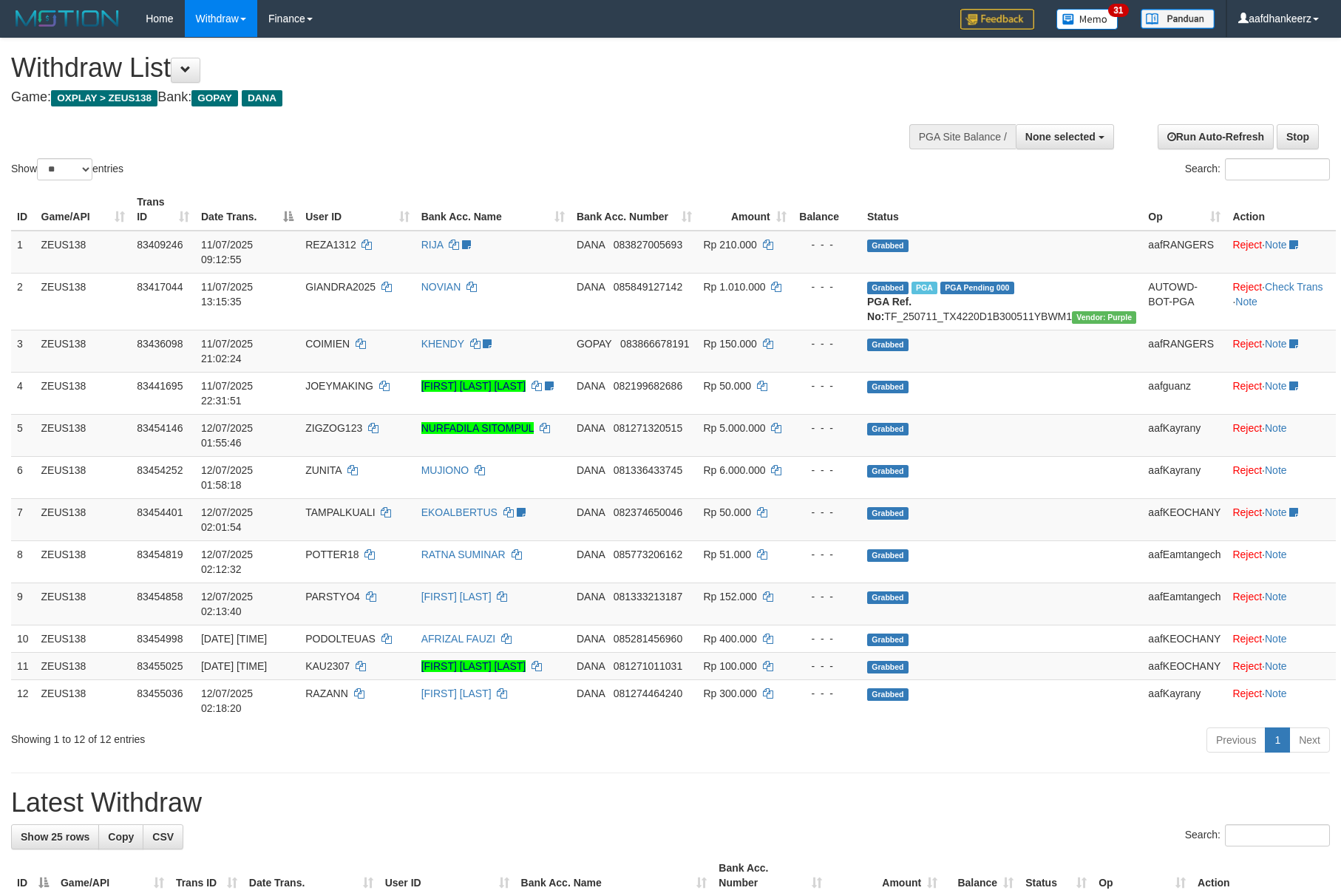 select 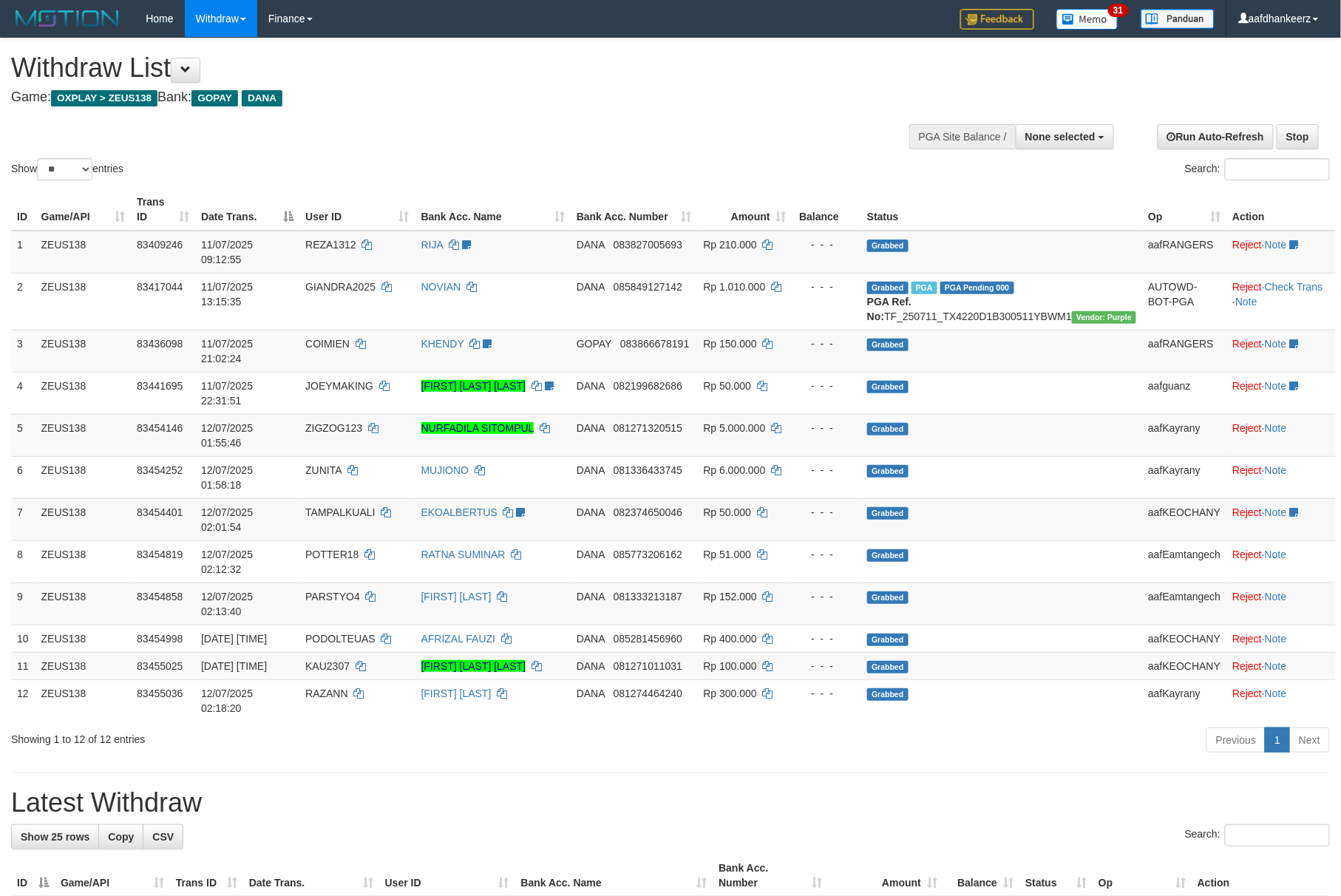 click on "Show  ** ** ** ***  entries Search:" at bounding box center [670, 111] 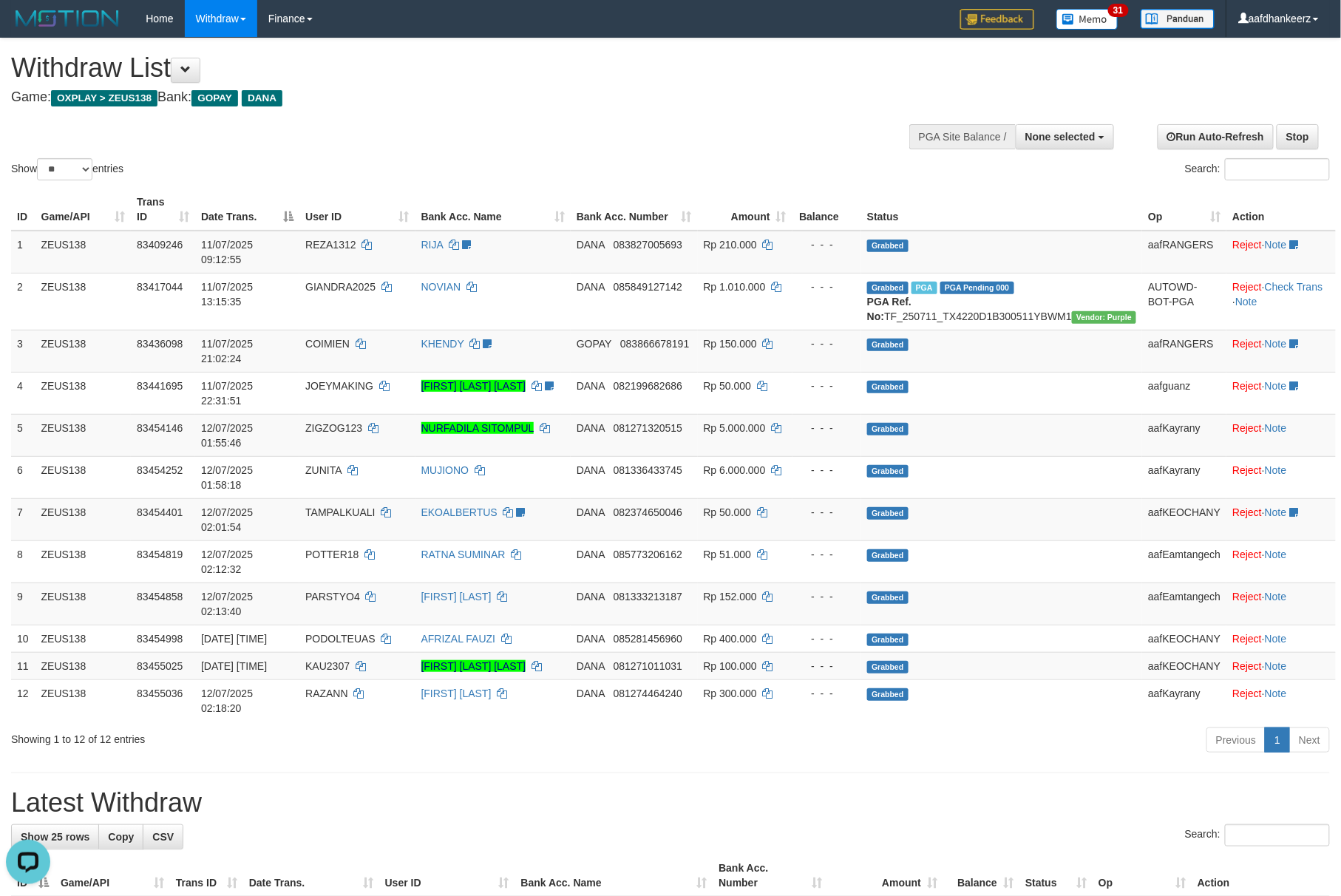 scroll, scrollTop: 0, scrollLeft: 0, axis: both 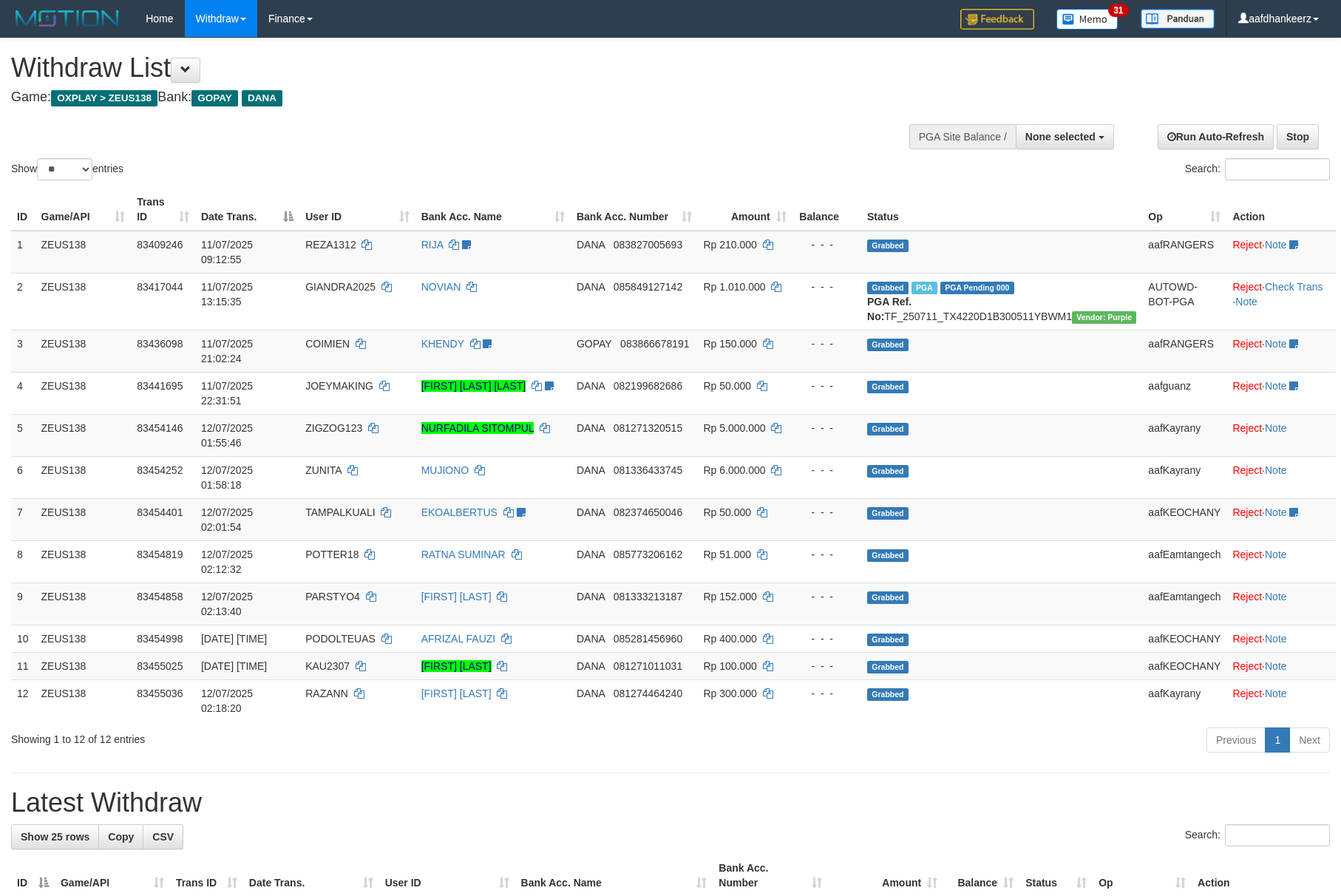select 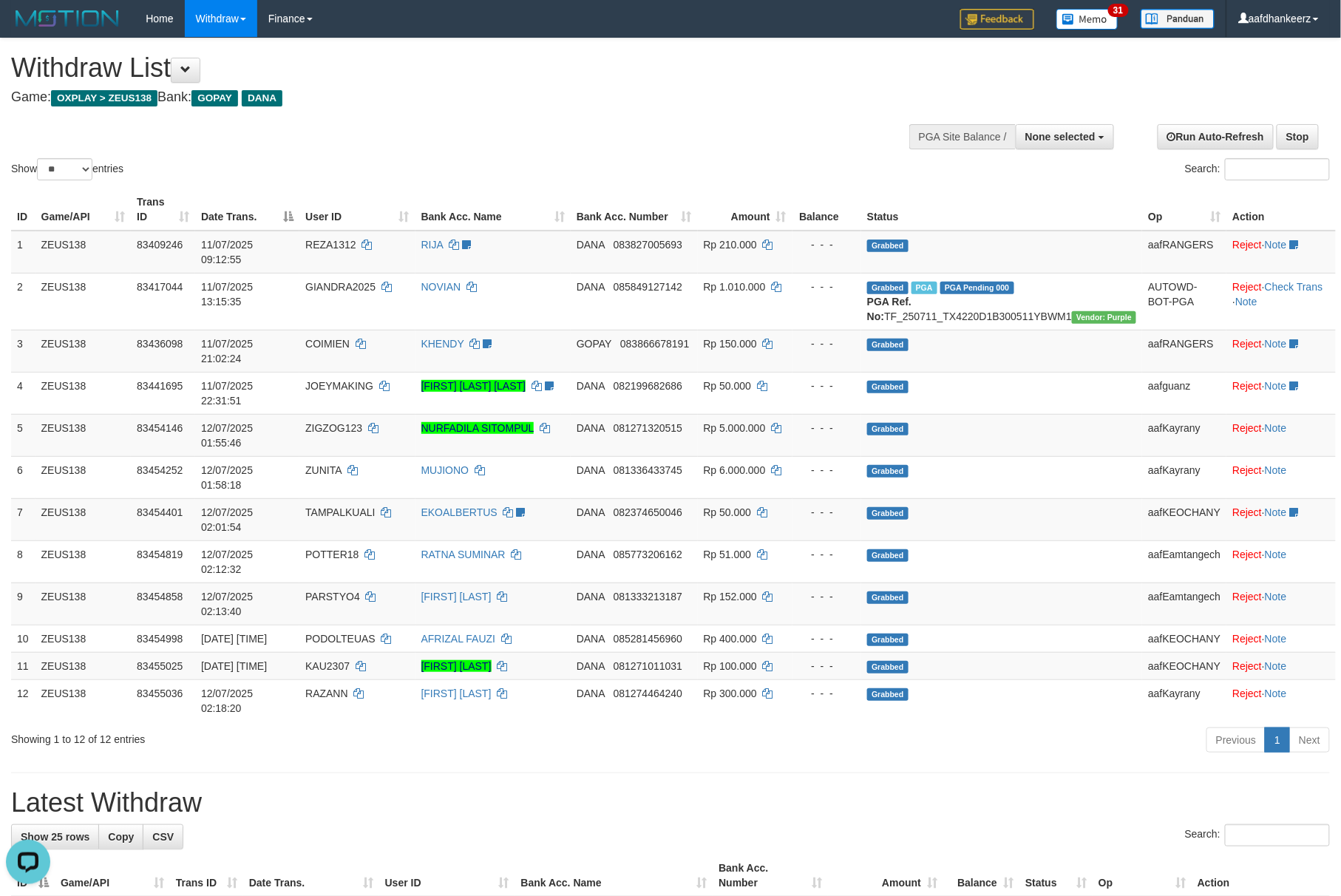 scroll, scrollTop: 0, scrollLeft: 0, axis: both 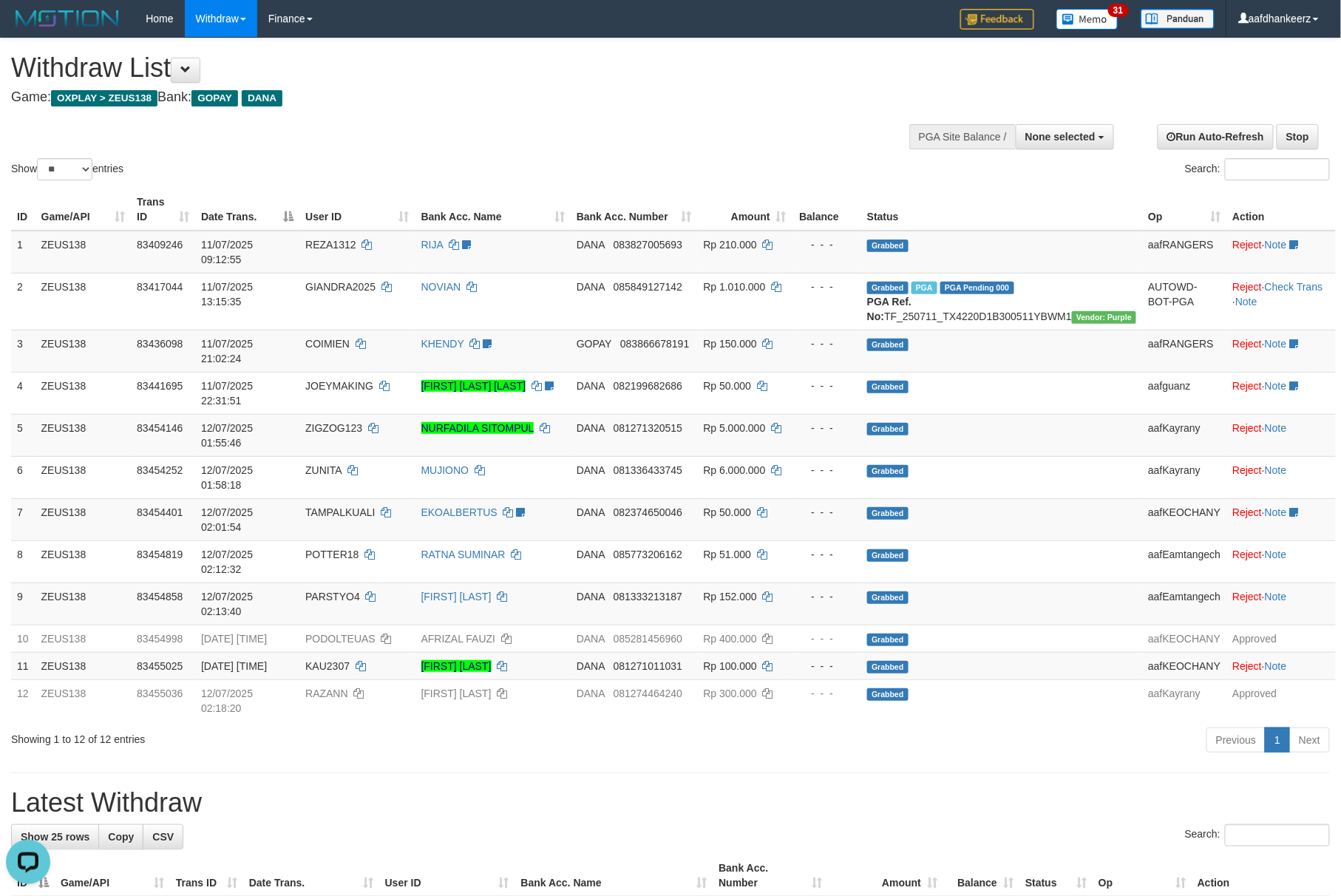 click on "Withdraw List" at bounding box center (445, 68) 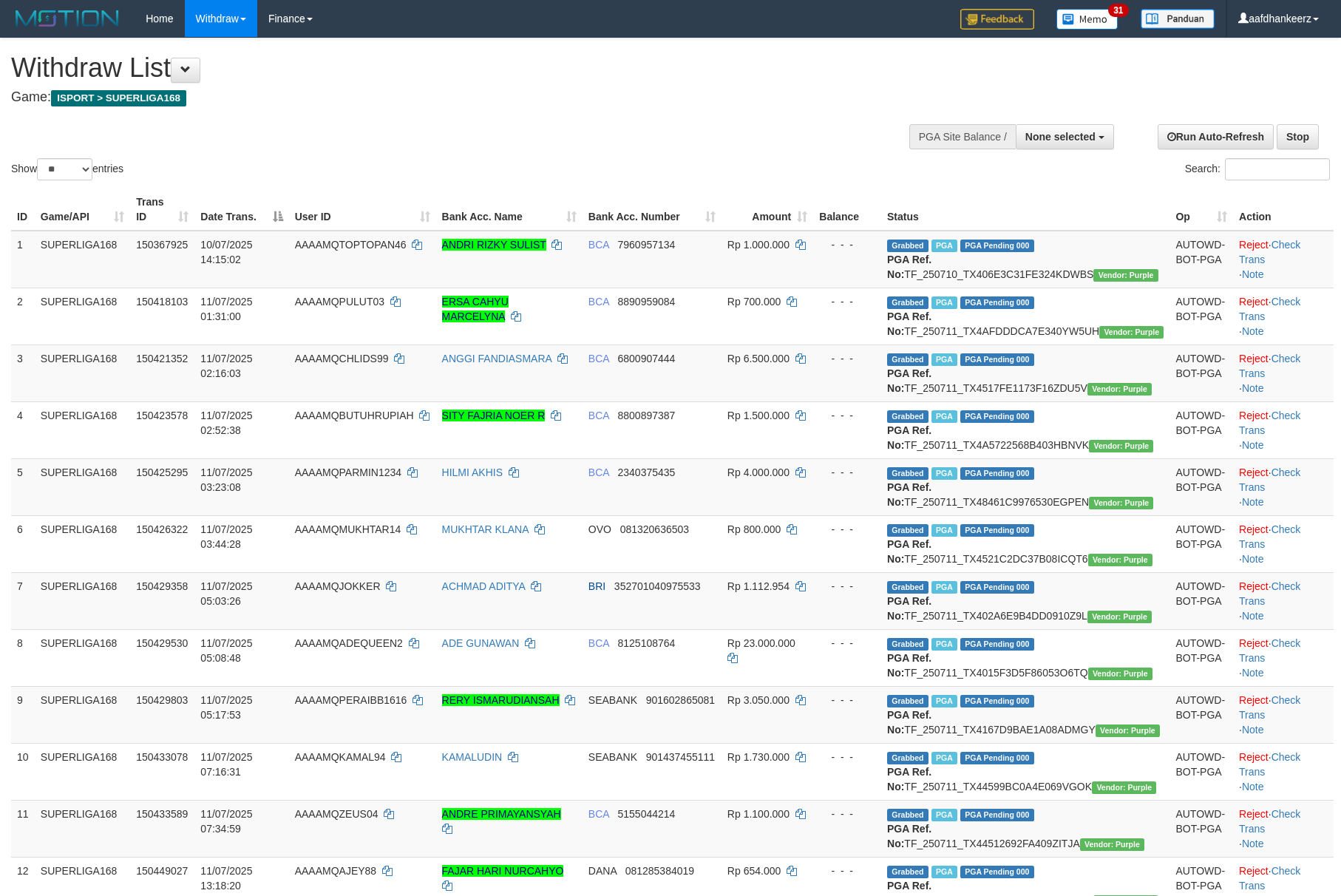 select 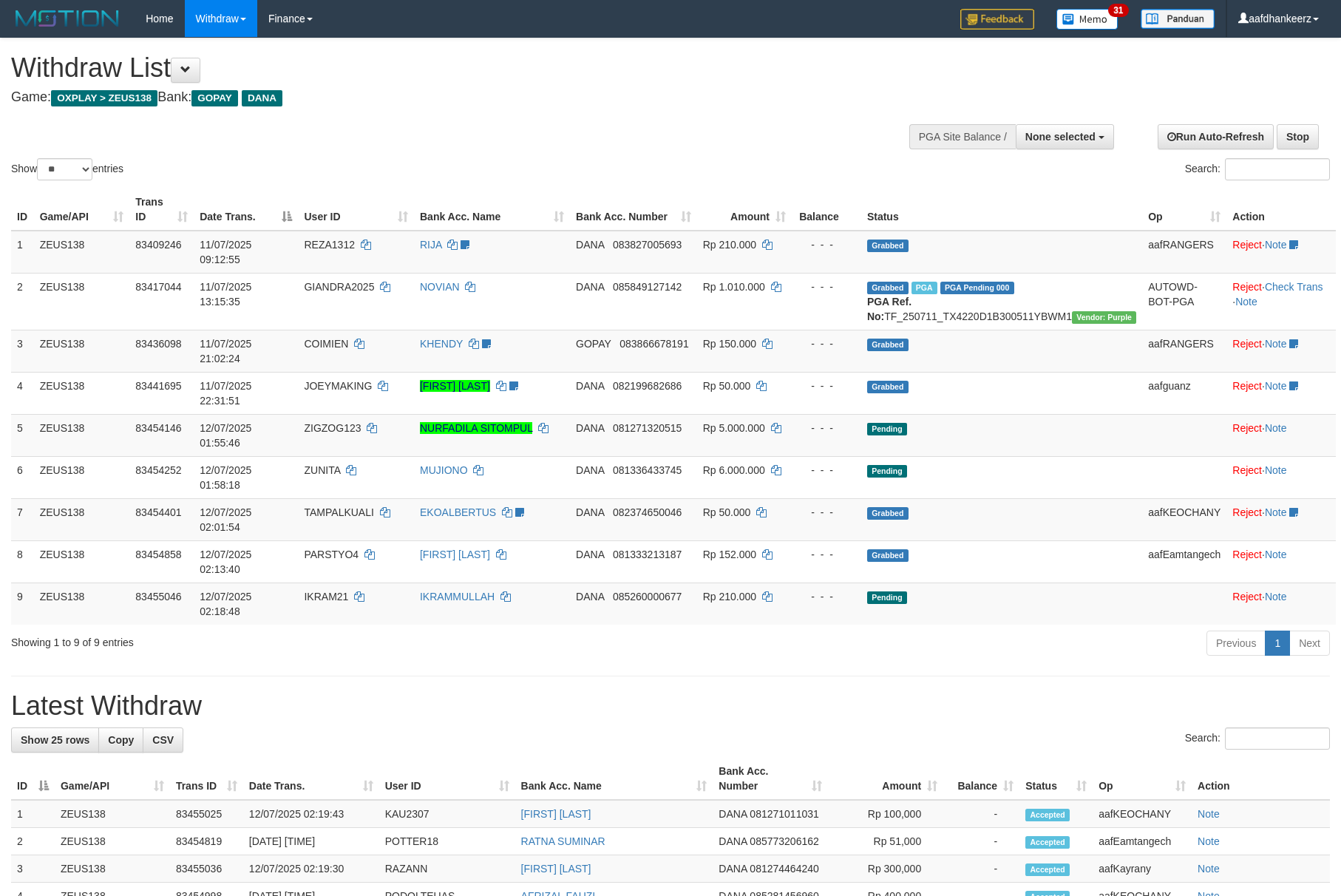 select 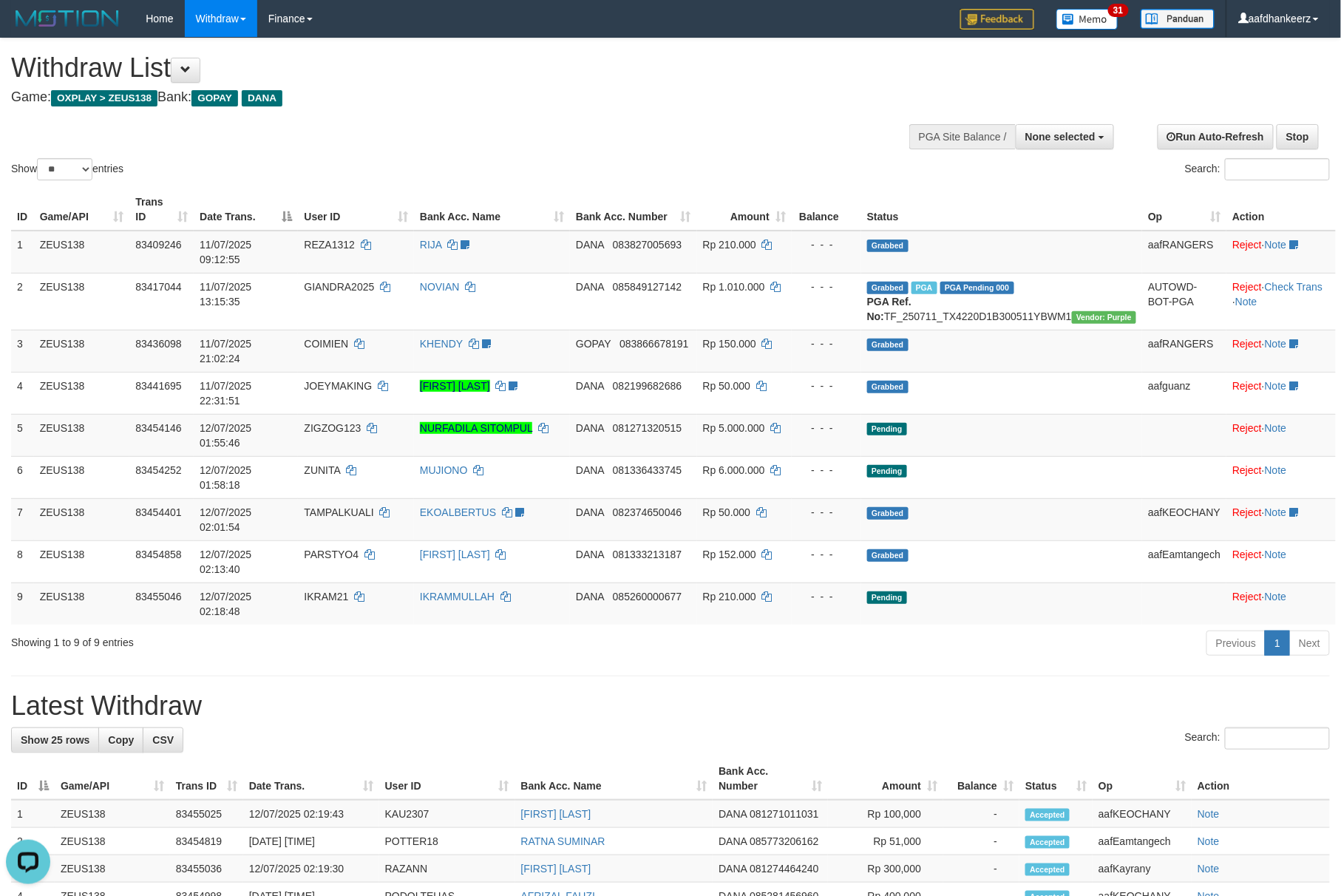 scroll, scrollTop: 0, scrollLeft: 0, axis: both 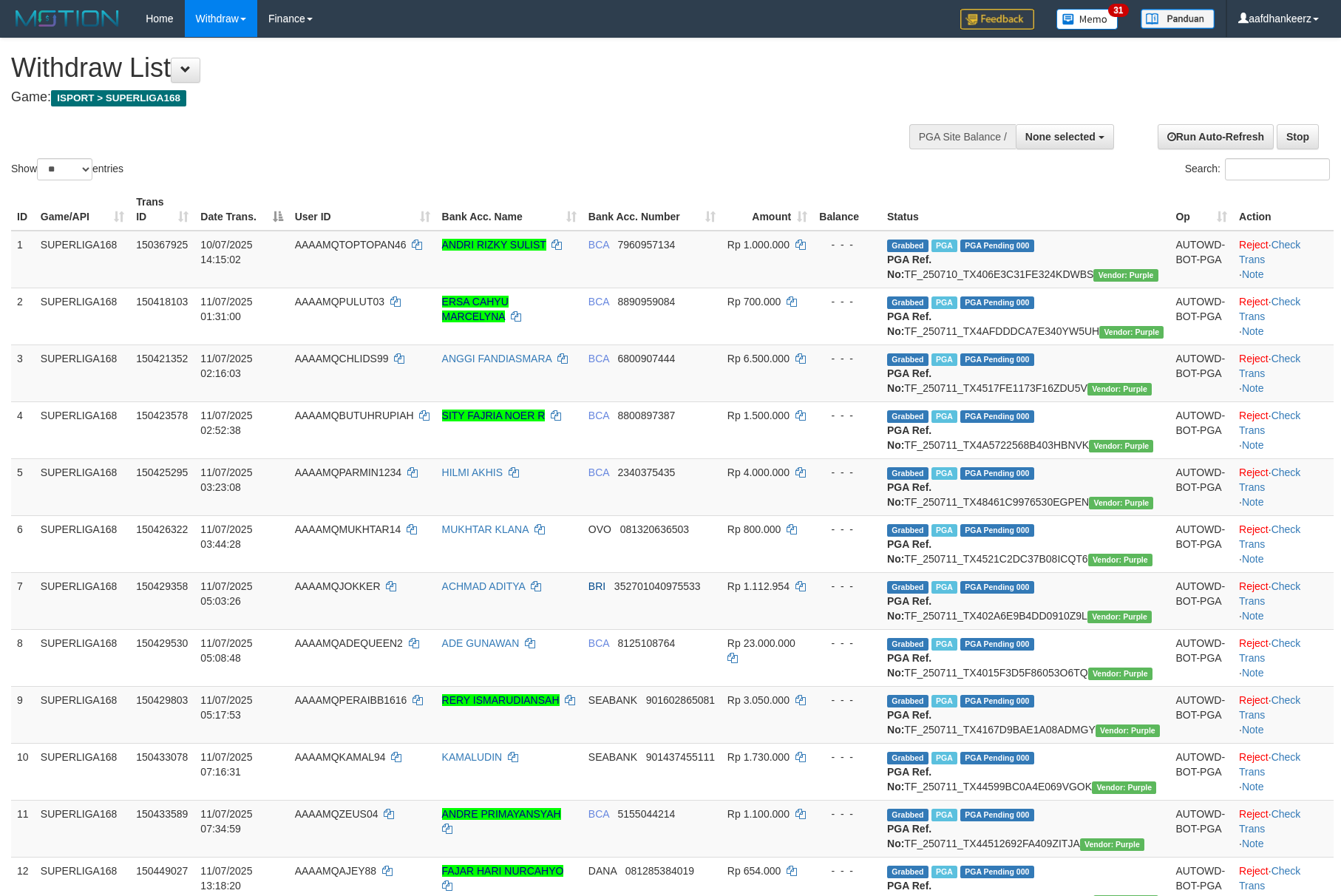 select 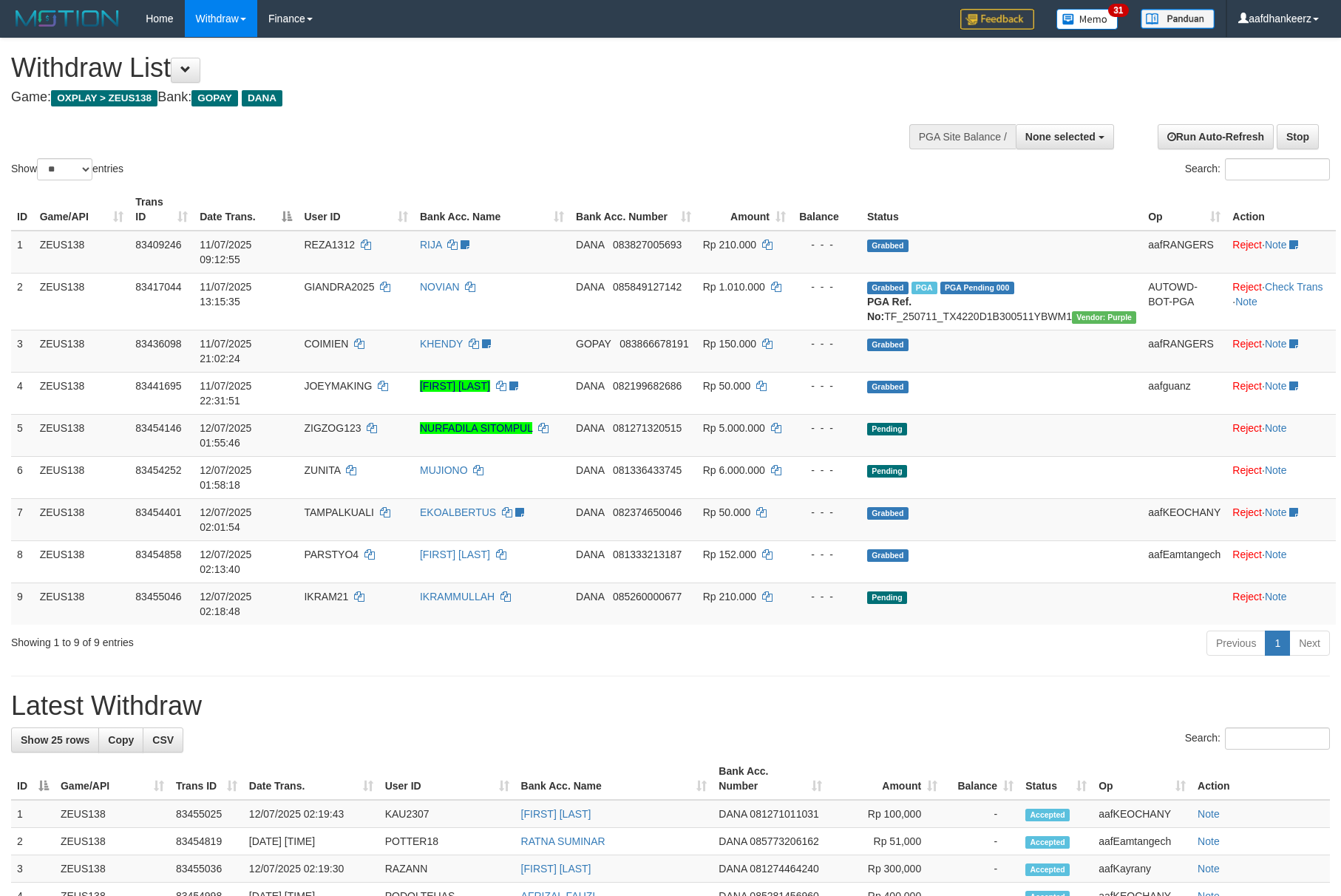 select 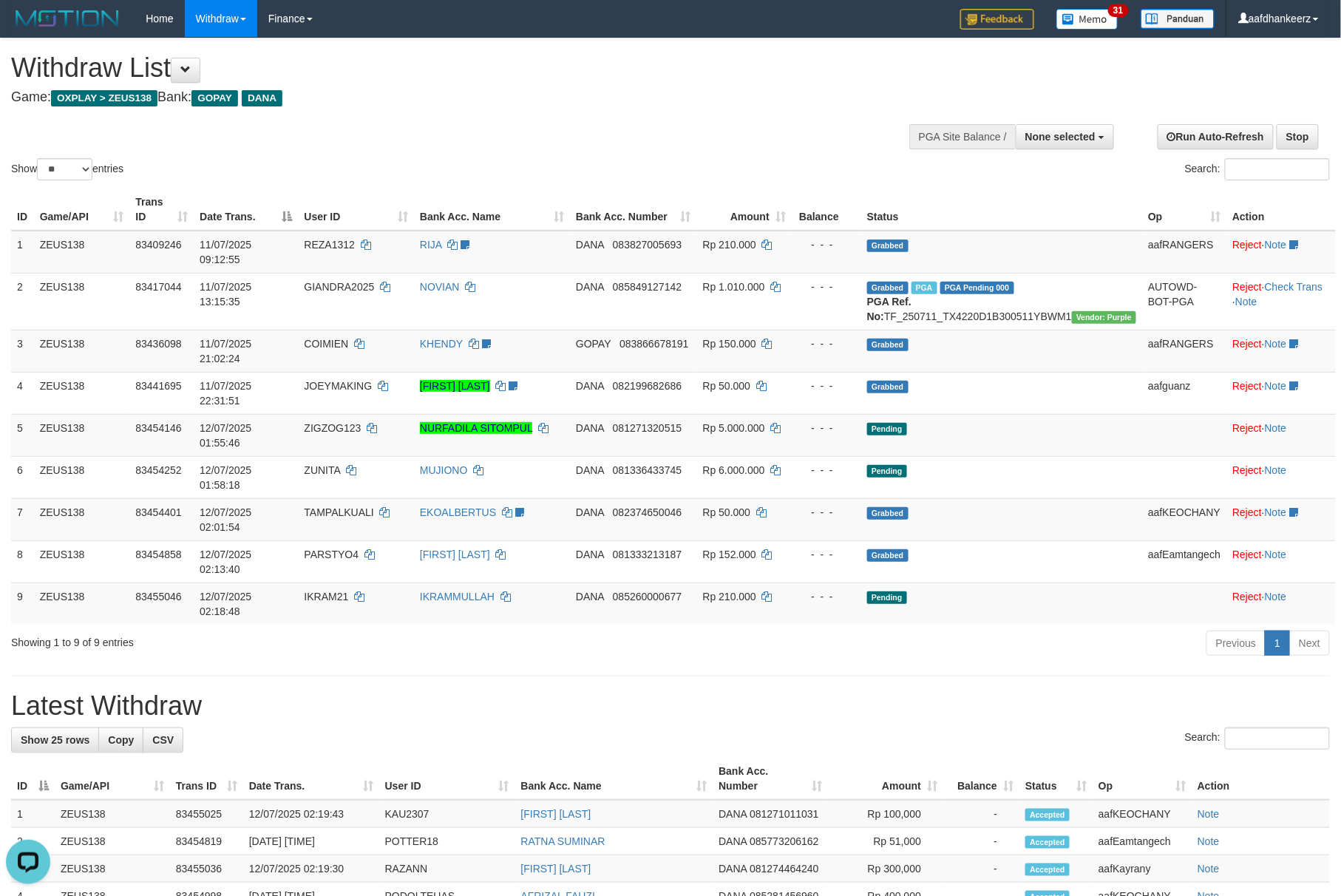 scroll, scrollTop: 0, scrollLeft: 0, axis: both 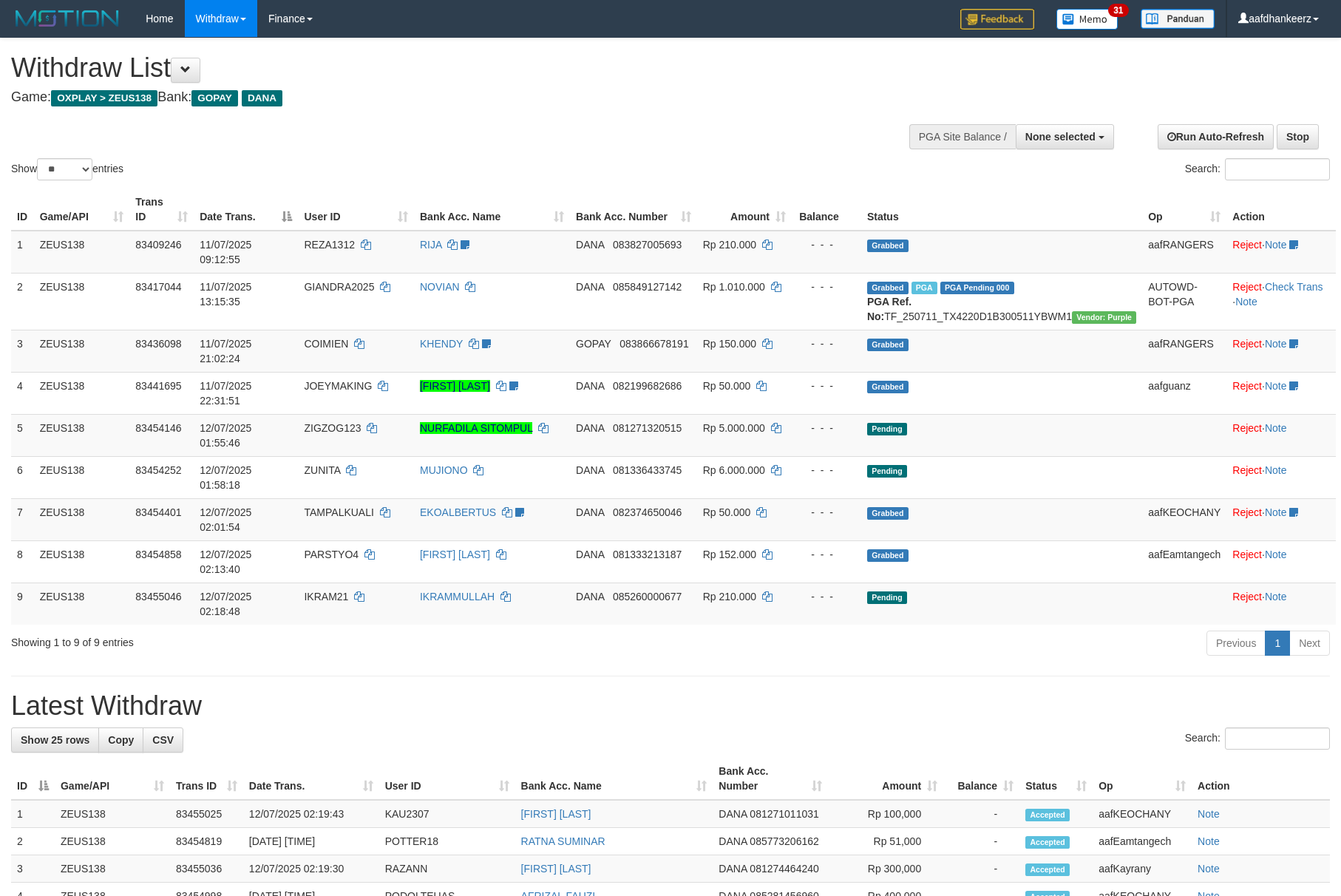 select 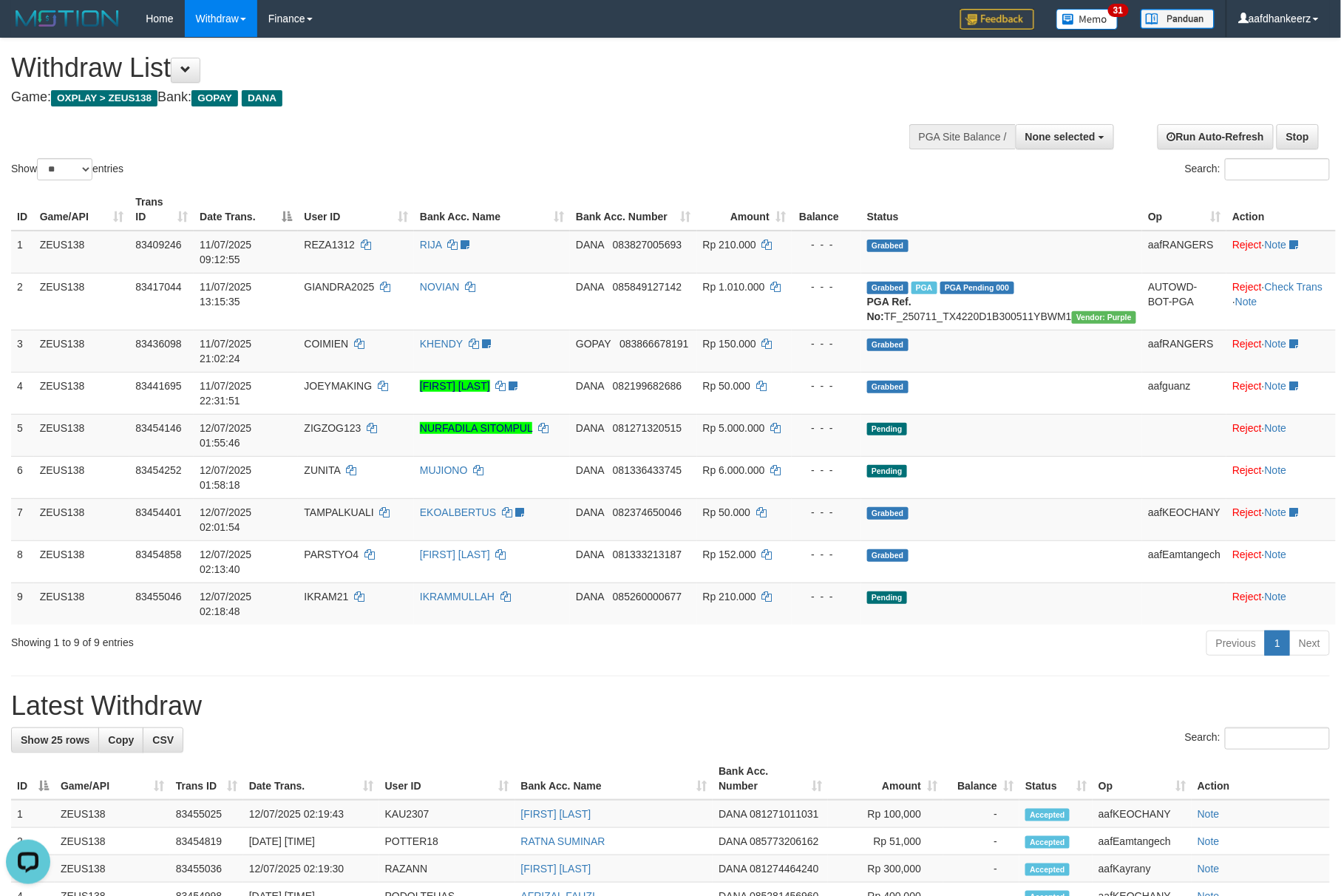 scroll, scrollTop: 0, scrollLeft: 0, axis: both 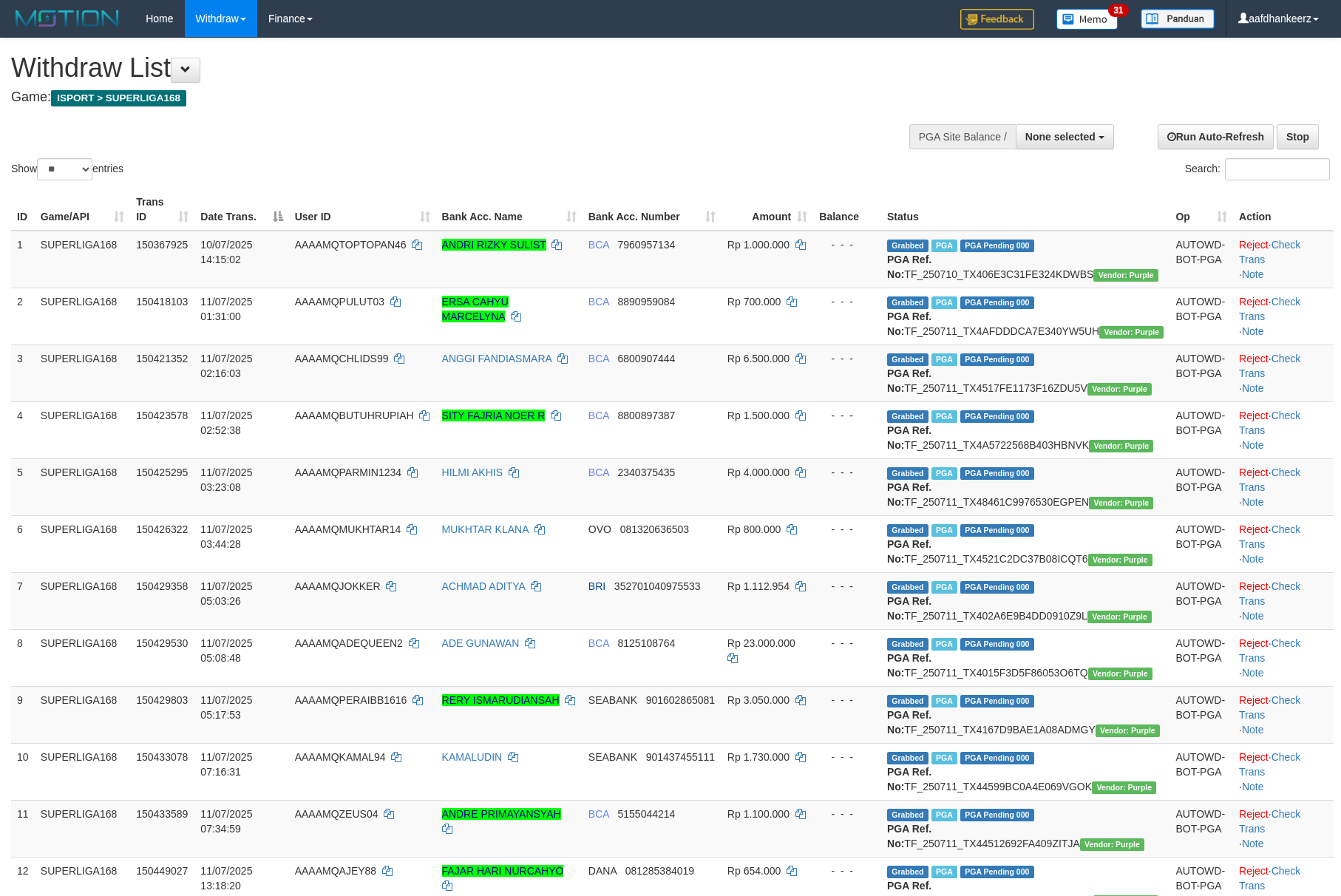 select 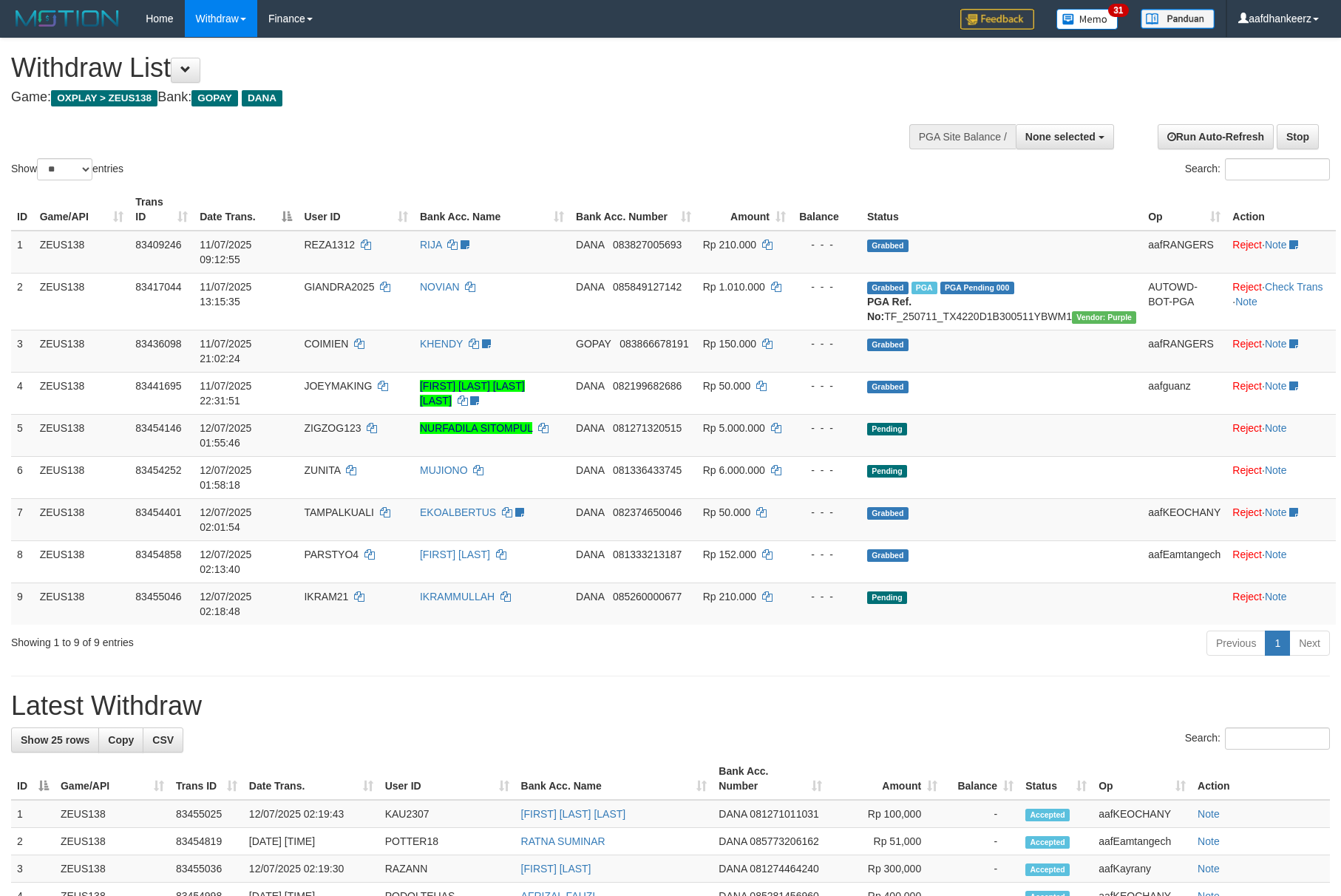 select 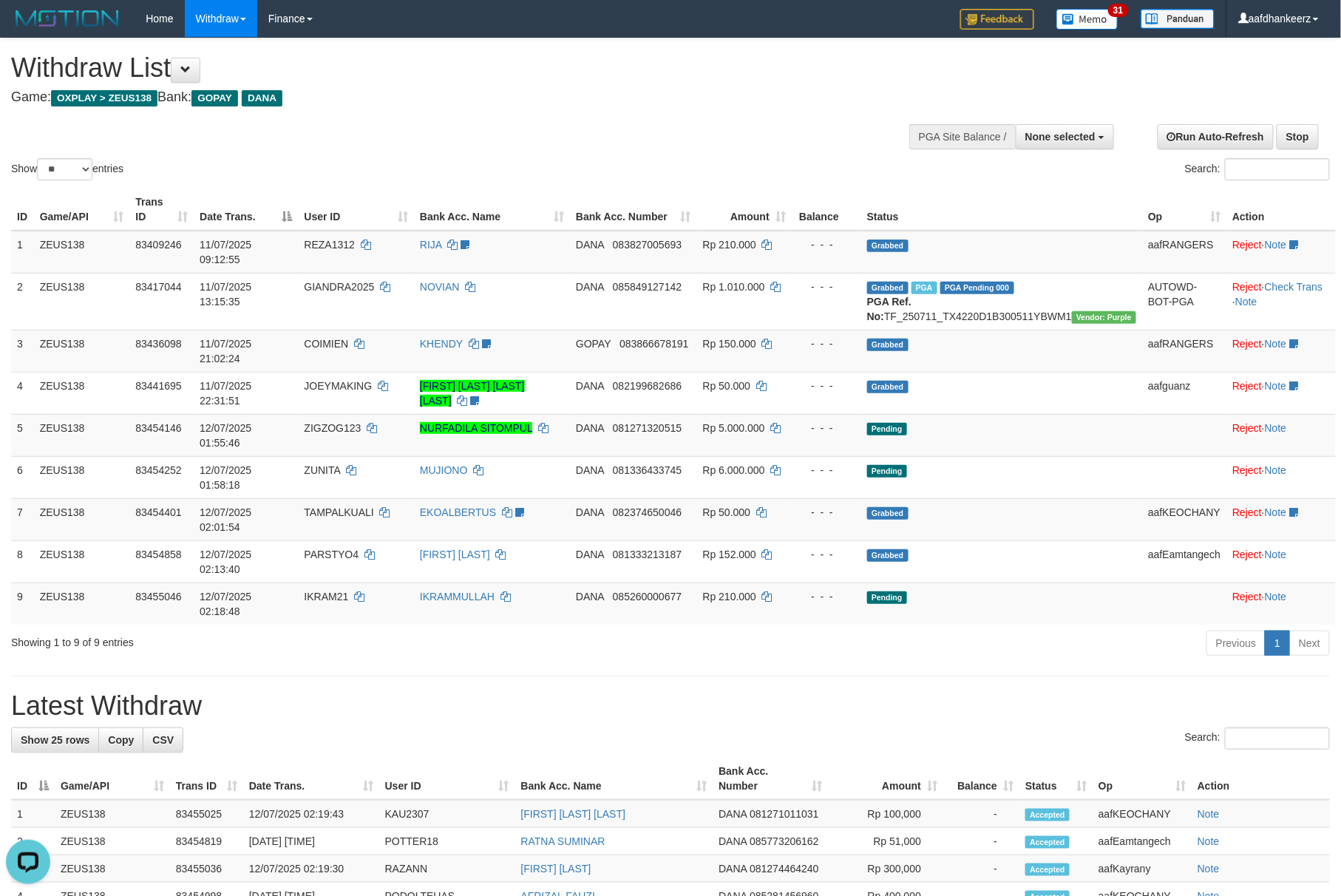 scroll, scrollTop: 0, scrollLeft: 0, axis: both 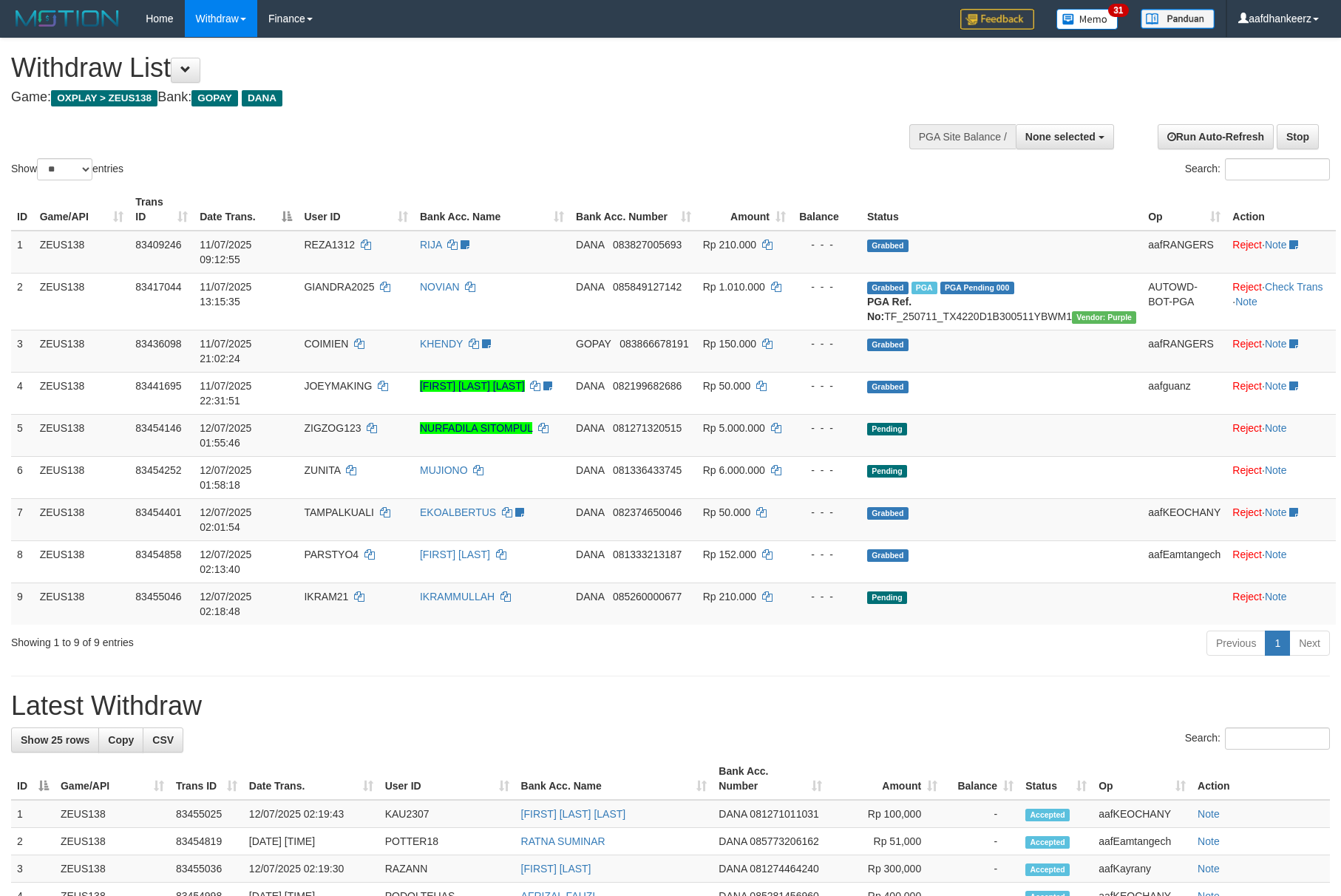 select 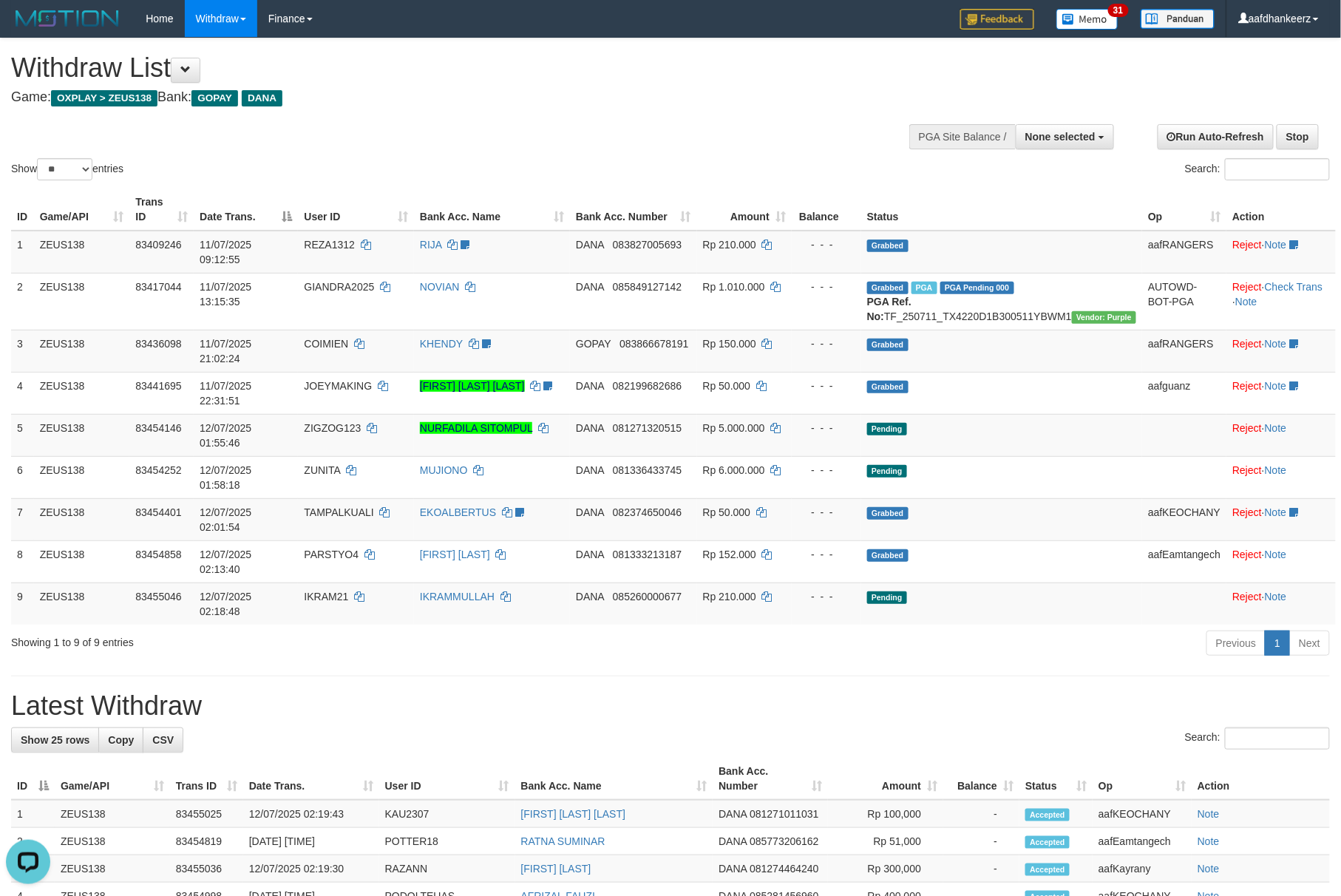 scroll, scrollTop: 0, scrollLeft: 0, axis: both 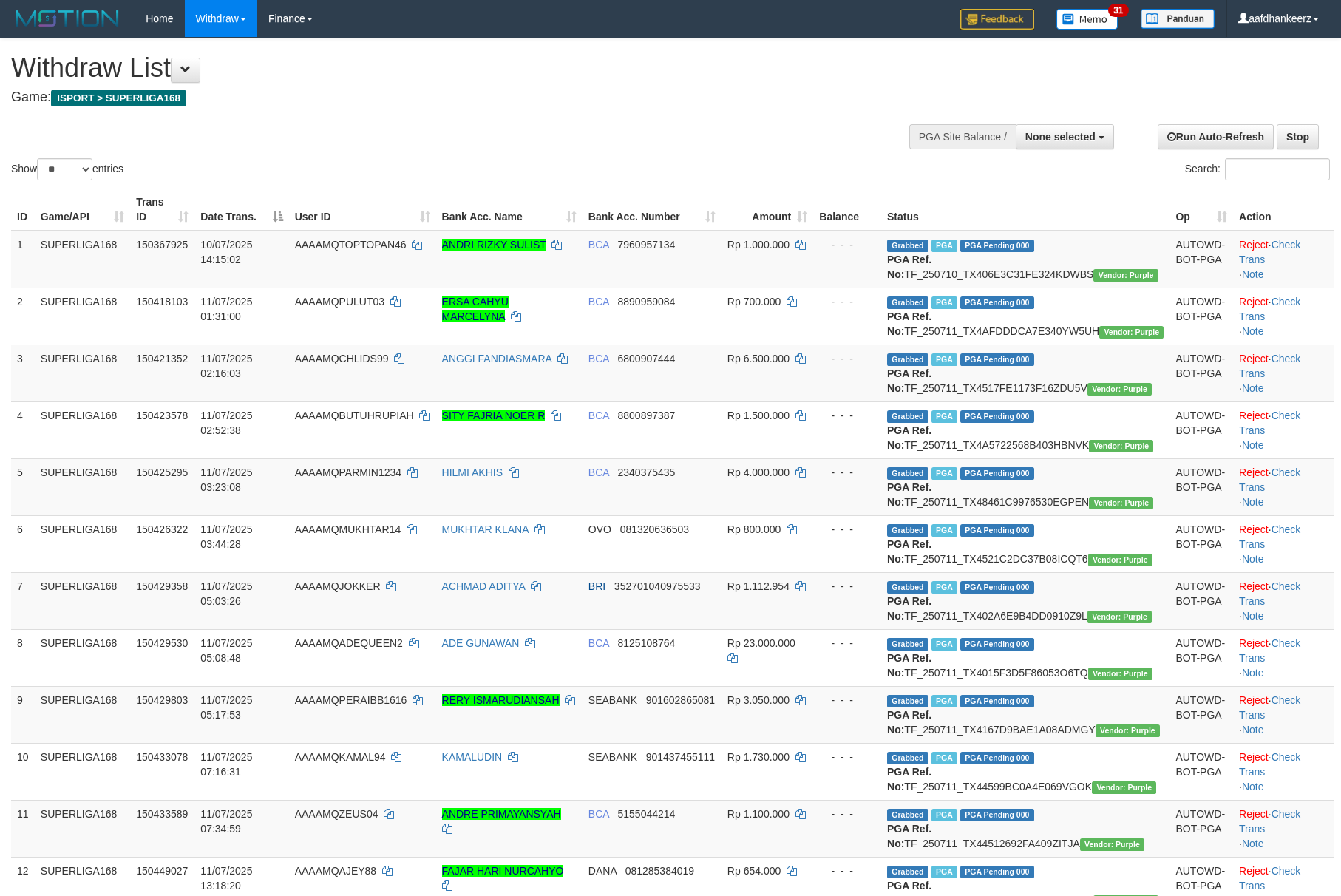 select 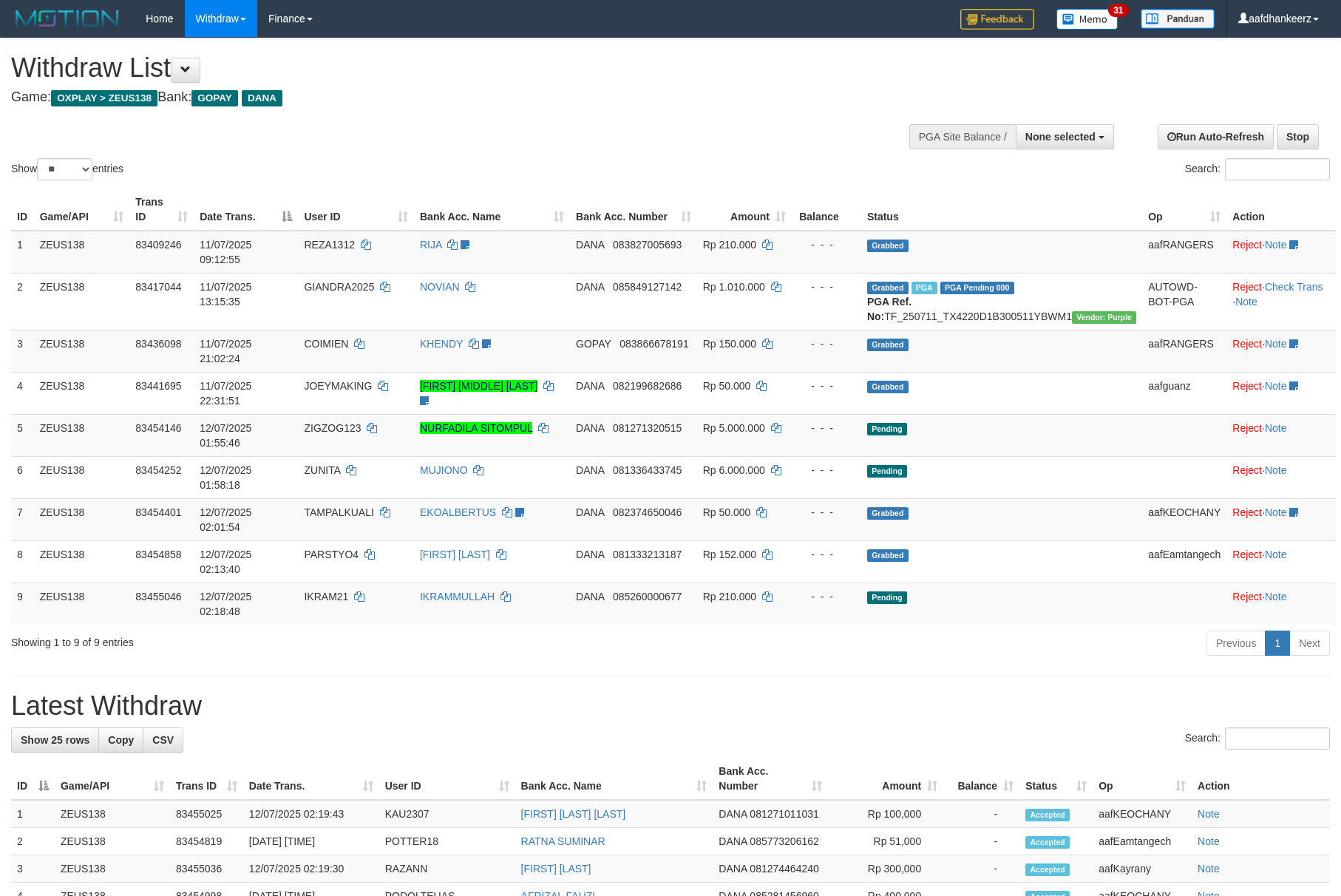 select 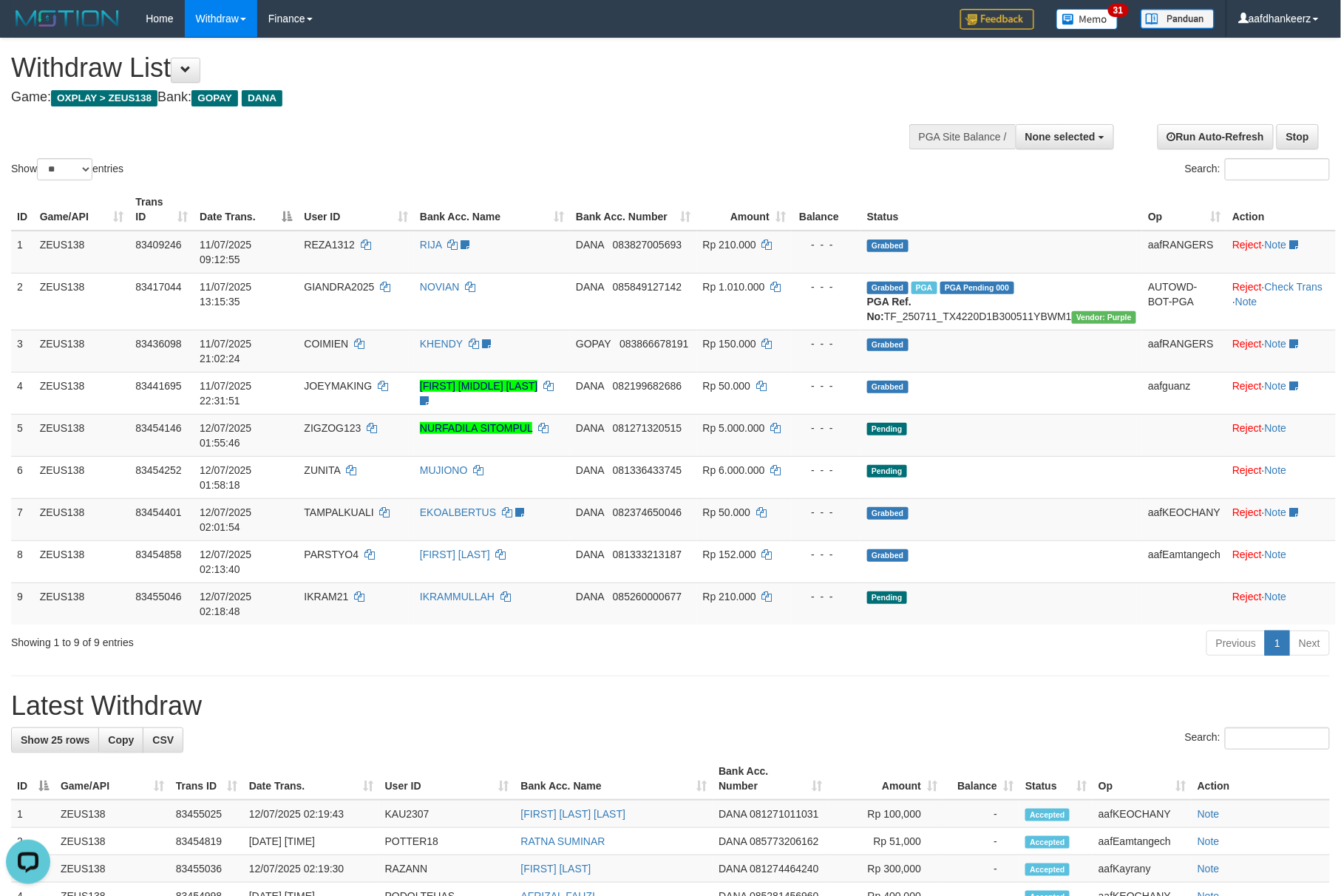 scroll, scrollTop: 0, scrollLeft: 0, axis: both 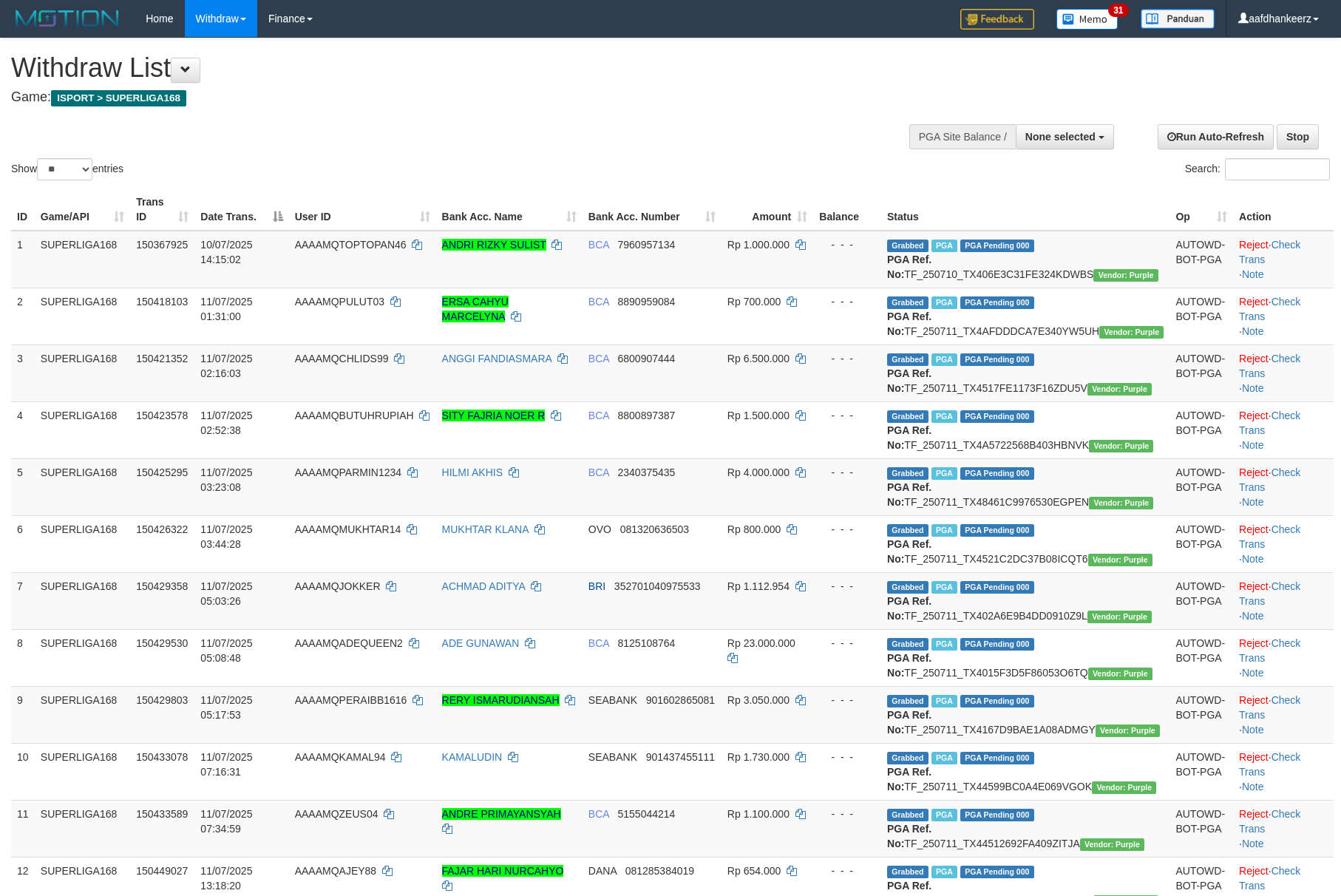 select 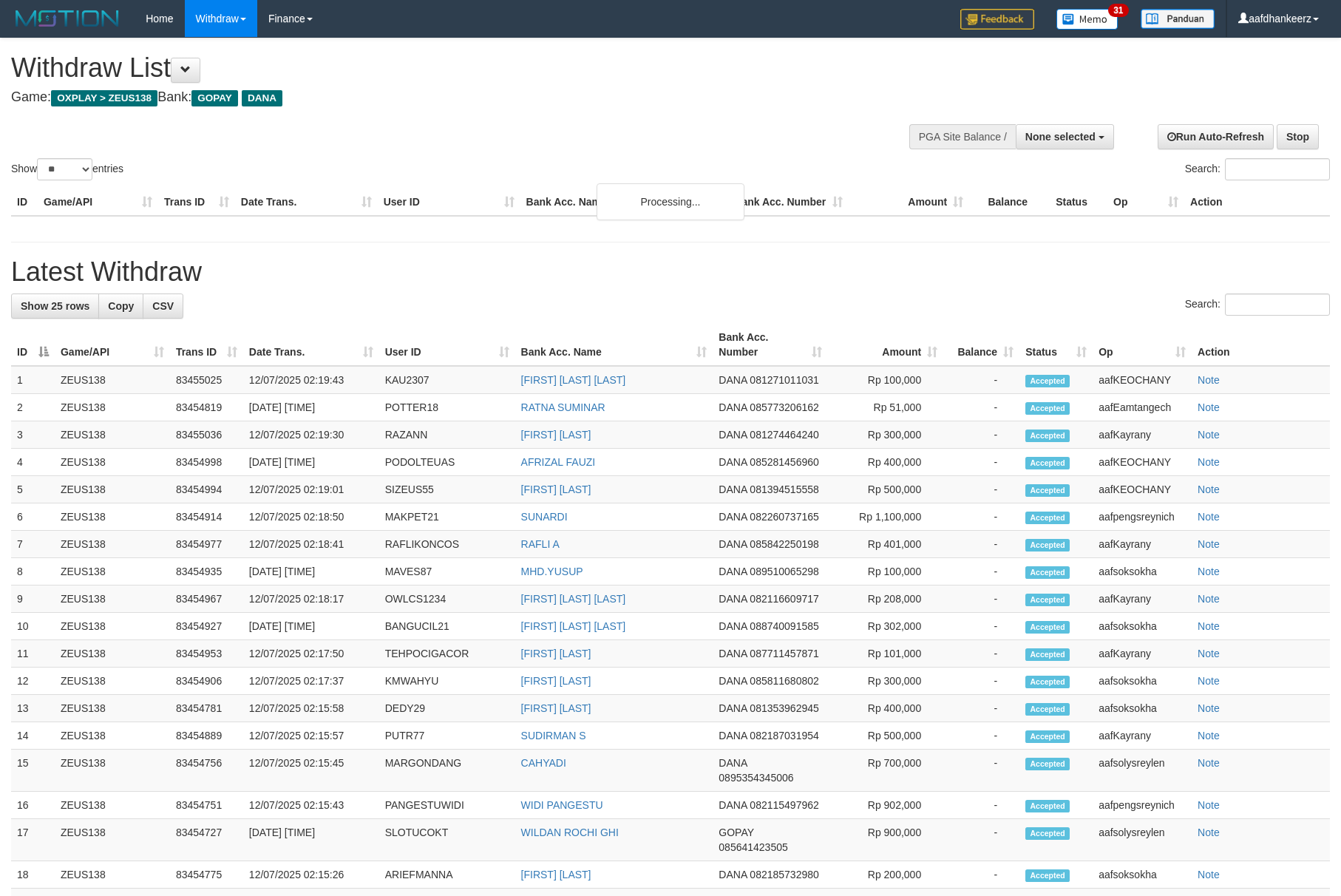 select 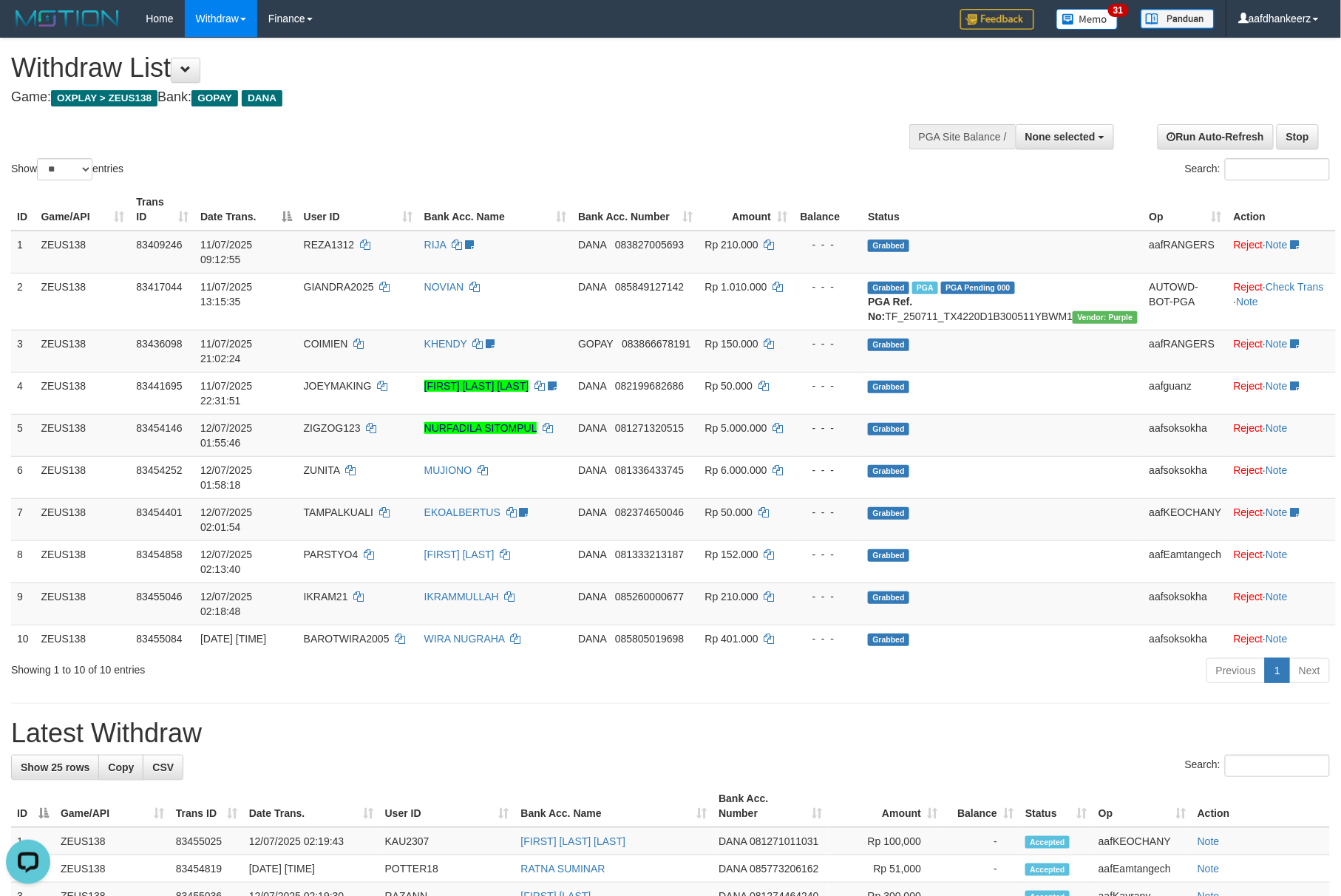 scroll, scrollTop: 0, scrollLeft: 0, axis: both 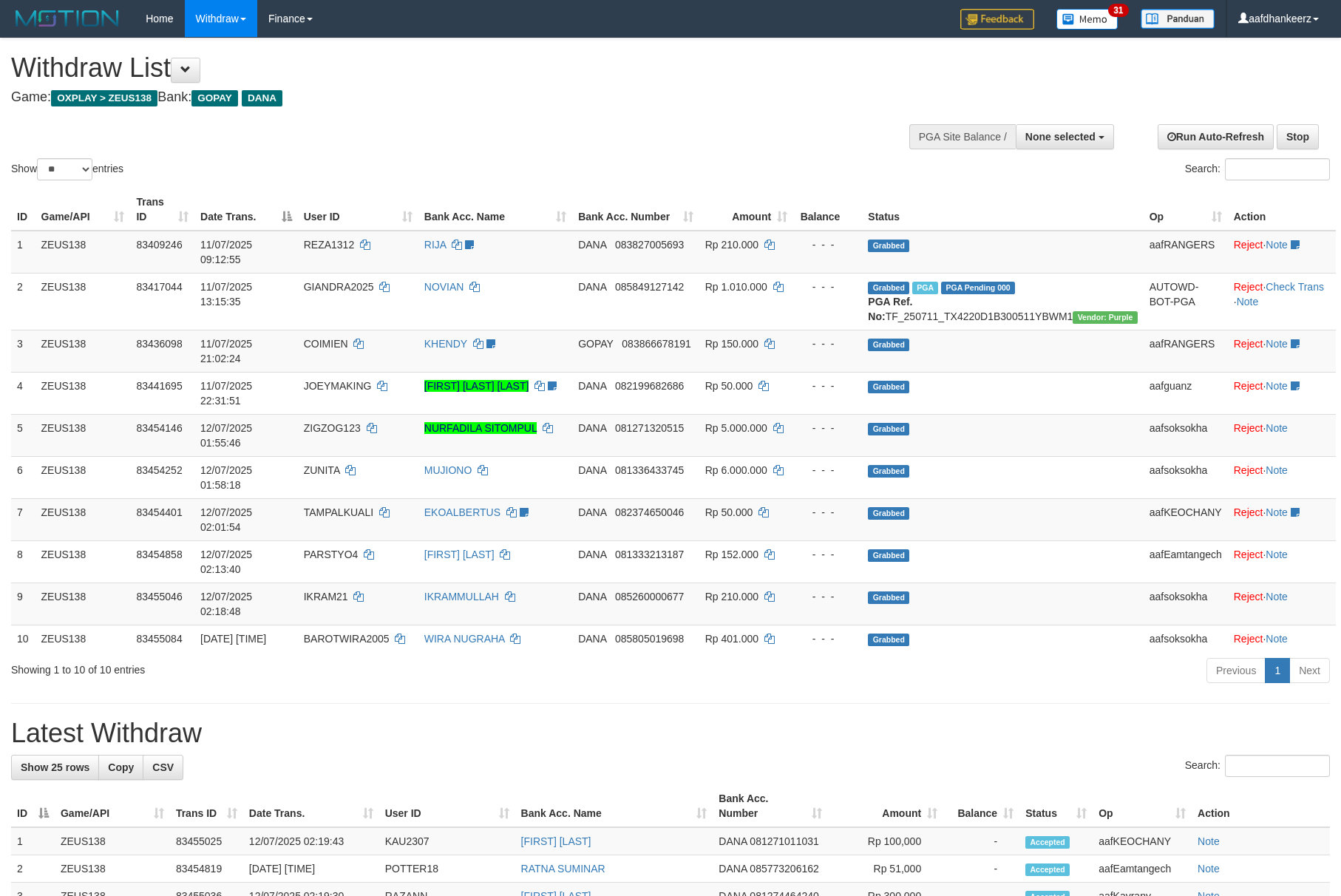 select 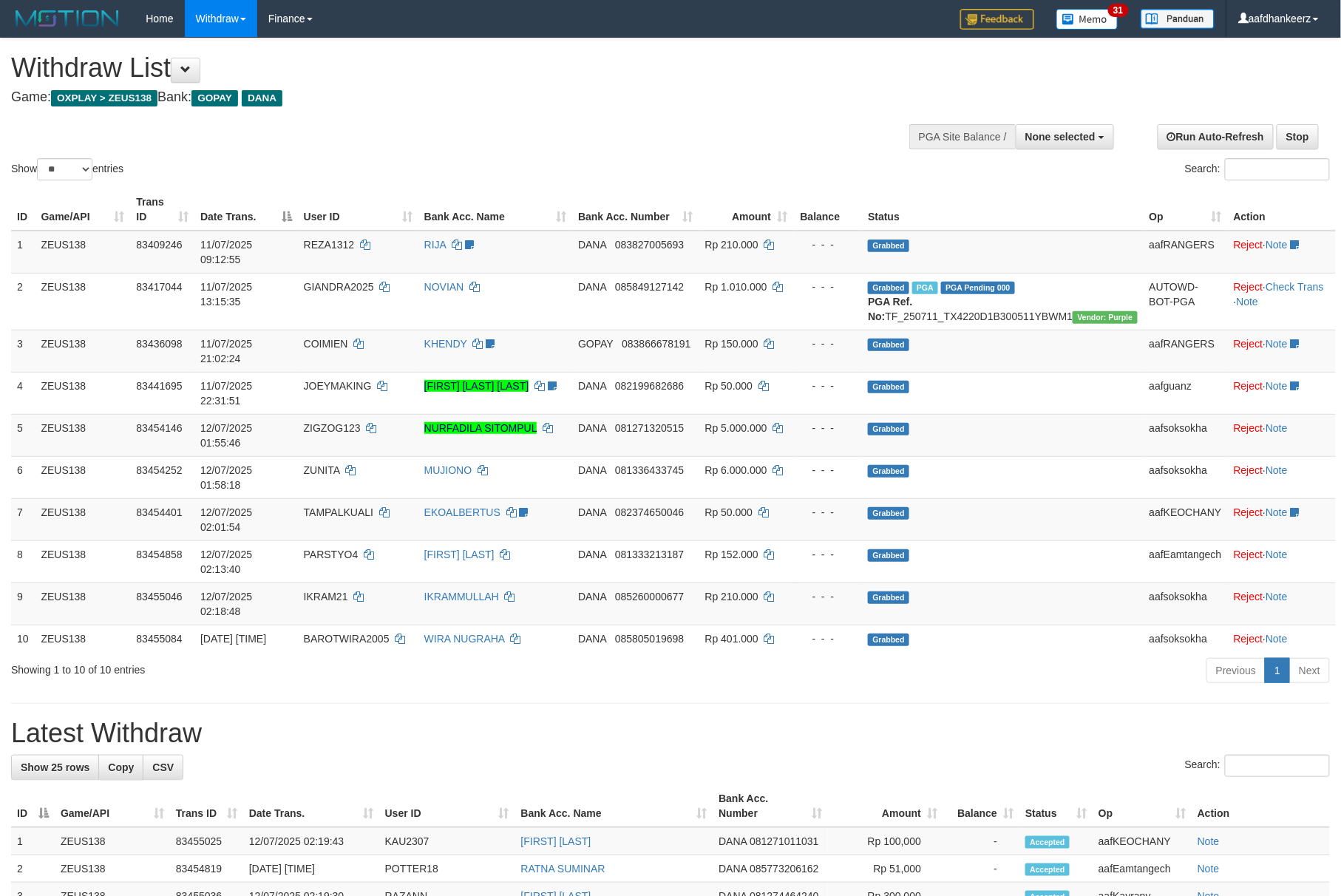 click on "Withdraw List" at bounding box center [445, 68] 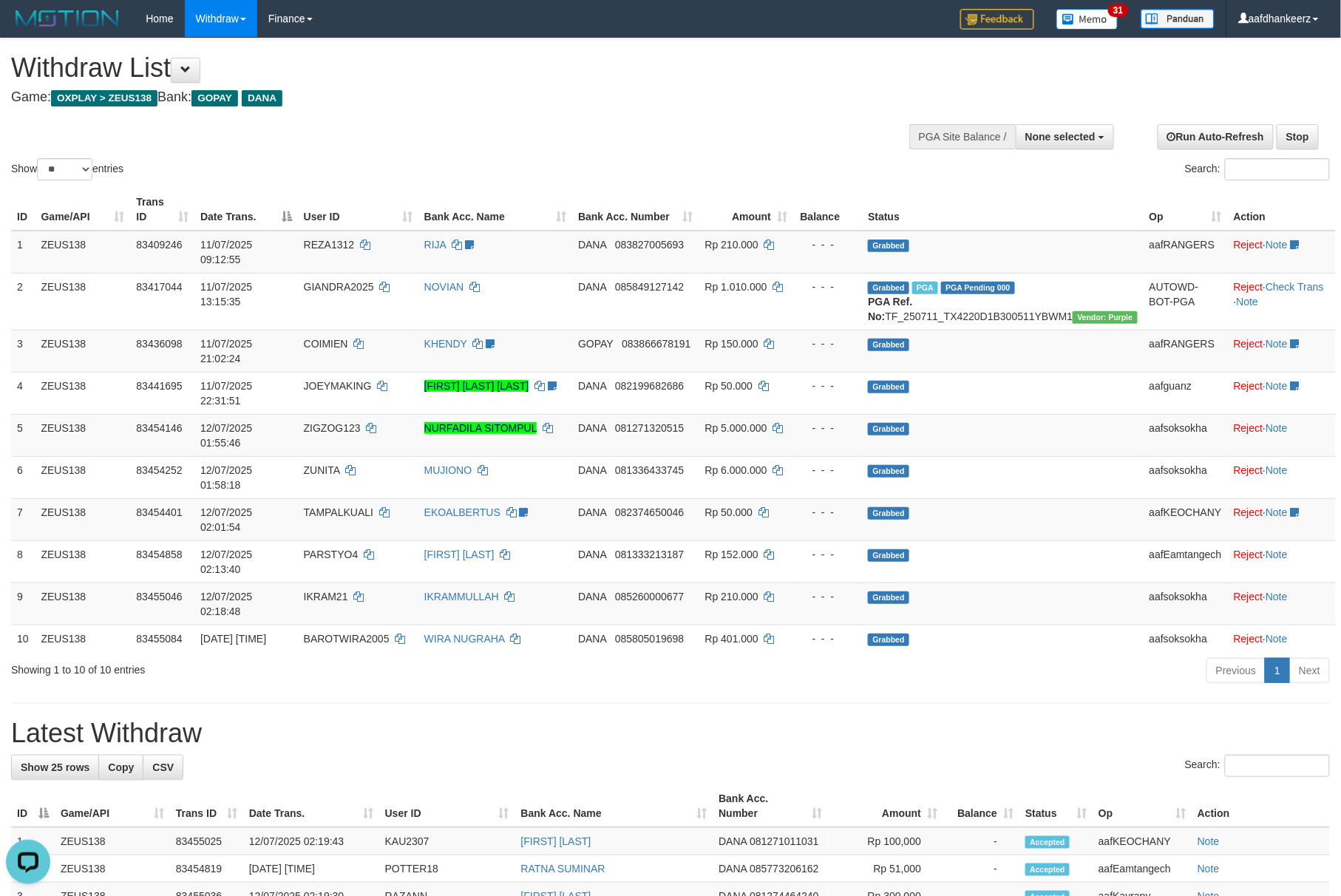 scroll, scrollTop: 0, scrollLeft: 0, axis: both 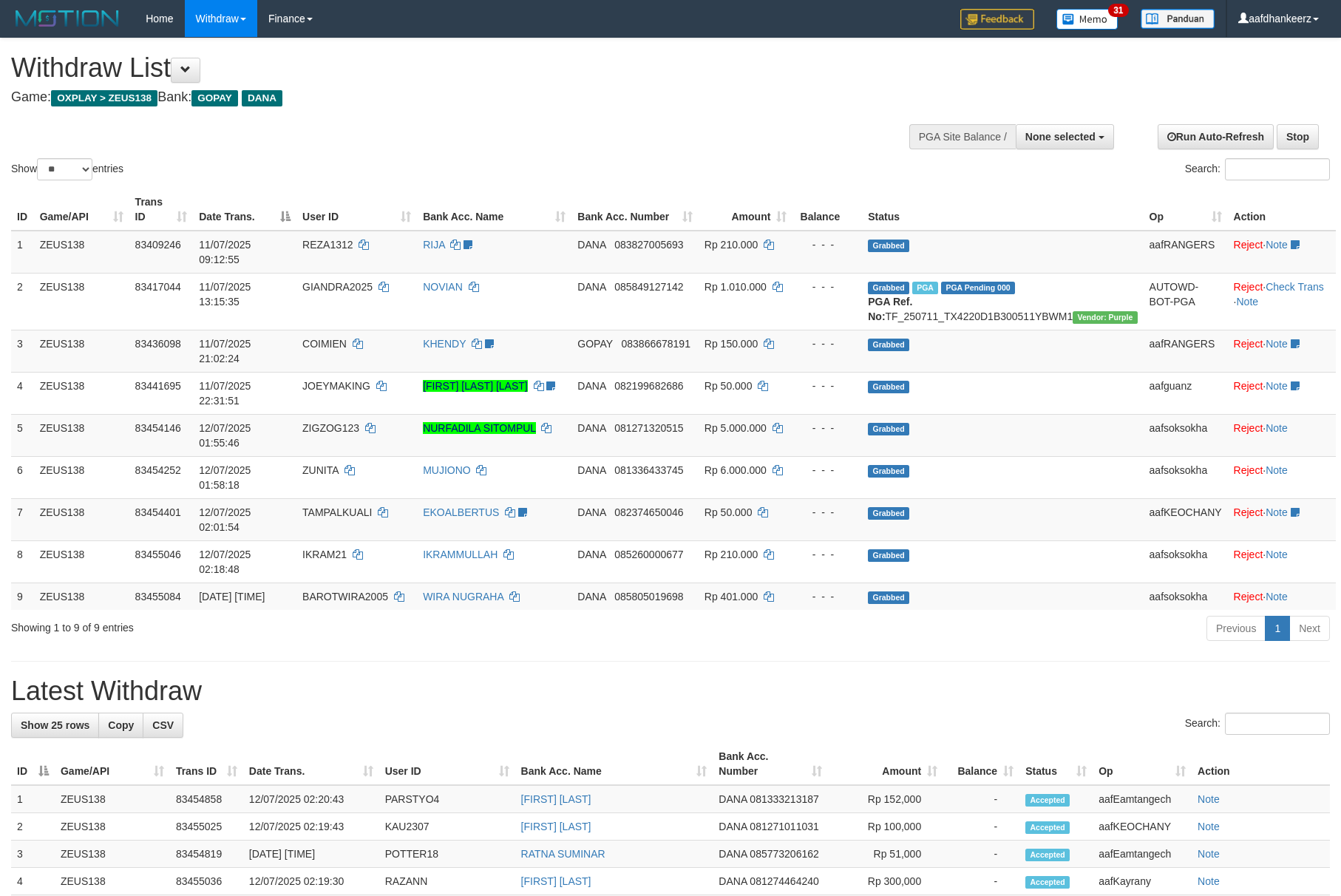 select 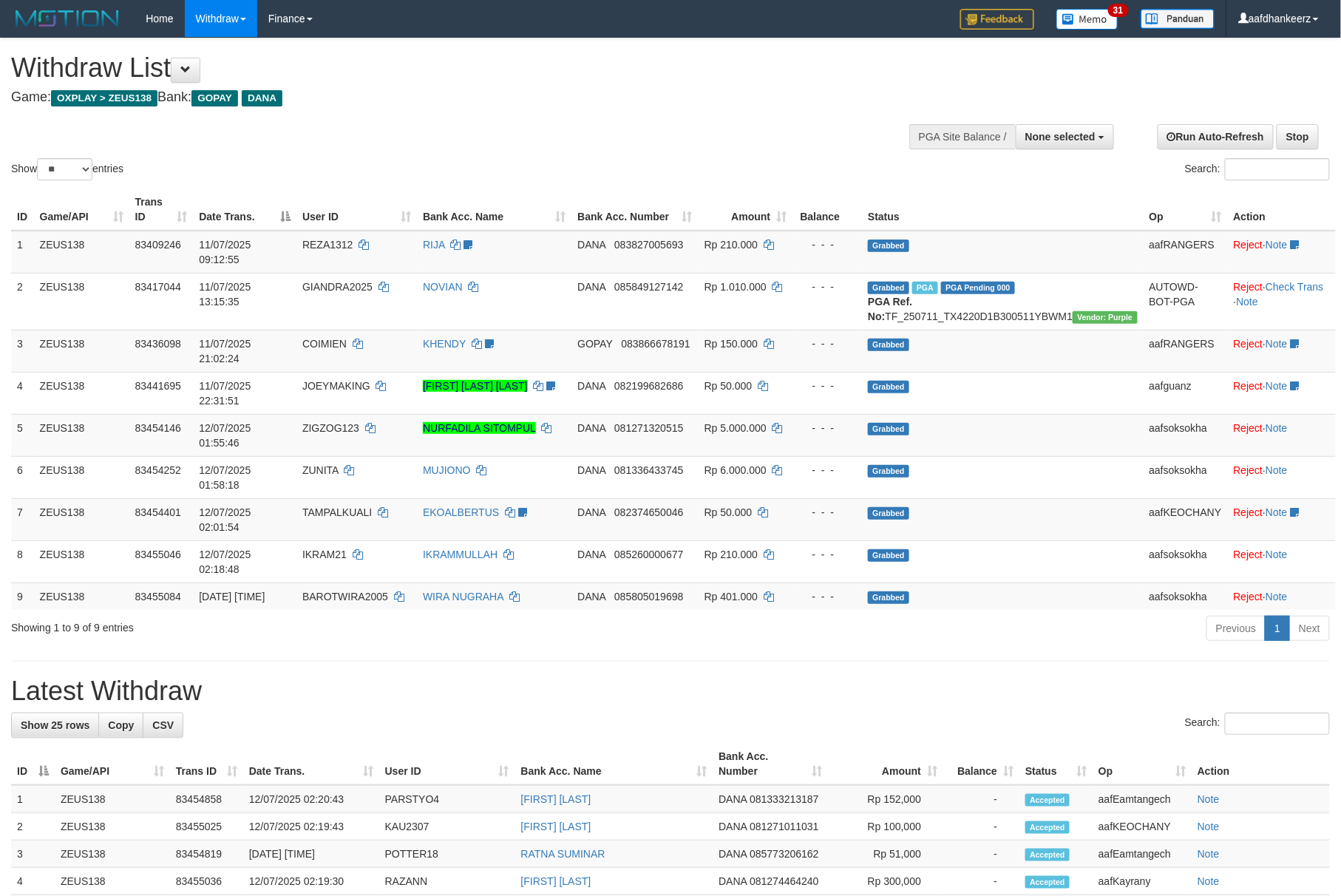click on "Show  ** ** ** ***  entries Search:" at bounding box center [670, 111] 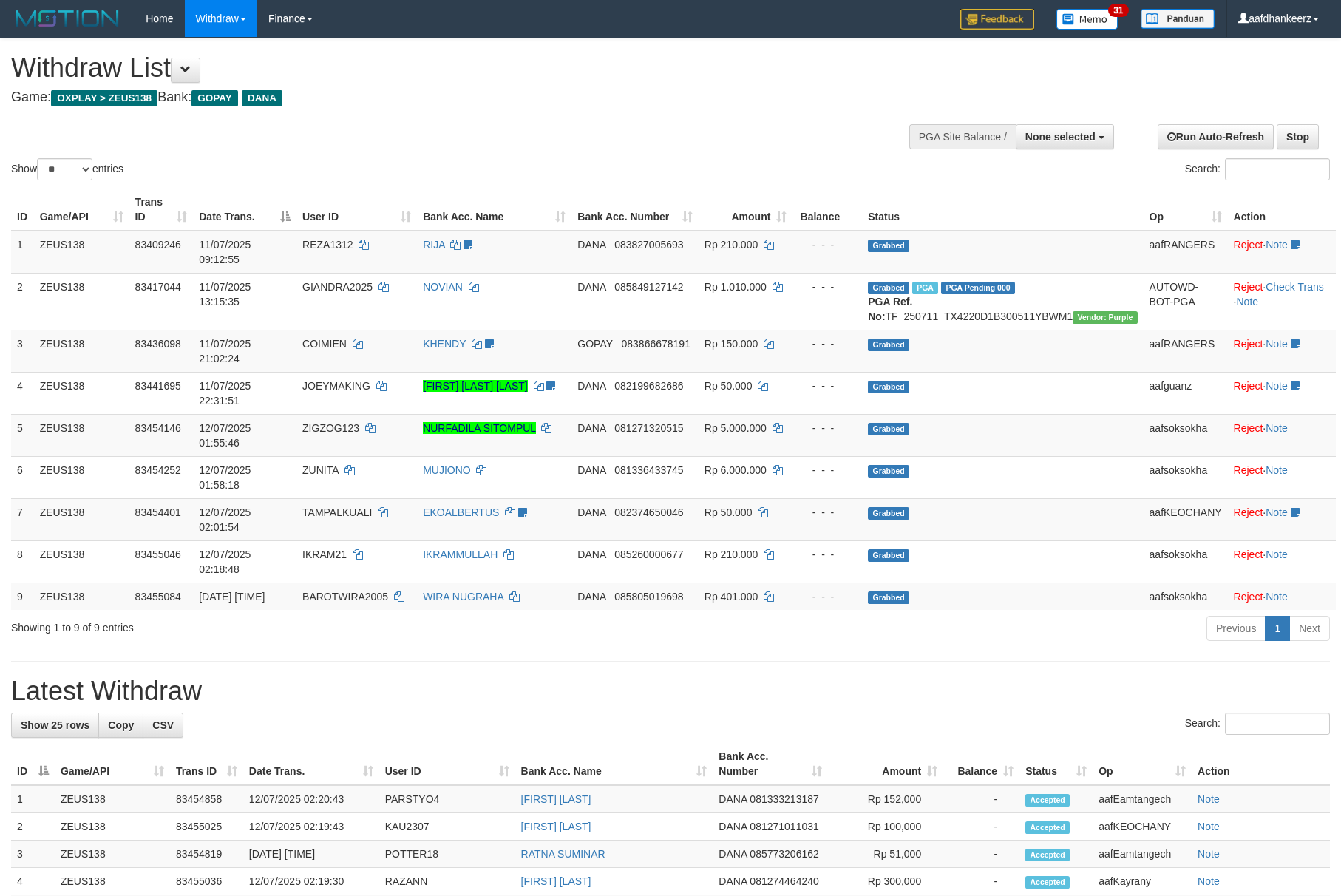 select 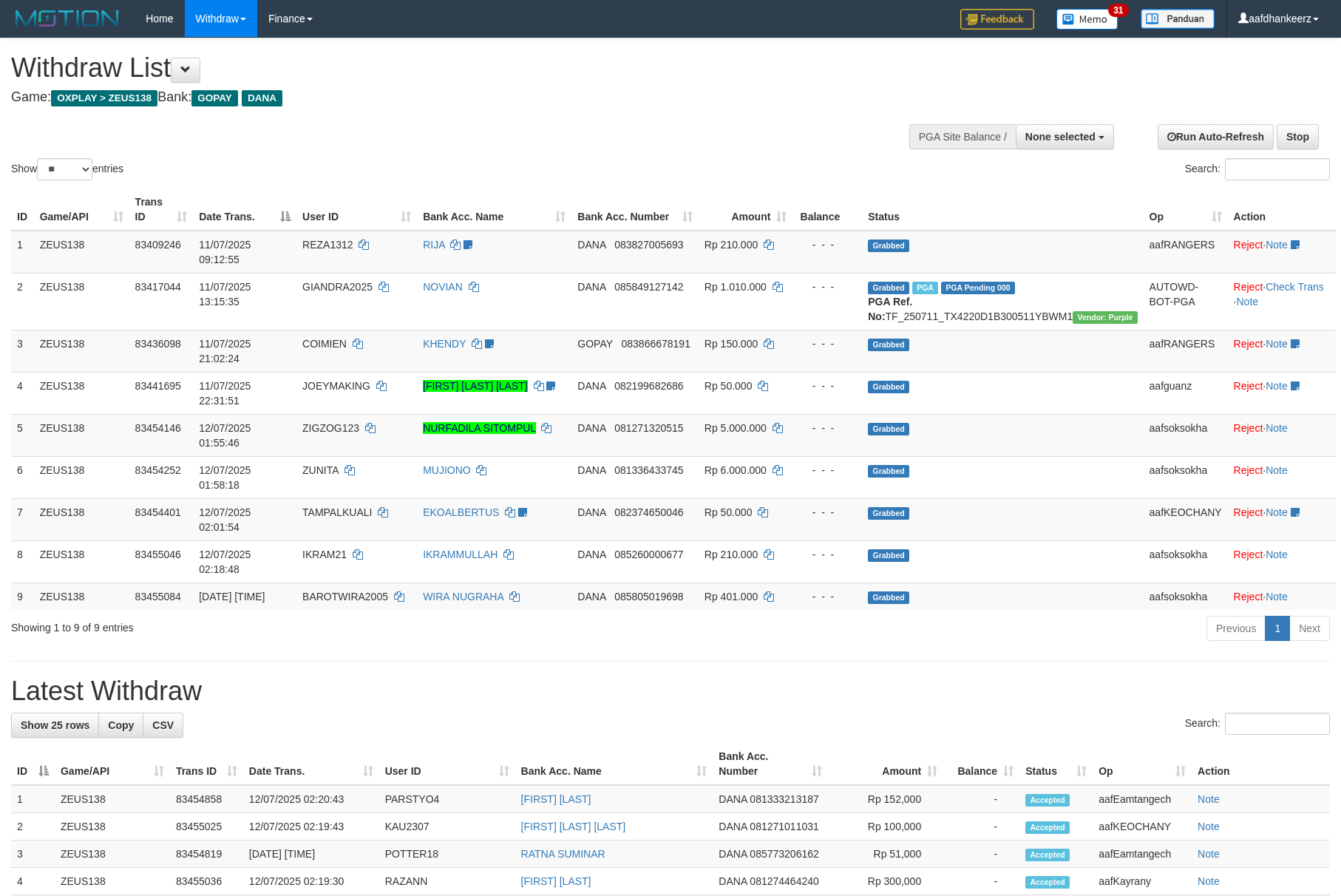 select 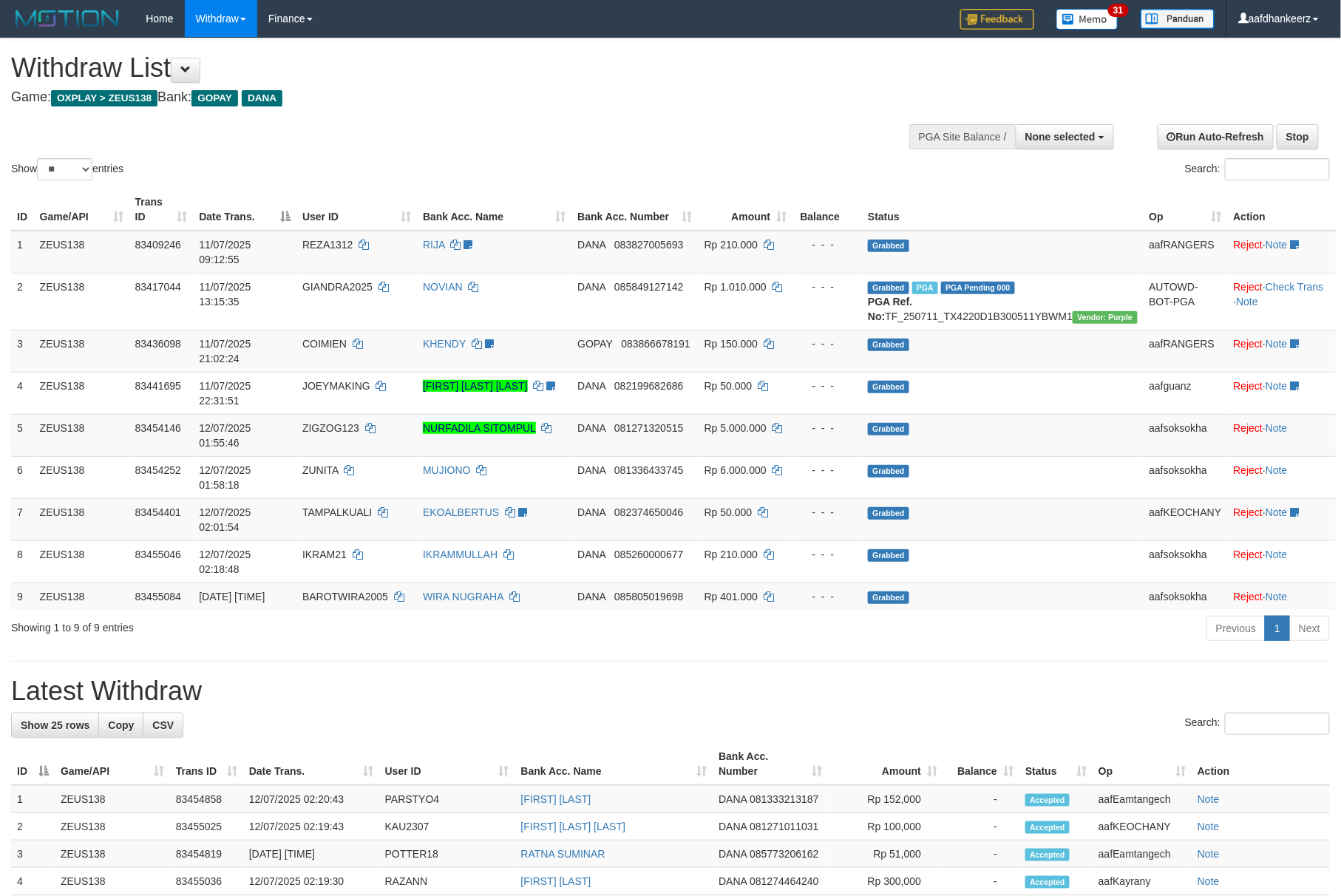 click on "Show  ** ** ** ***  entries Search:" at bounding box center (670, 111) 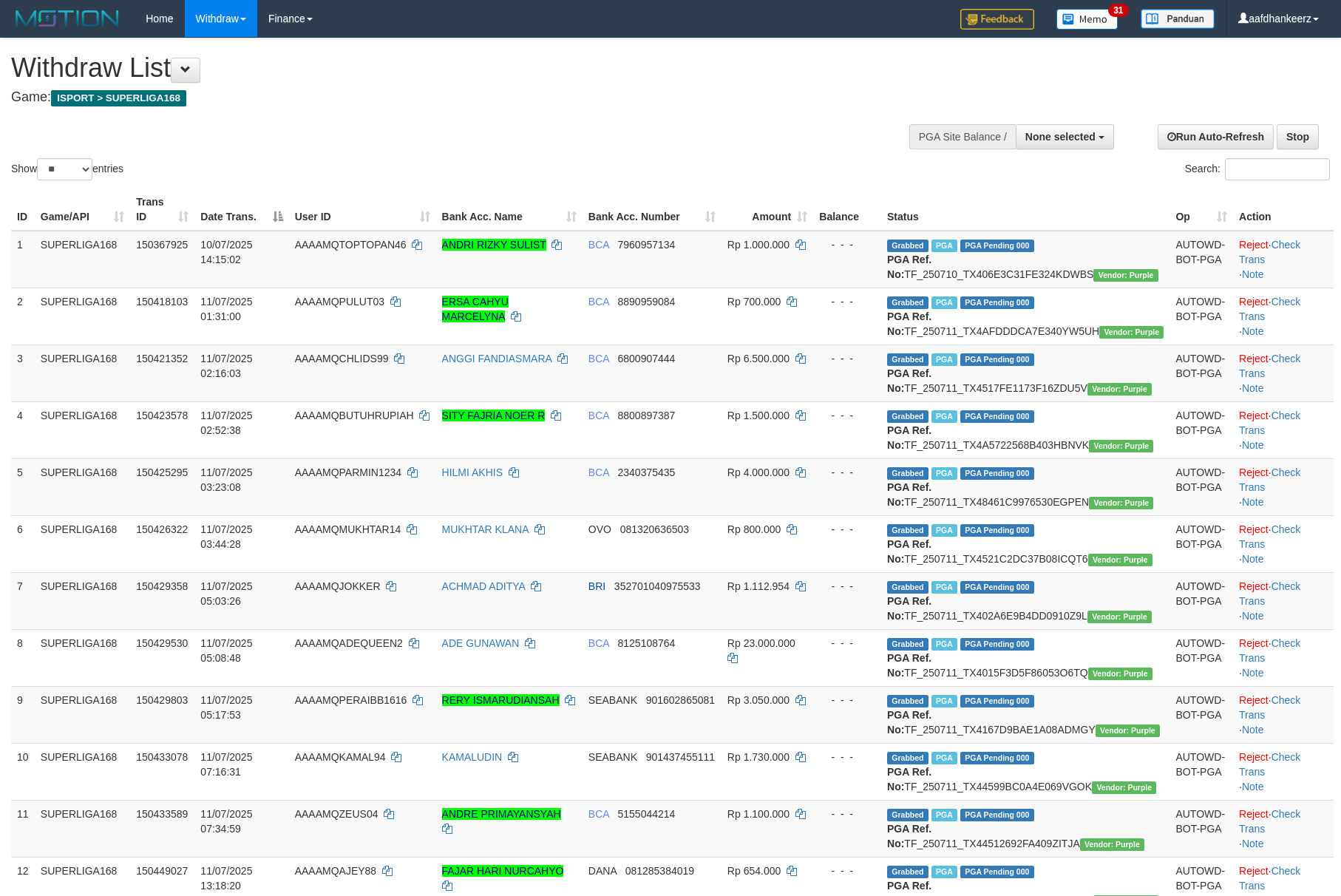 select 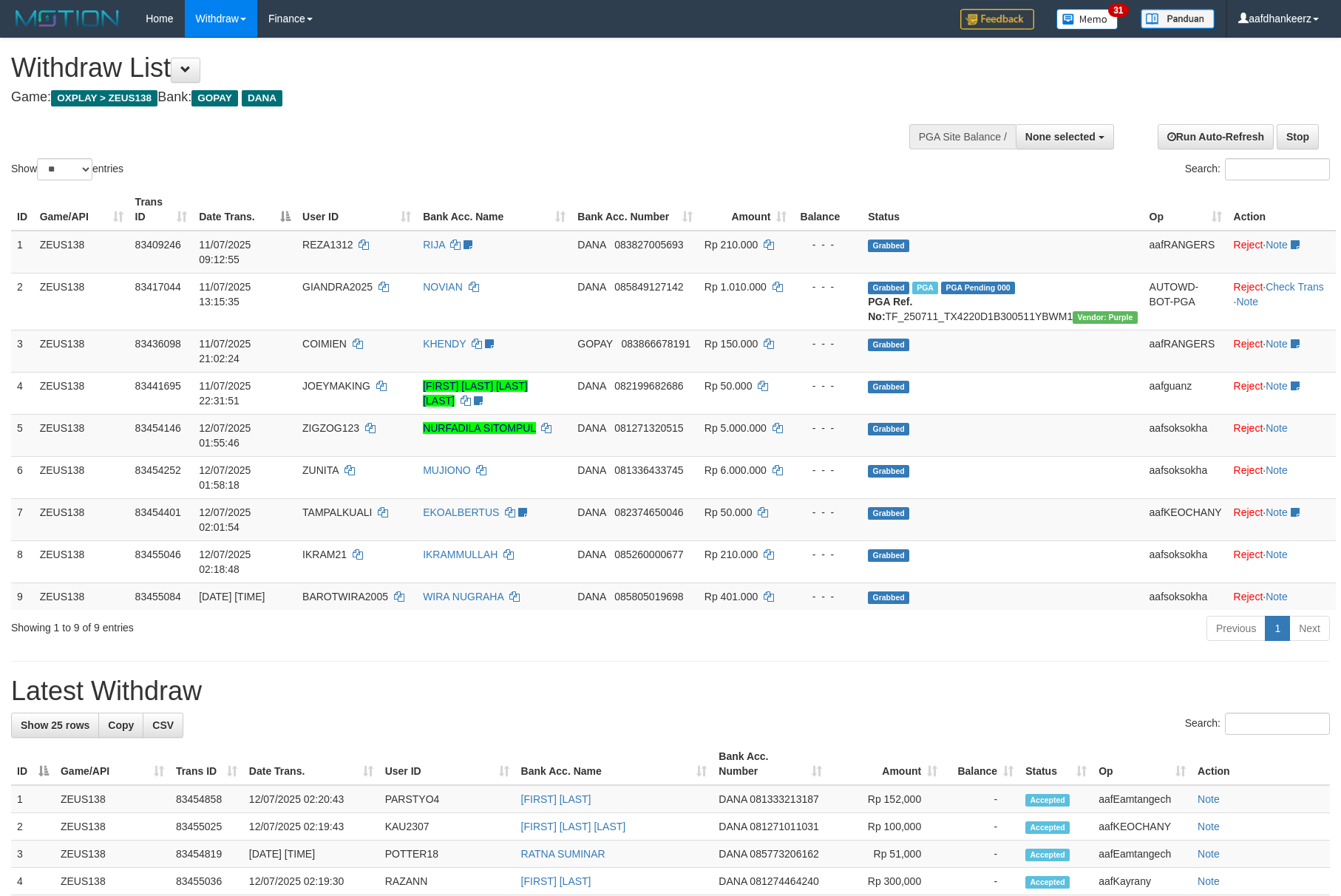 select 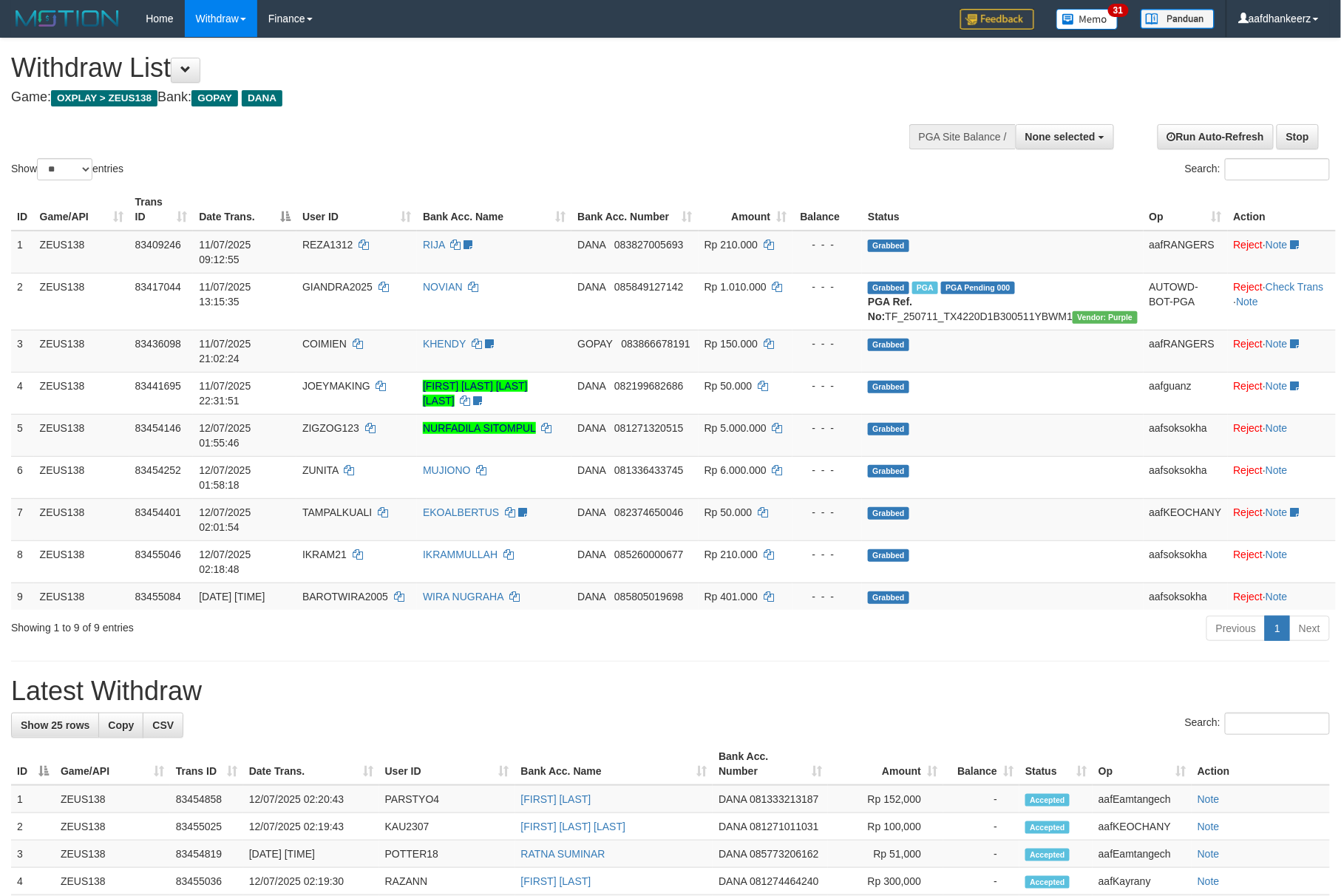 click on "Show  ** ** ** ***  entries Search:" at bounding box center [670, 111] 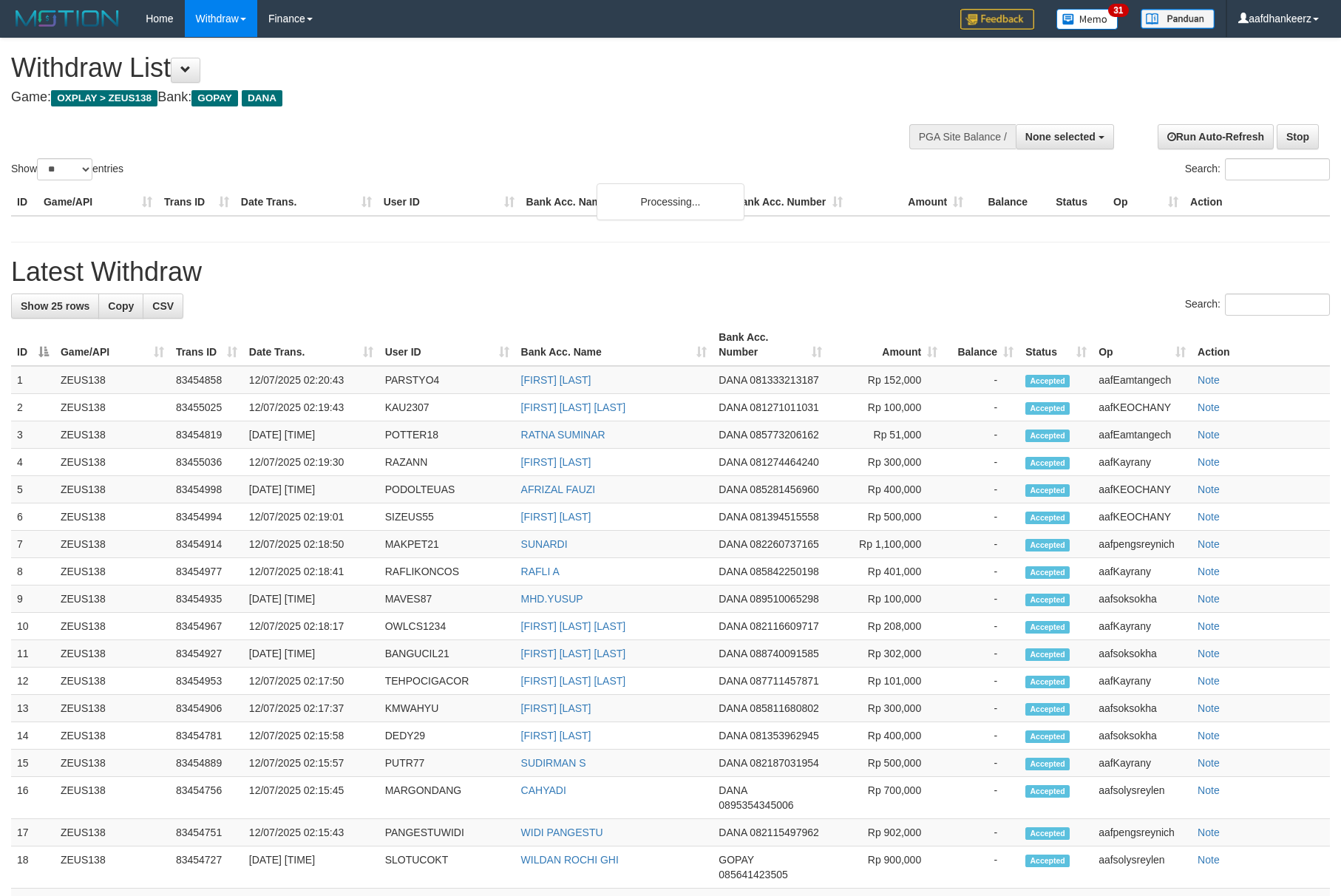 select 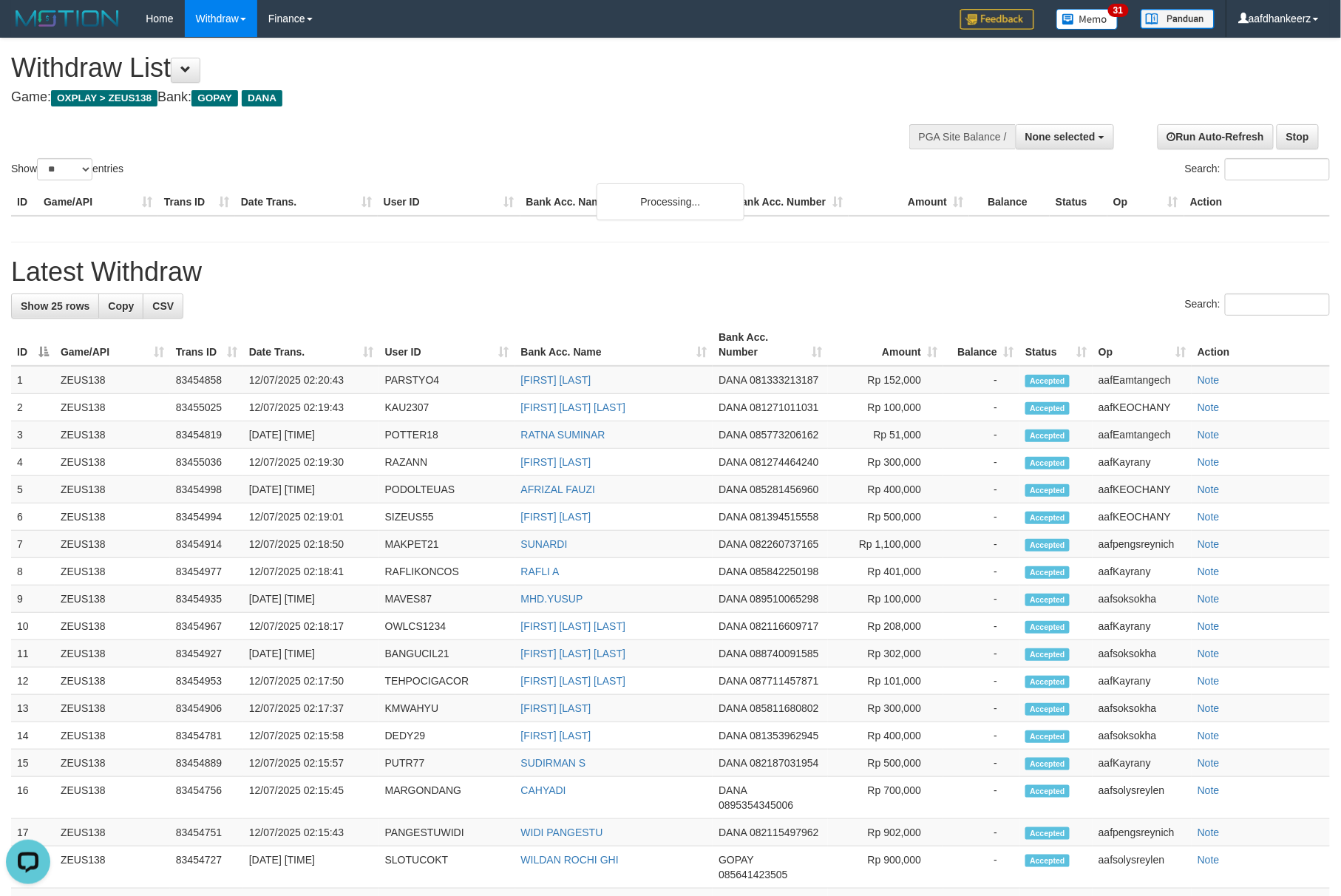 scroll, scrollTop: 0, scrollLeft: 0, axis: both 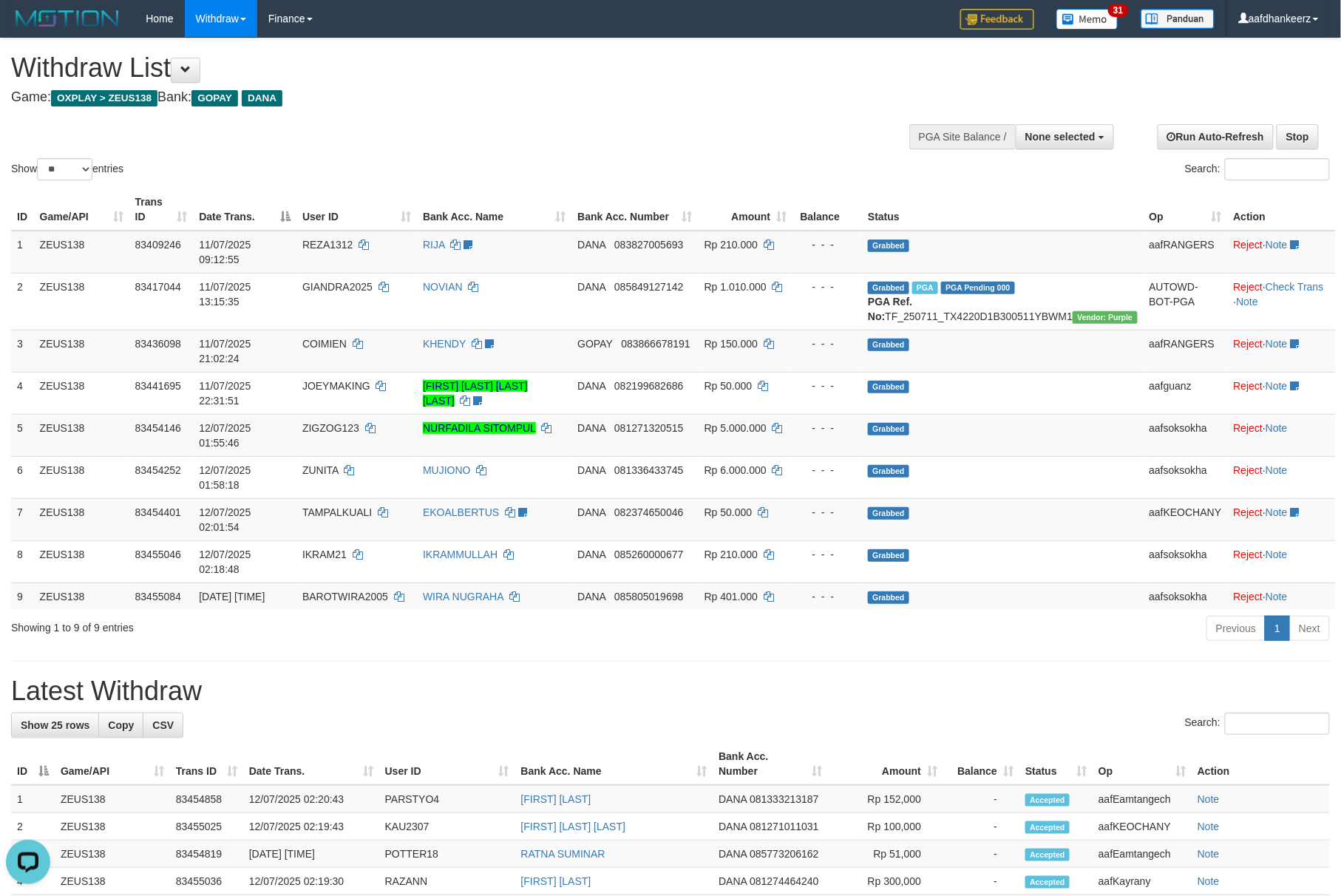 click on "Show  ** ** ** ***  entries Search:" at bounding box center (670, 111) 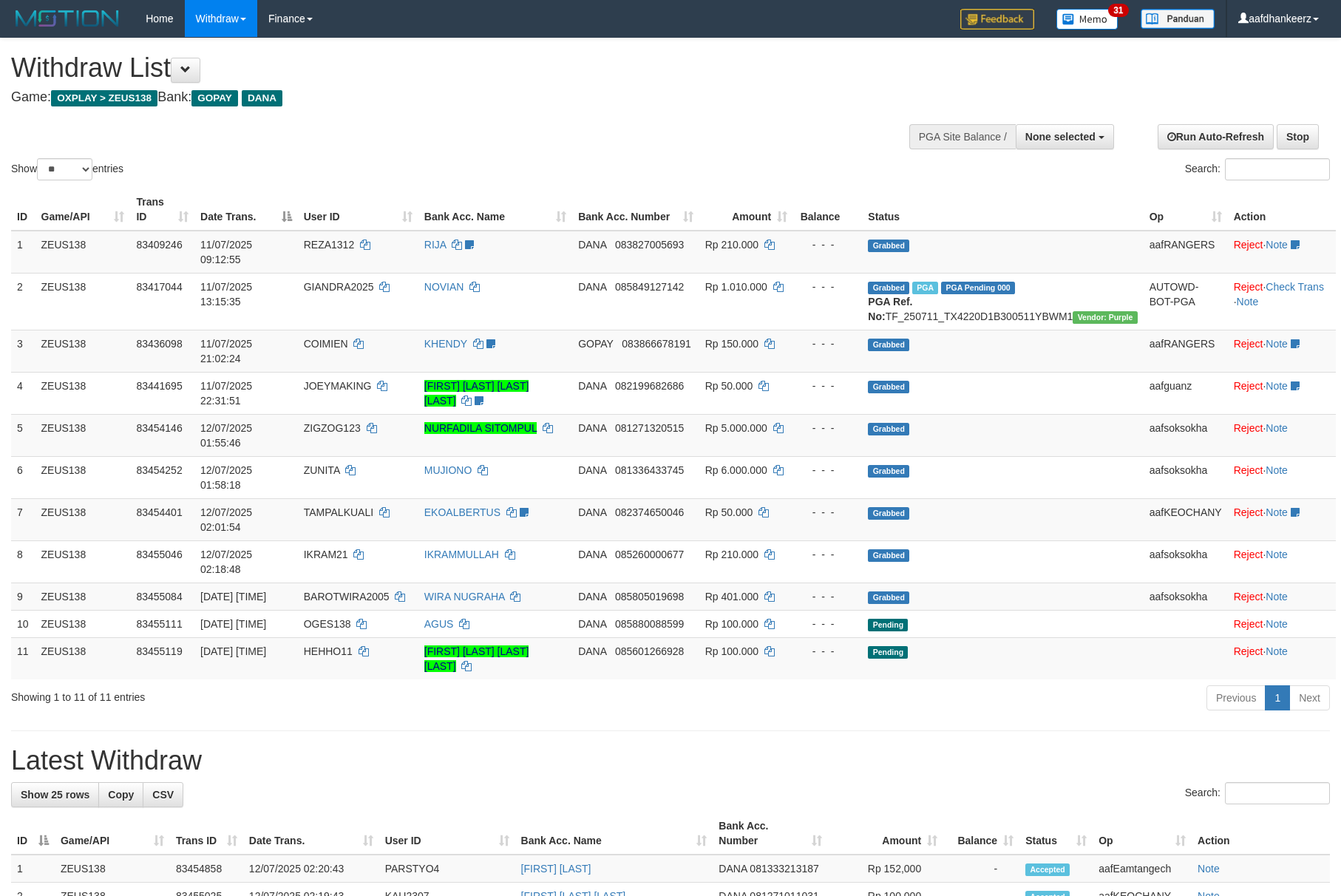 select 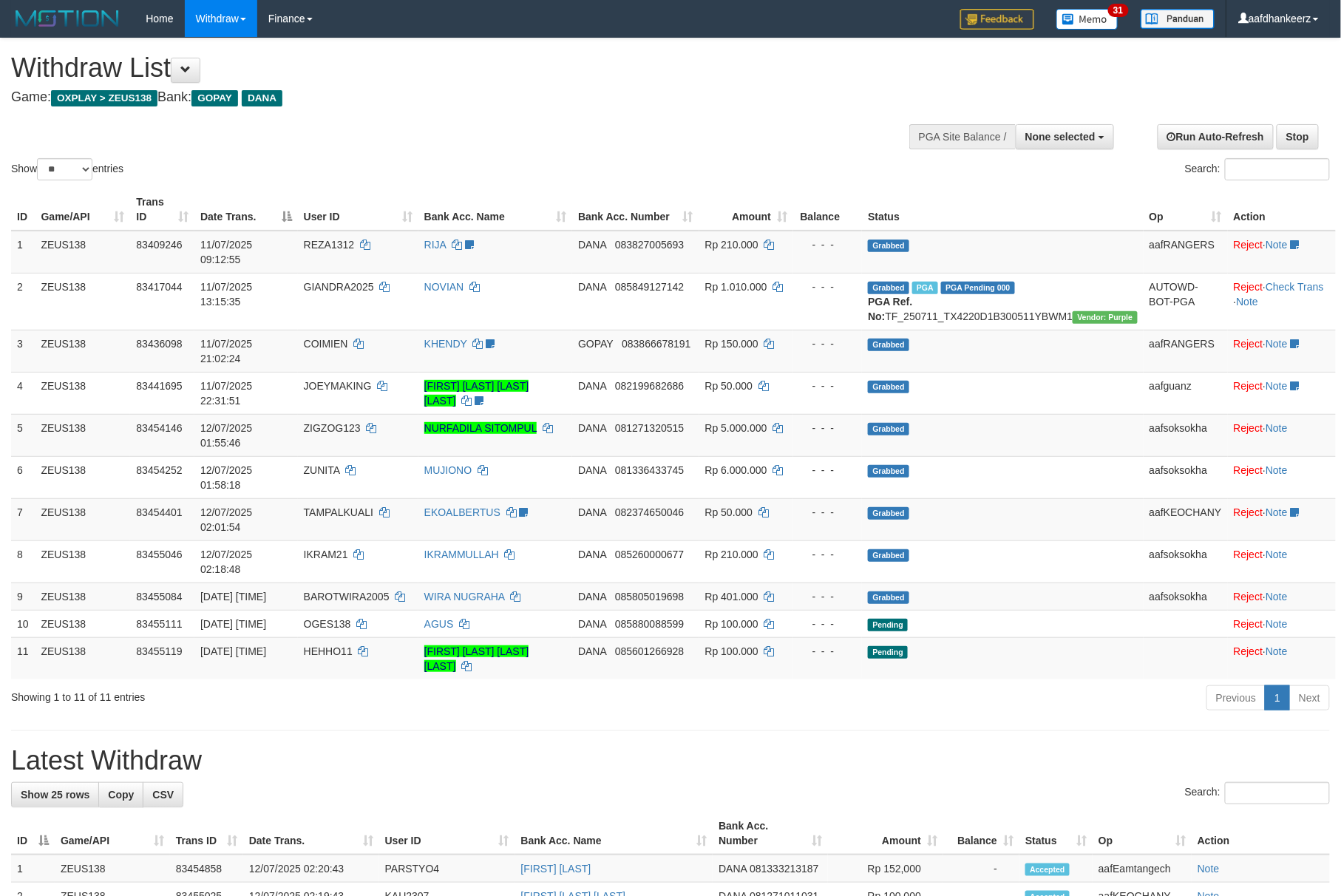 drag, startPoint x: 0, startPoint y: 0, endPoint x: 471, endPoint y: 131, distance: 488.87831 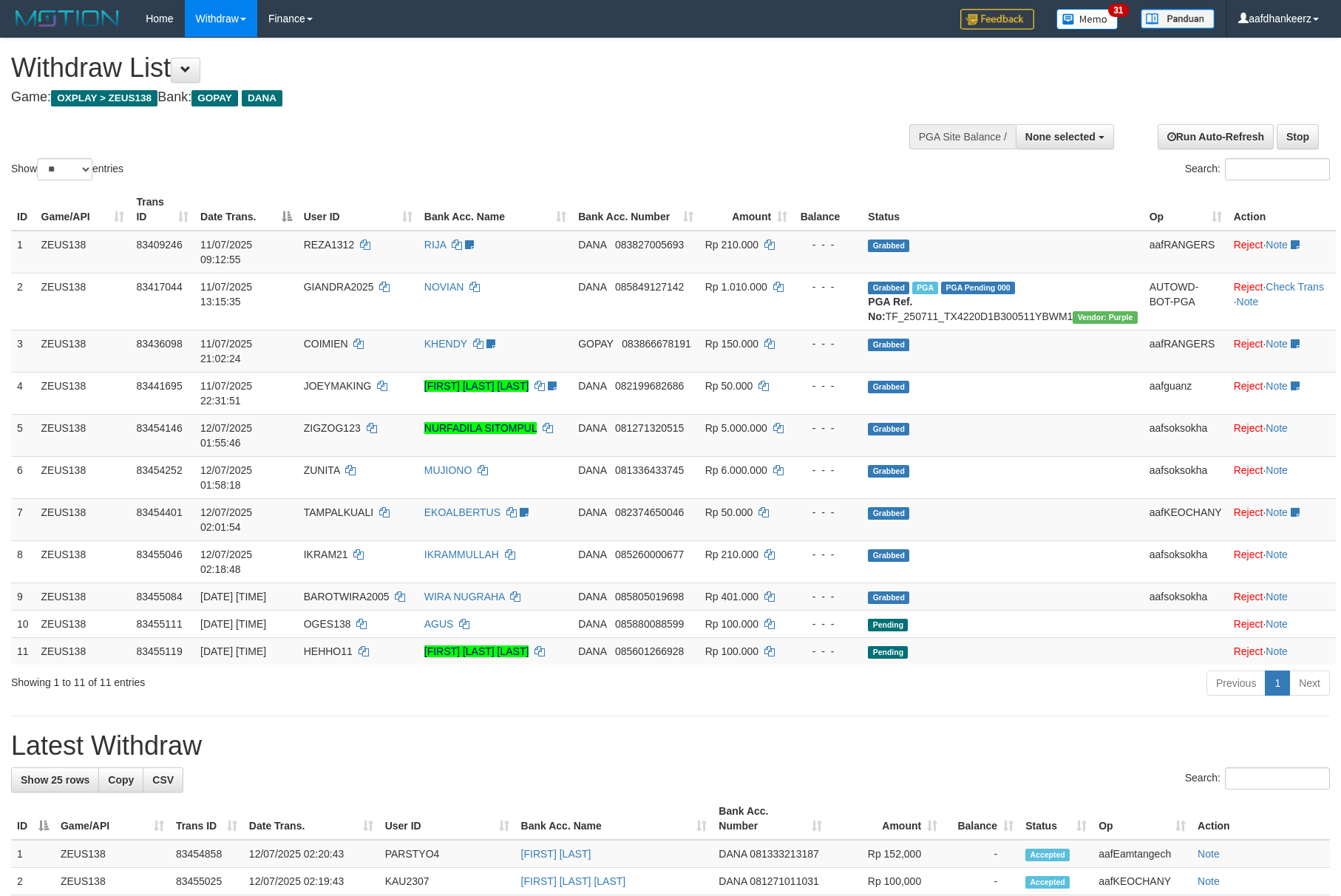 select 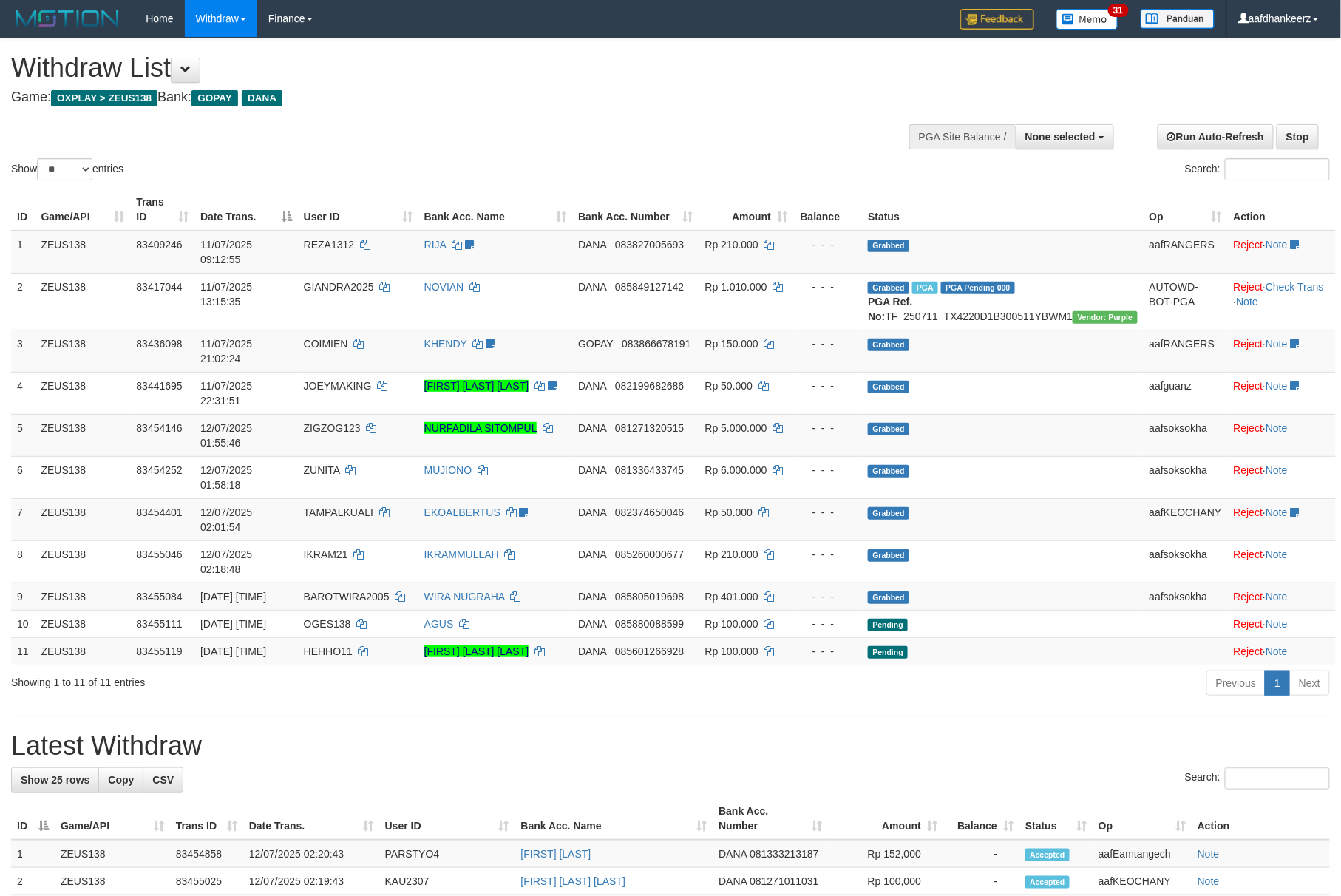 click on "Show  ** ** ** ***  entries Search:" at bounding box center (670, 111) 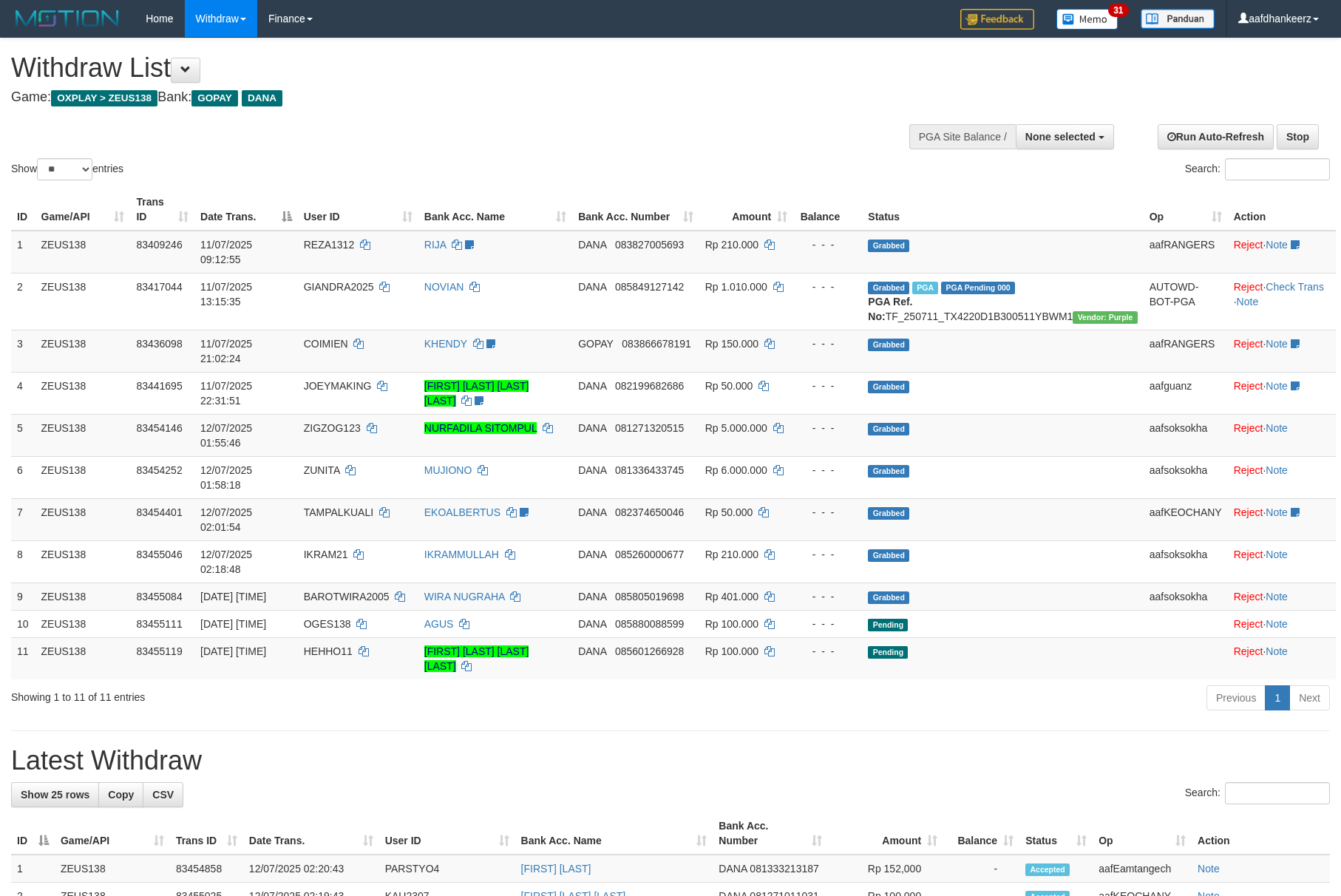 select 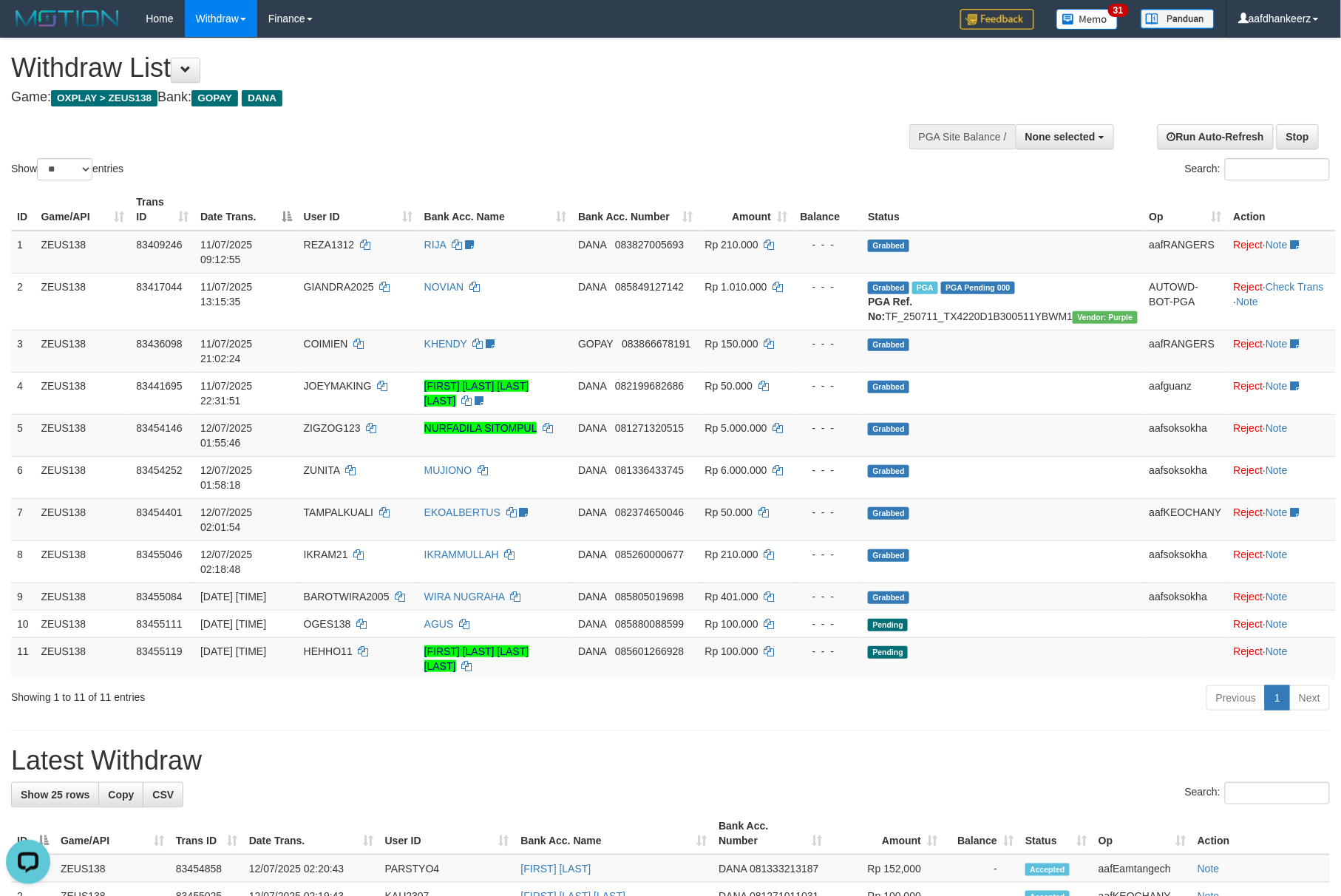 scroll, scrollTop: 0, scrollLeft: 0, axis: both 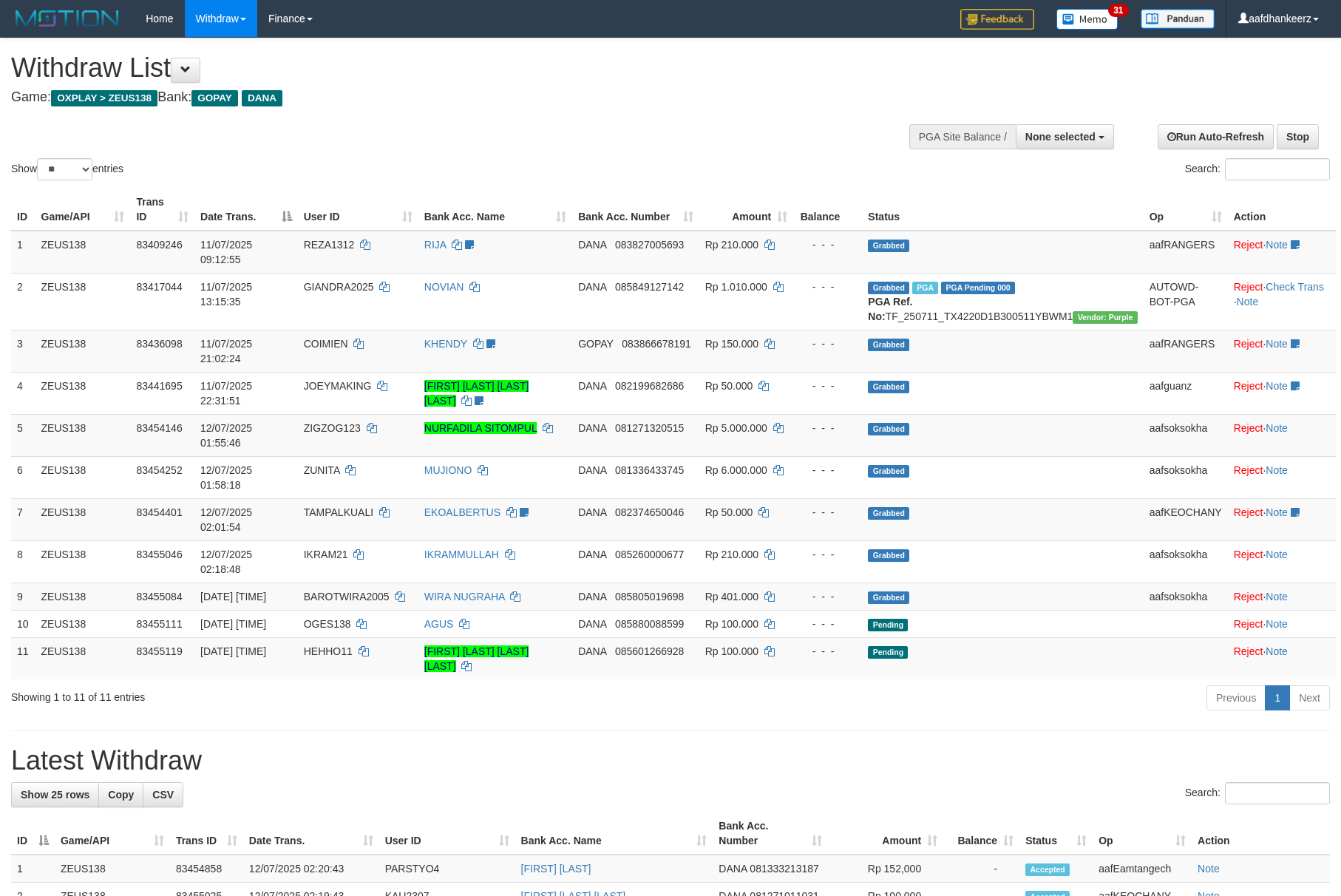 select 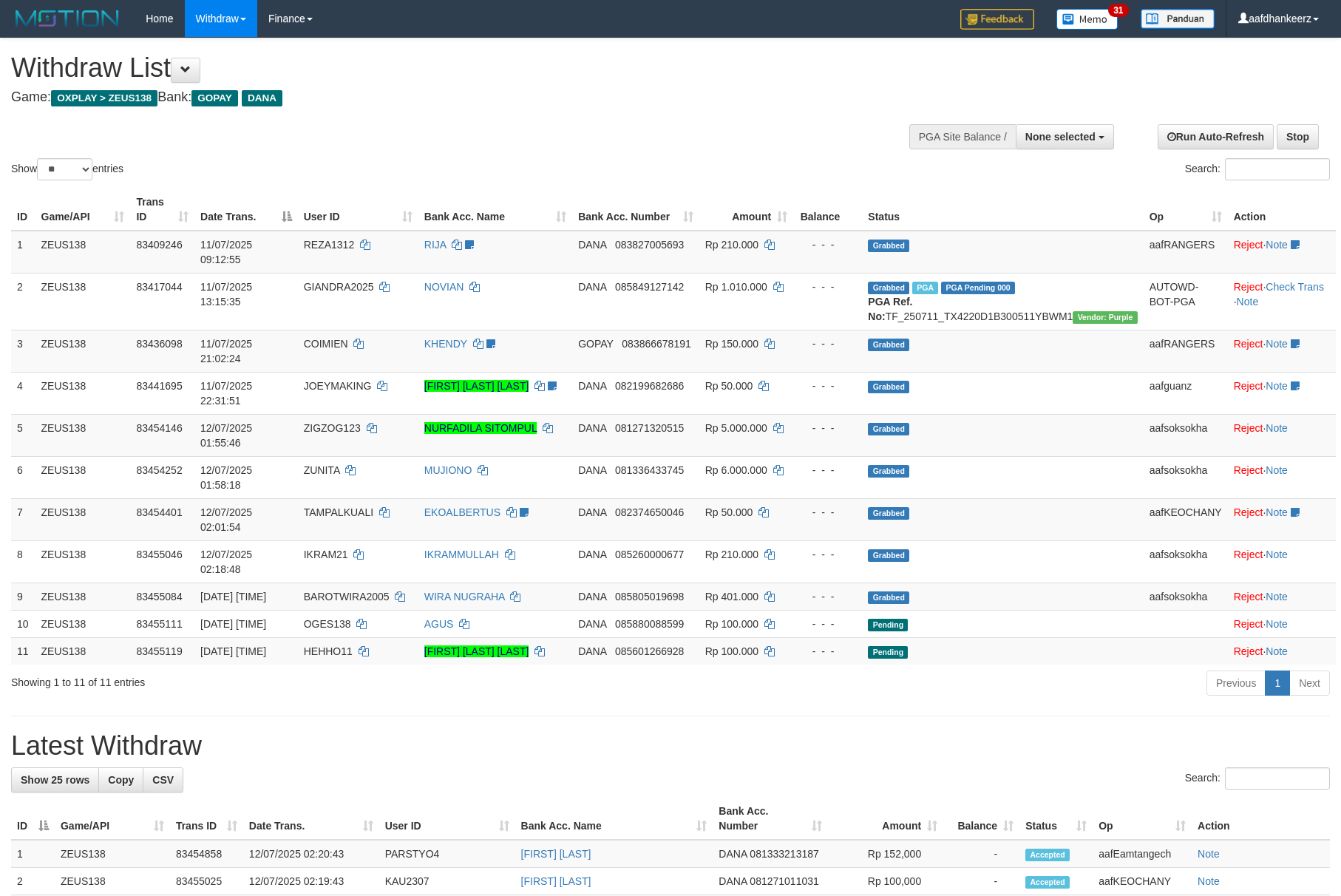 select 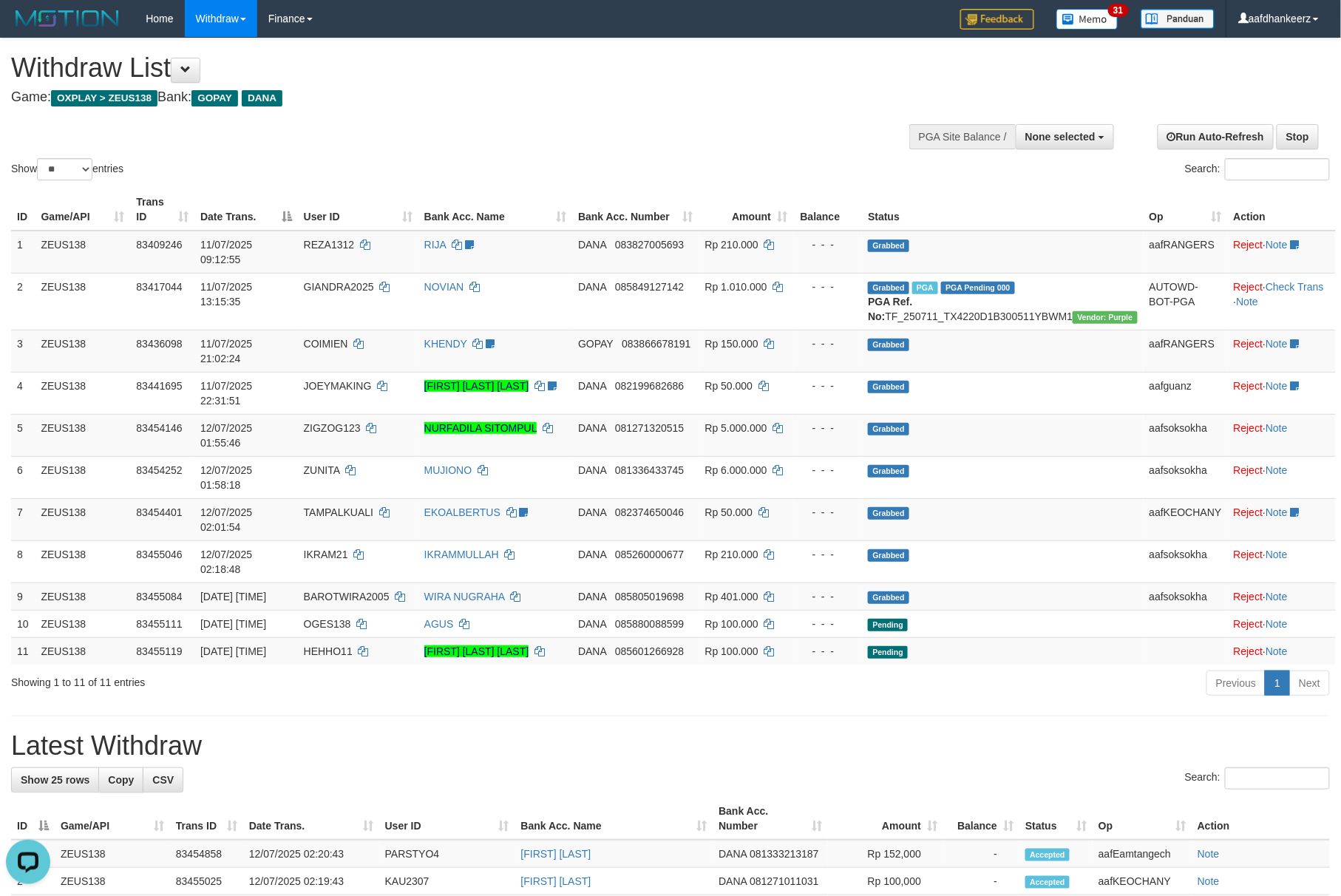 scroll, scrollTop: 0, scrollLeft: 0, axis: both 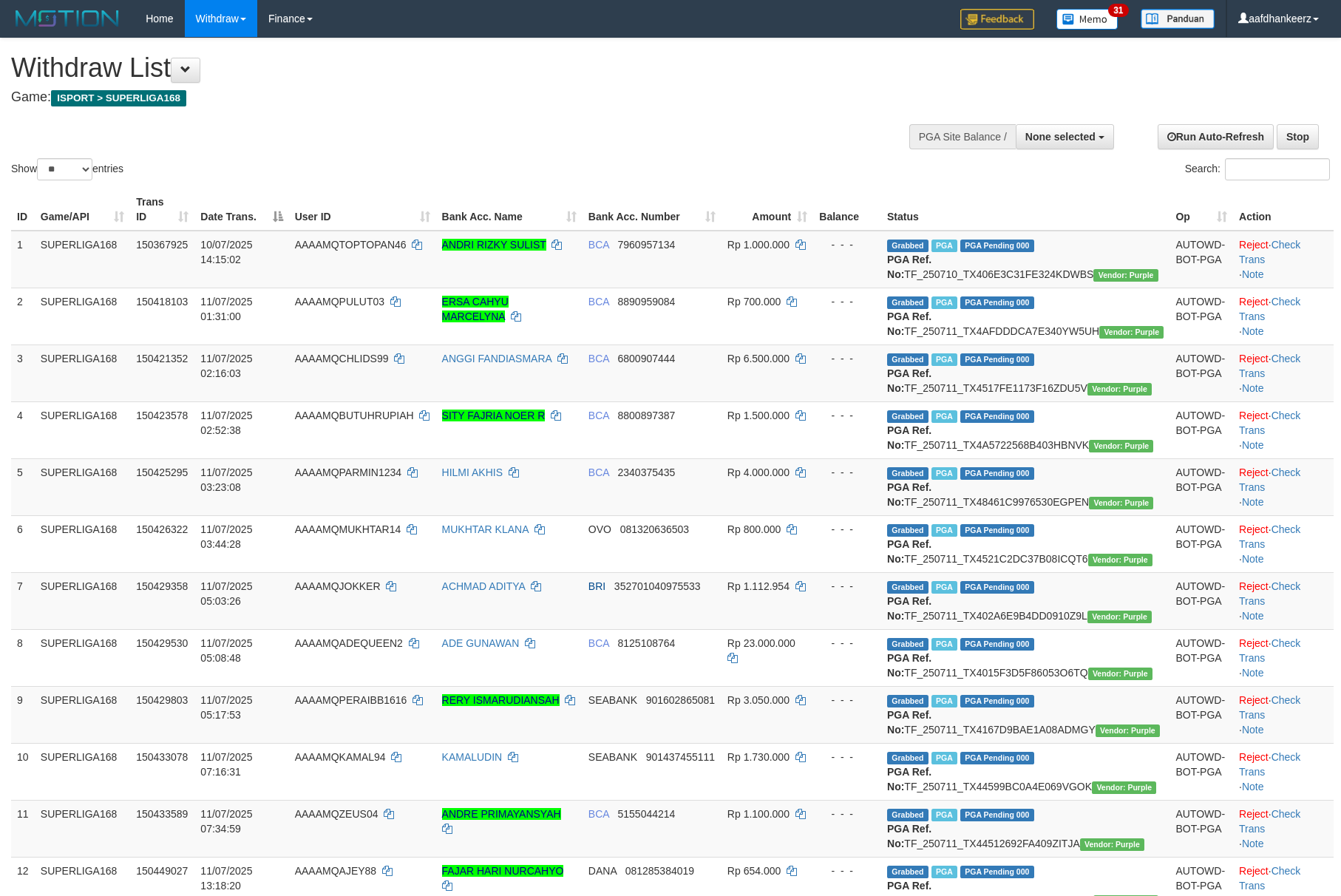 select 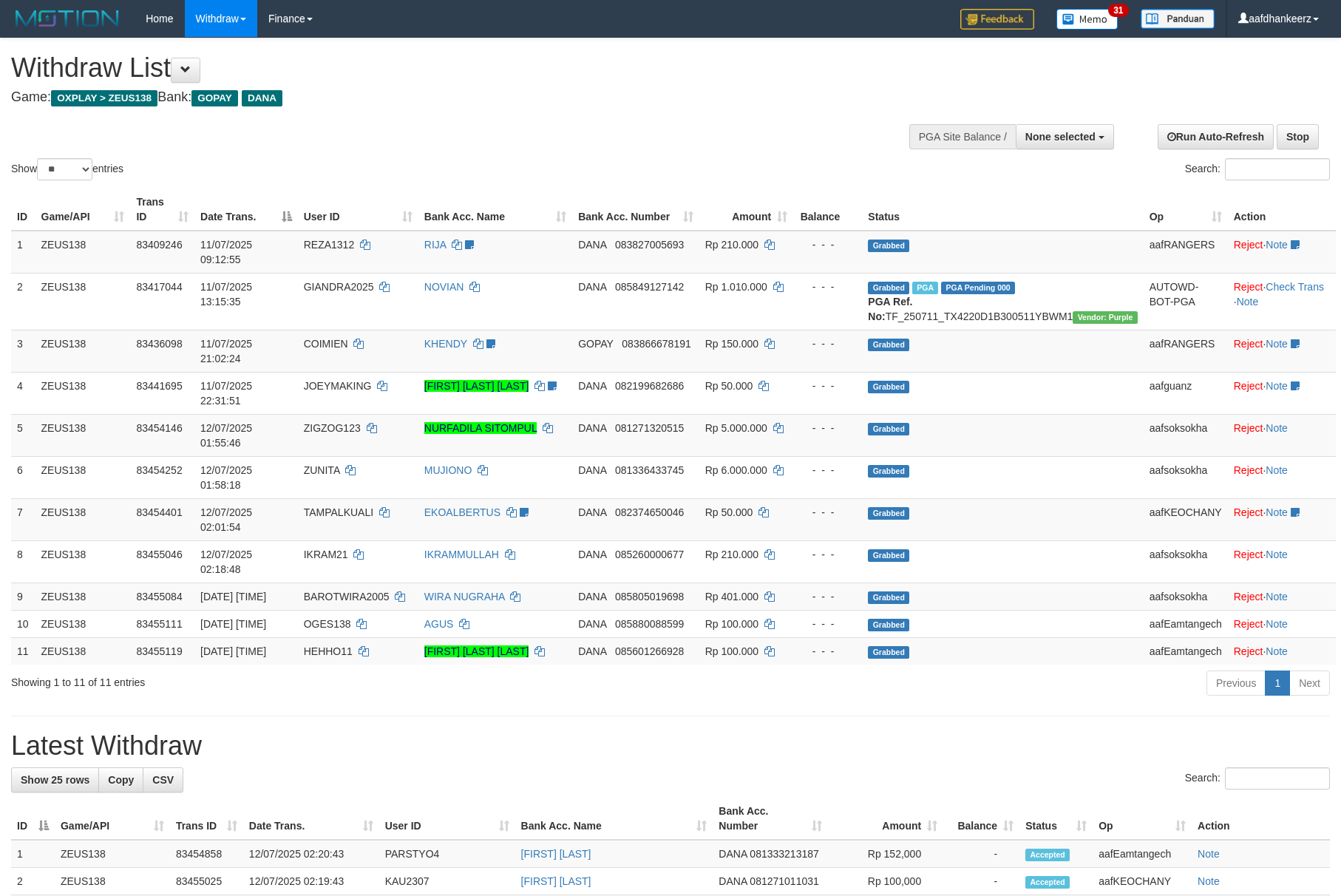 select 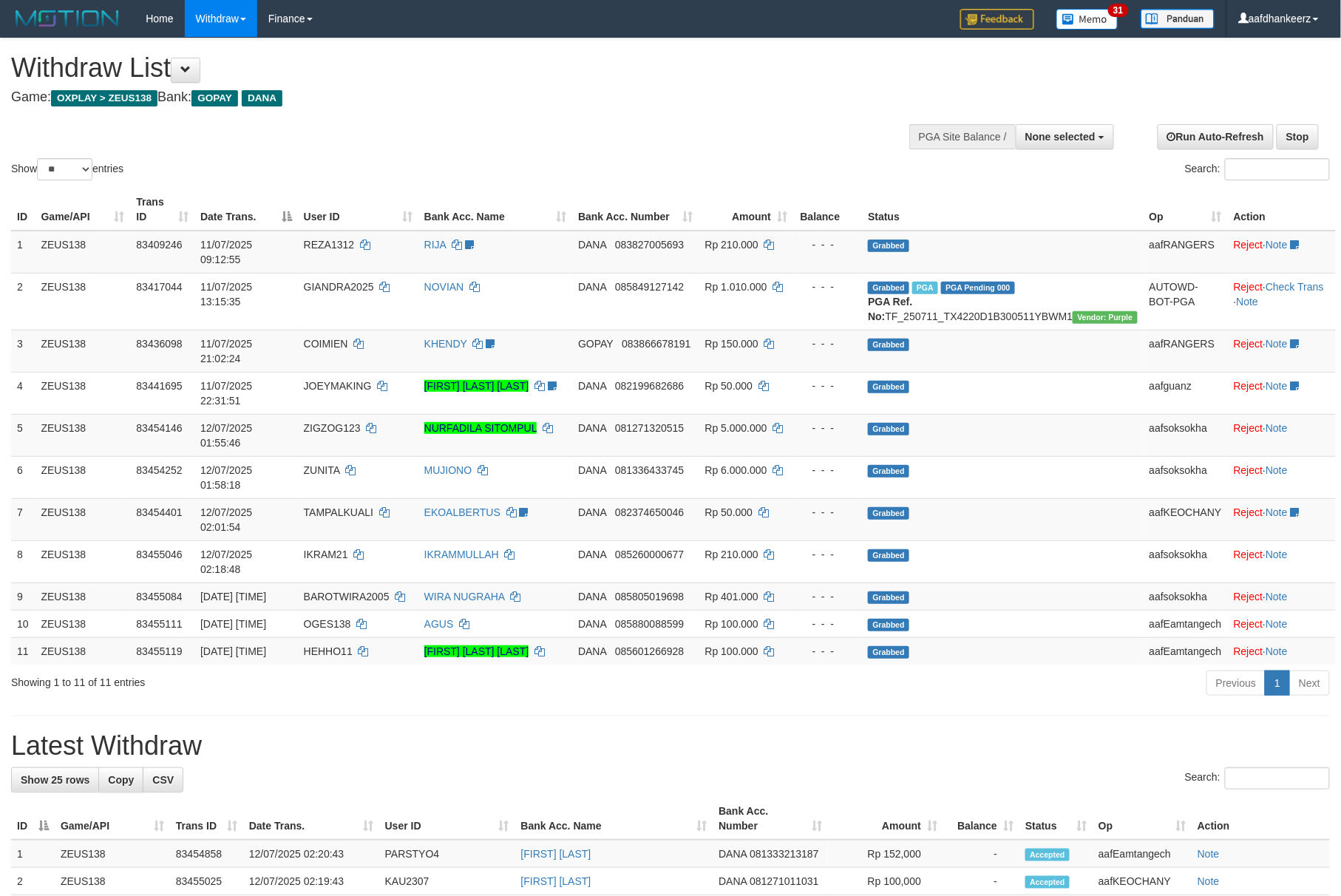 click on "Show  ** ** ** ***  entries Search:" at bounding box center [670, 111] 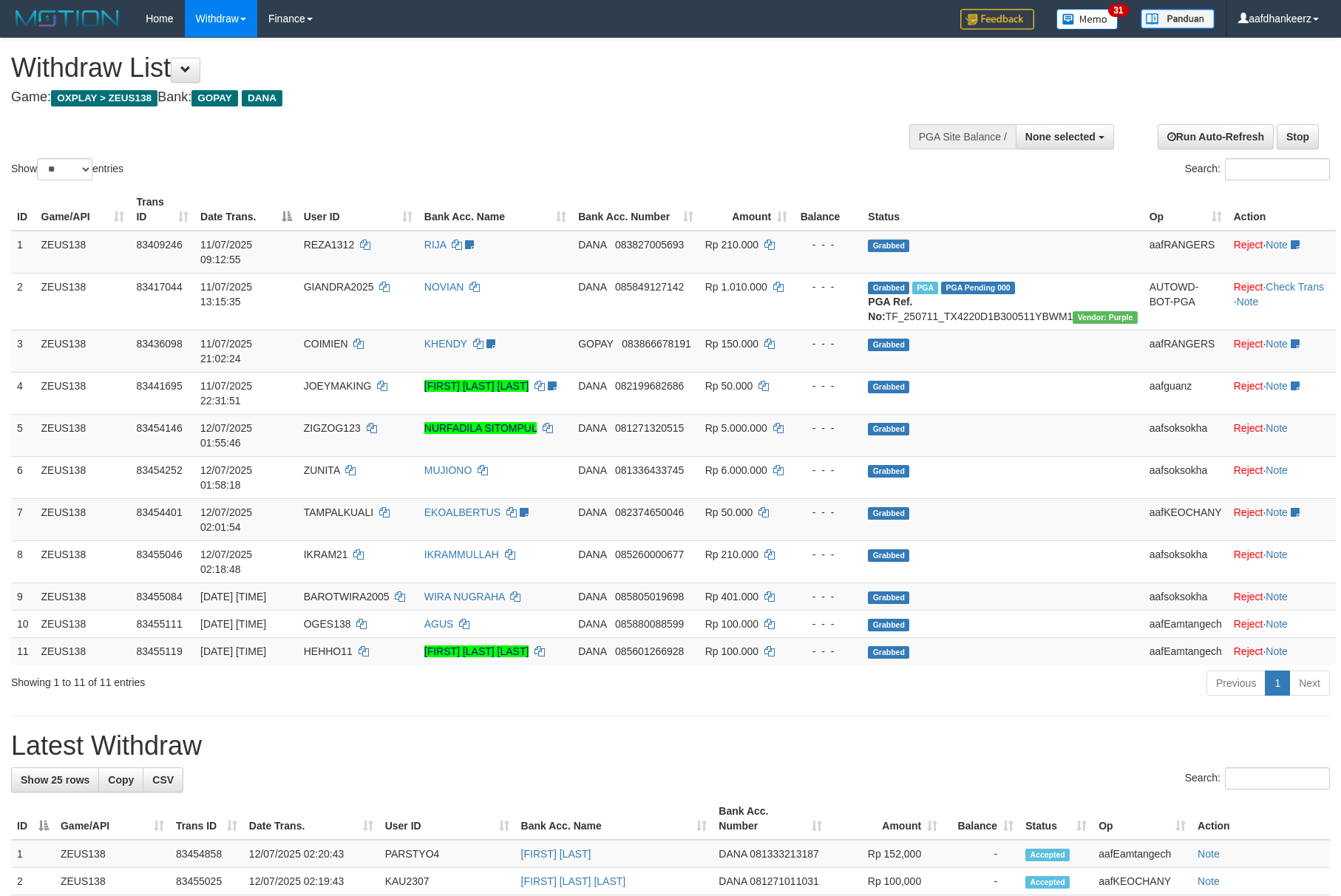 select 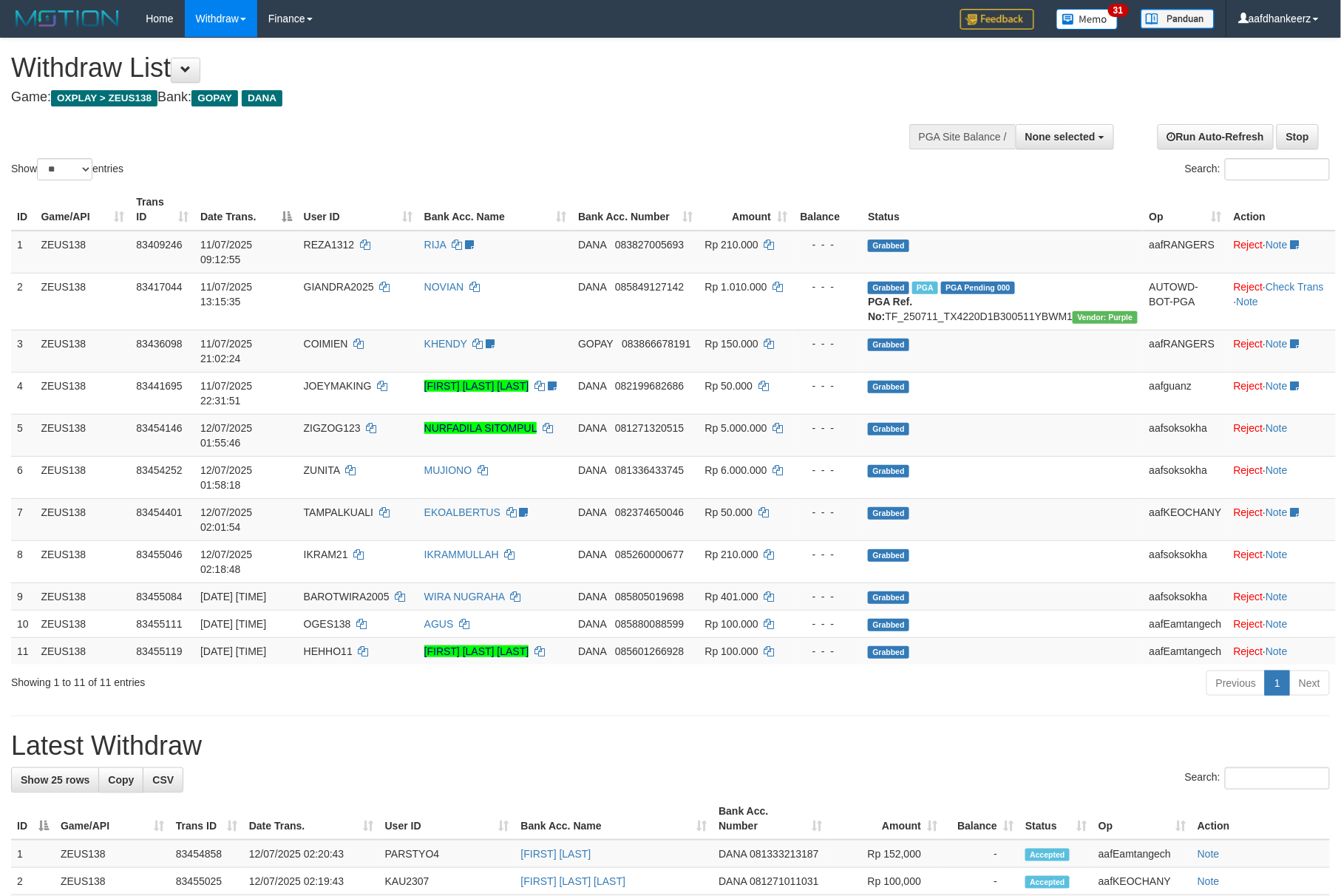 click on "Show  ** ** ** ***  entries Search:" at bounding box center [670, 111] 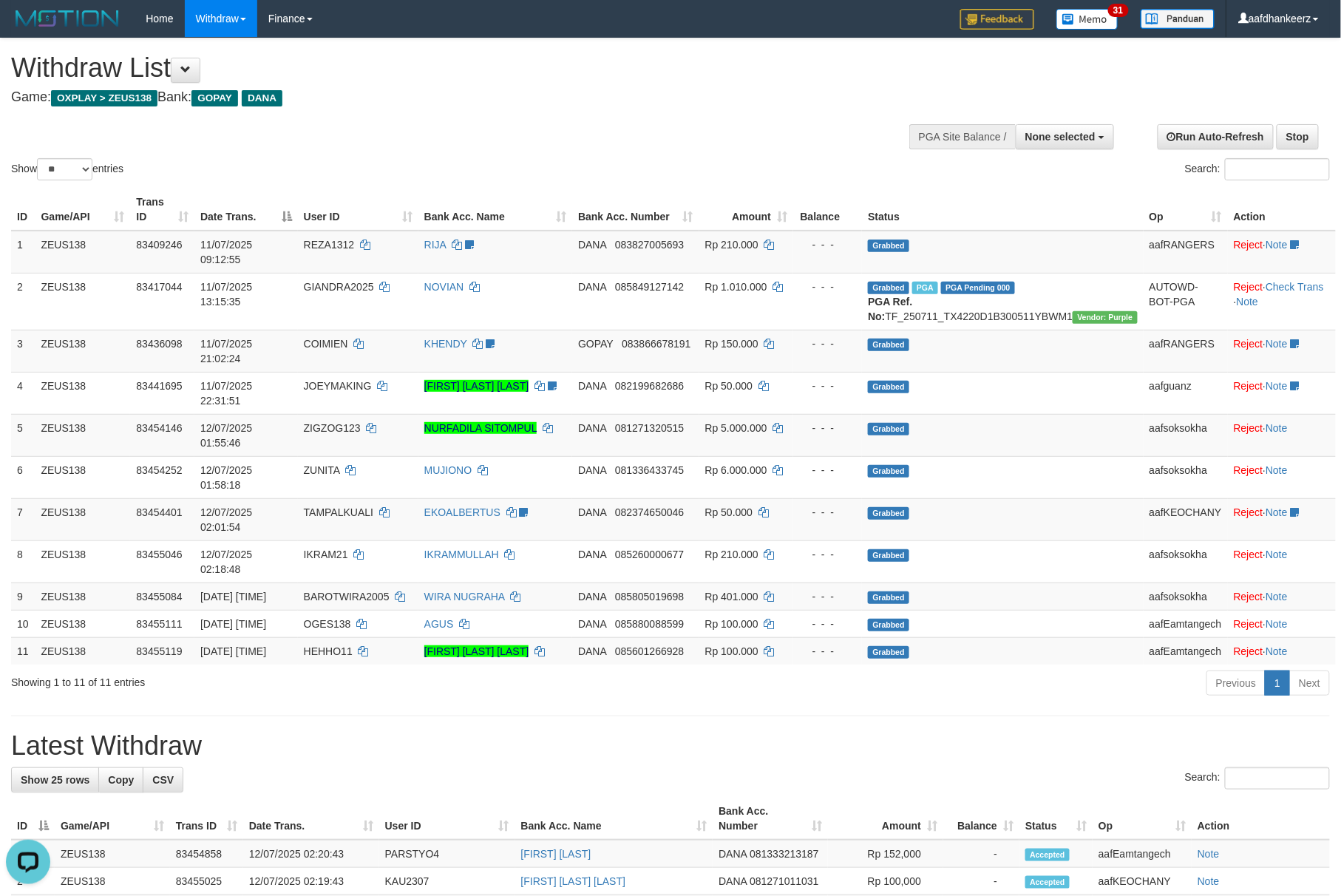 scroll, scrollTop: 0, scrollLeft: 0, axis: both 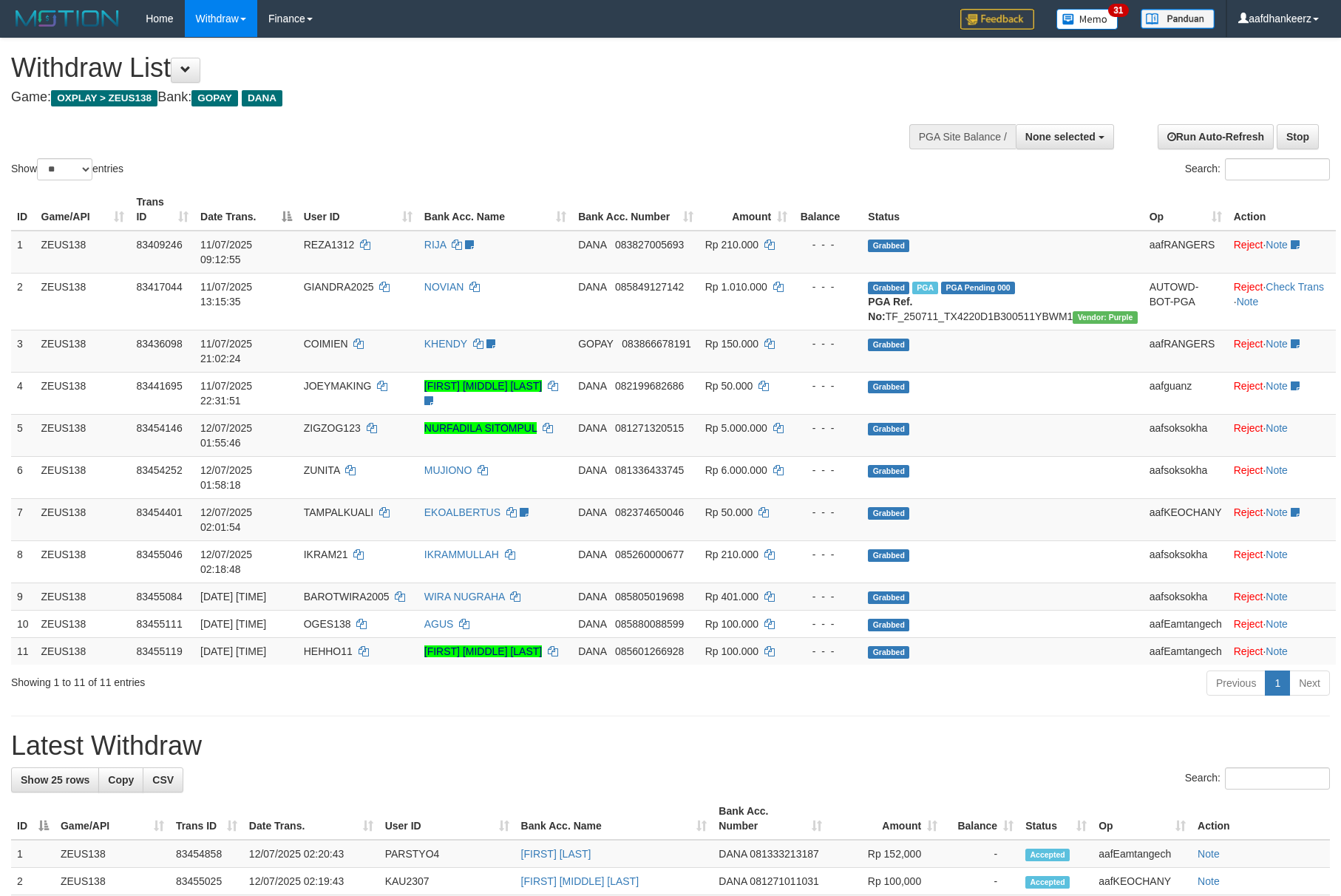 select 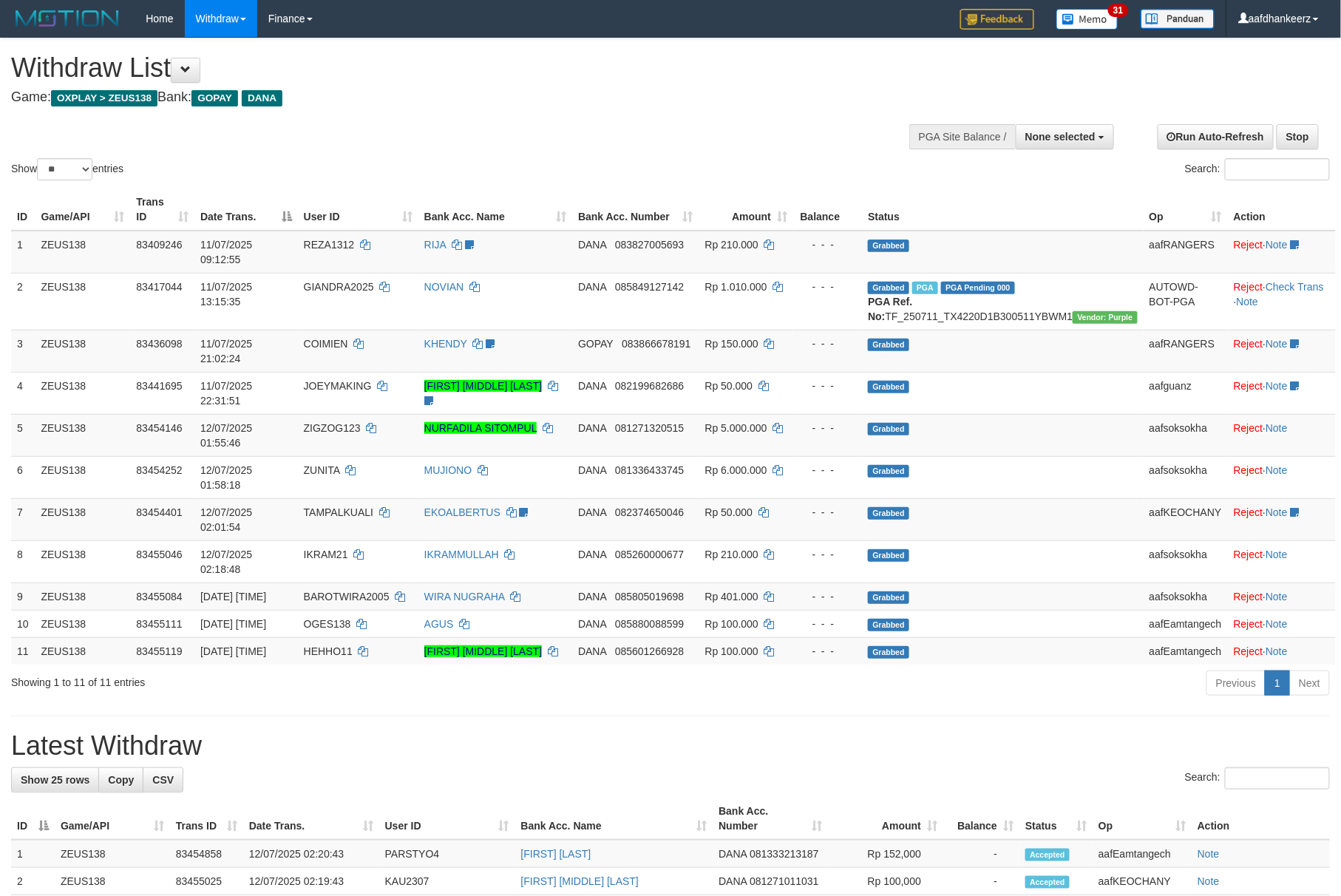 click on "Game:   OXPLAY > ZEUS138    				Bank:   GOPAY   DANA" at bounding box center [445, 98] 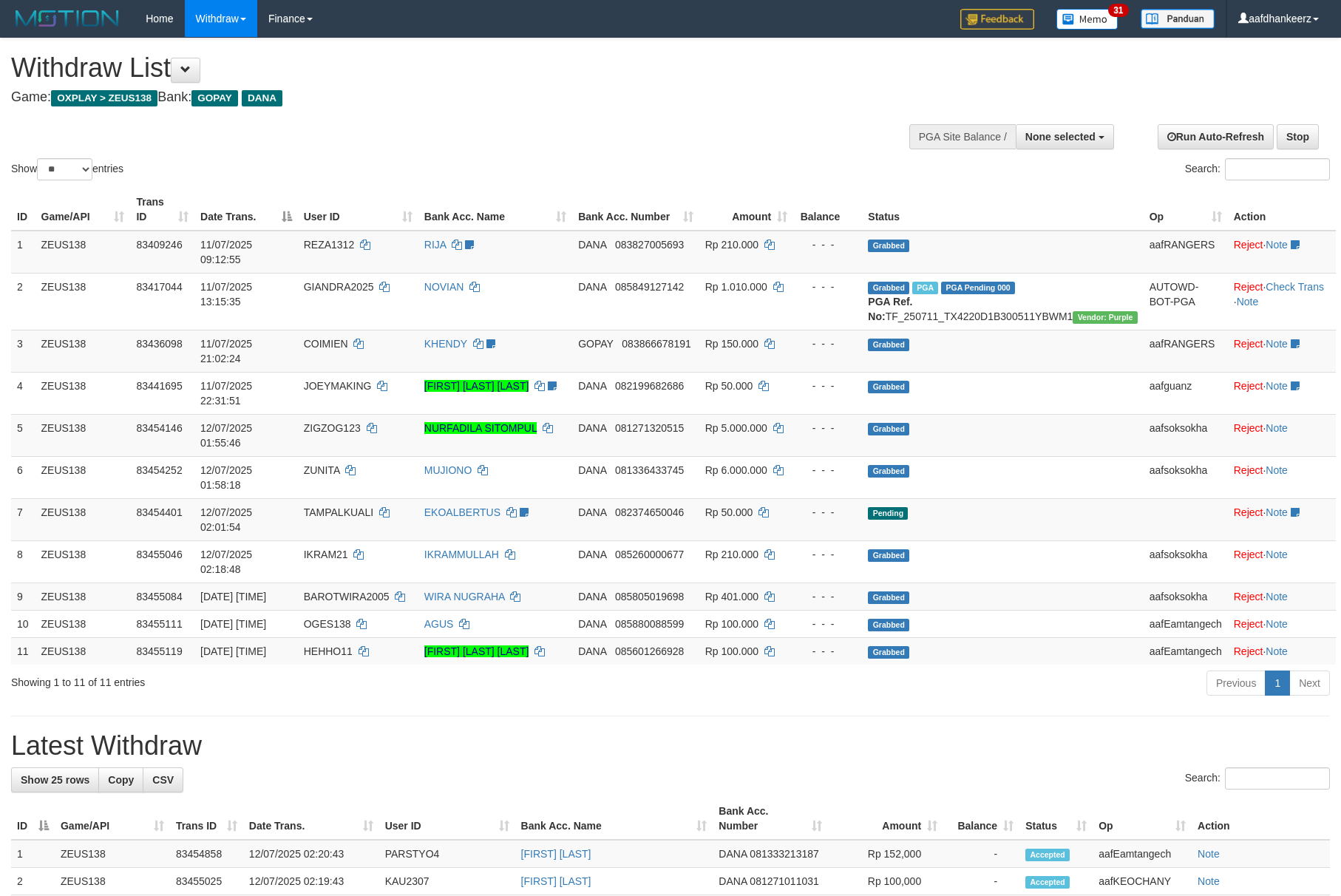 select 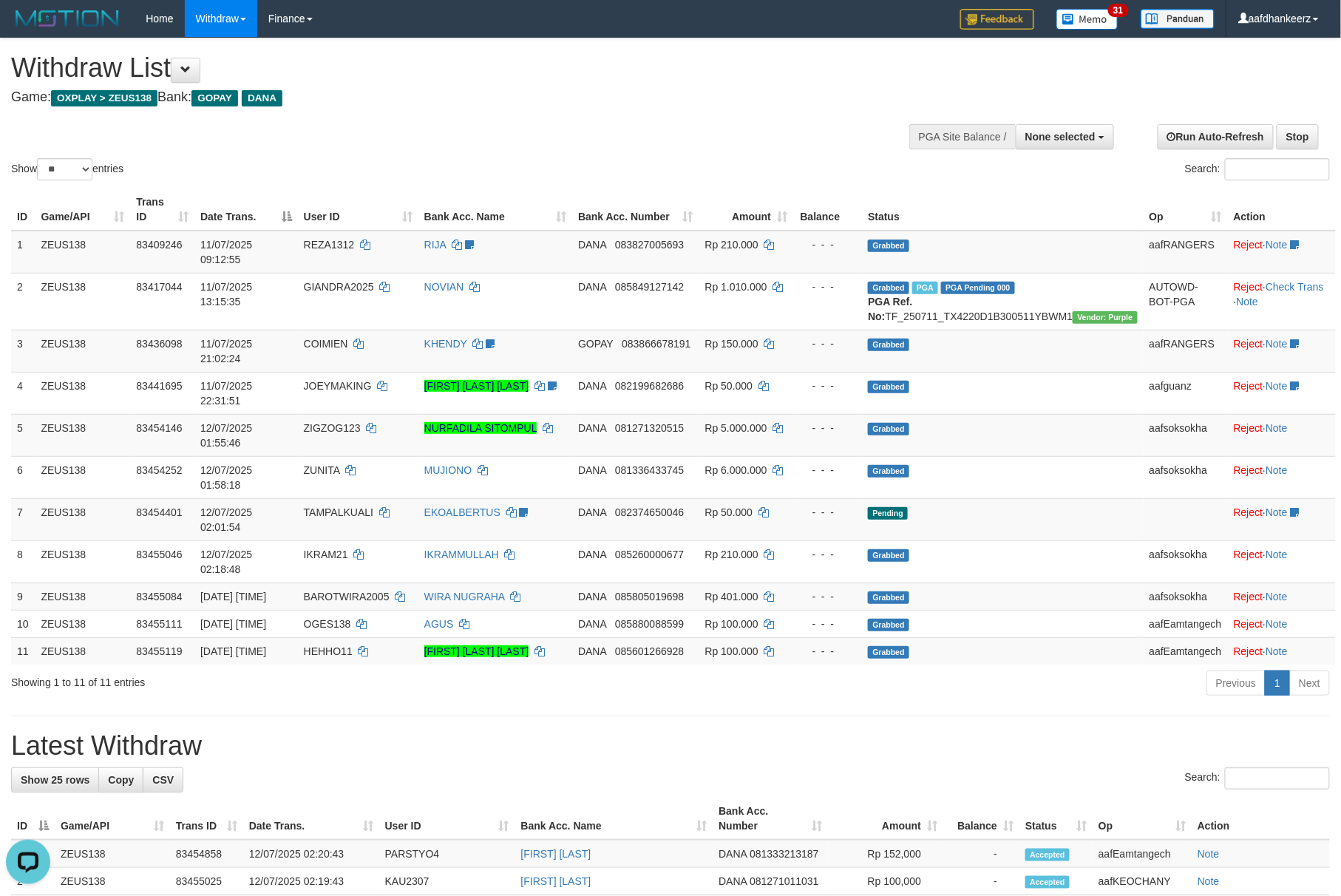 scroll, scrollTop: 0, scrollLeft: 0, axis: both 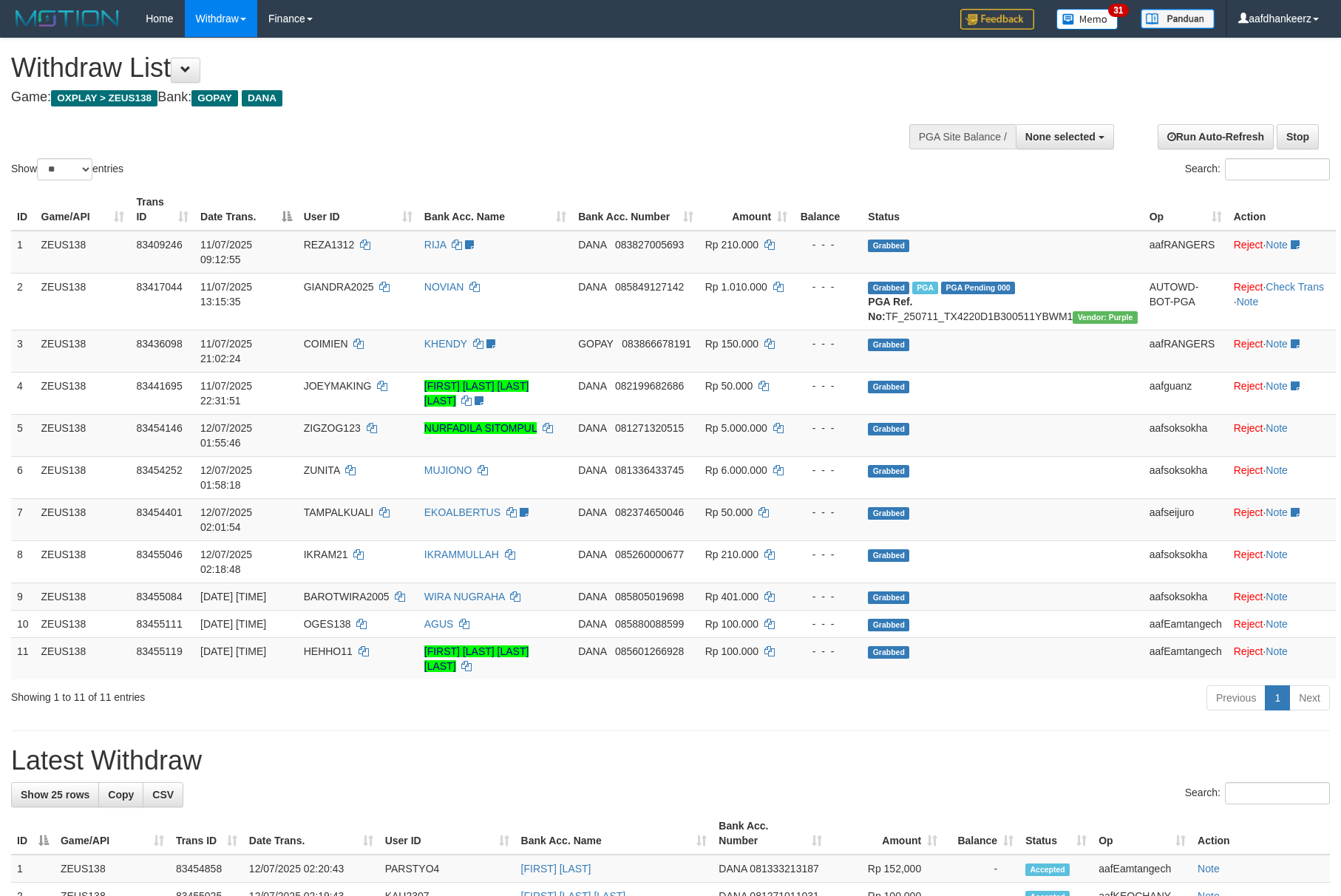 select 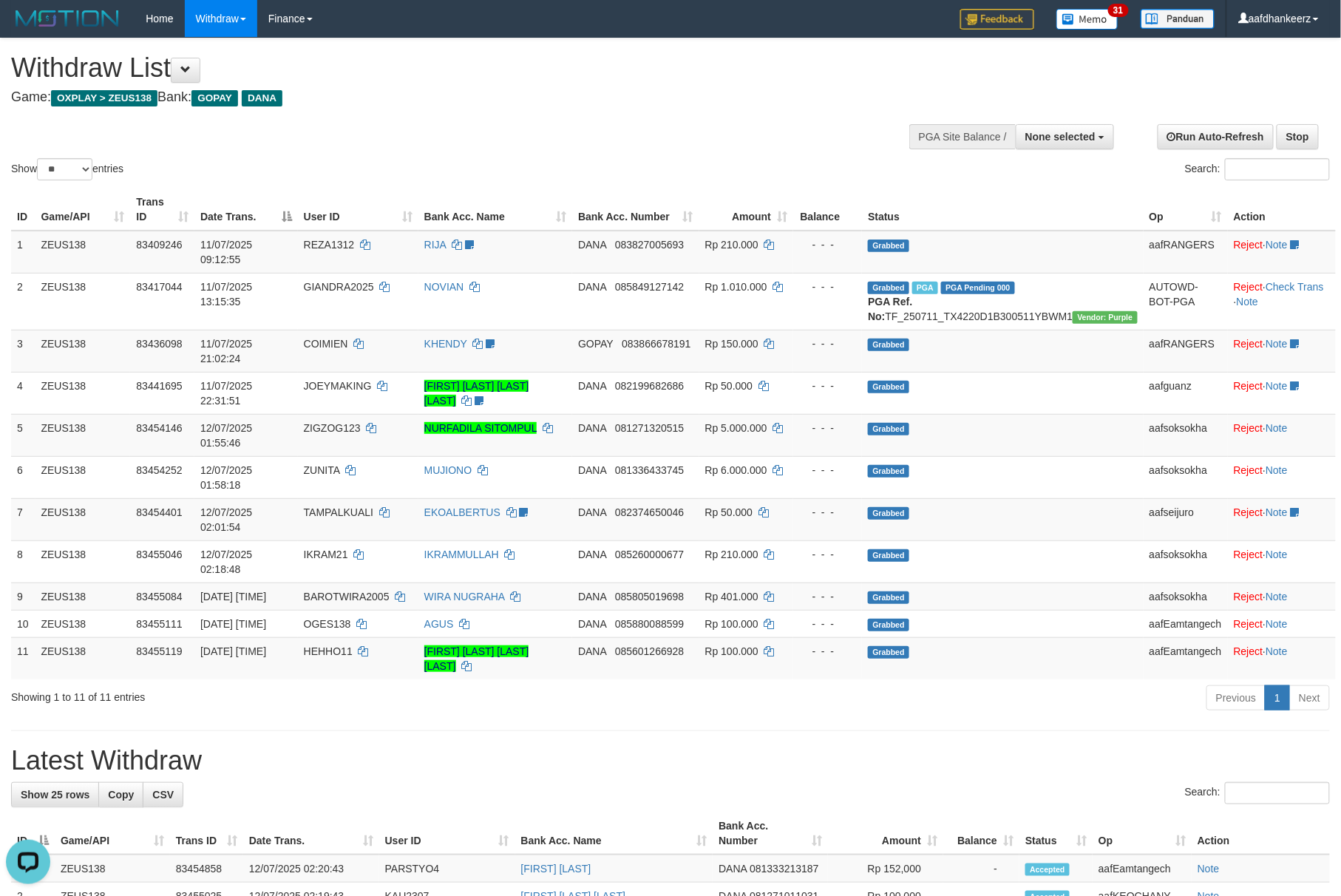 scroll, scrollTop: 0, scrollLeft: 0, axis: both 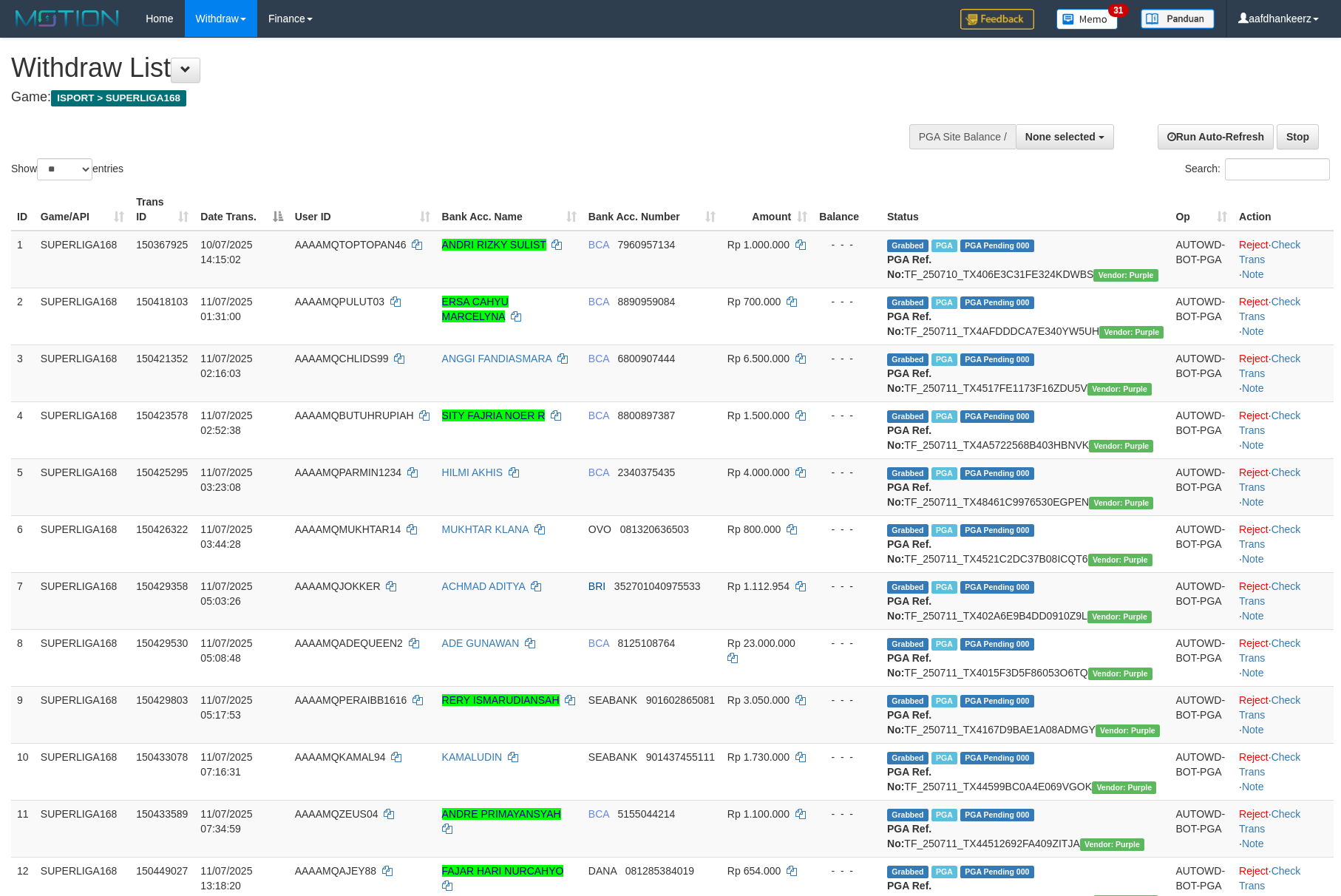 select 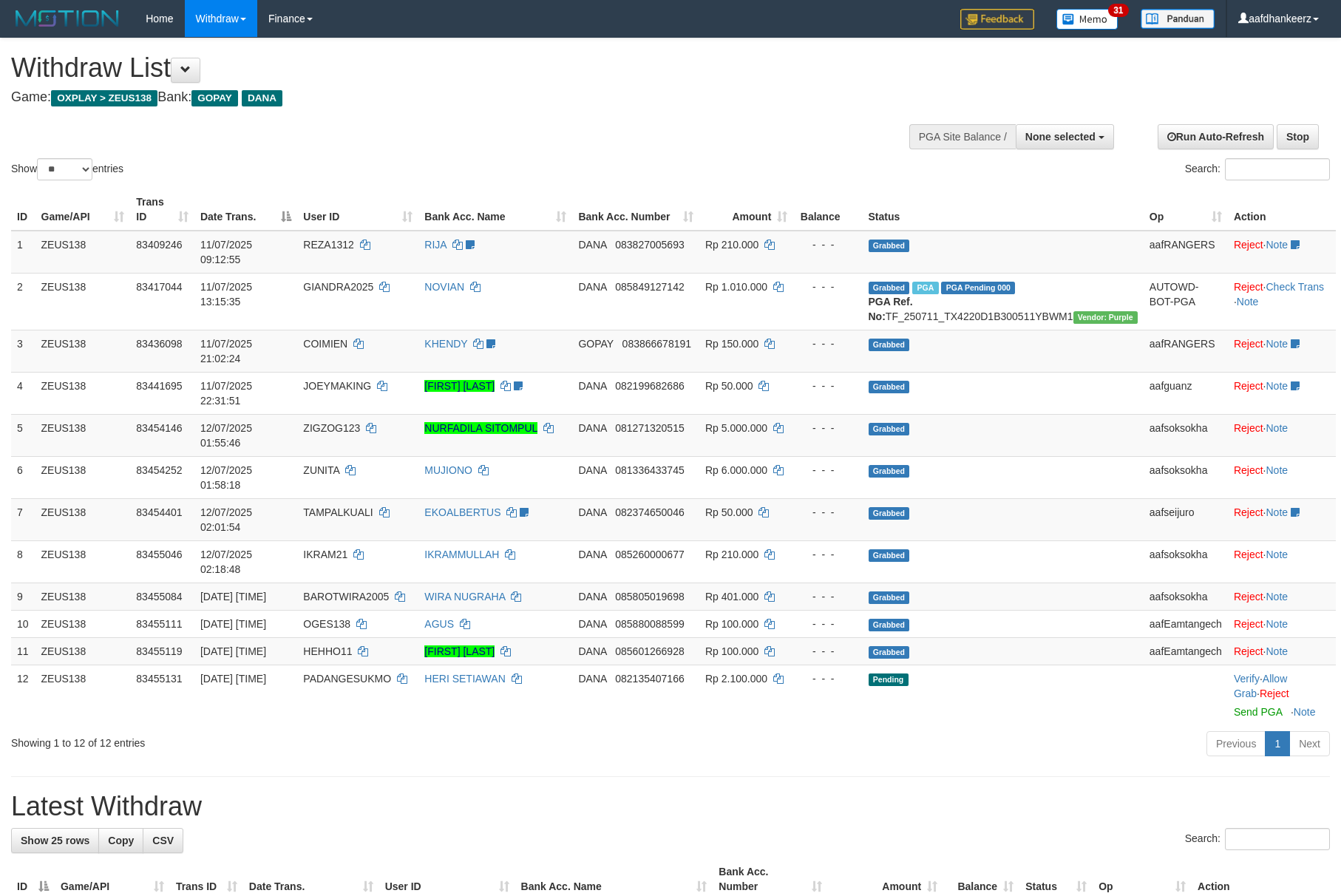 select 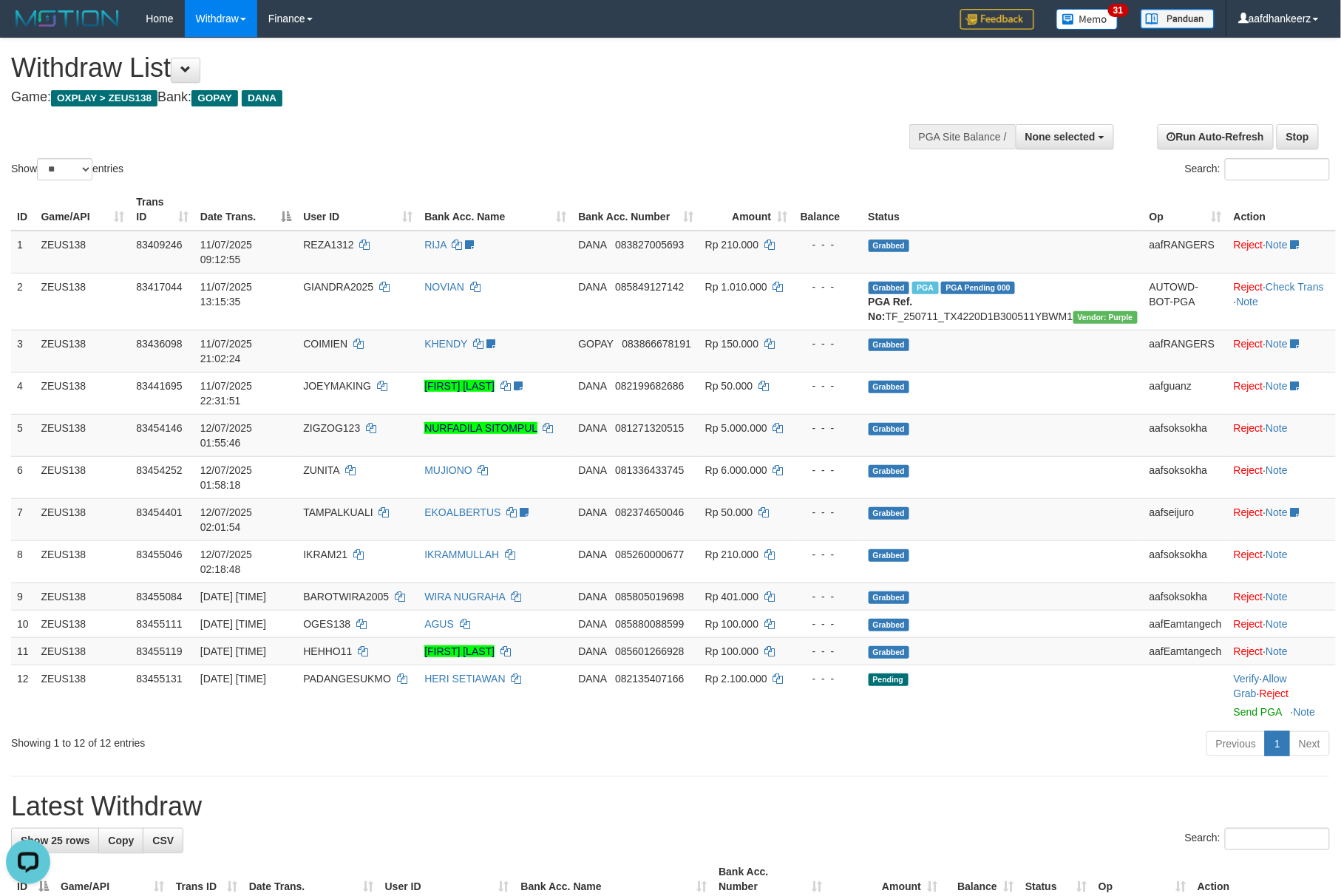 scroll, scrollTop: 0, scrollLeft: 0, axis: both 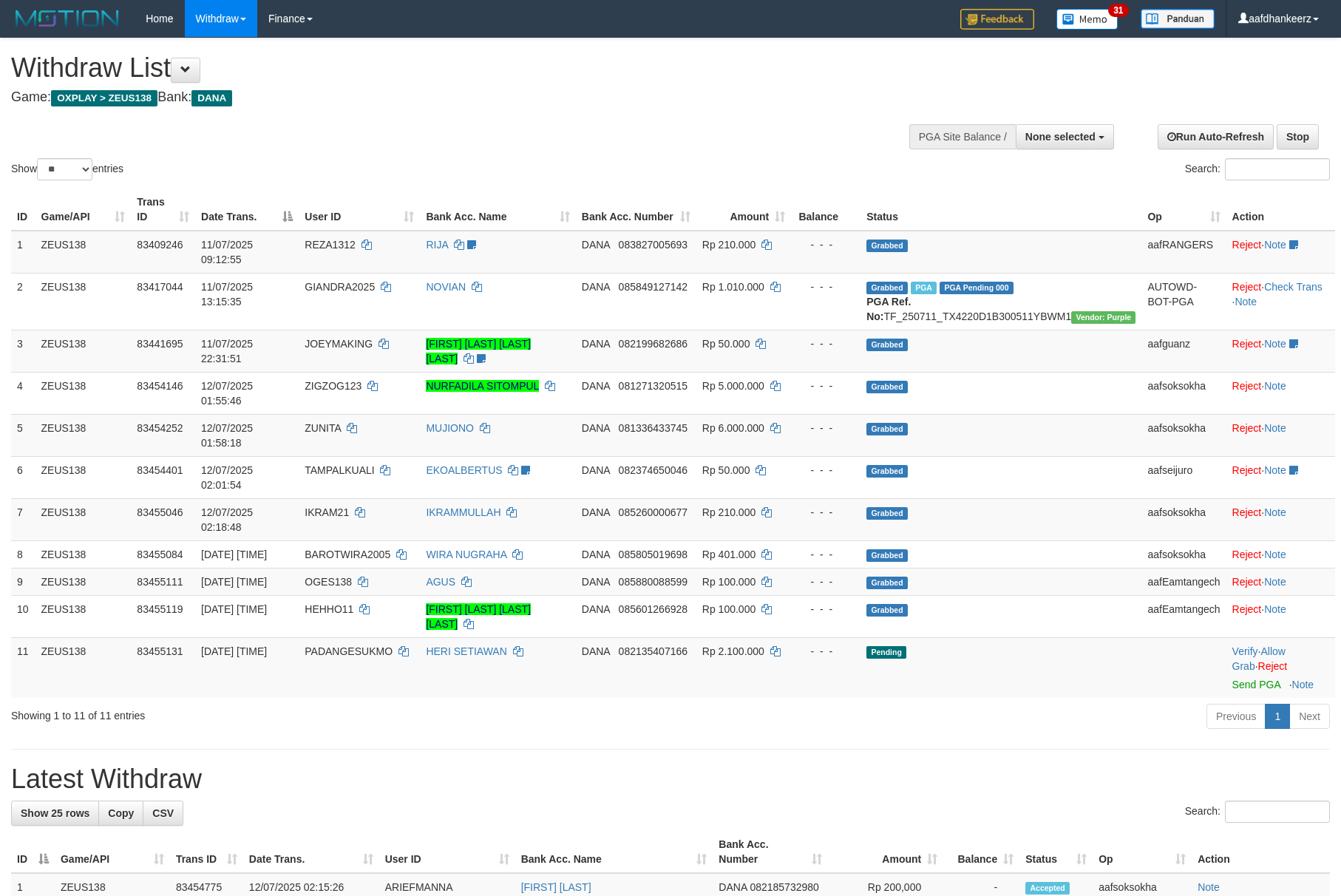 select 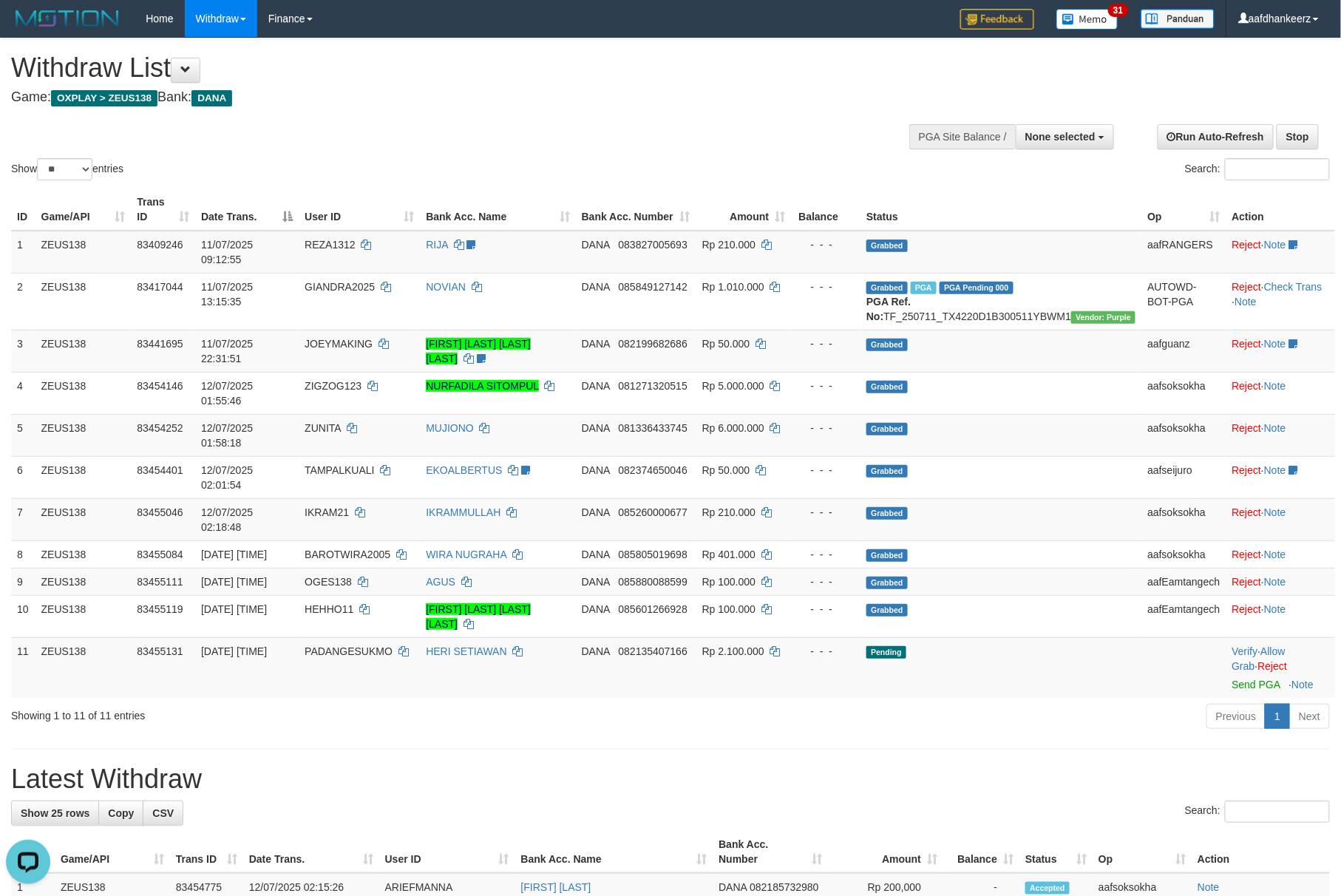 scroll, scrollTop: 0, scrollLeft: 0, axis: both 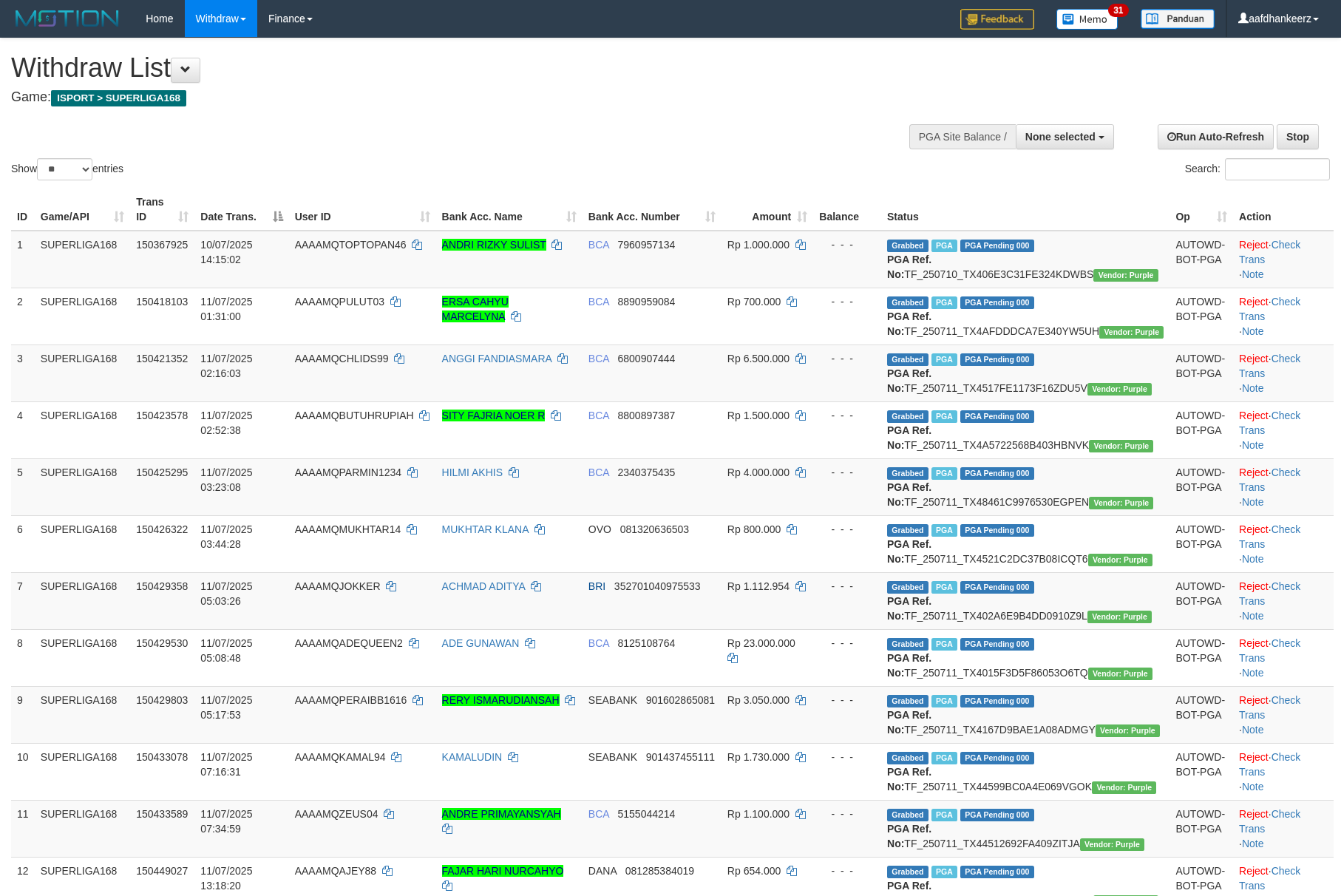 select 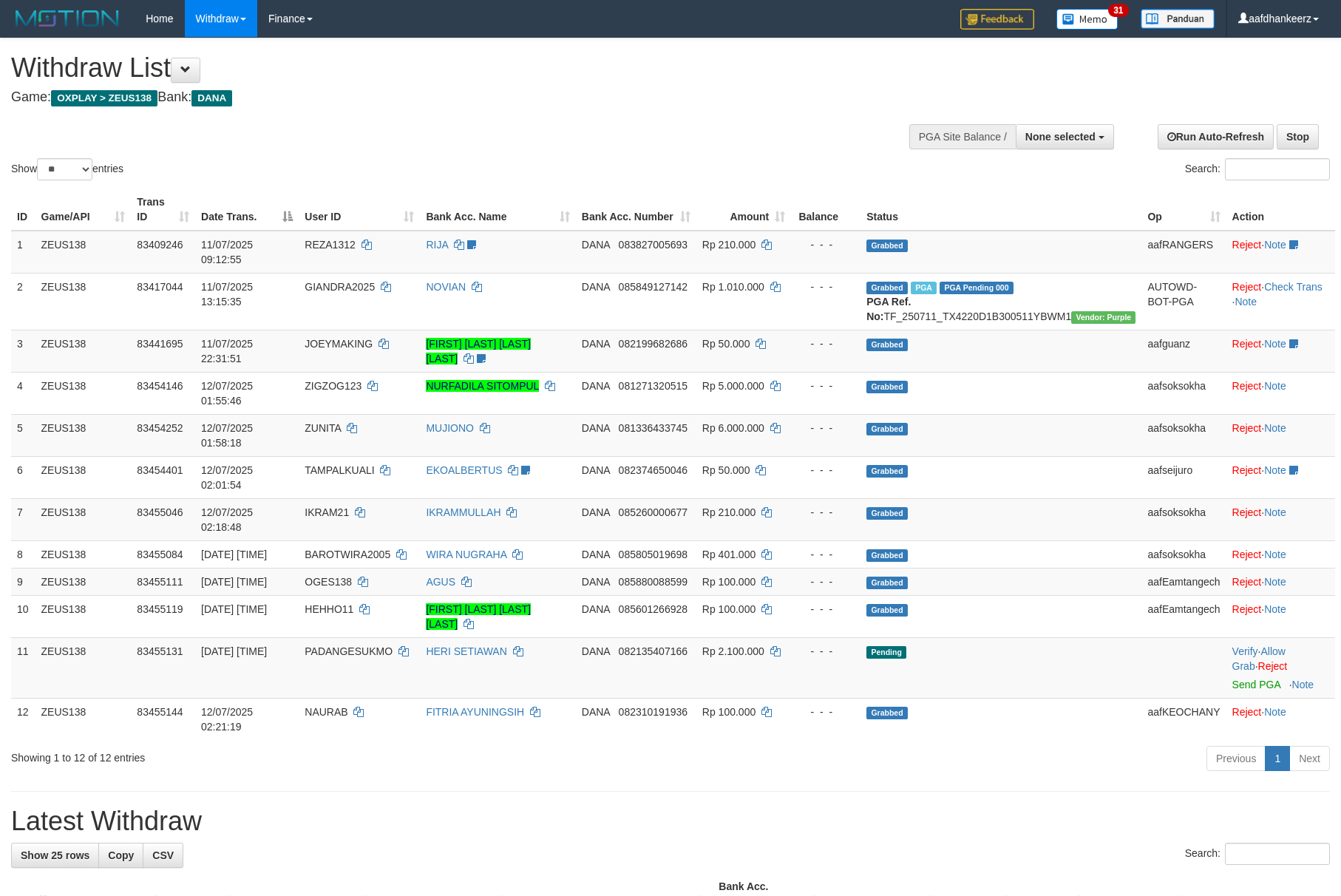 select 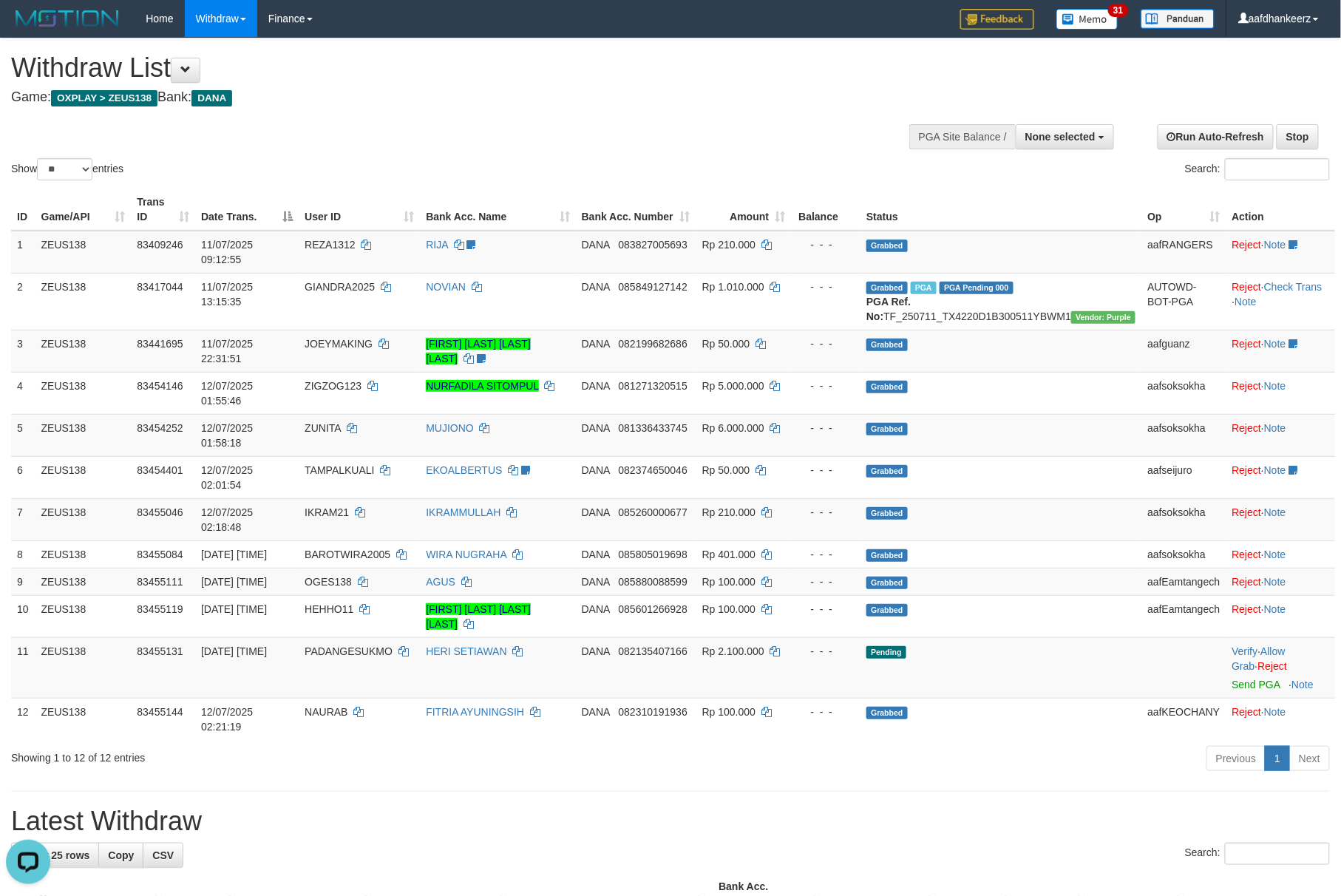scroll, scrollTop: 0, scrollLeft: 0, axis: both 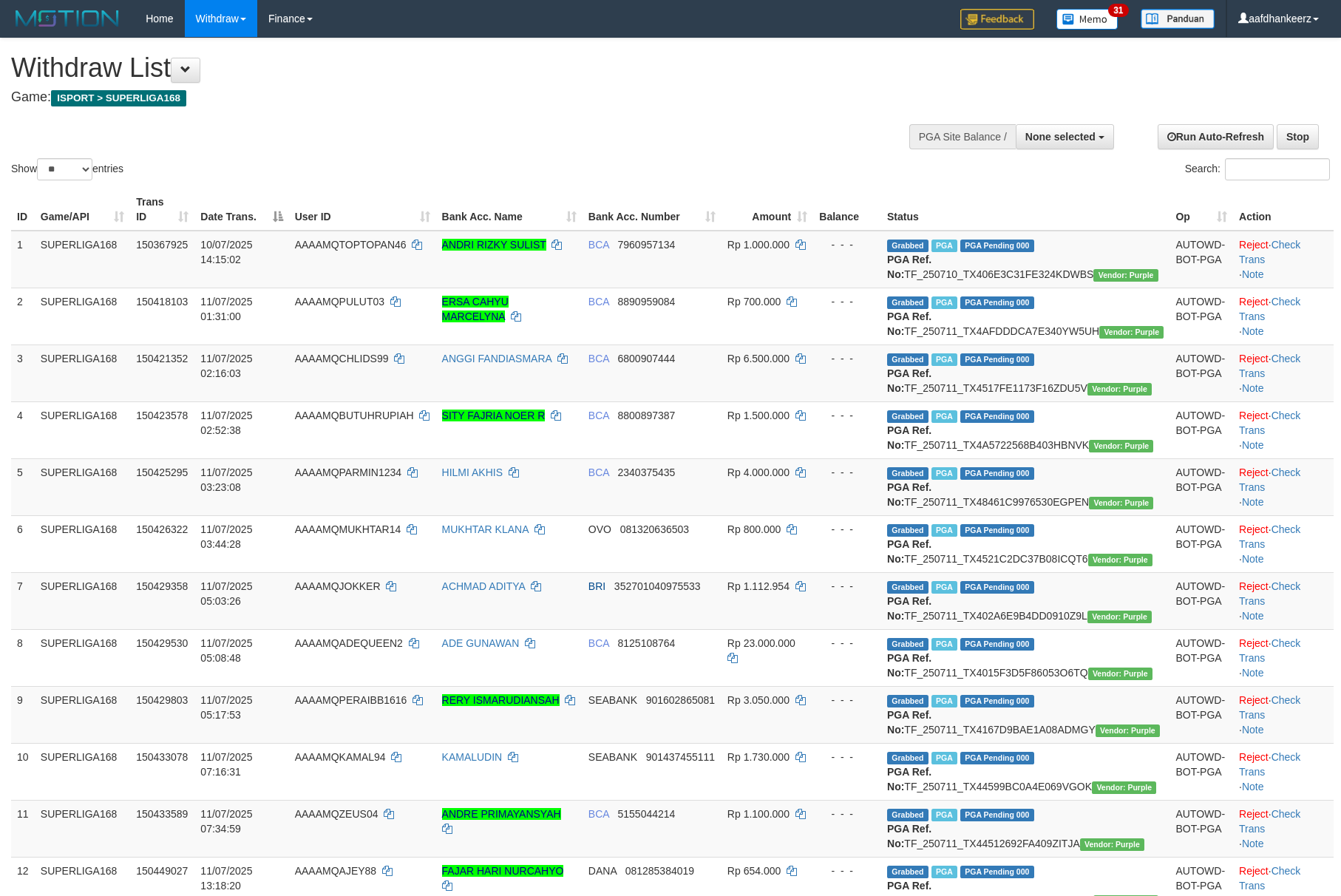 select 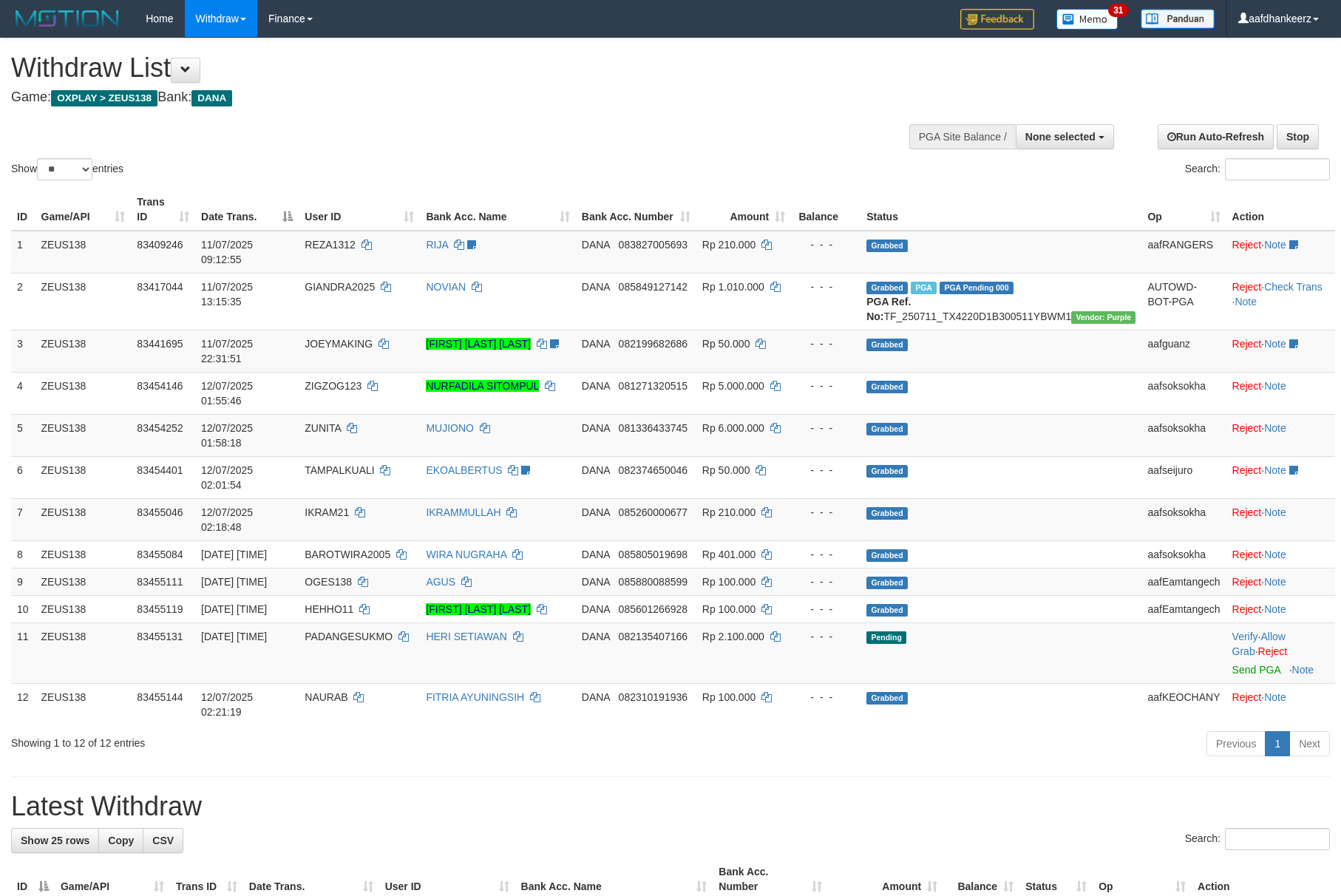 select 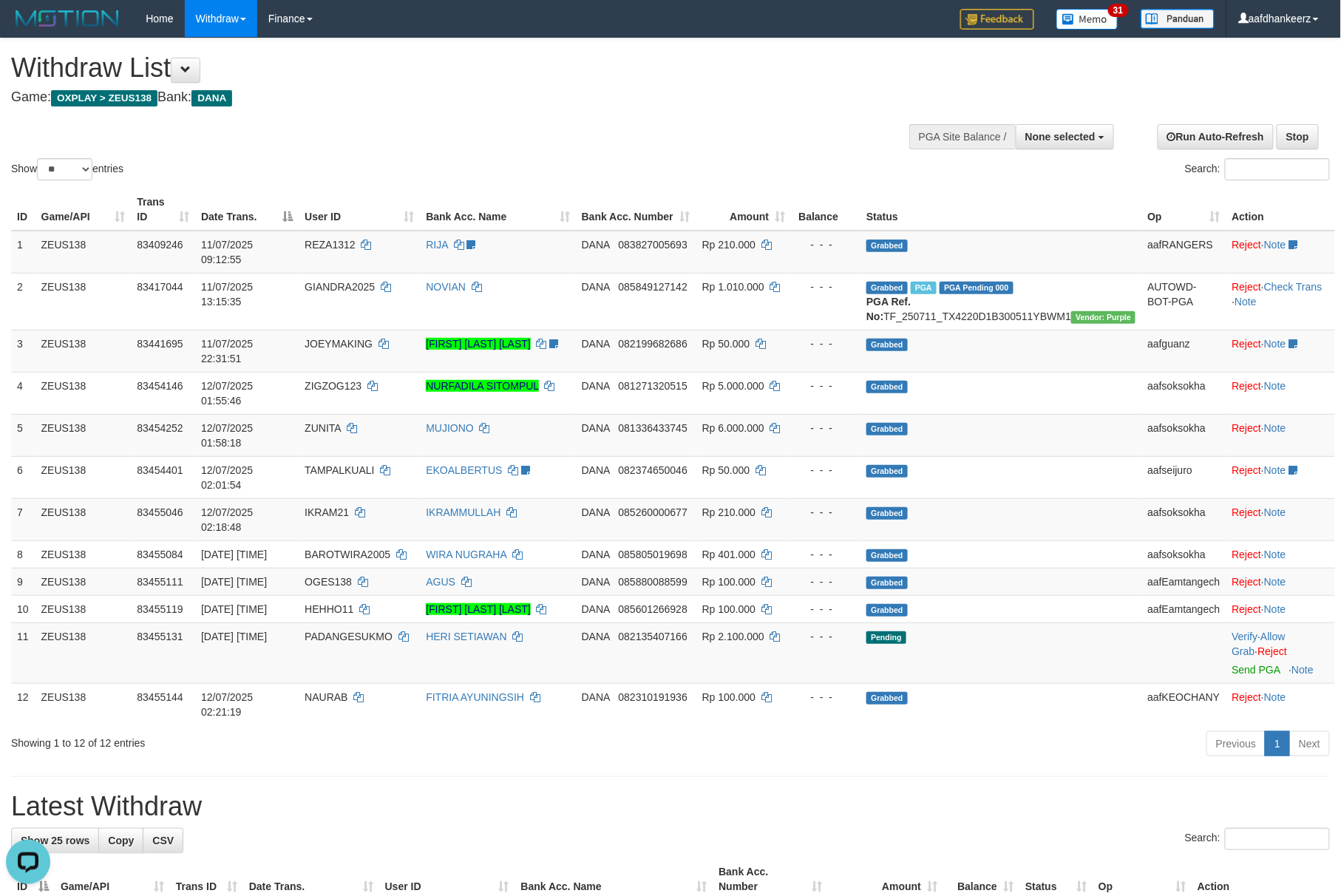 scroll, scrollTop: 0, scrollLeft: 0, axis: both 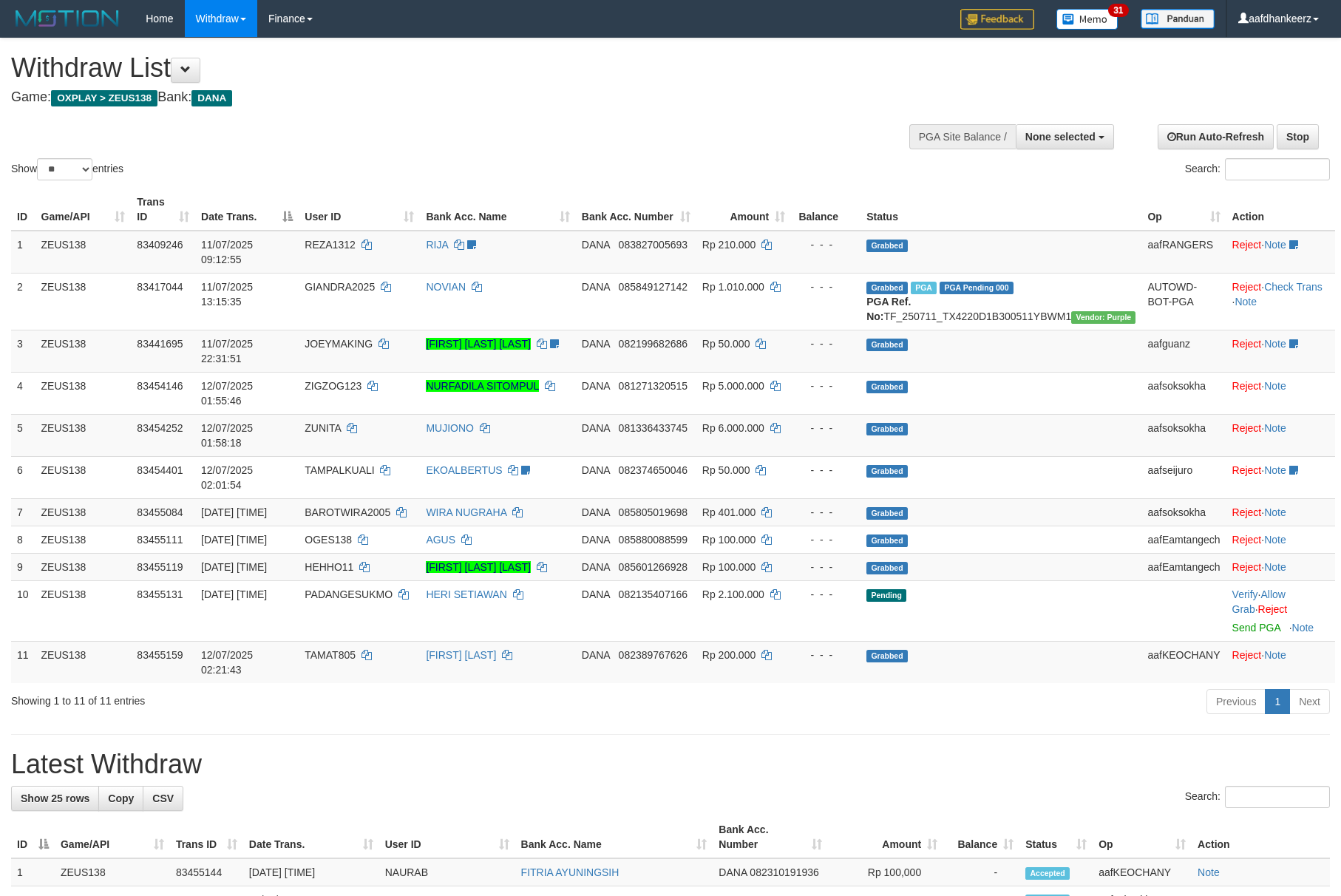 select 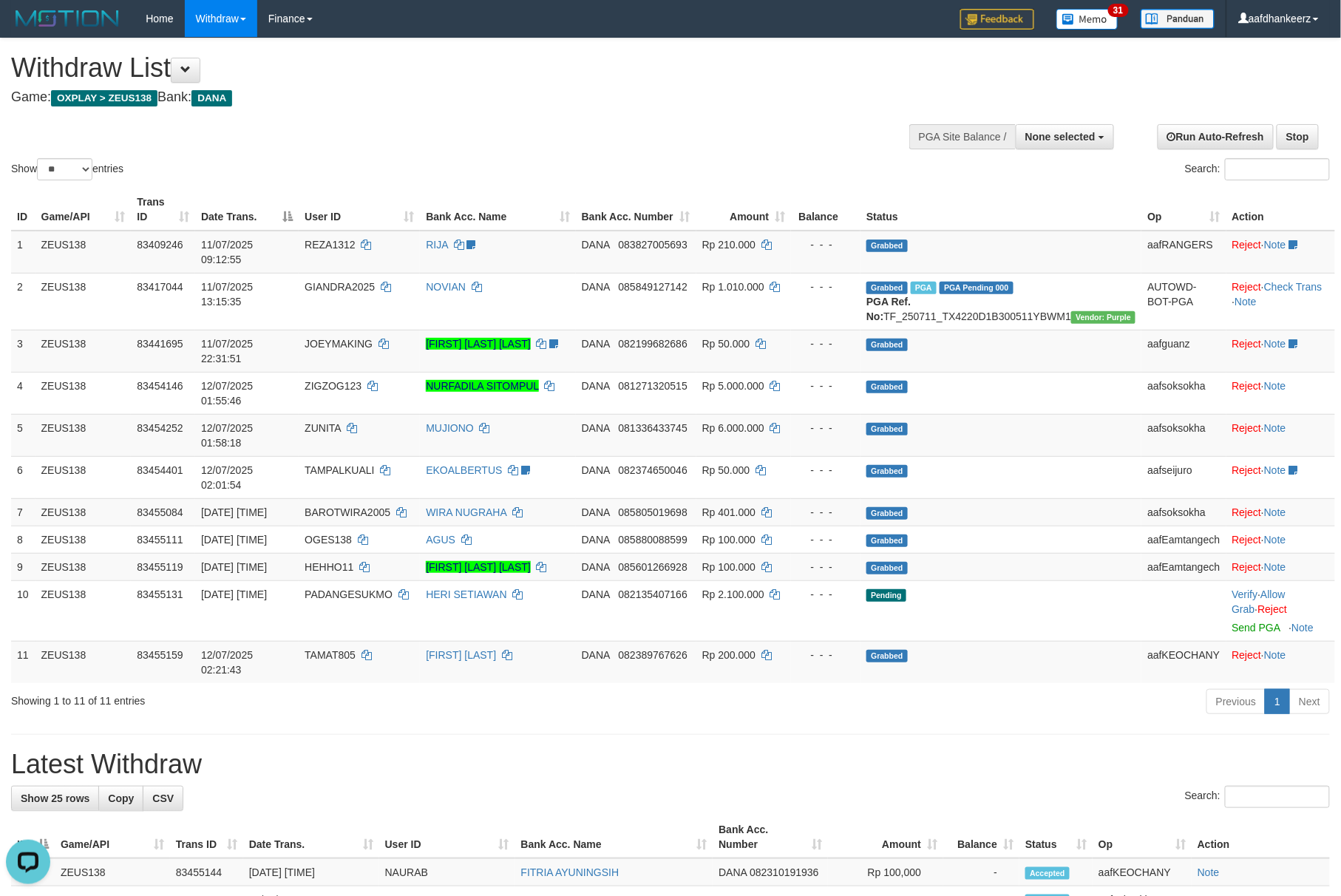 scroll, scrollTop: 0, scrollLeft: 0, axis: both 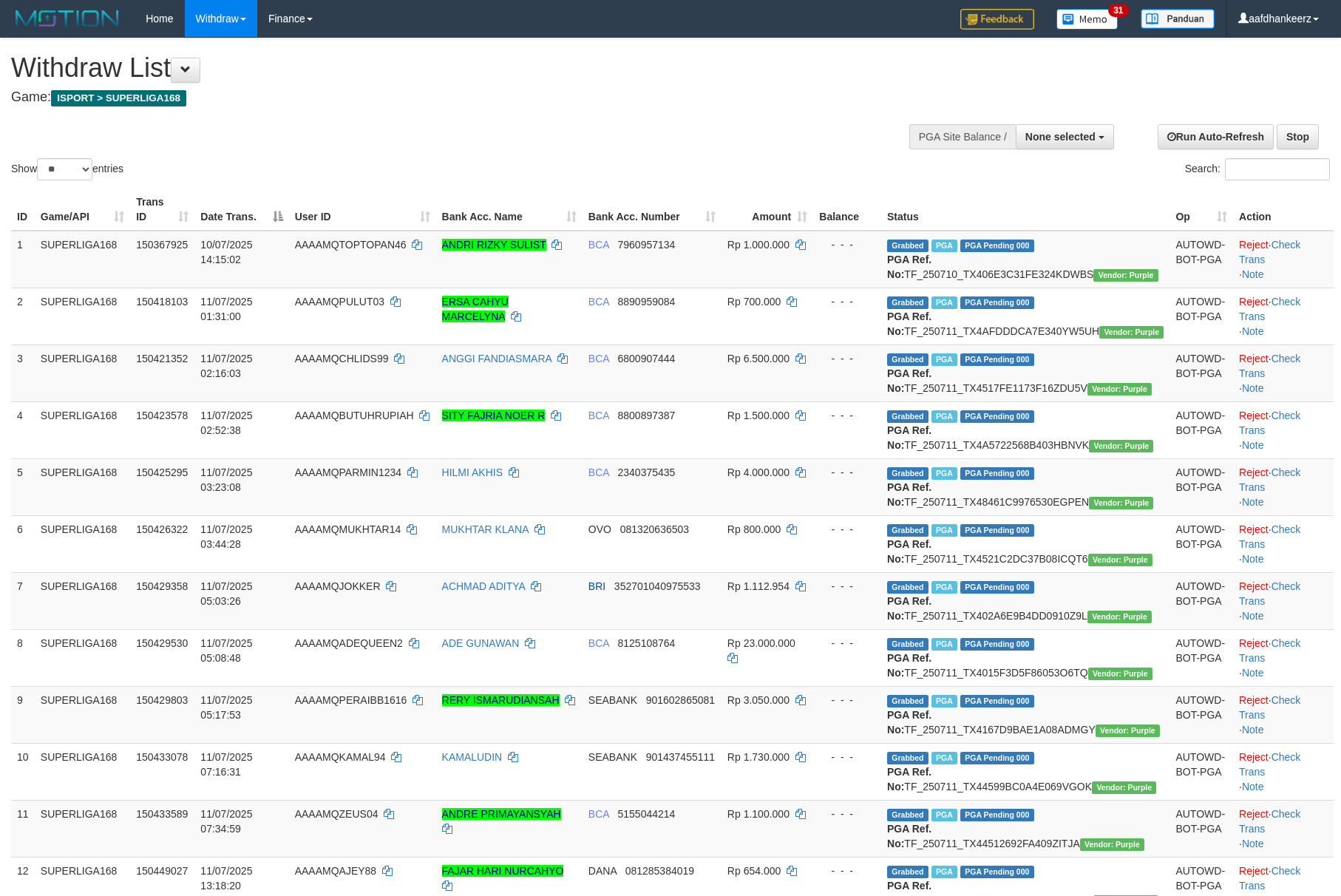 select 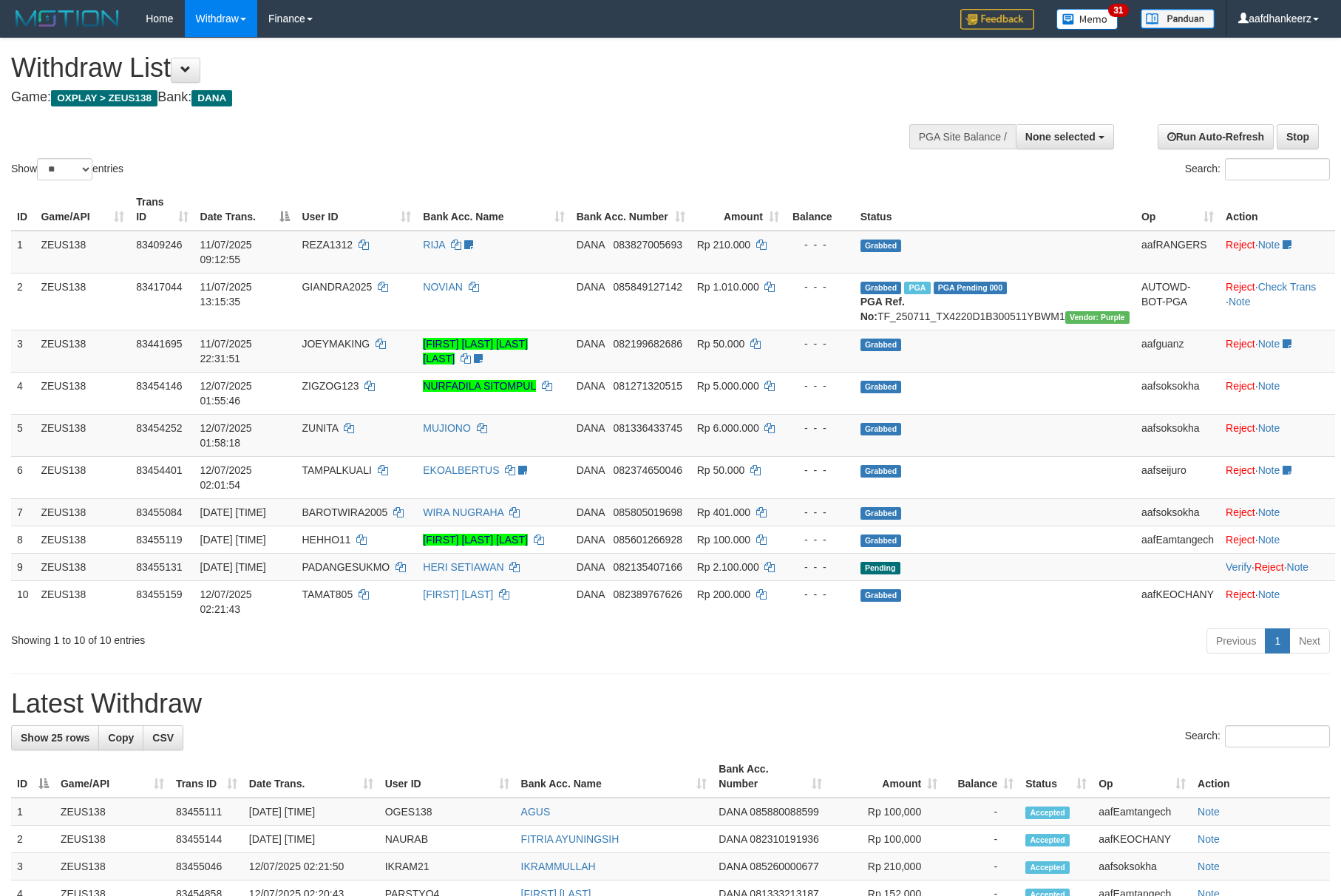 select 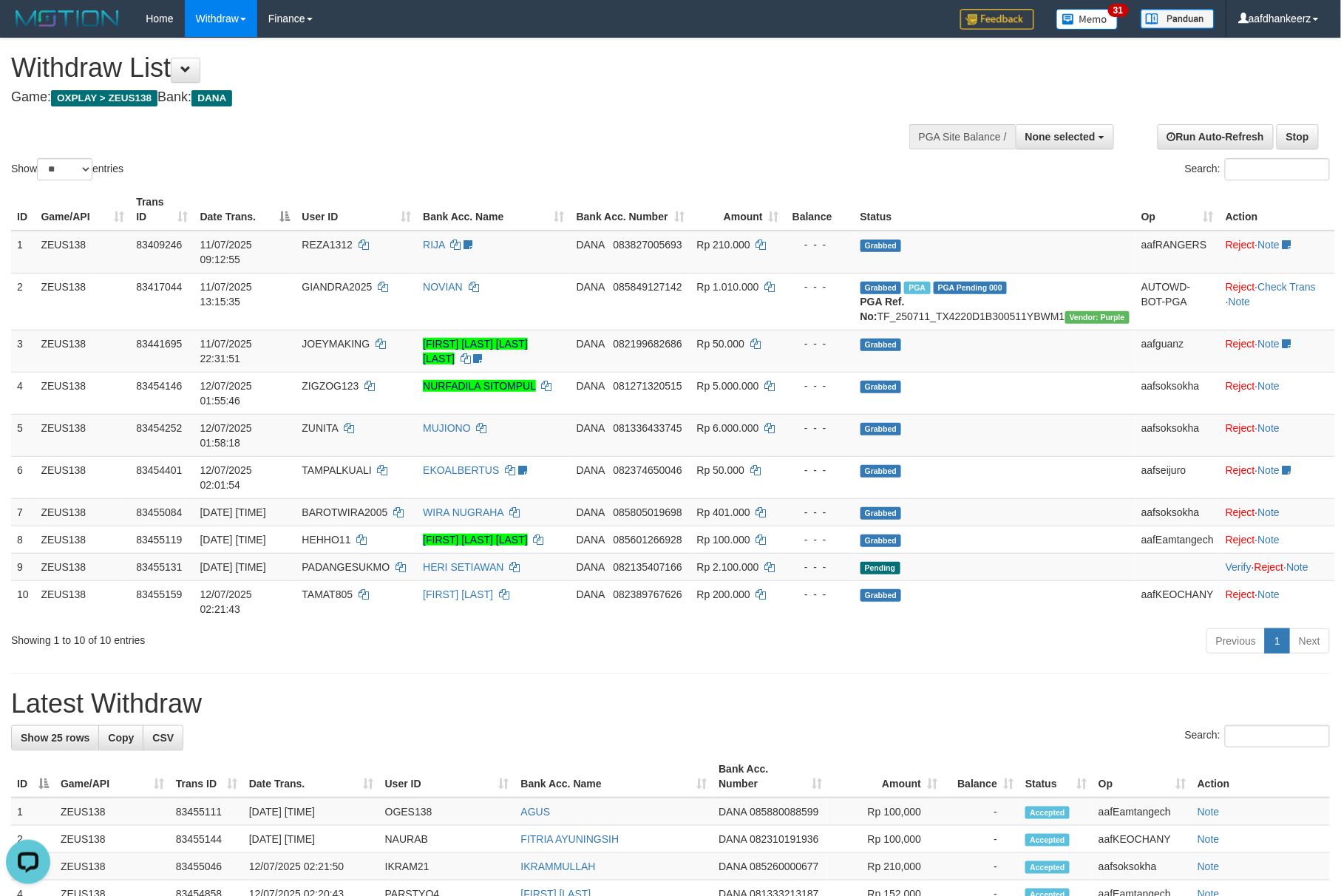 scroll, scrollTop: 0, scrollLeft: 0, axis: both 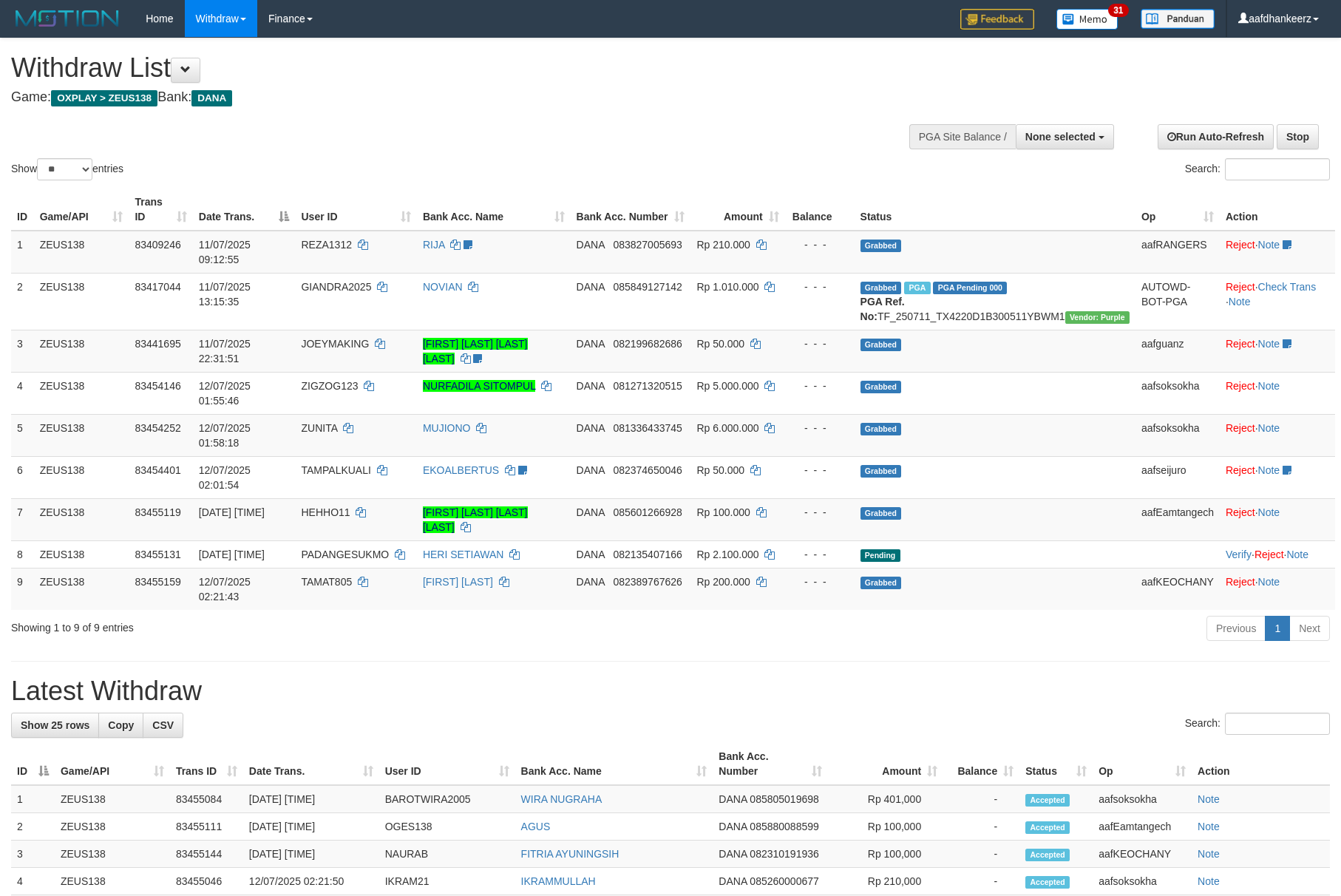 select 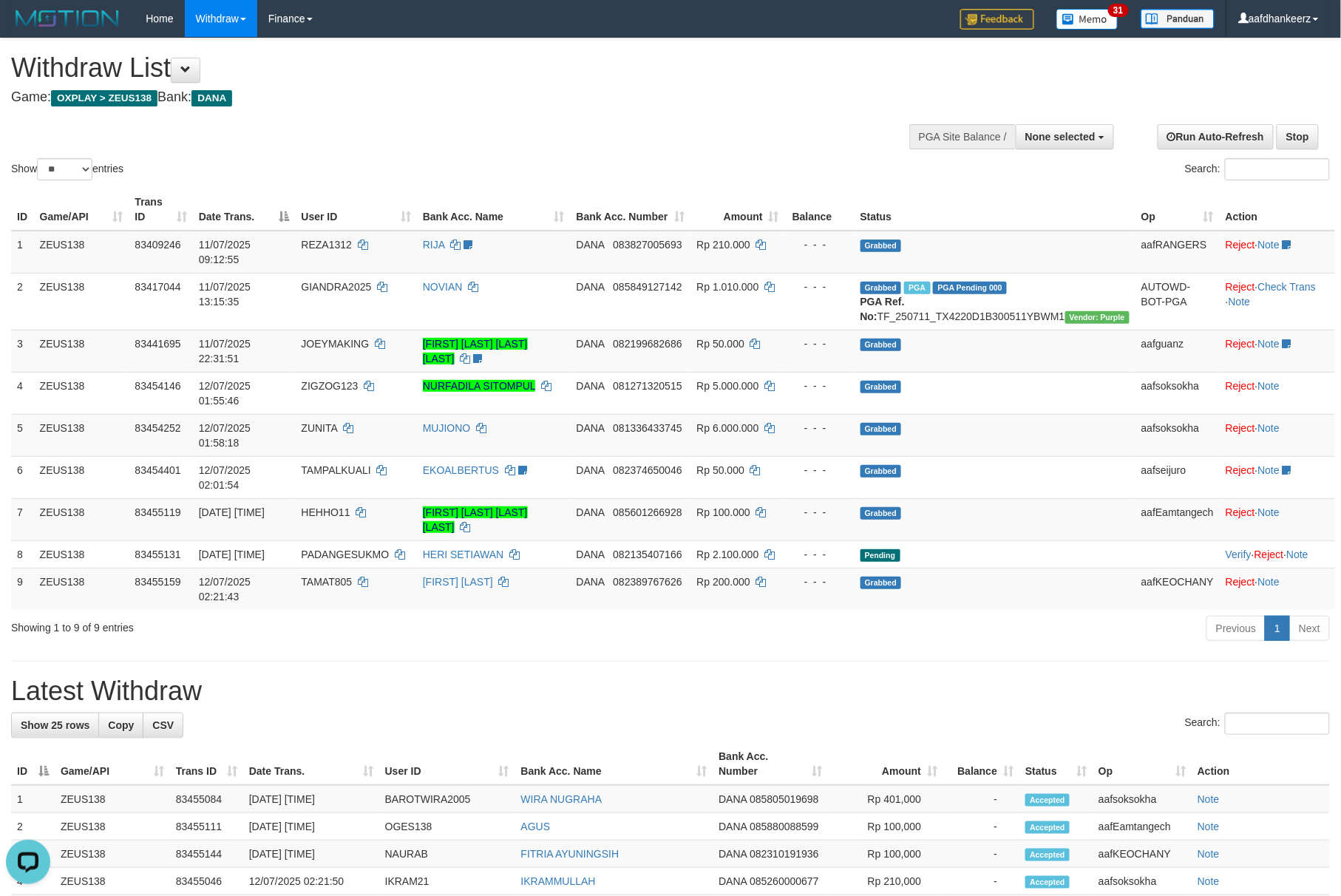 scroll, scrollTop: 0, scrollLeft: 0, axis: both 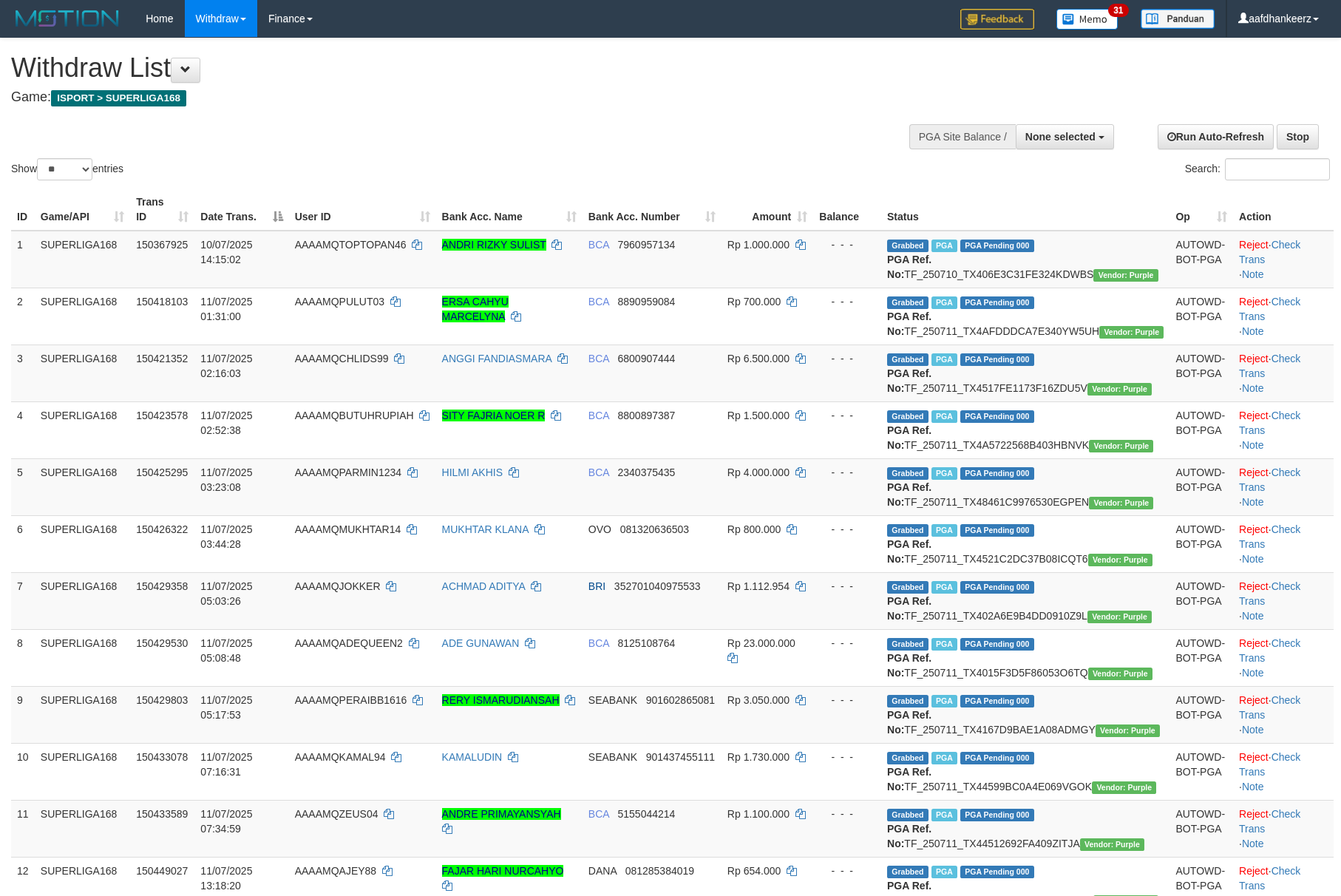 select 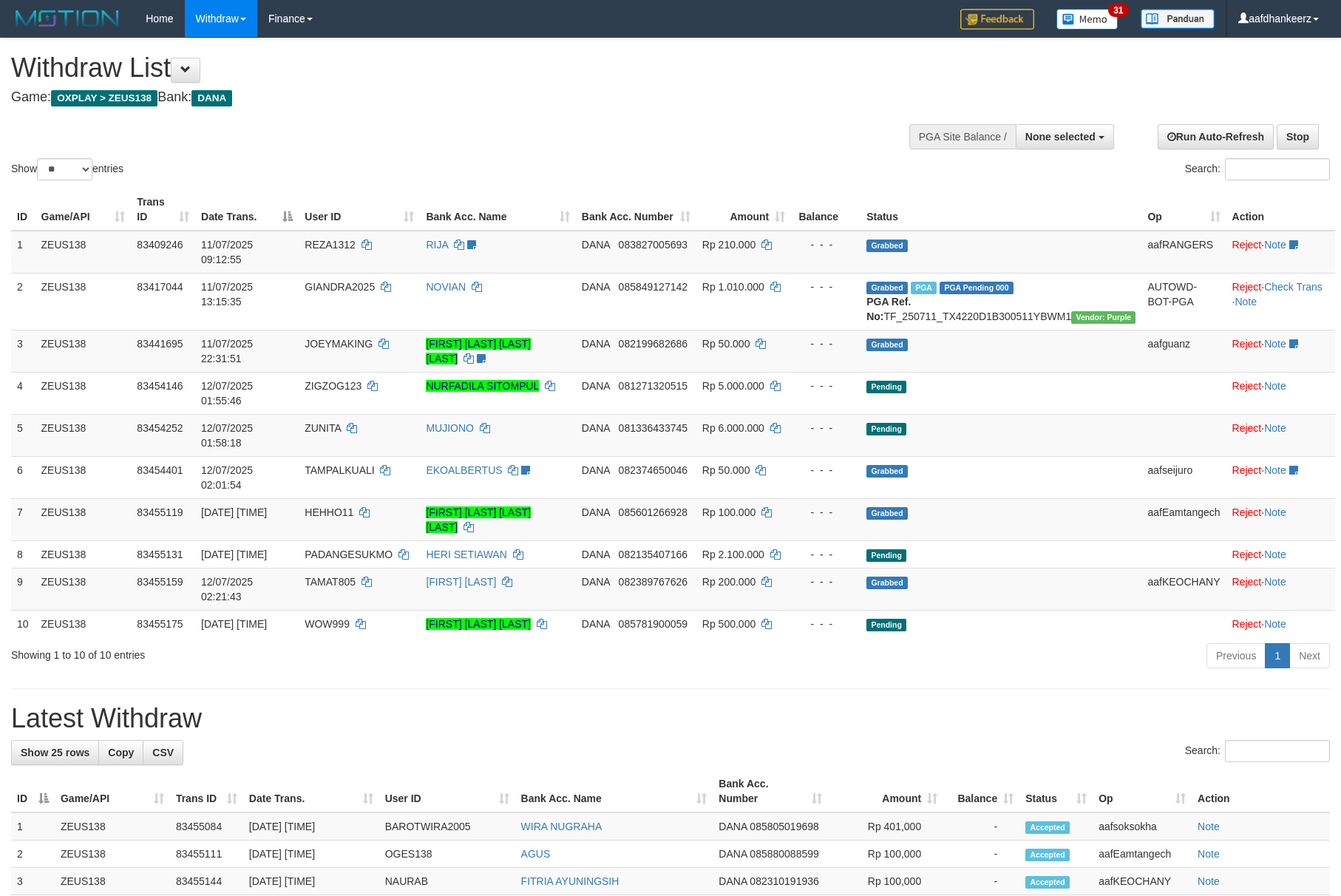 select 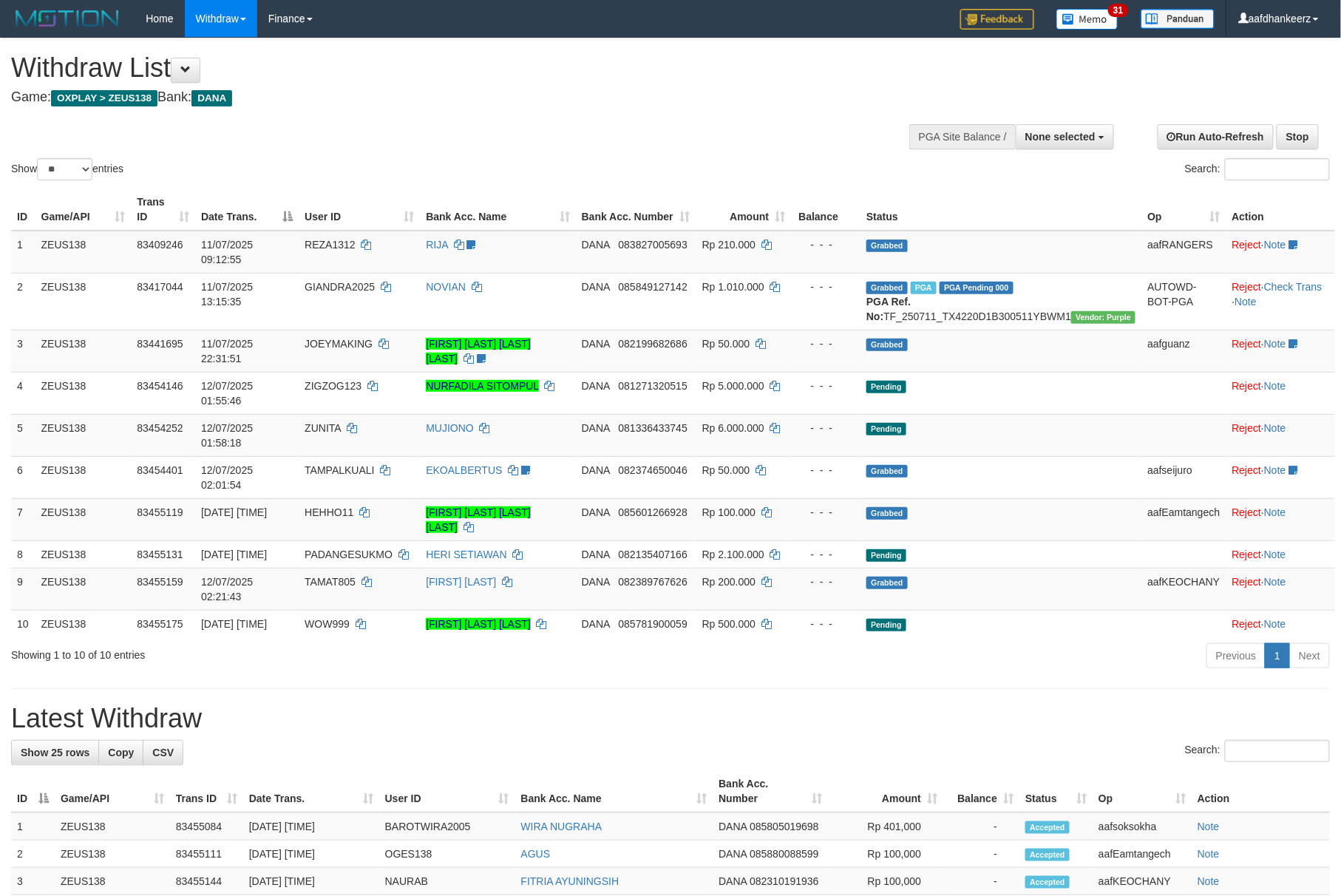 click on "**********" at bounding box center (670, 817) 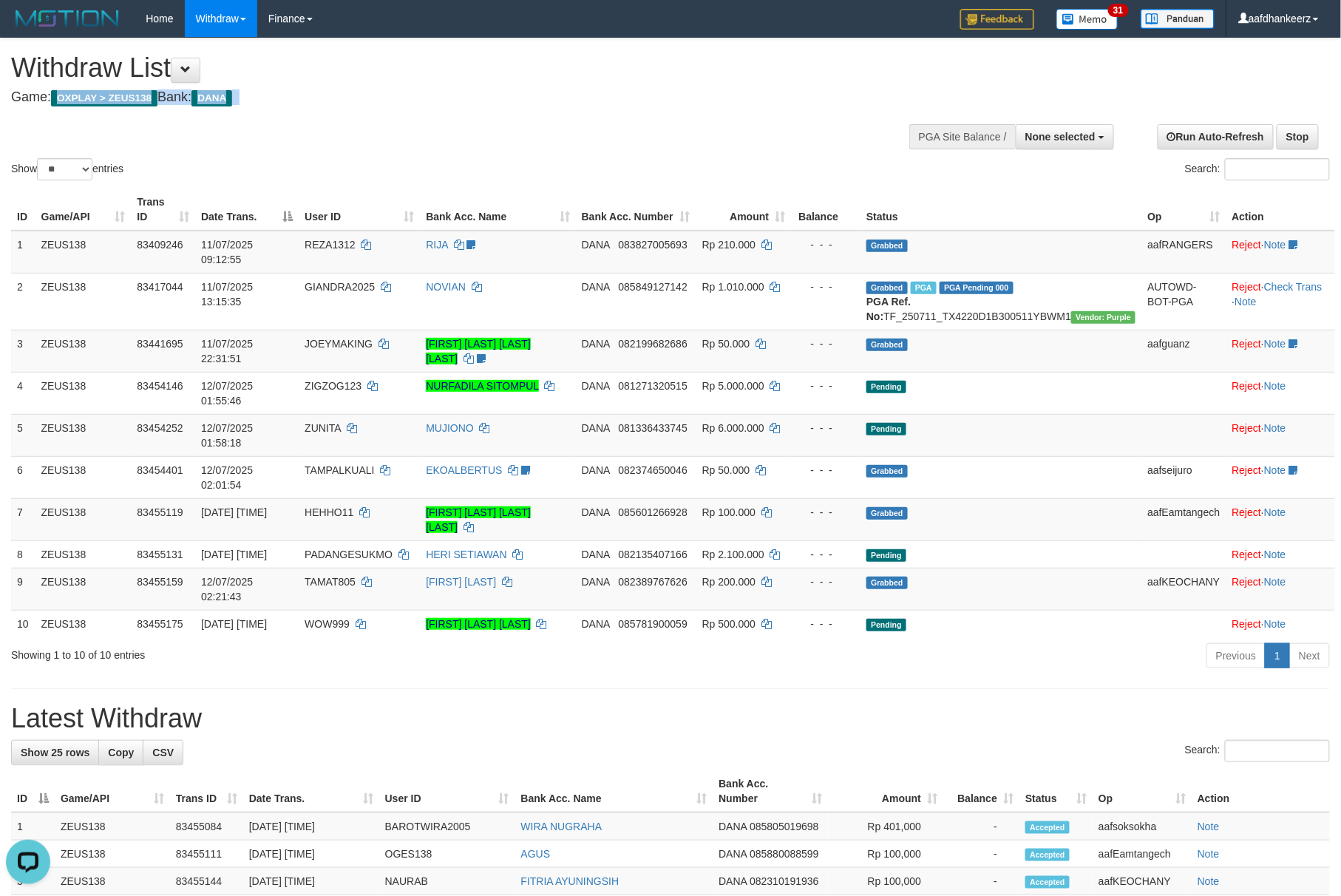 scroll, scrollTop: 0, scrollLeft: 0, axis: both 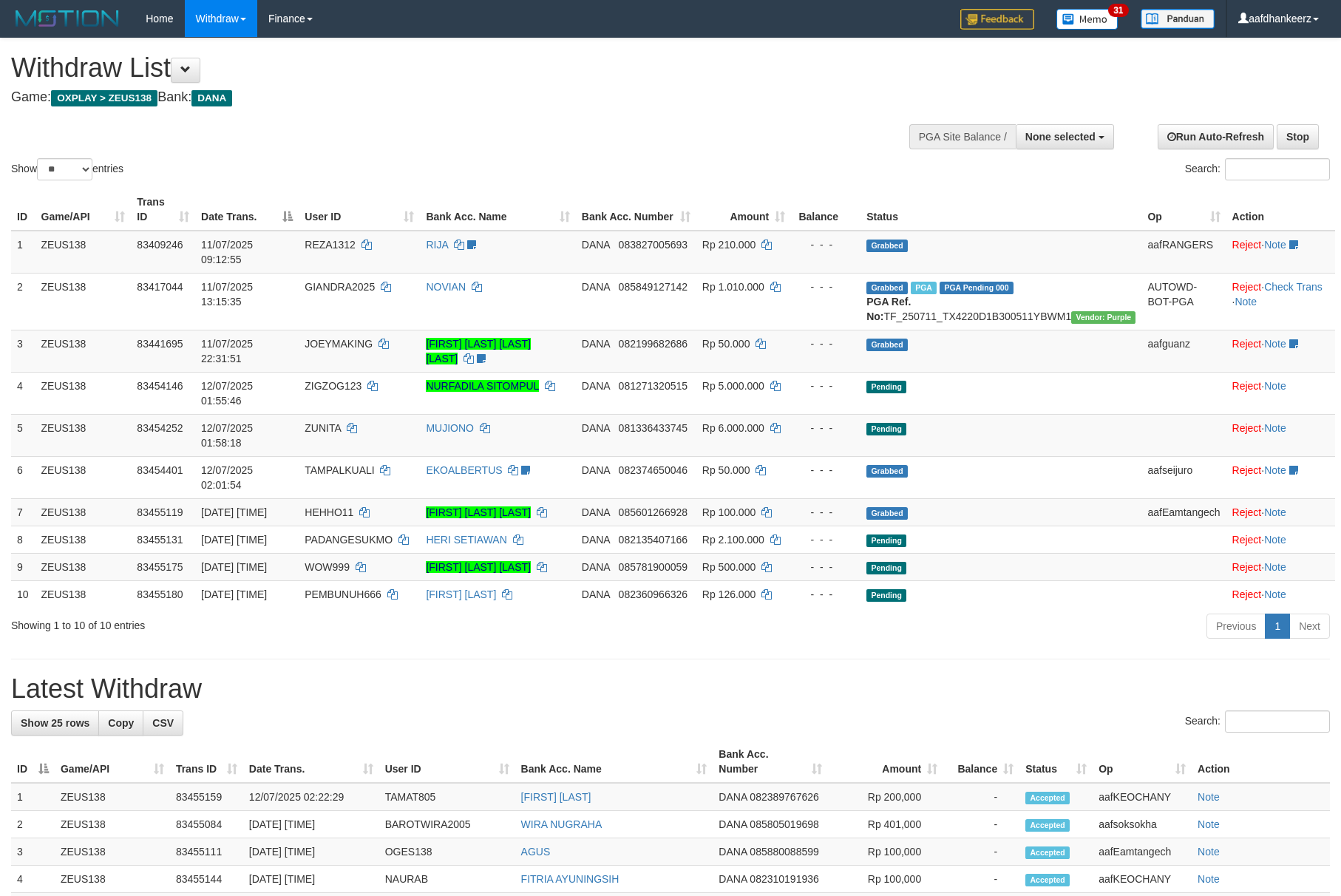 select 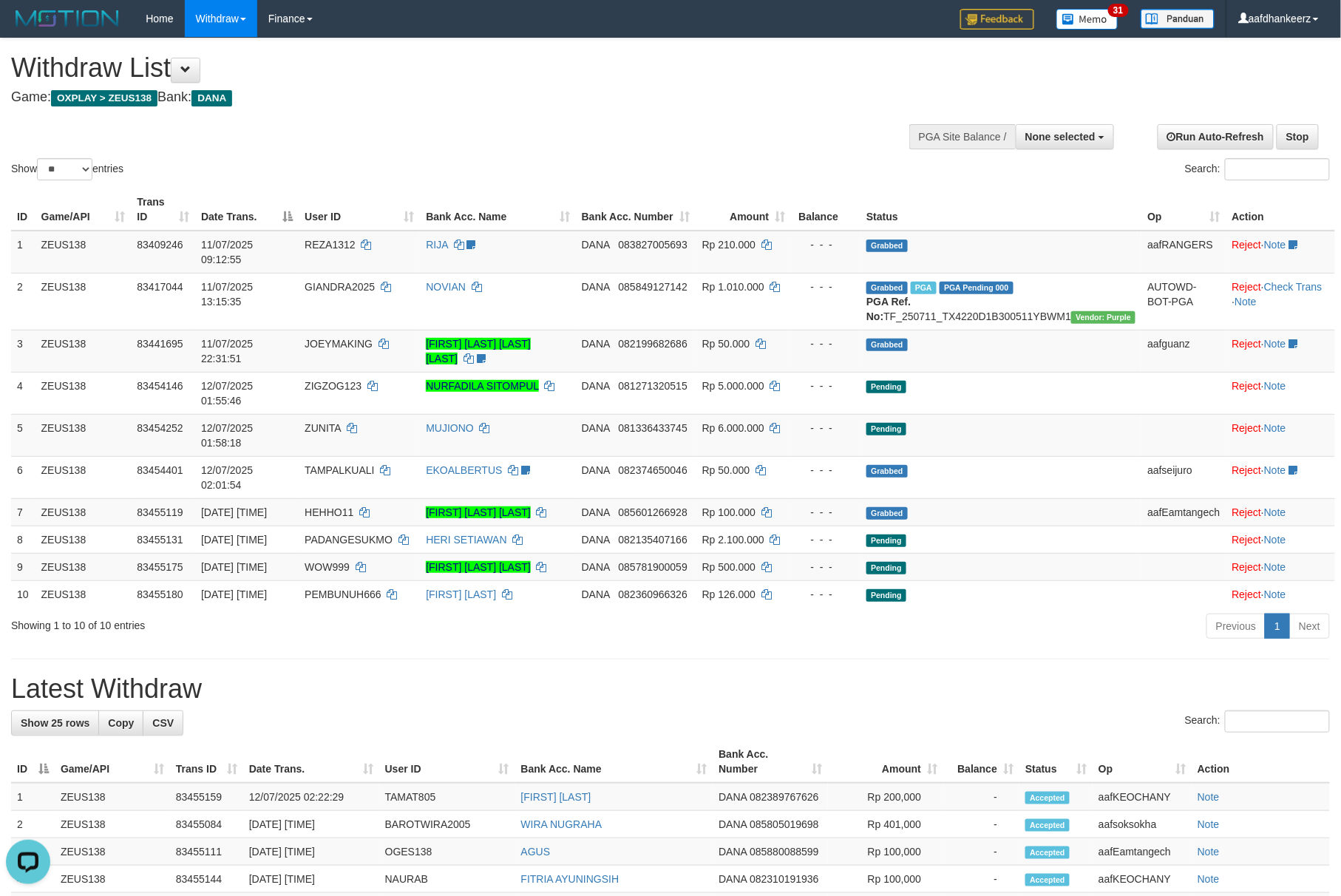 scroll, scrollTop: 0, scrollLeft: 0, axis: both 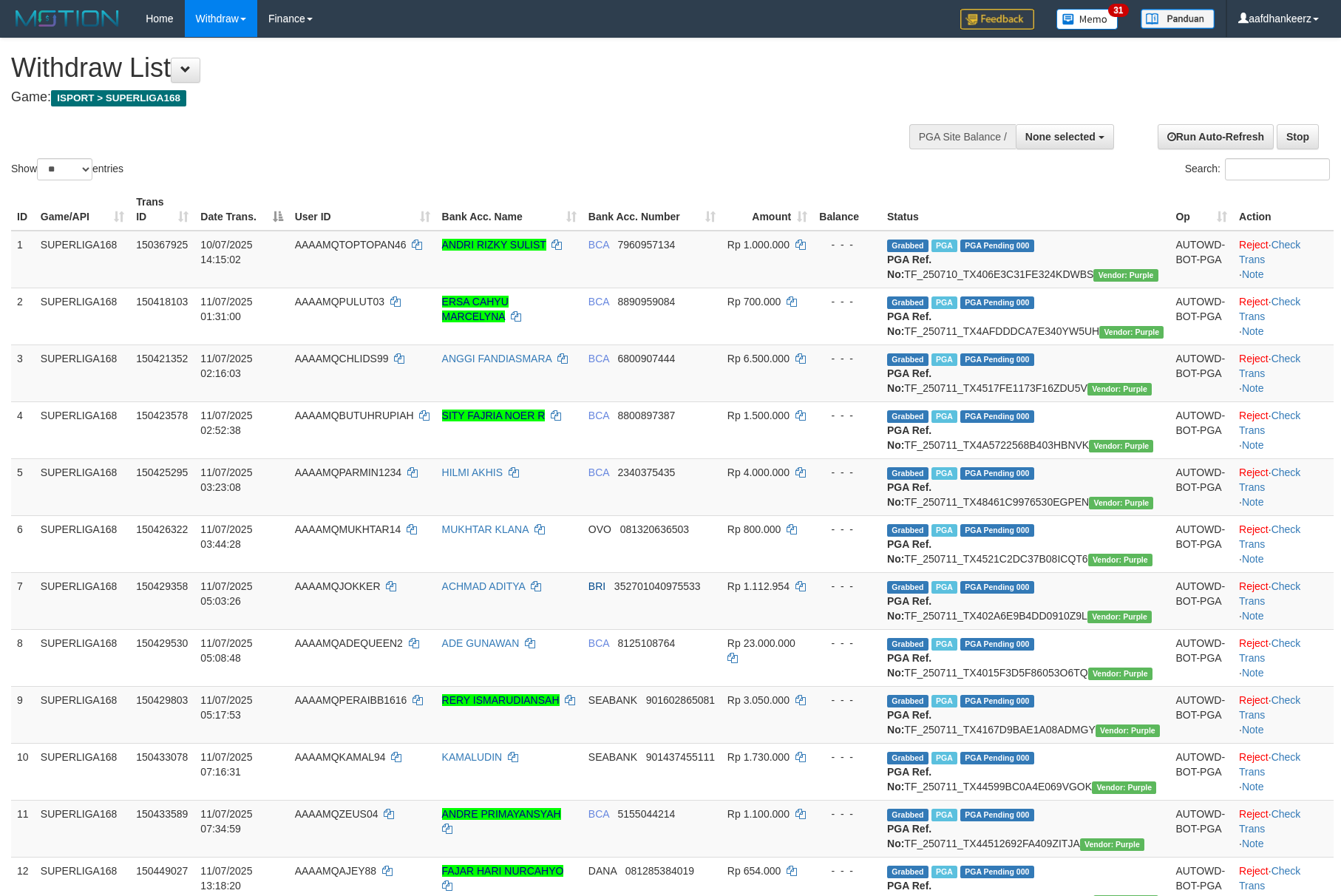 select 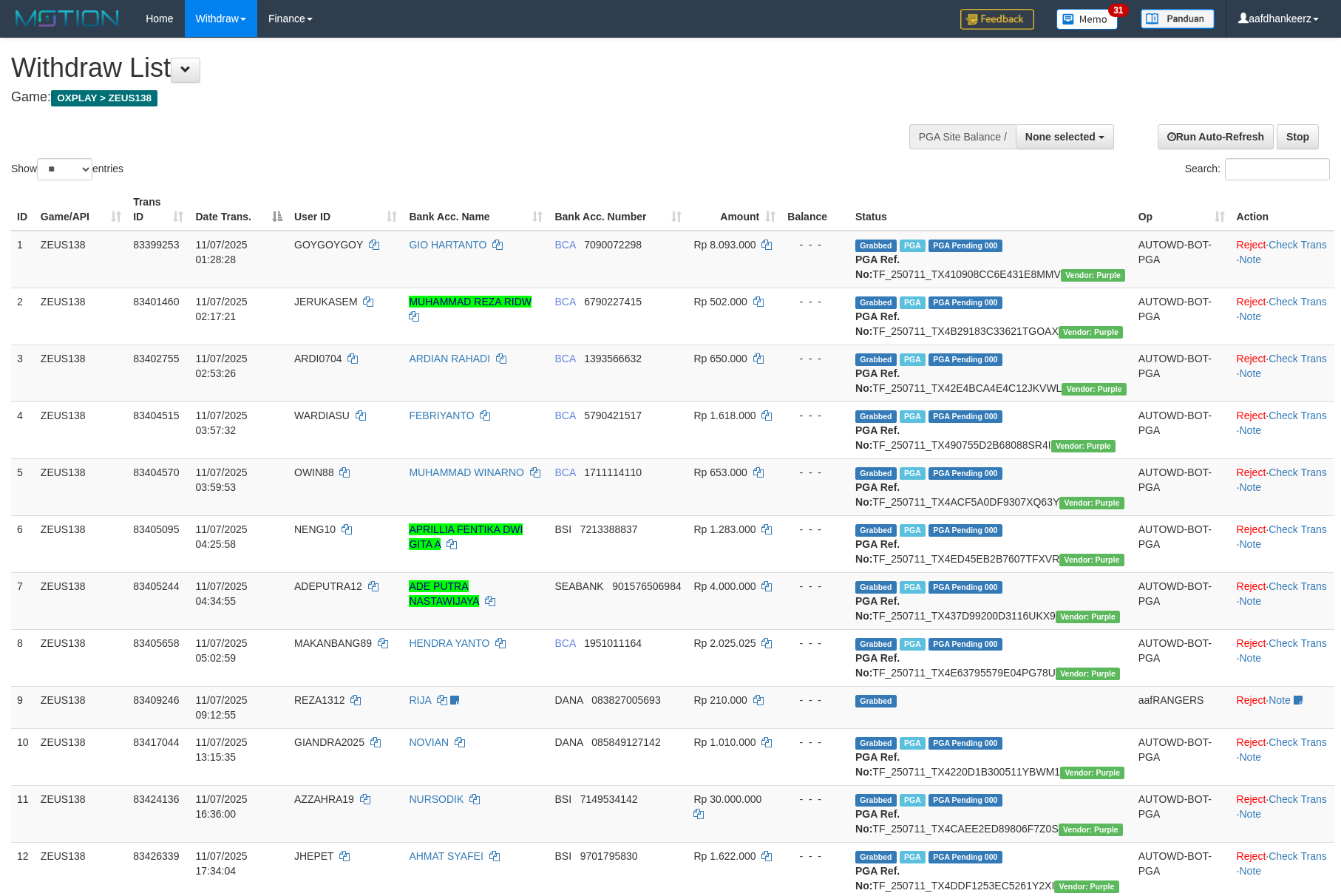 select 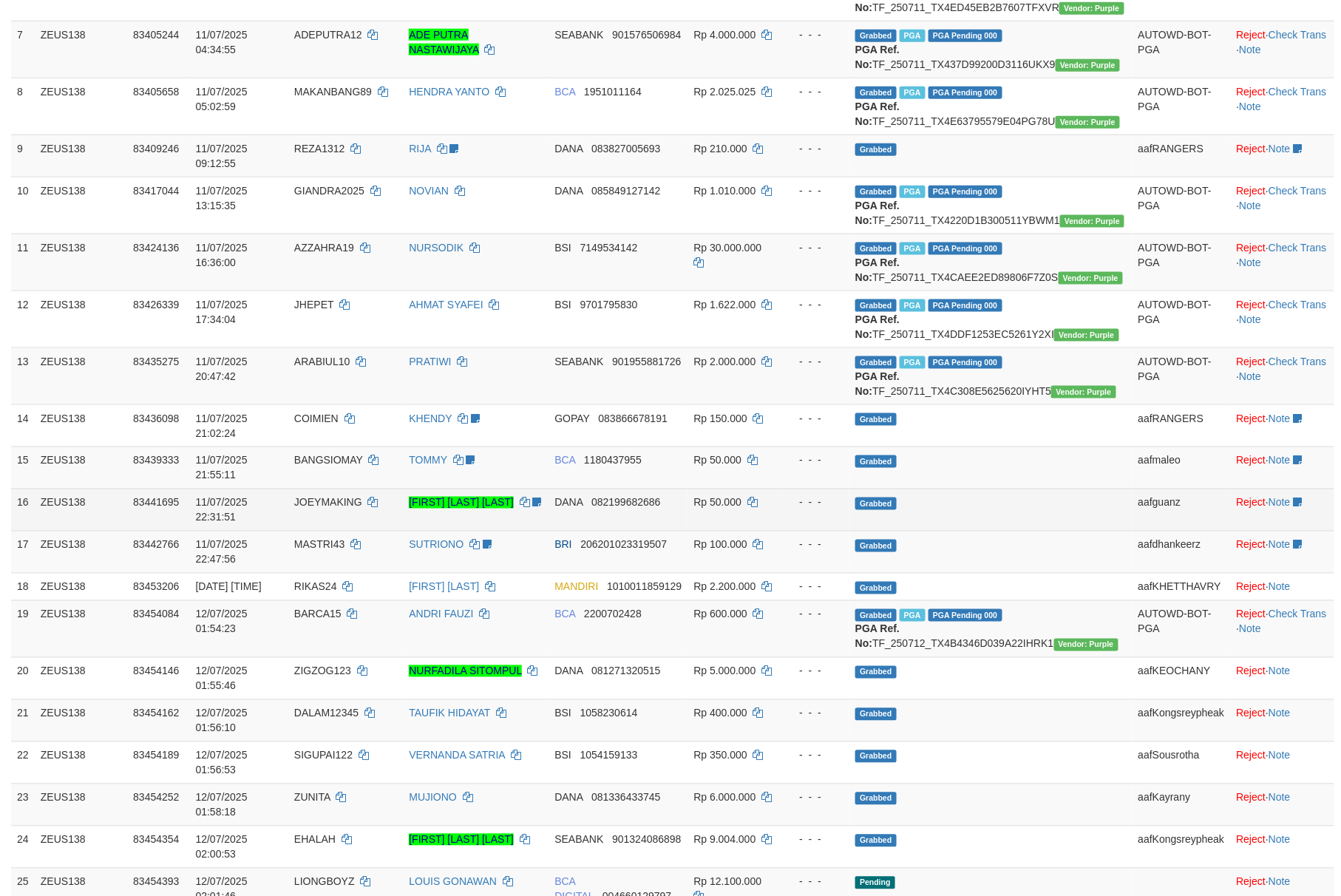 scroll, scrollTop: 788, scrollLeft: 0, axis: vertical 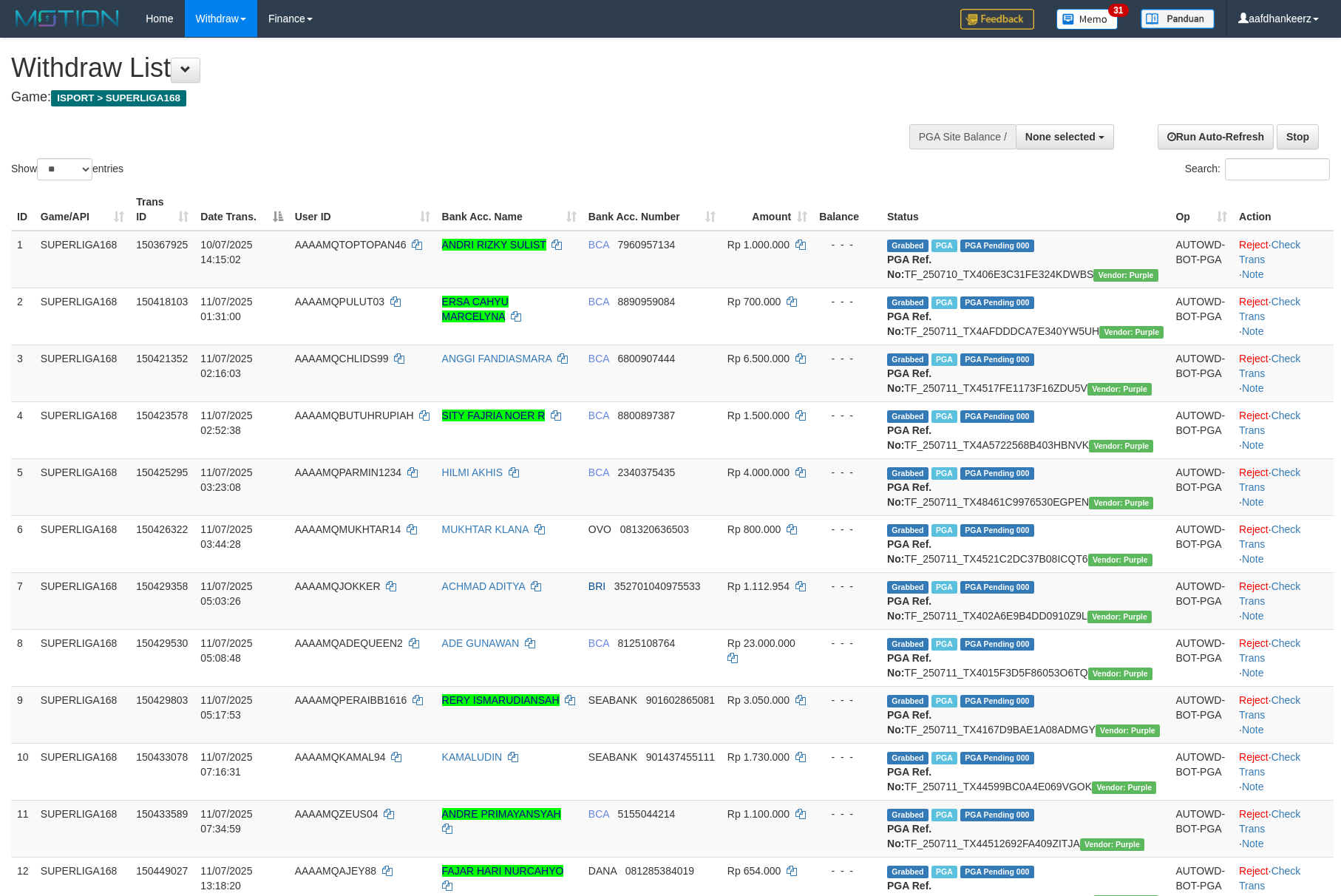 select 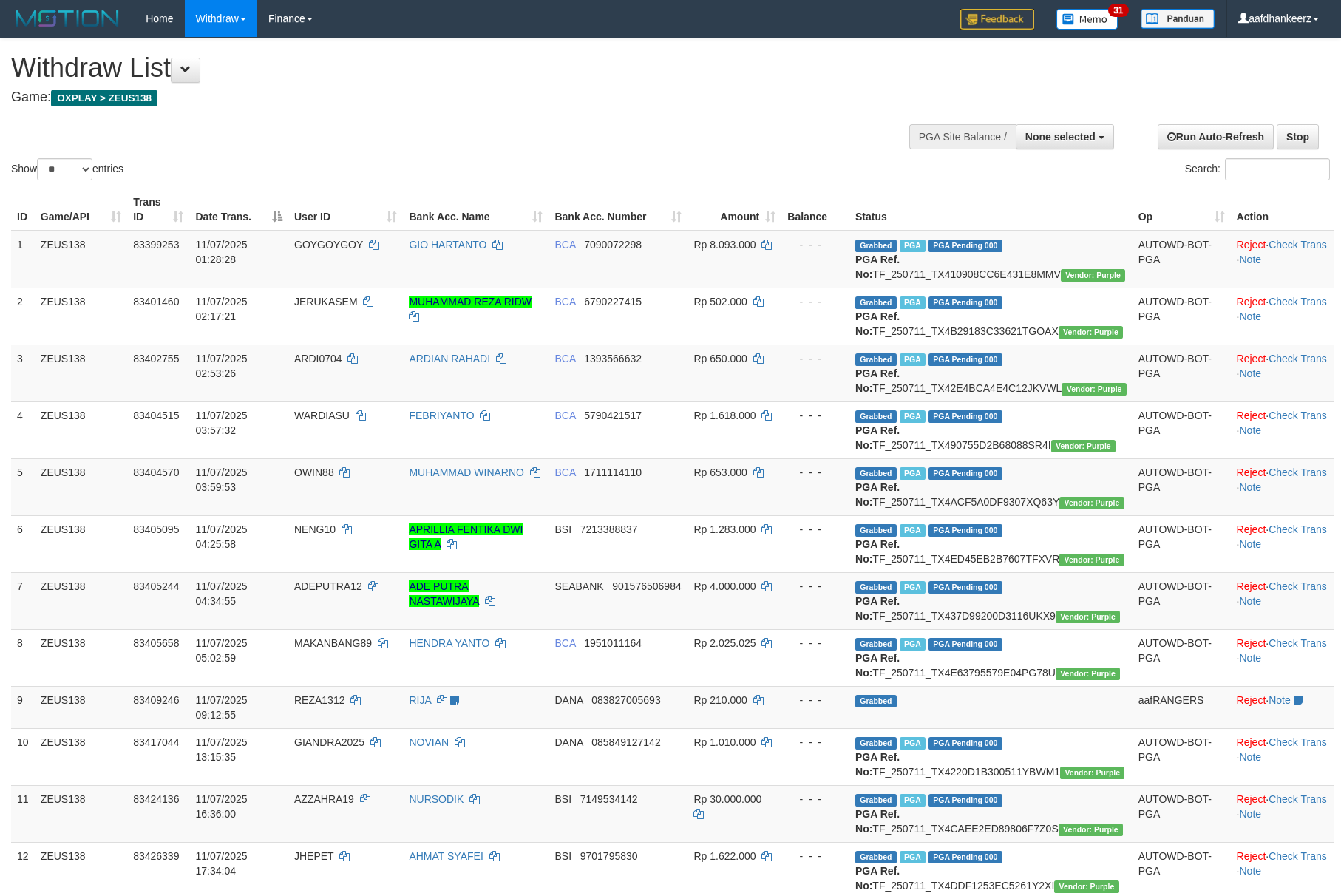 select 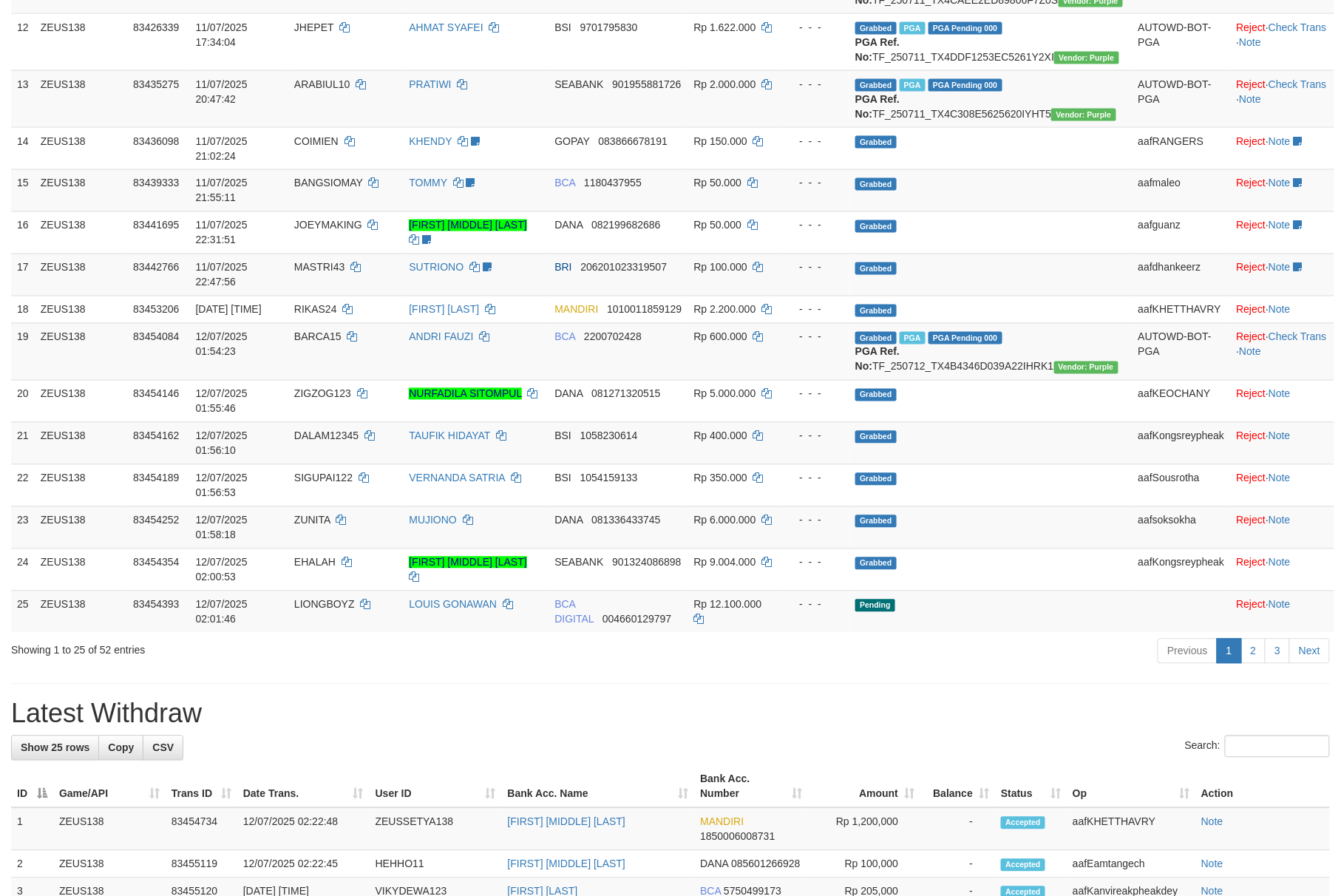scroll, scrollTop: 788, scrollLeft: 0, axis: vertical 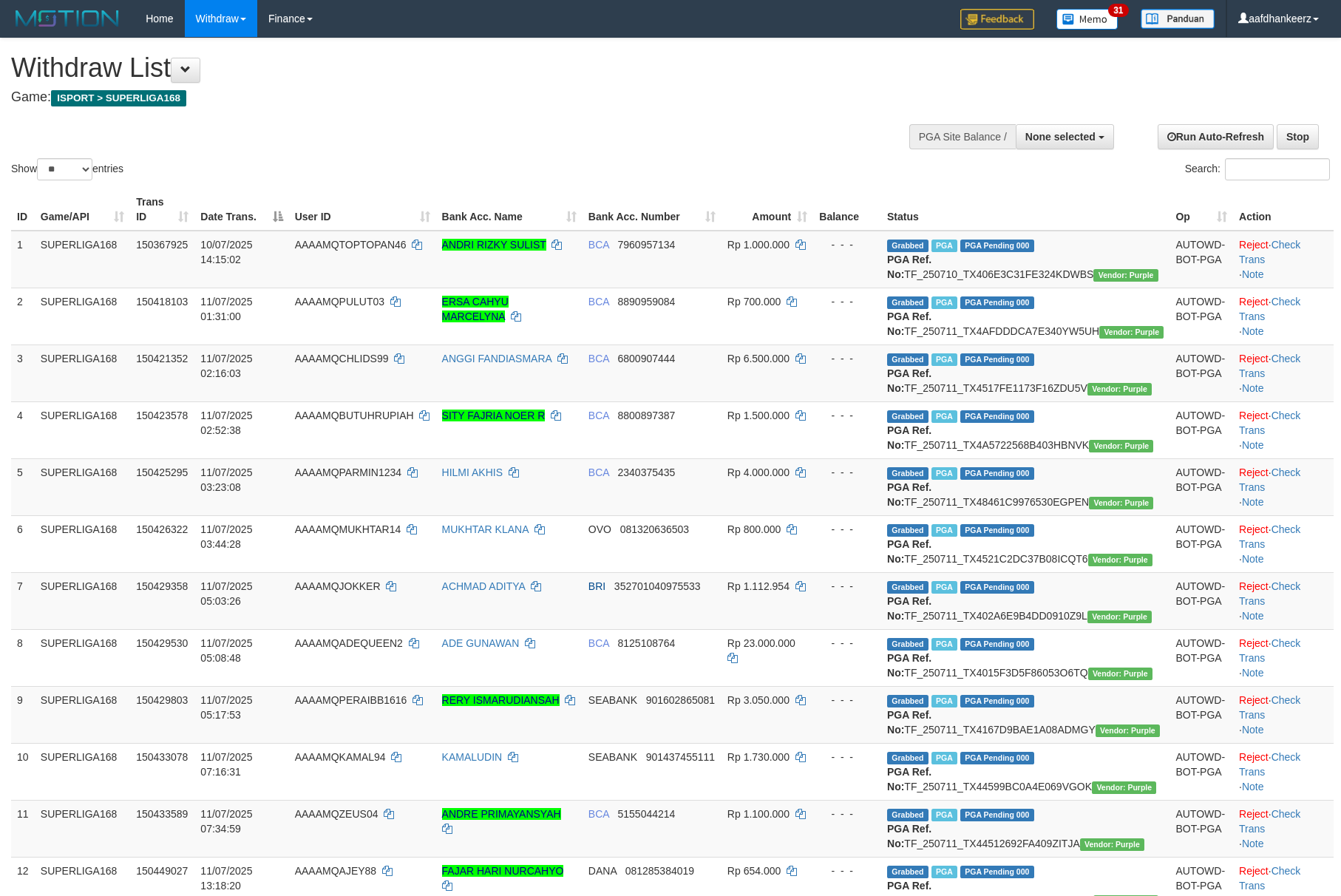 select 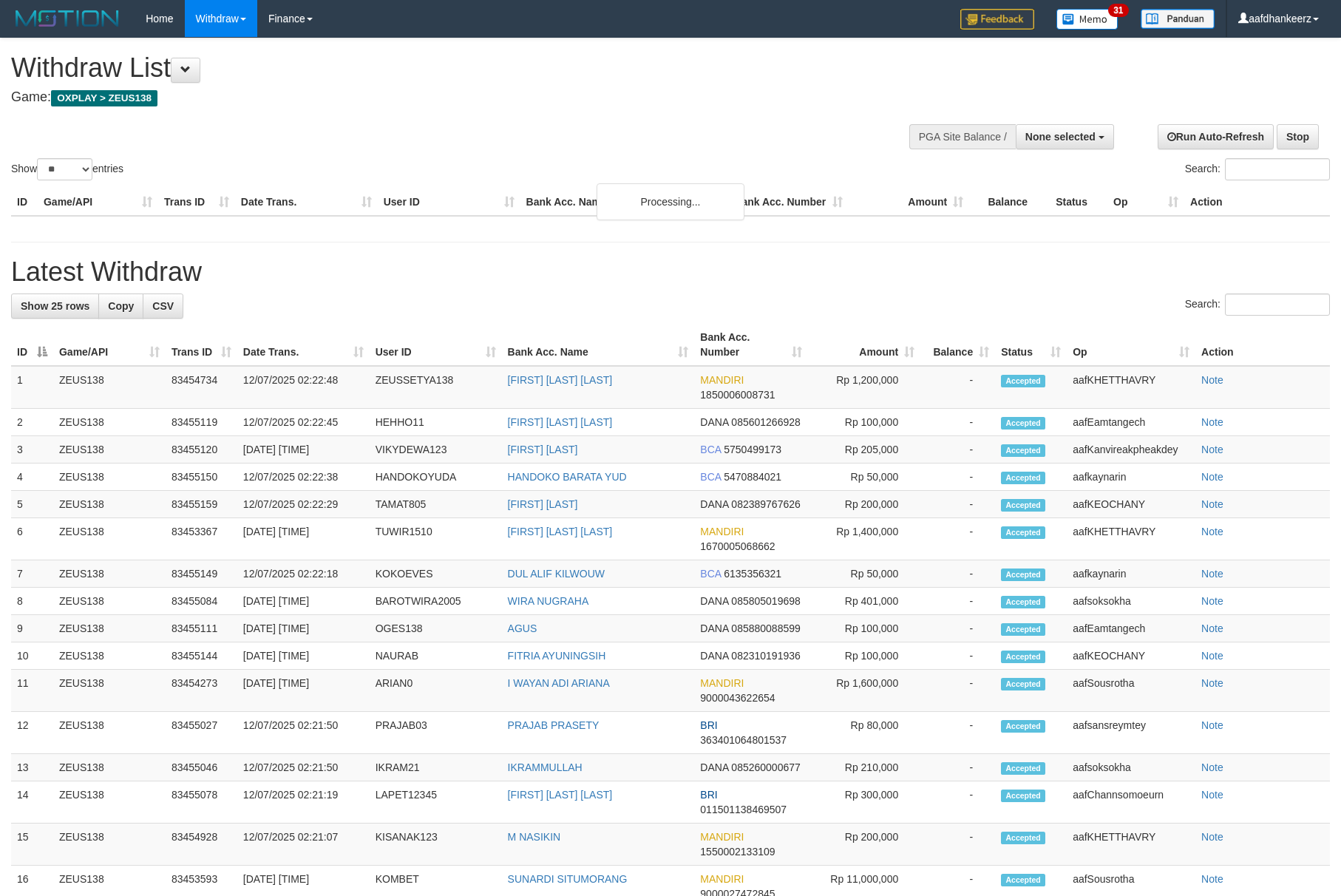 select 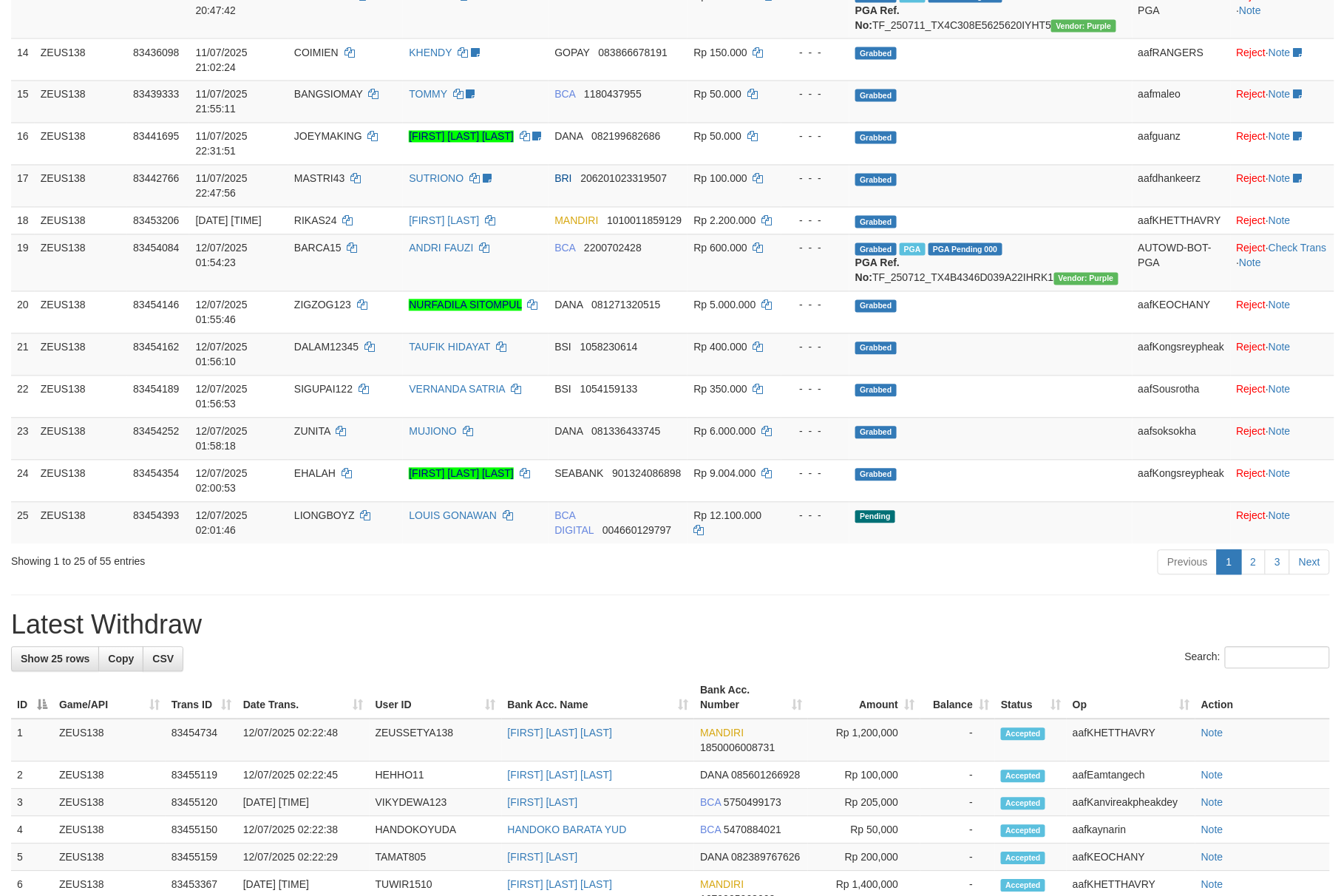 scroll, scrollTop: 788, scrollLeft: 0, axis: vertical 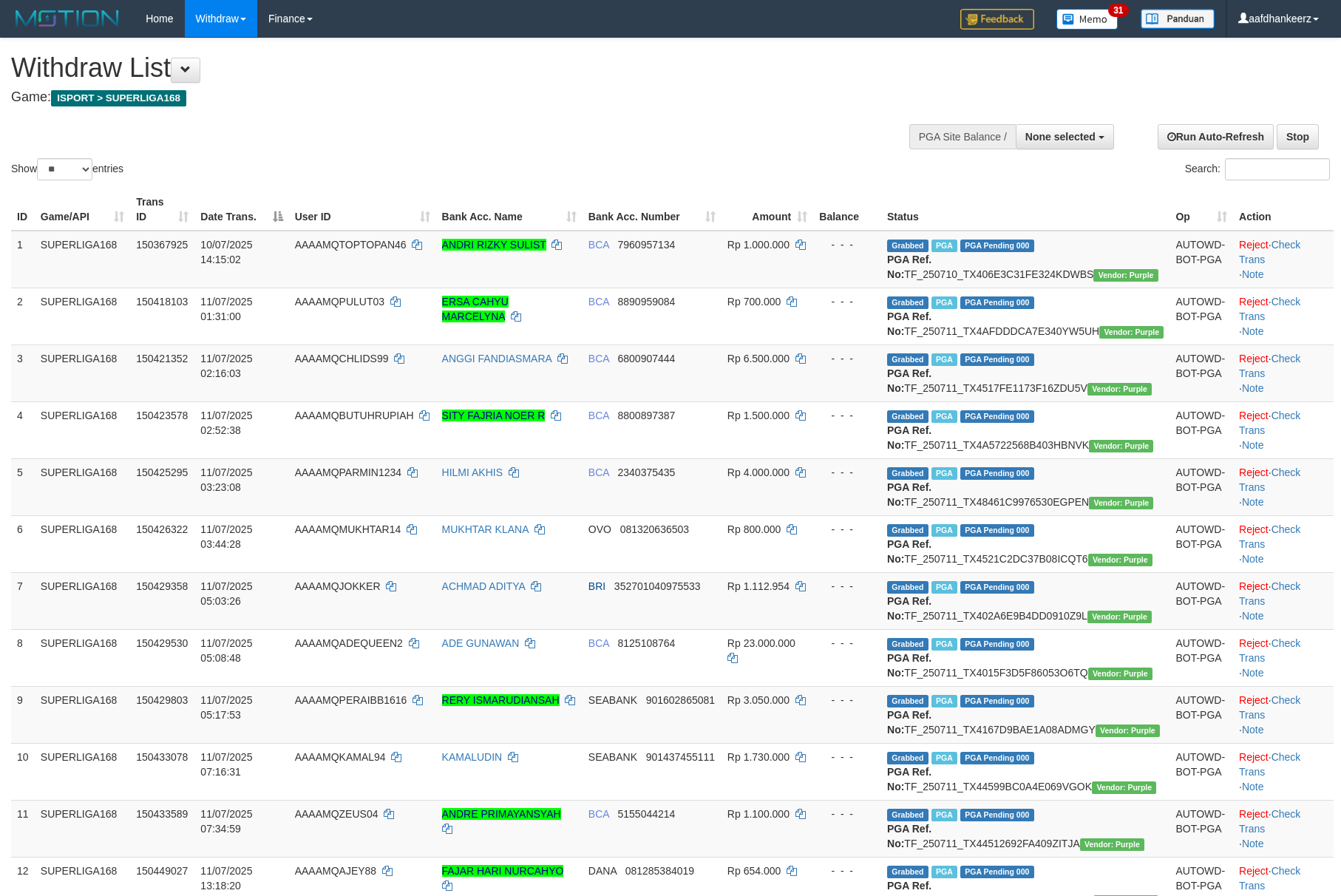 select 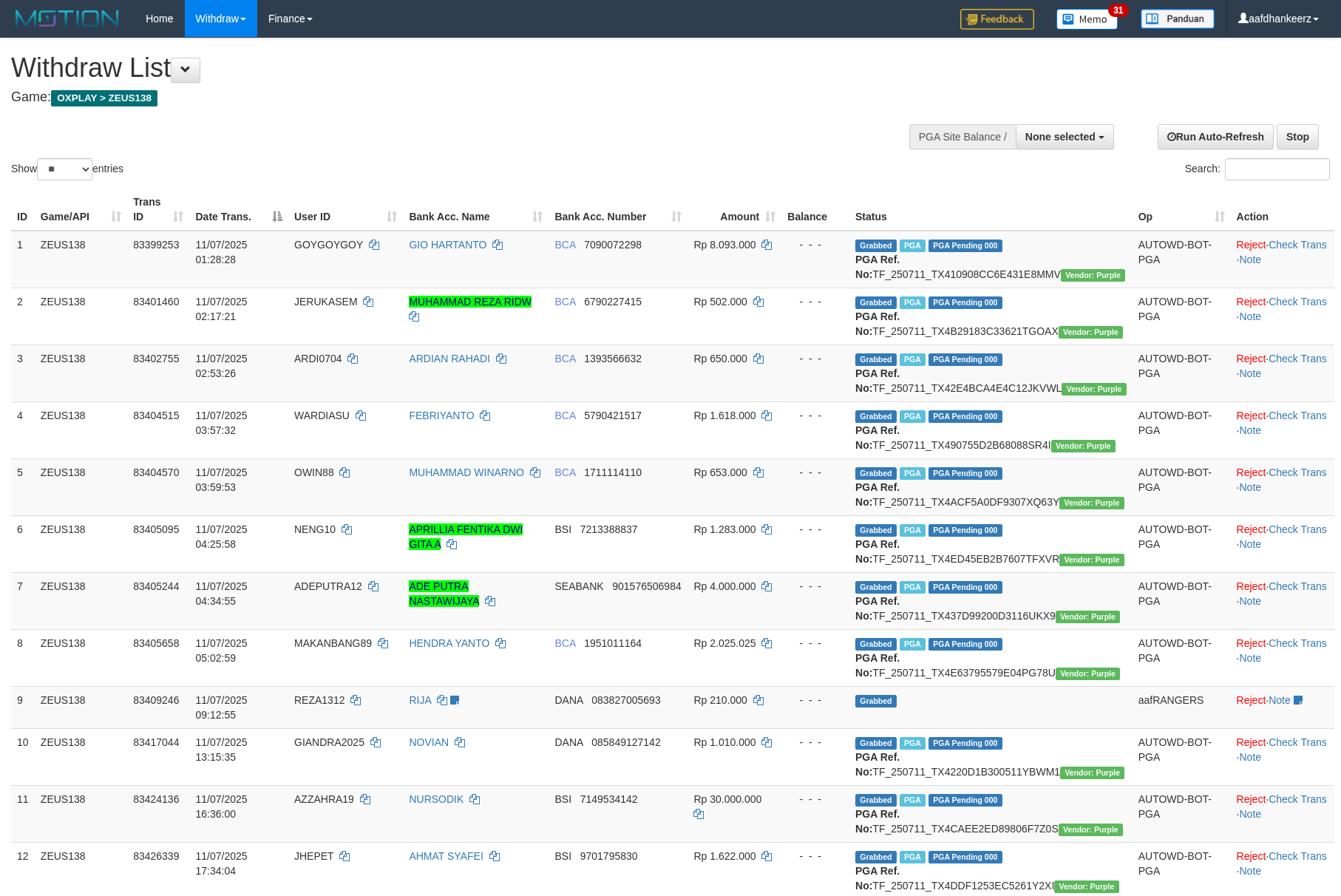 select 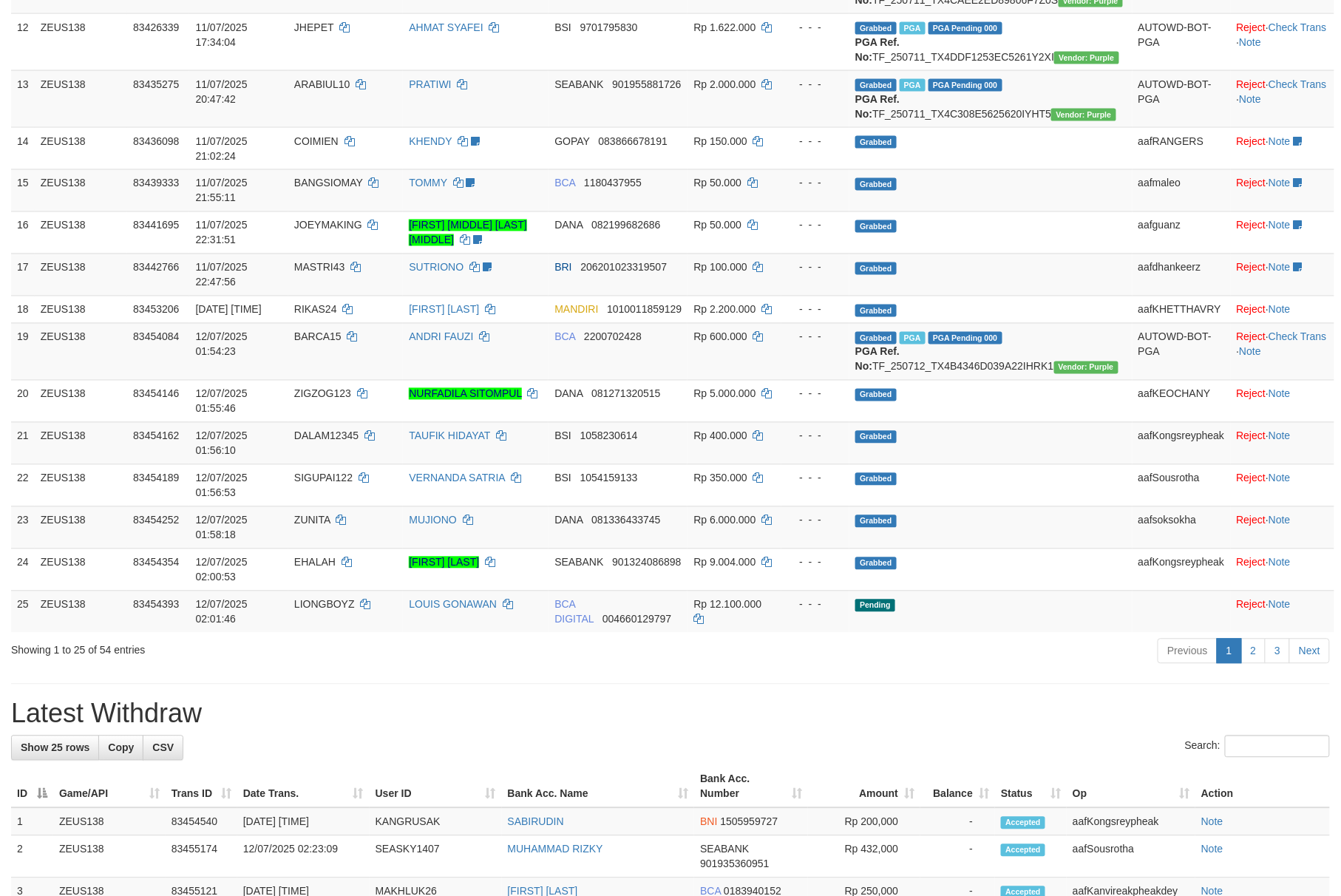 scroll, scrollTop: 788, scrollLeft: 0, axis: vertical 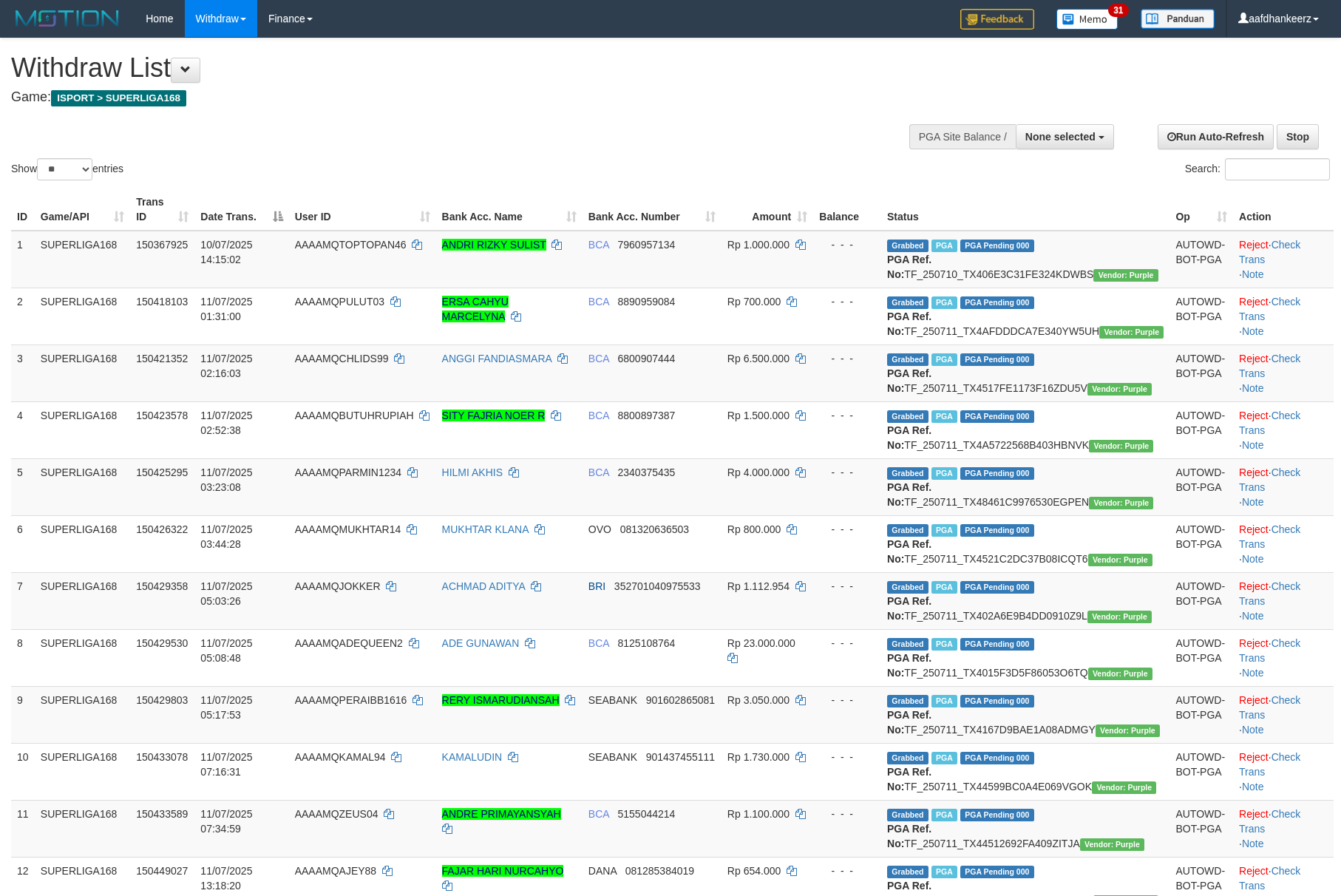 select 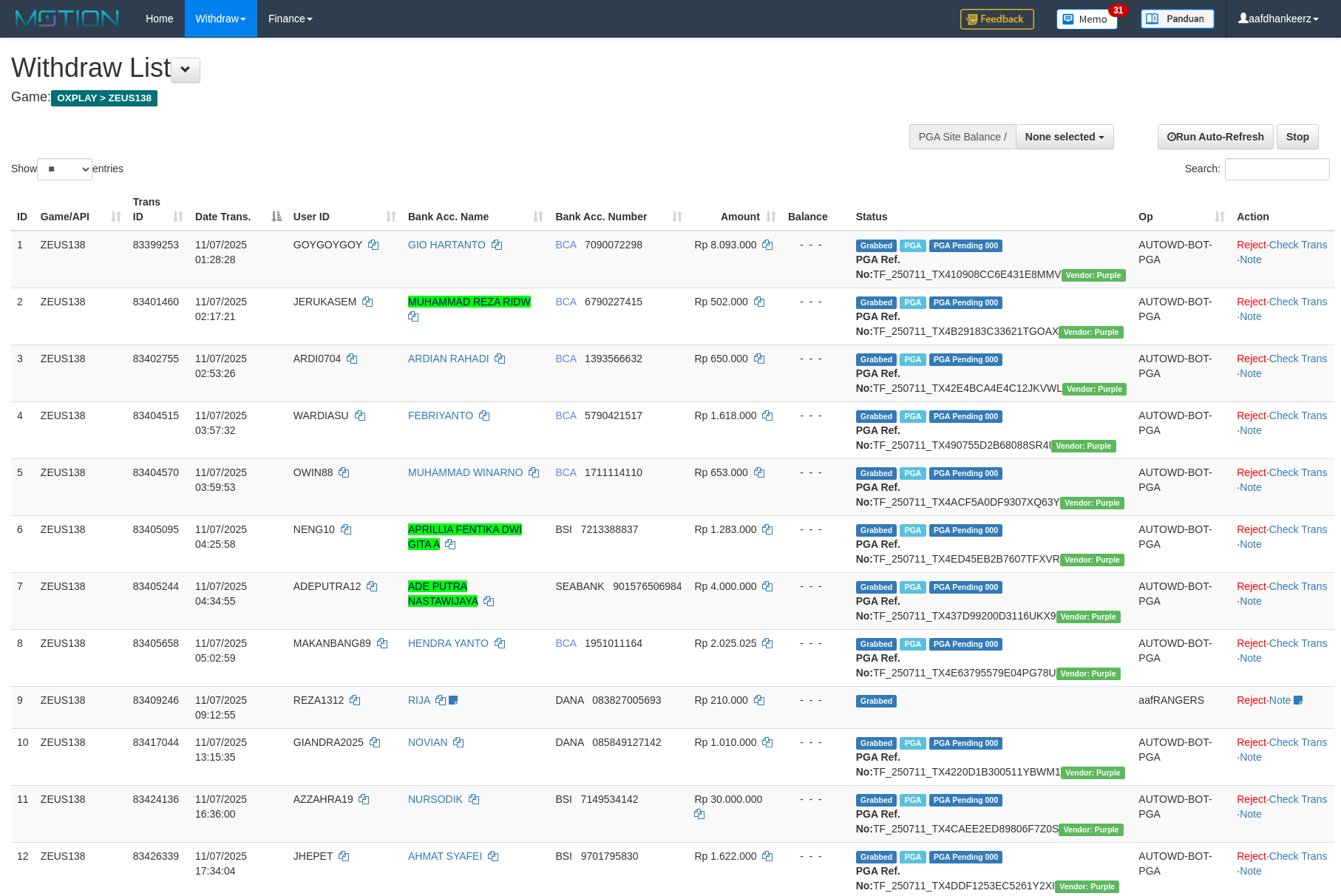 select 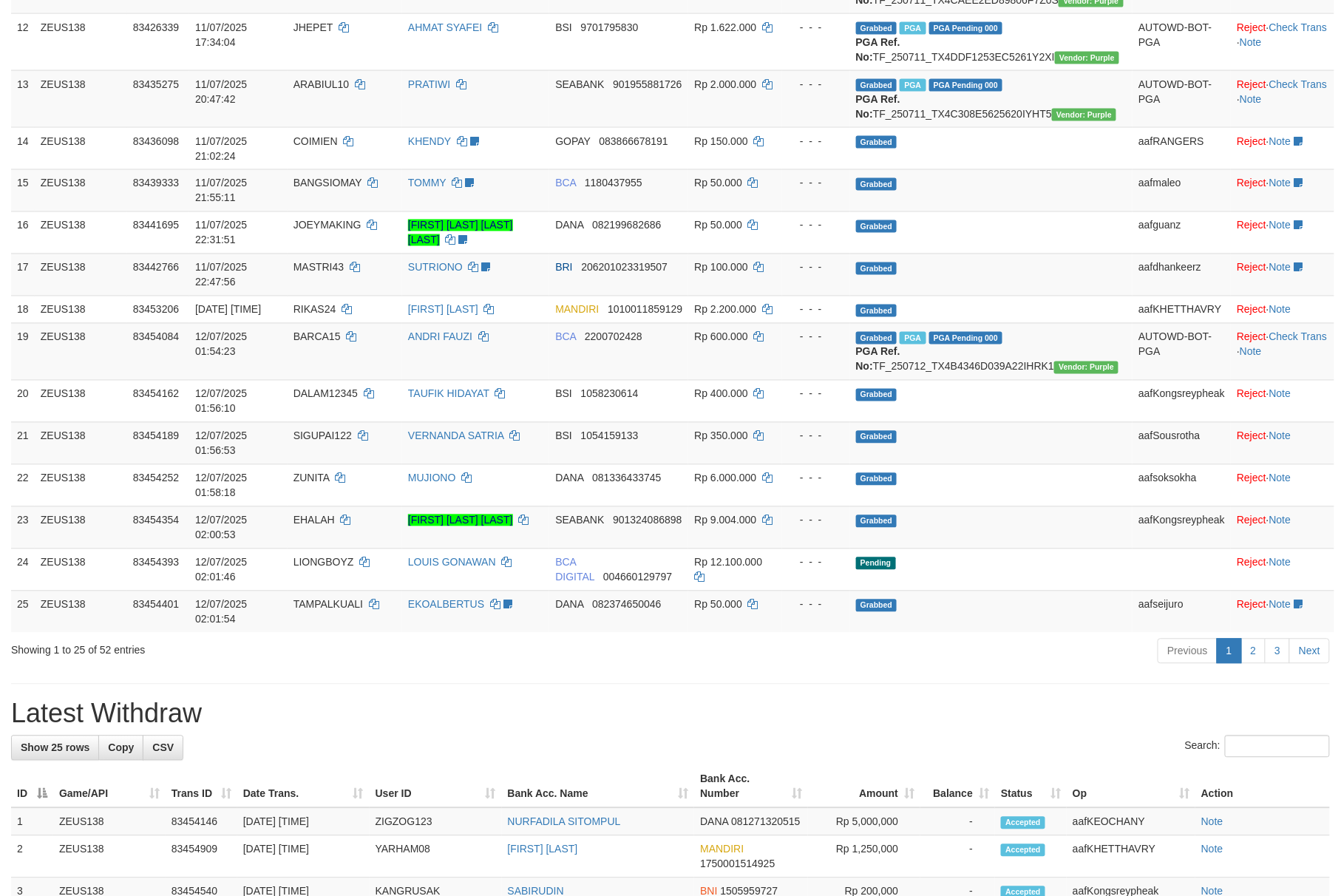 scroll, scrollTop: 788, scrollLeft: 0, axis: vertical 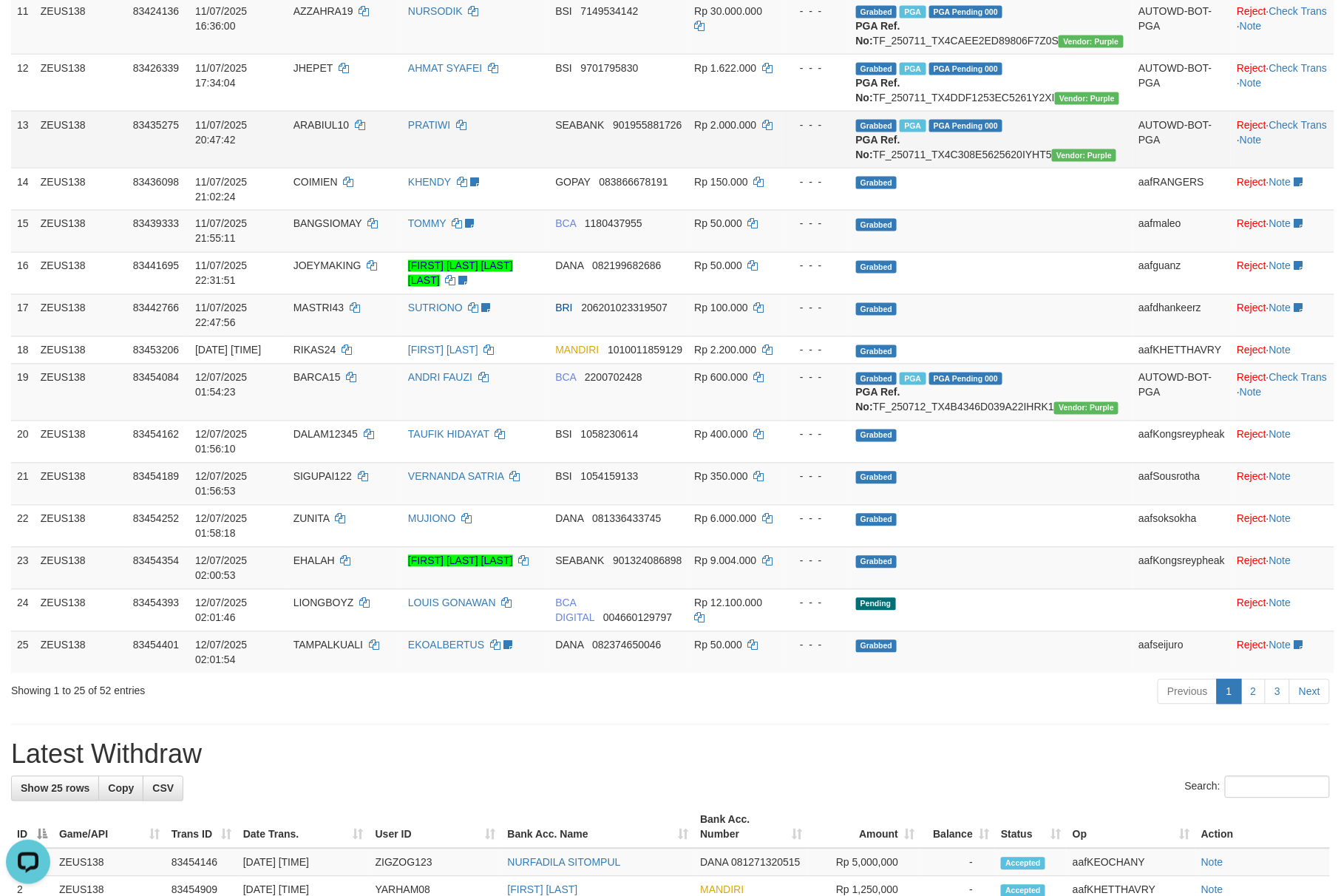 click on "Rp 2.000.000" at bounding box center (735, 139) 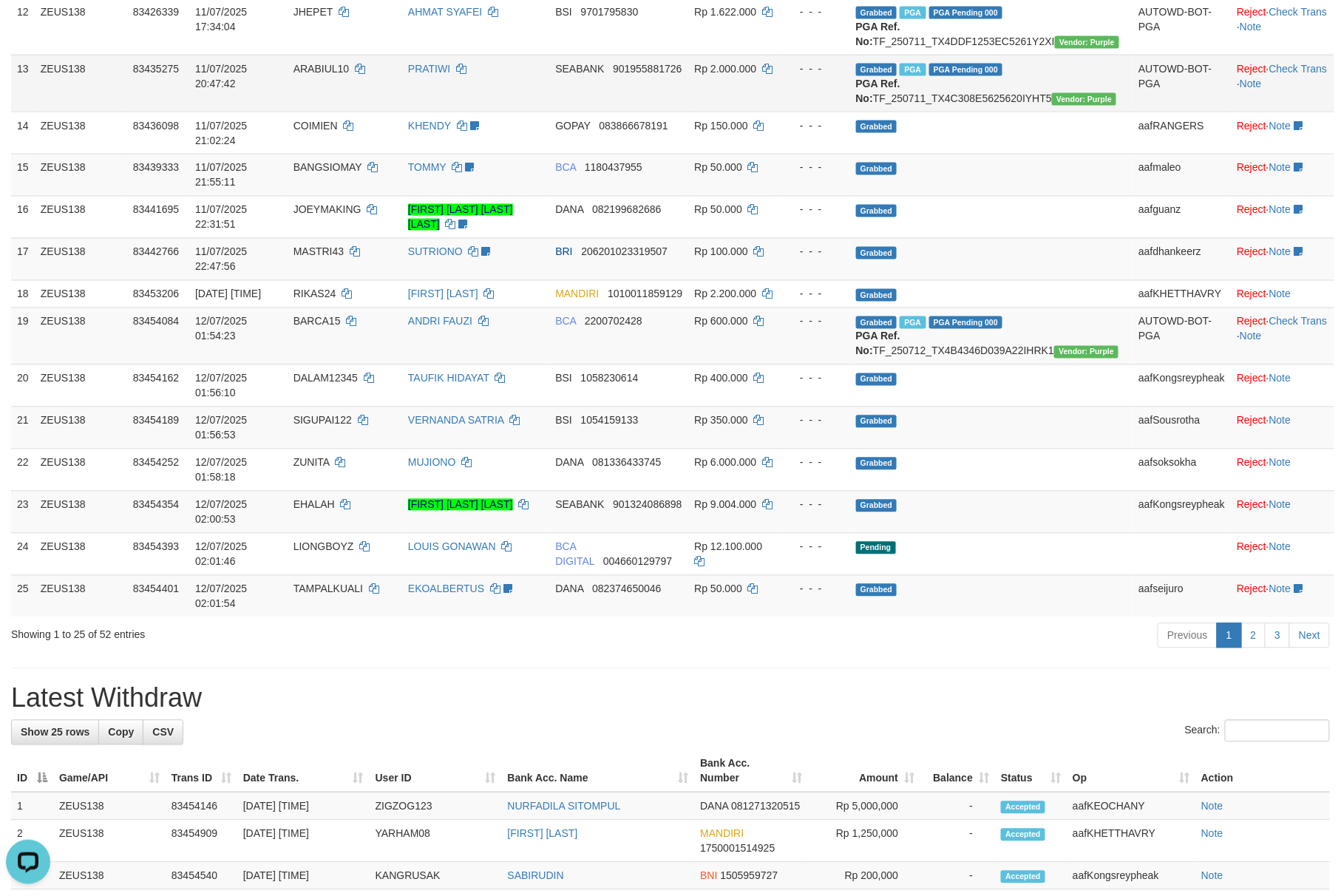 scroll, scrollTop: 887, scrollLeft: 0, axis: vertical 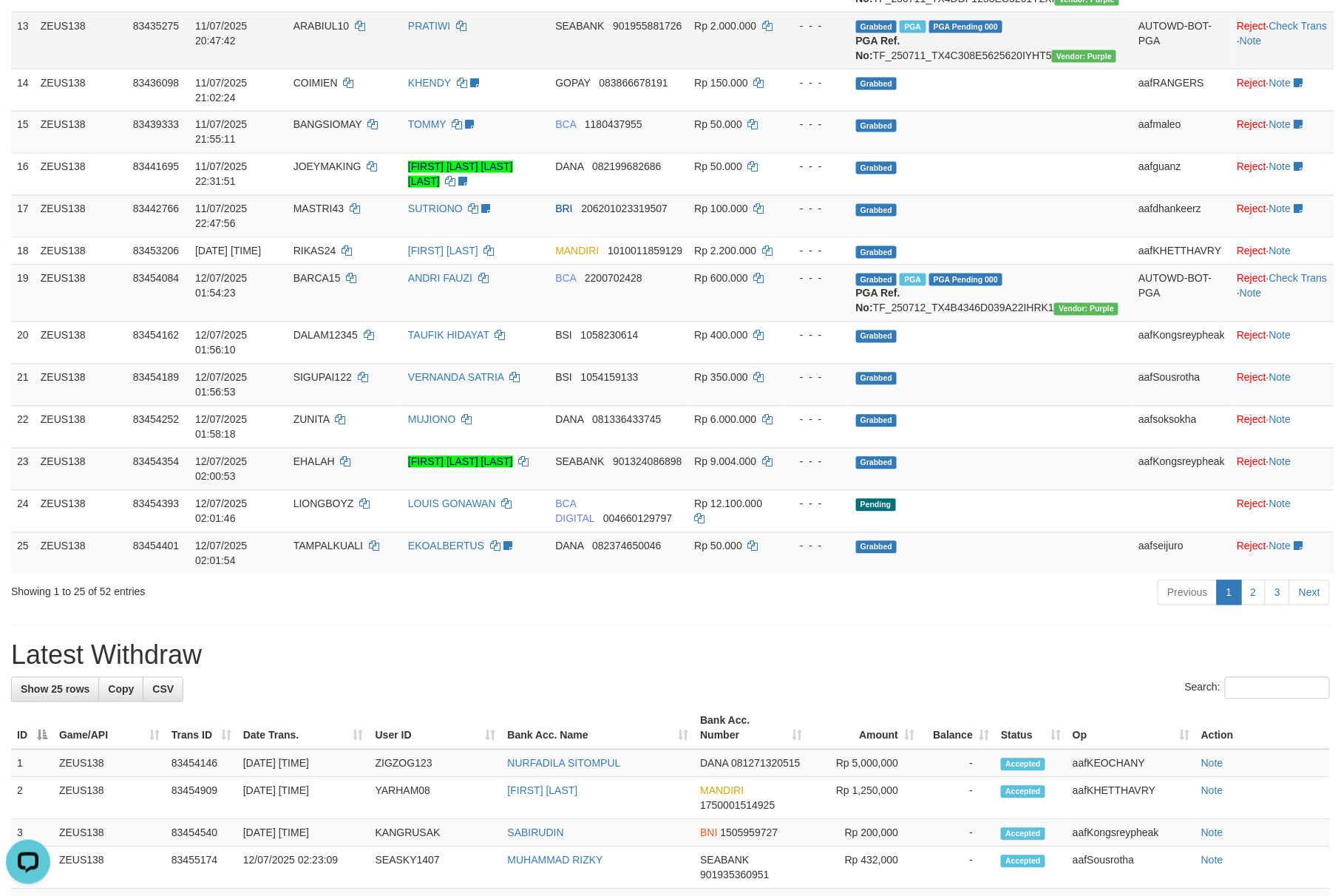 click on "PRATIWI" at bounding box center [475, 40] 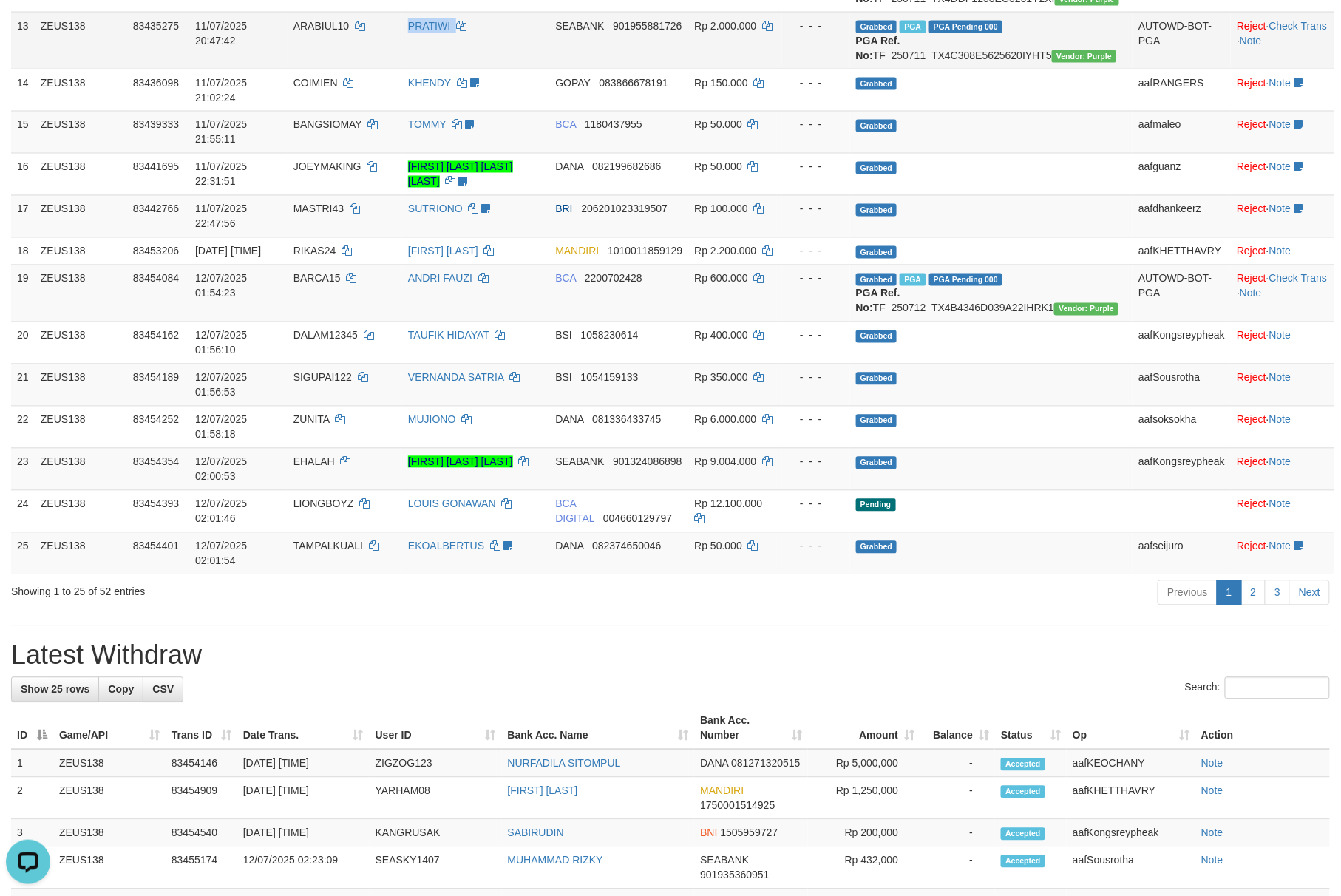 click on "PRATIWI" at bounding box center [475, 40] 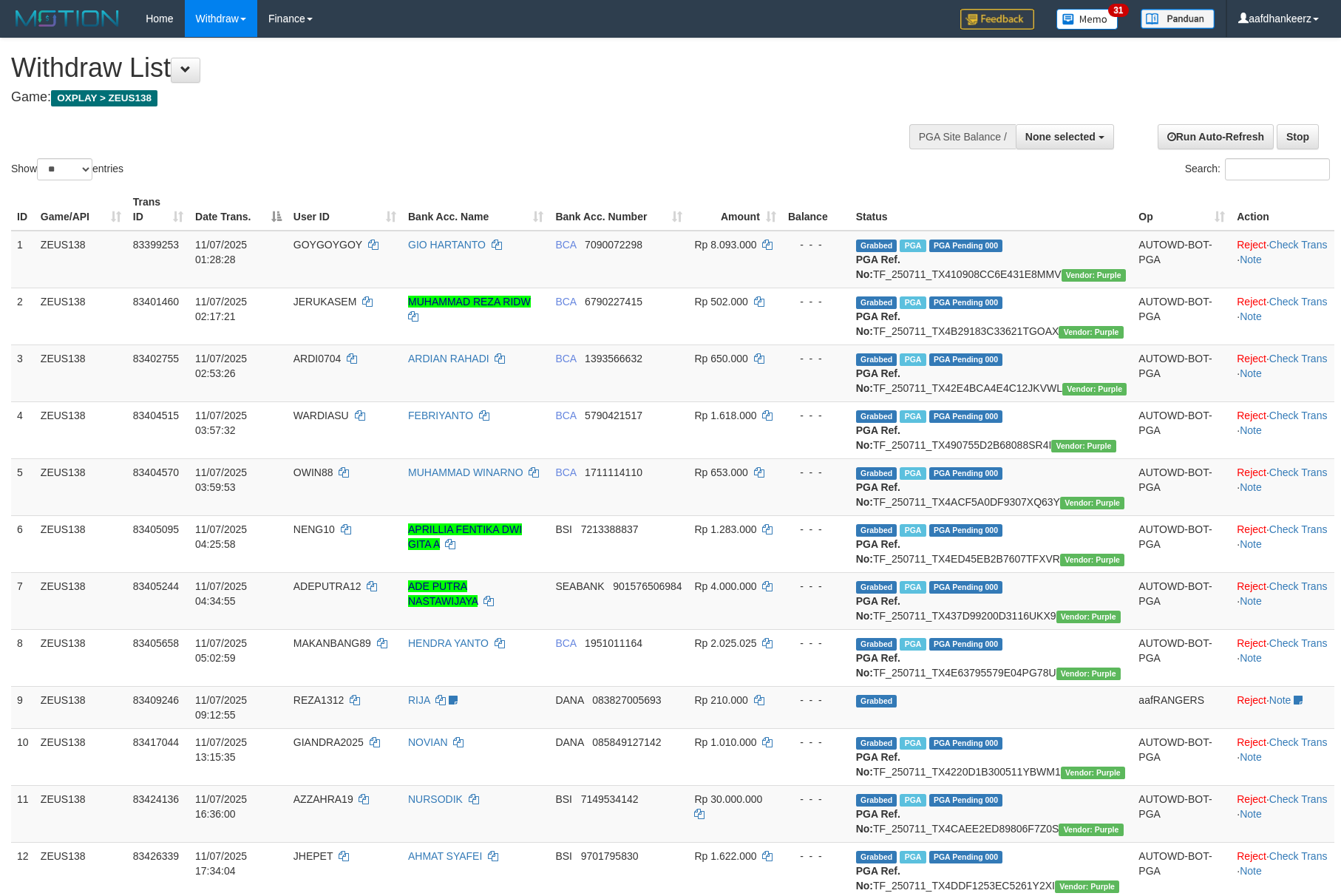 select 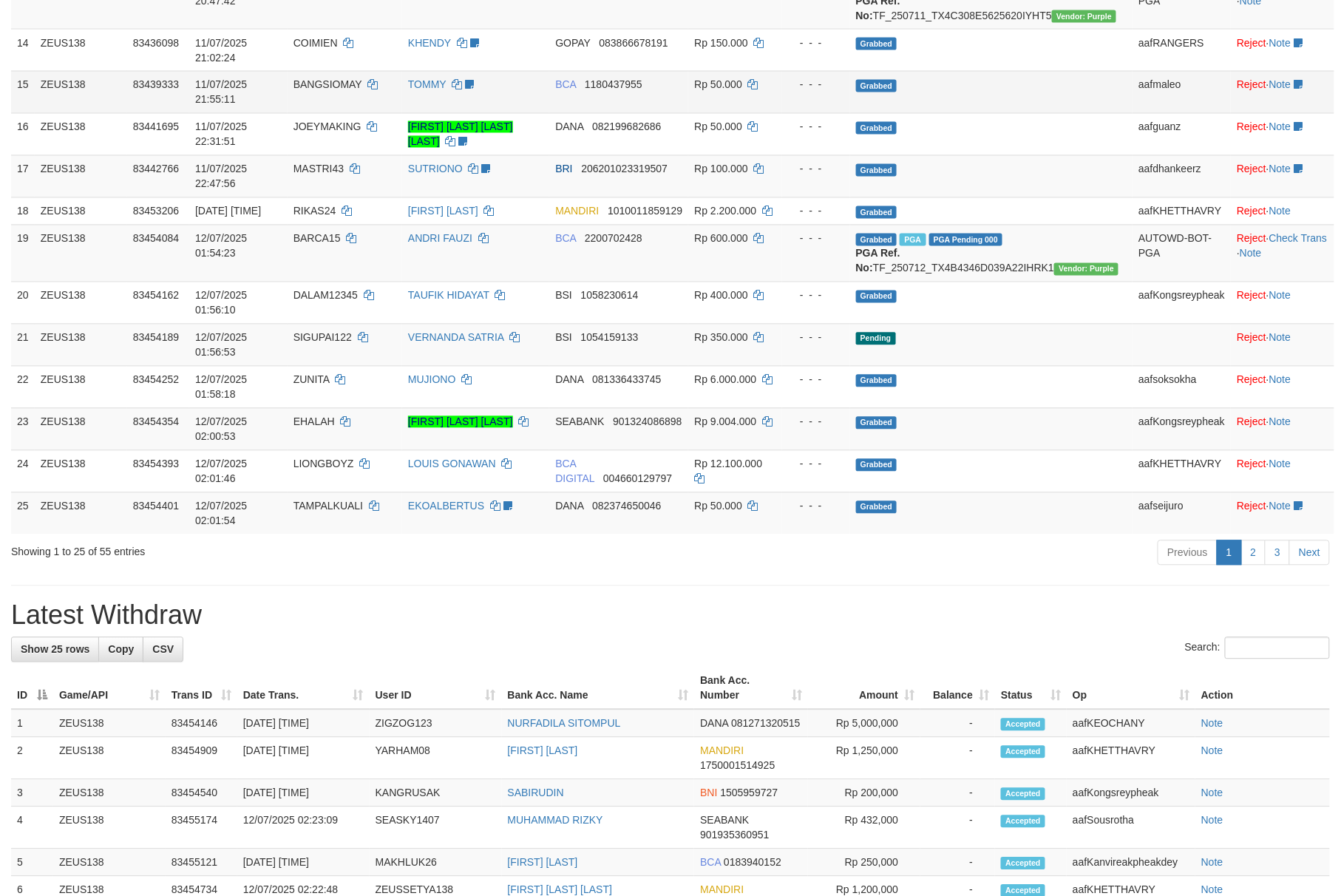 scroll, scrollTop: 887, scrollLeft: 0, axis: vertical 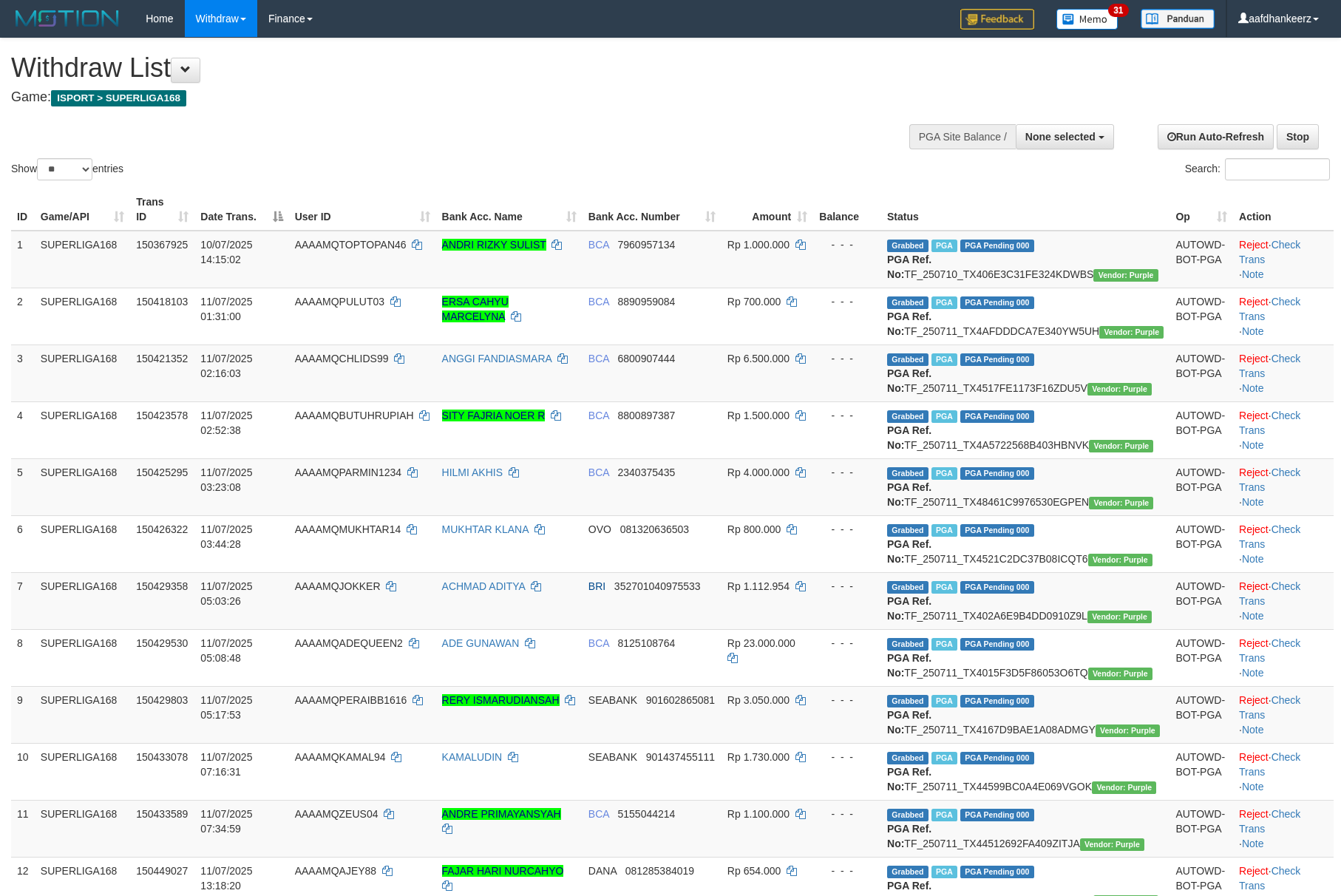 select 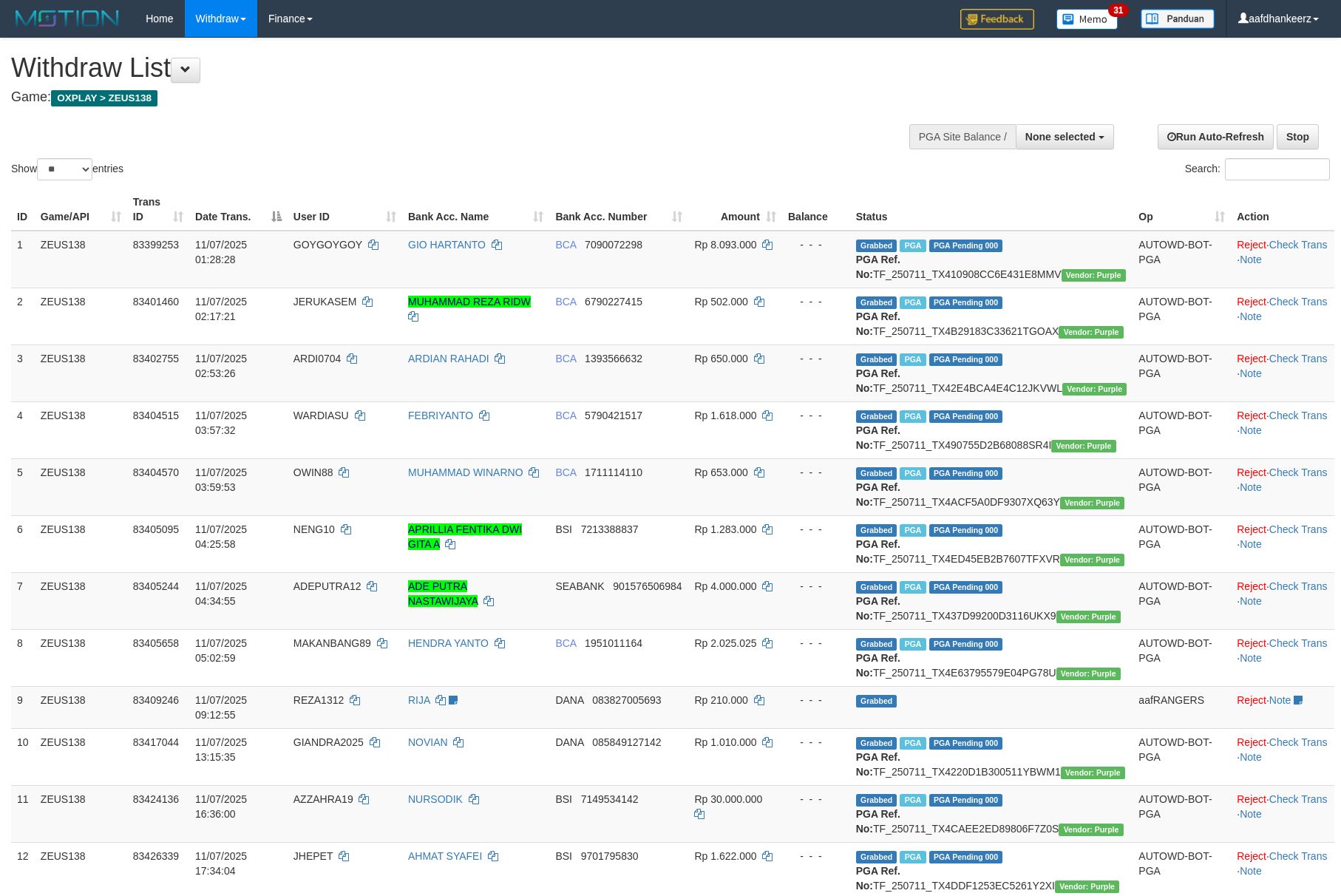 select 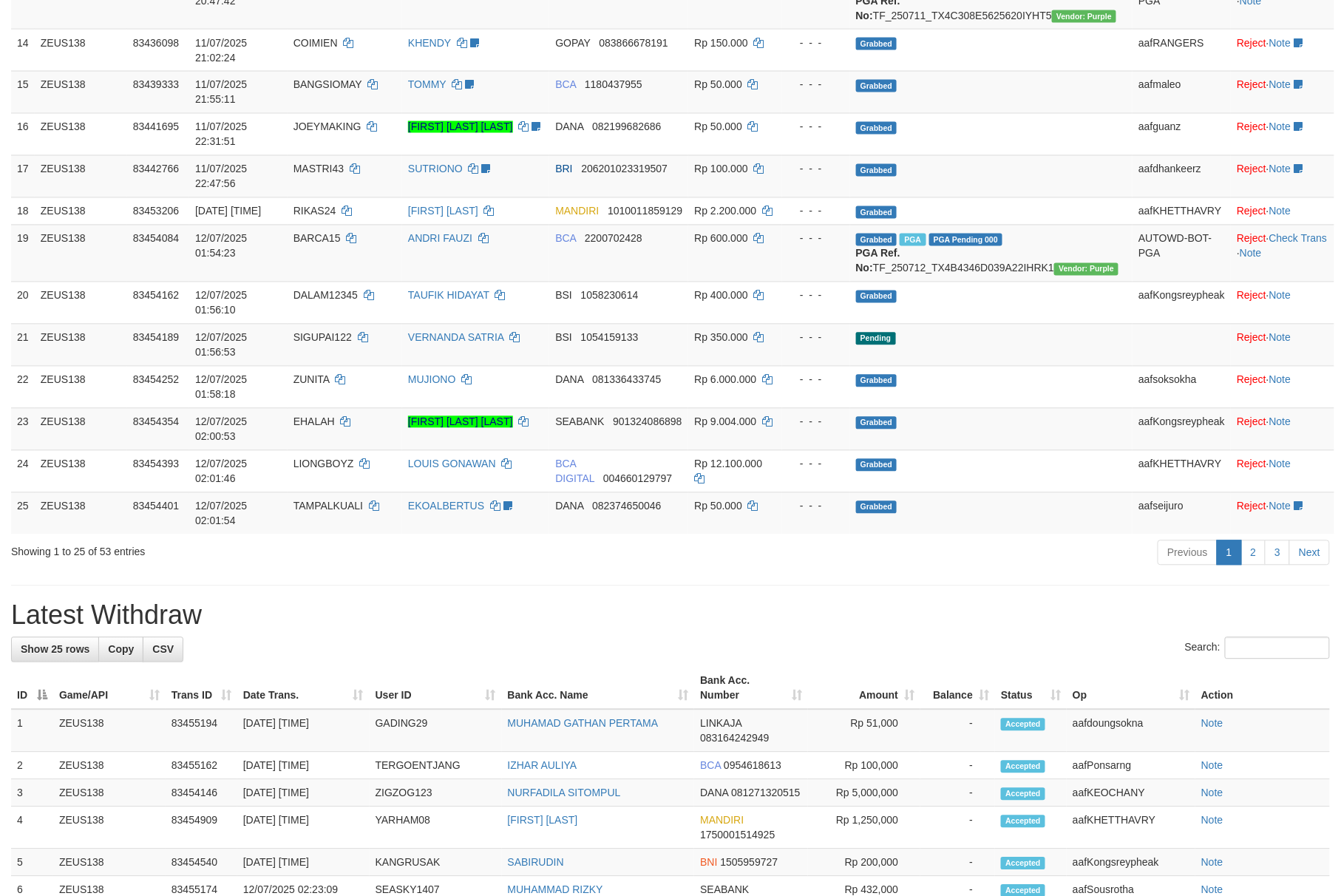 scroll, scrollTop: 887, scrollLeft: 0, axis: vertical 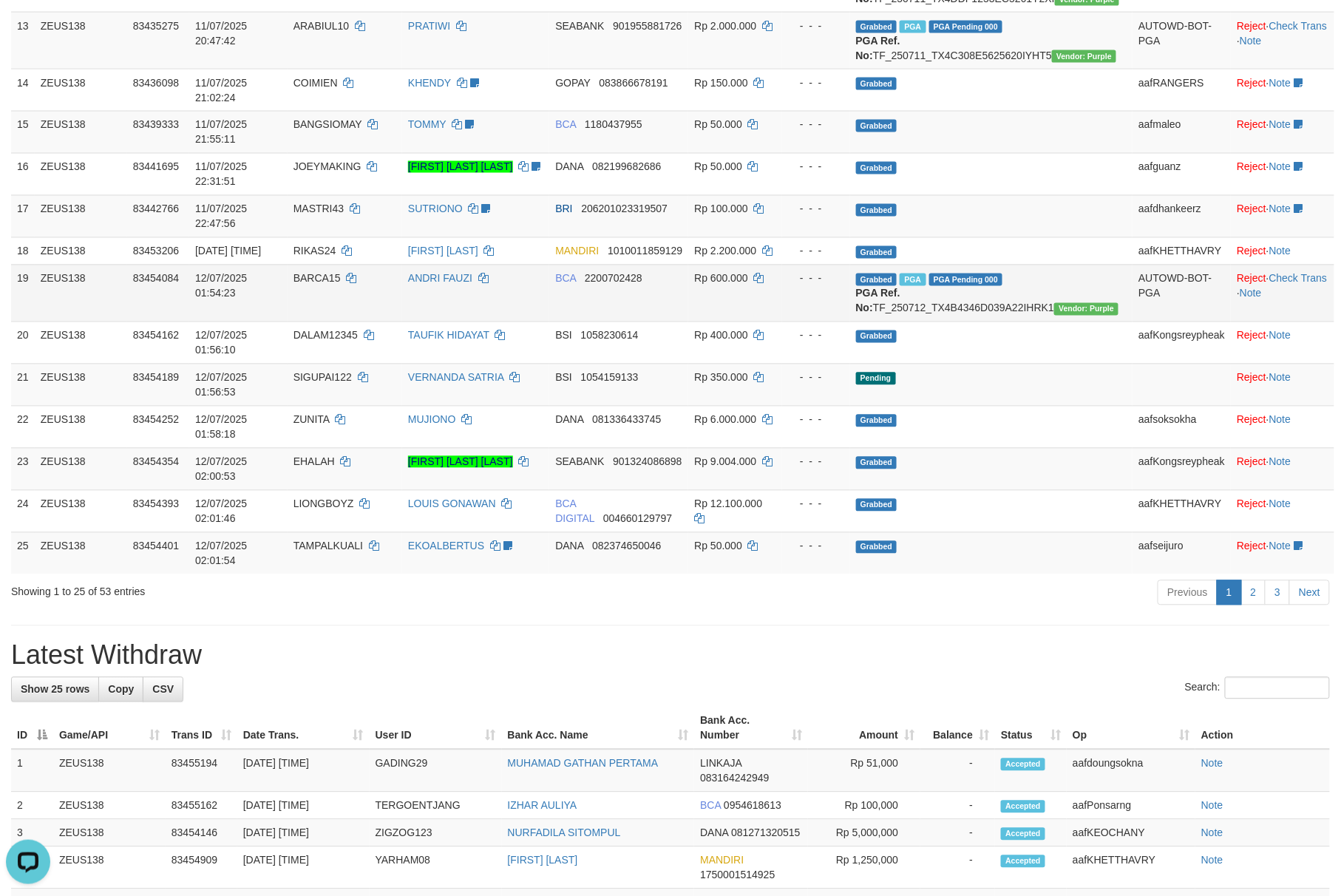click on "Reject ·    Check Trans    ·    Note" at bounding box center [1283, 293] 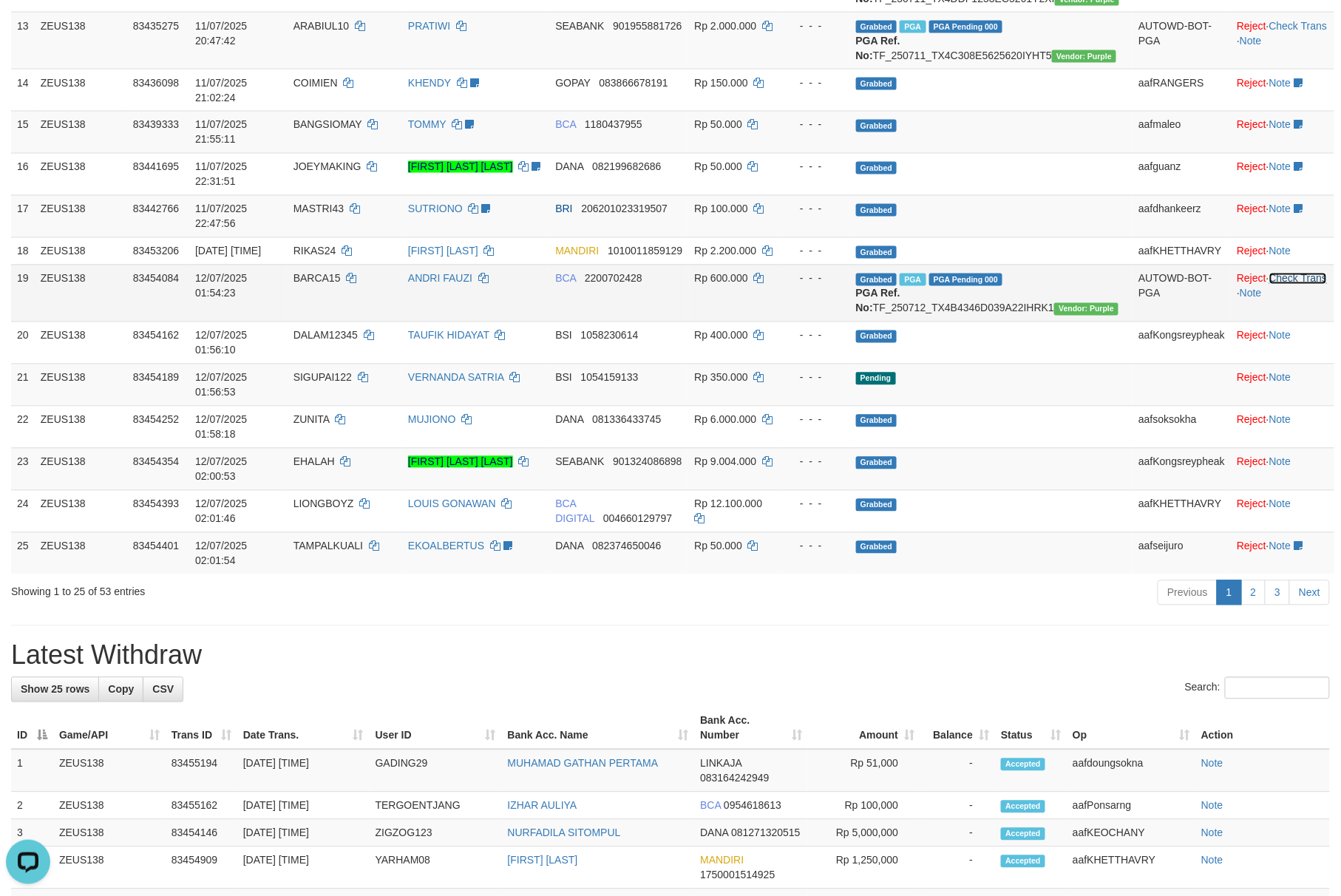 click on "Check Trans" at bounding box center (1298, 279) 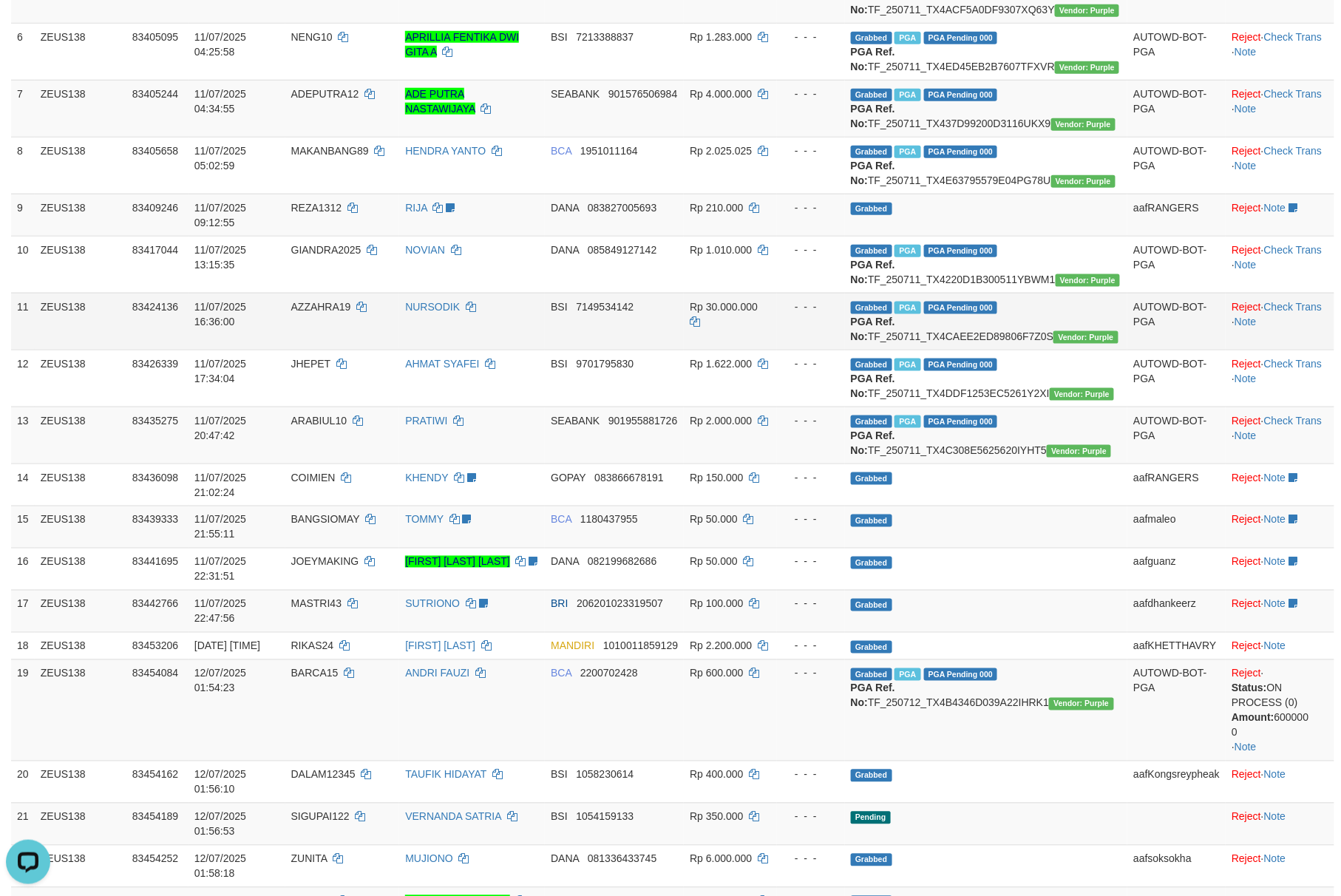 scroll, scrollTop: 887, scrollLeft: 0, axis: vertical 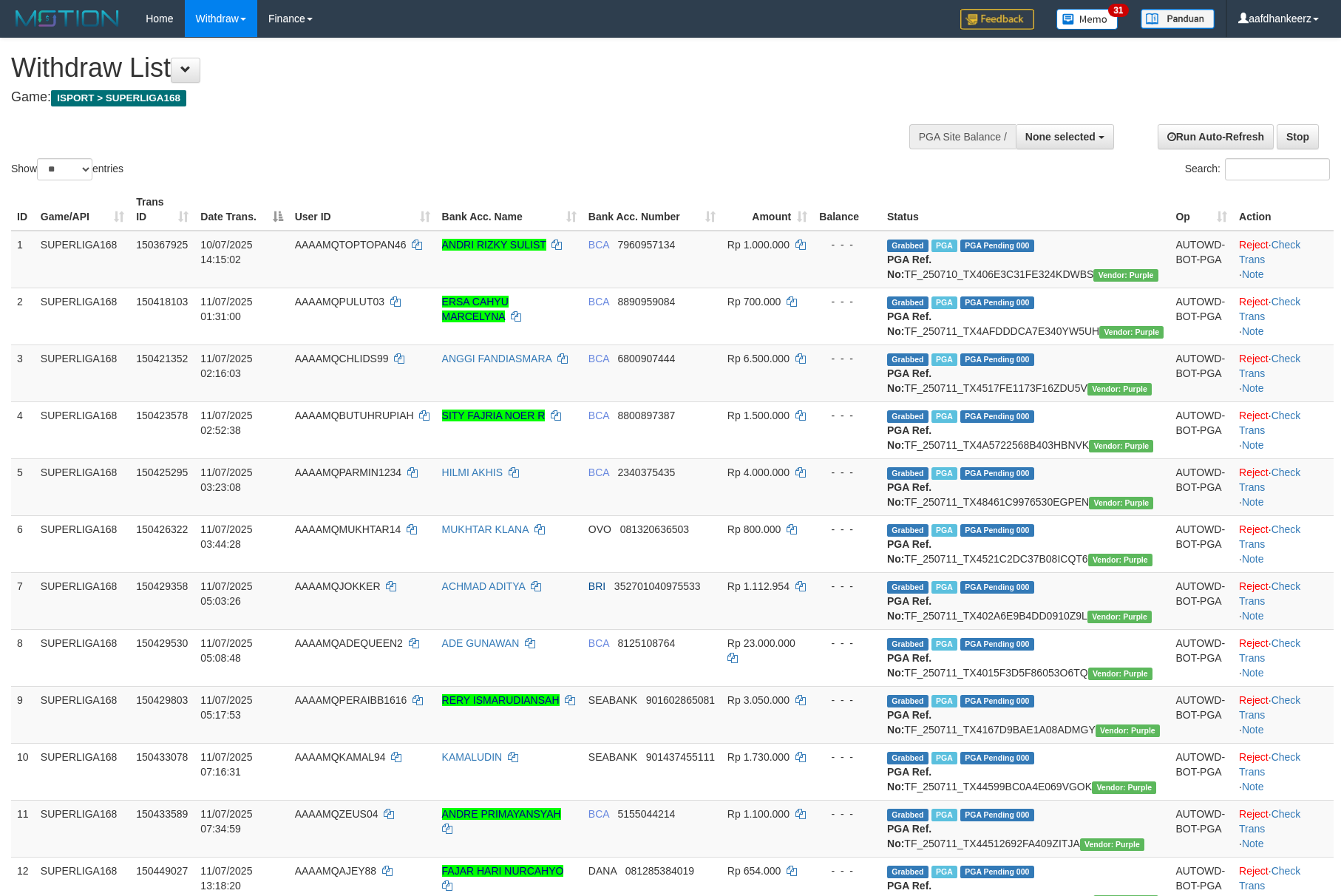 select 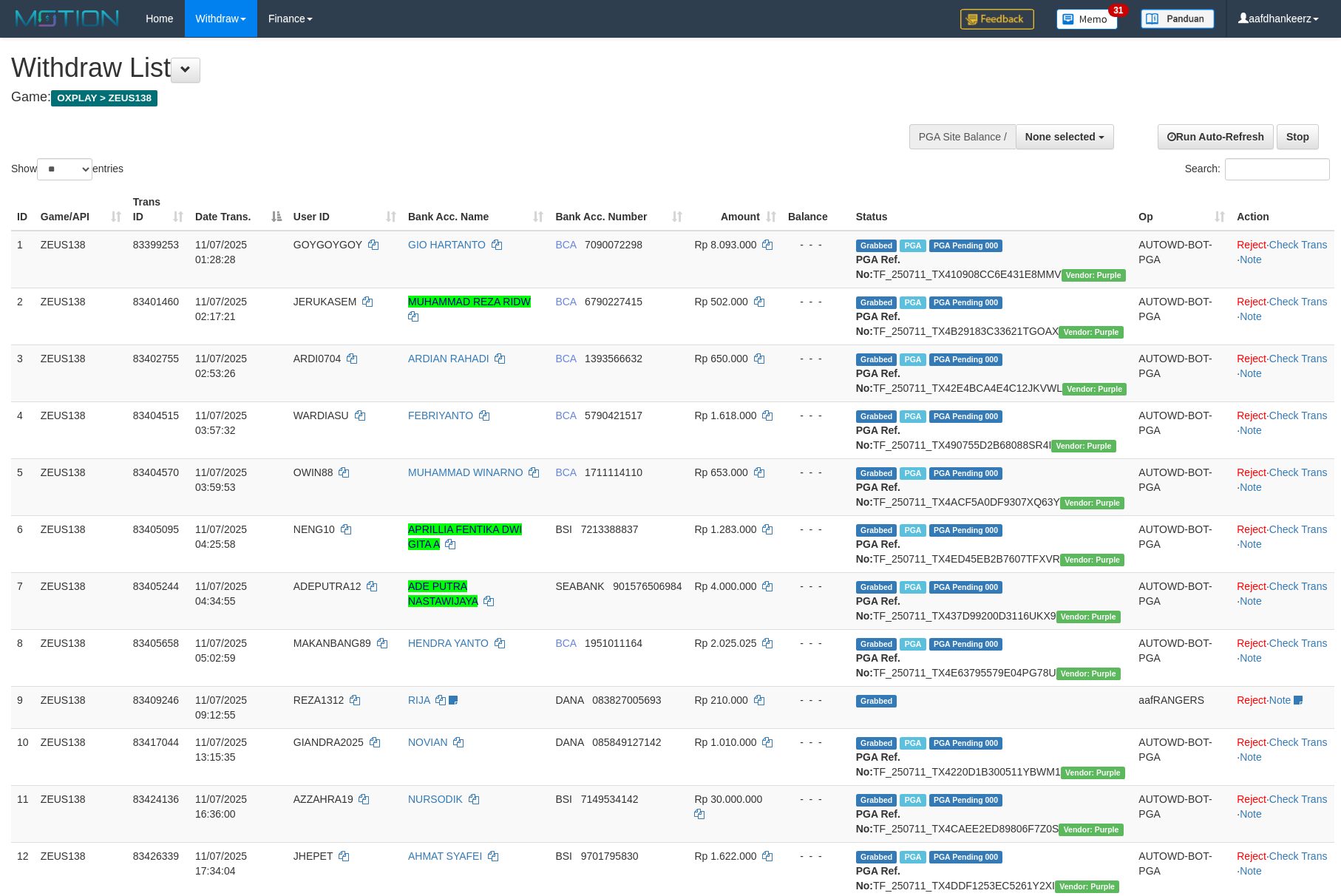 select 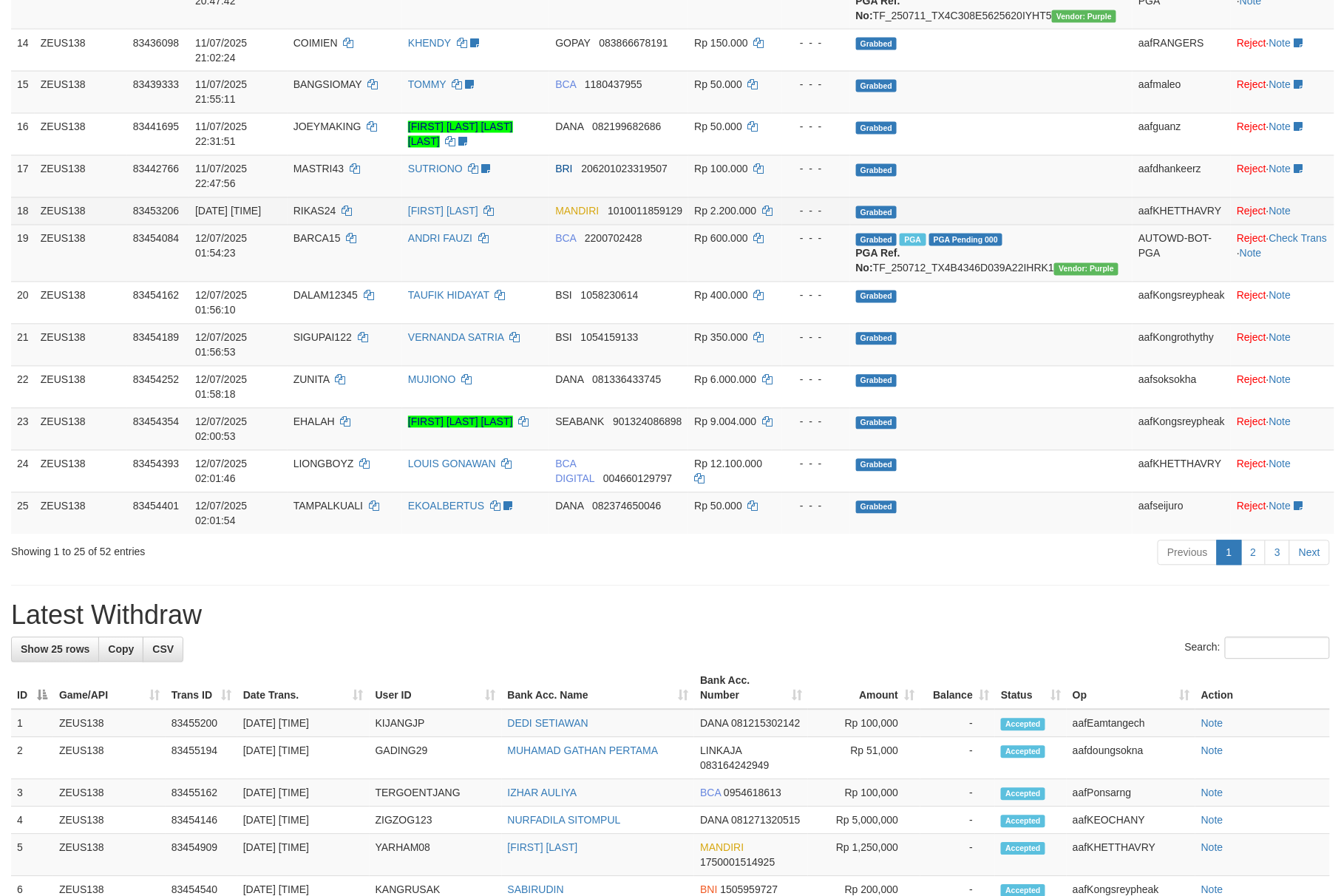 scroll, scrollTop: 887, scrollLeft: 0, axis: vertical 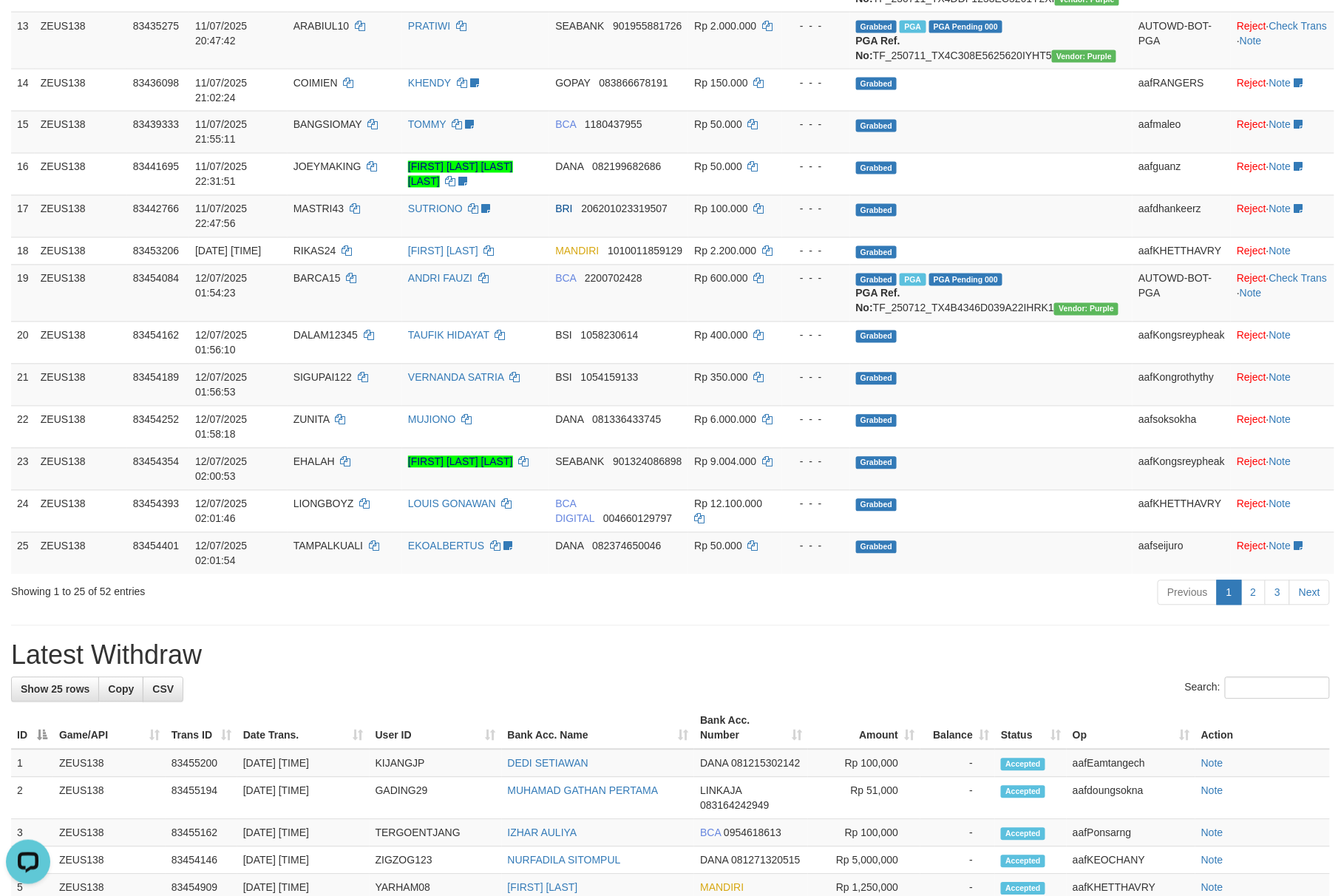 click on "**********" at bounding box center [670, 408] 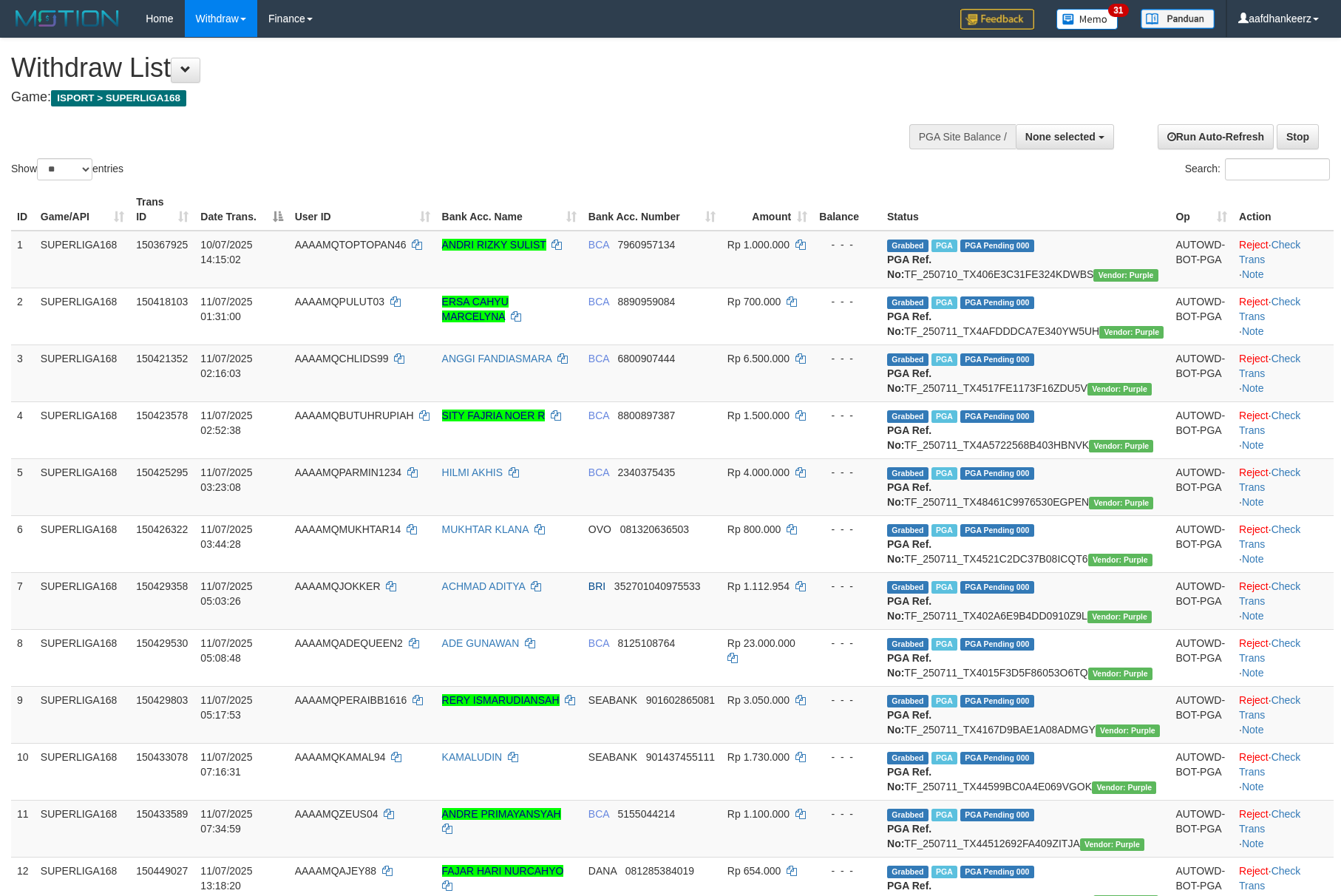 select 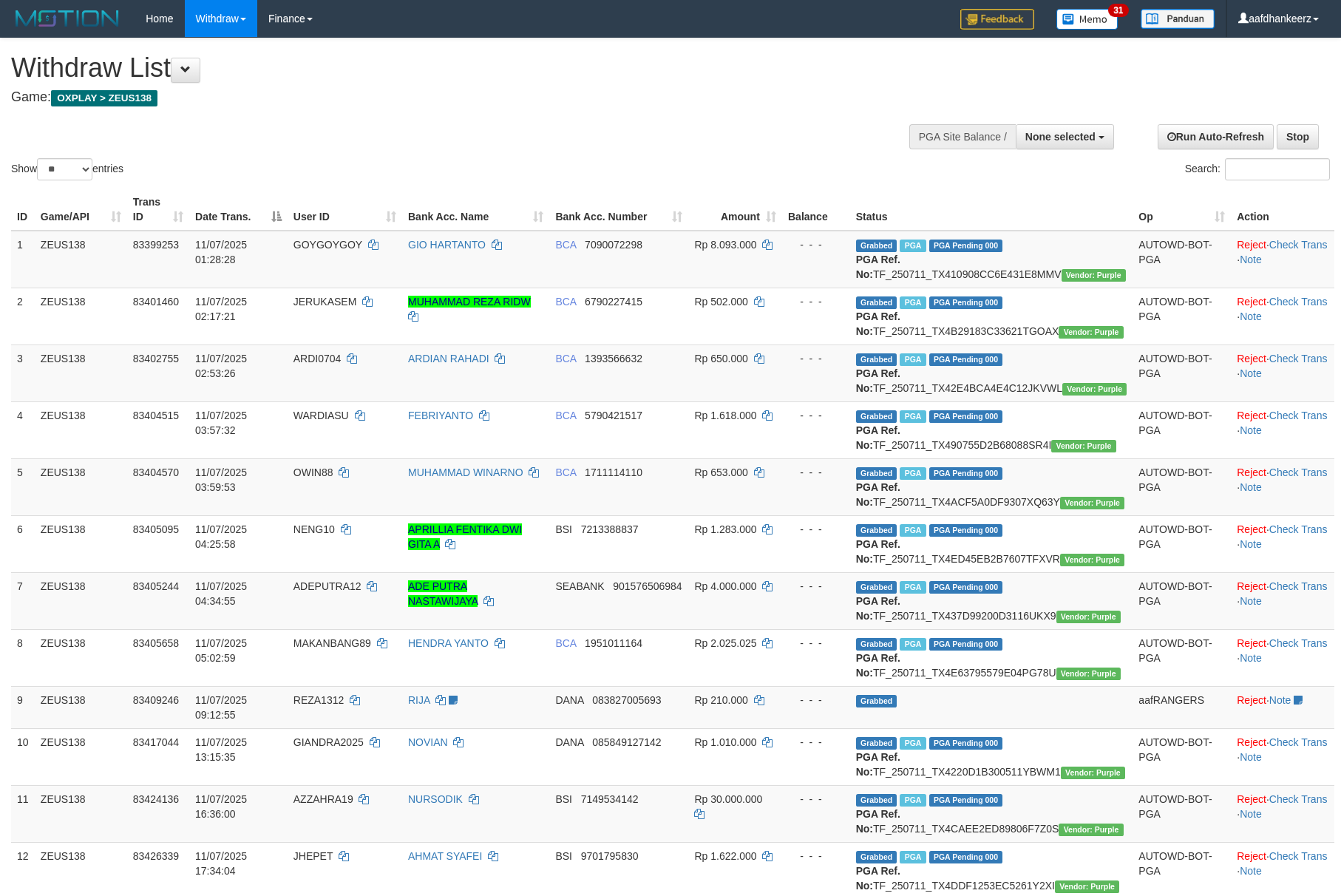 select 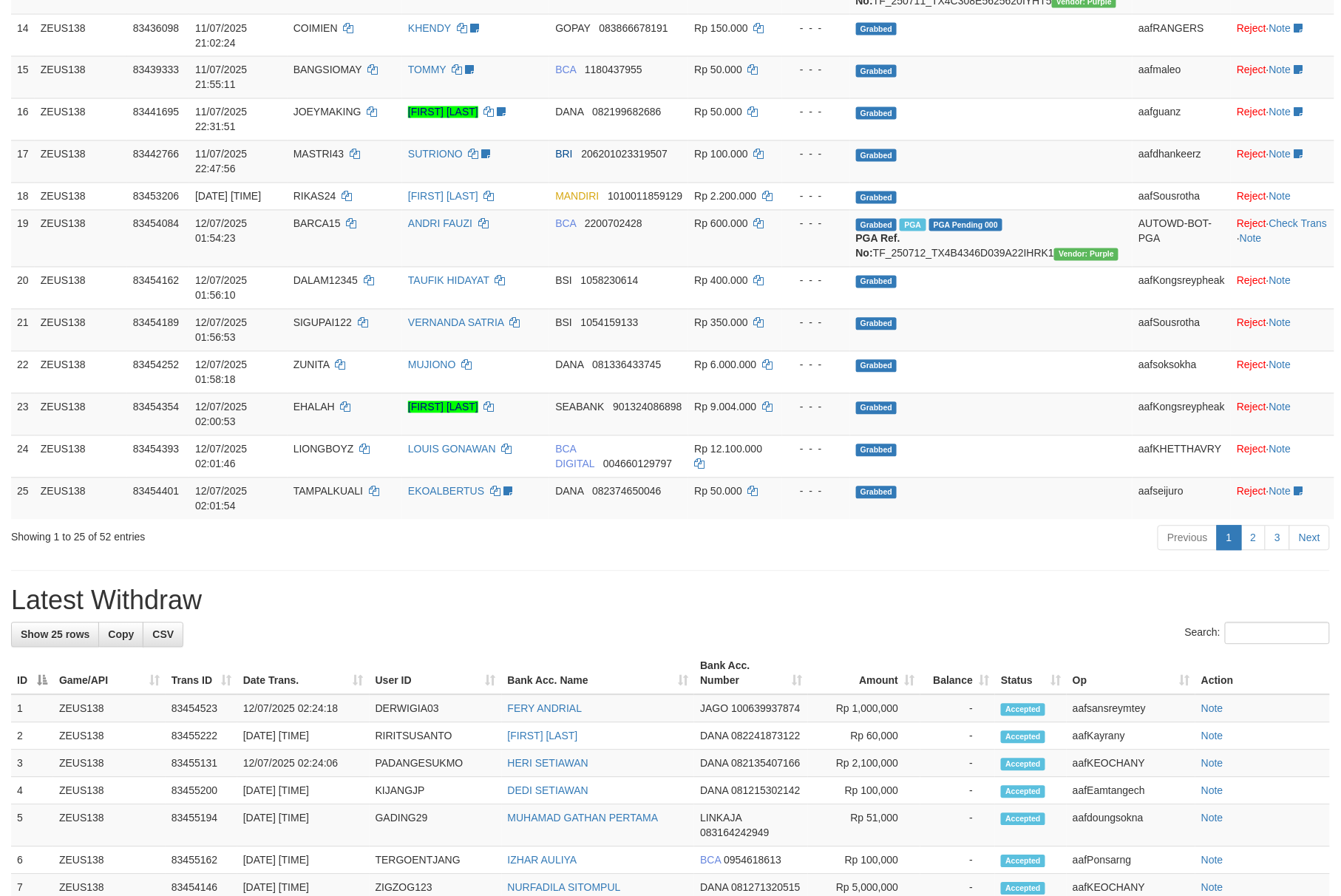scroll, scrollTop: 887, scrollLeft: 0, axis: vertical 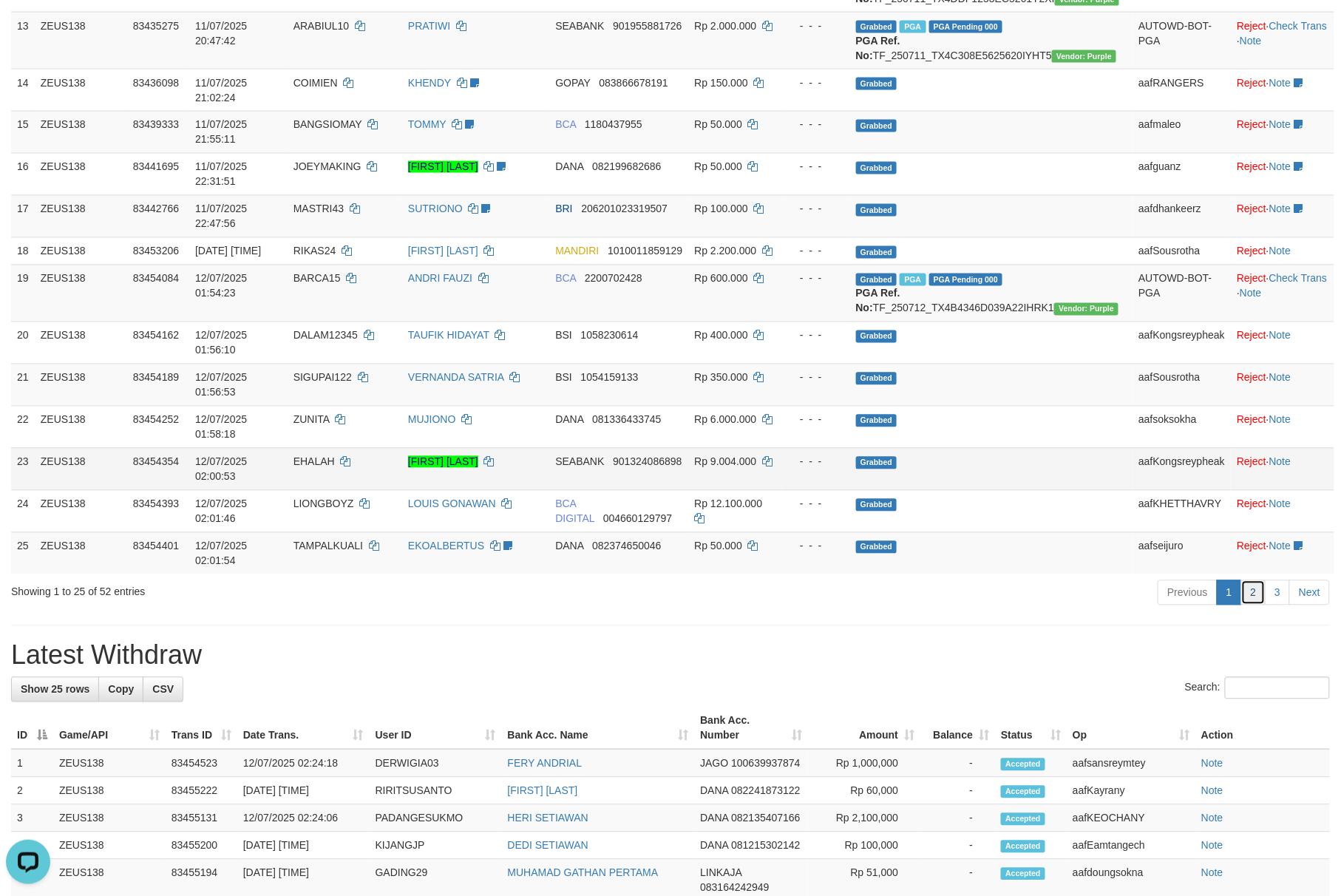 drag, startPoint x: 1257, startPoint y: 651, endPoint x: 1026, endPoint y: 560, distance: 248.27807 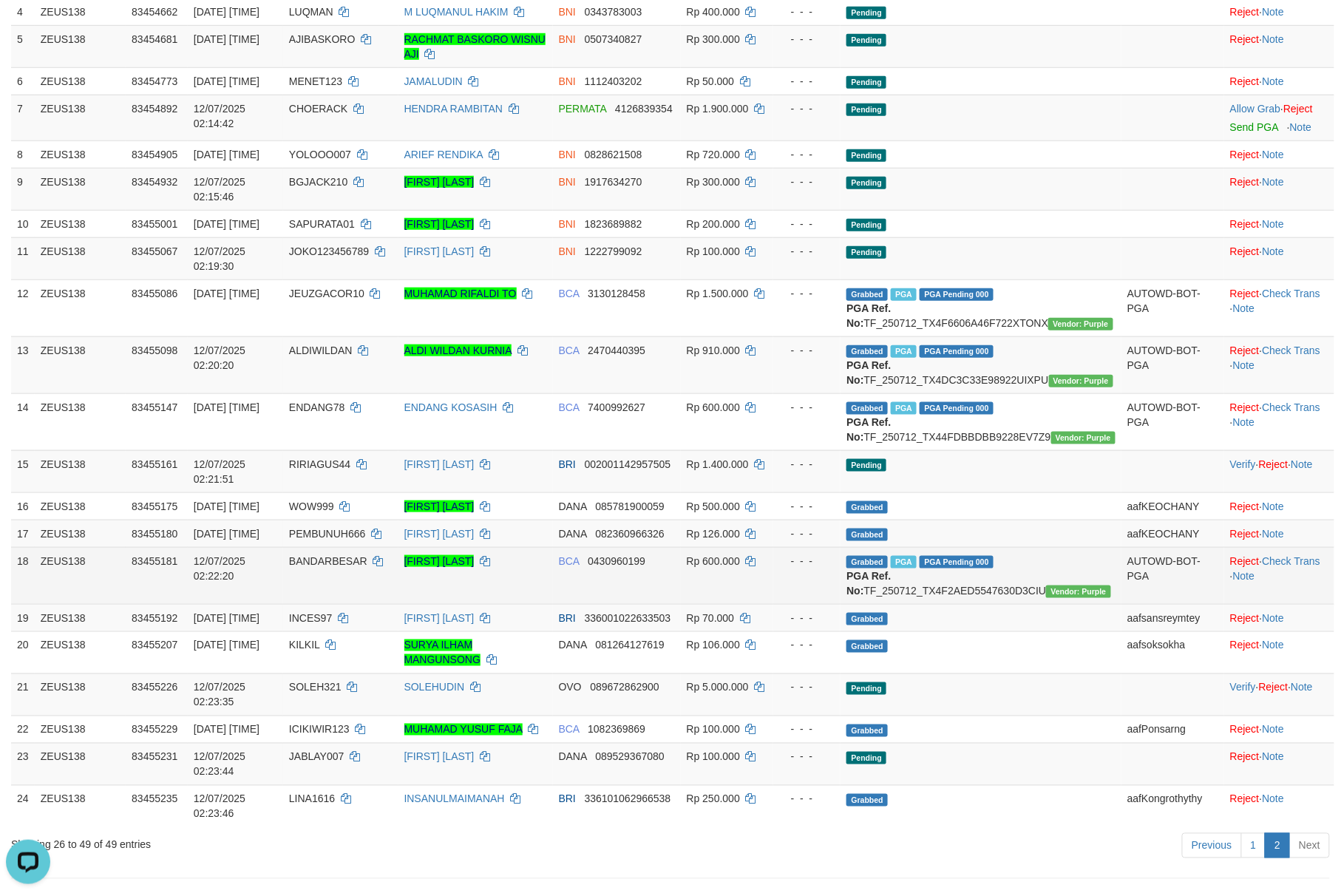 scroll, scrollTop: 197, scrollLeft: 0, axis: vertical 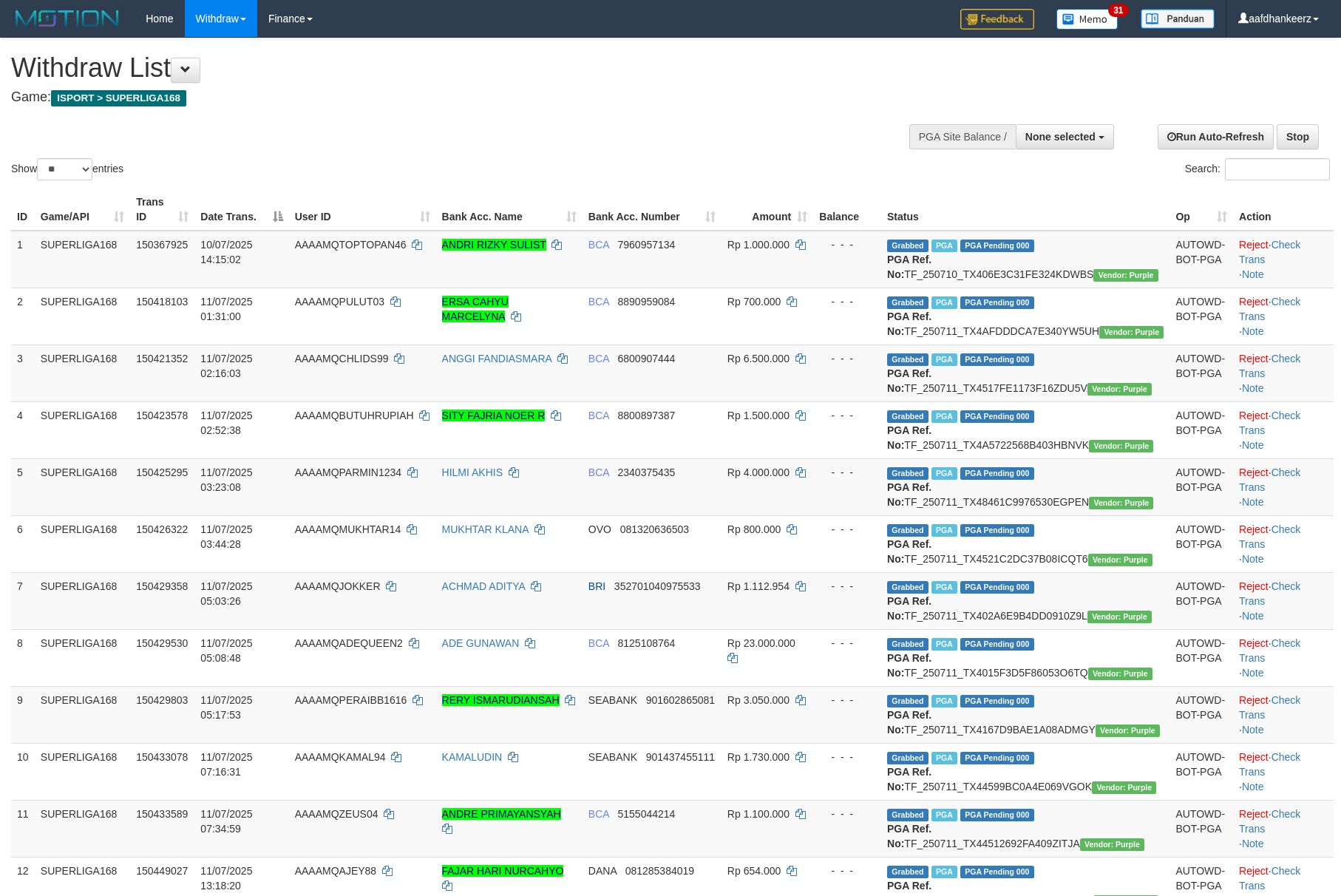 select 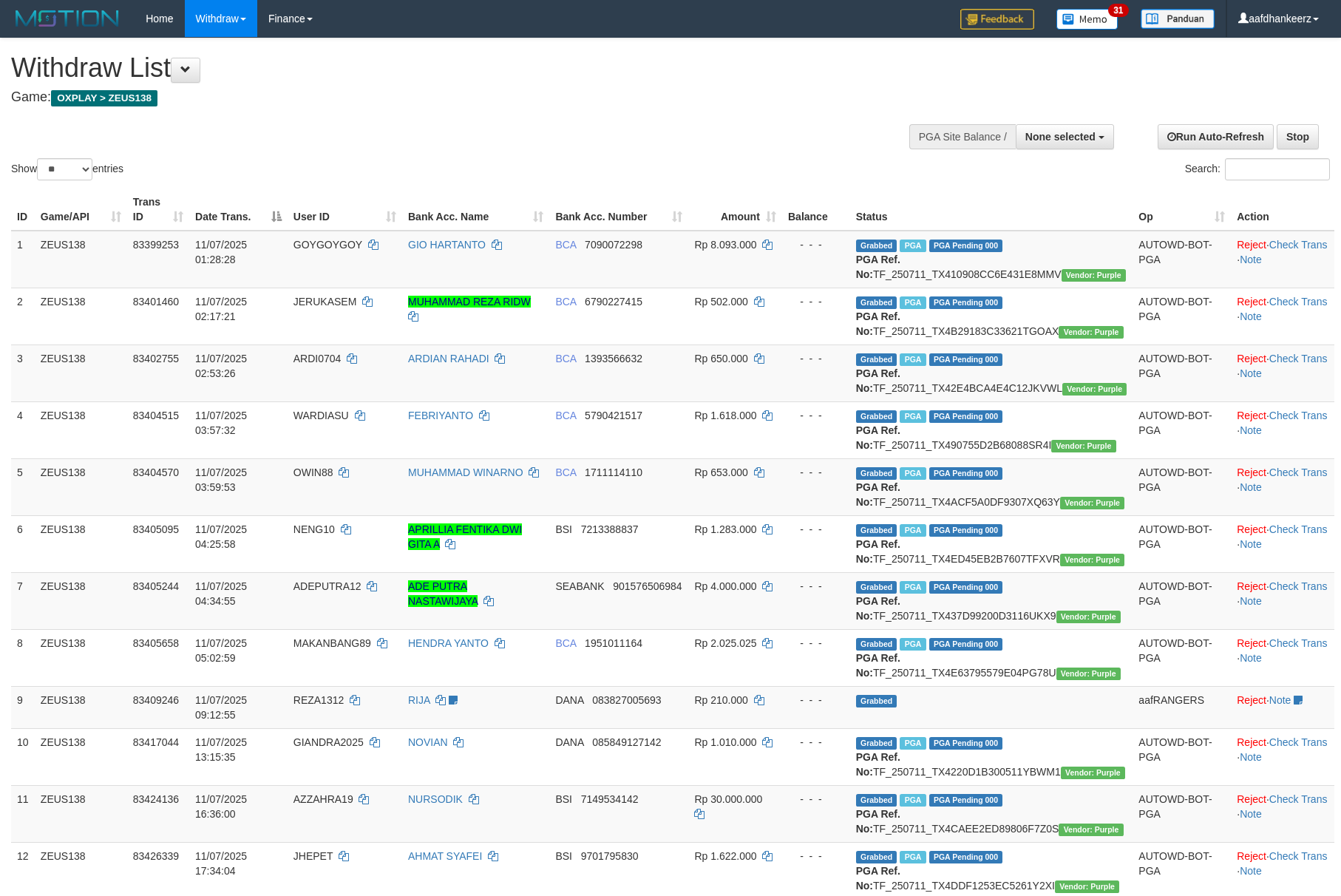 select 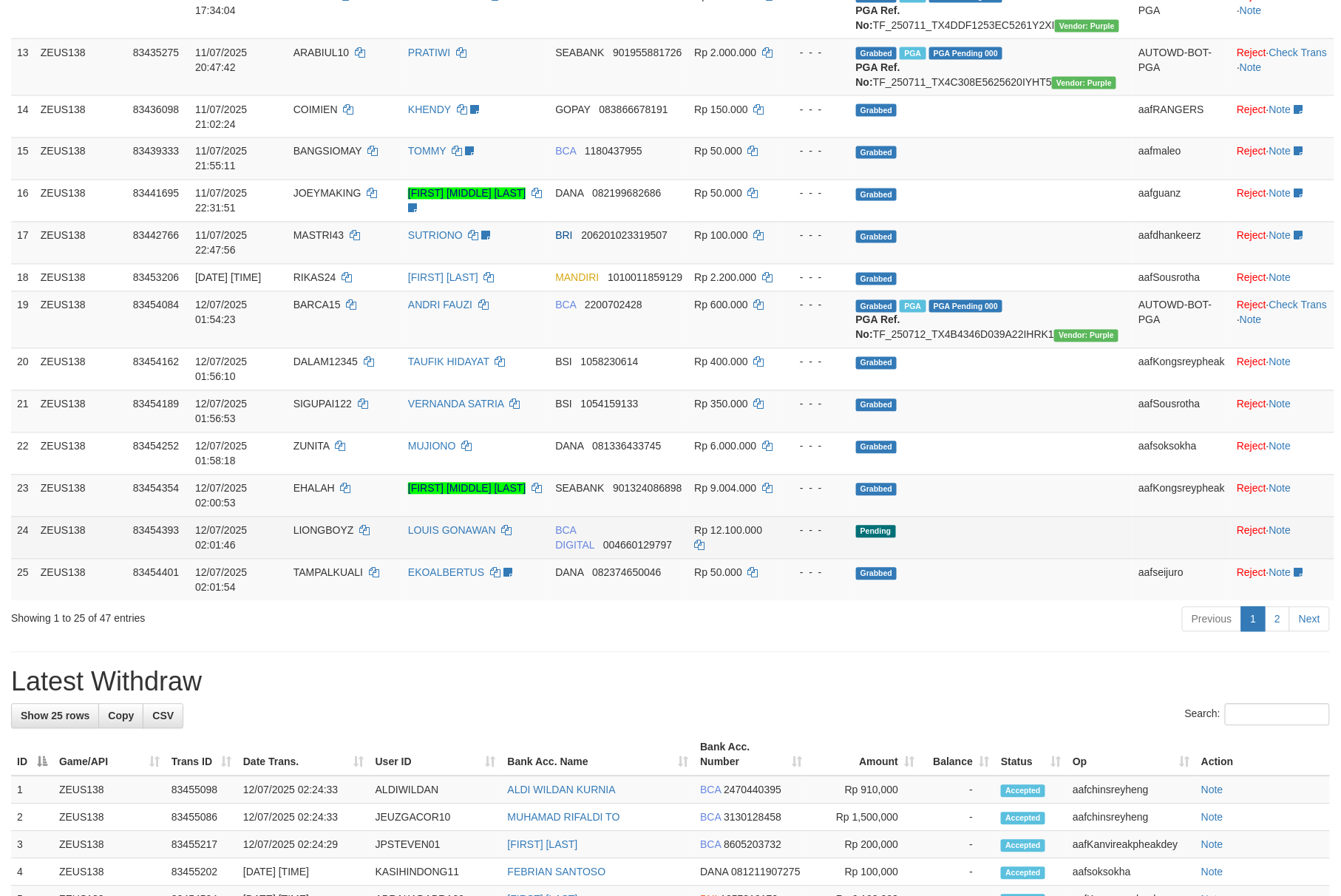 scroll, scrollTop: 1033, scrollLeft: 0, axis: vertical 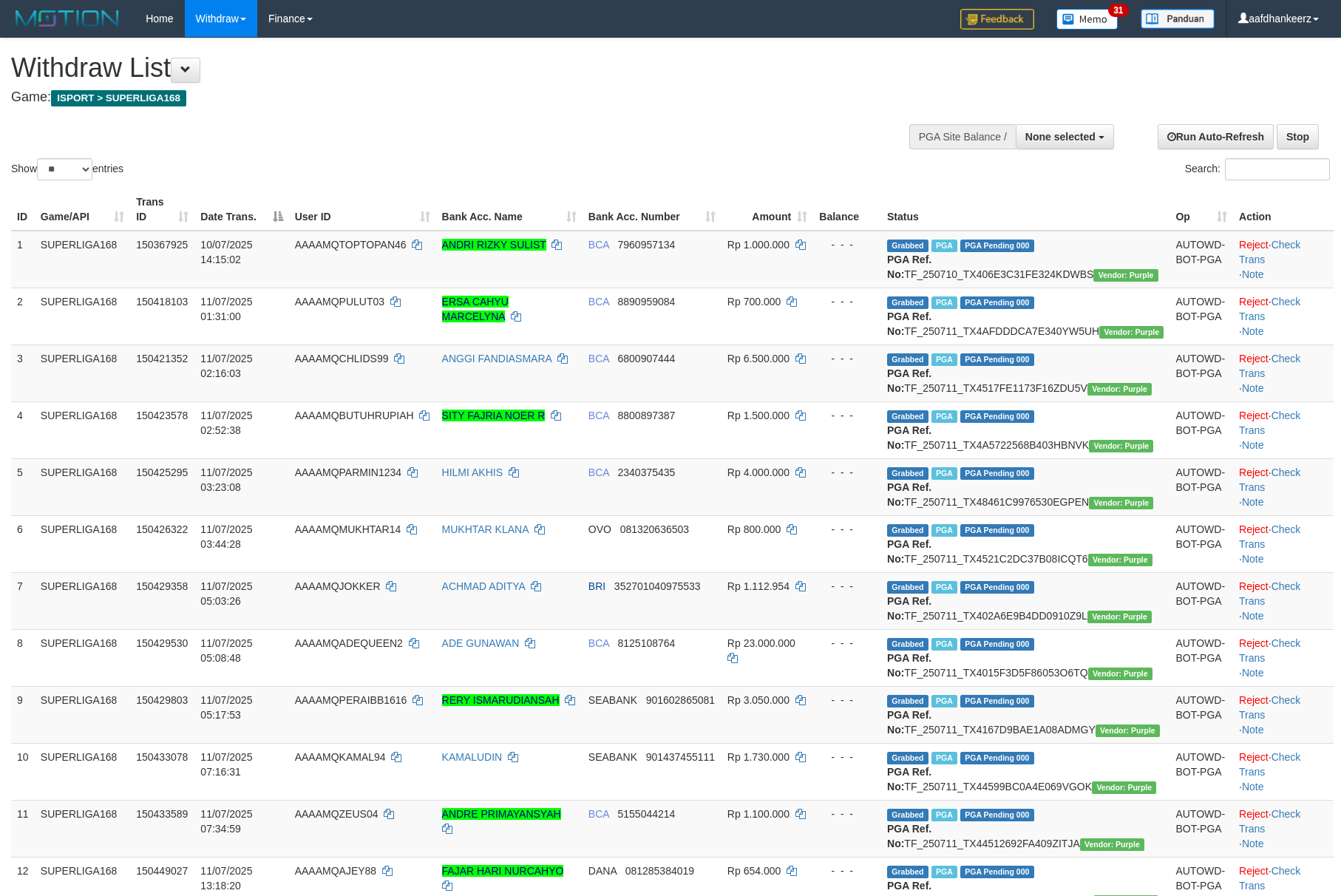 select 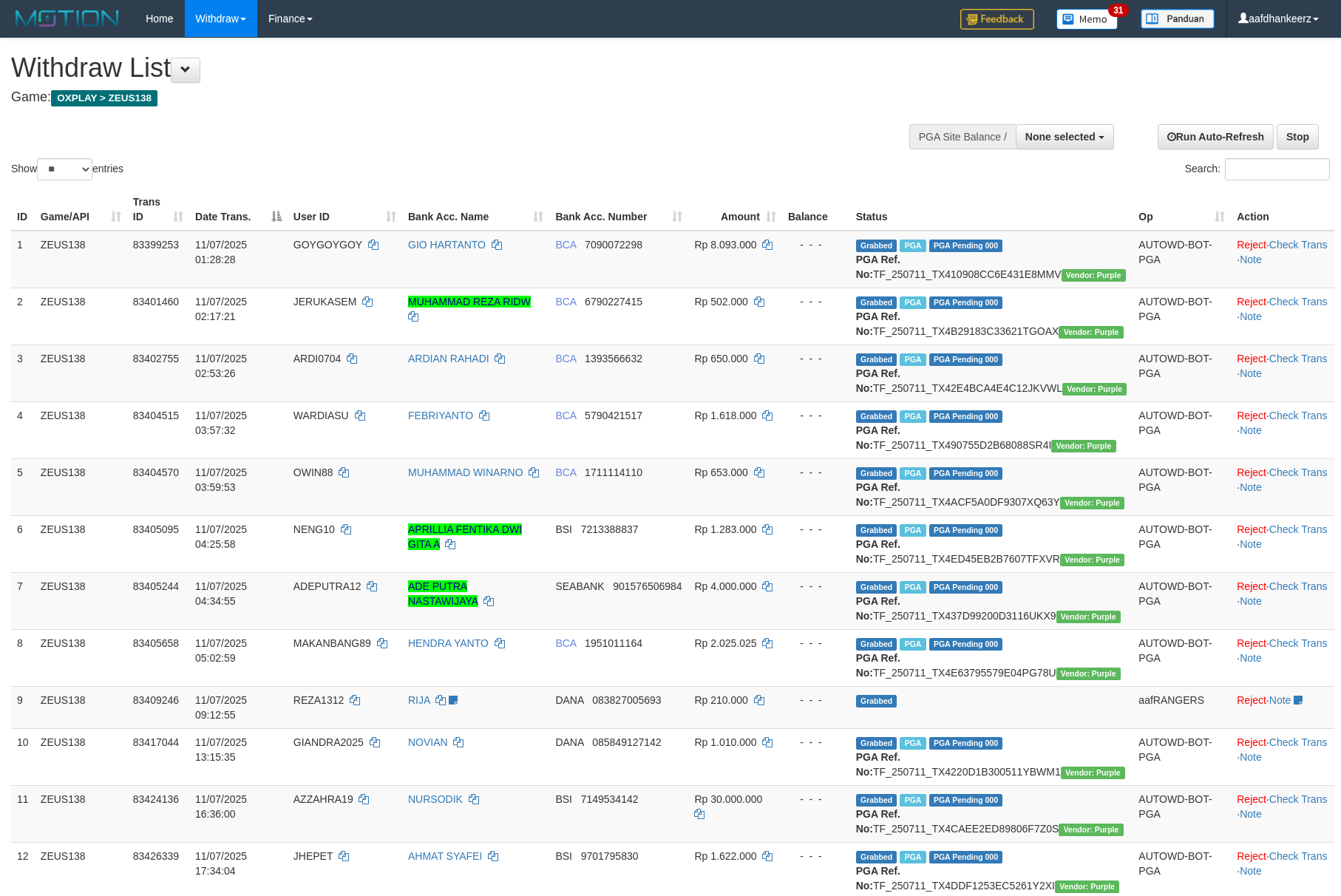 select 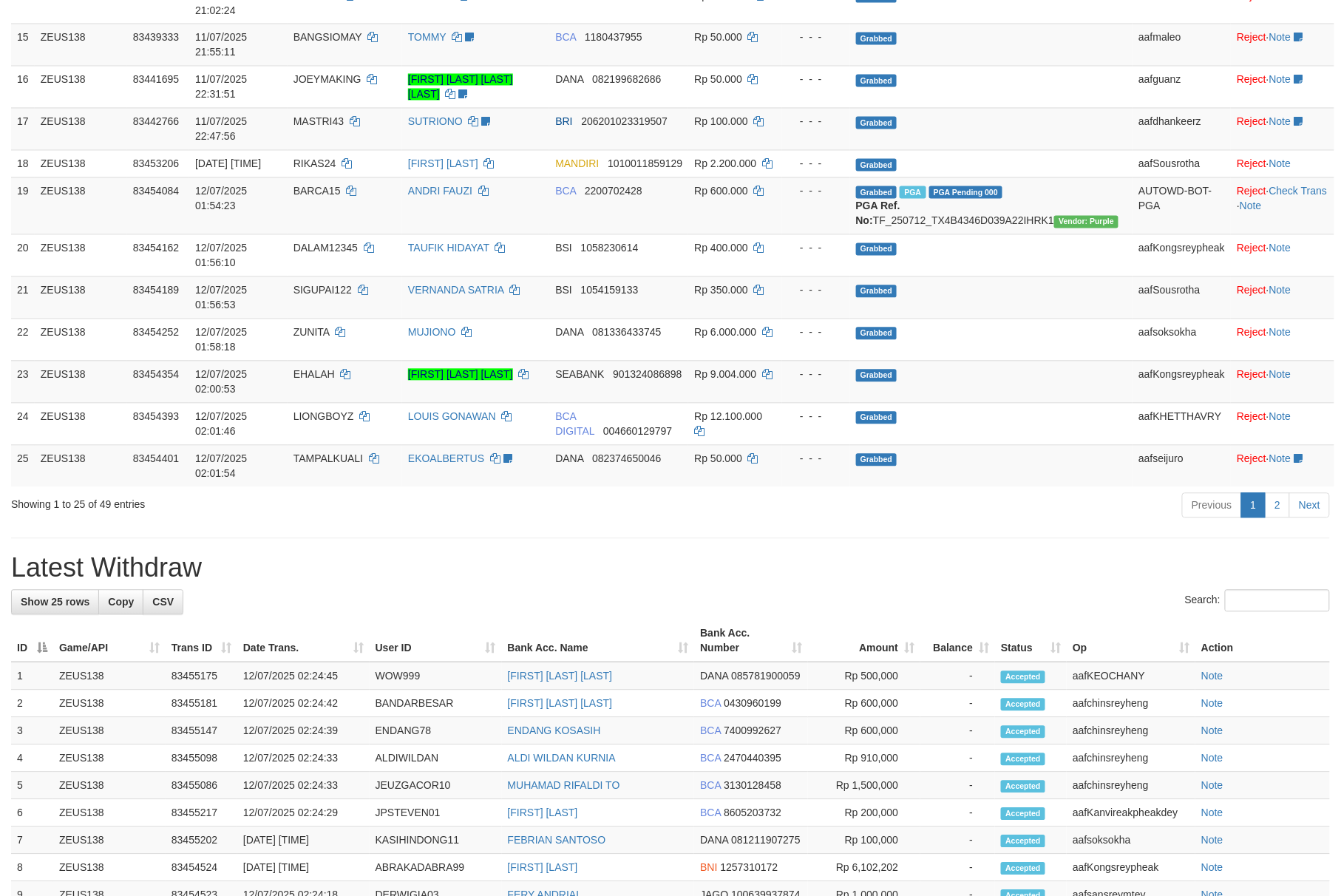 scroll, scrollTop: 934, scrollLeft: 0, axis: vertical 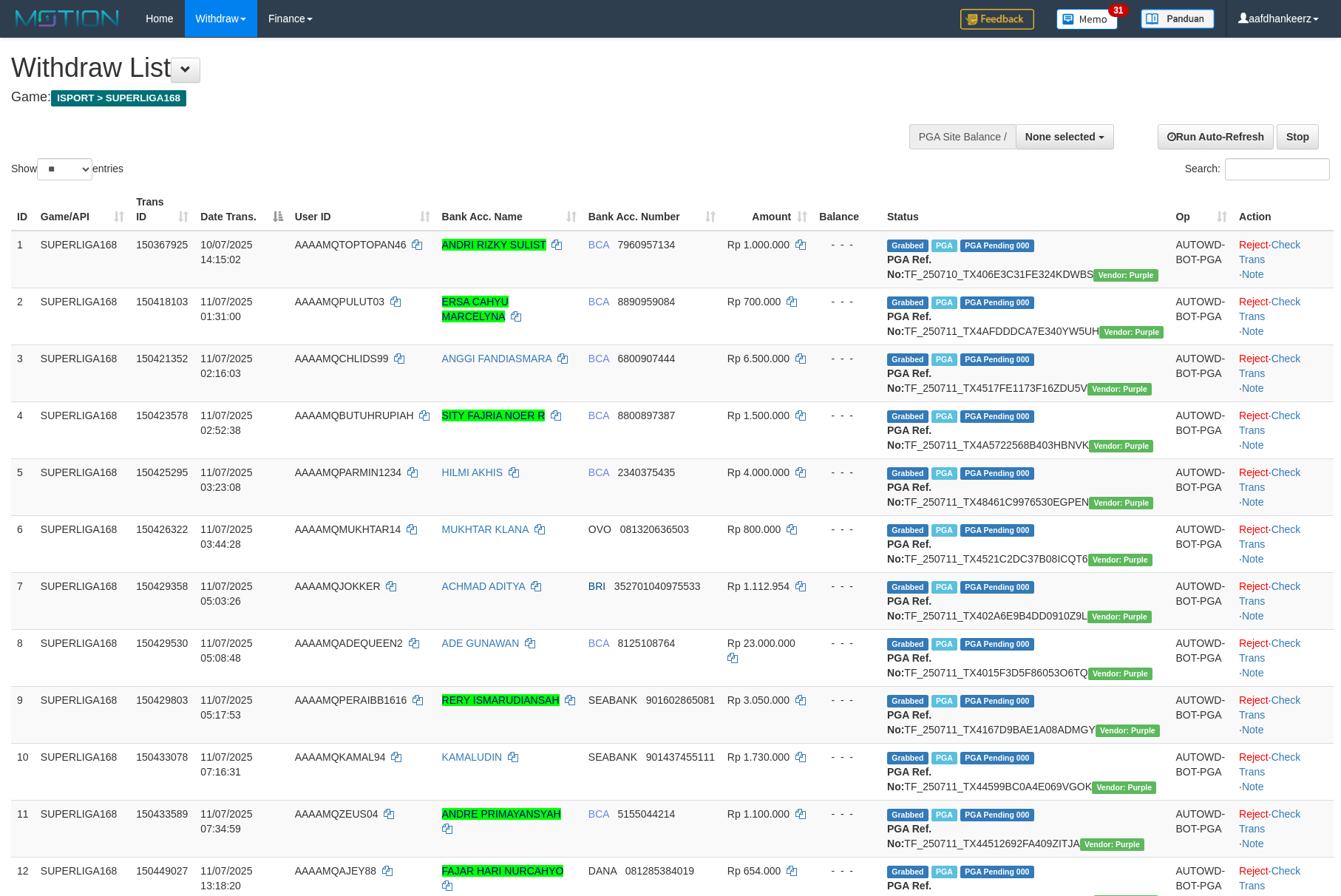 select 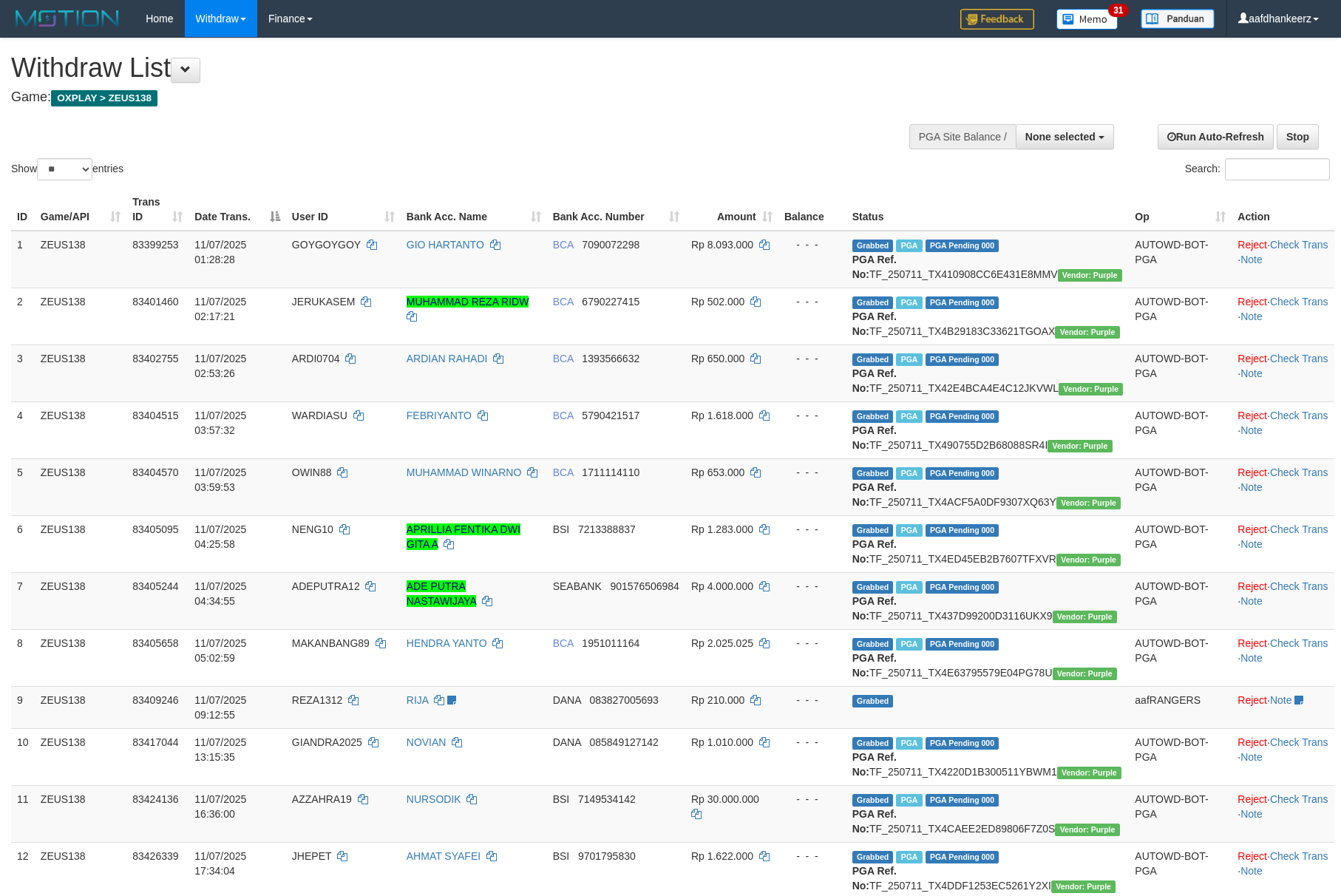 select 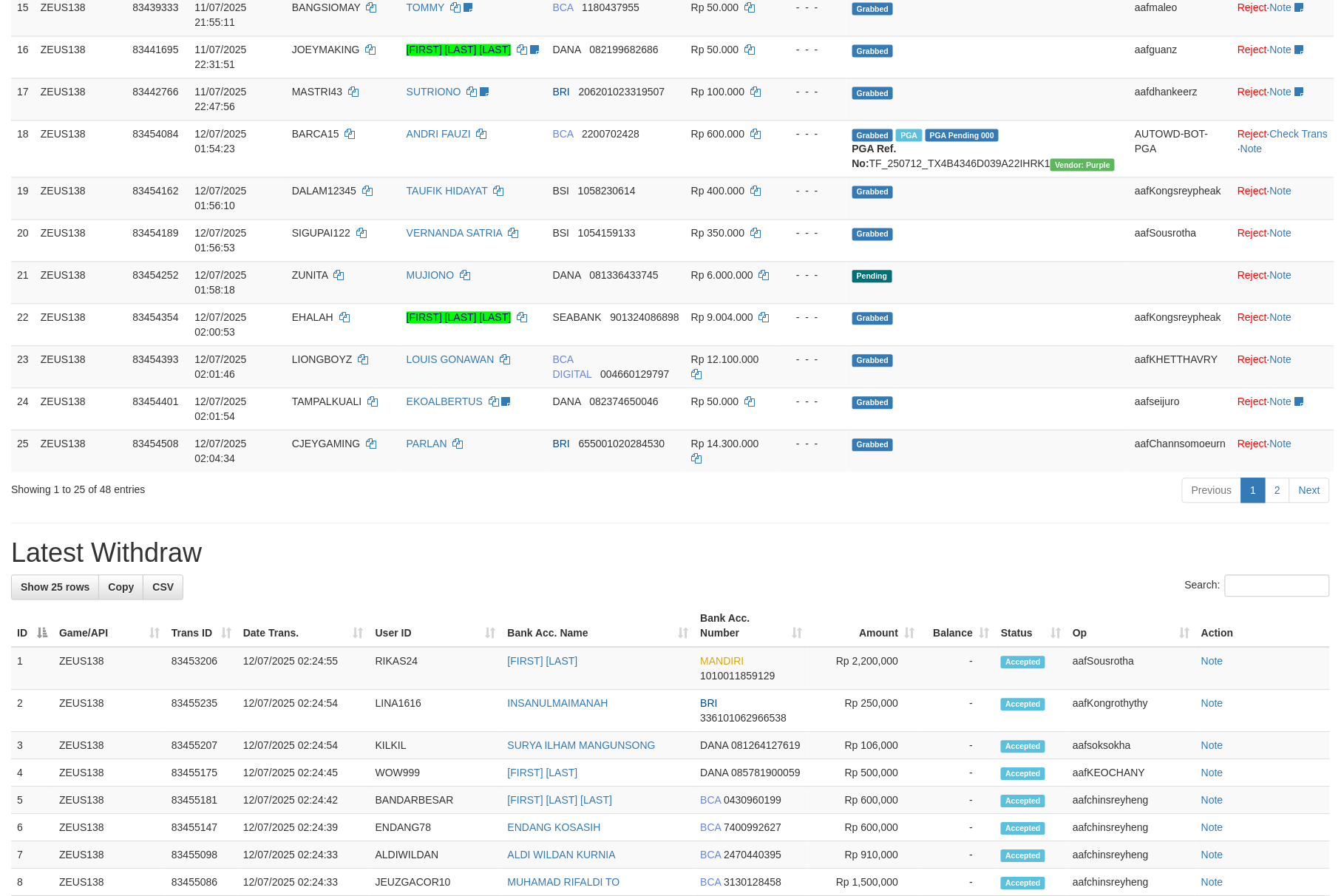 scroll, scrollTop: 934, scrollLeft: 0, axis: vertical 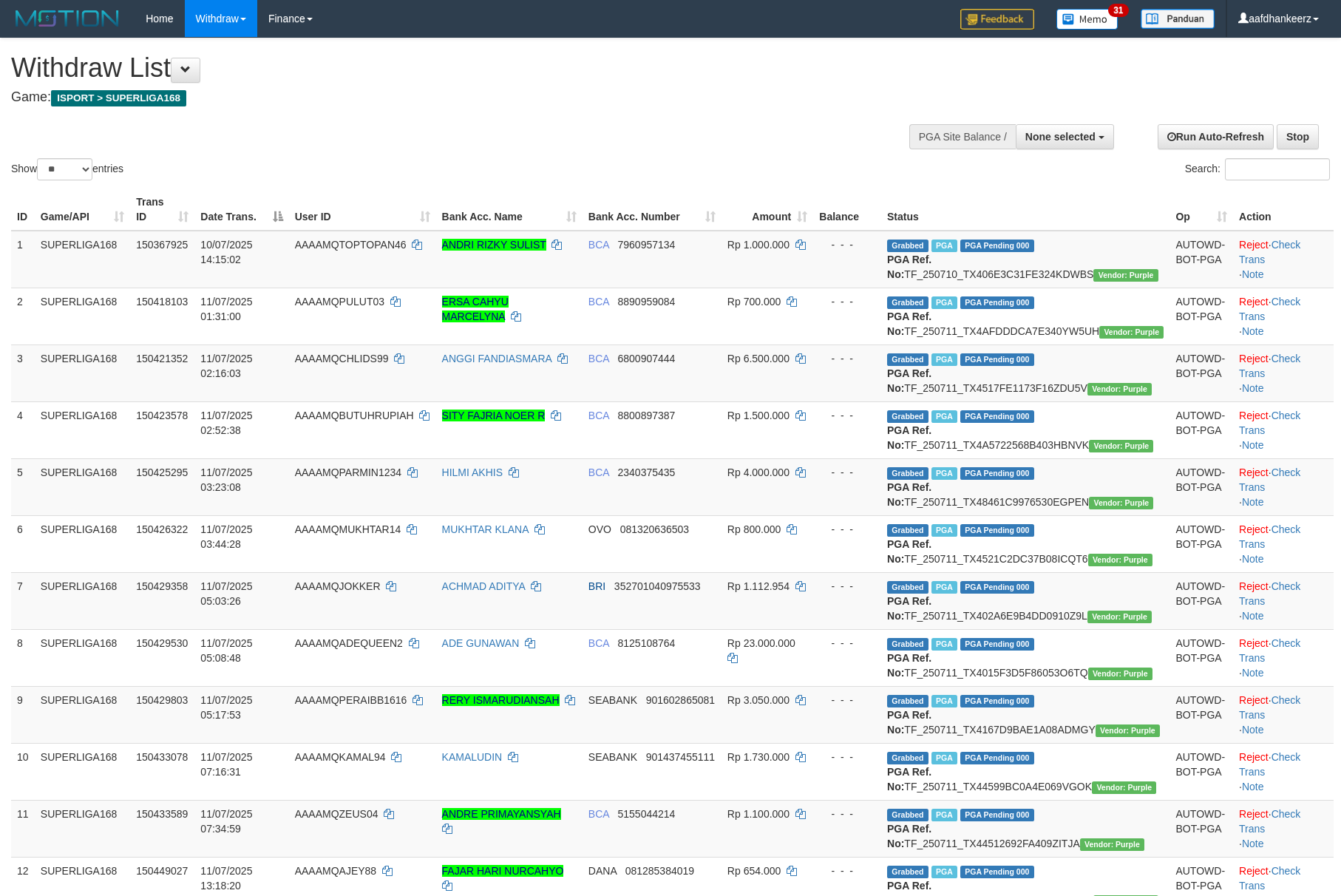 select 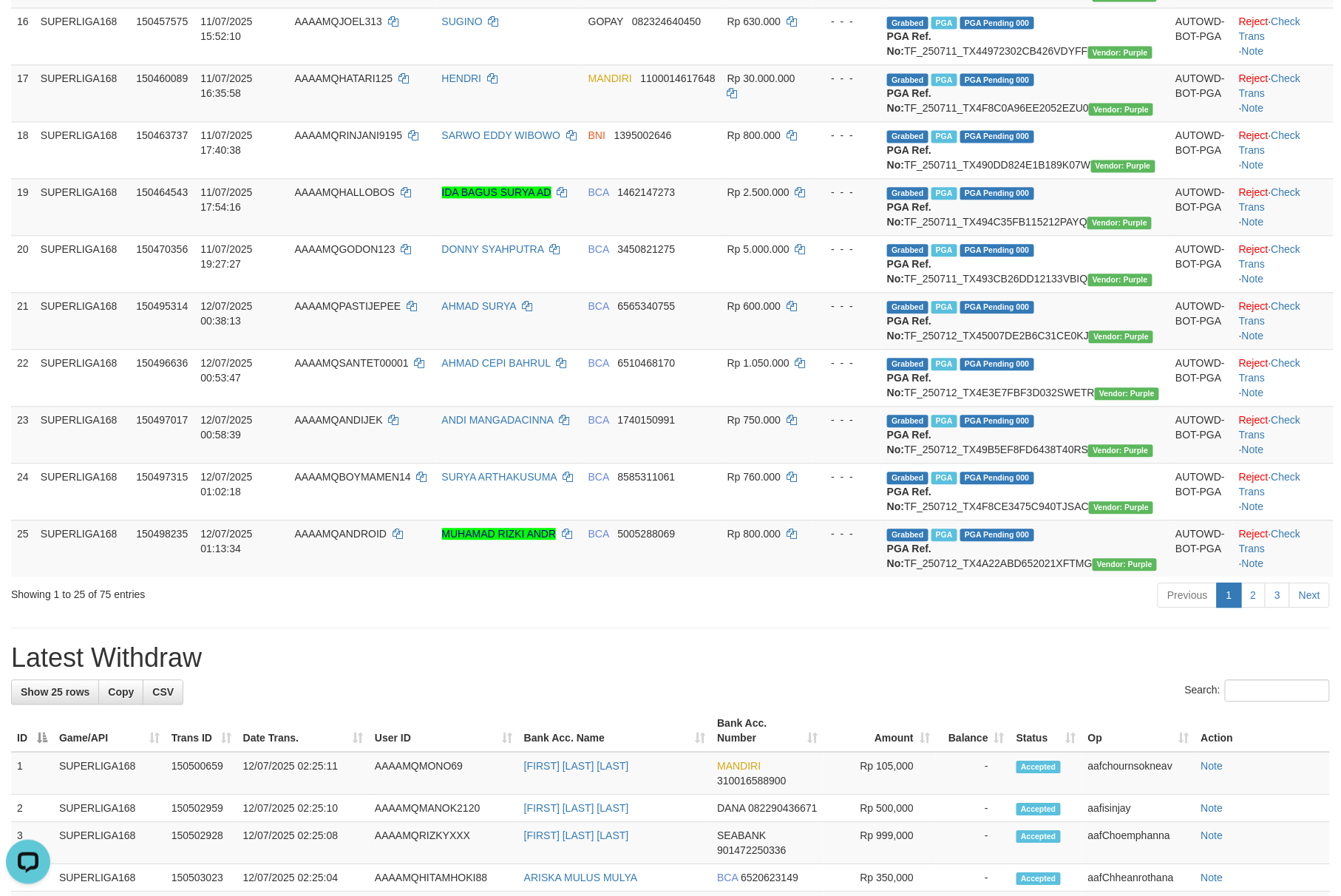 scroll, scrollTop: 1077, scrollLeft: 0, axis: vertical 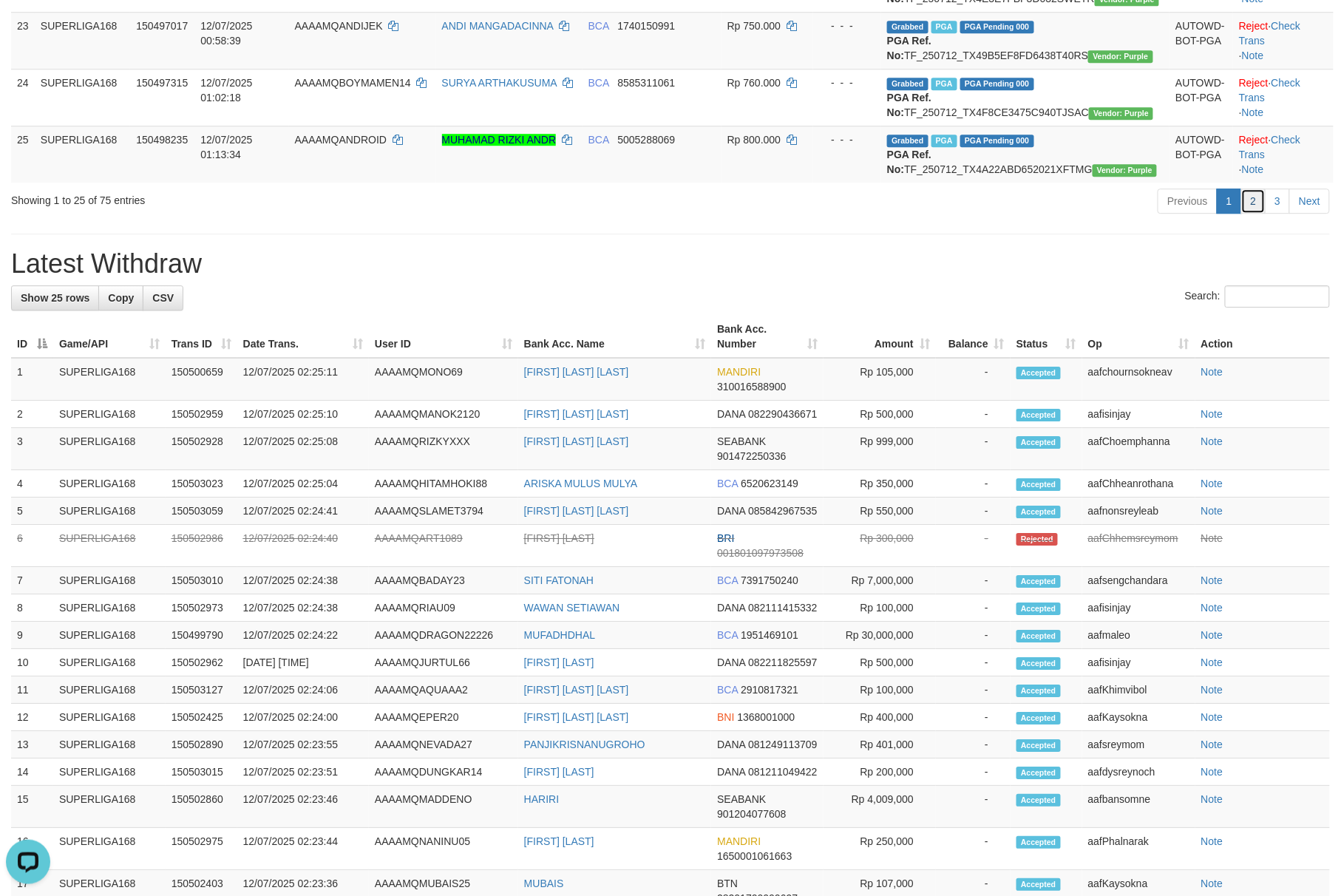click on "2" at bounding box center (1254, 201) 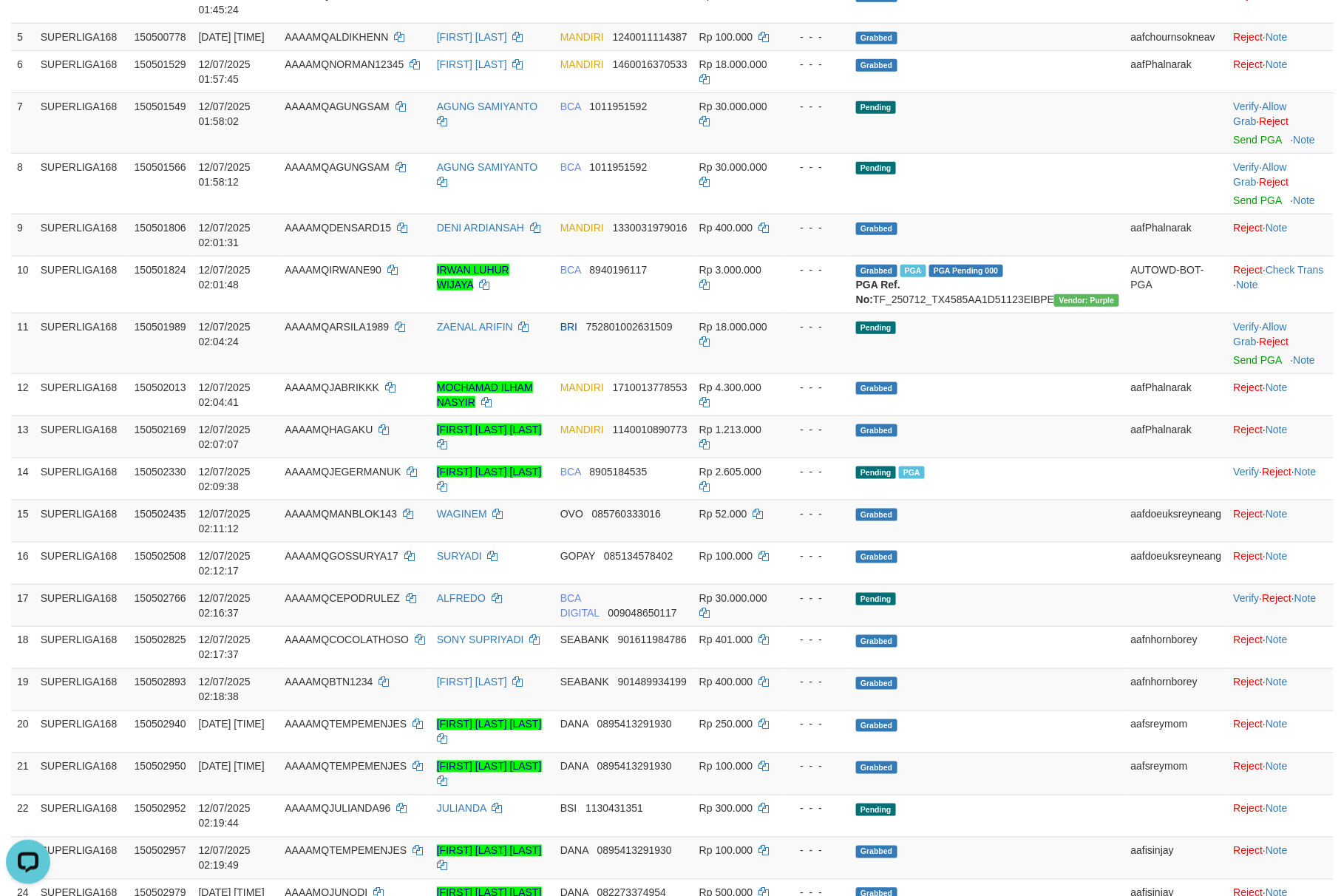 scroll, scrollTop: 157, scrollLeft: 0, axis: vertical 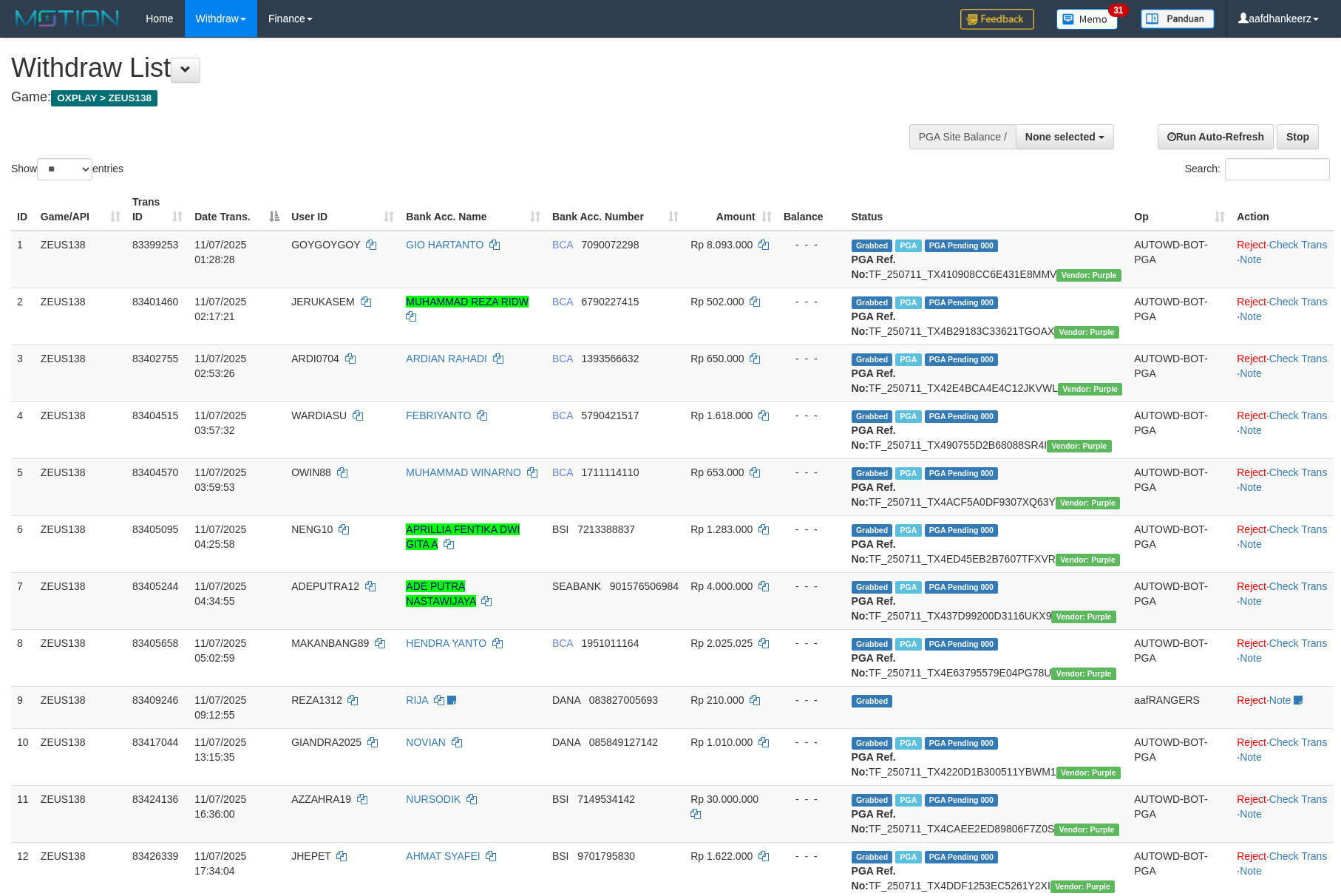 select 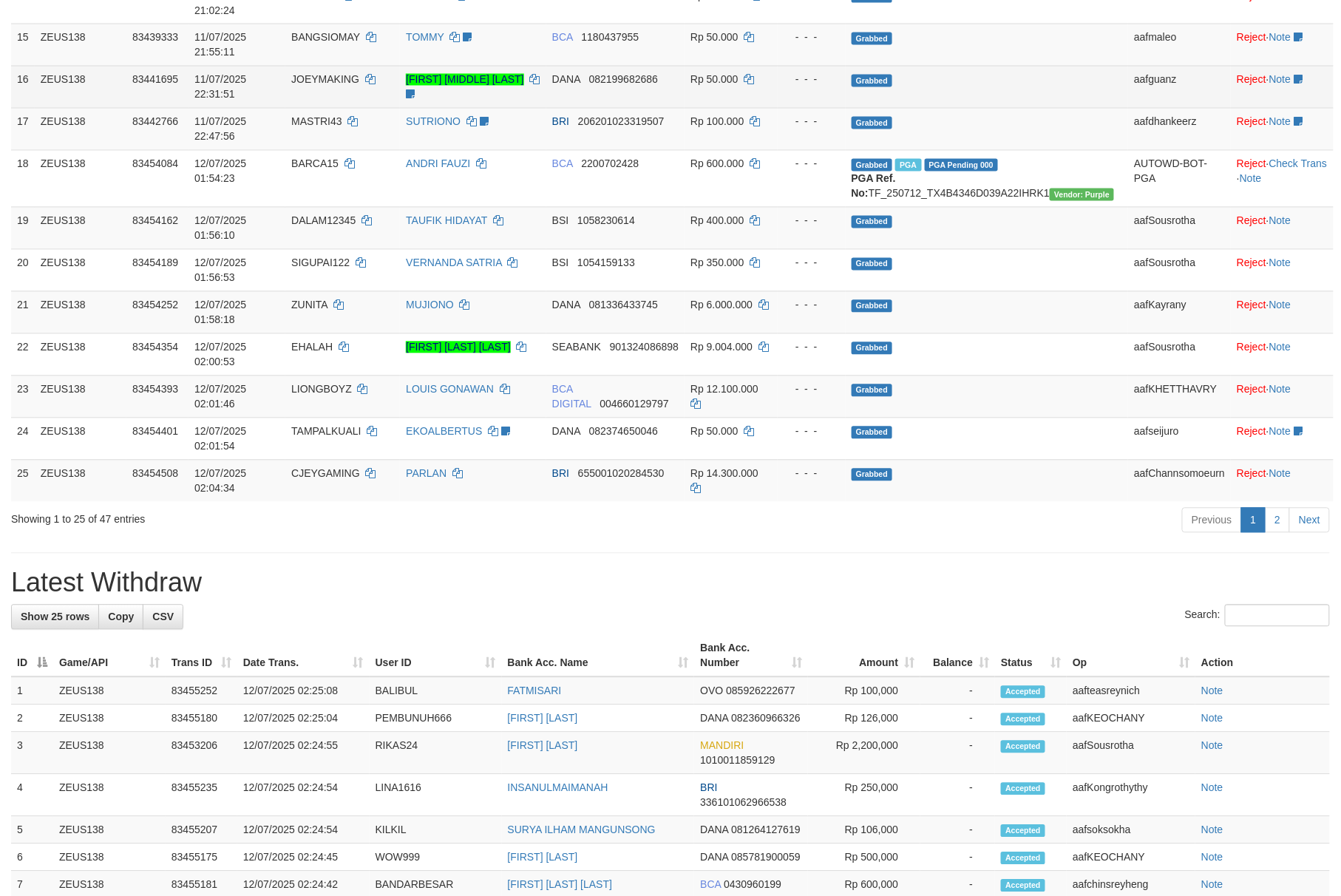 click on "Rp 50.000" at bounding box center (714, 80) 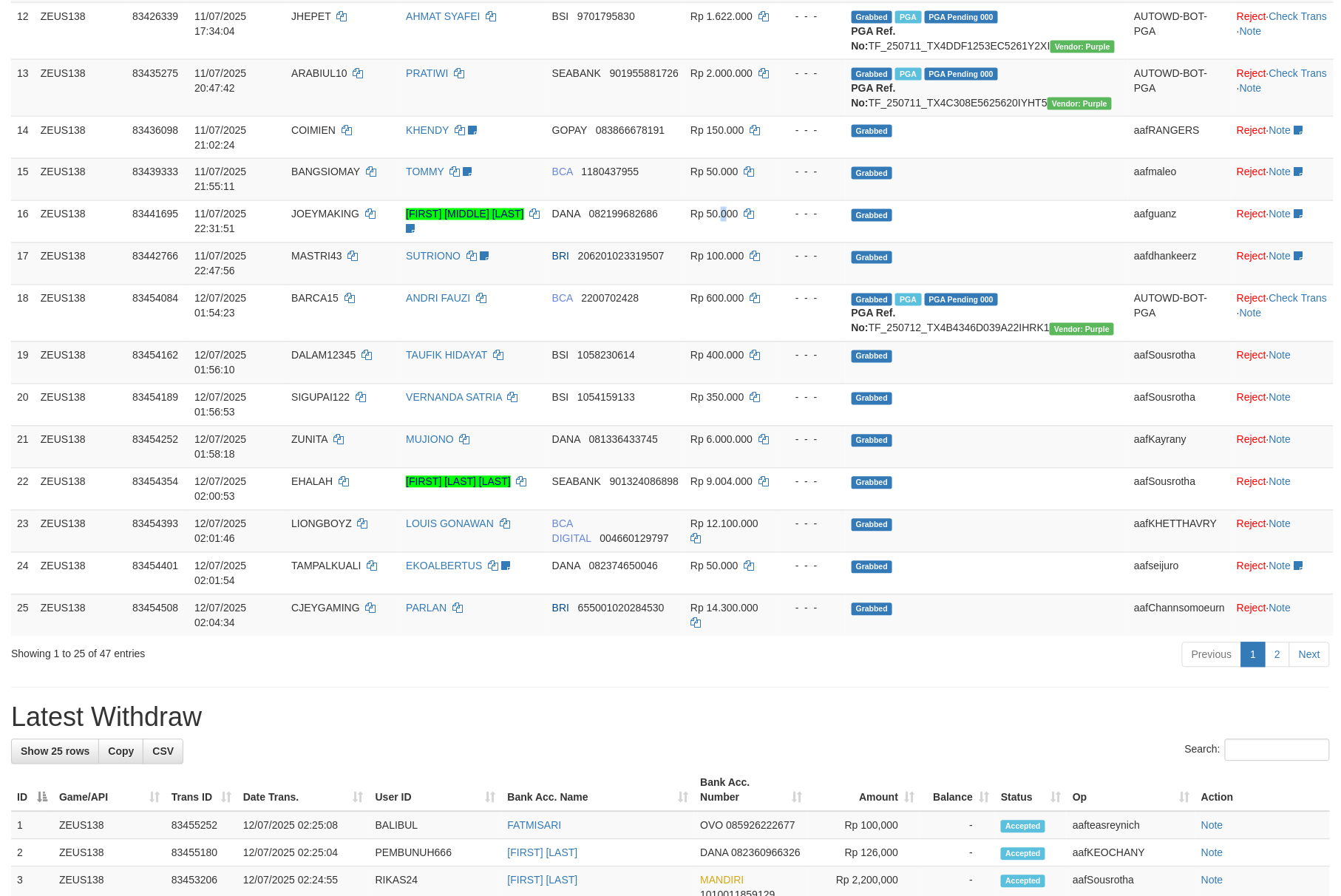 scroll, scrollTop: 737, scrollLeft: 0, axis: vertical 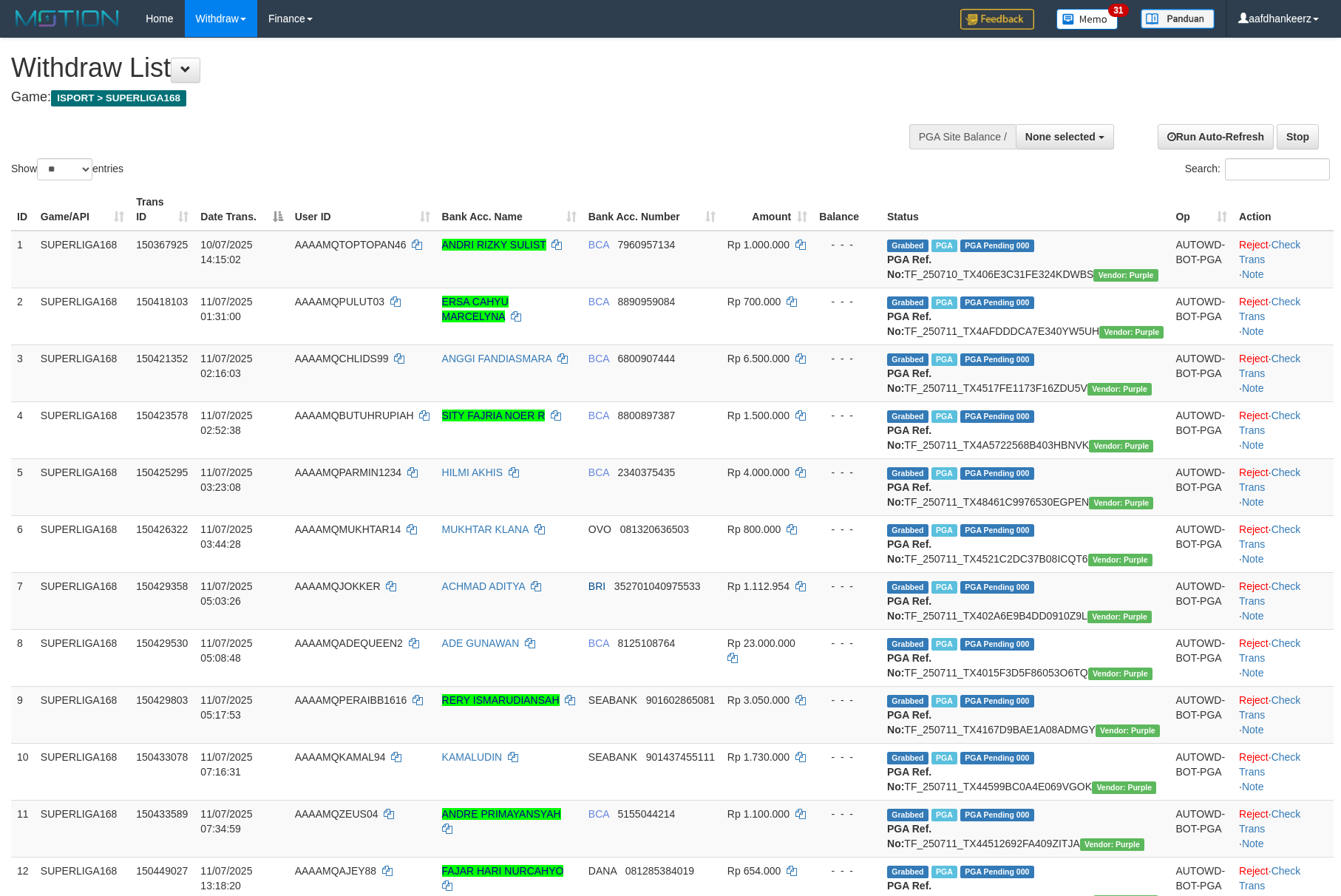 select 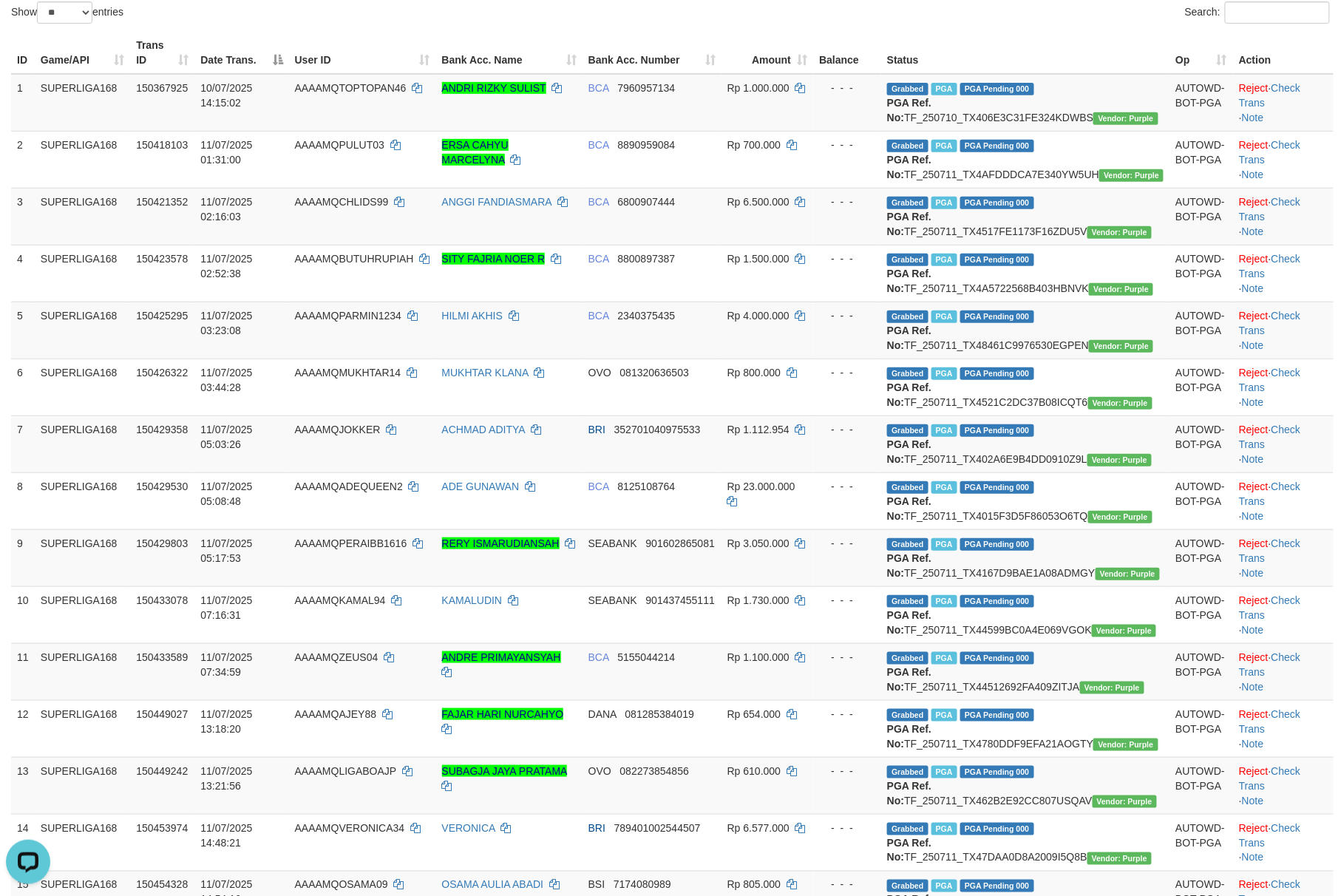 scroll, scrollTop: 0, scrollLeft: 0, axis: both 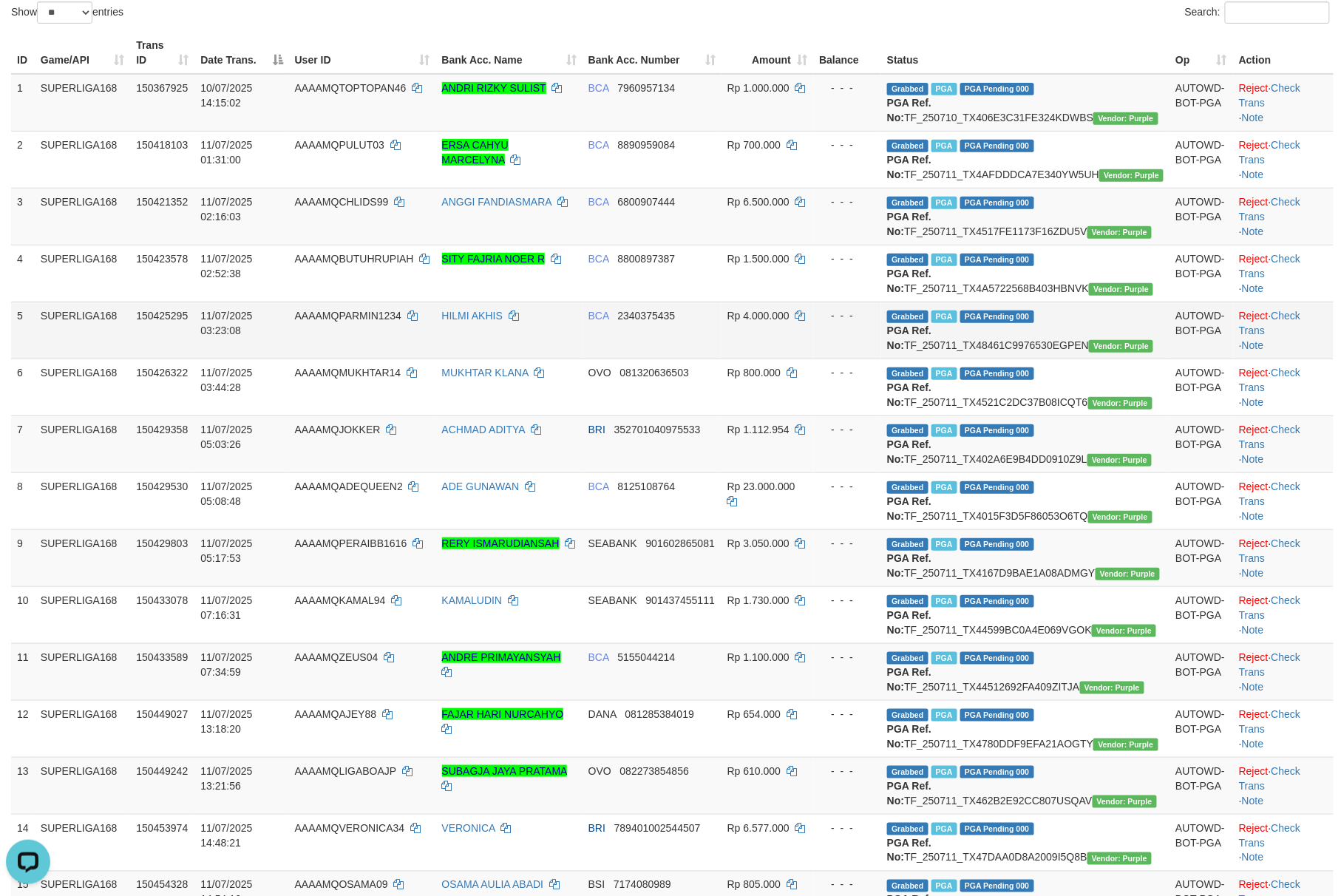 click on "Rp 4.000.000" at bounding box center (767, 330) 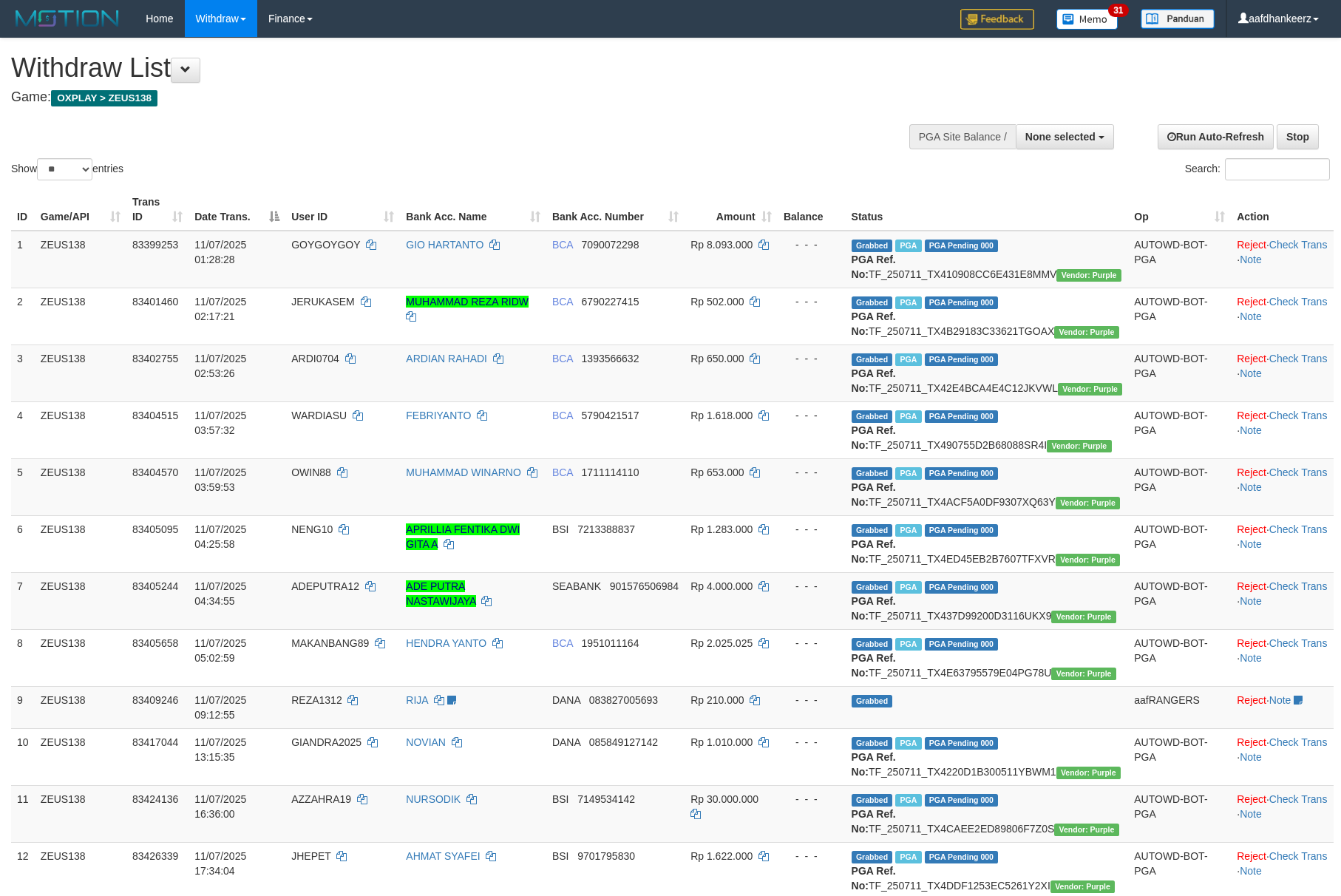select 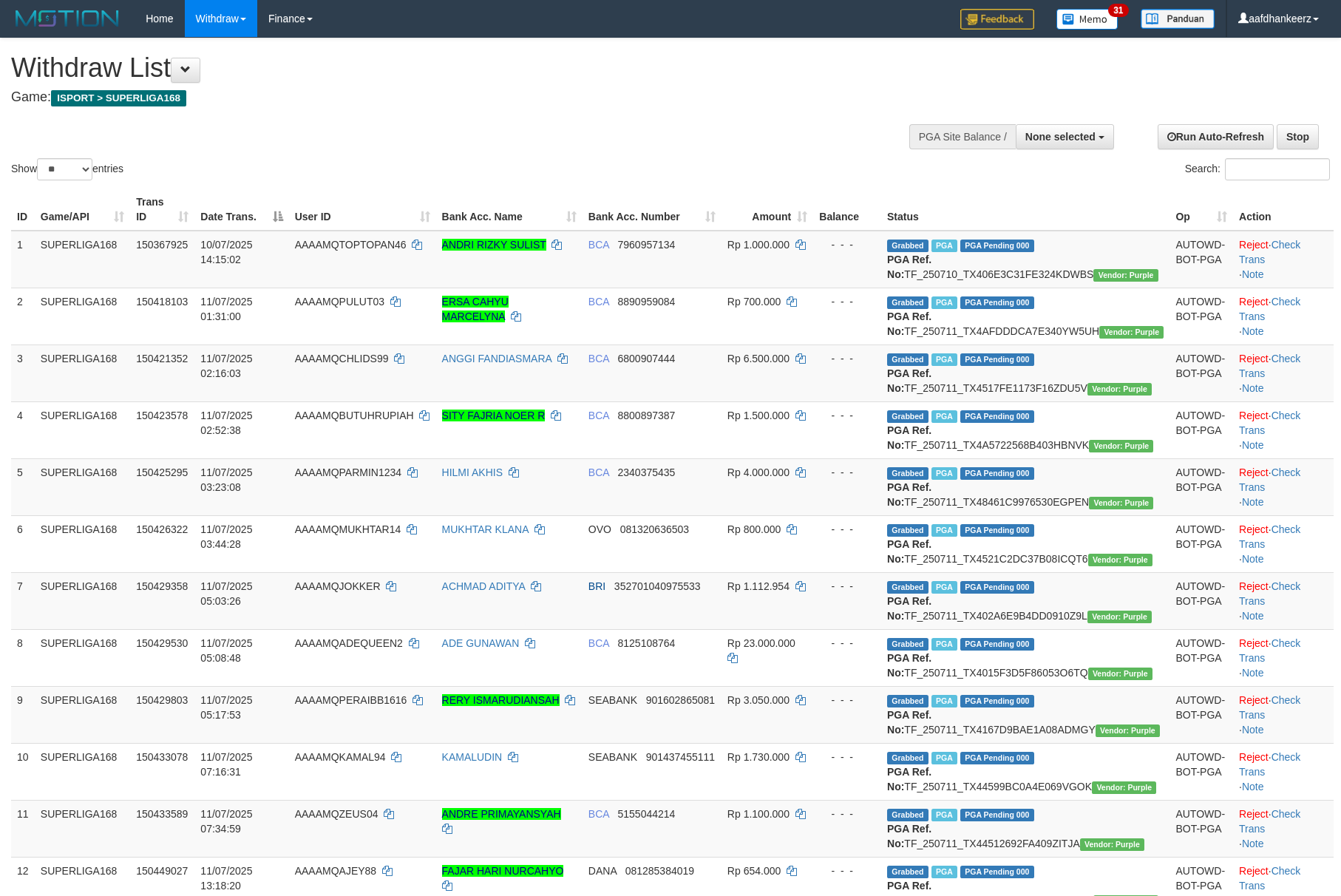 select 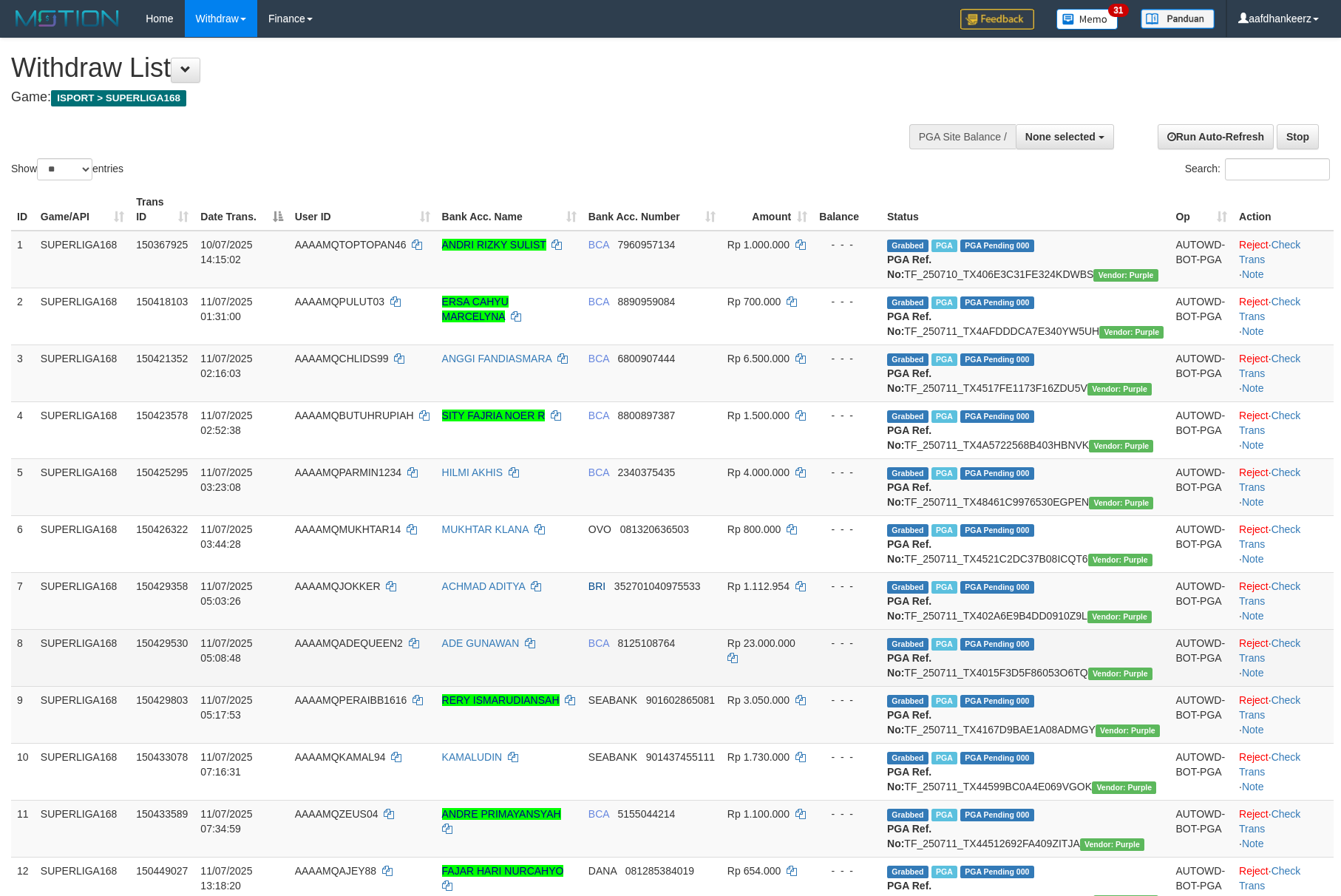scroll, scrollTop: 250, scrollLeft: 0, axis: vertical 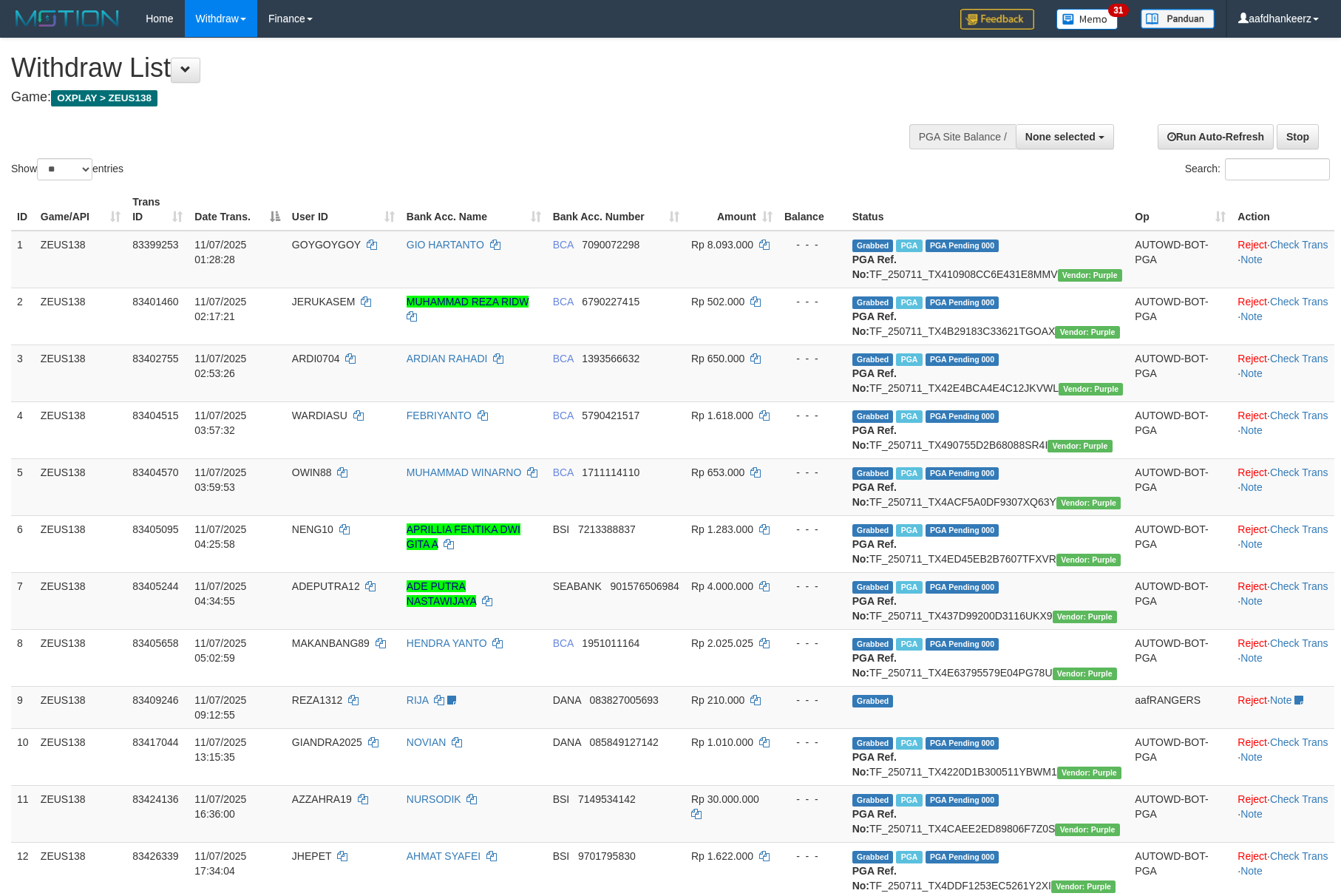 select 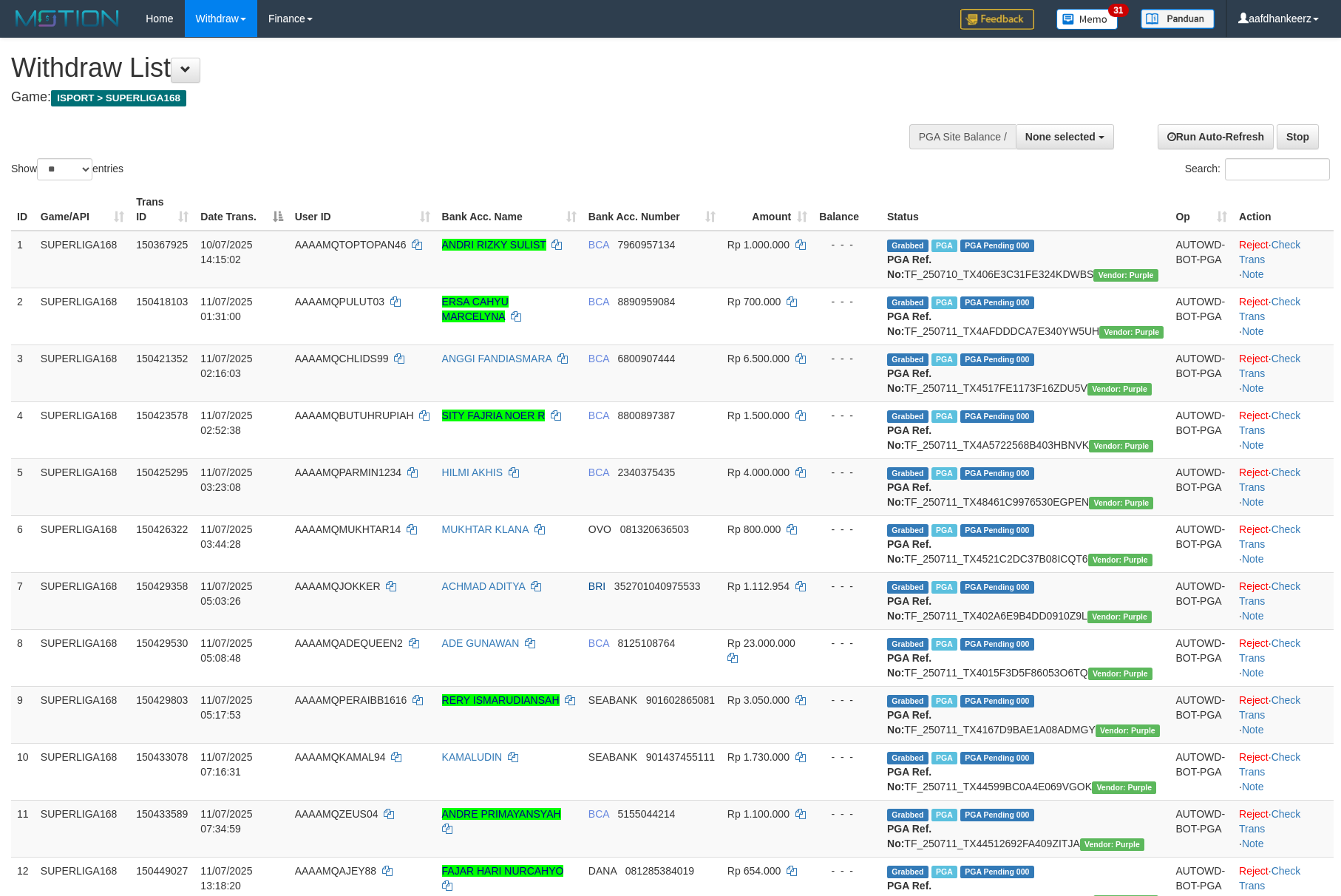 select 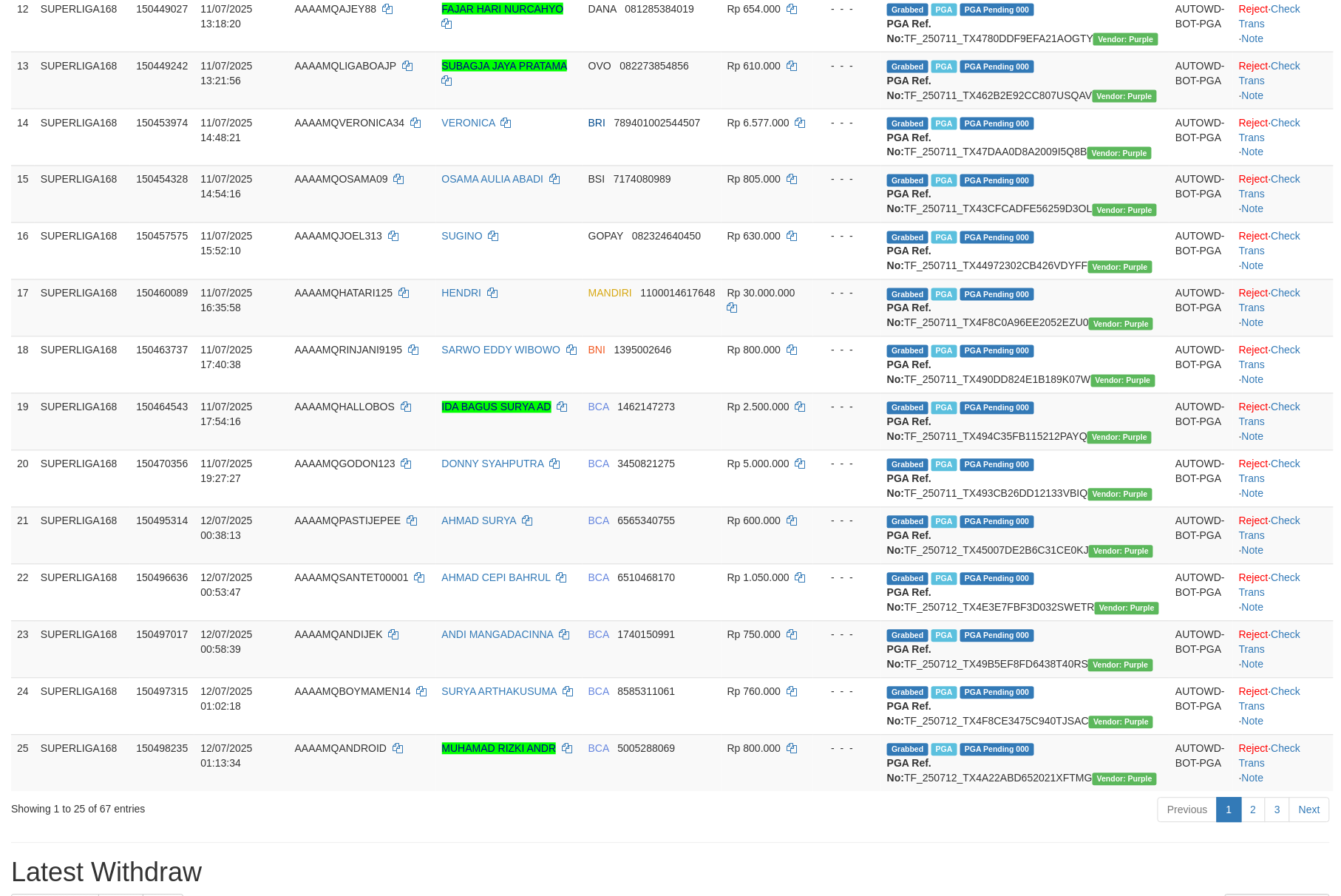 scroll, scrollTop: 250, scrollLeft: 0, axis: vertical 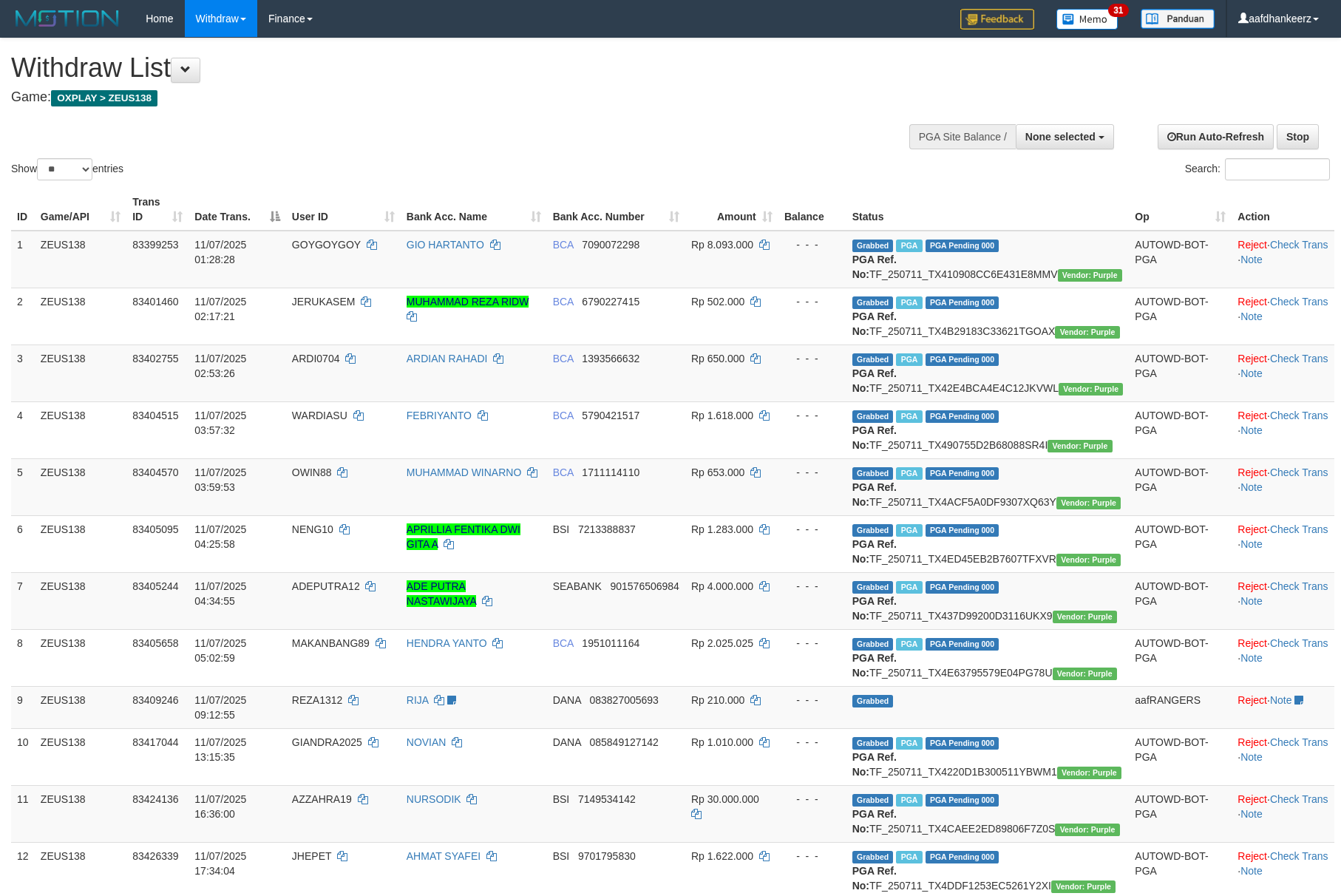 select 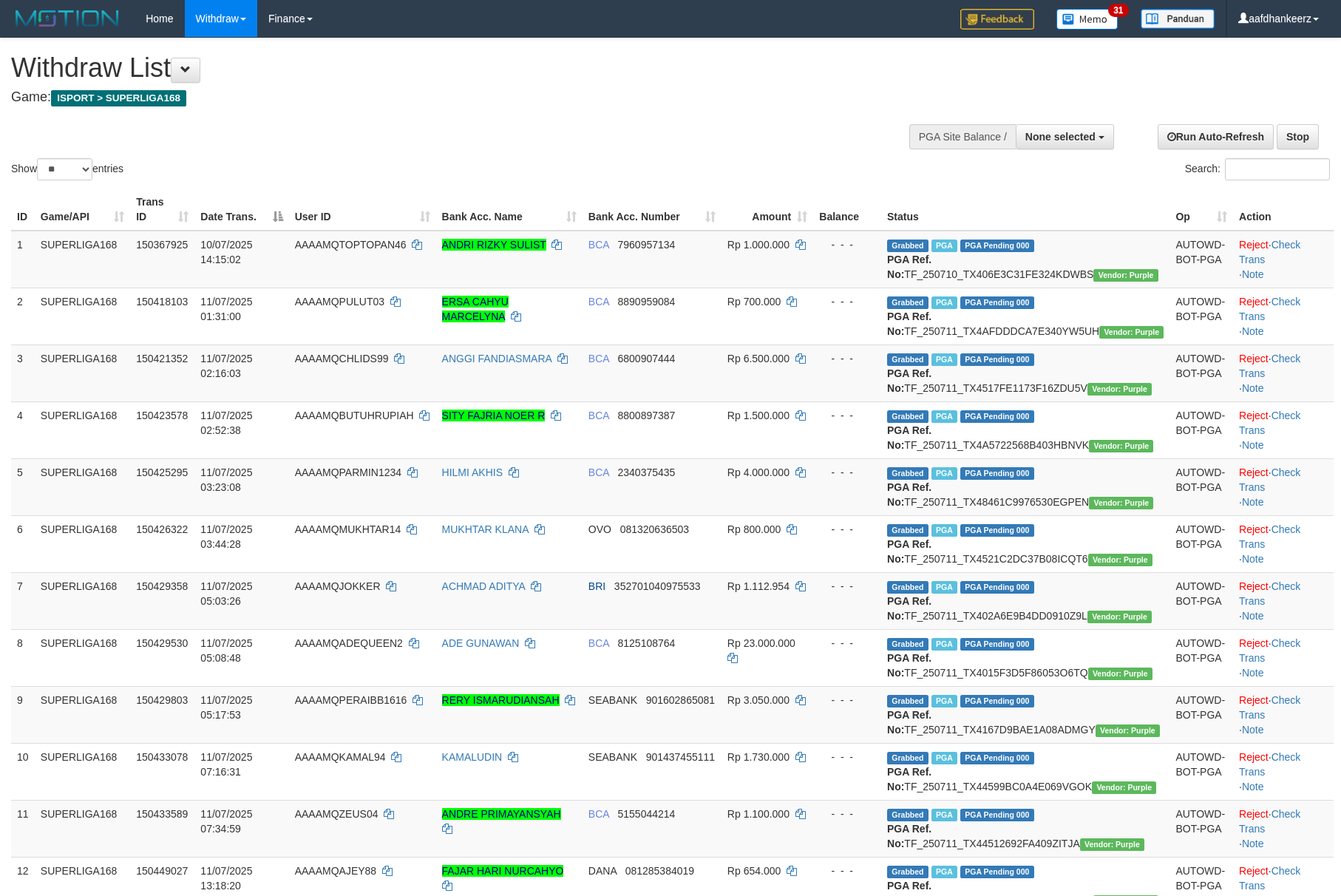 select 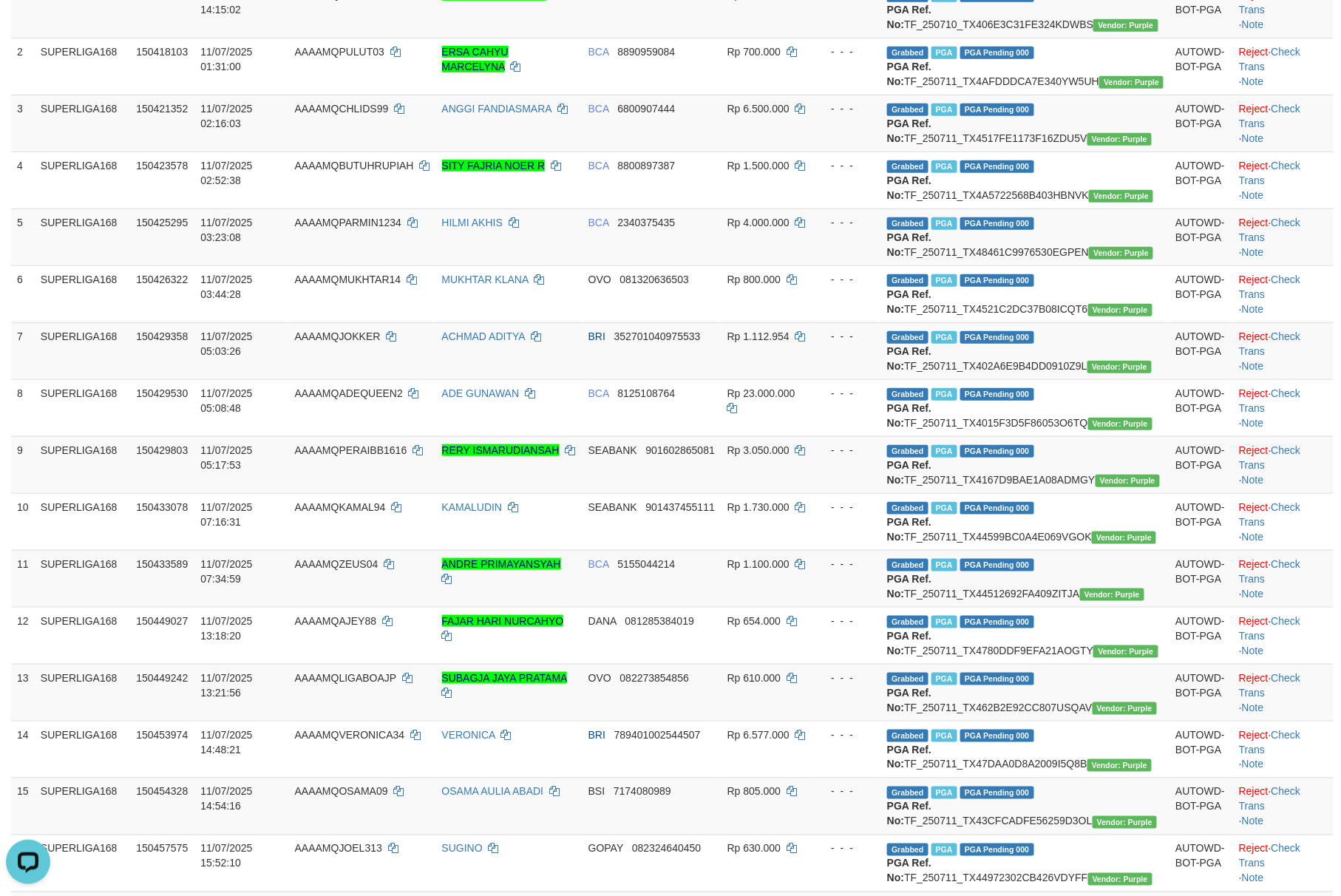 scroll, scrollTop: 0, scrollLeft: 0, axis: both 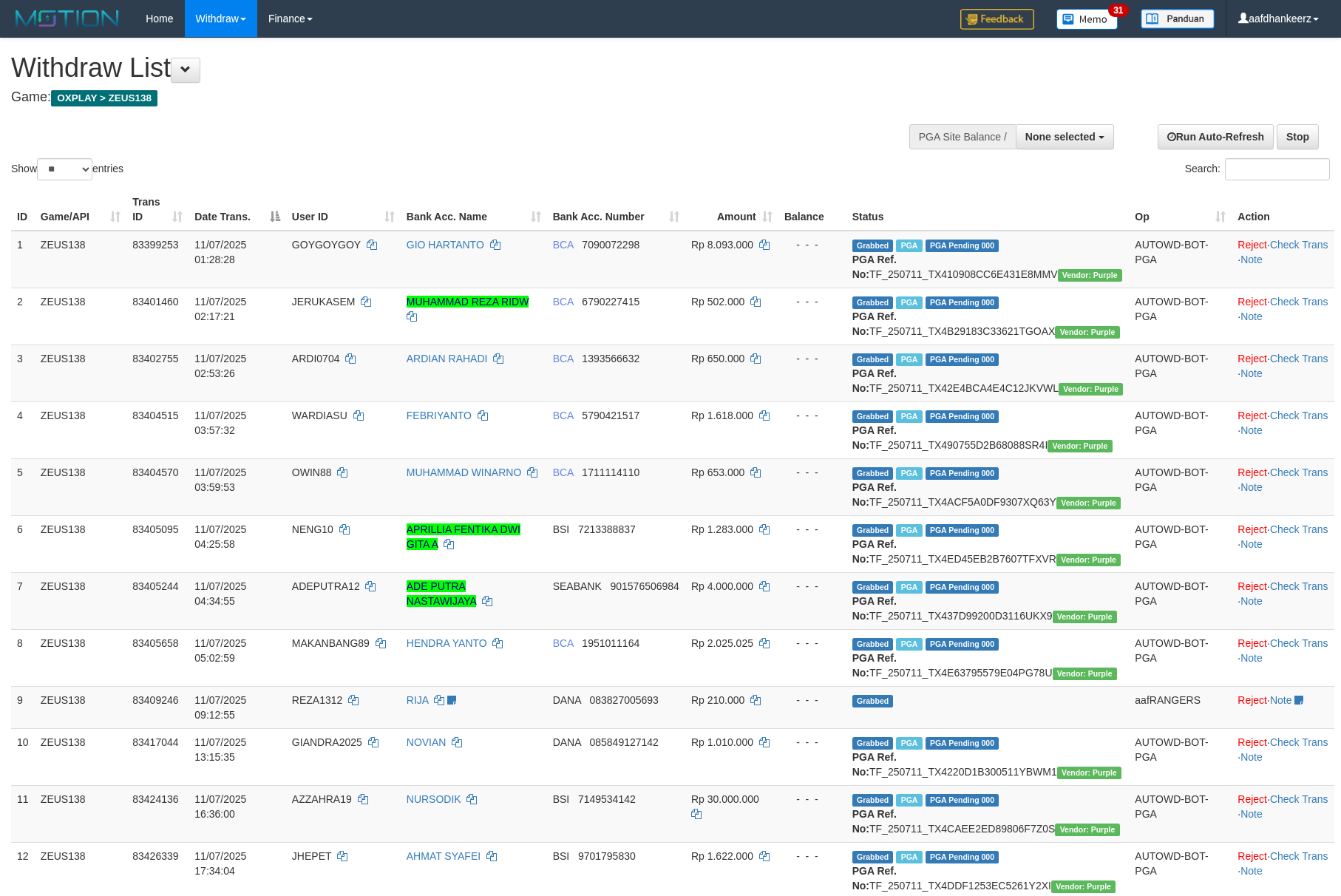 select 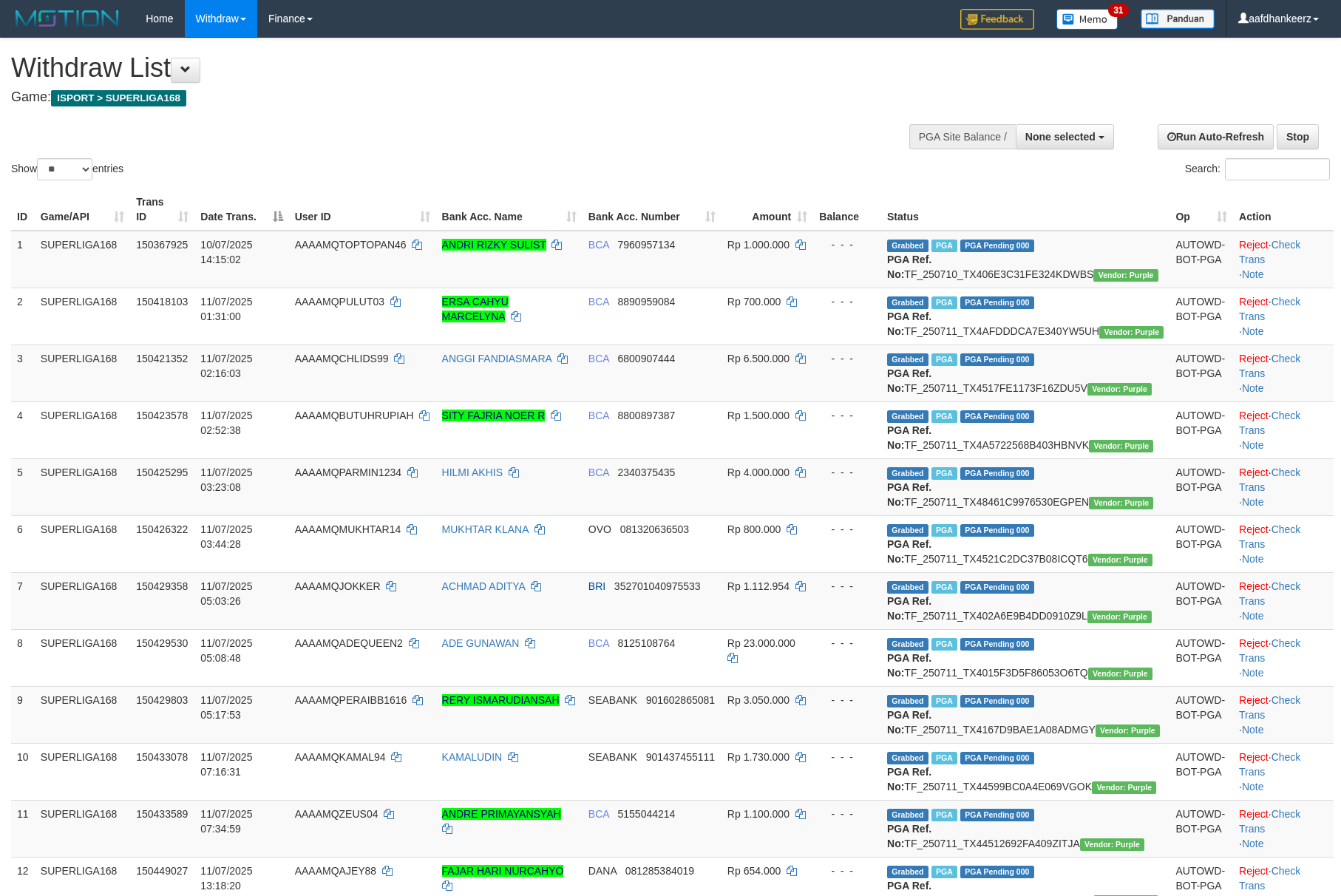 select 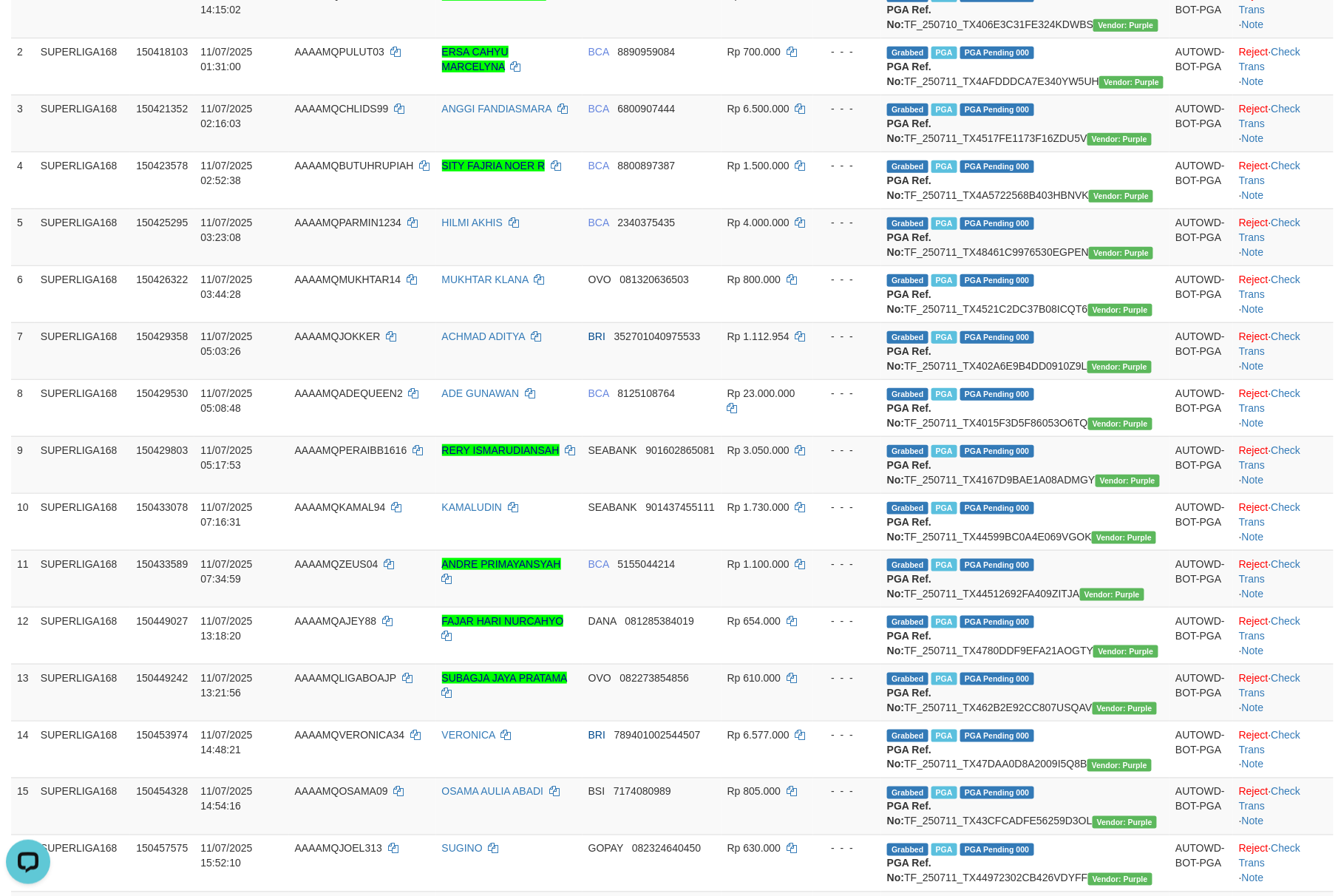 scroll, scrollTop: 0, scrollLeft: 0, axis: both 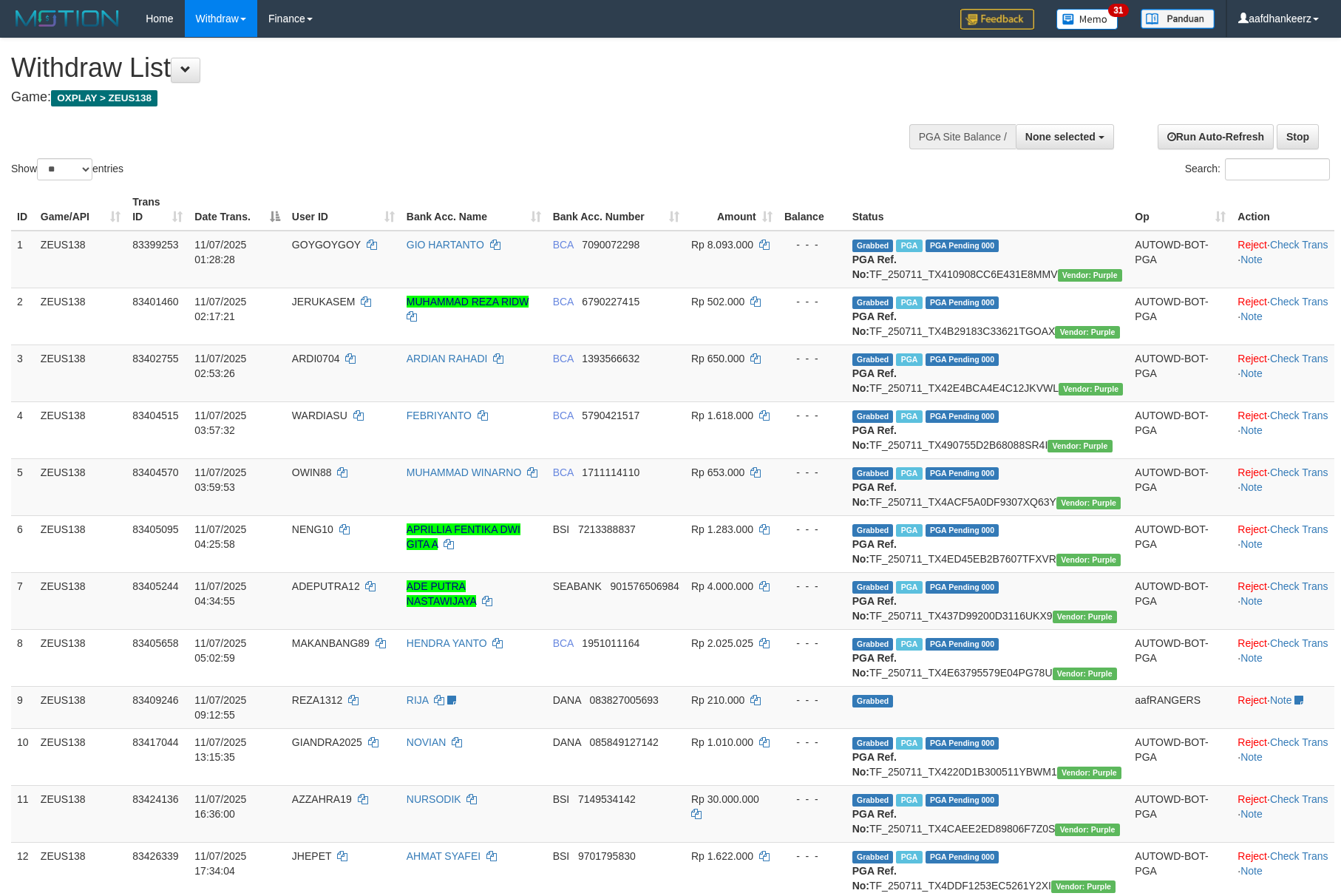 select 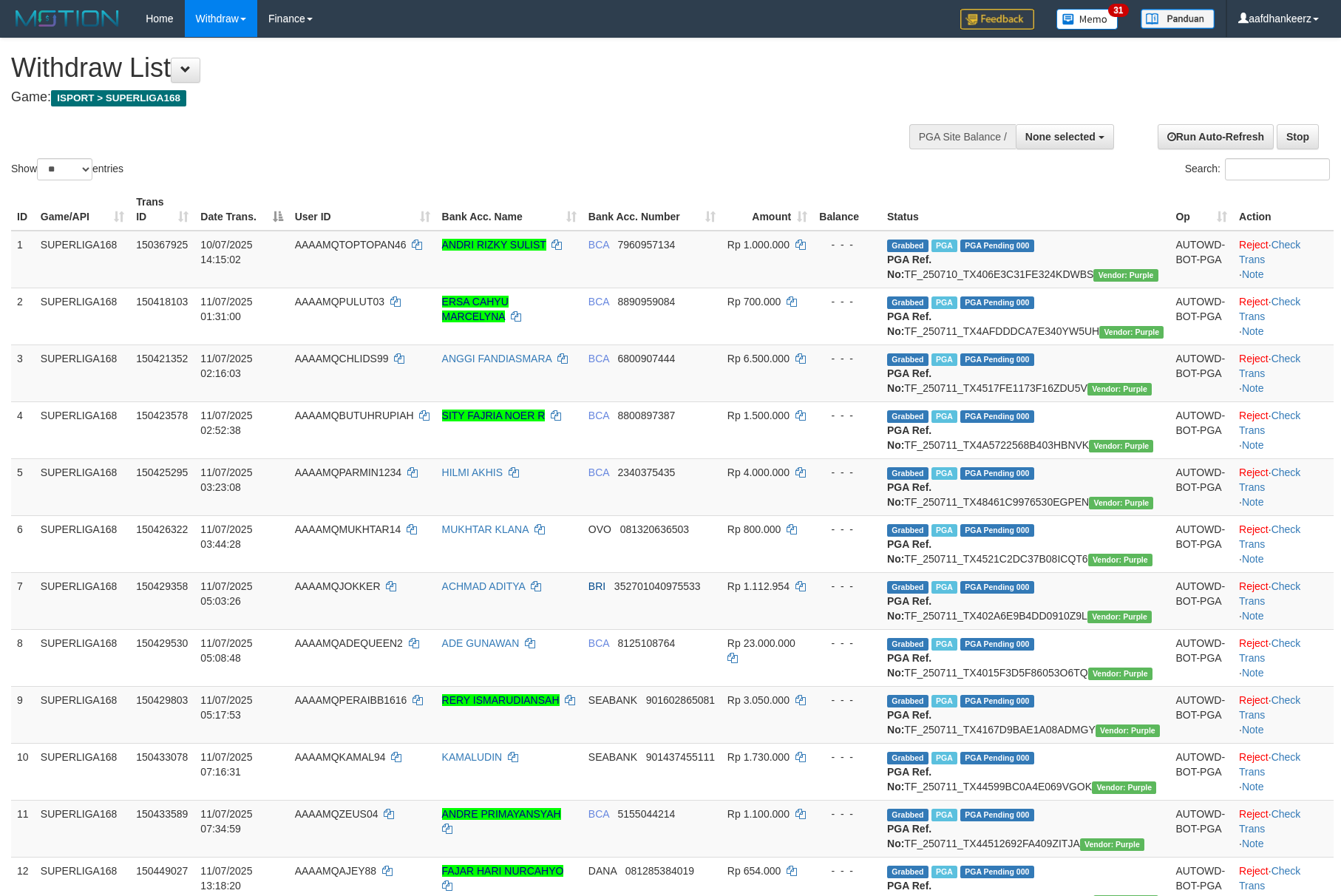 select 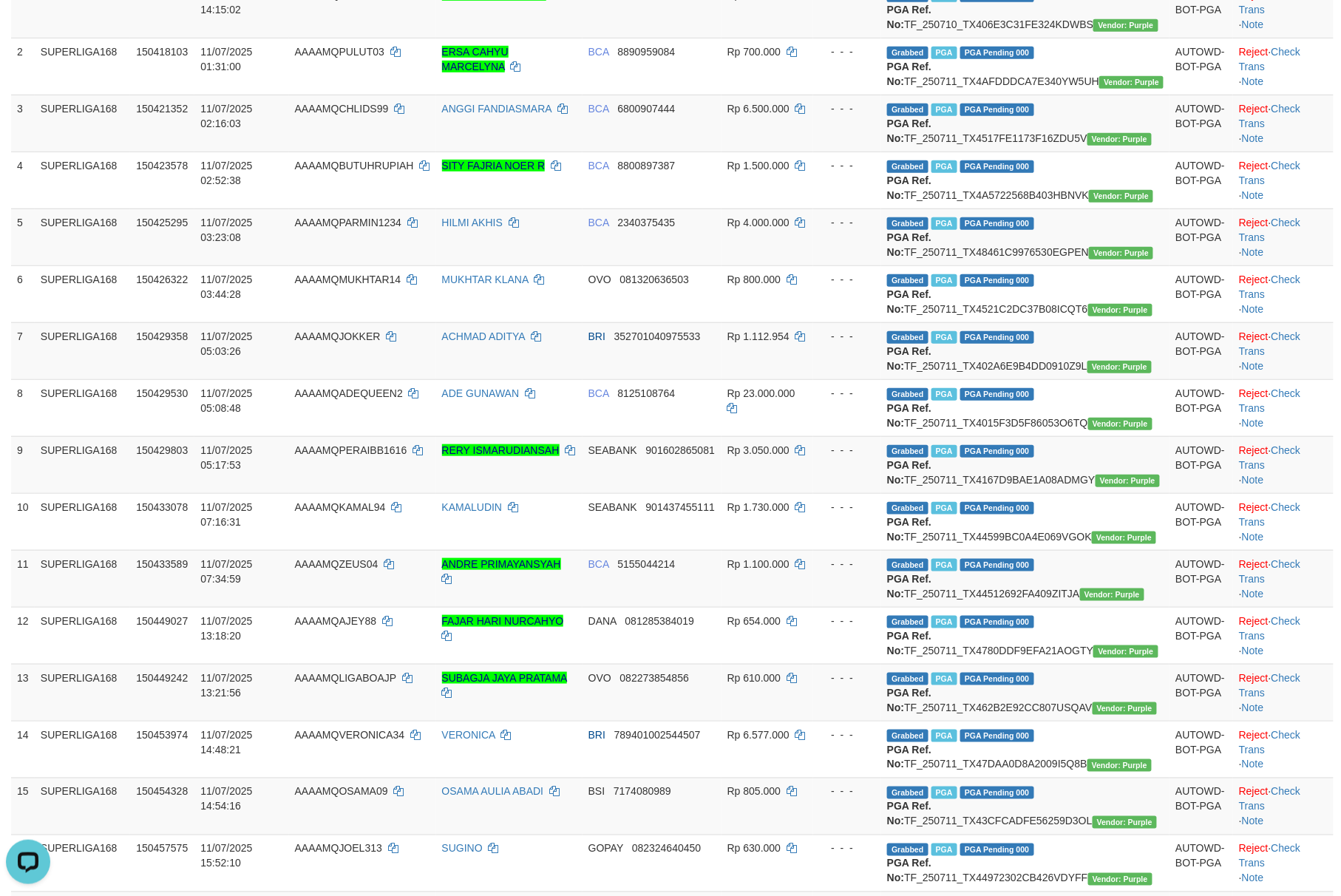 scroll, scrollTop: 0, scrollLeft: 0, axis: both 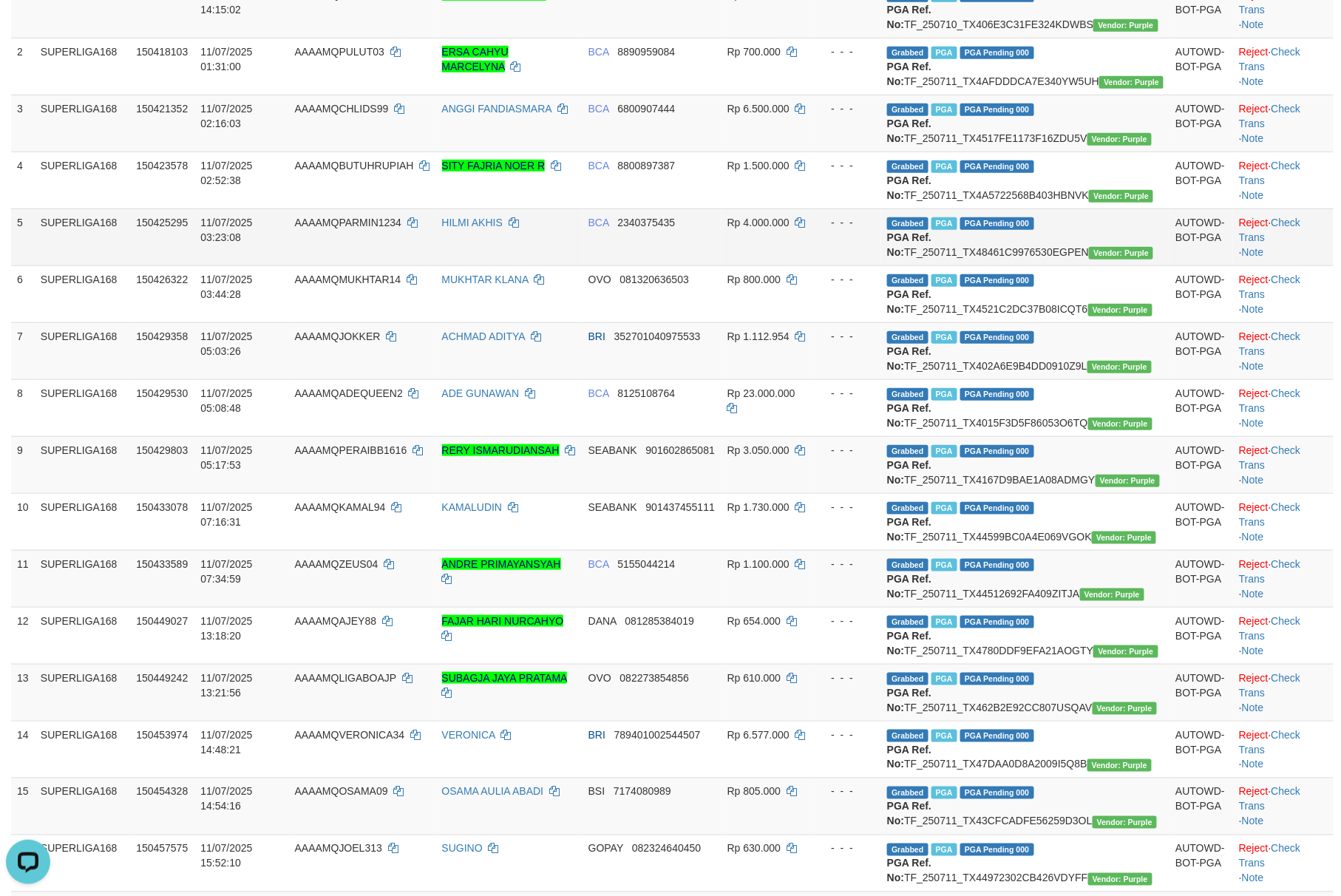 click on "-  -  -" at bounding box center (847, 237) 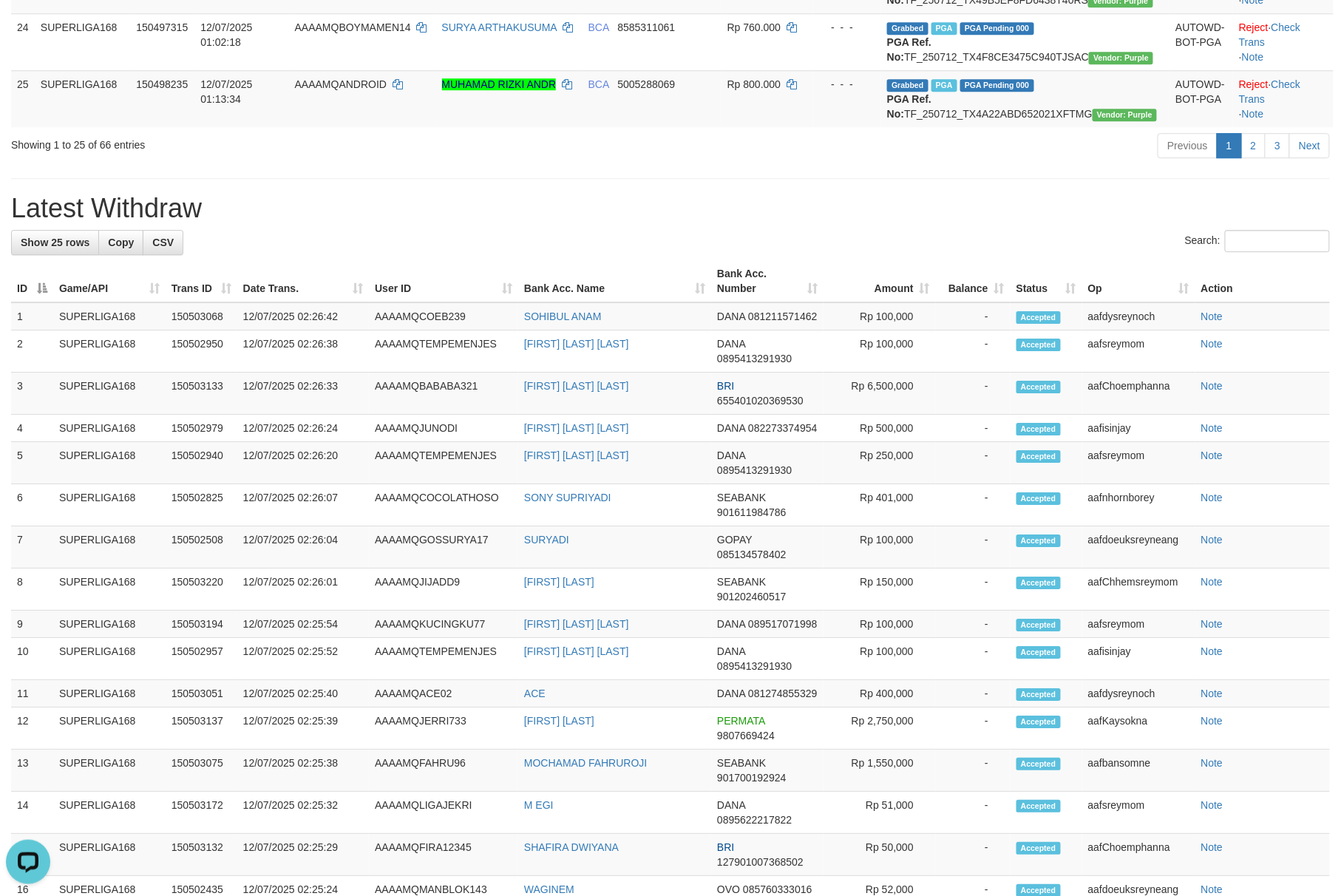 scroll, scrollTop: 1532, scrollLeft: 0, axis: vertical 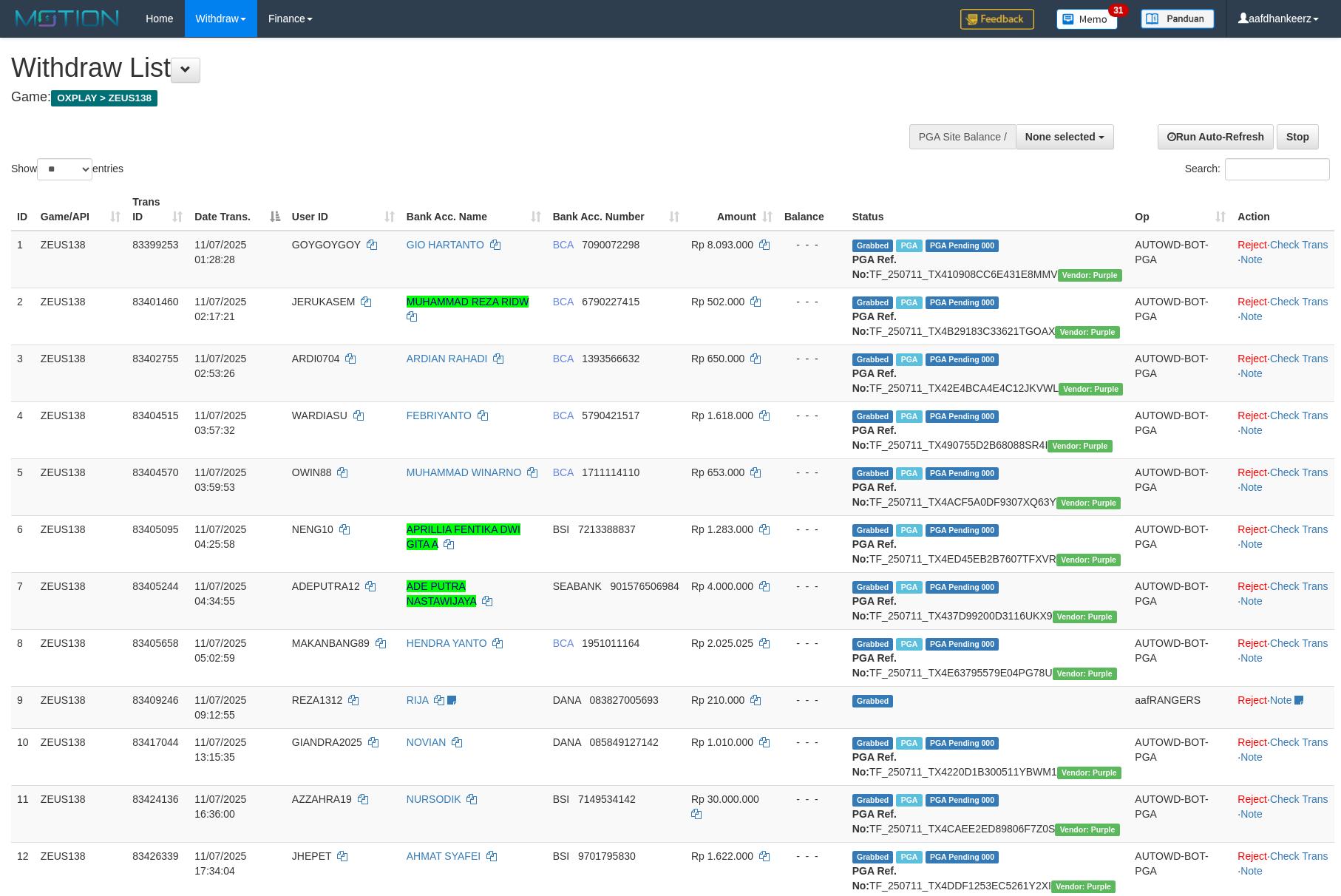 select 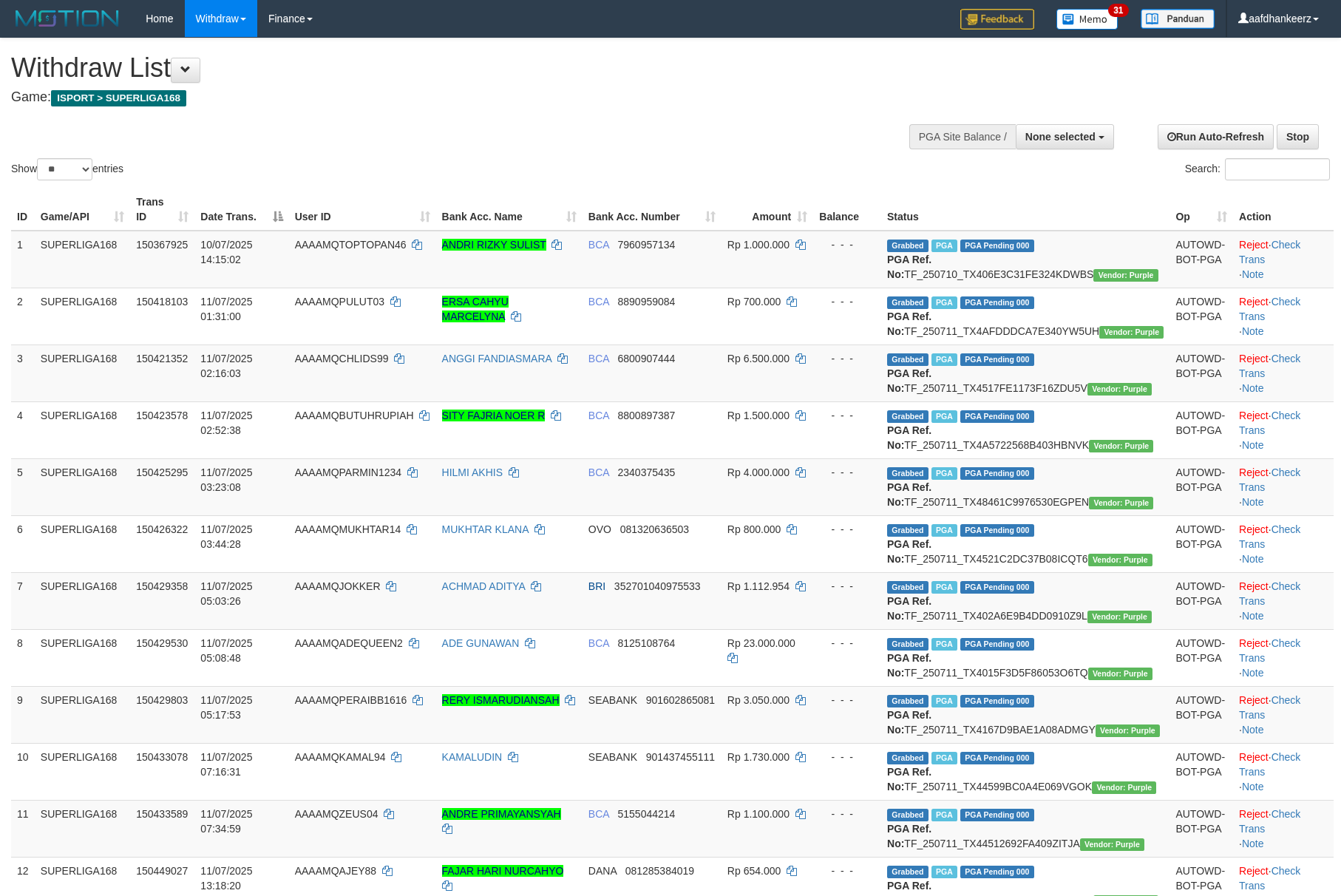 select 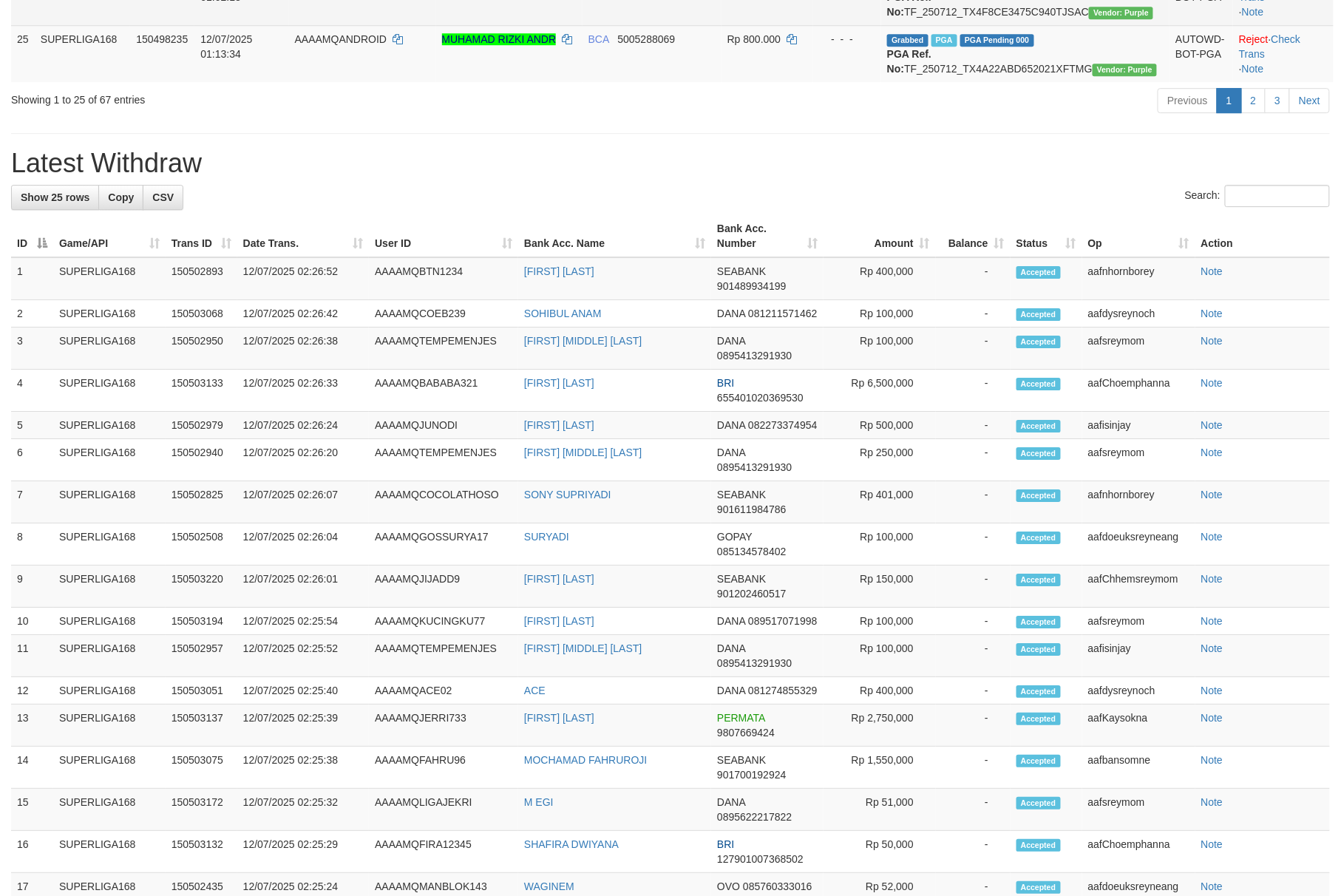 scroll, scrollTop: 1532, scrollLeft: 0, axis: vertical 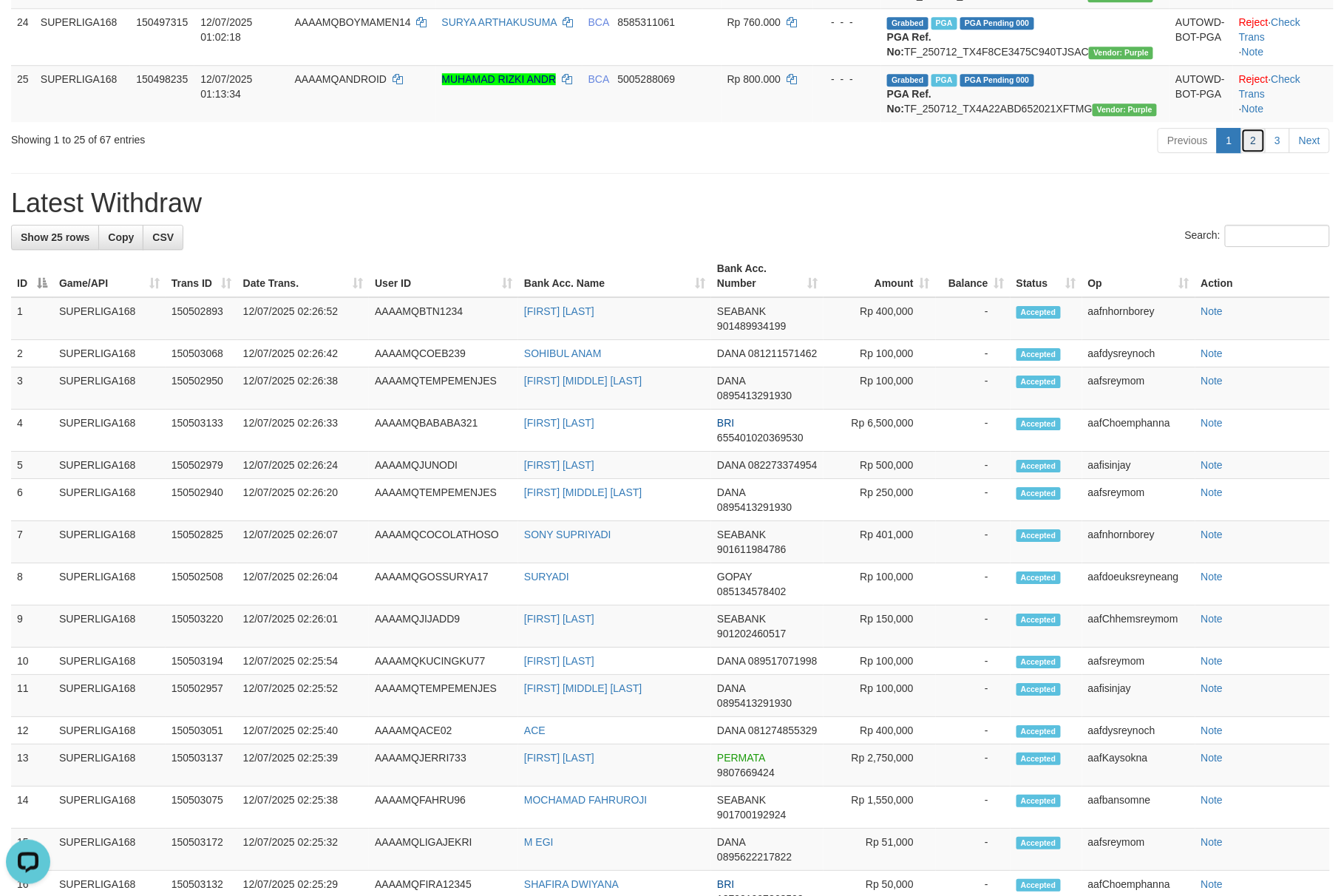 click on "2" at bounding box center (1254, 140) 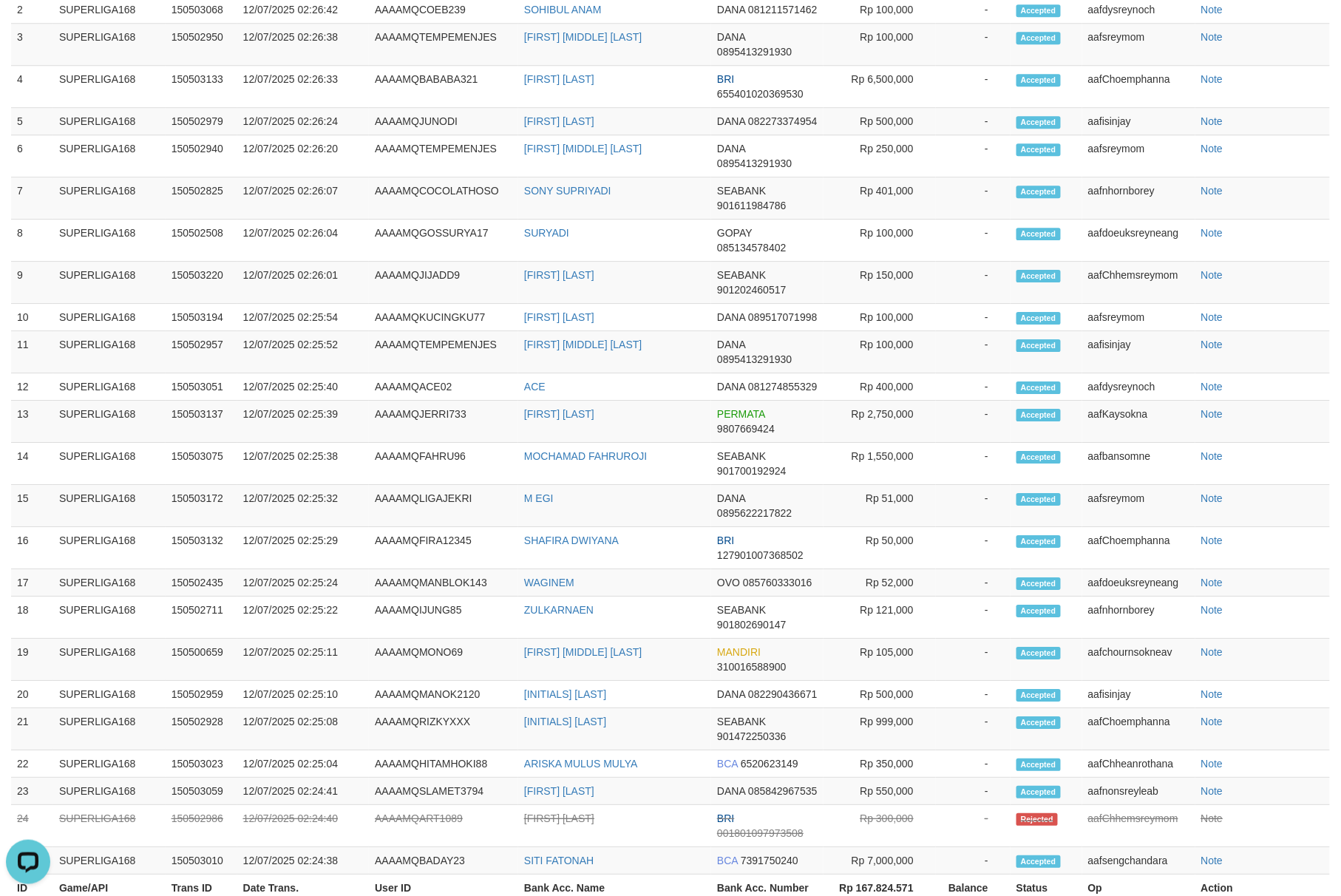 scroll, scrollTop: 708, scrollLeft: 0, axis: vertical 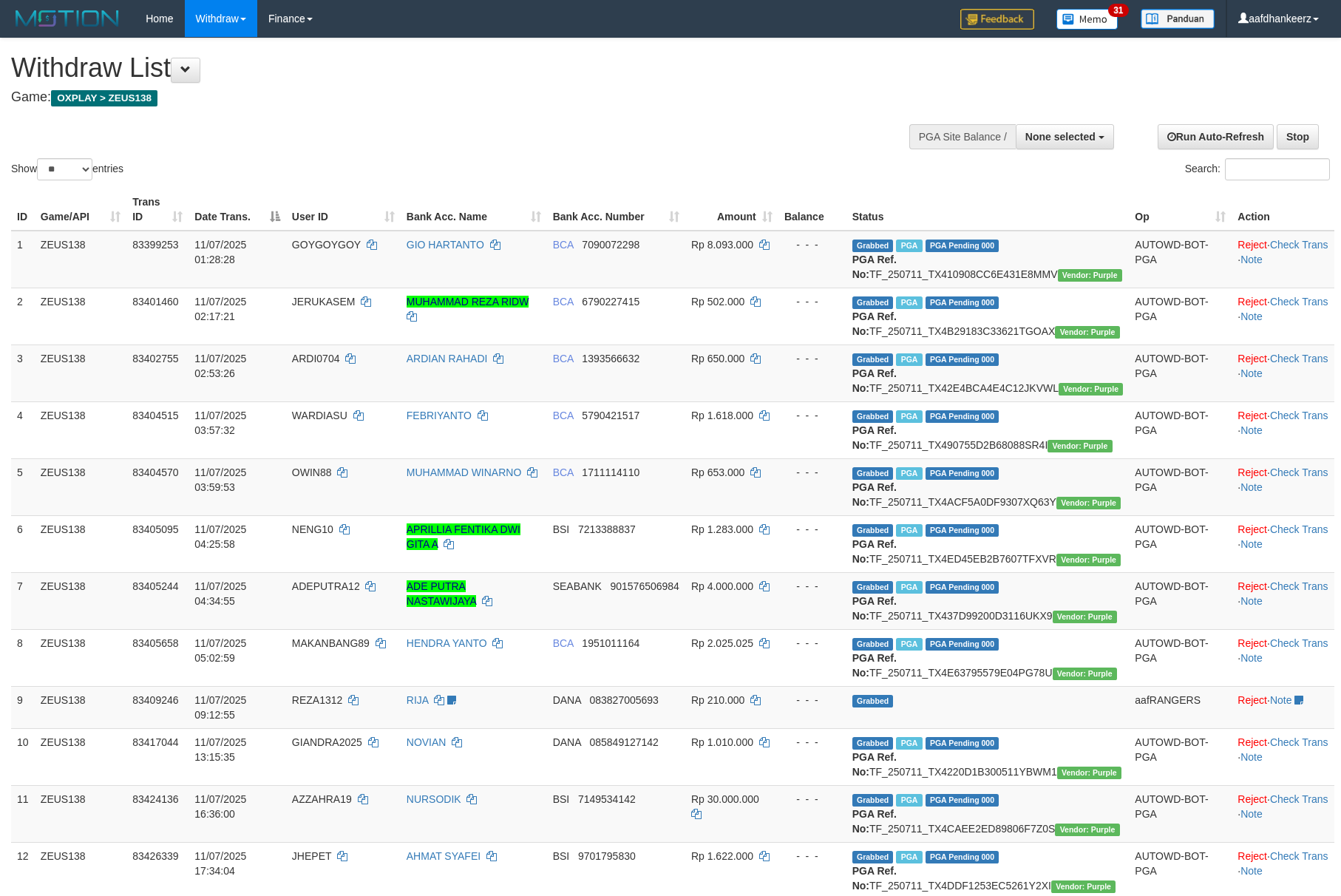 select 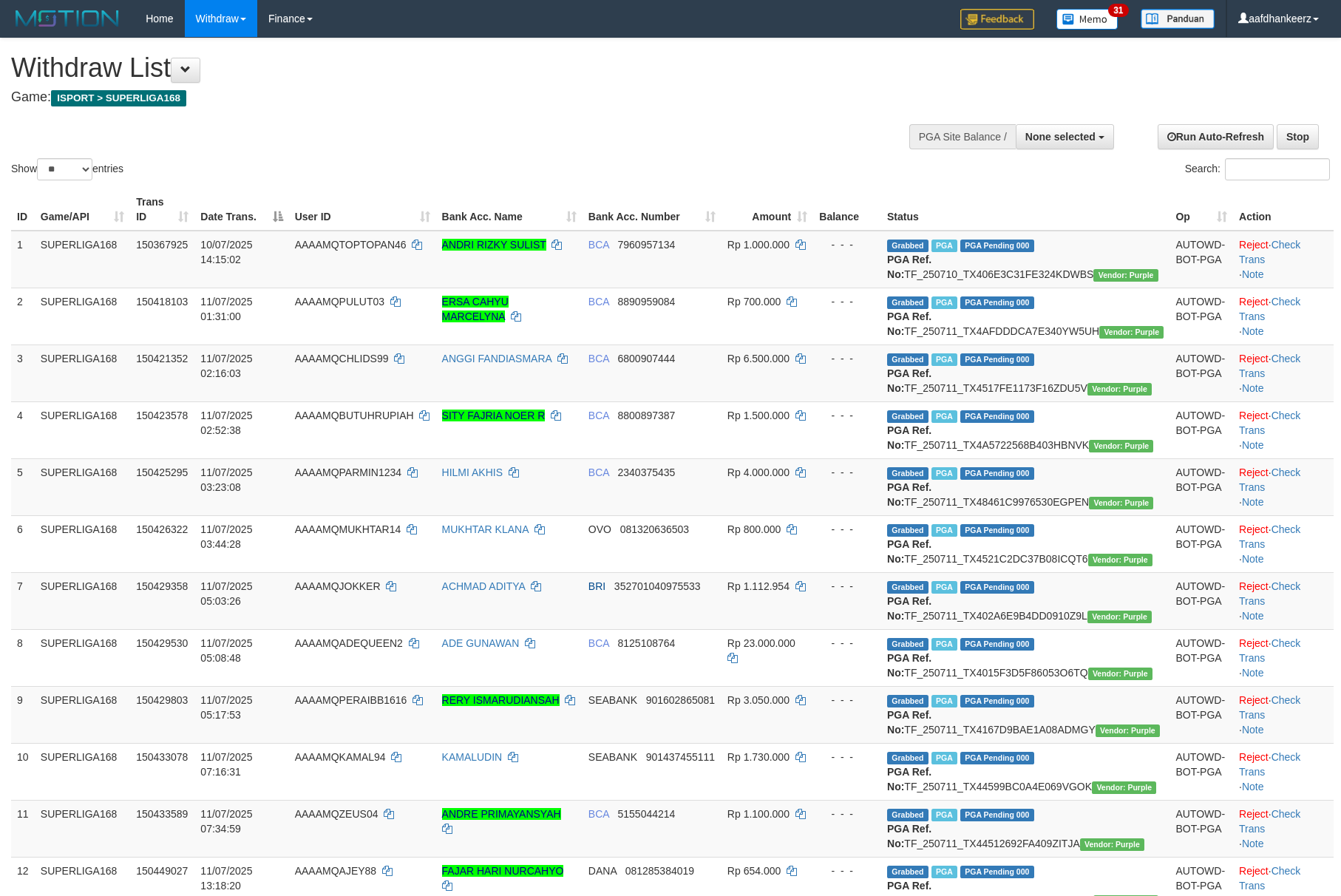 select 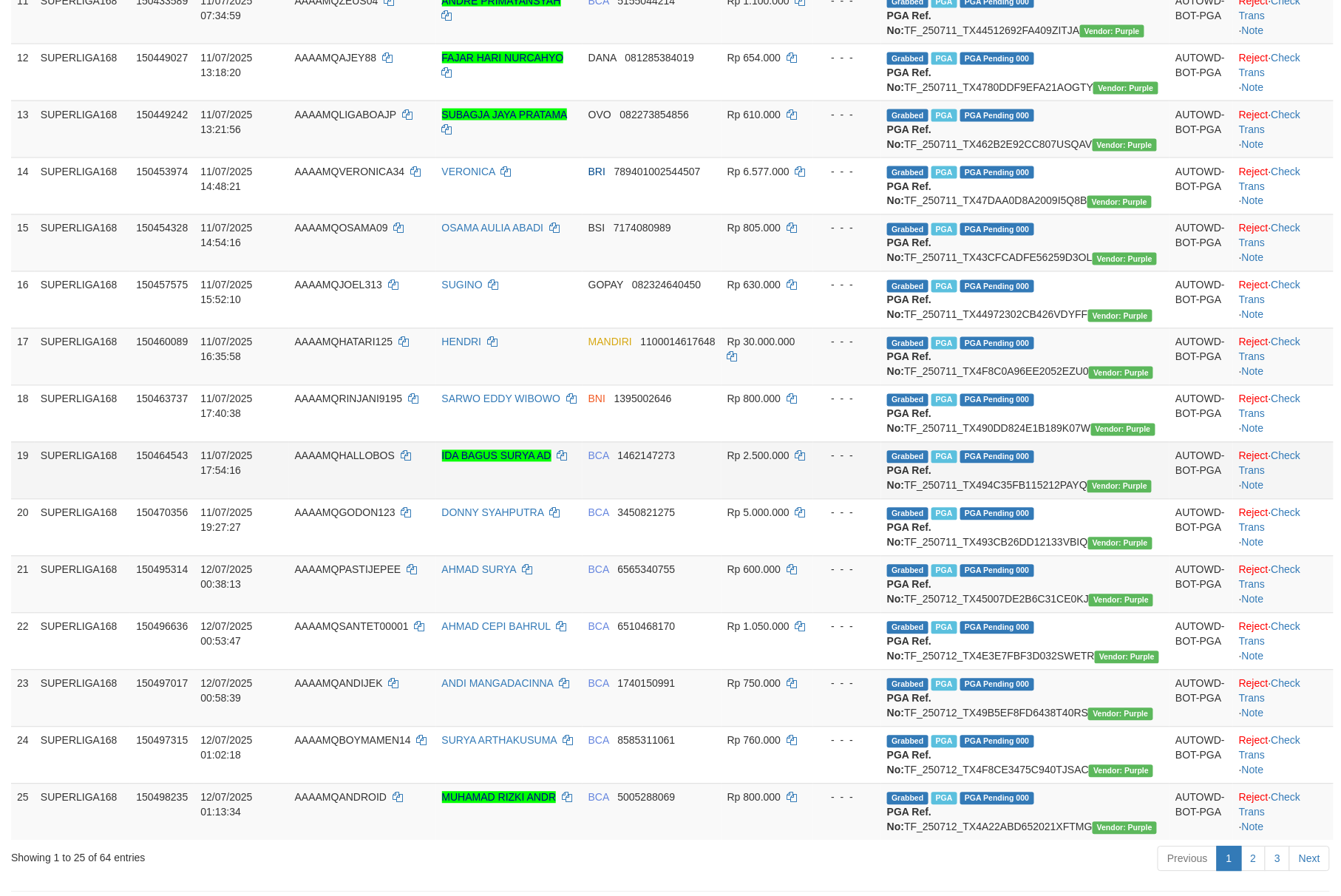 scroll, scrollTop: 1004, scrollLeft: 0, axis: vertical 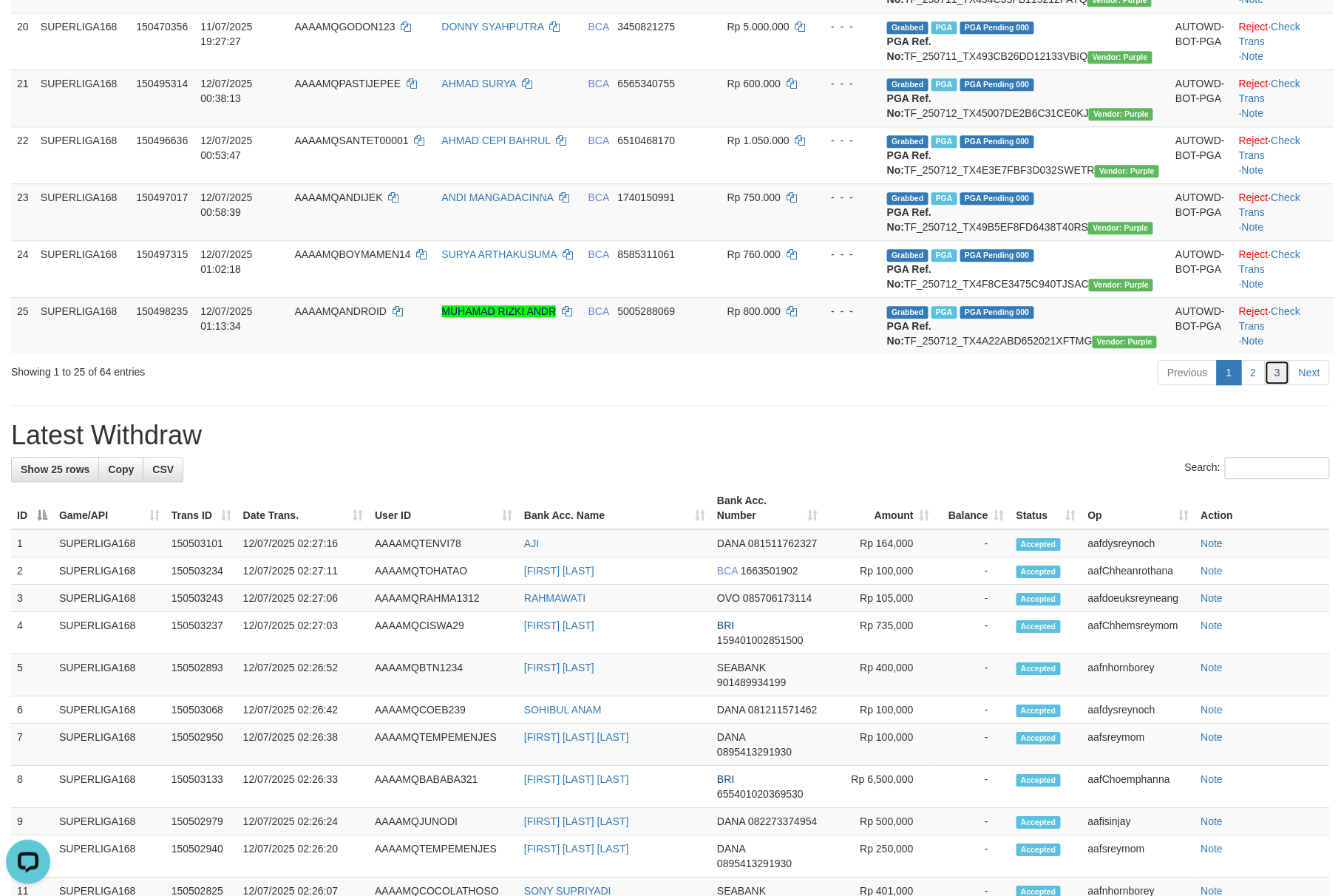 click on "3" at bounding box center (1277, 373) 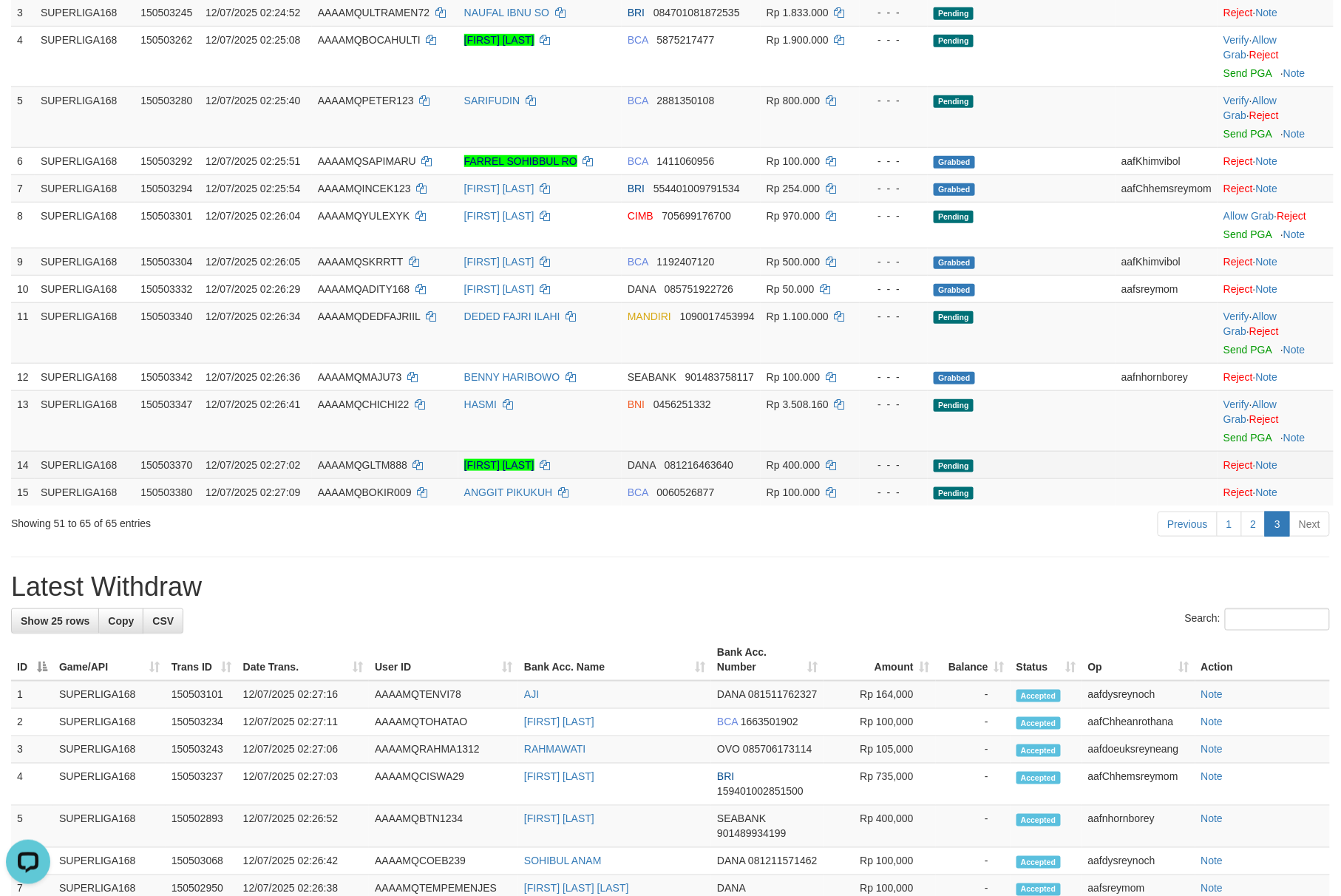 scroll, scrollTop: 118, scrollLeft: 0, axis: vertical 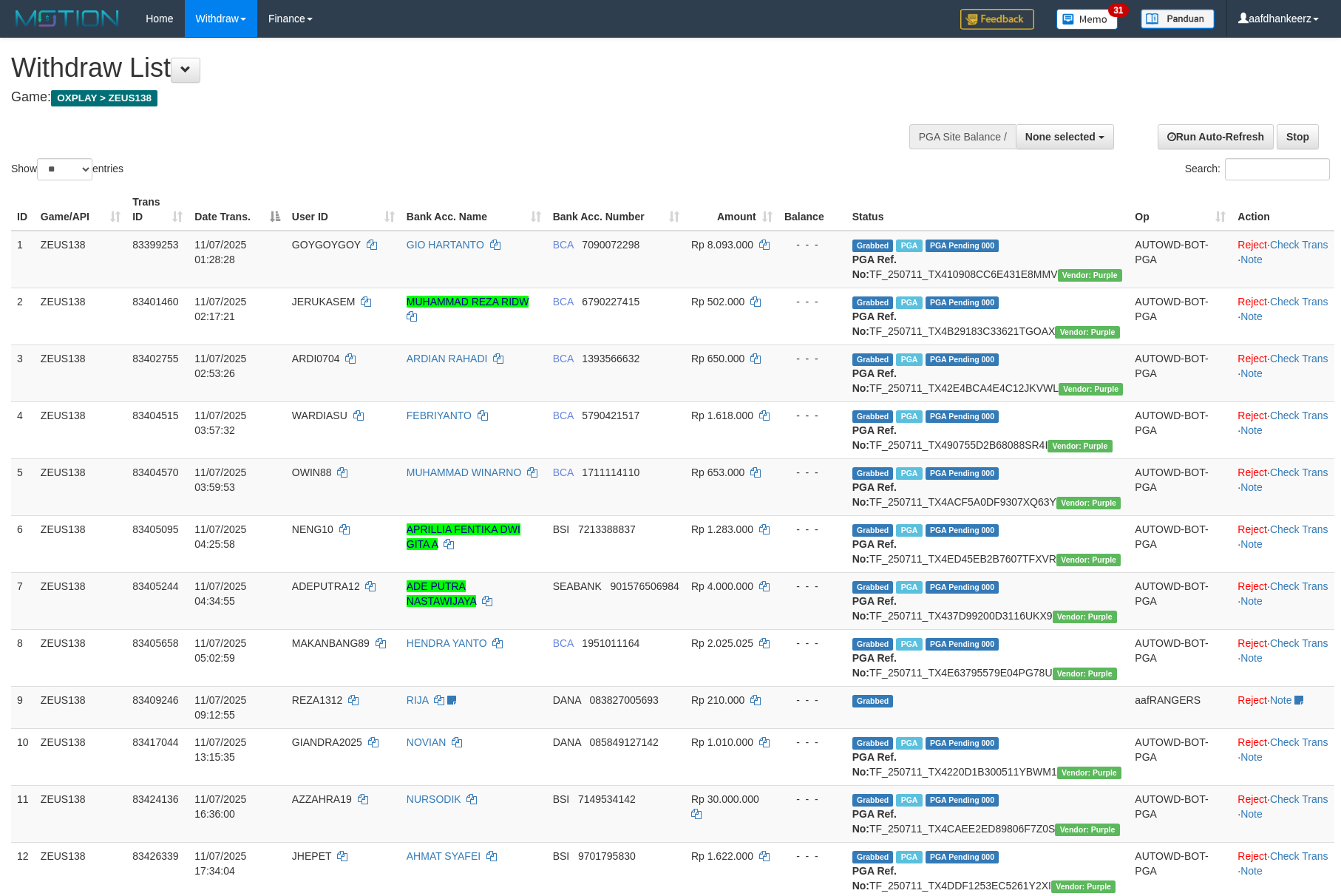 select 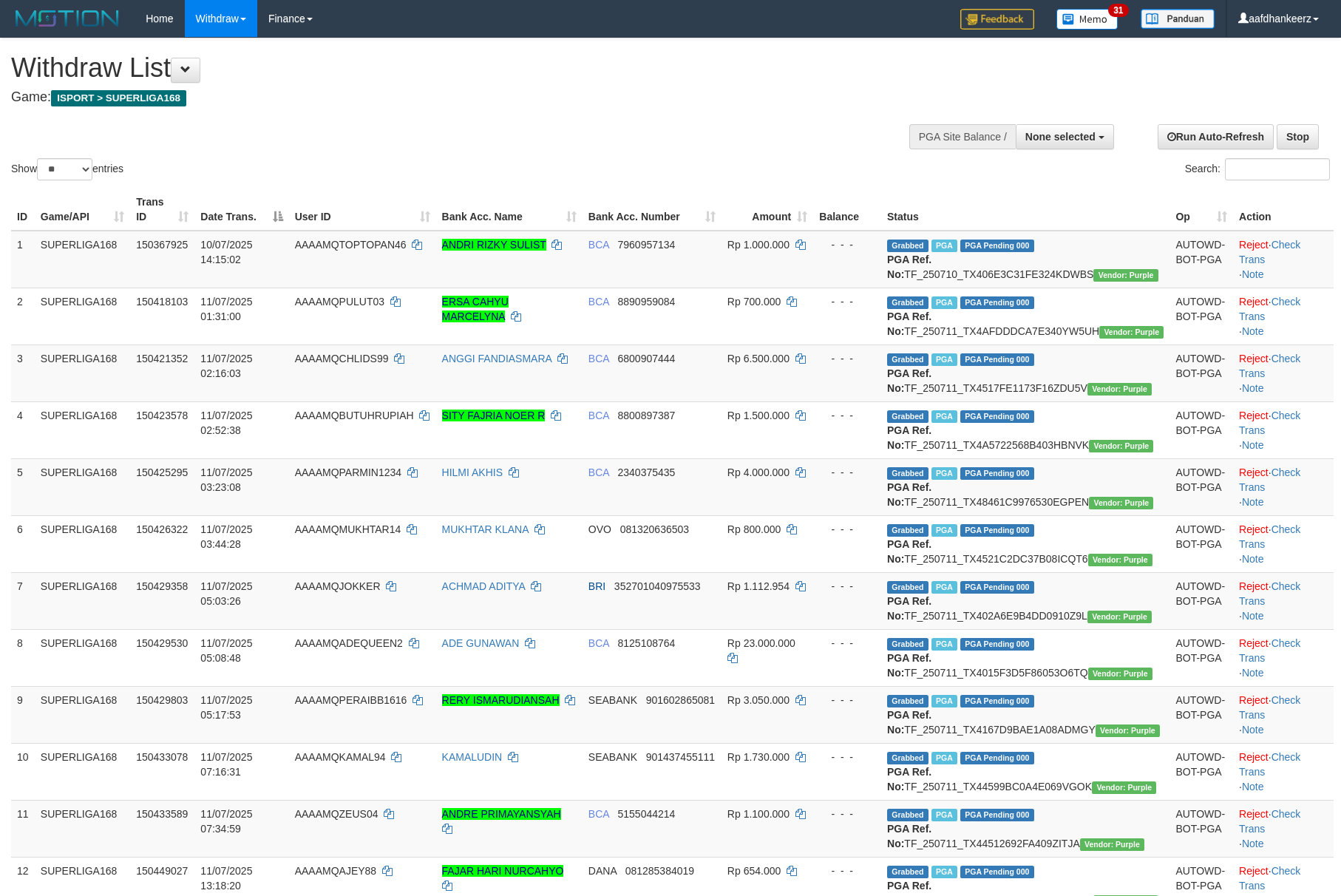 select 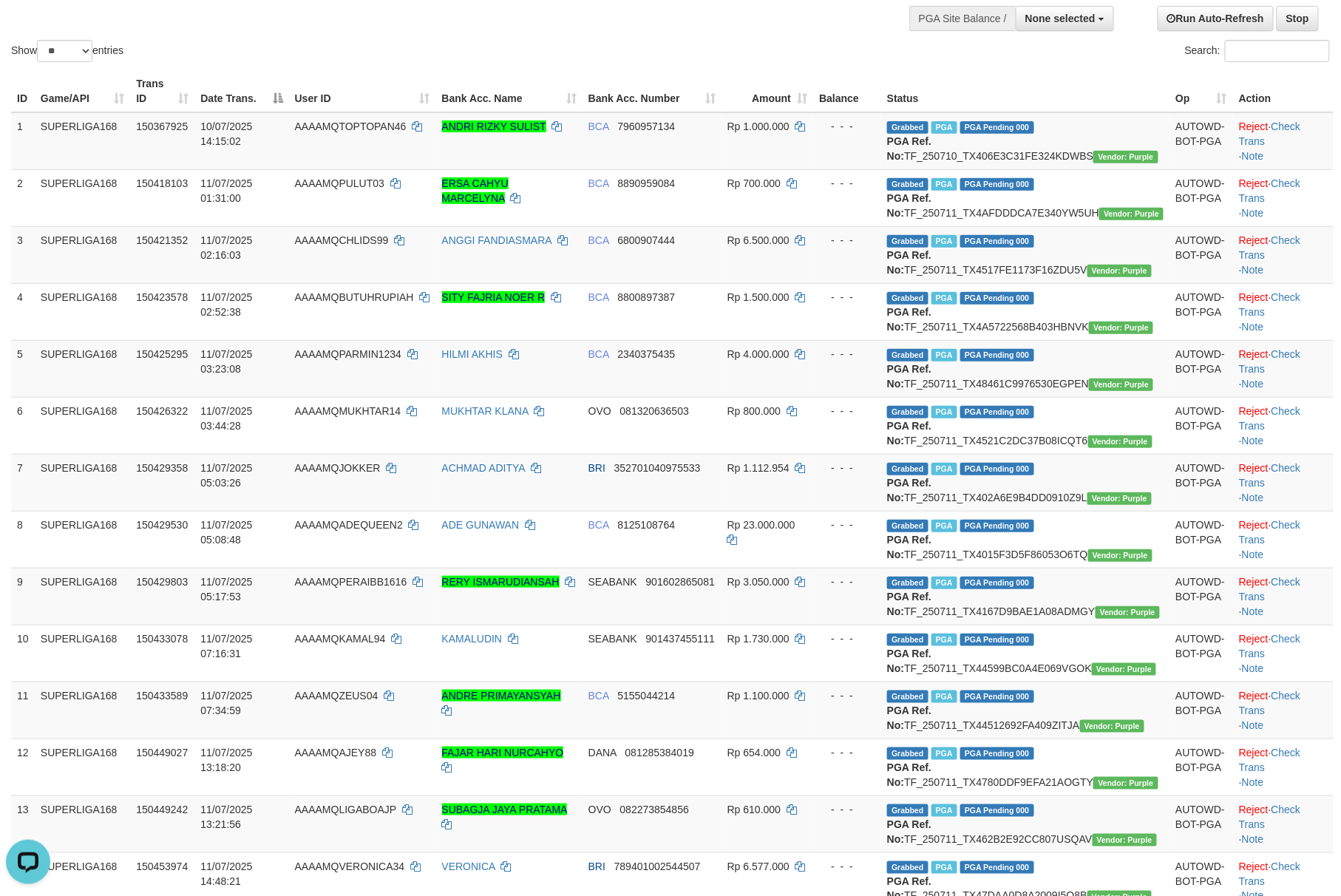 scroll, scrollTop: 0, scrollLeft: 0, axis: both 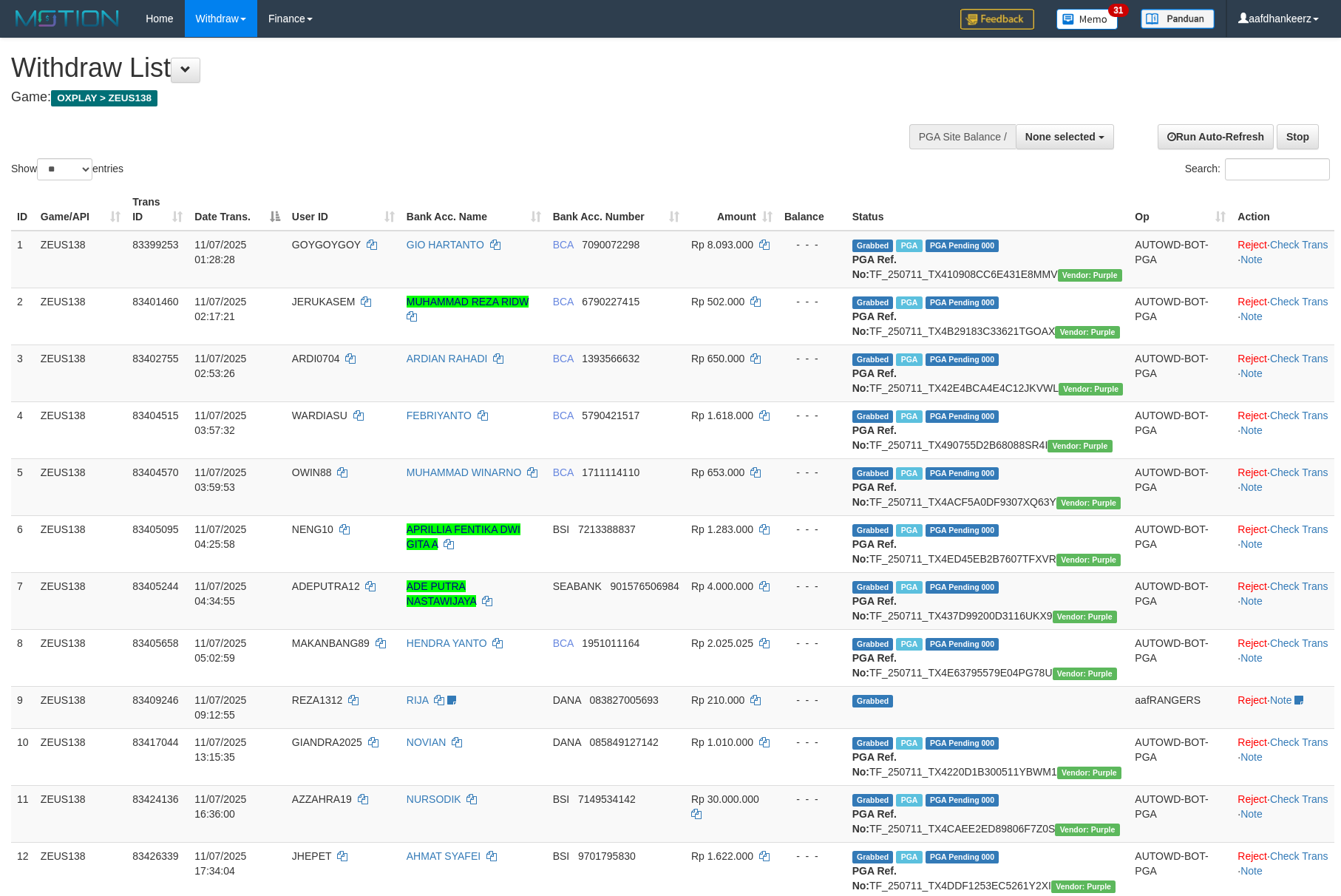 select 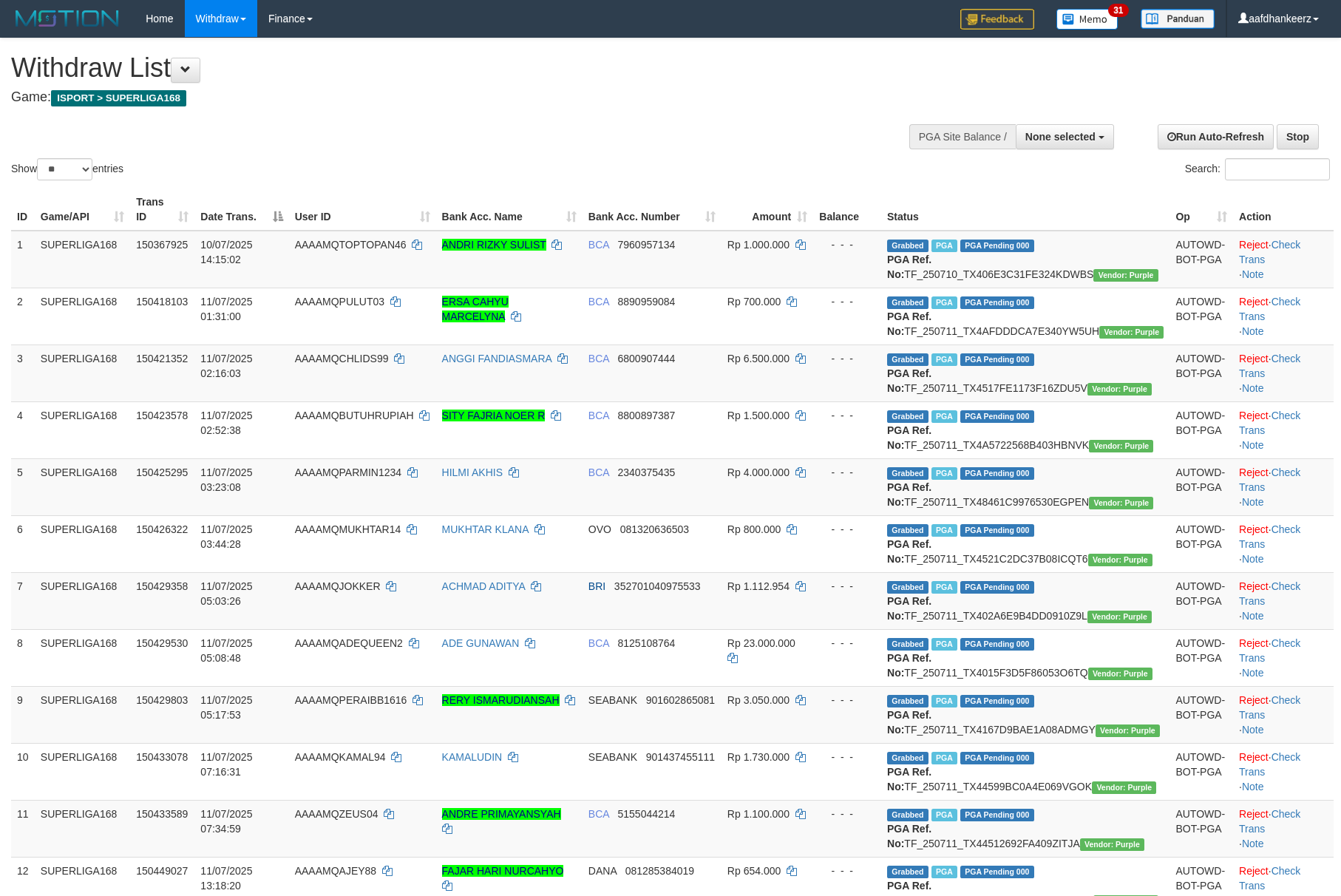 select 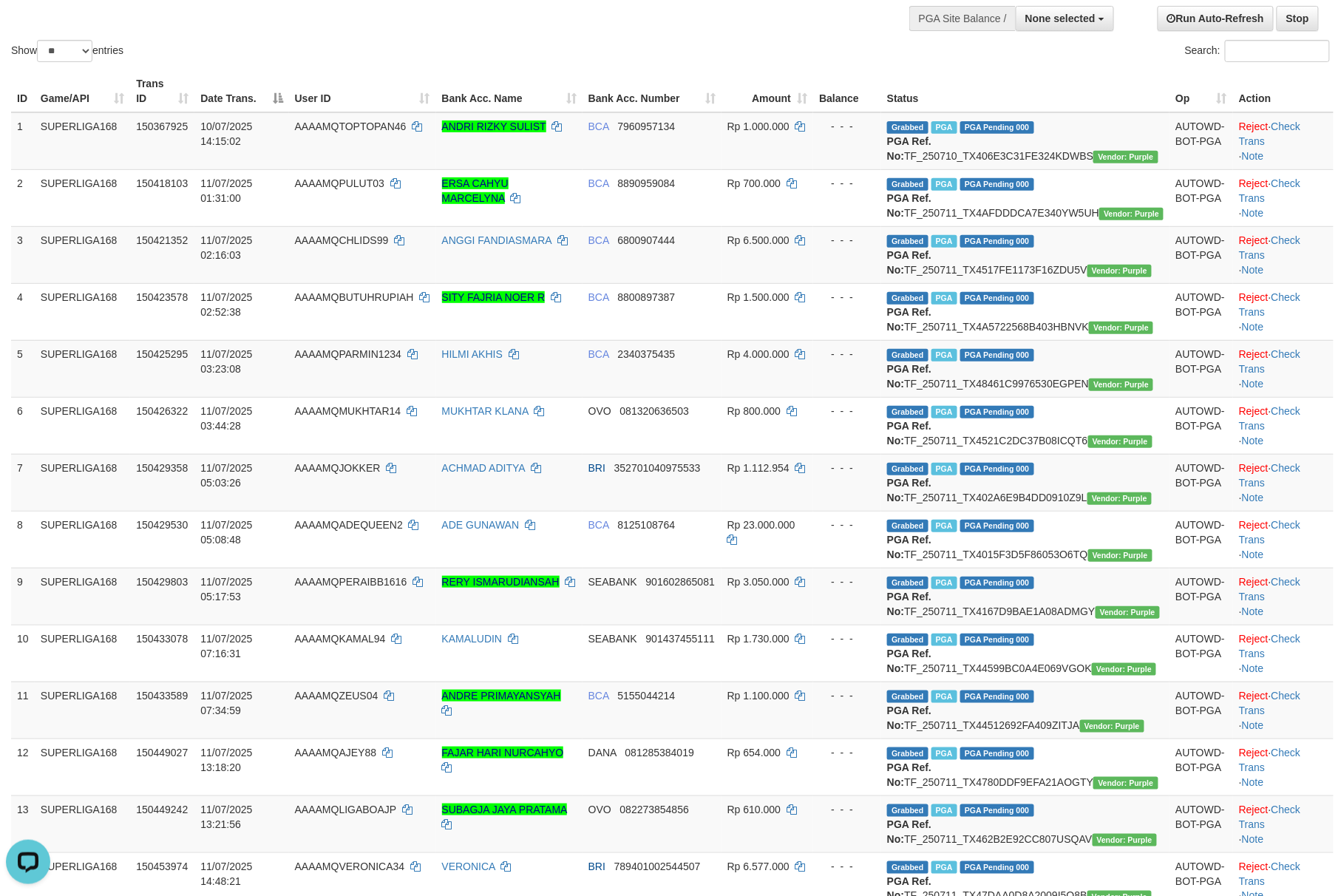 scroll, scrollTop: 0, scrollLeft: 0, axis: both 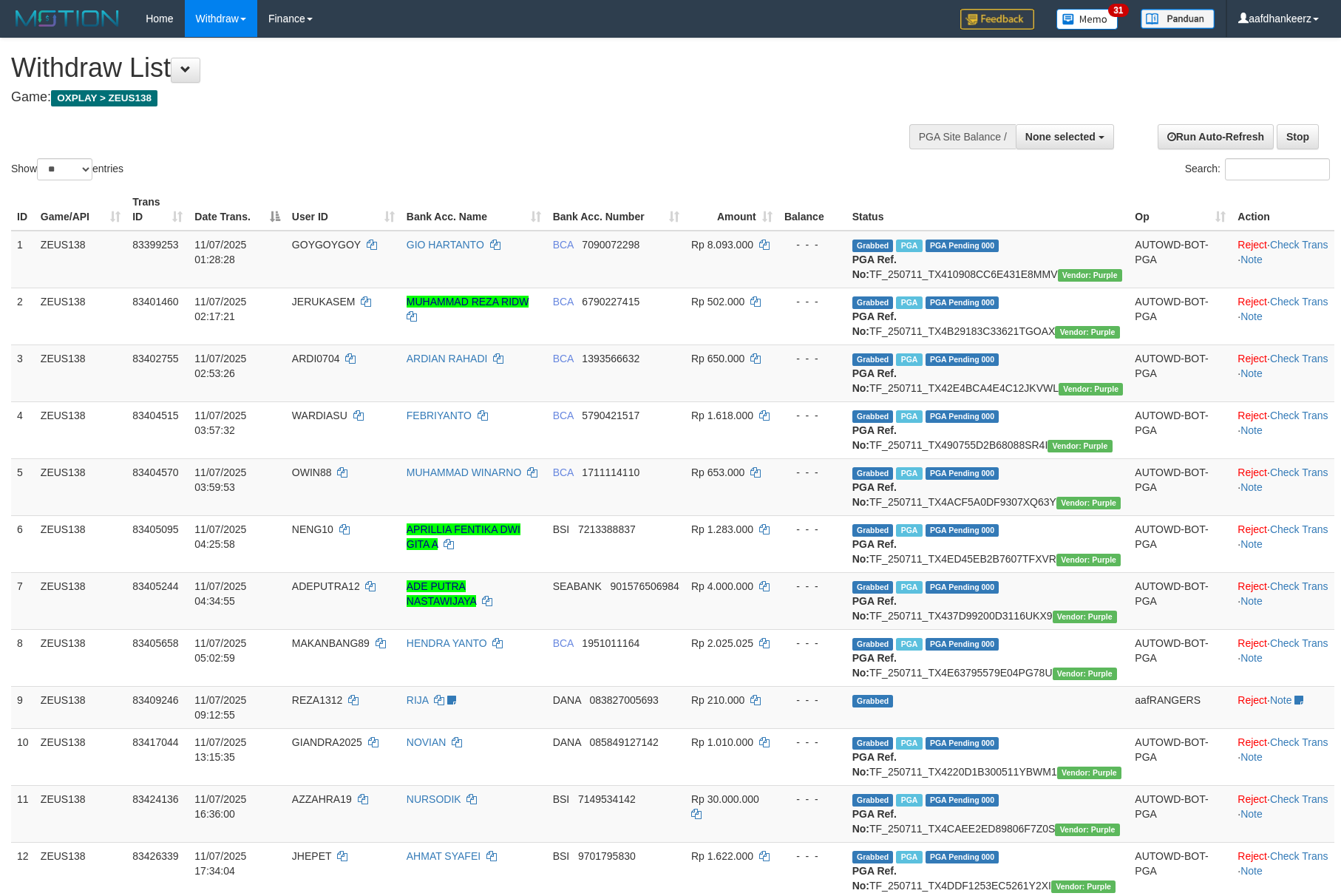 select 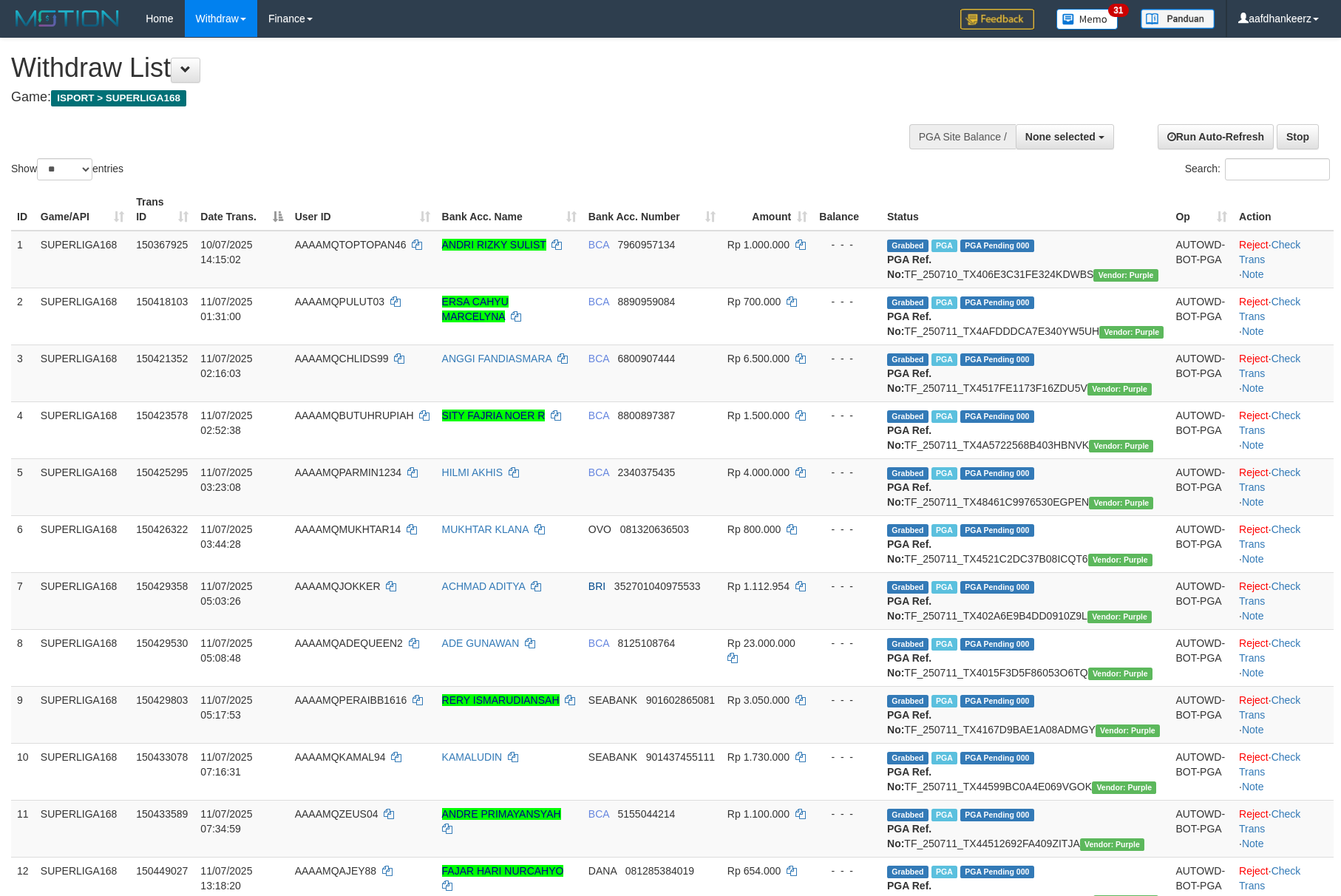 select 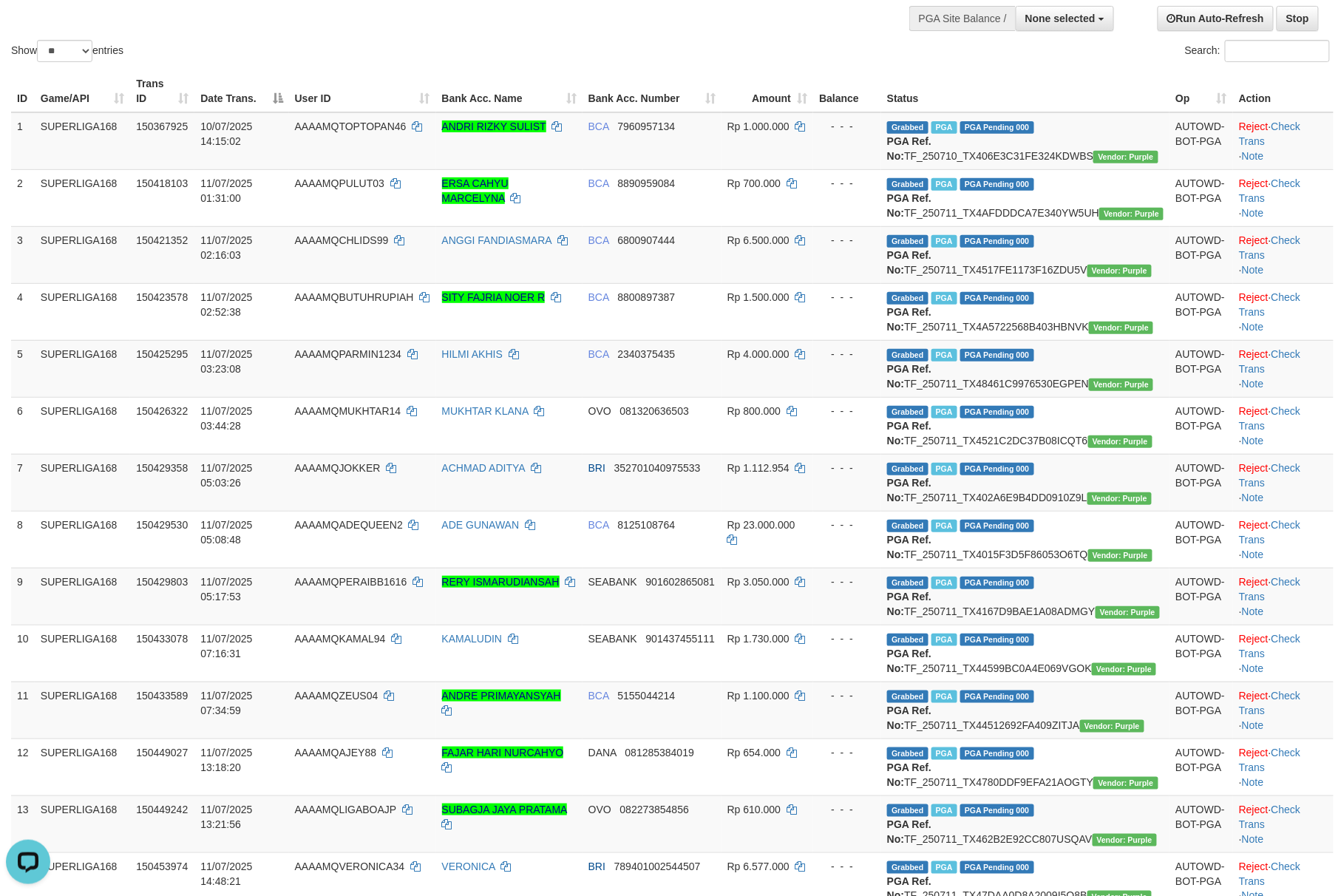 scroll, scrollTop: 0, scrollLeft: 0, axis: both 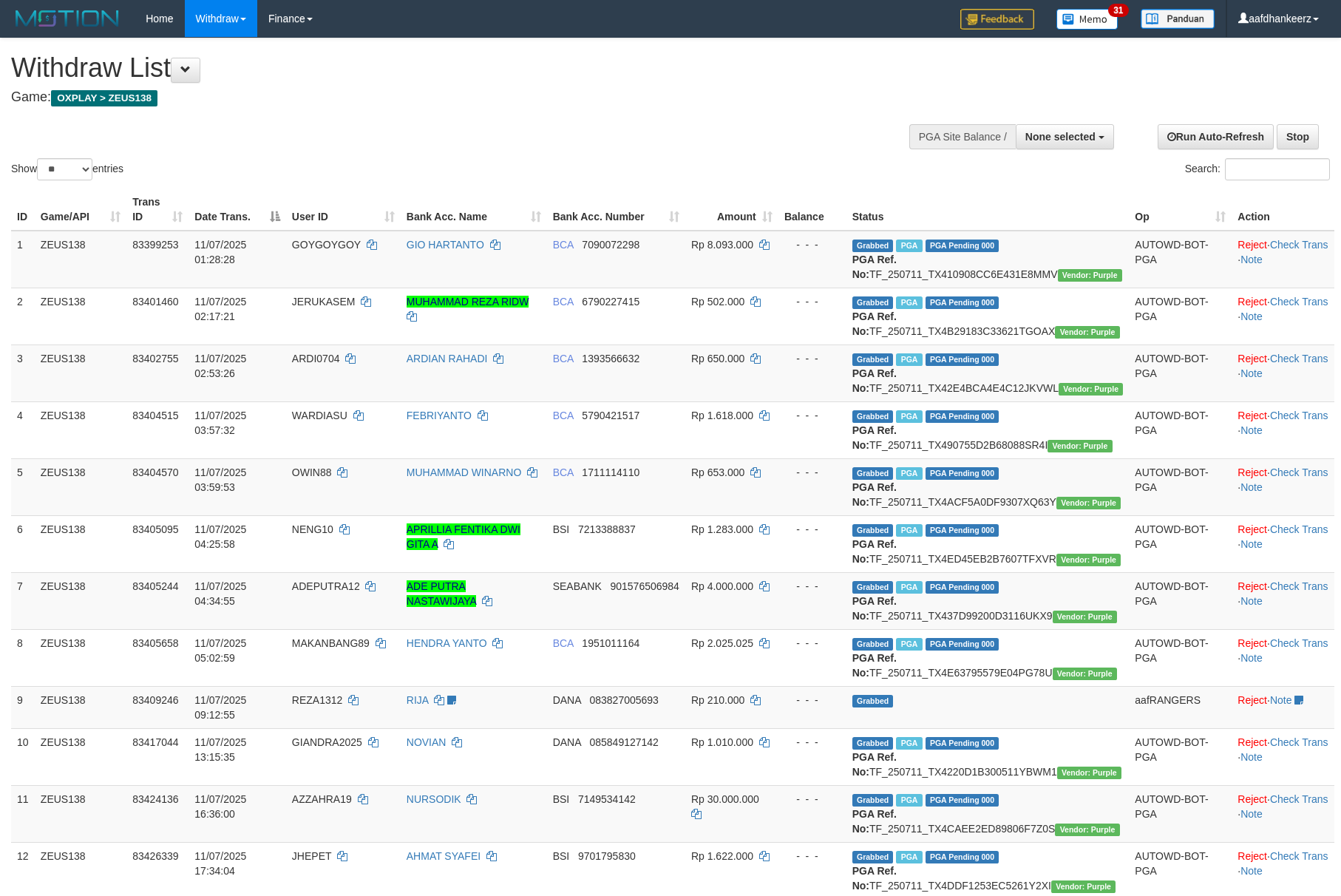 select 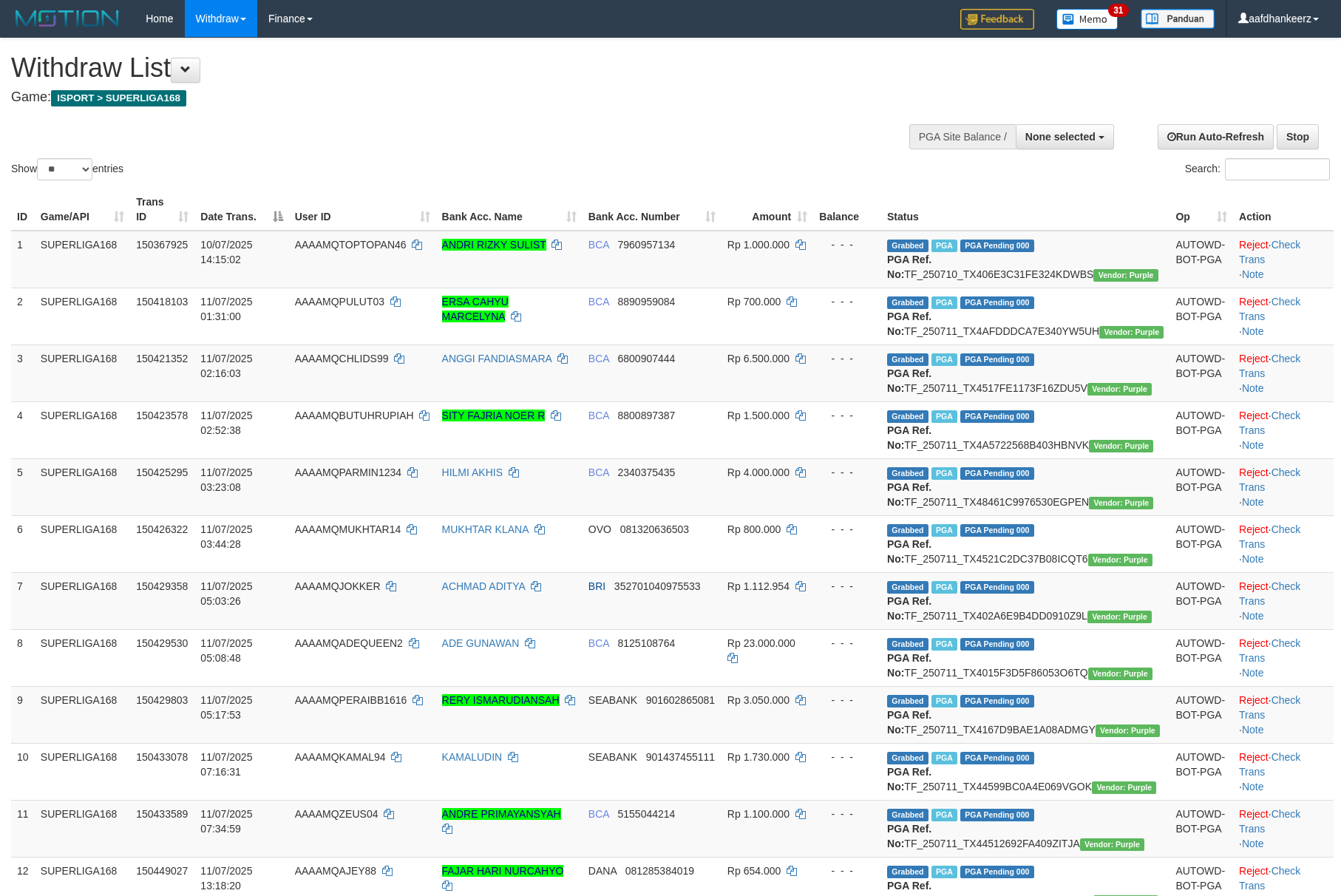 select 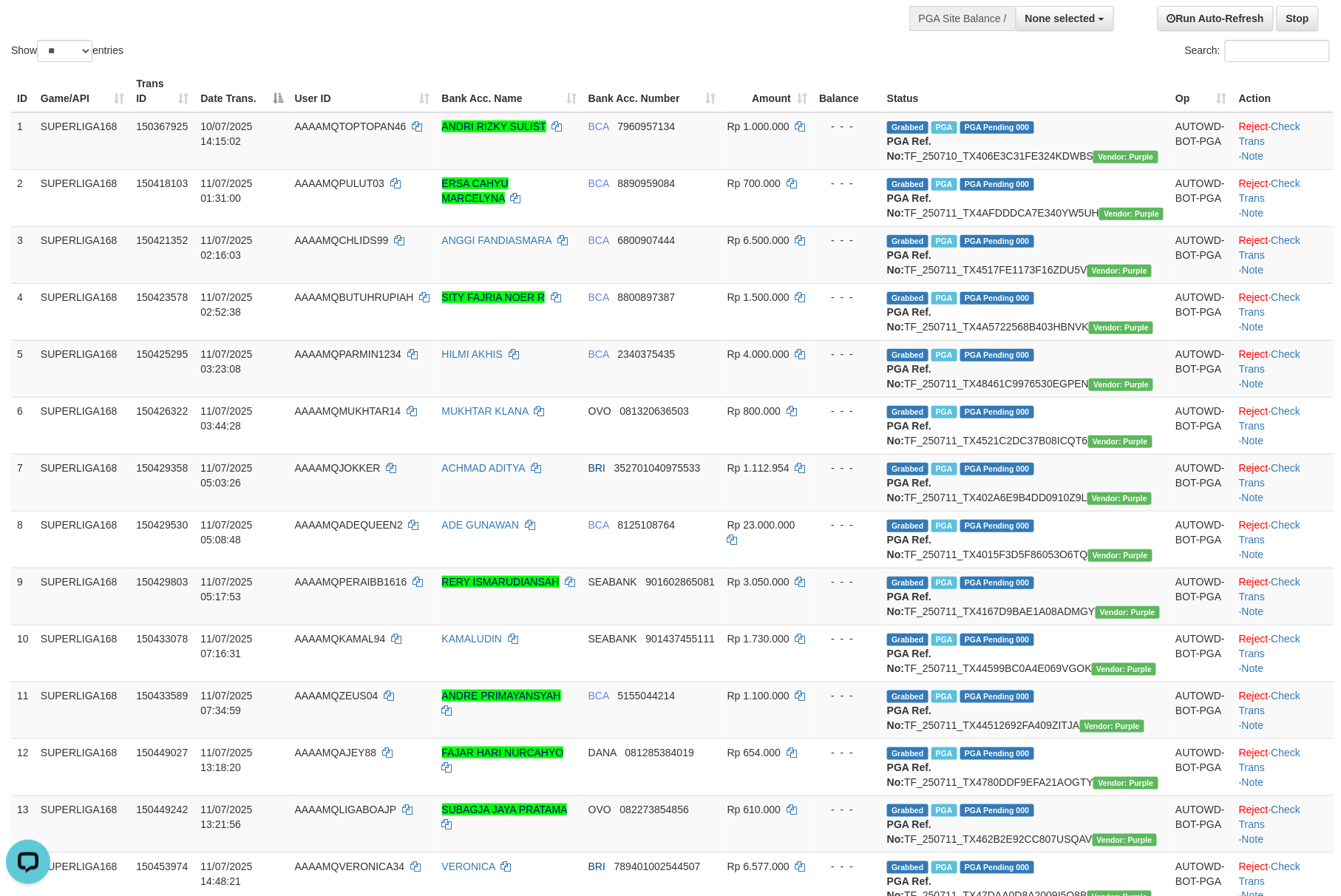 scroll, scrollTop: 0, scrollLeft: 0, axis: both 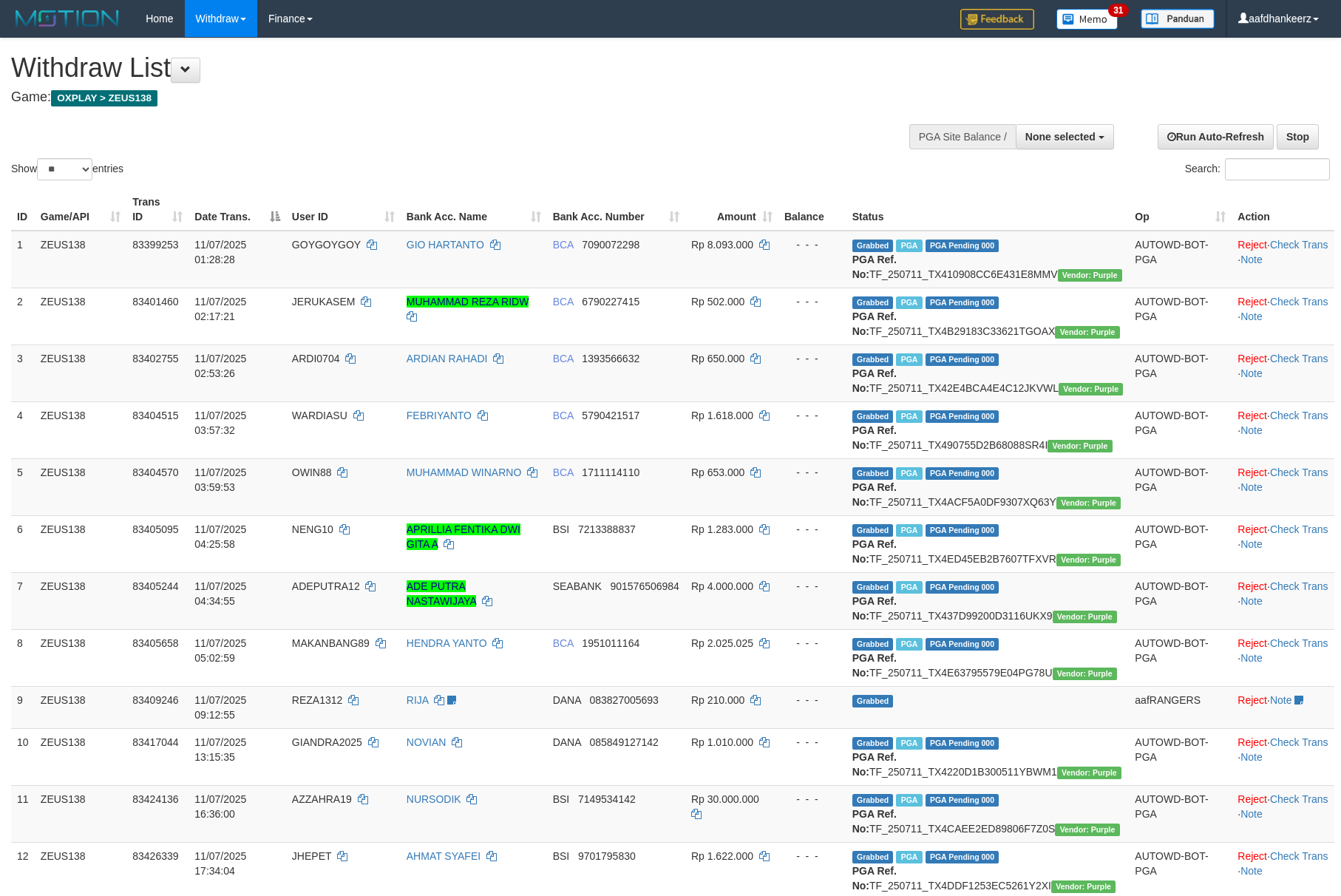 select 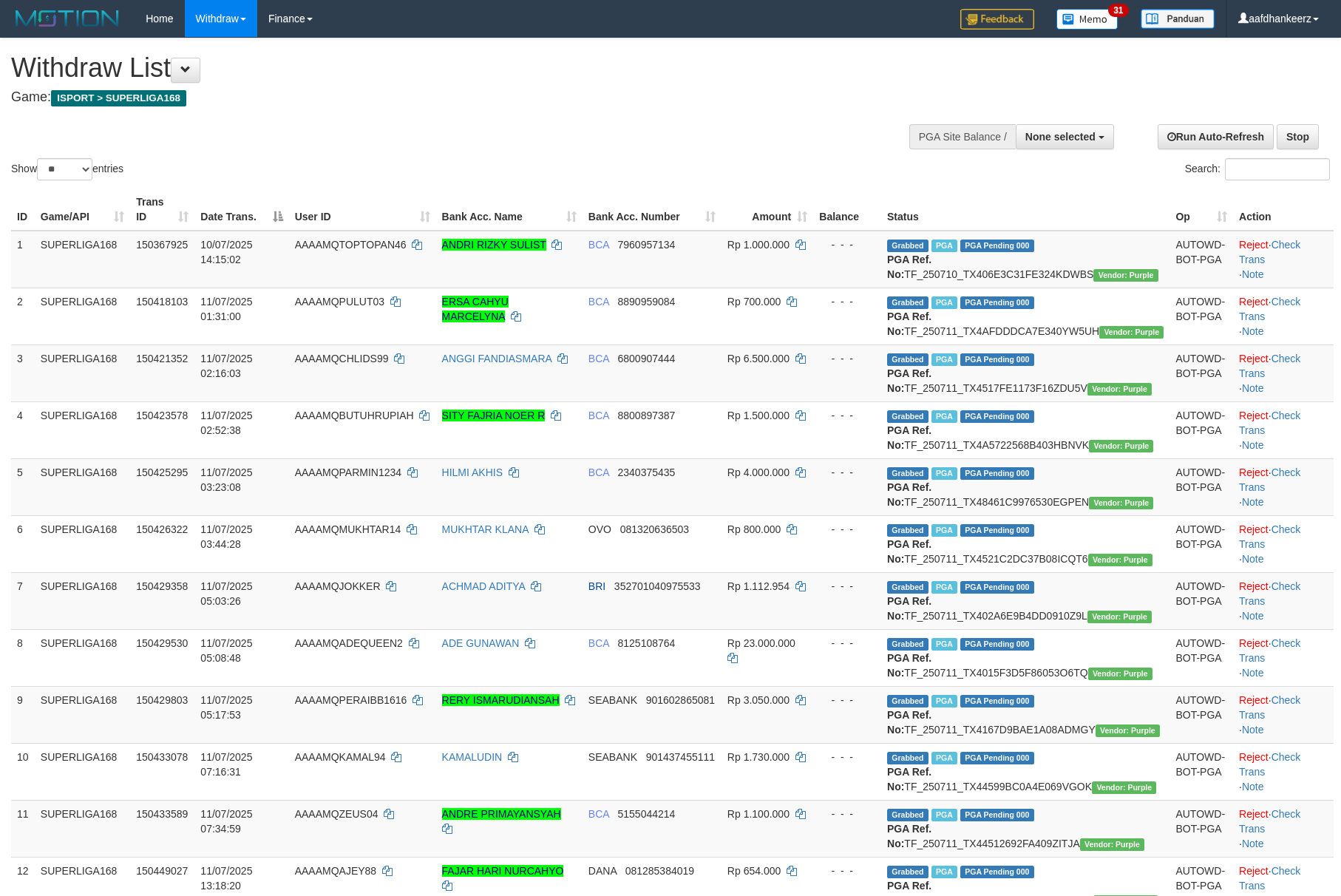 select 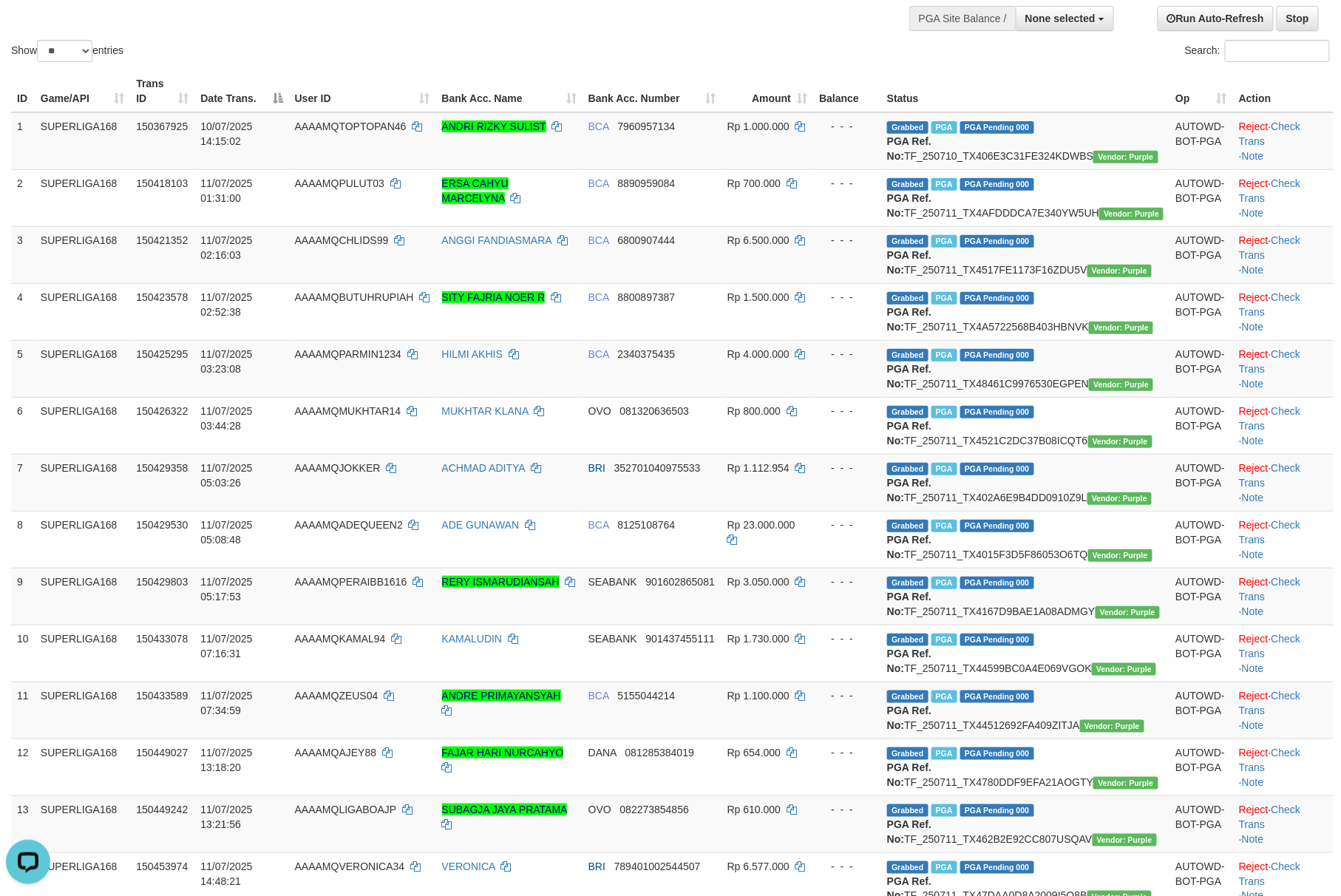 scroll, scrollTop: 0, scrollLeft: 0, axis: both 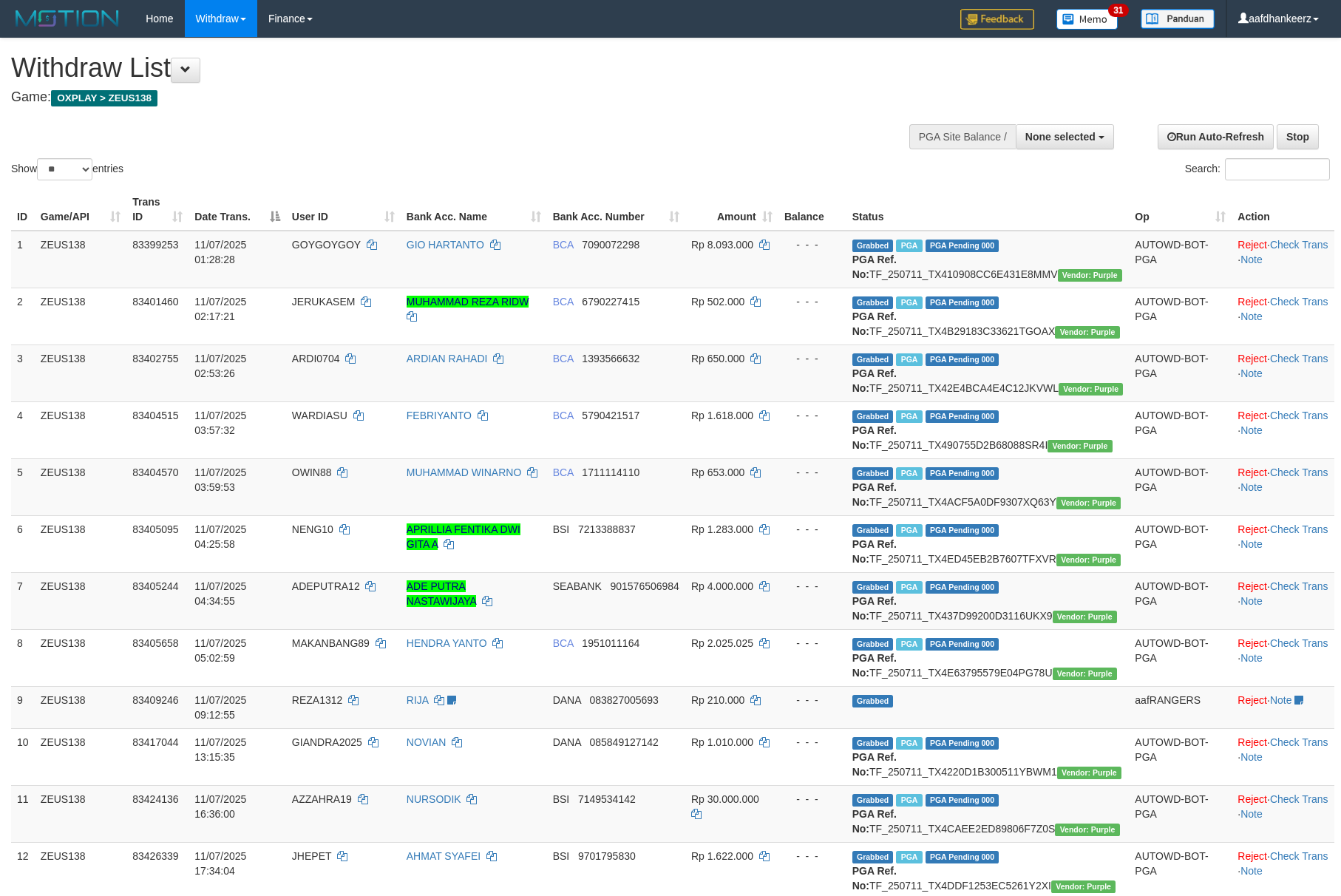 select 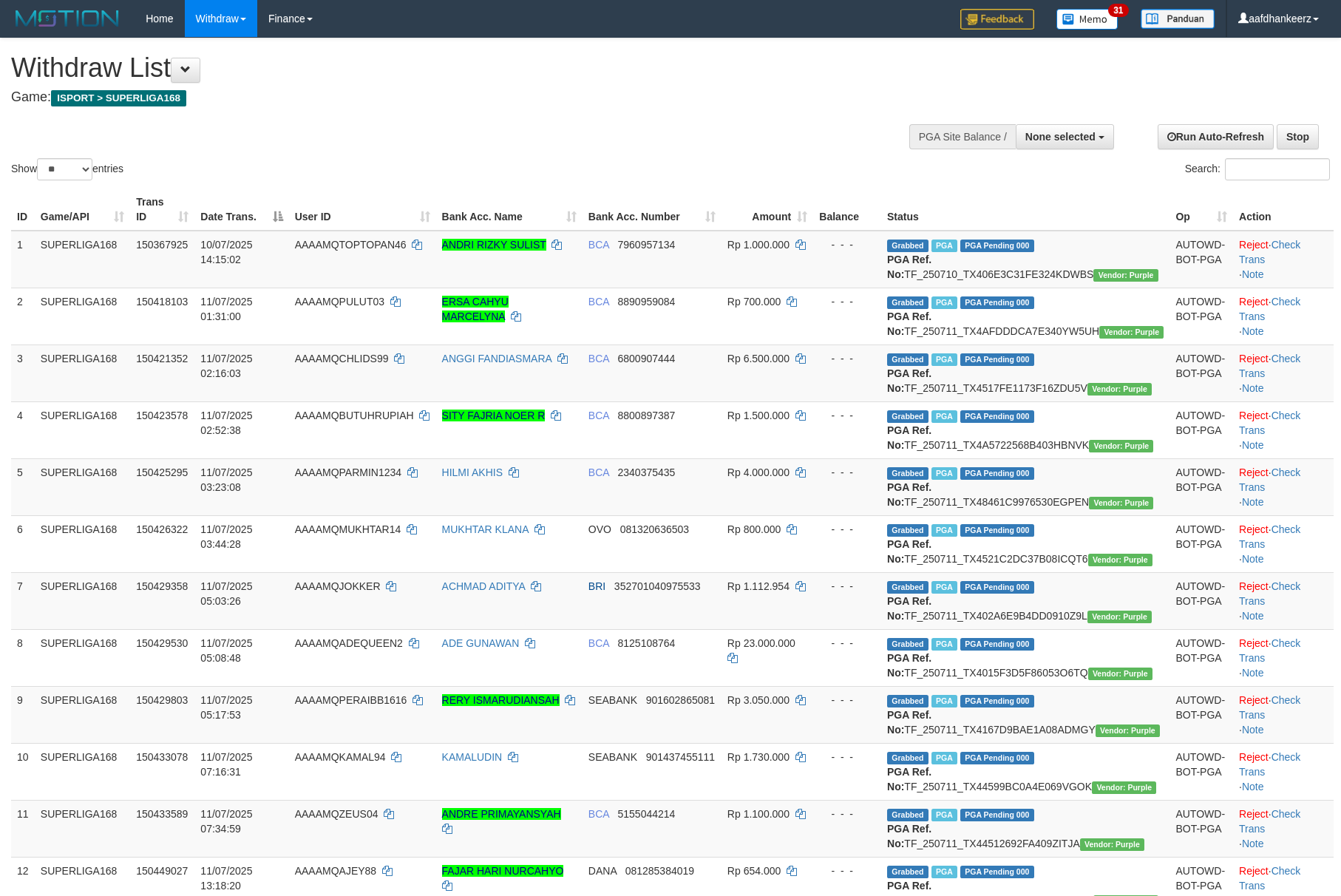 select 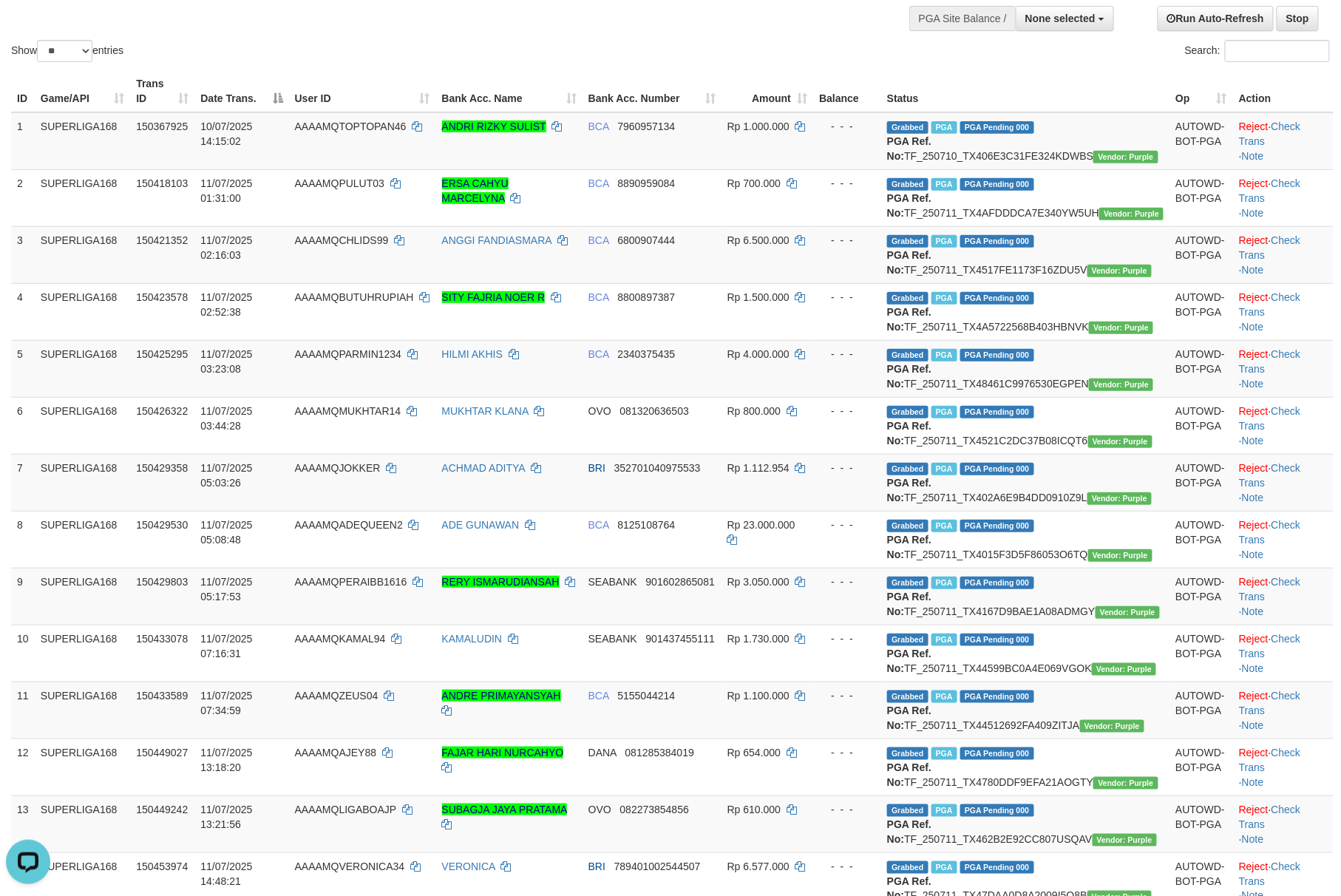 scroll, scrollTop: 0, scrollLeft: 0, axis: both 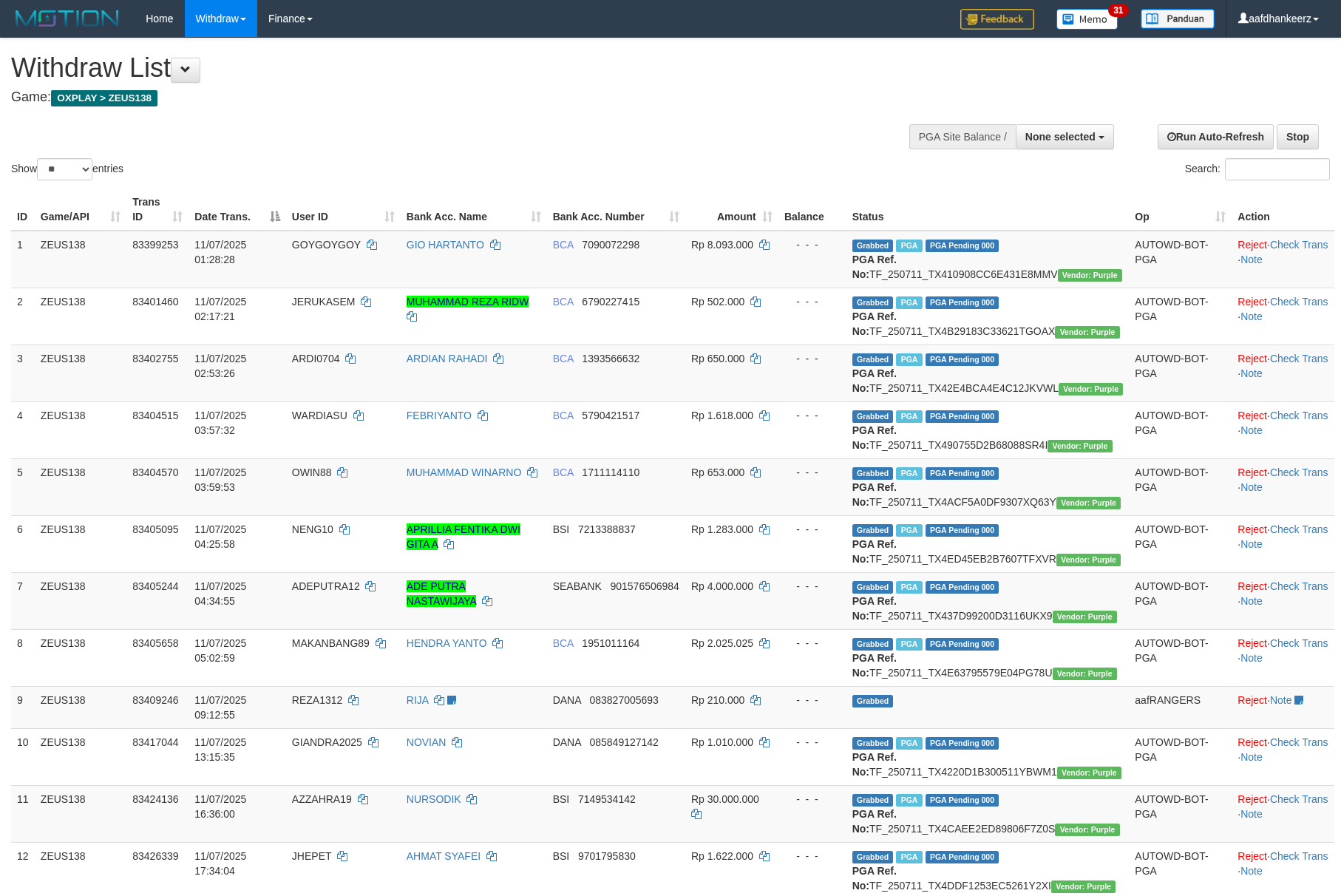 select 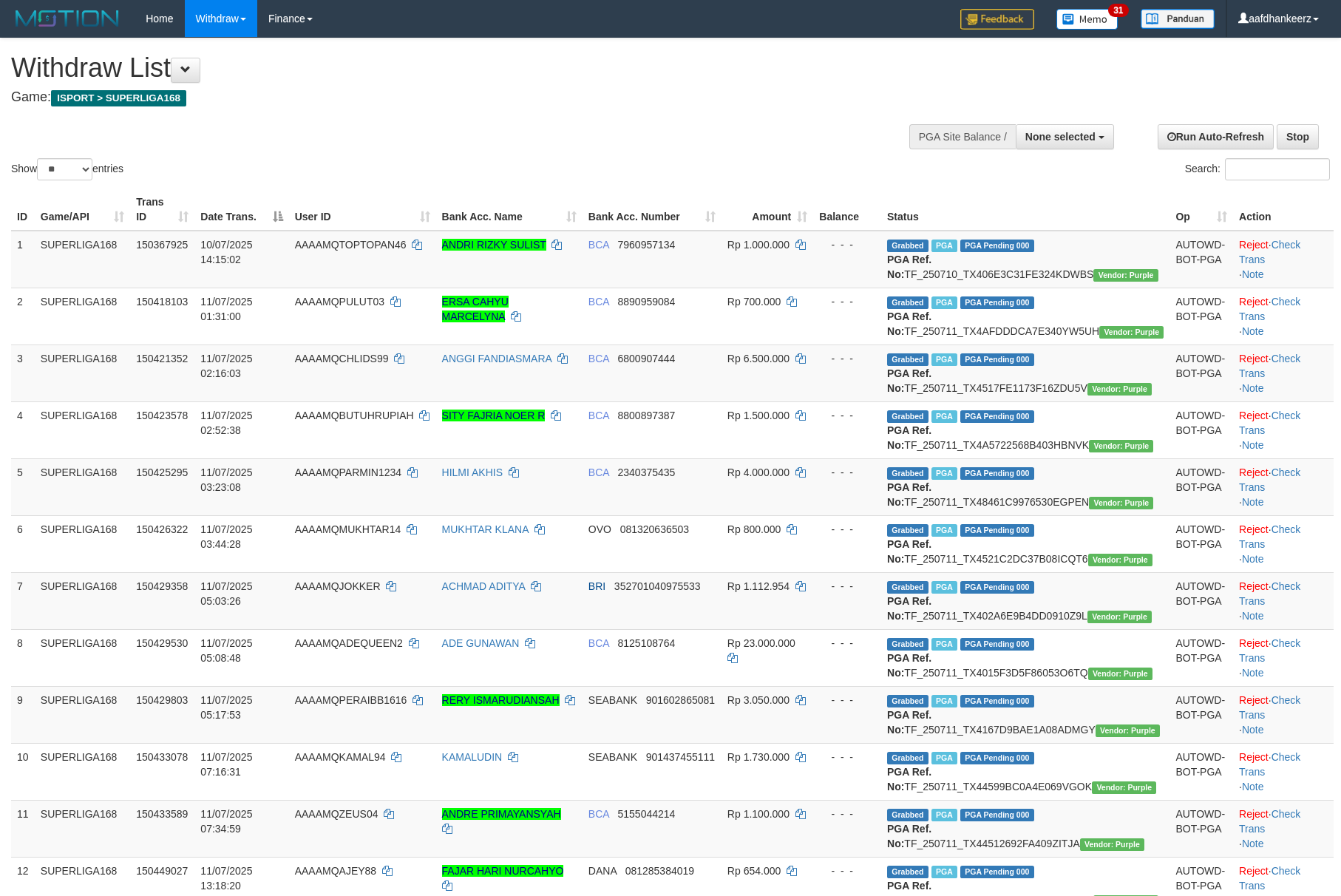 select 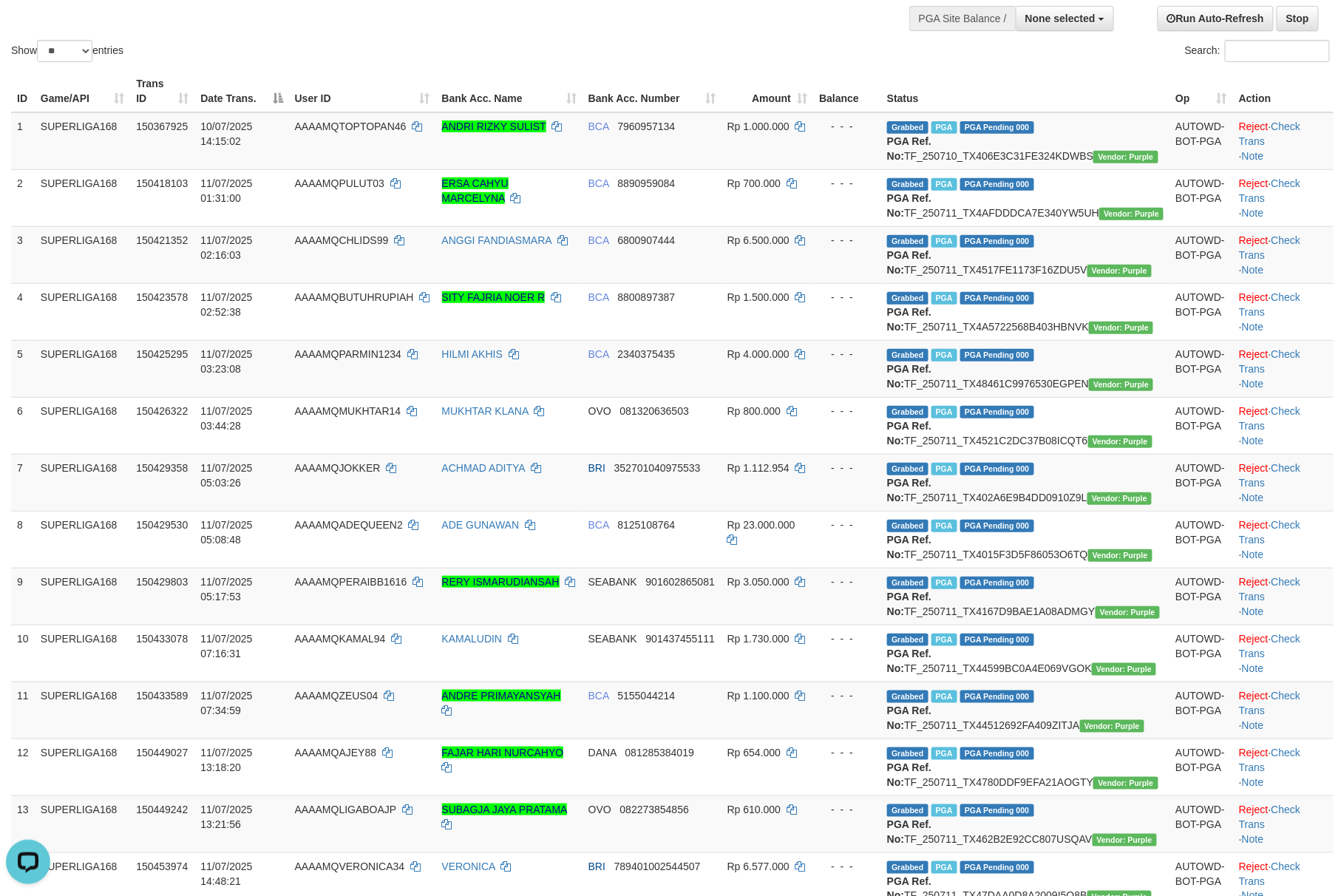 scroll, scrollTop: 0, scrollLeft: 0, axis: both 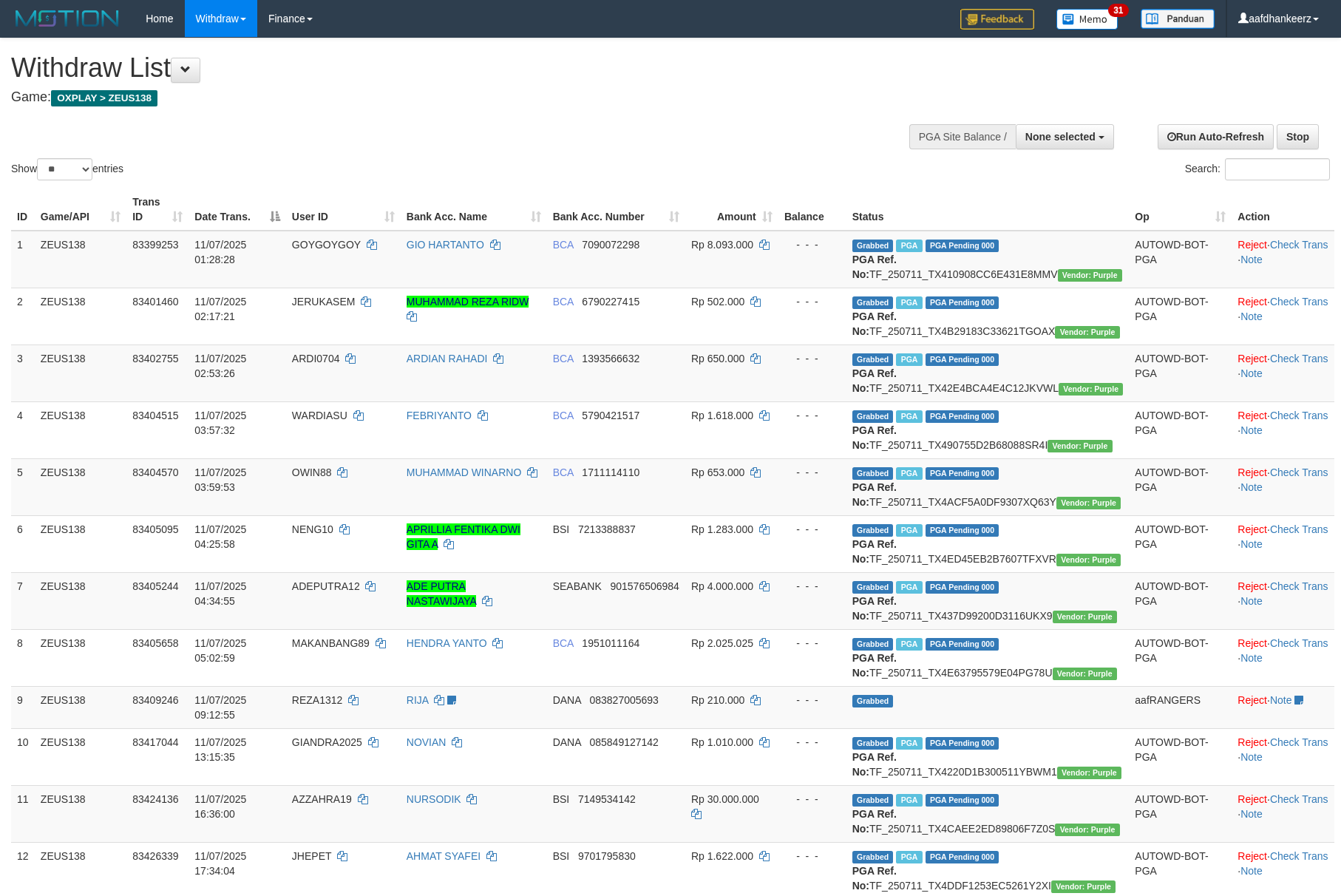 select 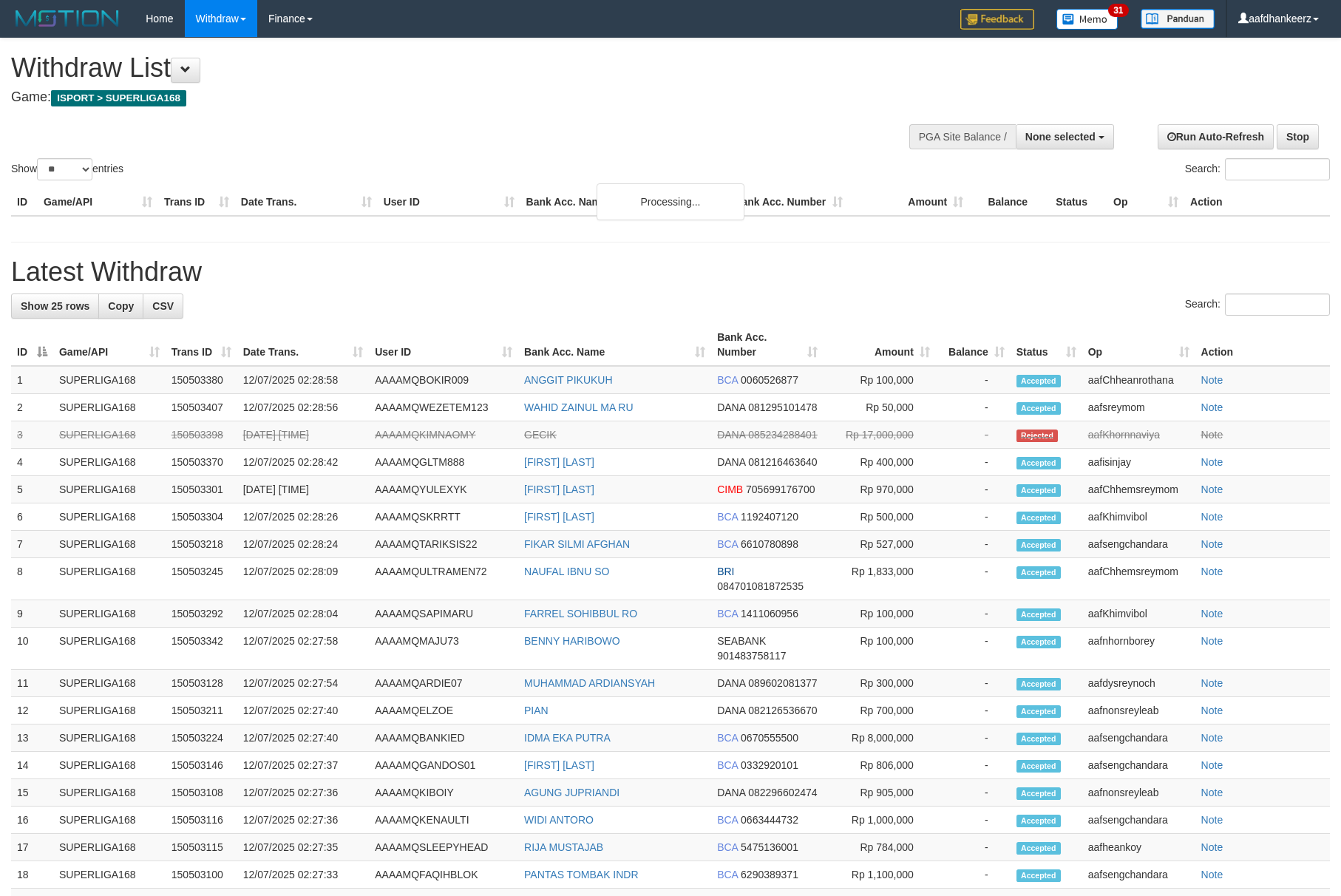 select 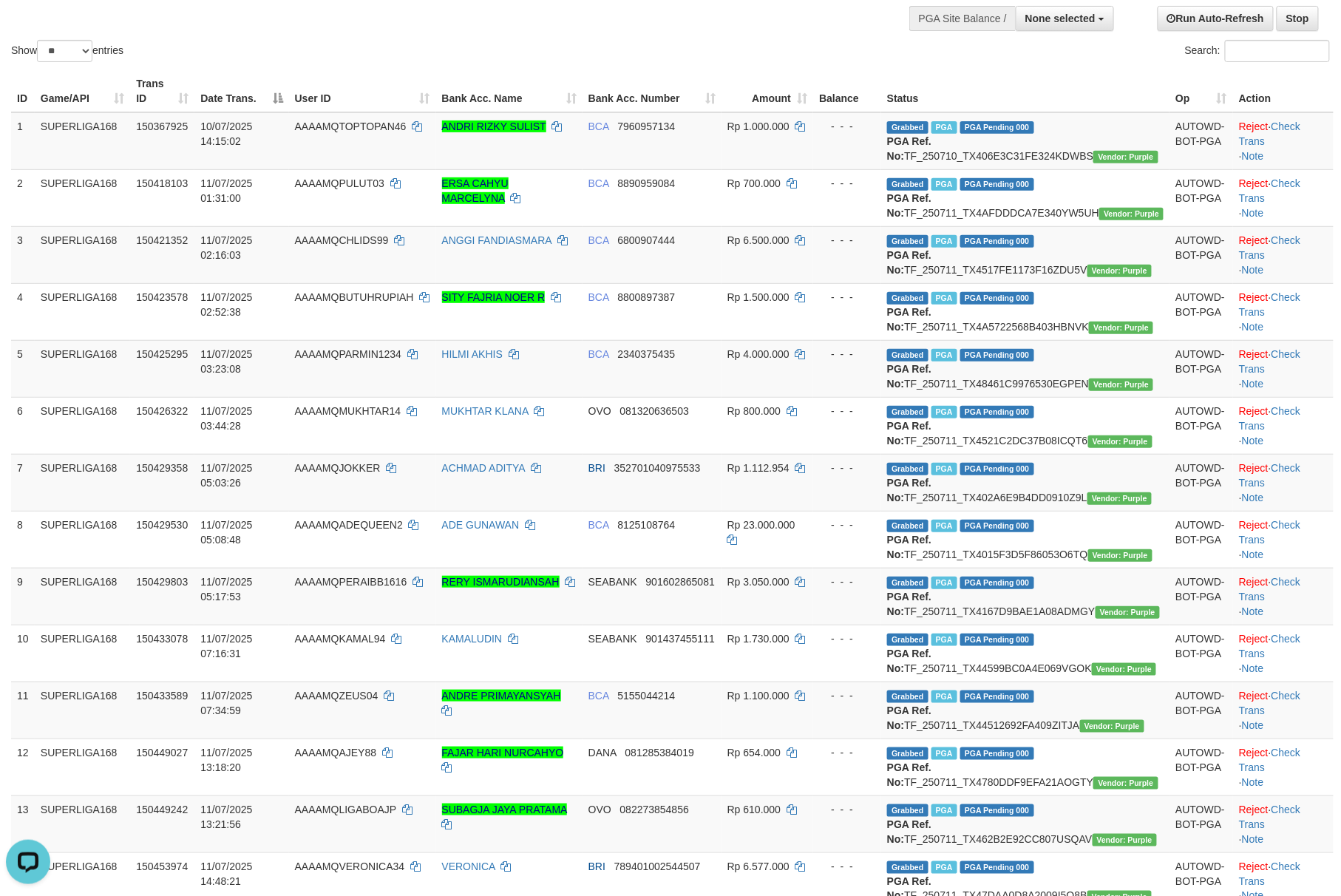 scroll, scrollTop: 0, scrollLeft: 0, axis: both 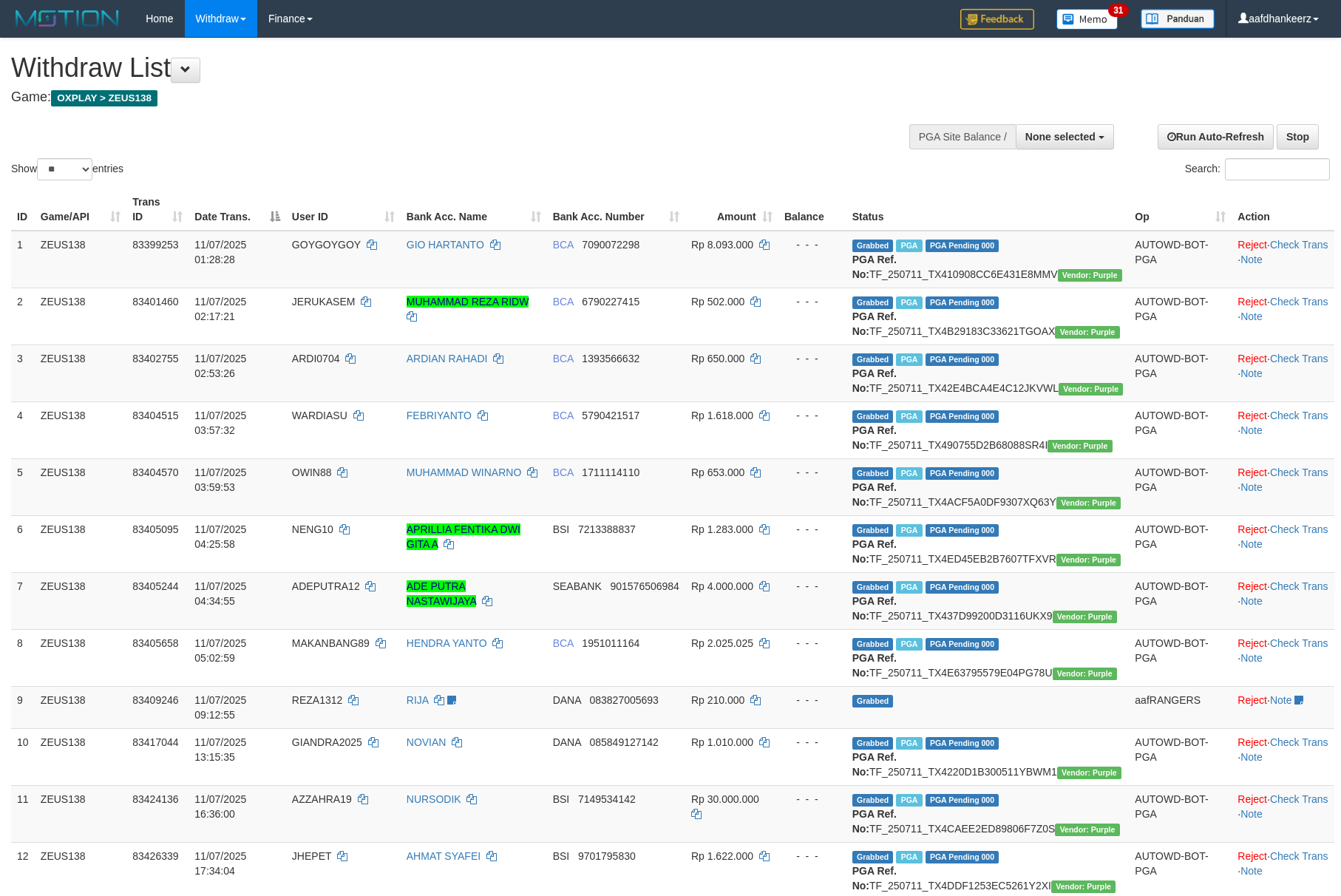 select 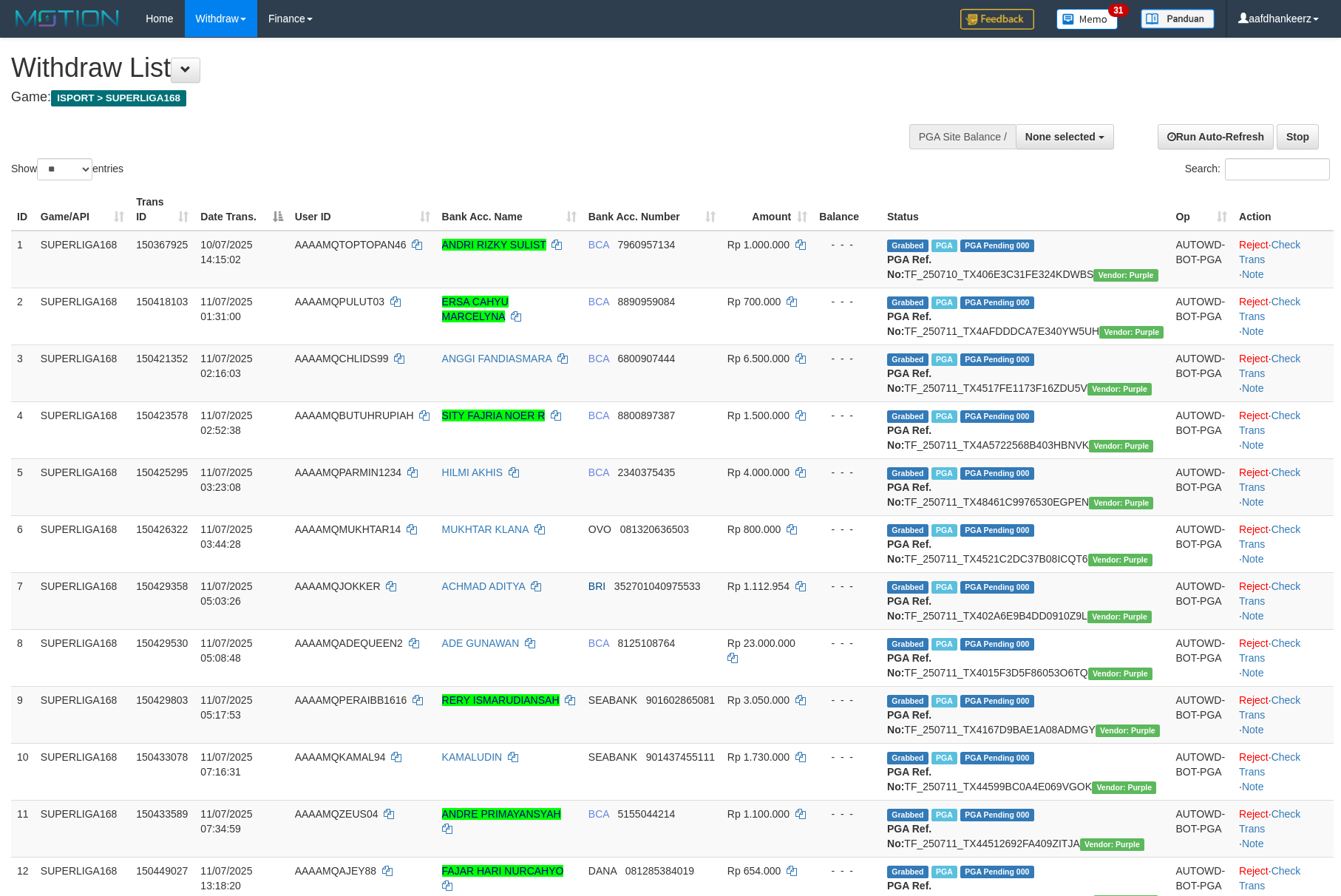 select 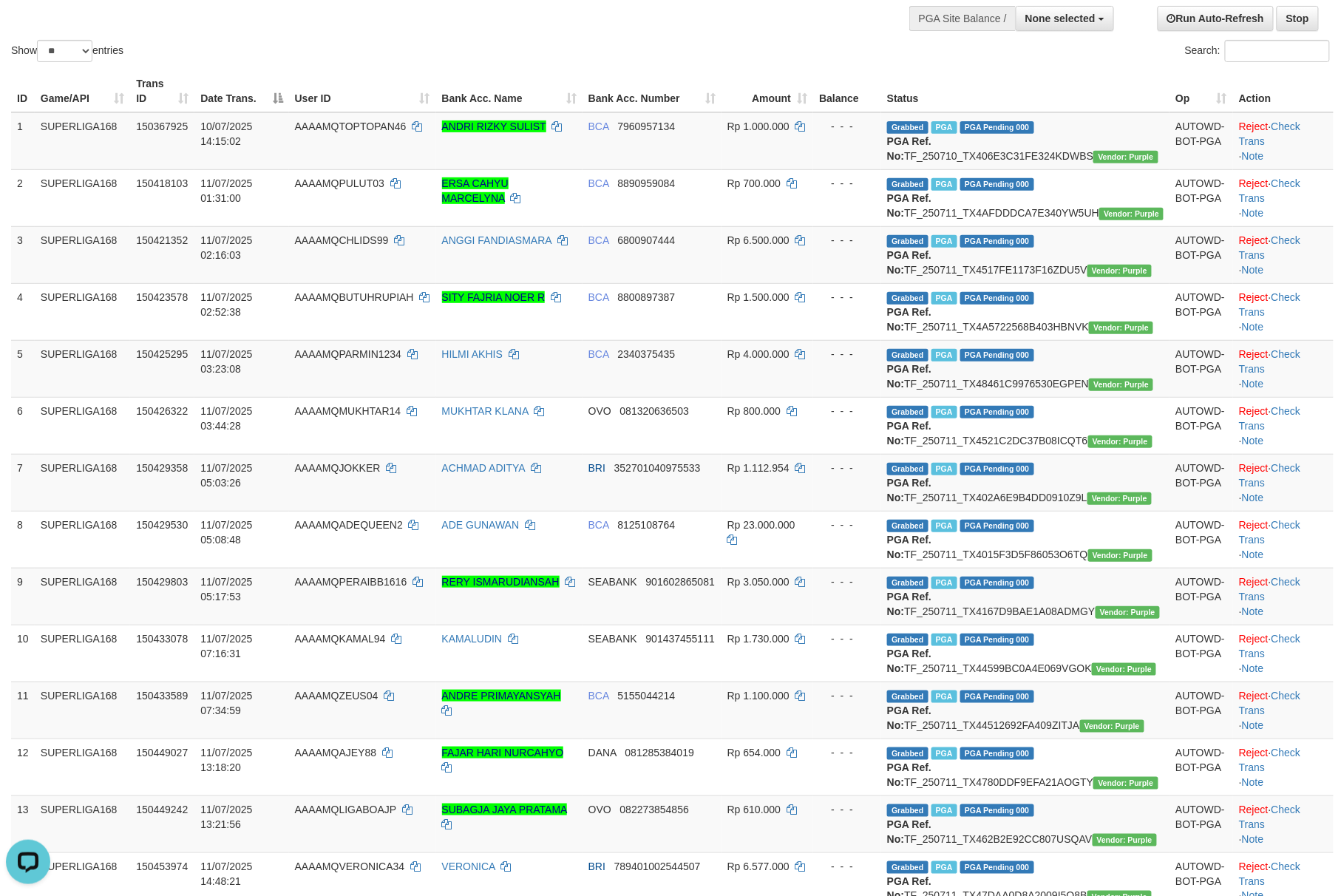 scroll, scrollTop: 0, scrollLeft: 0, axis: both 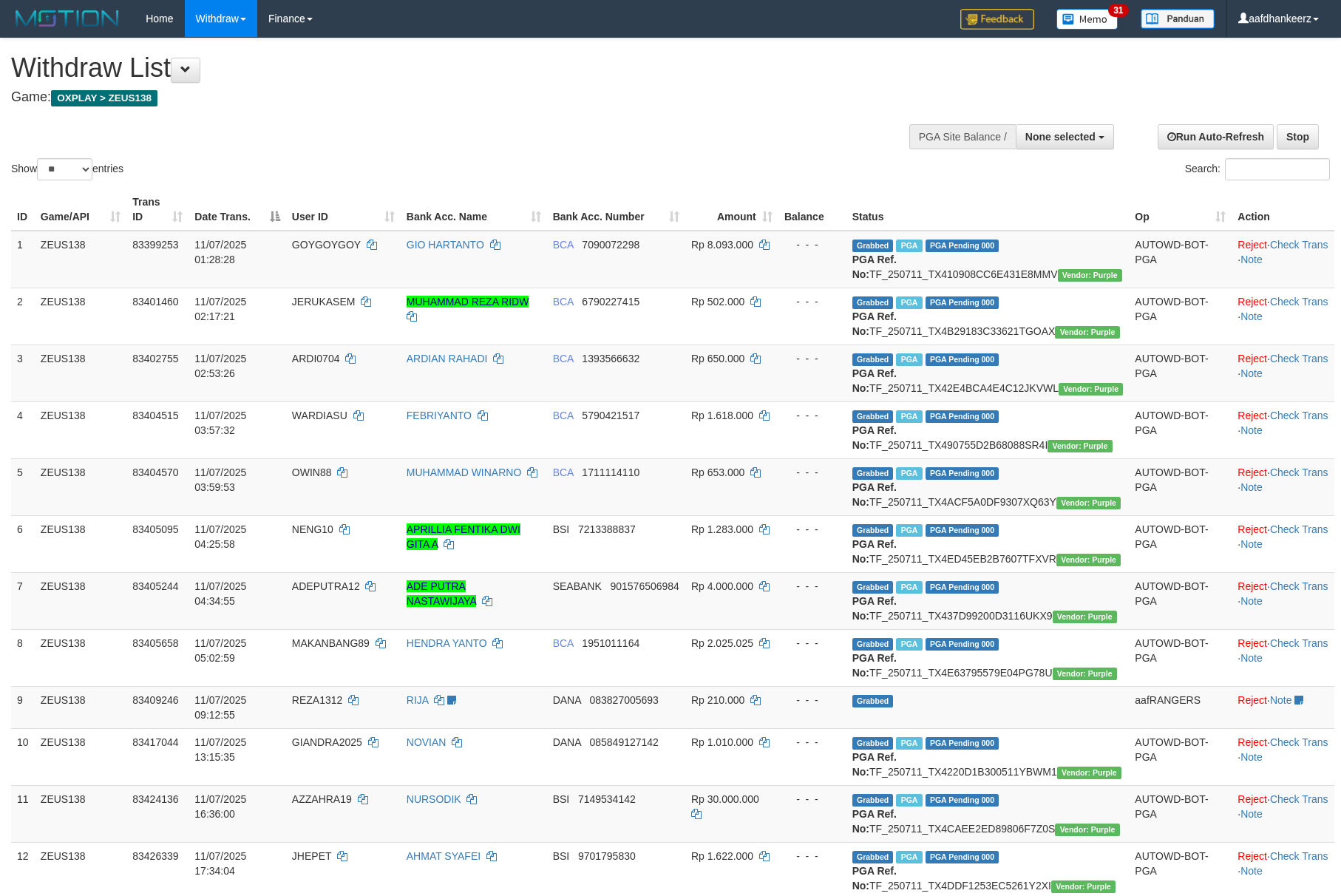 select 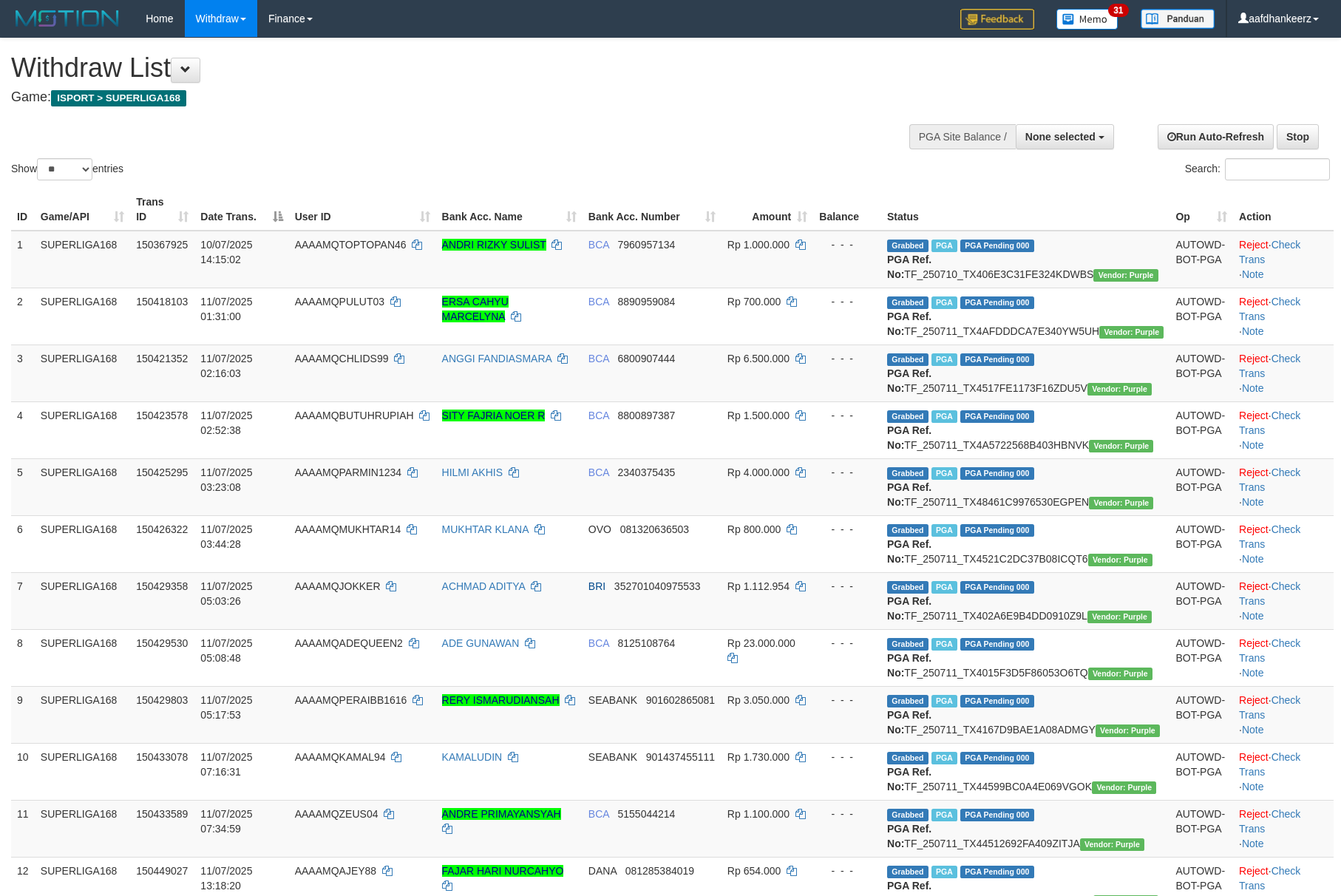 select 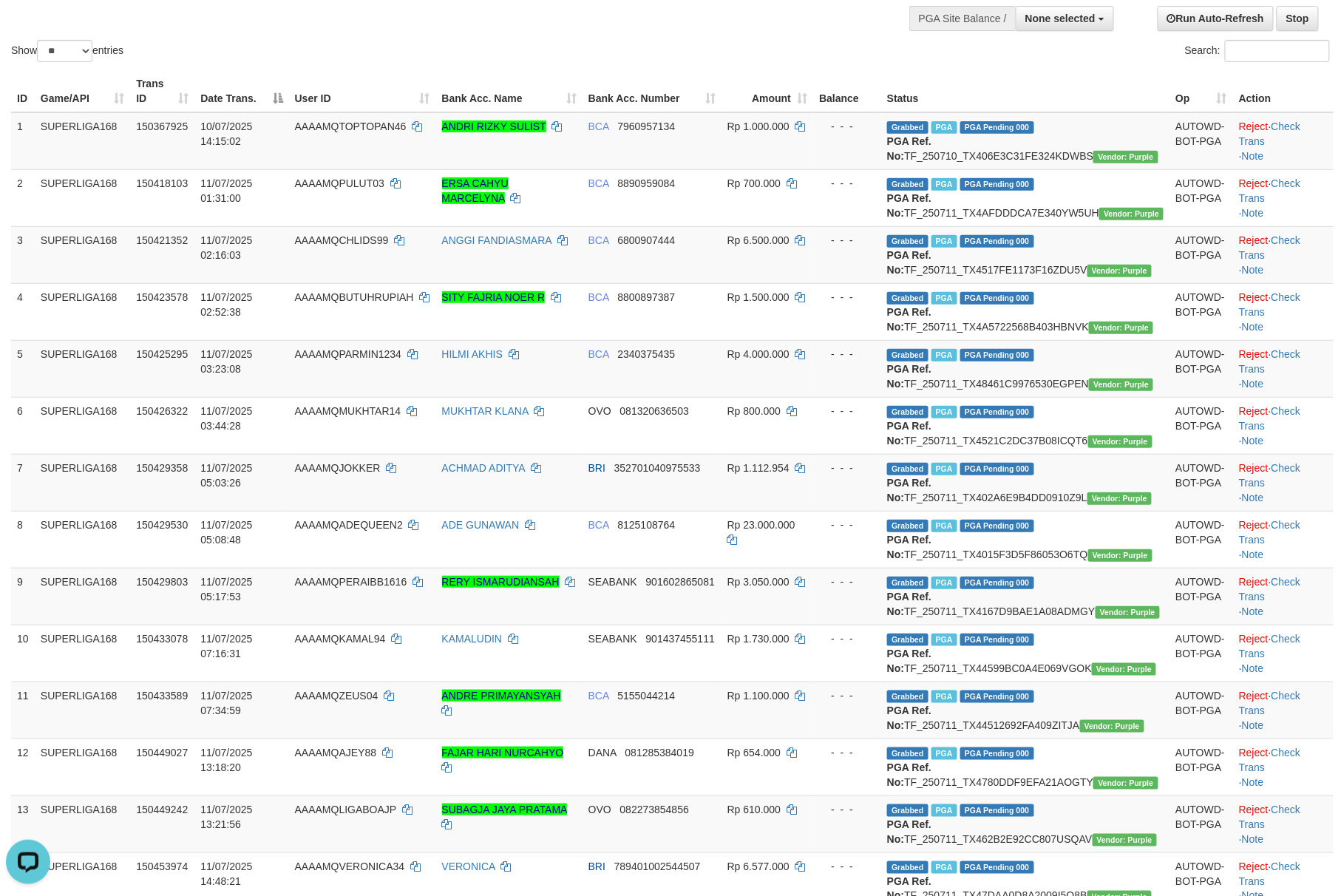 scroll, scrollTop: 0, scrollLeft: 0, axis: both 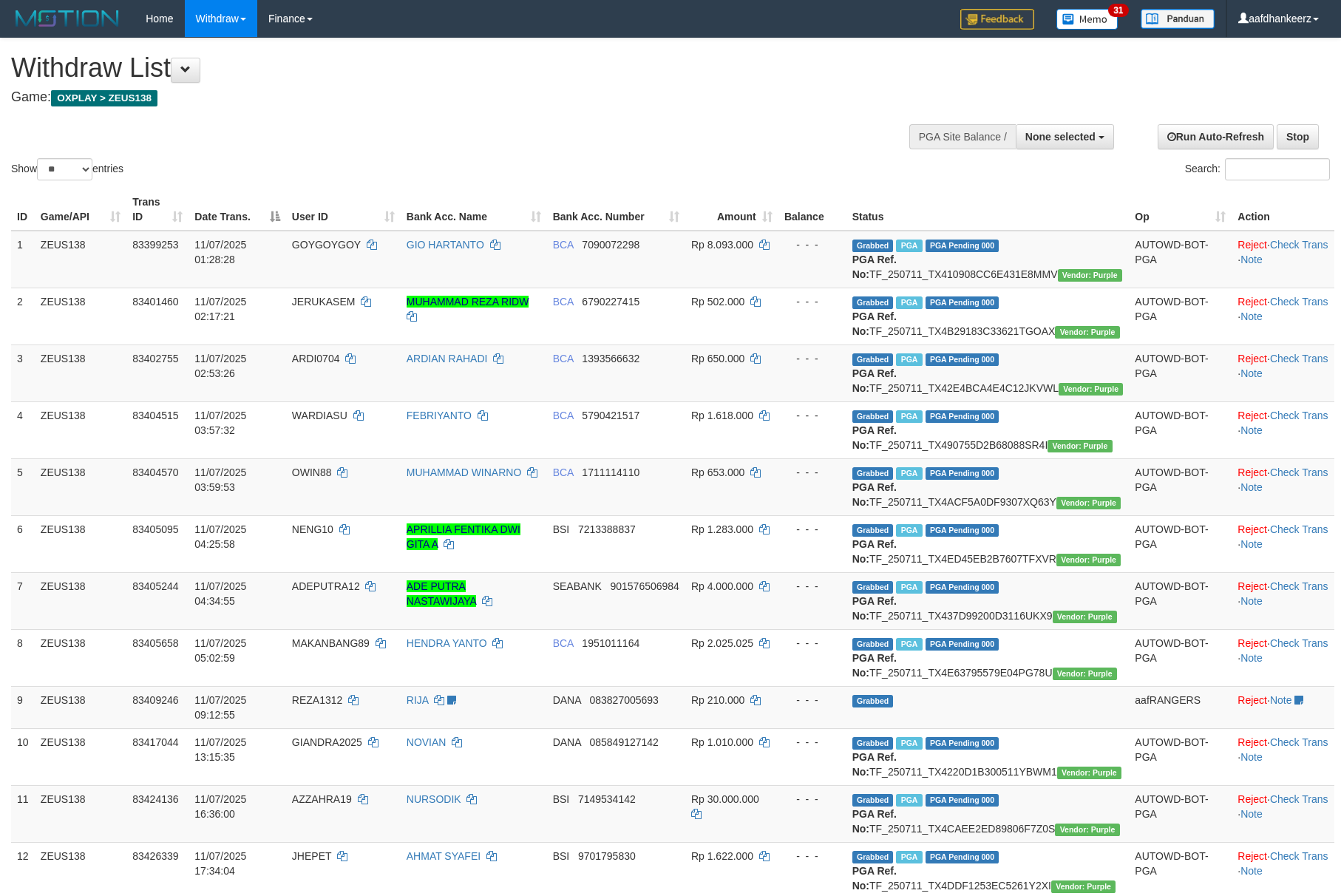 select 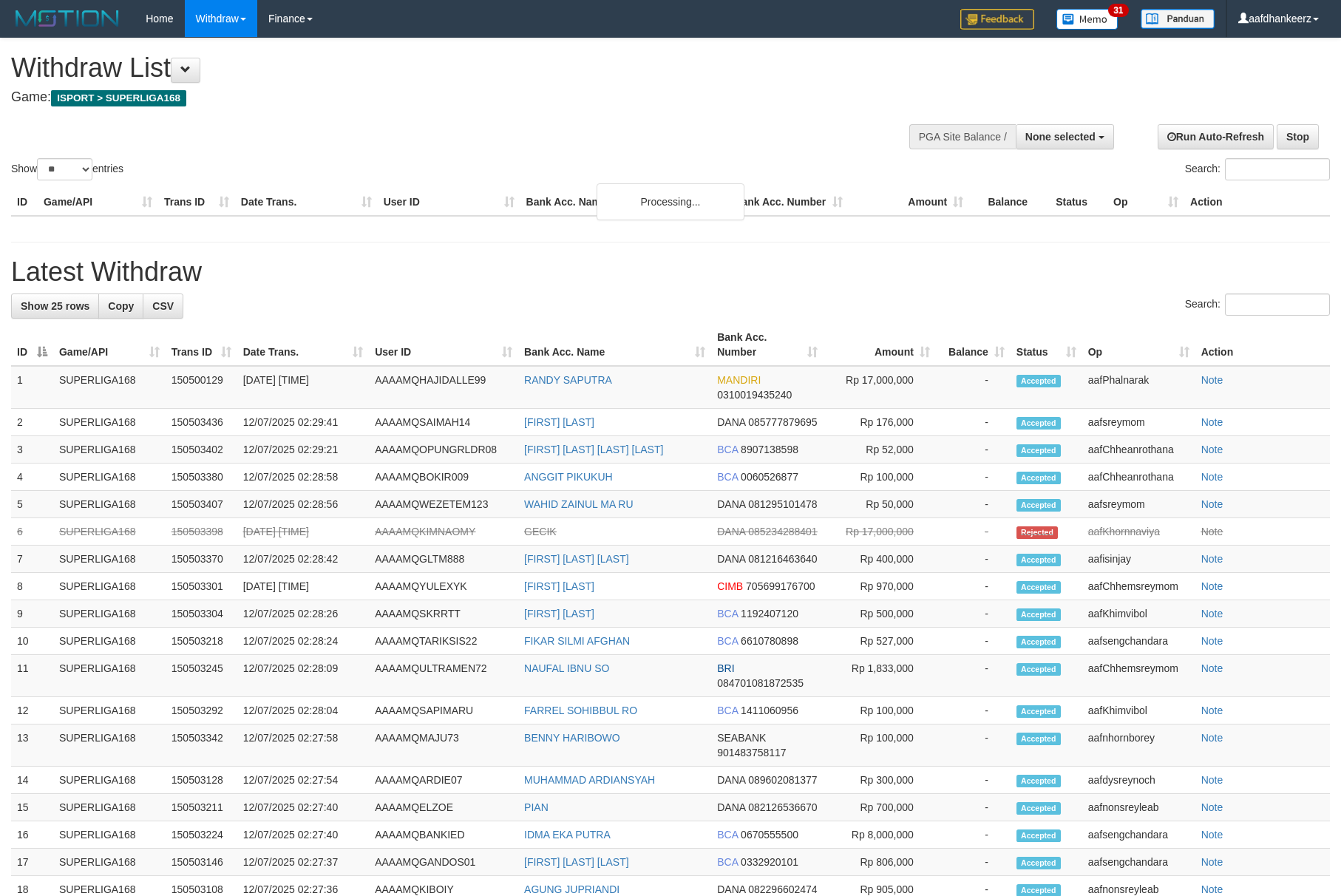 select 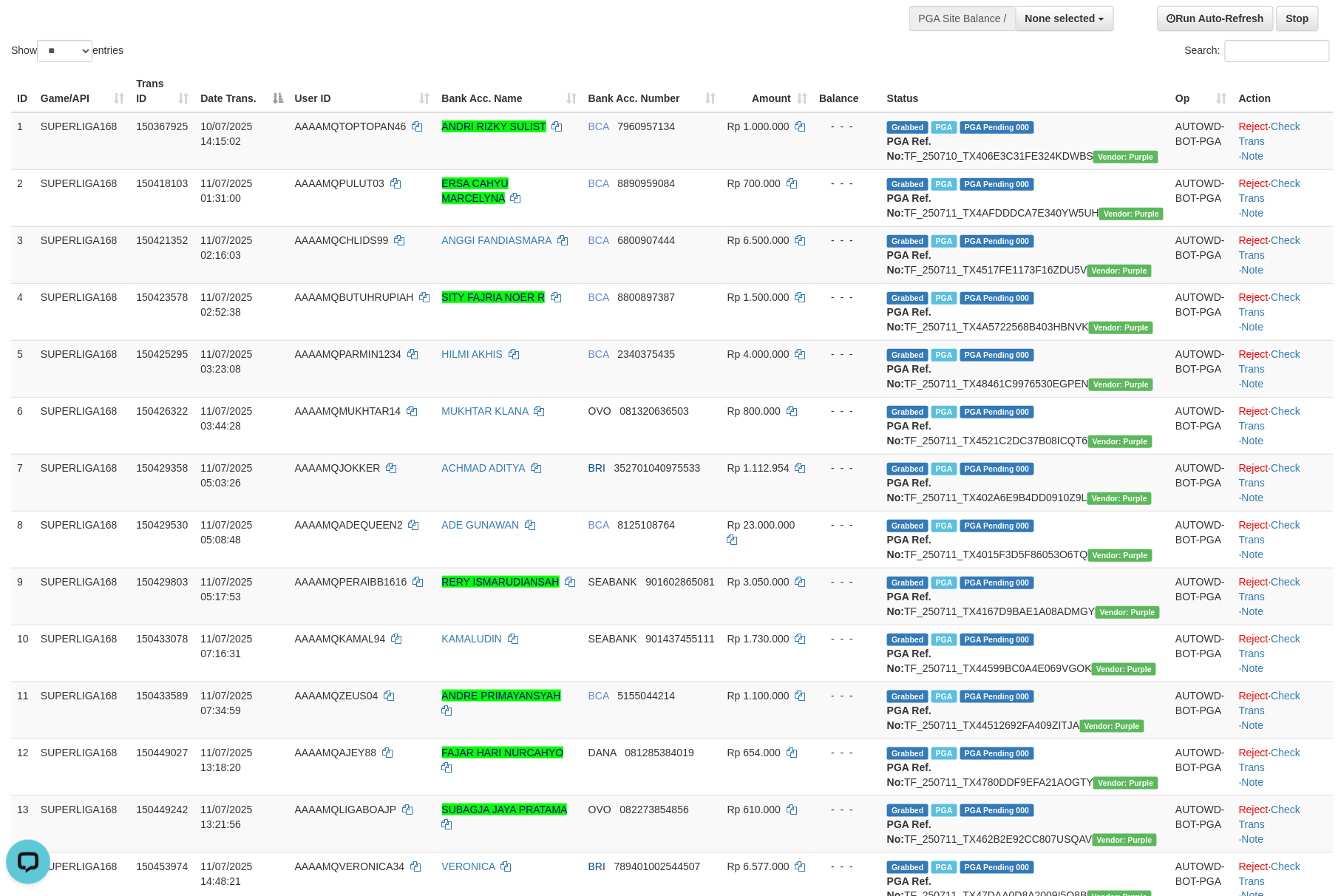 scroll, scrollTop: 0, scrollLeft: 0, axis: both 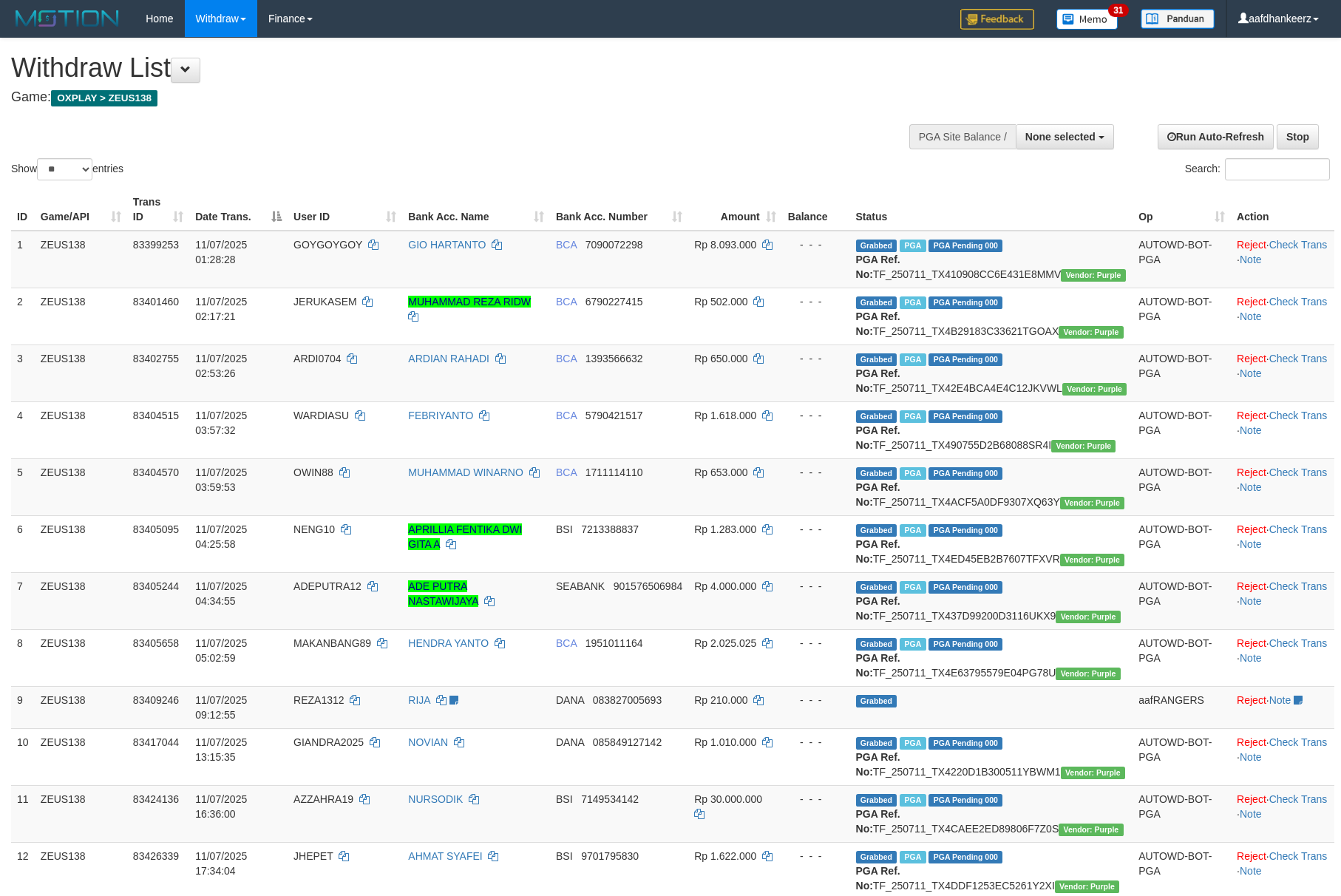 select 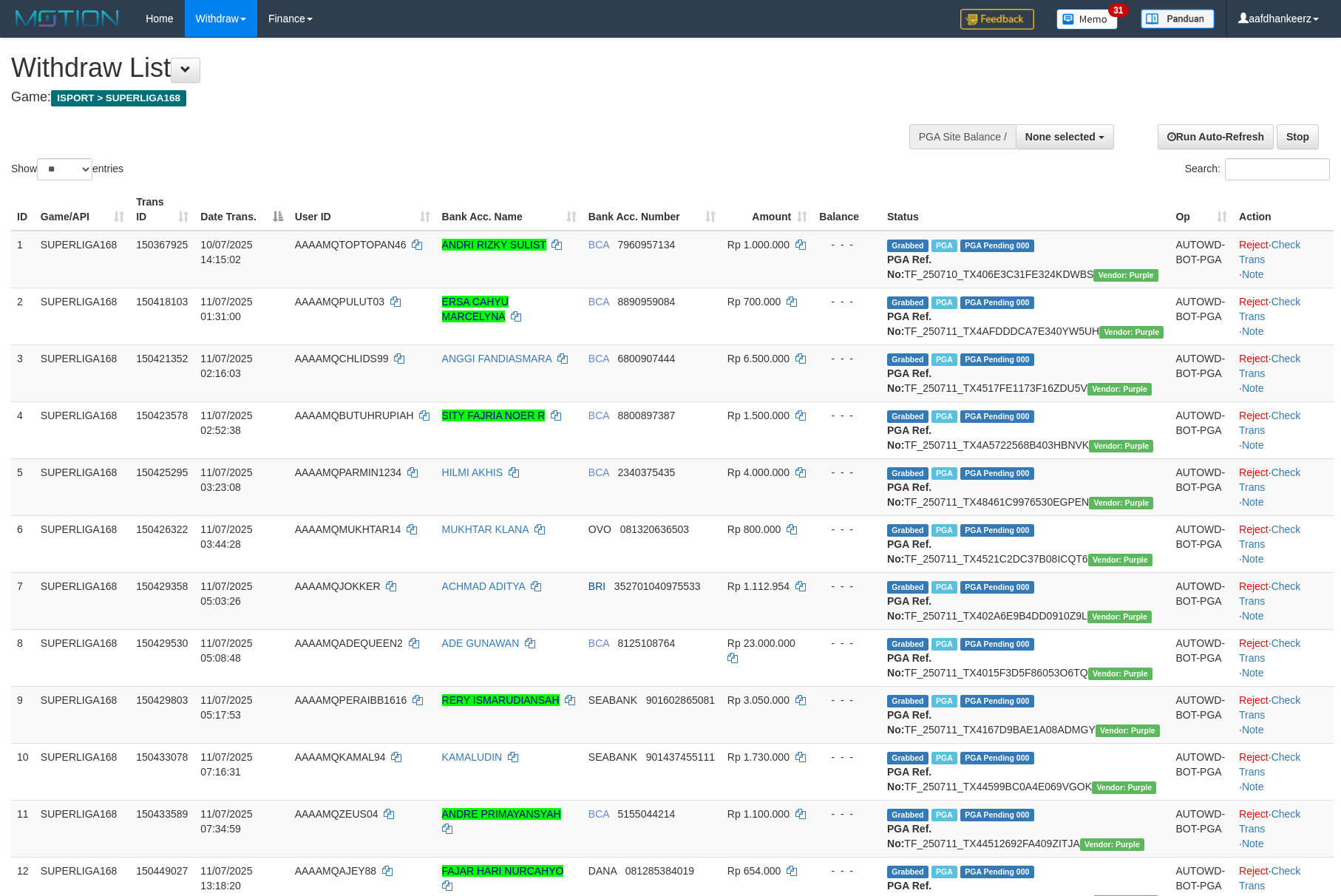 select 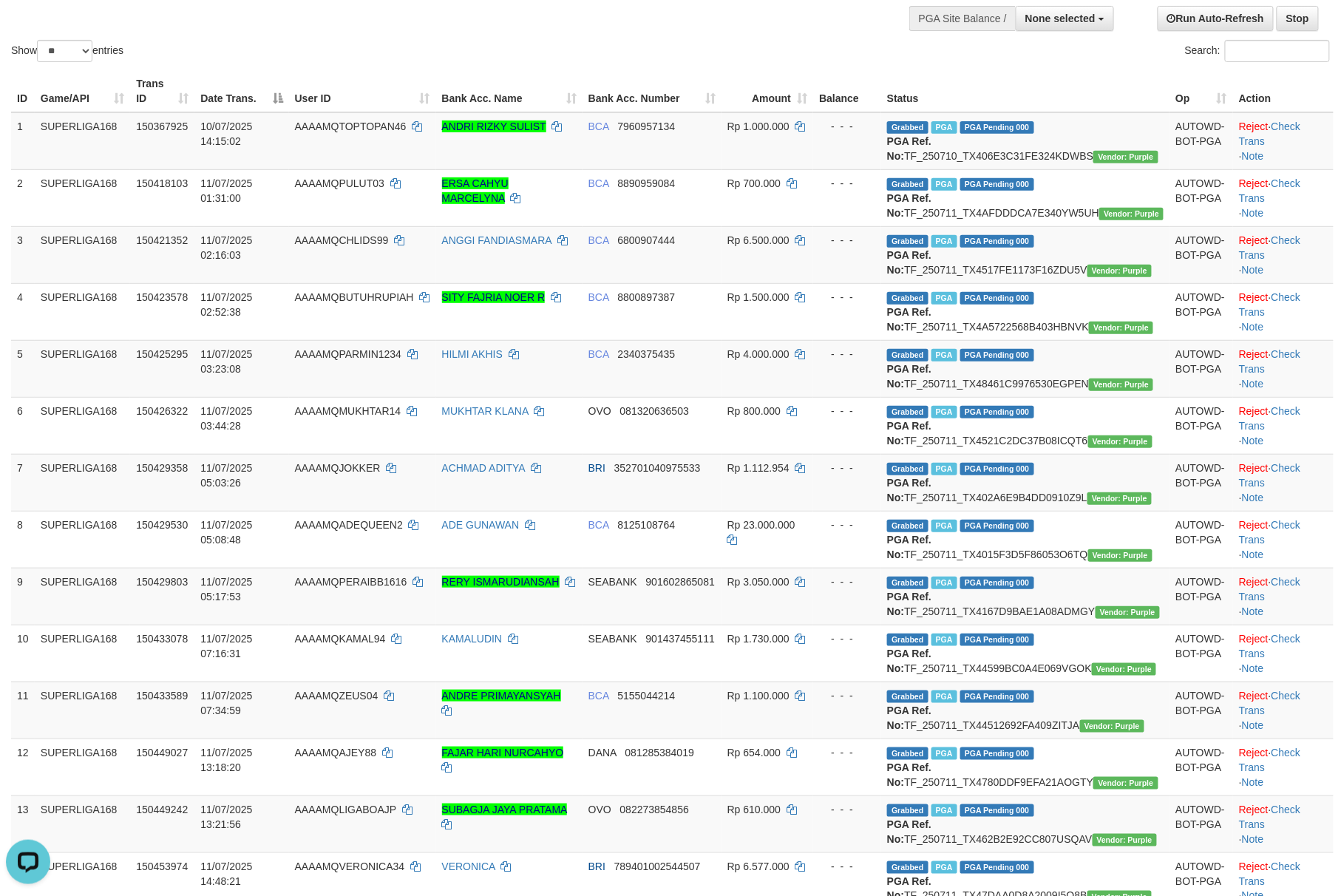 scroll, scrollTop: 0, scrollLeft: 0, axis: both 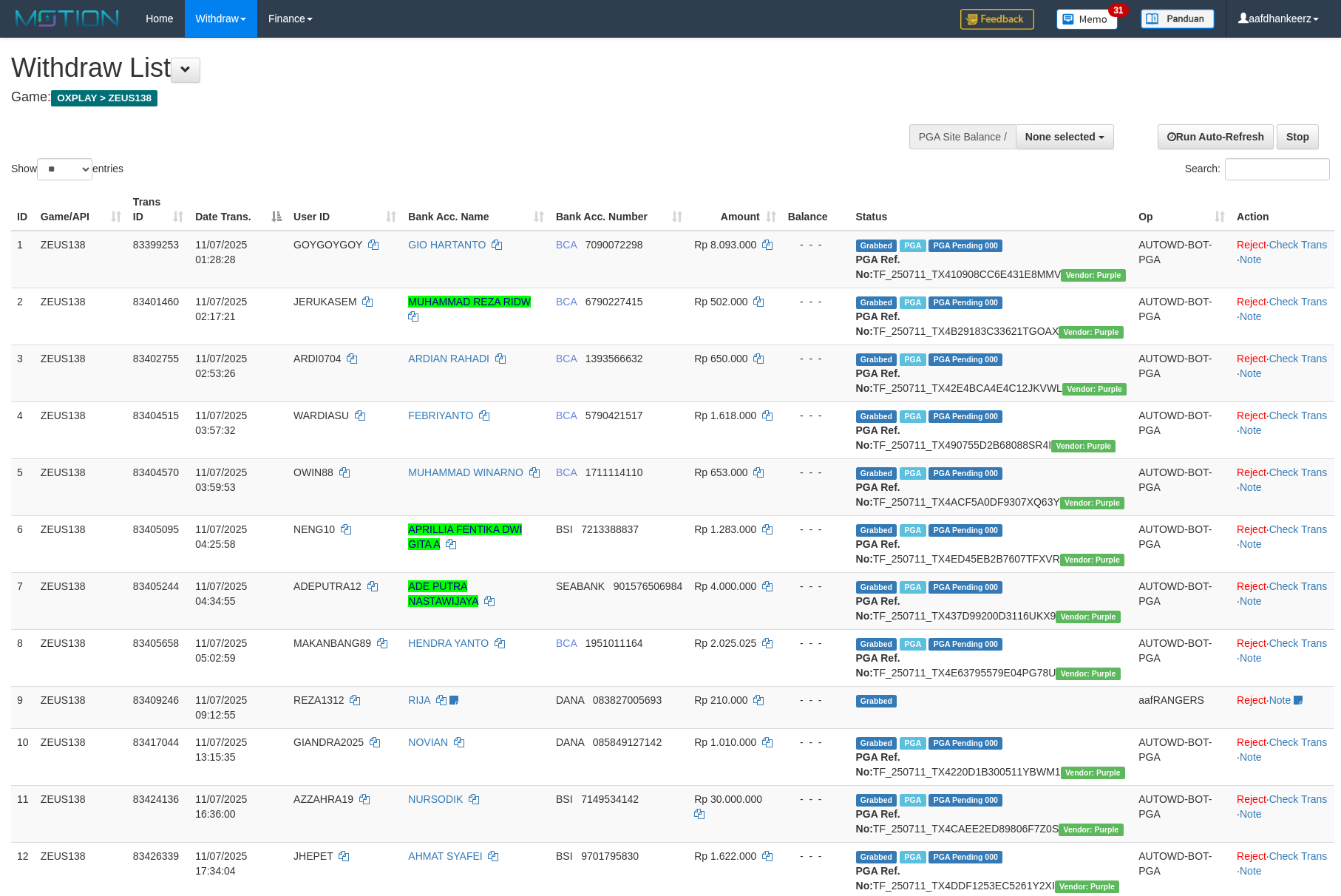 select 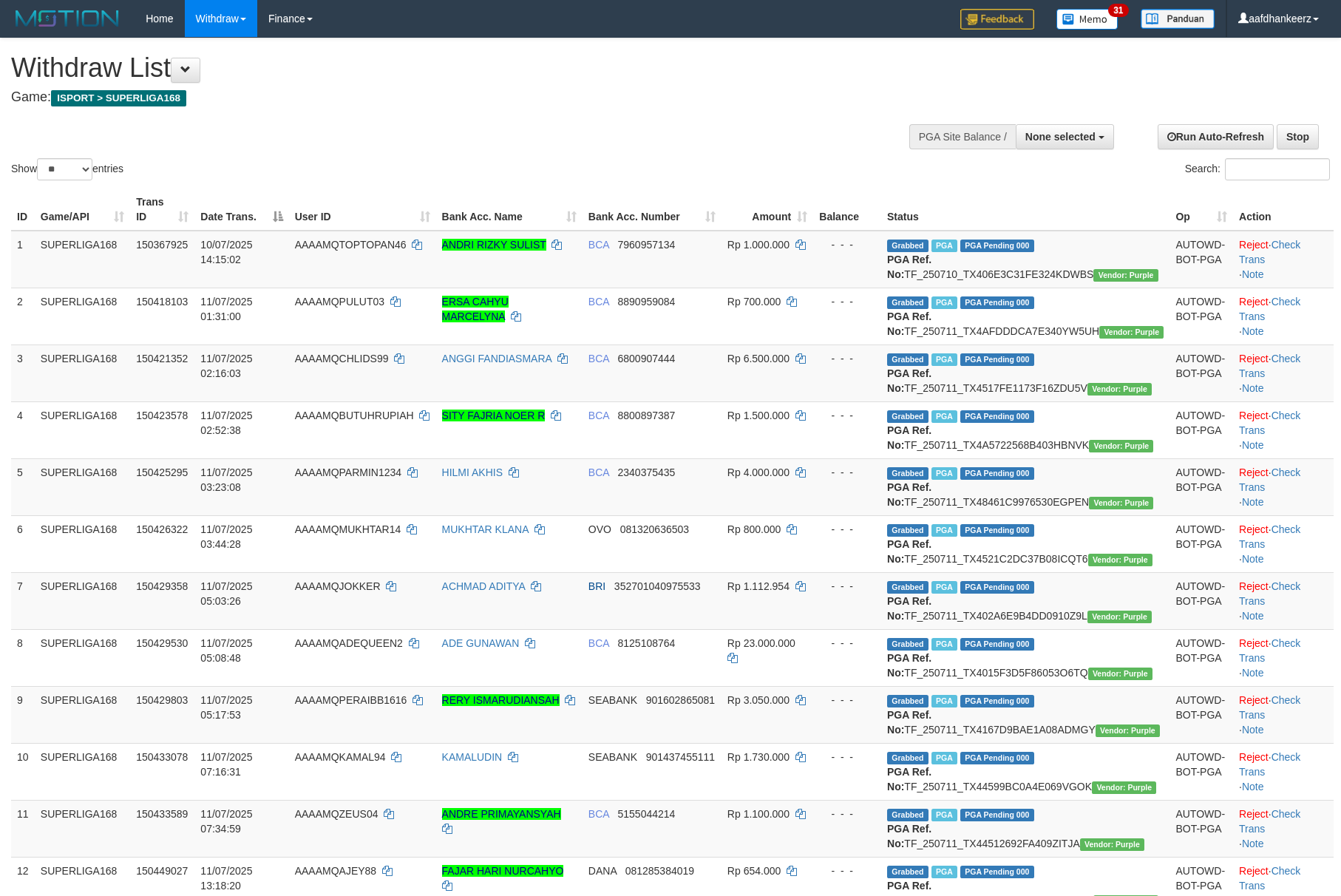 select 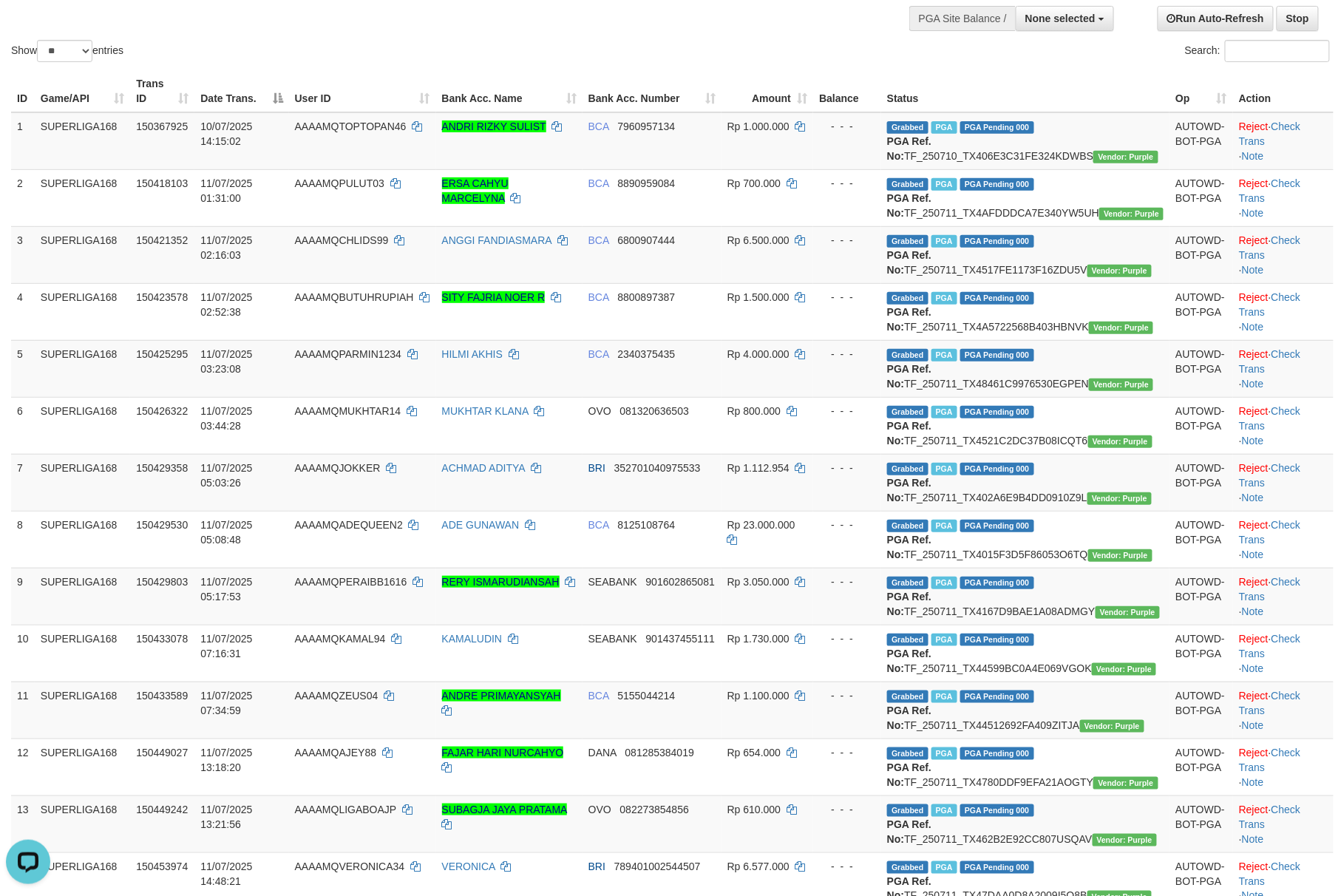 scroll, scrollTop: 0, scrollLeft: 0, axis: both 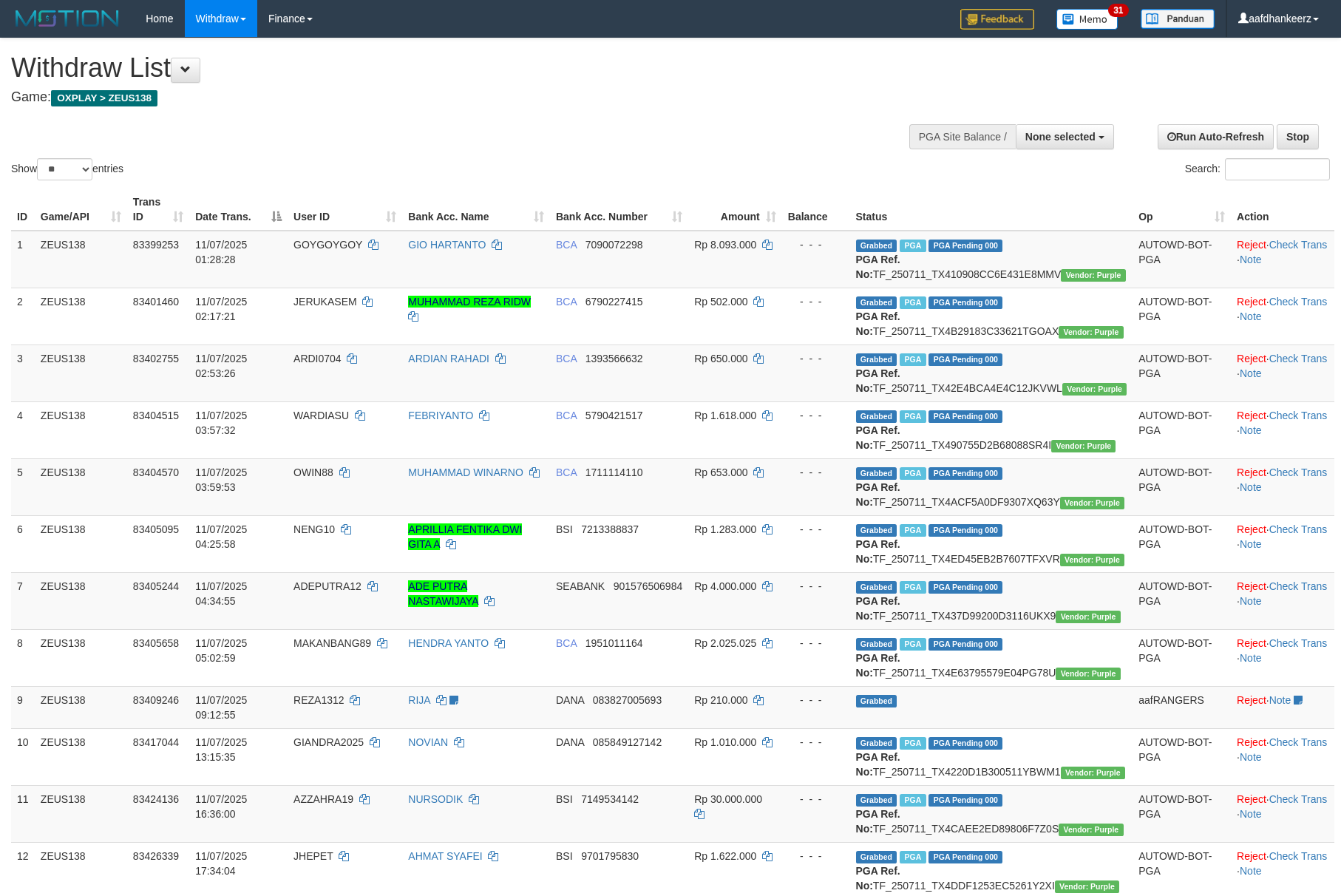 select 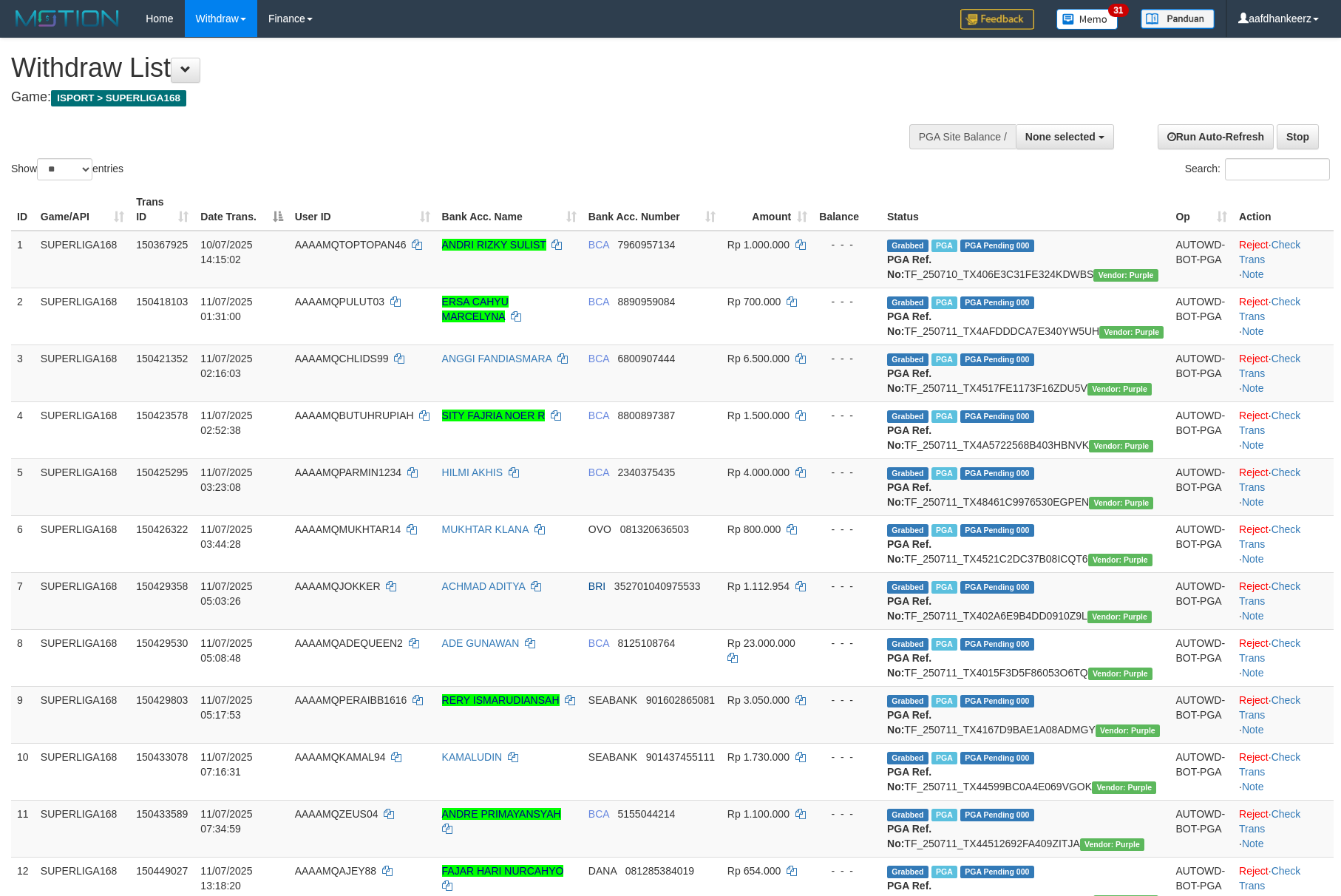 select 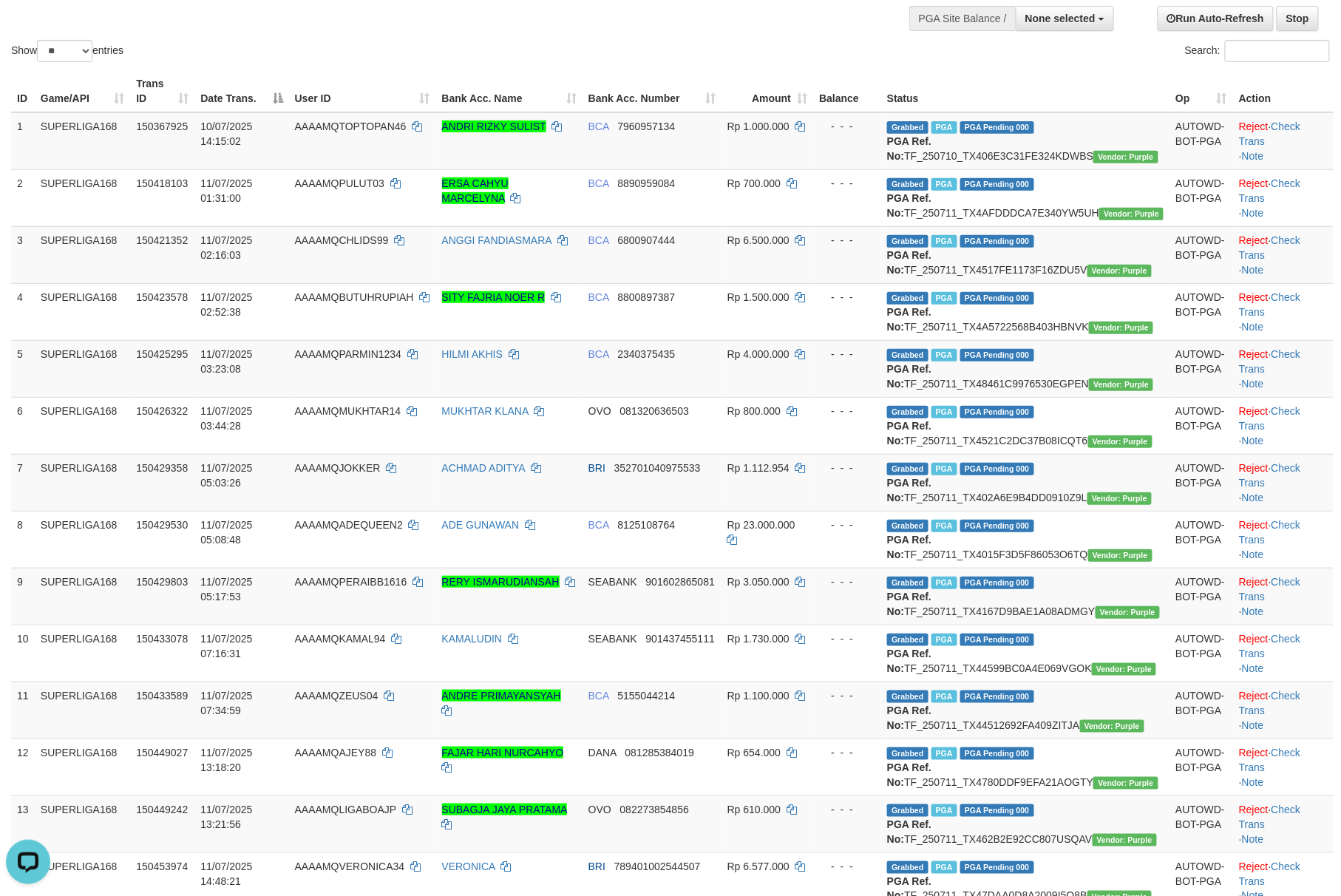 scroll, scrollTop: 0, scrollLeft: 0, axis: both 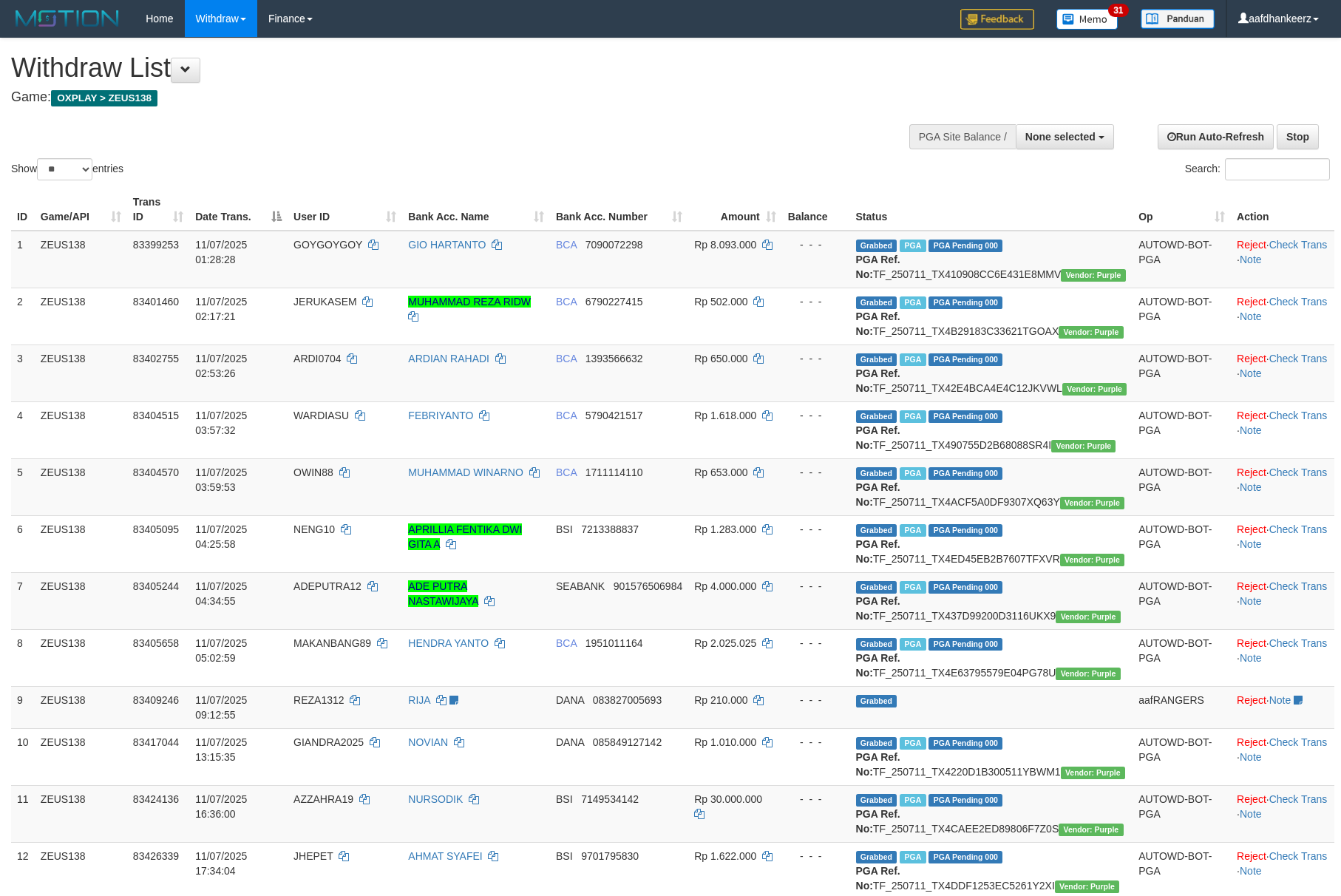 select 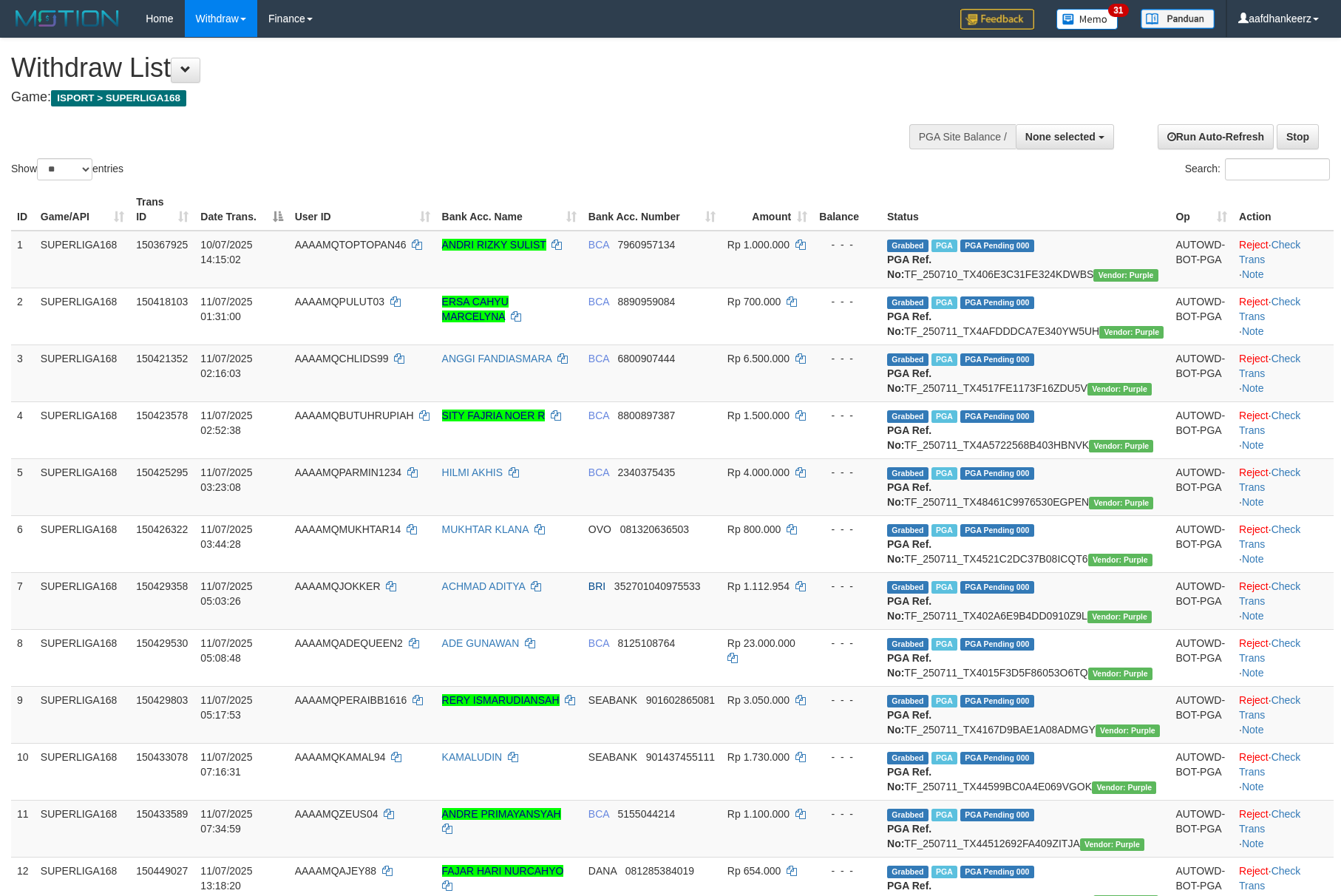 select 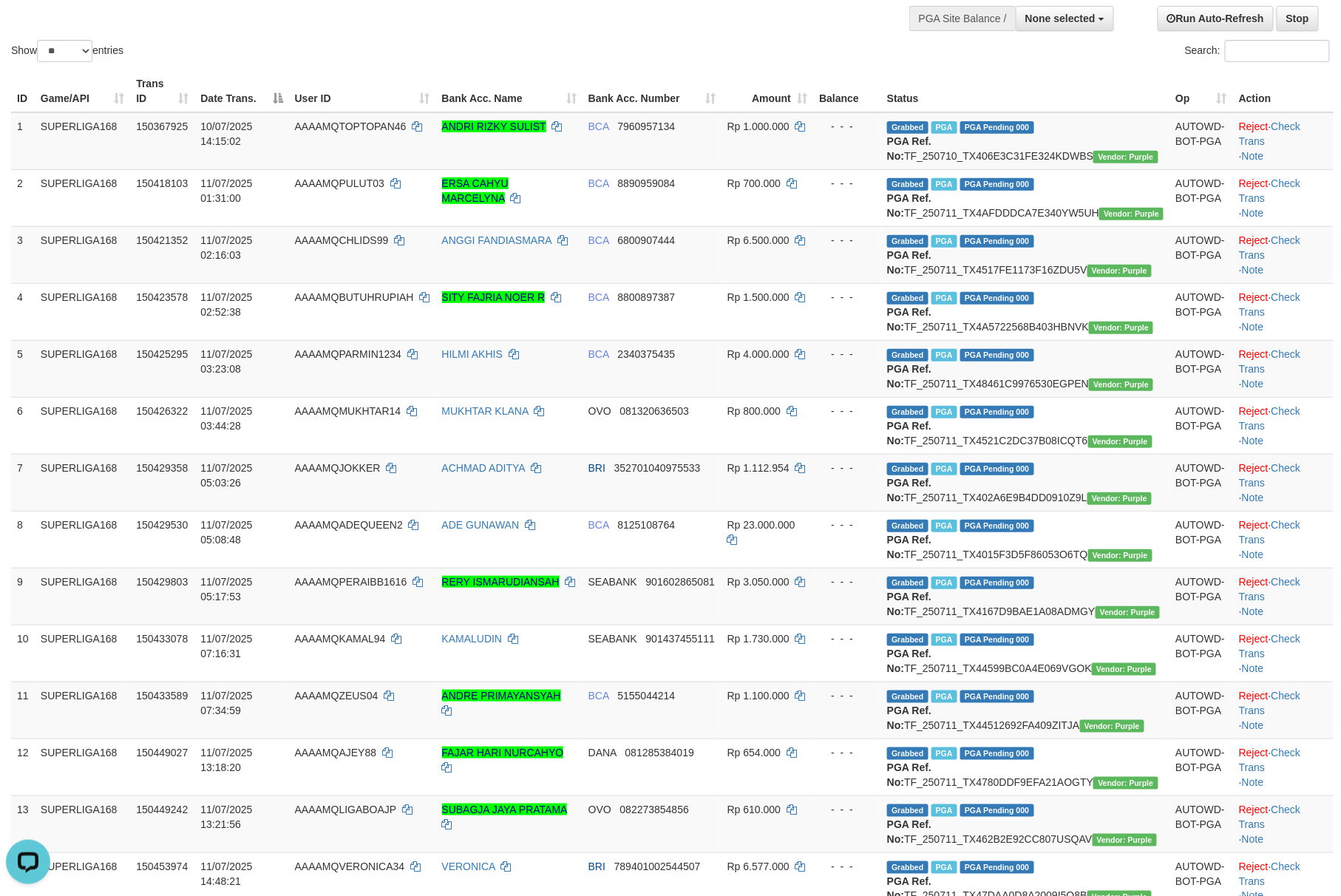 scroll, scrollTop: 0, scrollLeft: 0, axis: both 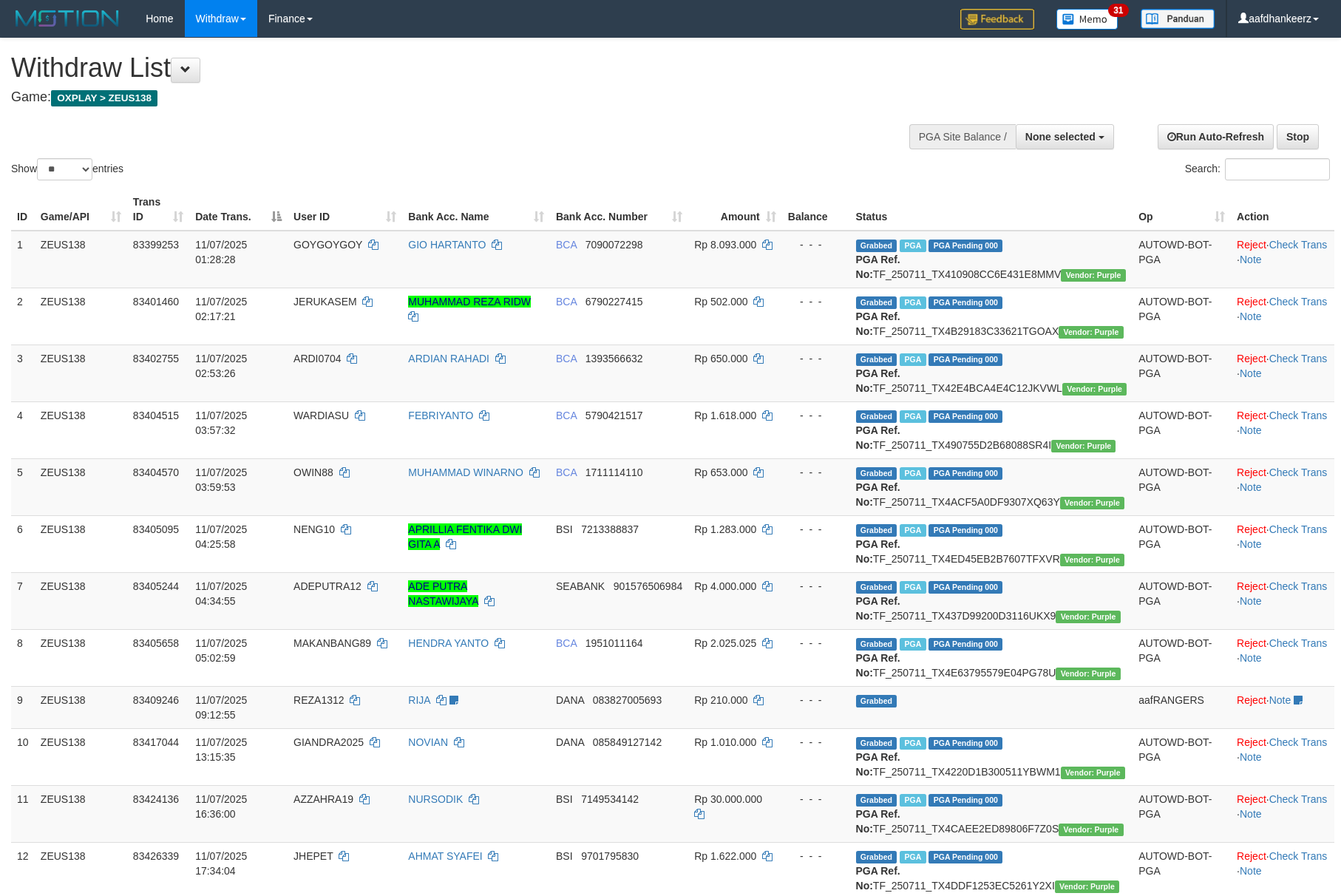 select 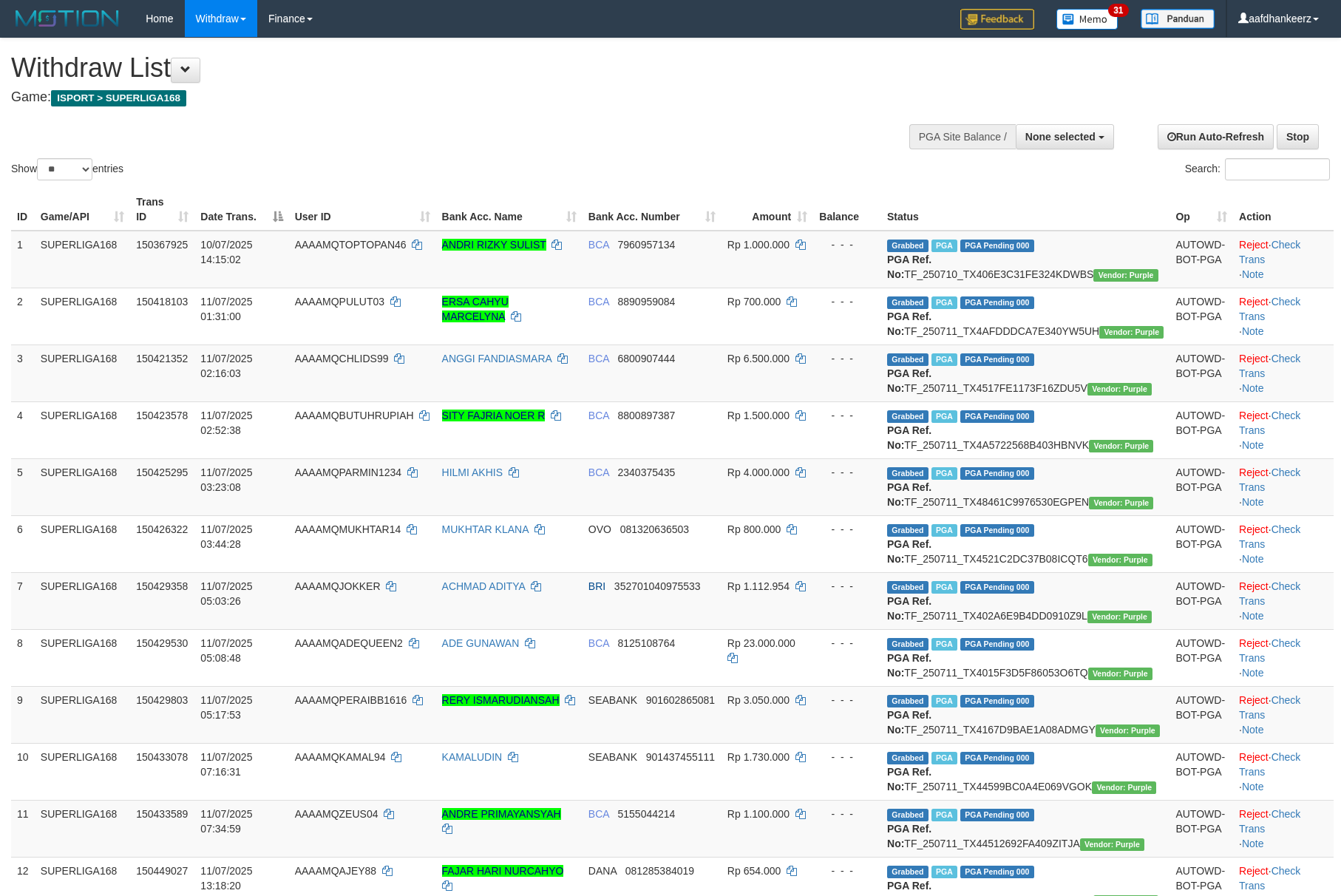 select 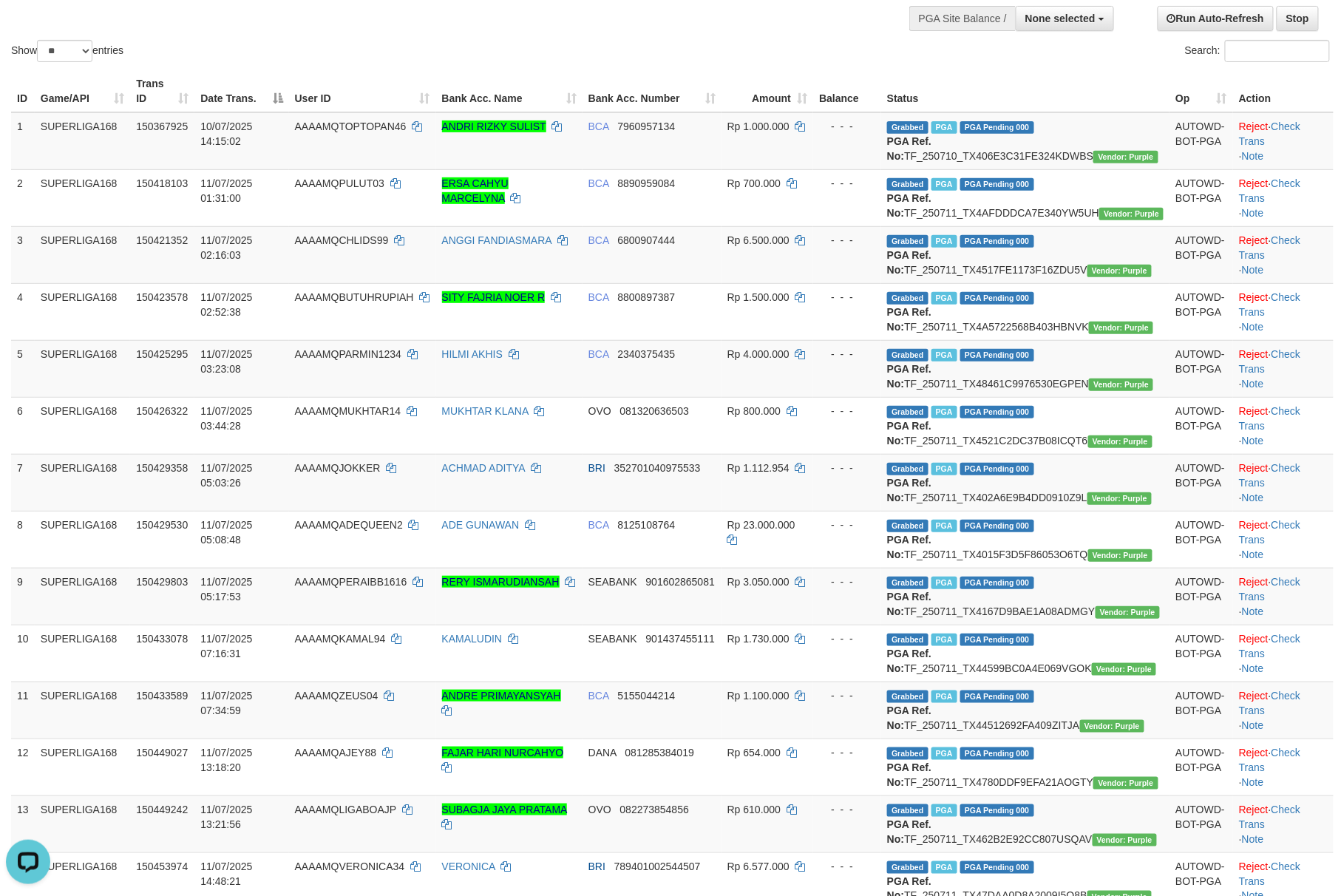 scroll, scrollTop: 0, scrollLeft: 0, axis: both 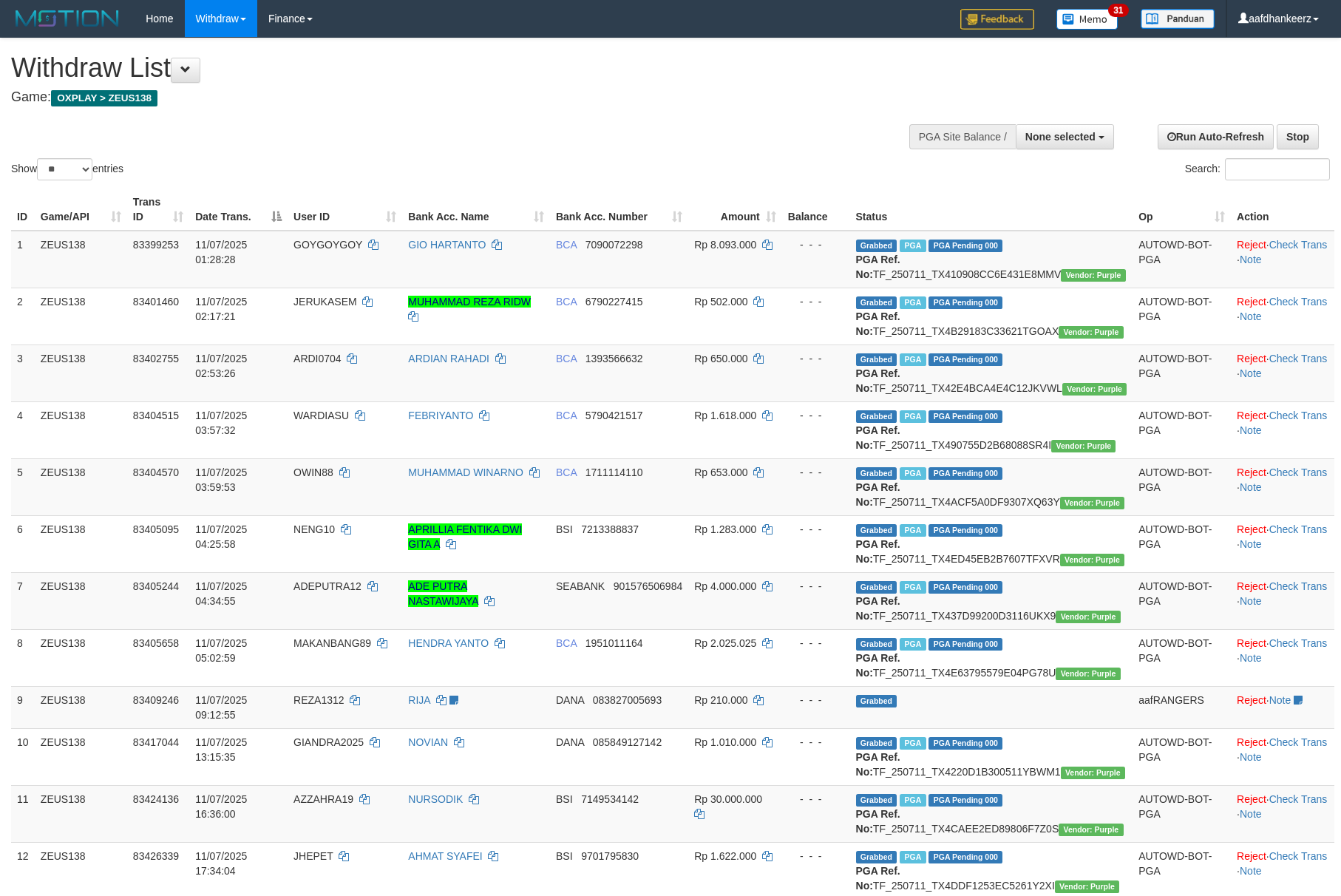 select 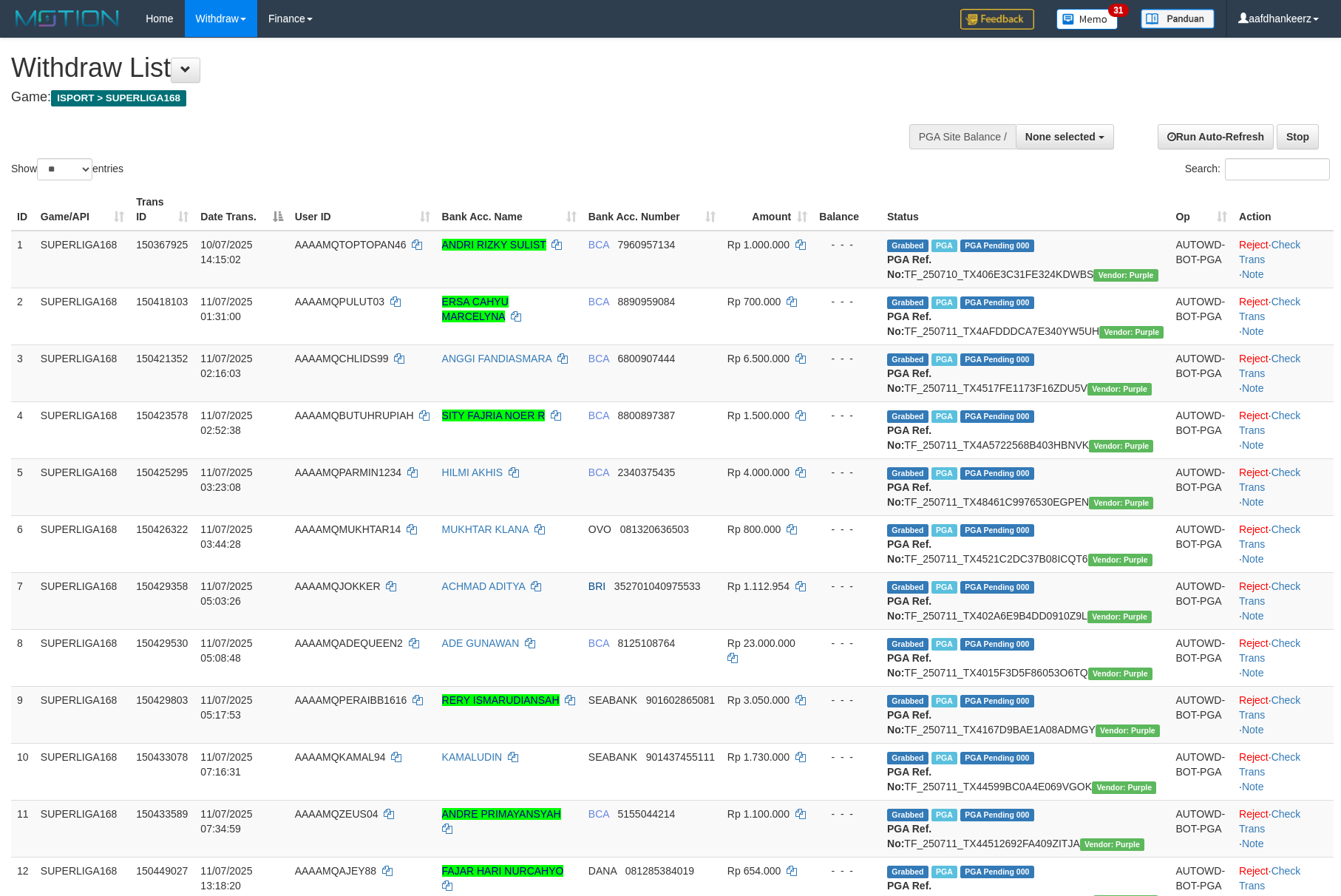 select 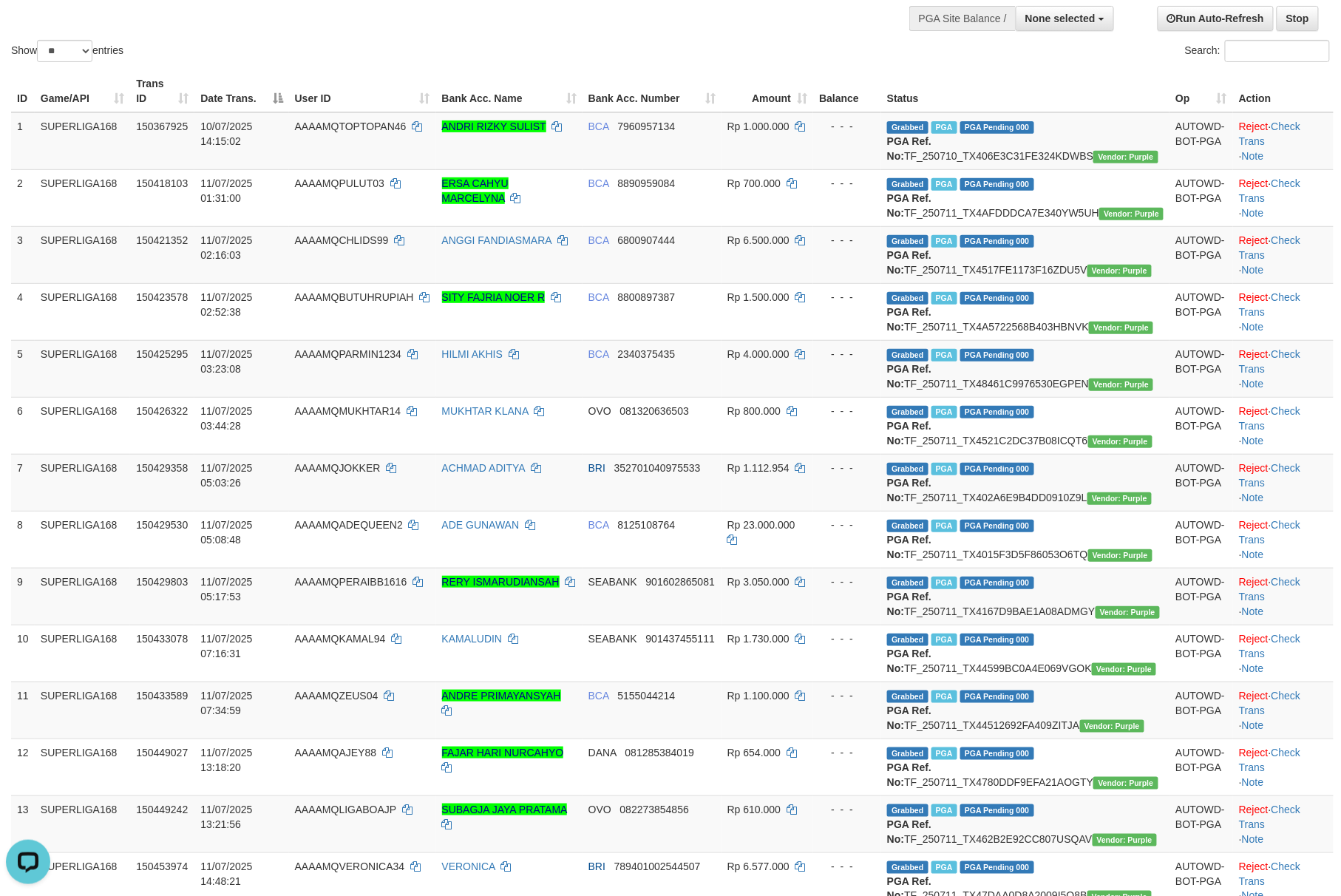 scroll, scrollTop: 0, scrollLeft: 0, axis: both 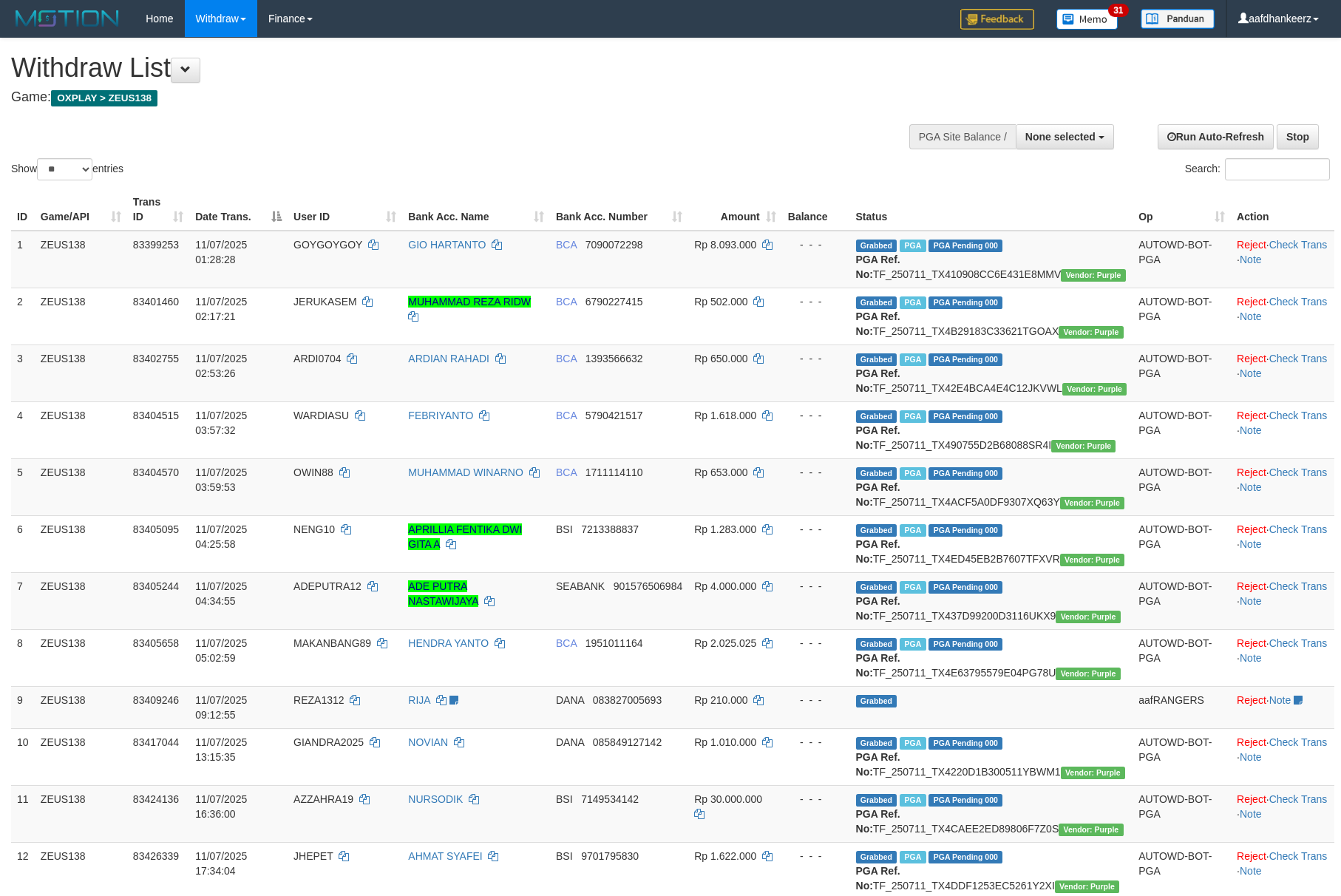 select 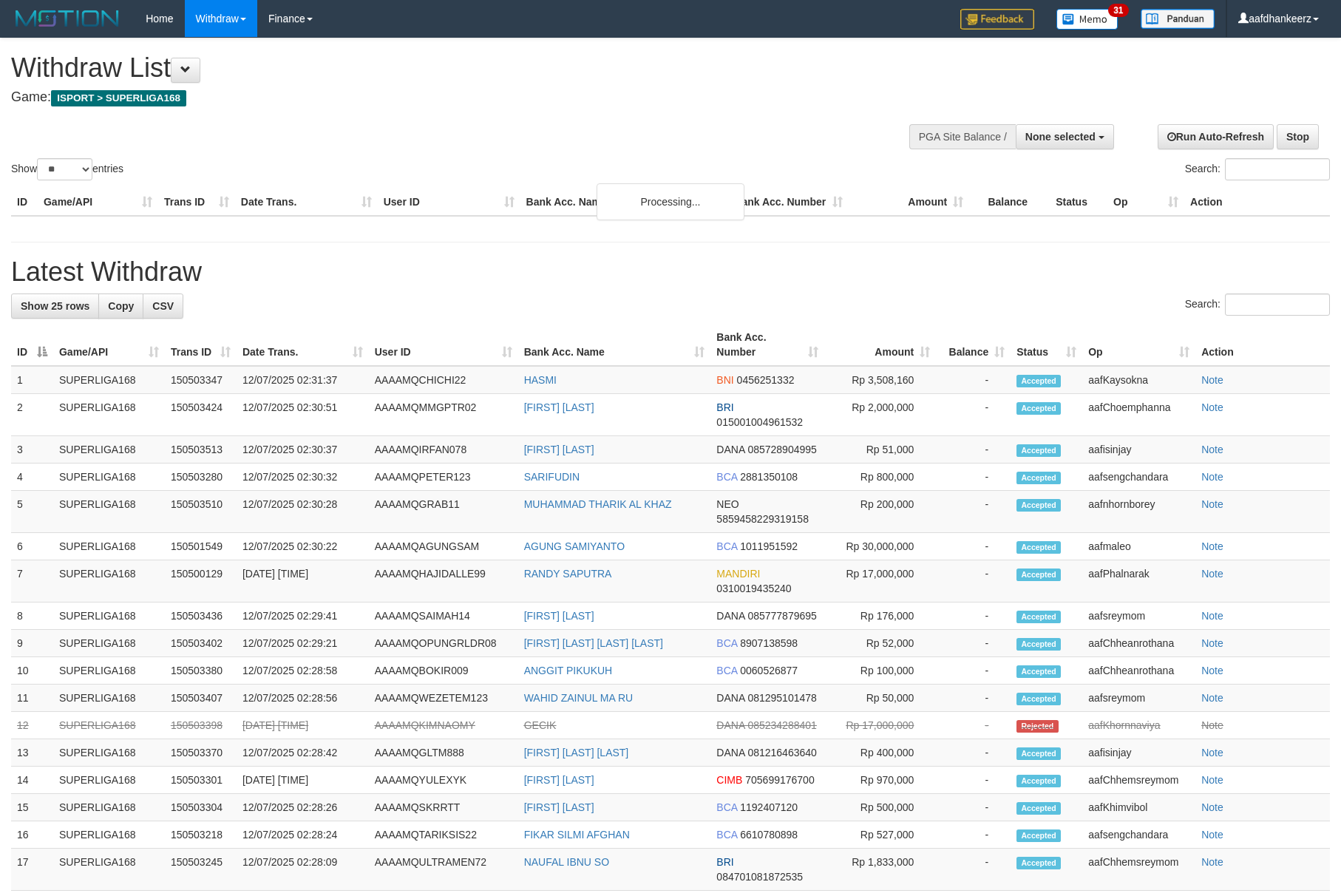 select 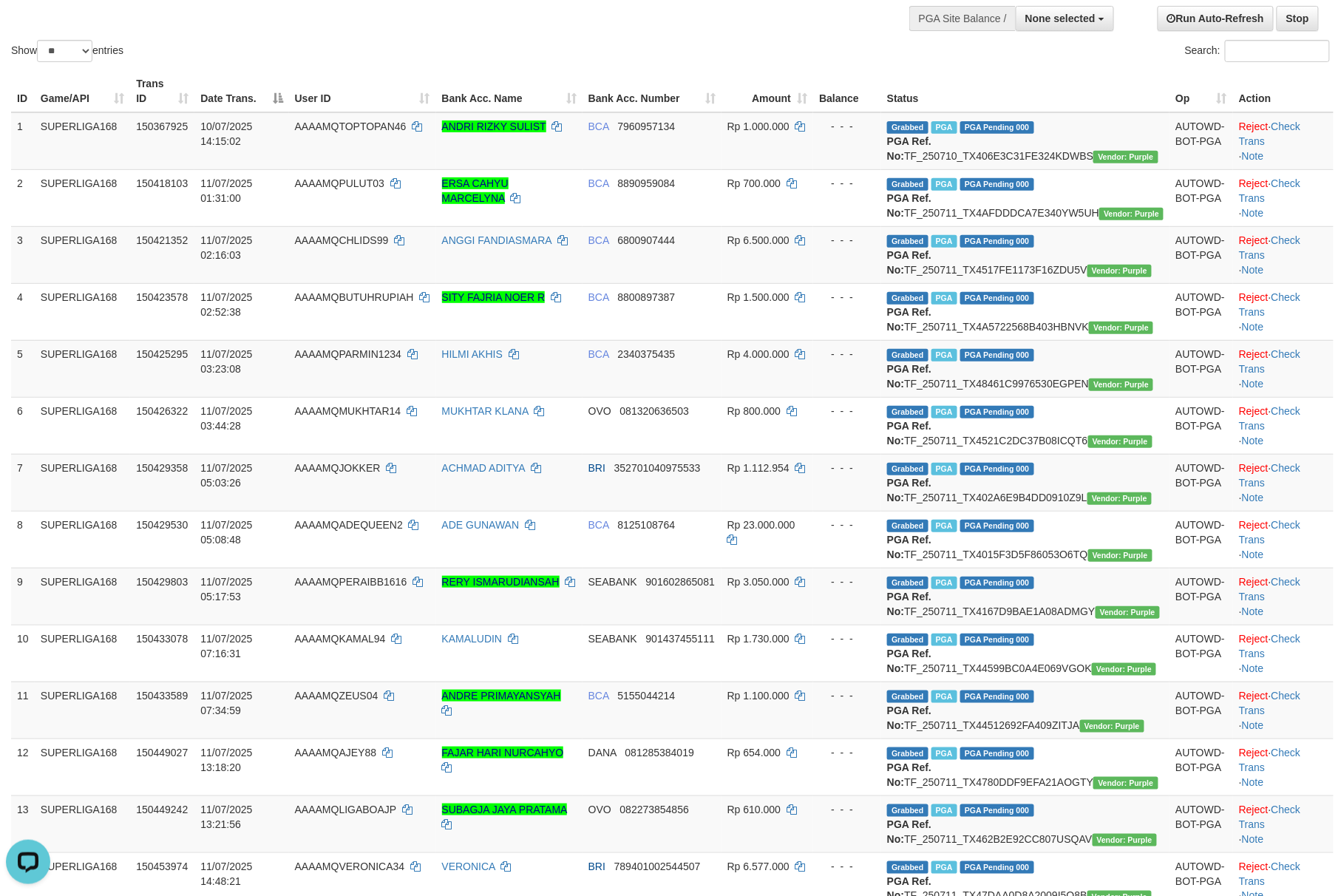 scroll, scrollTop: 0, scrollLeft: 0, axis: both 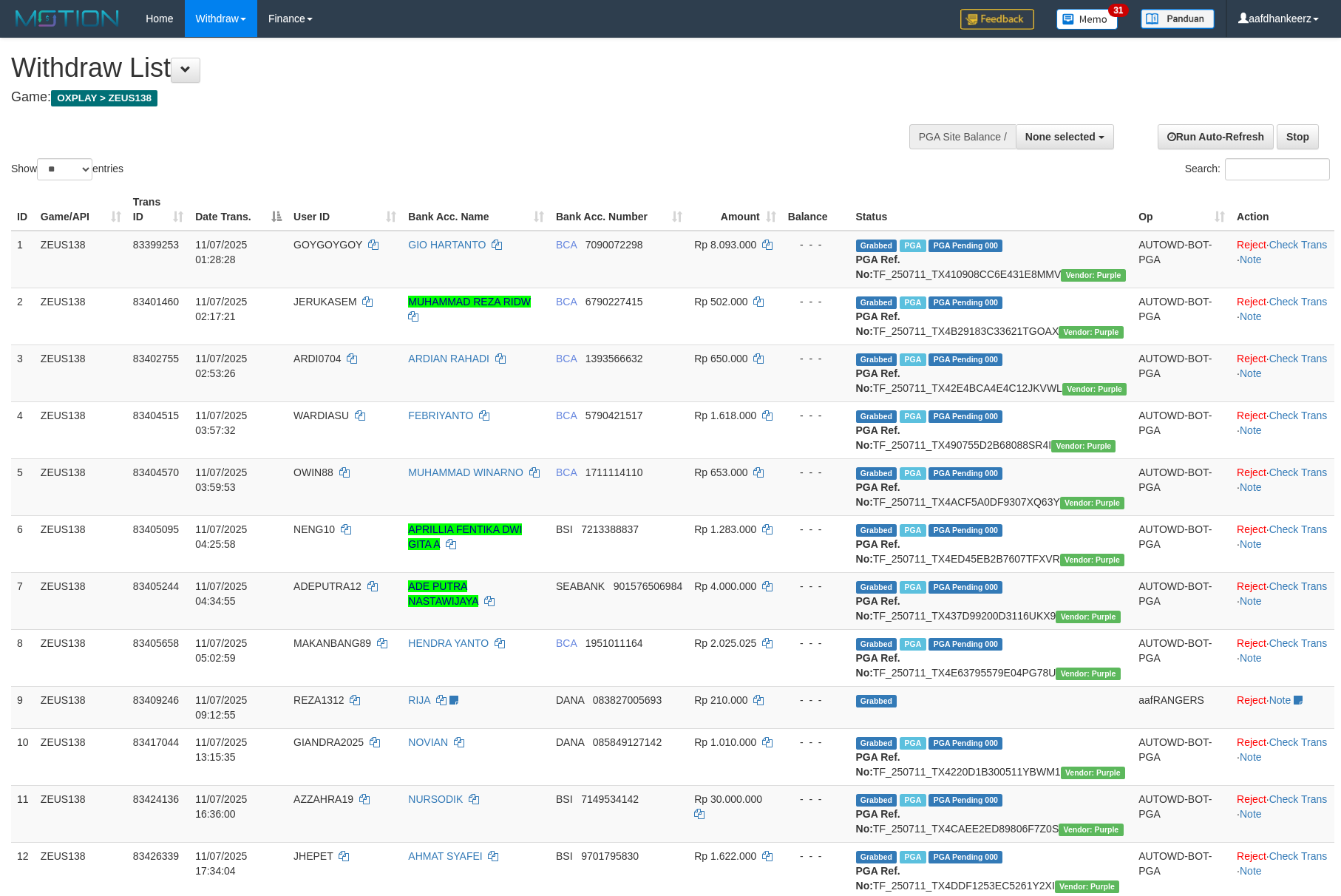 select 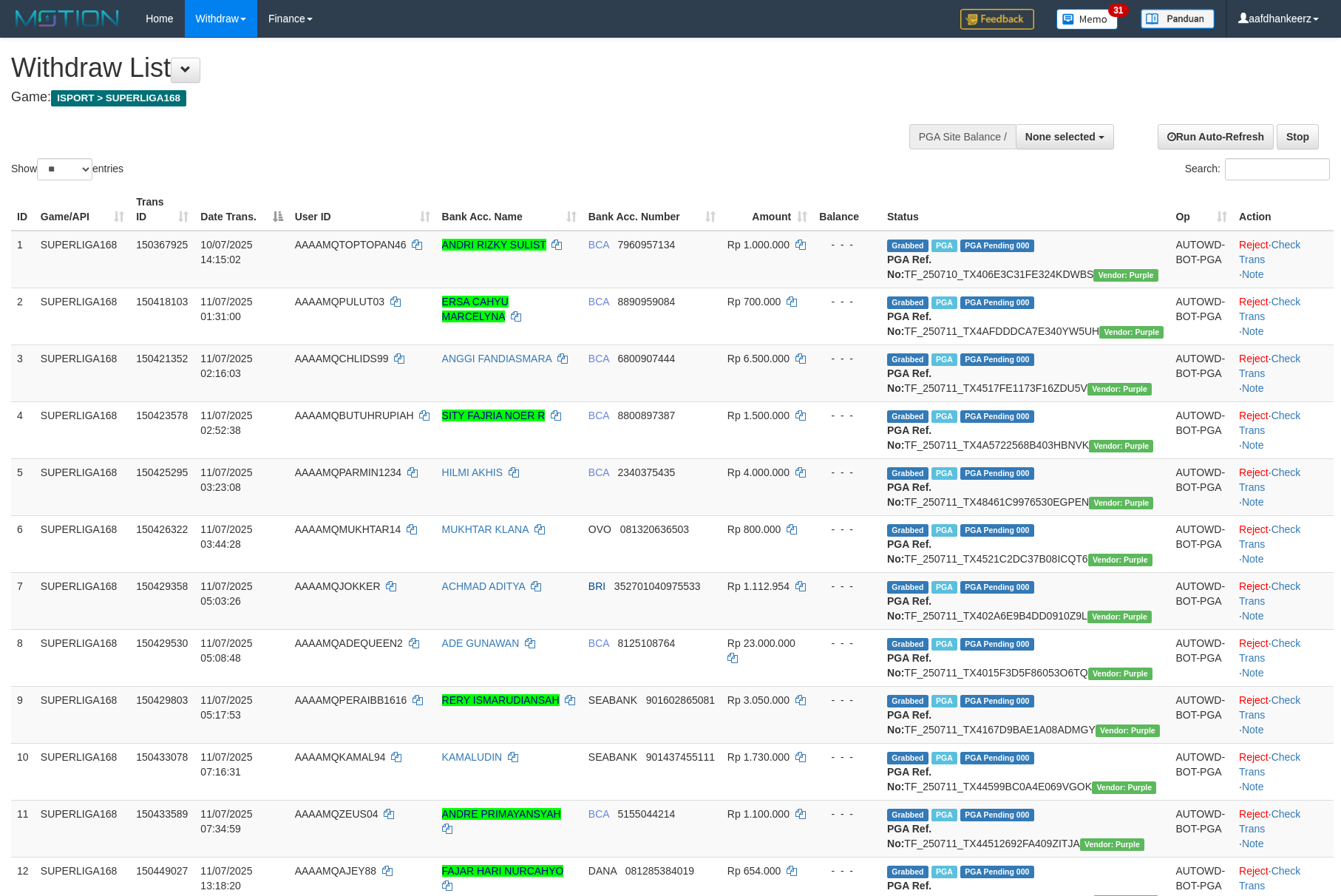 select 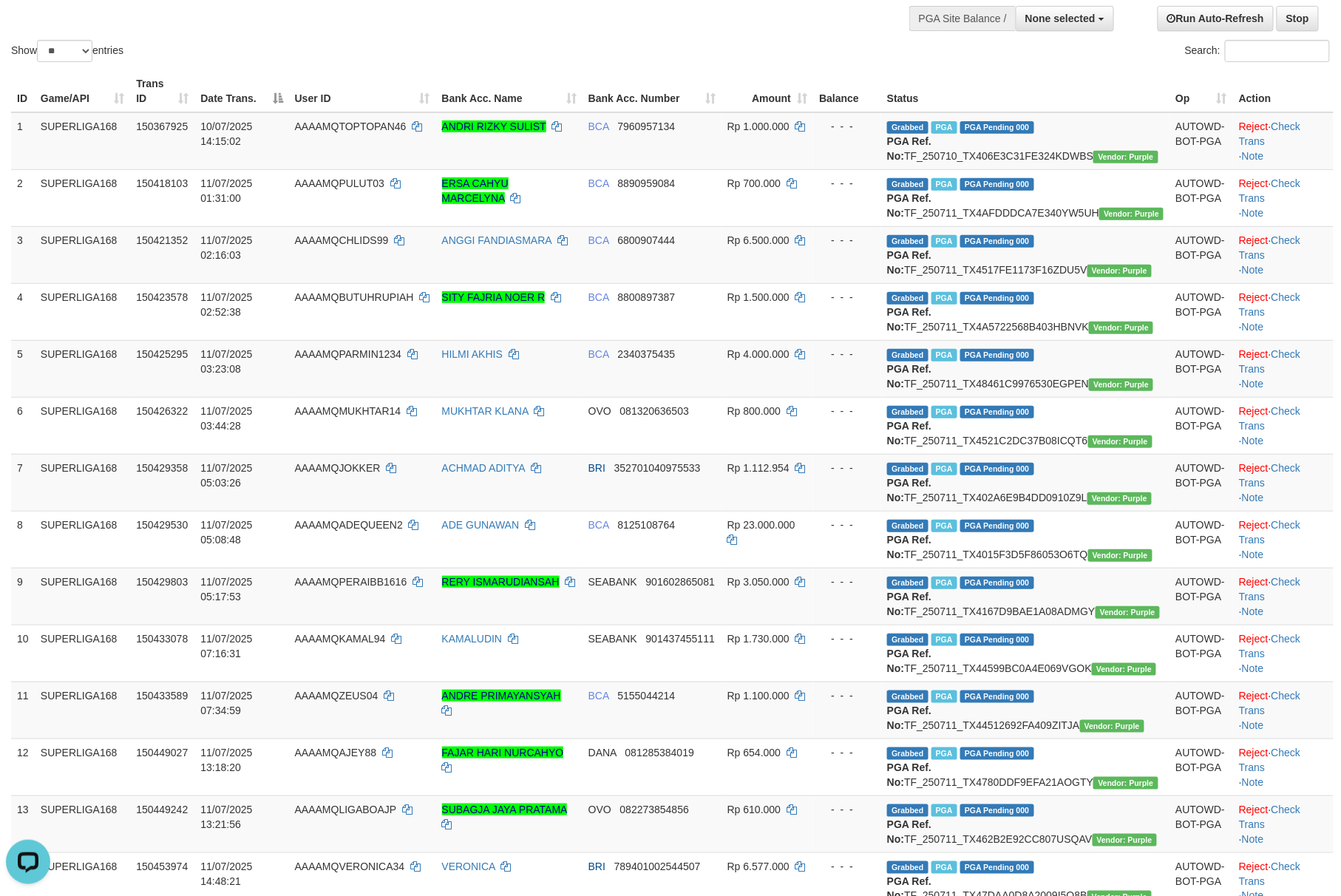 scroll, scrollTop: 0, scrollLeft: 0, axis: both 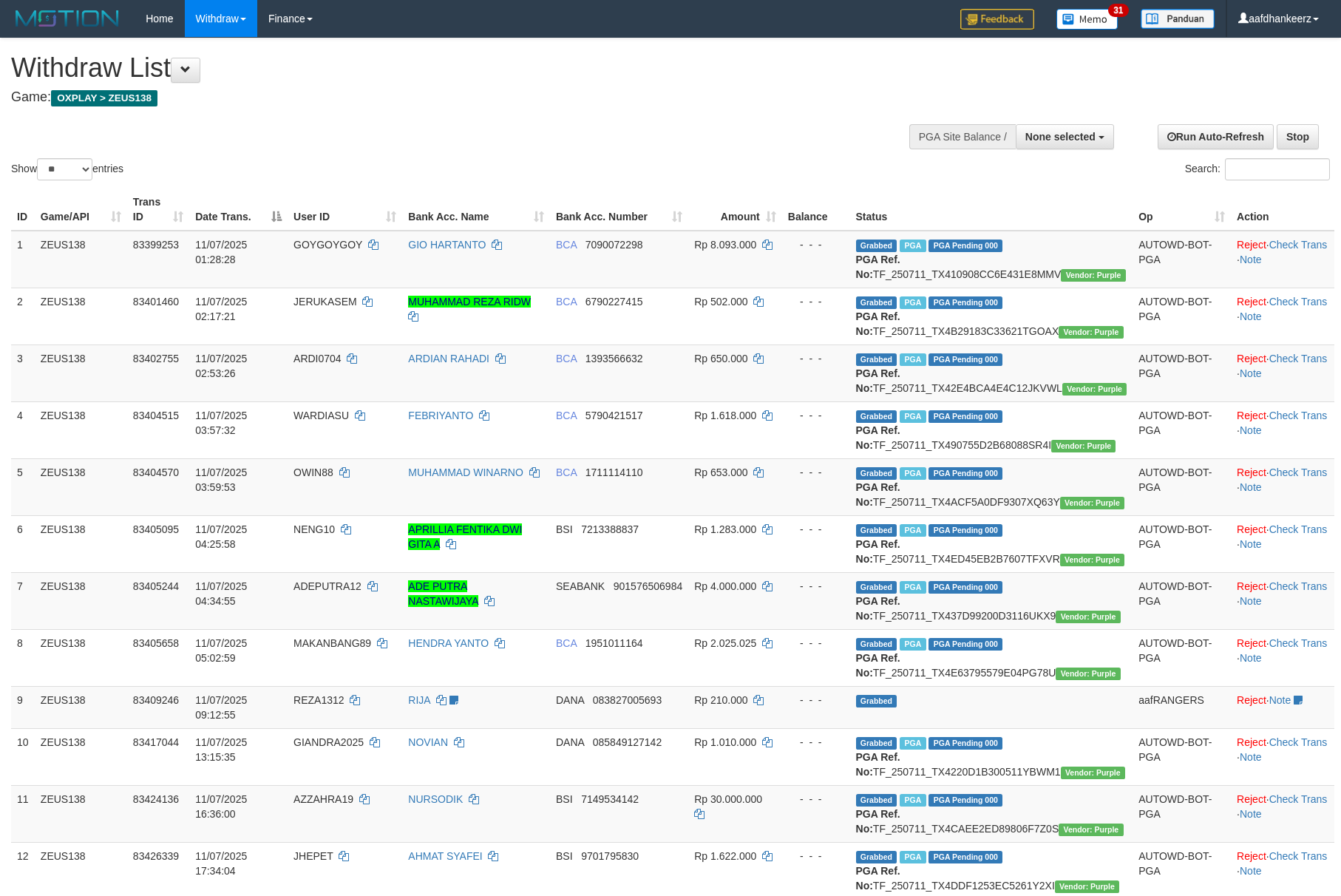 select 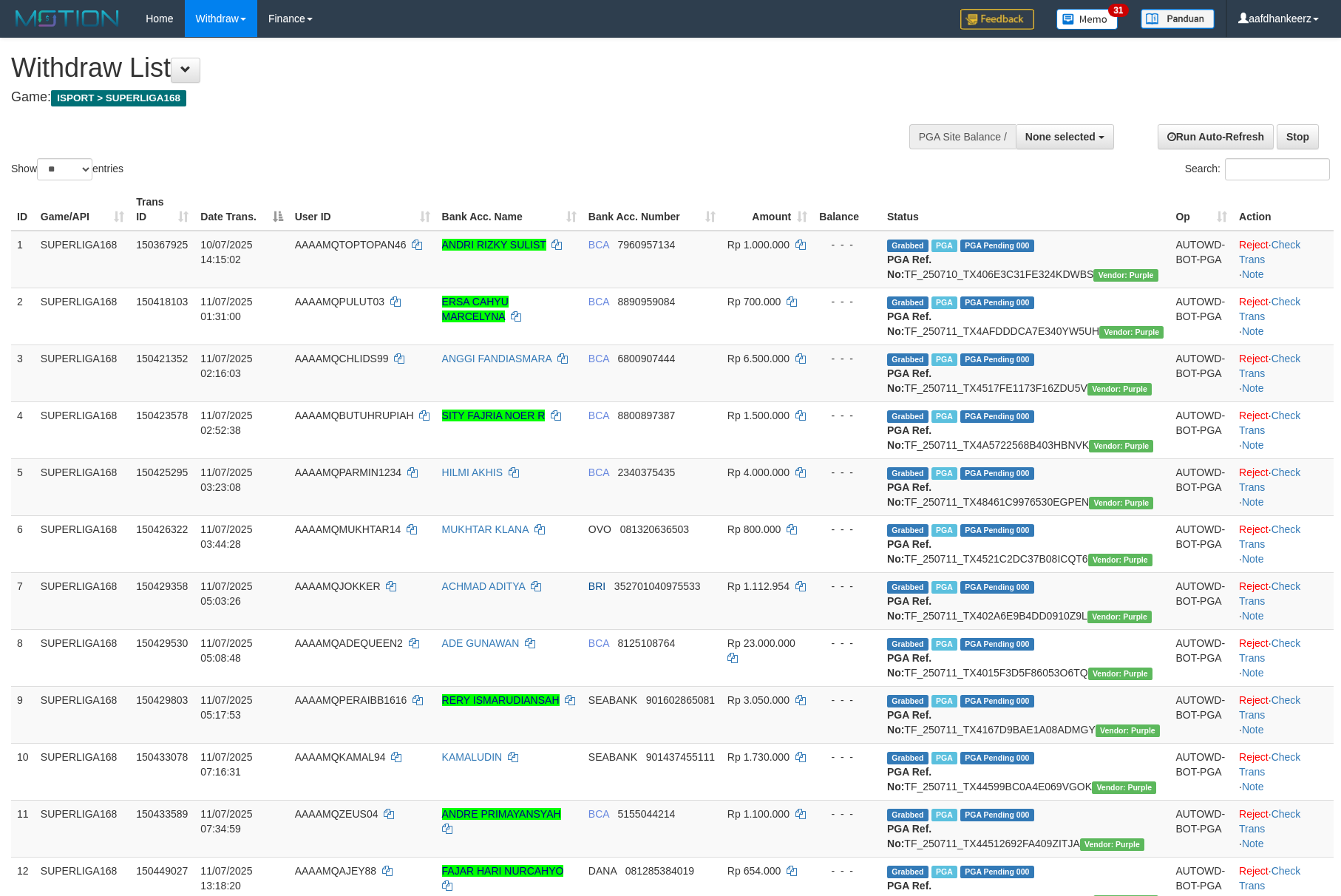 select 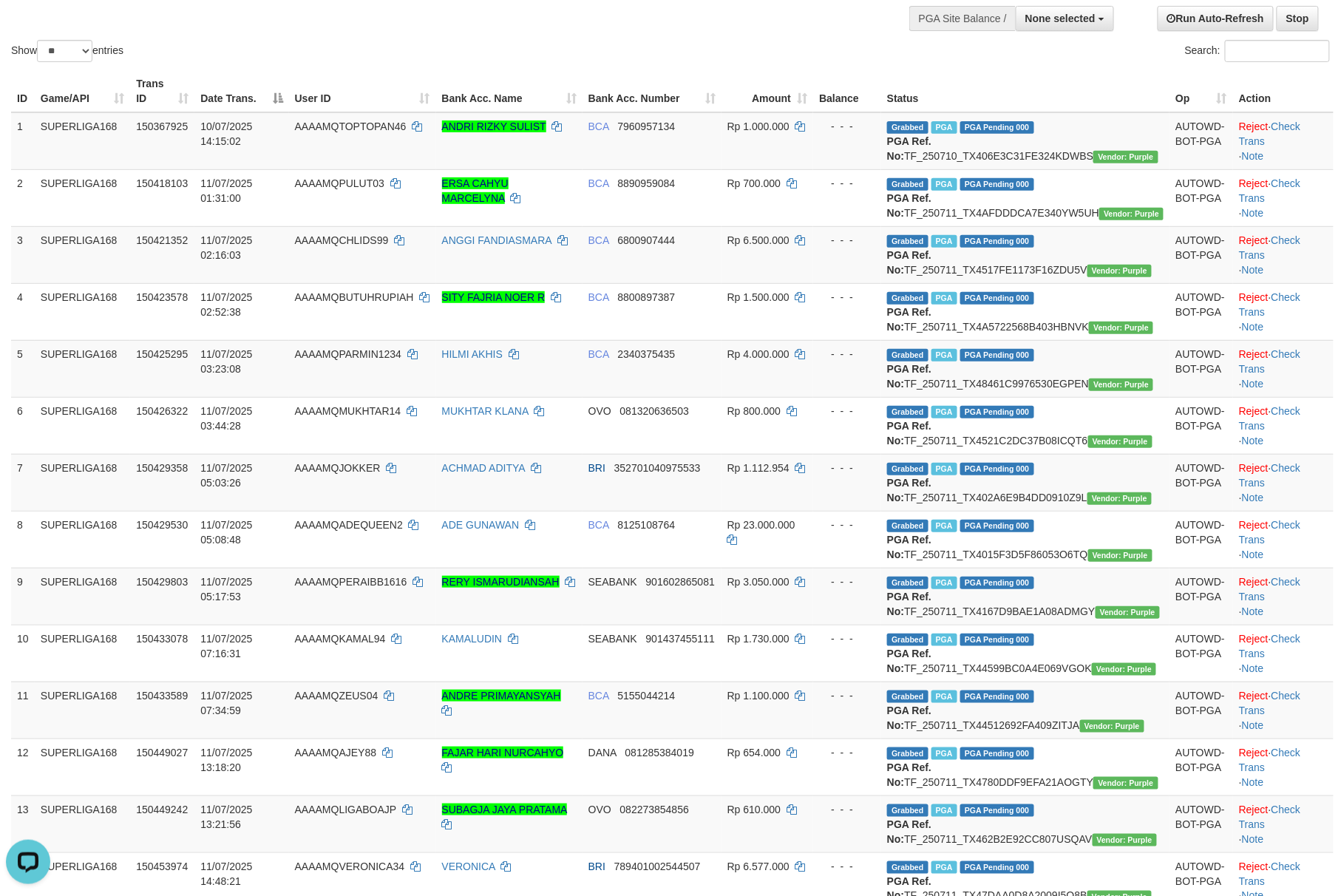 scroll, scrollTop: 0, scrollLeft: 0, axis: both 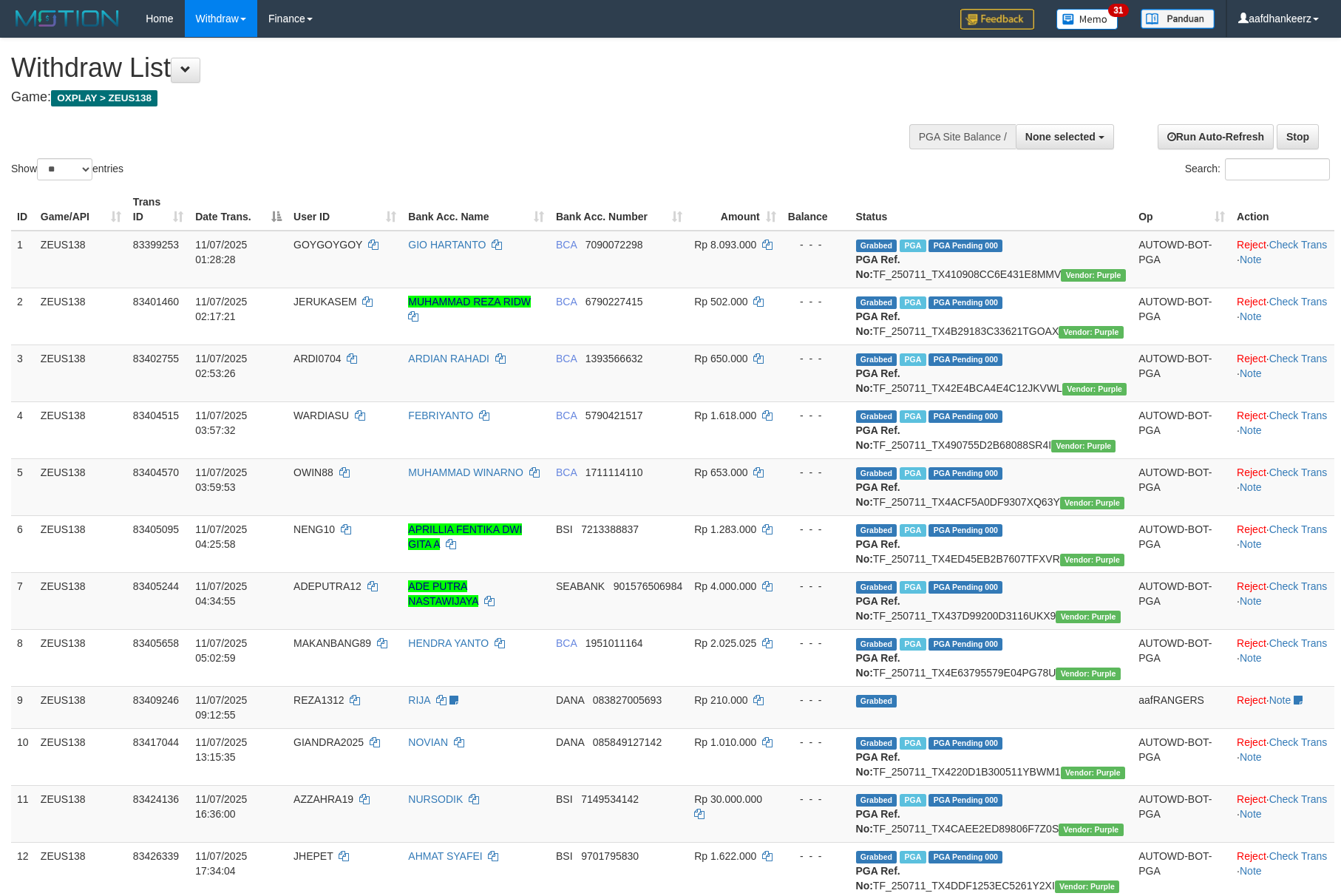 select 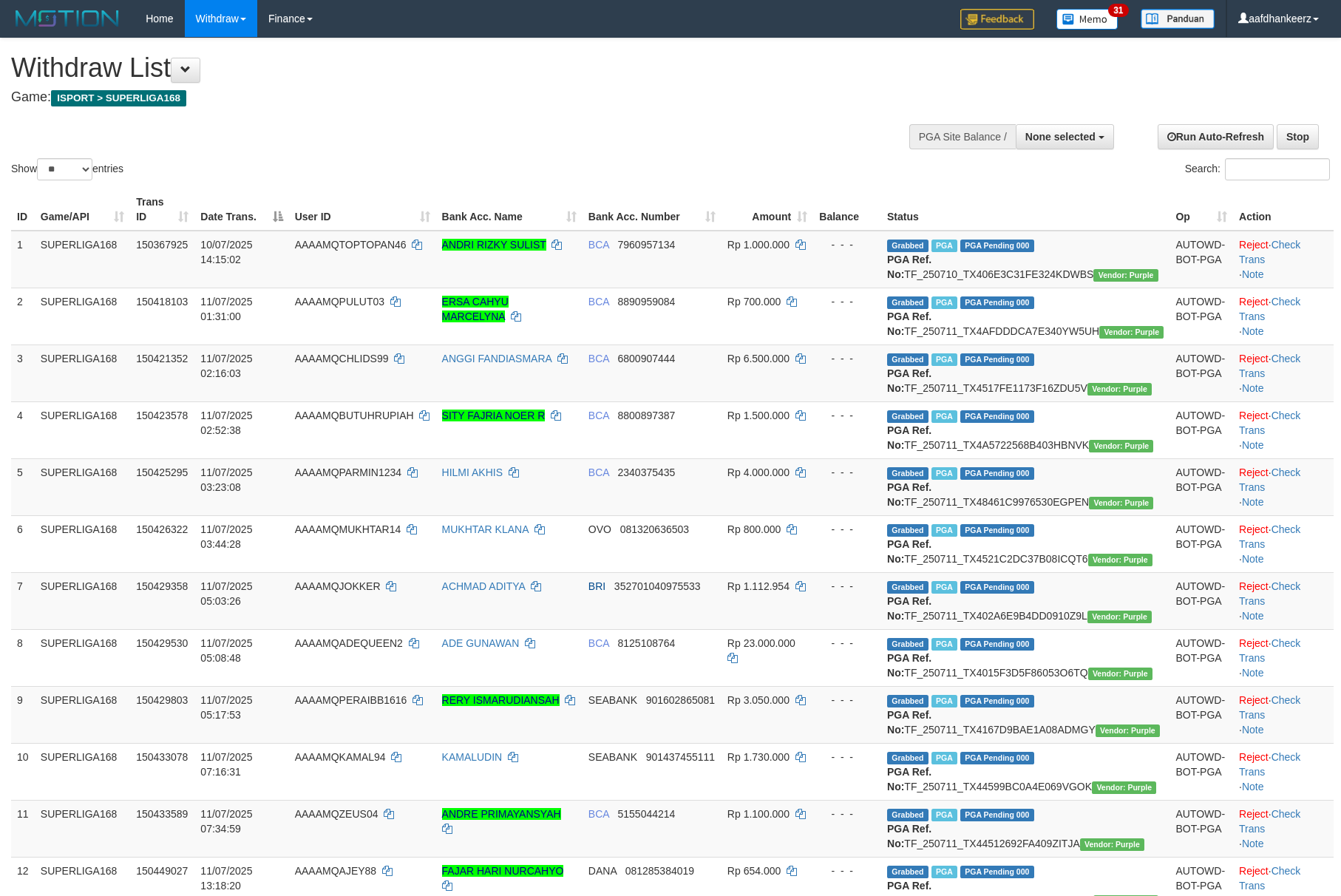 select 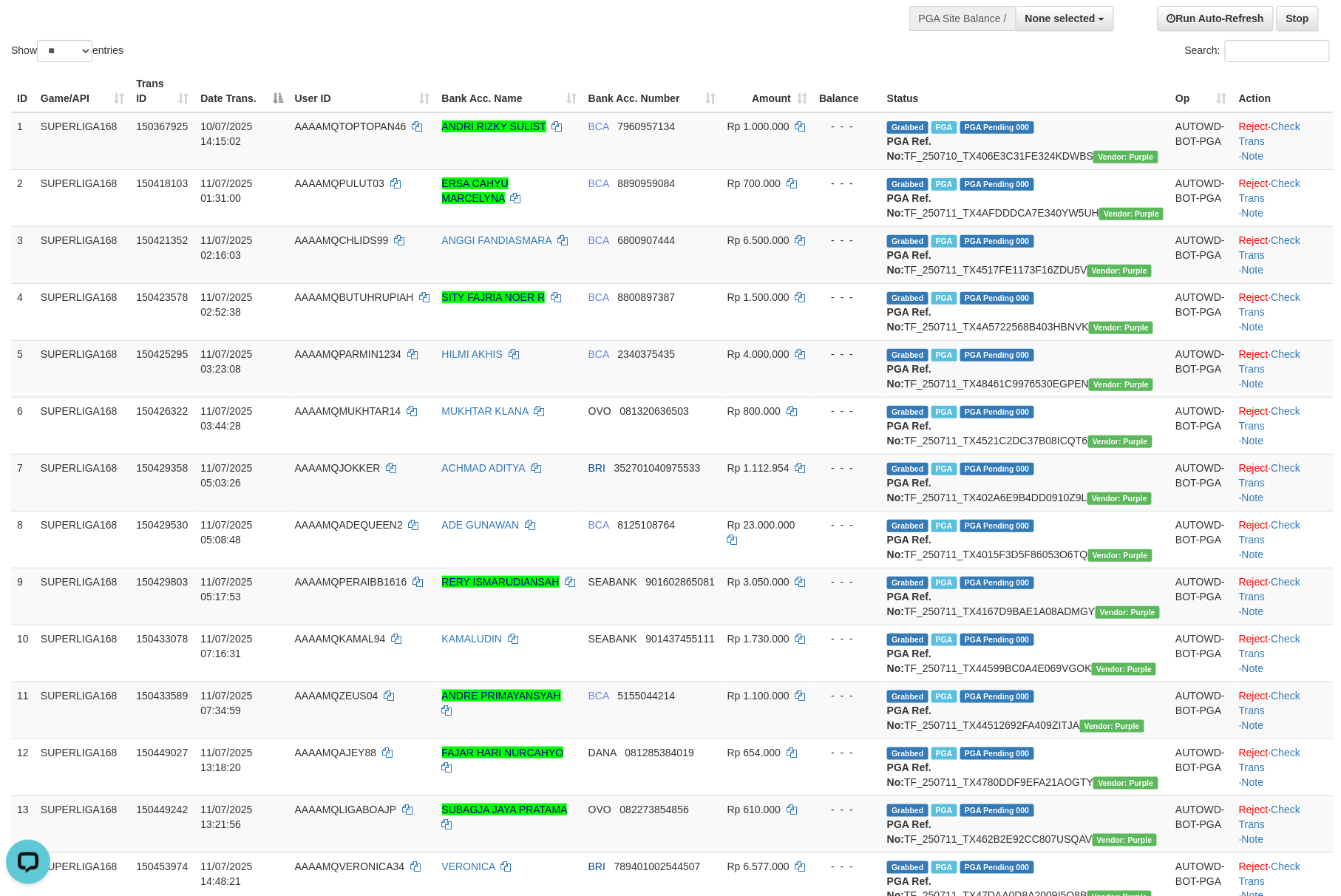 scroll, scrollTop: 0, scrollLeft: 0, axis: both 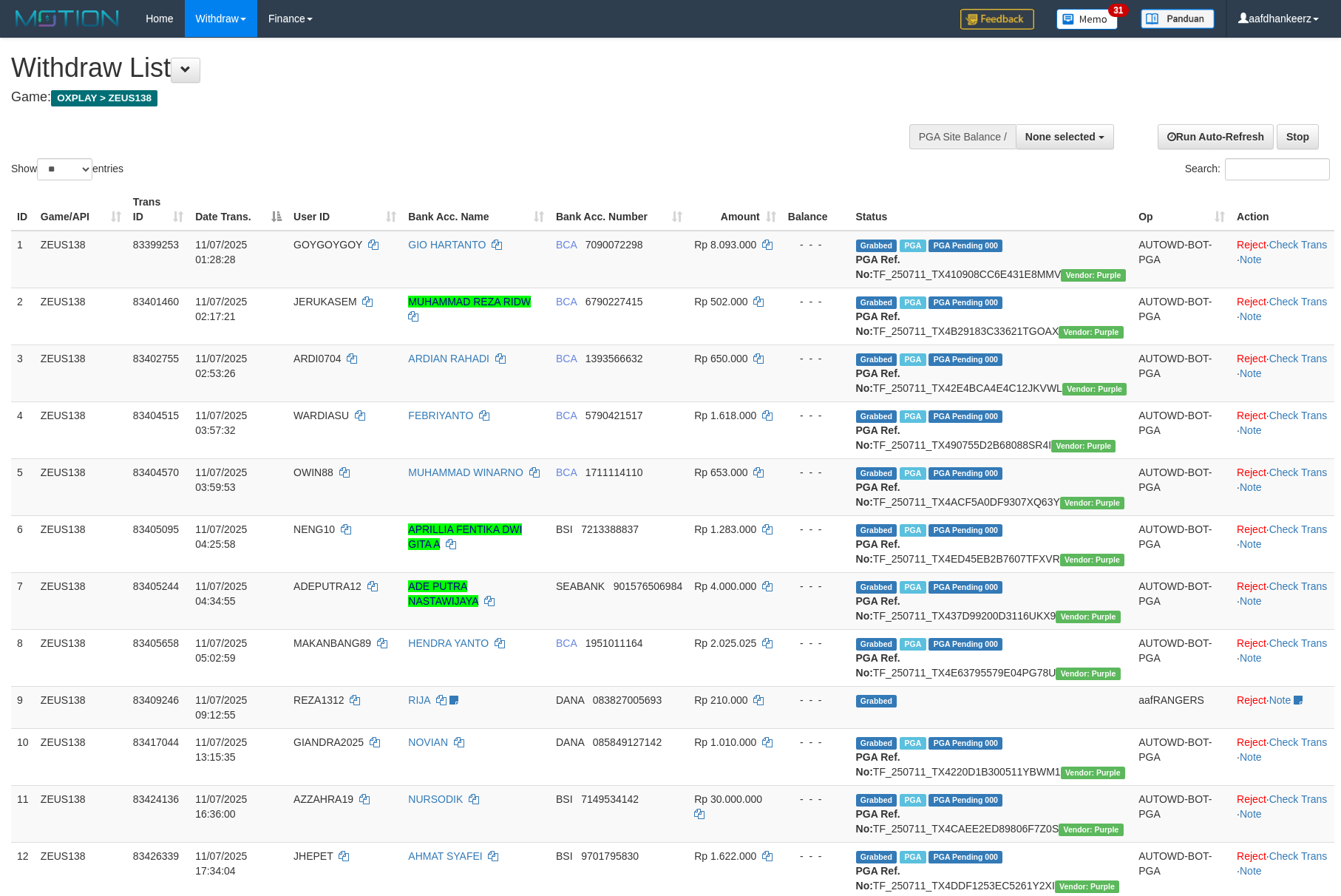 select 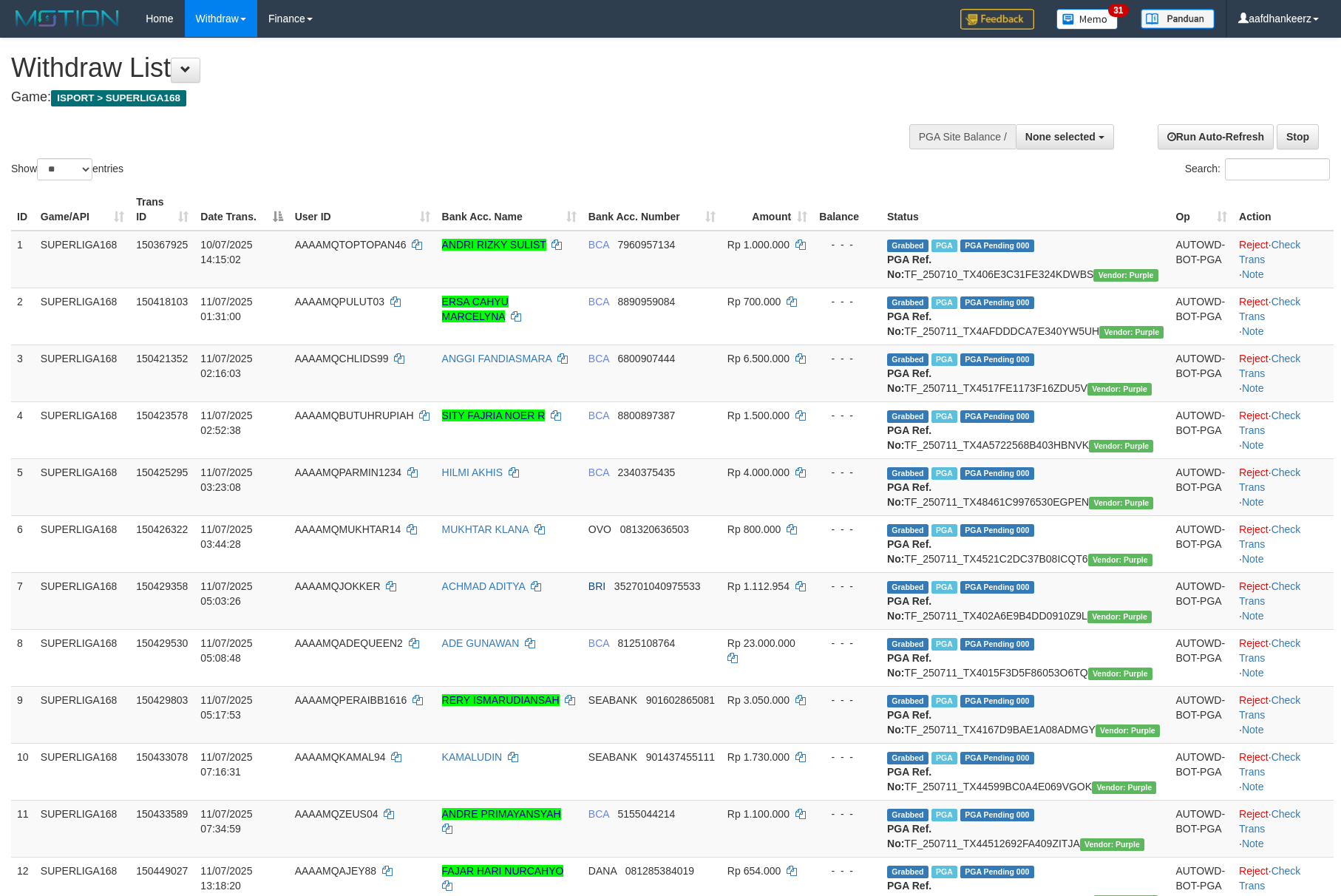 select 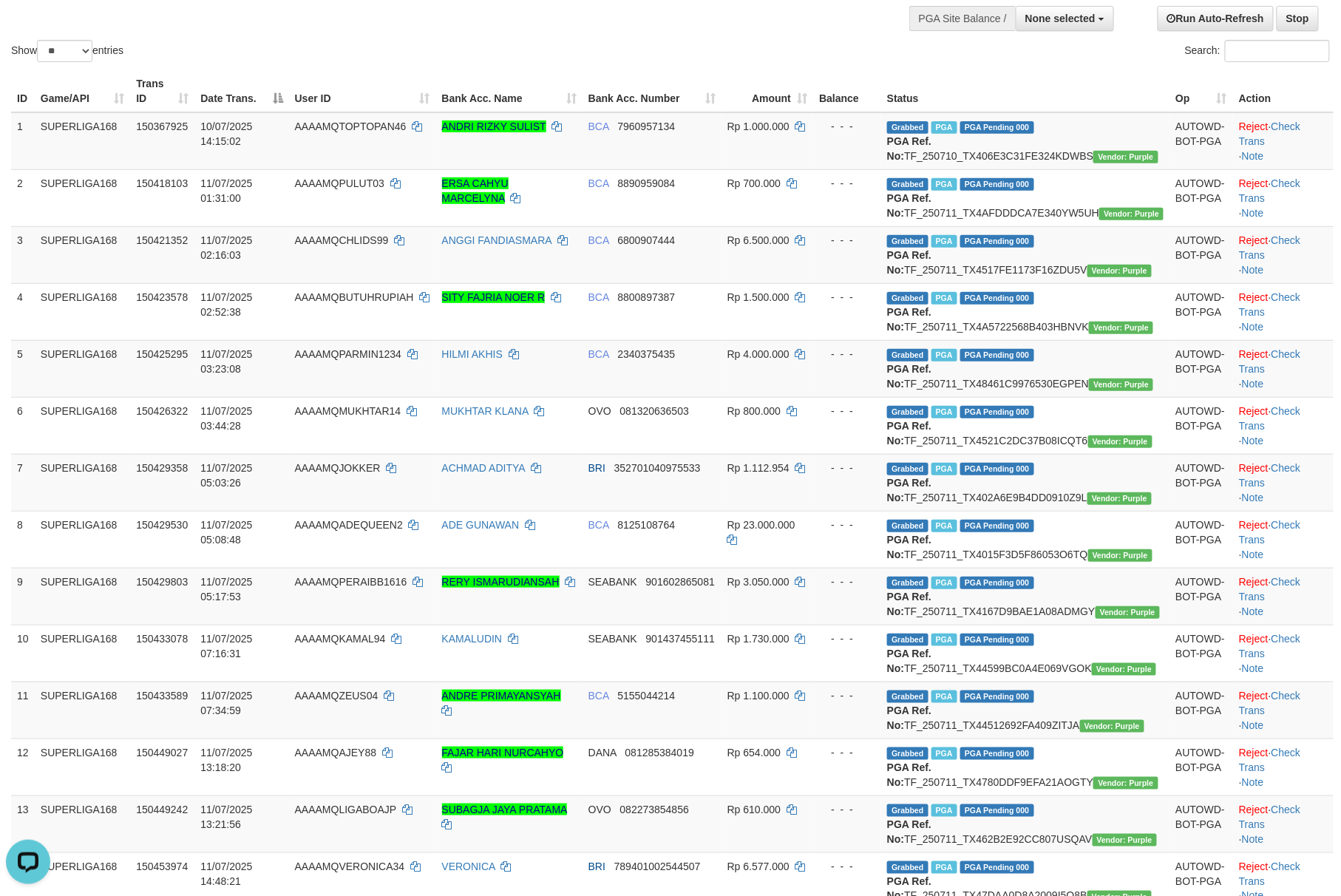 scroll, scrollTop: 0, scrollLeft: 0, axis: both 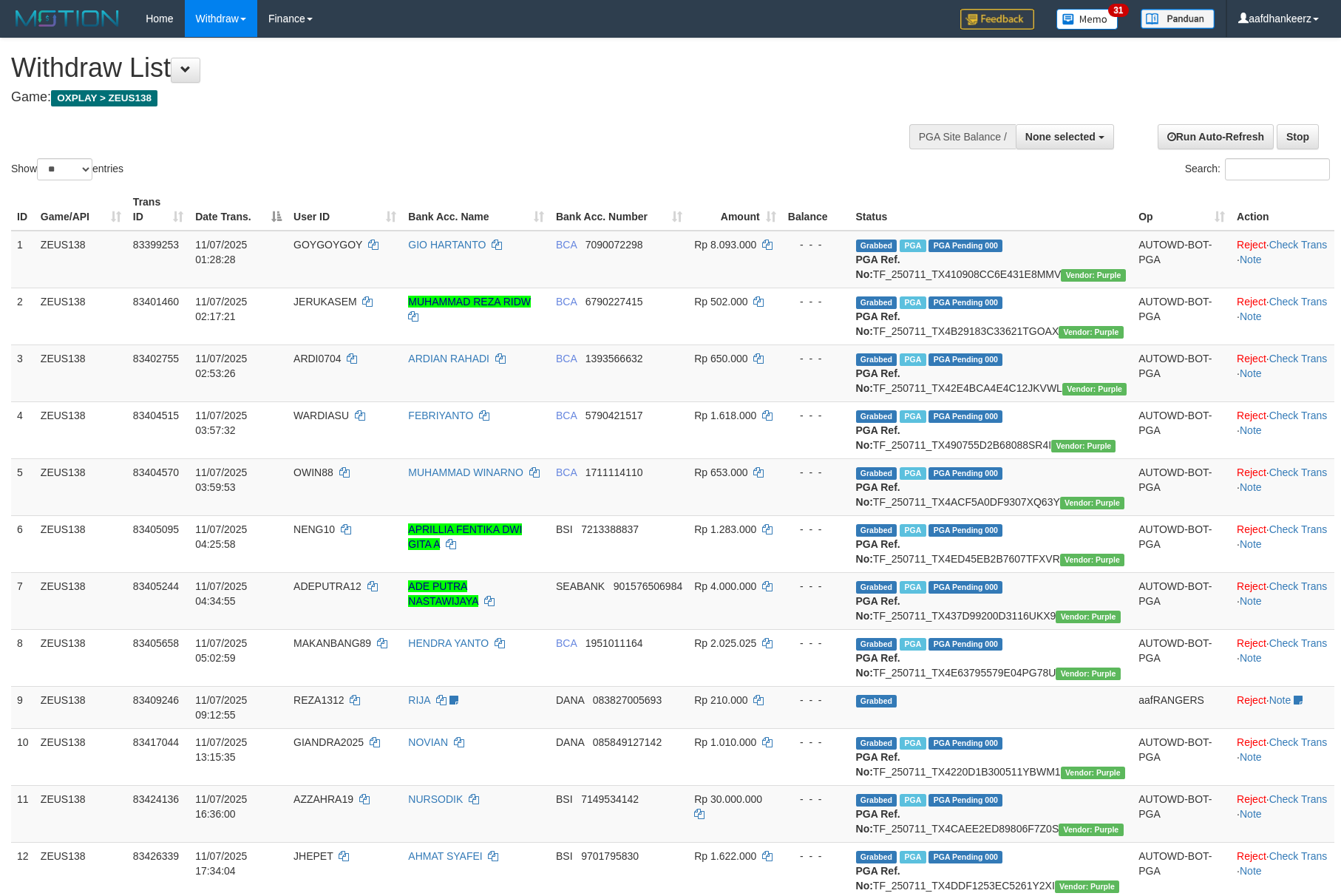 select 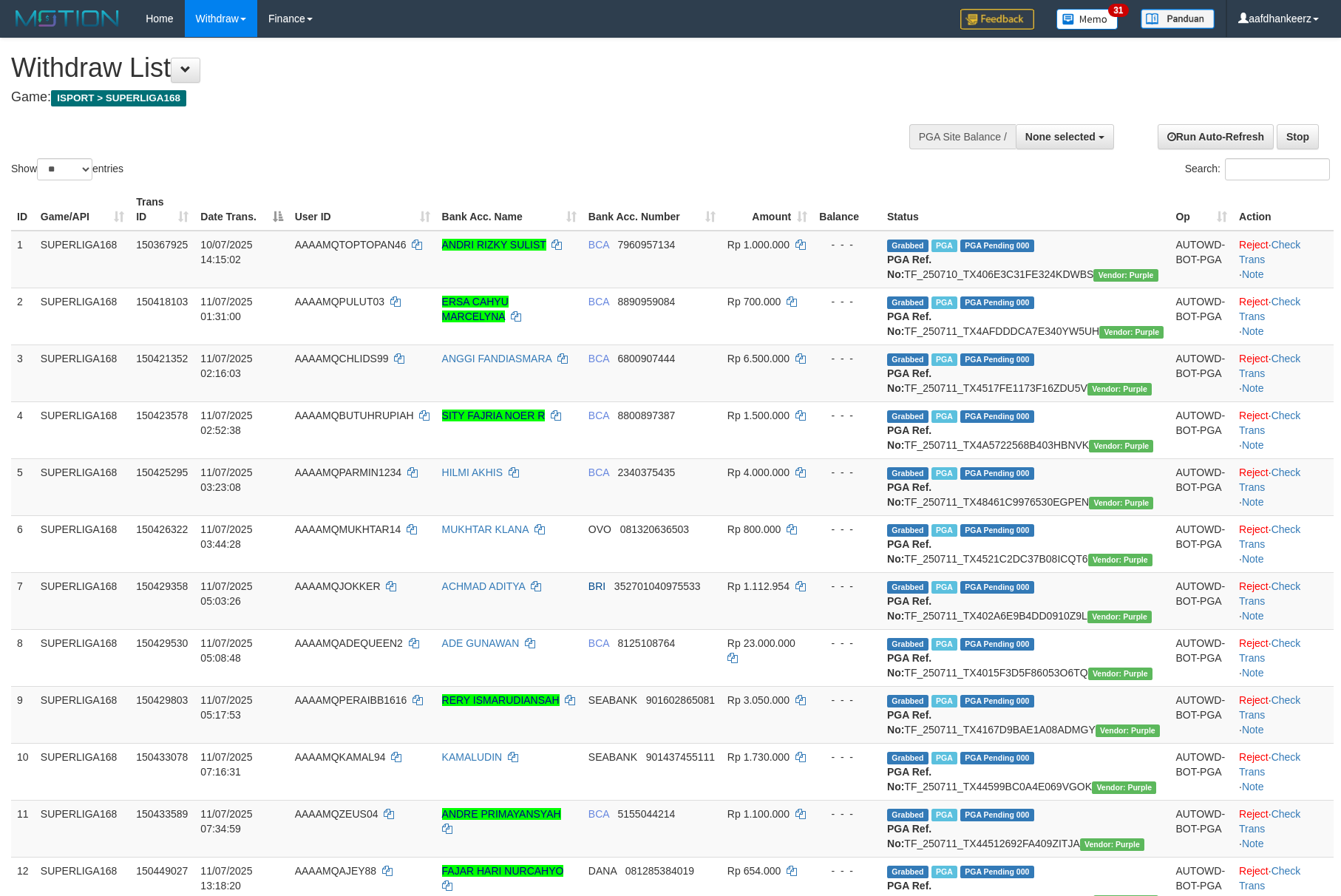 select 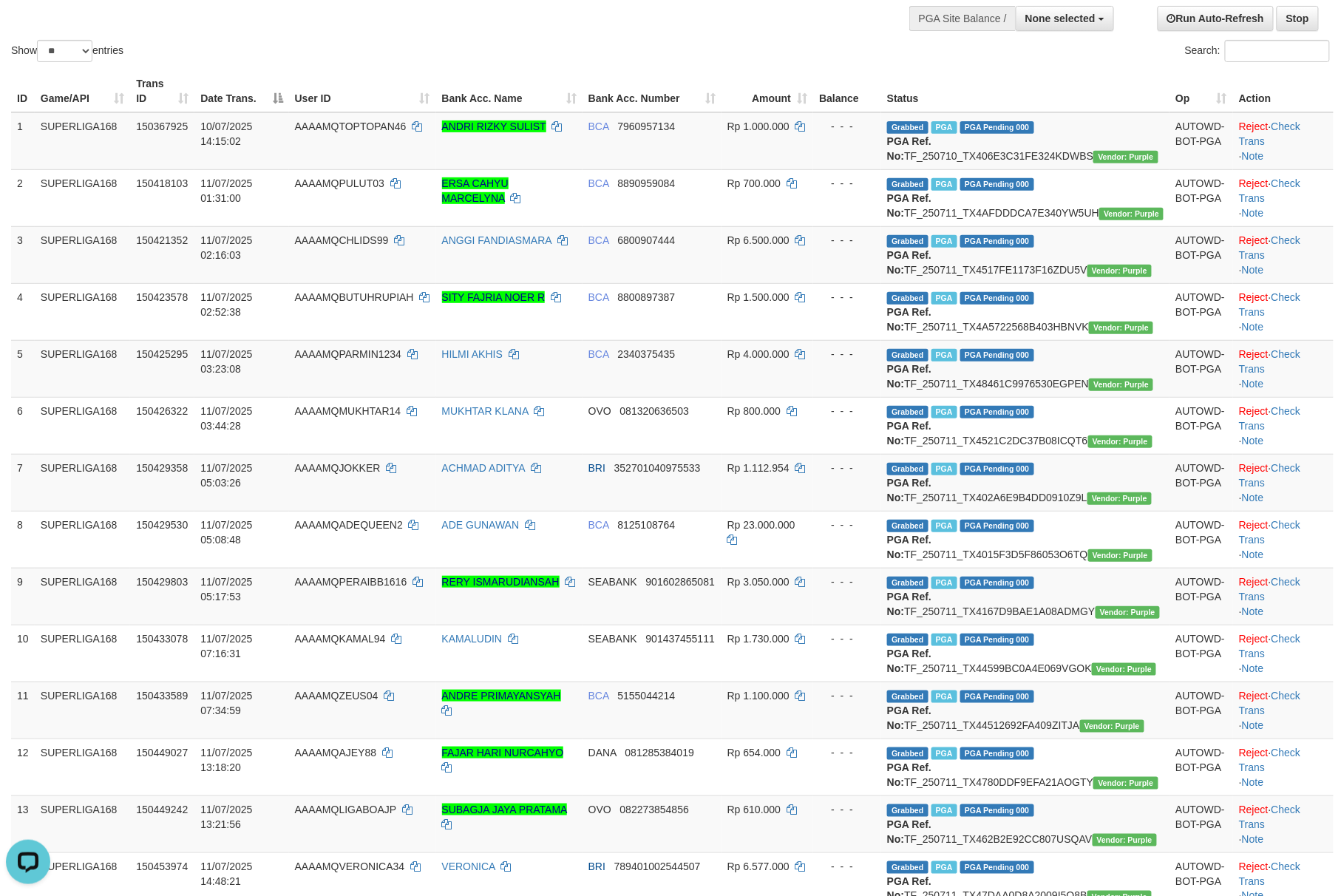 scroll, scrollTop: 0, scrollLeft: 0, axis: both 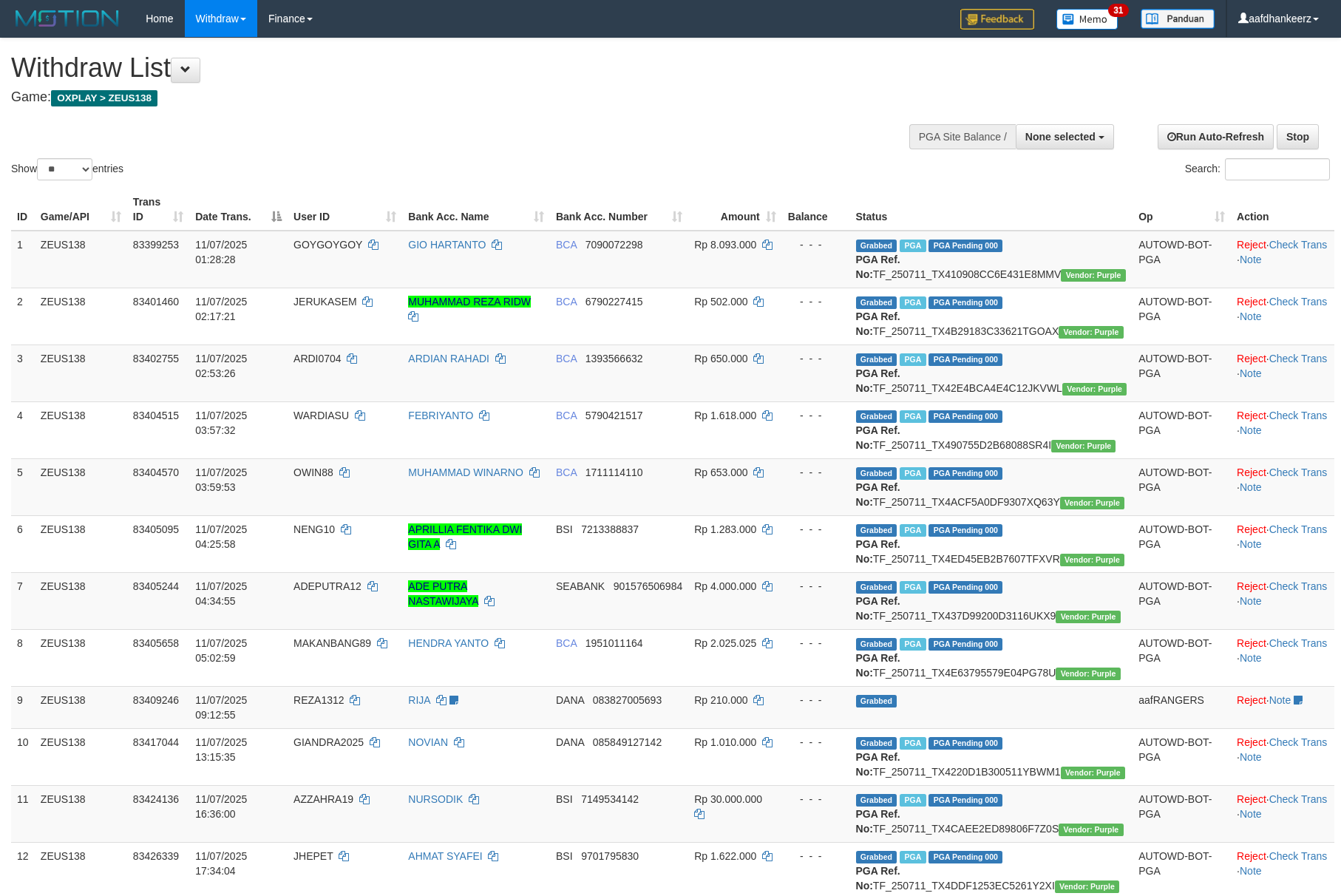 select 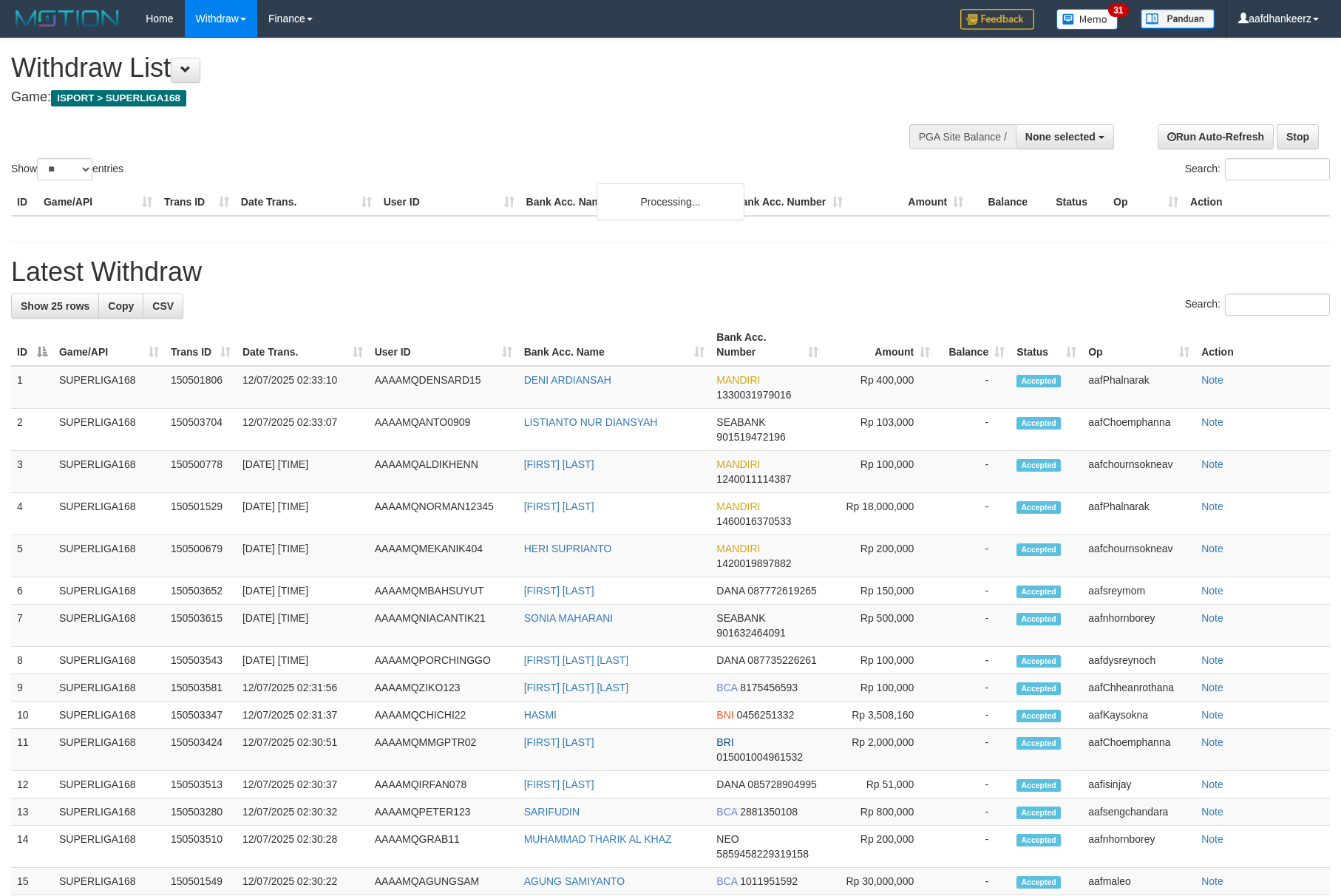 select 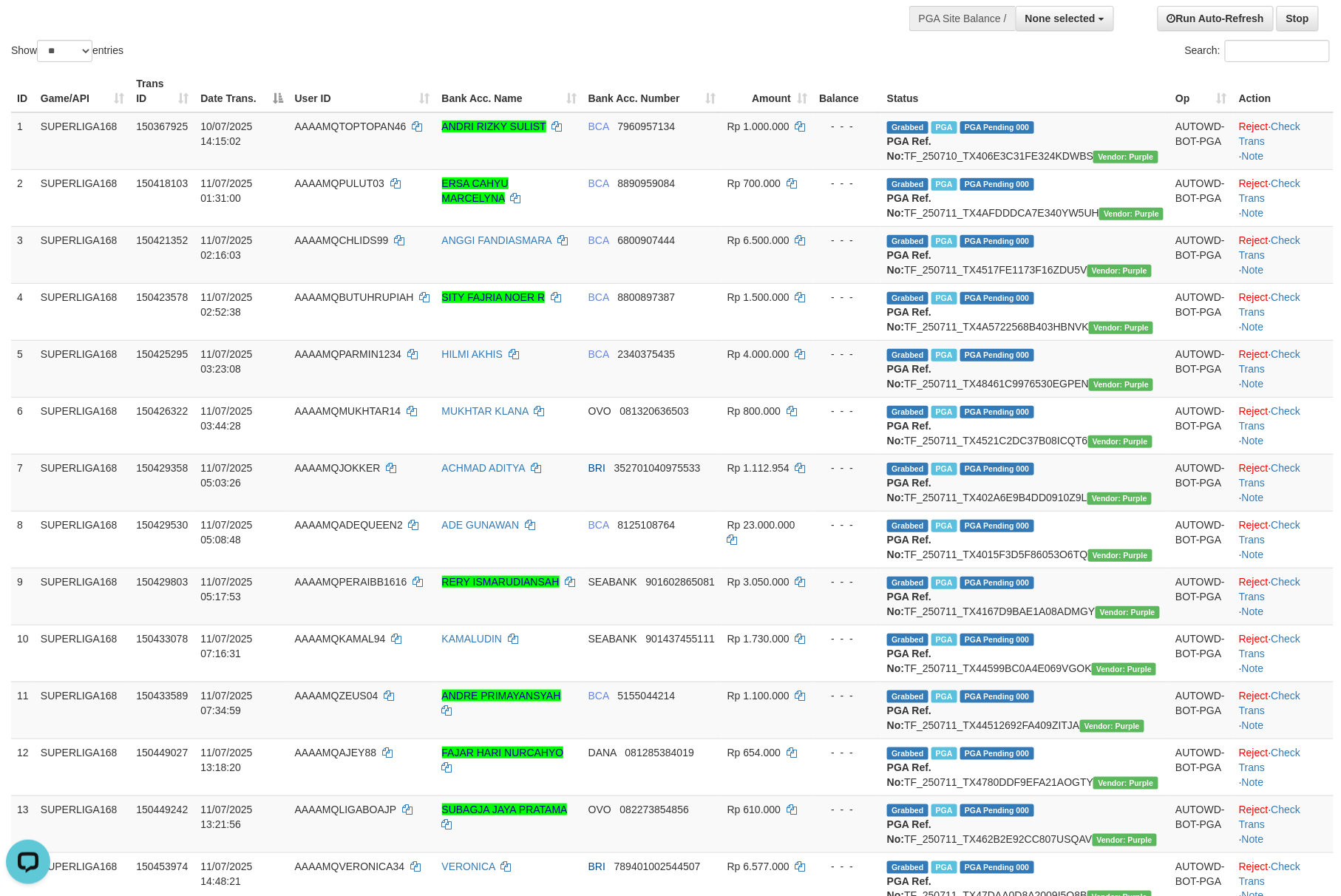 scroll, scrollTop: 0, scrollLeft: 0, axis: both 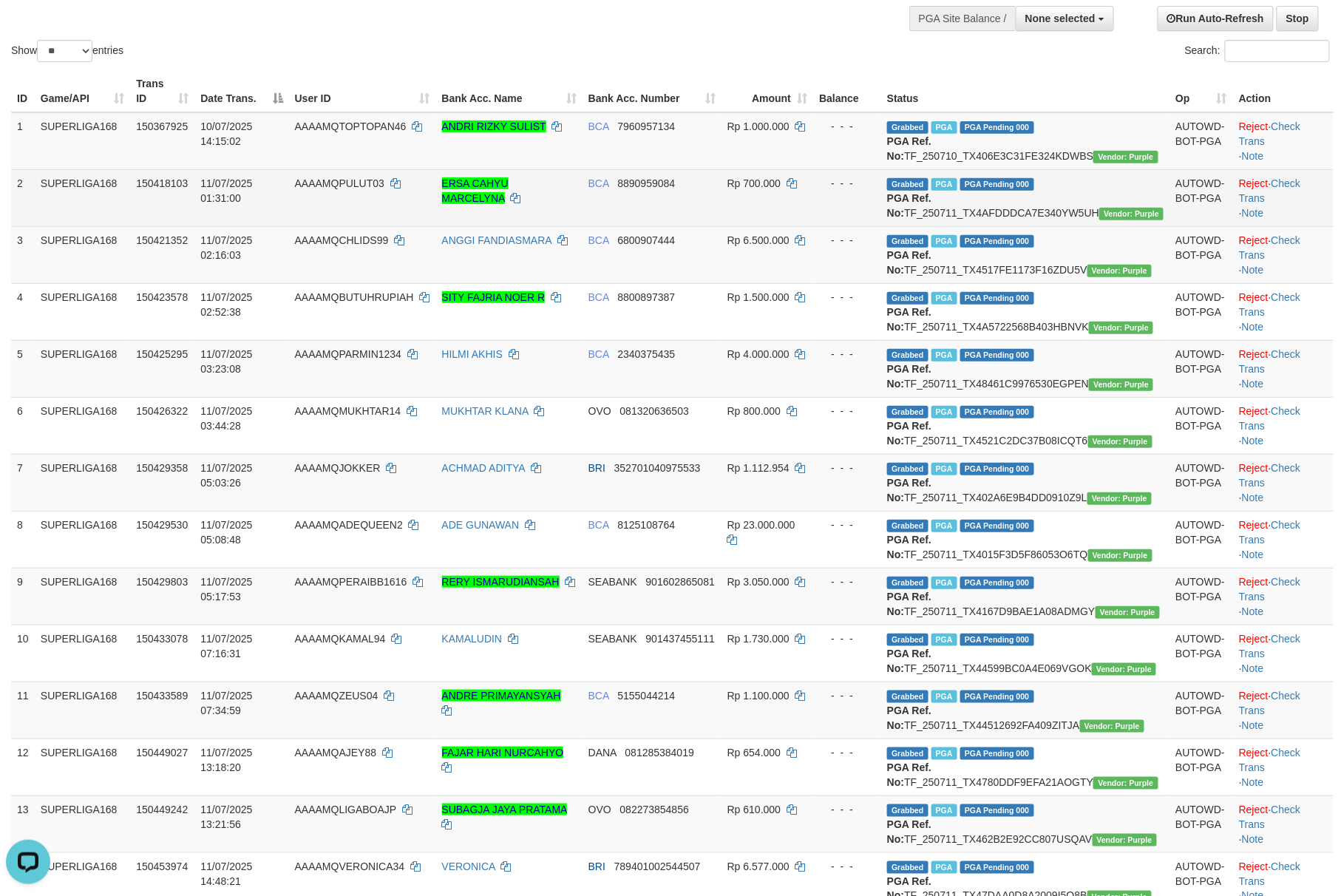 click on "Rp 700.000" at bounding box center [767, 197] 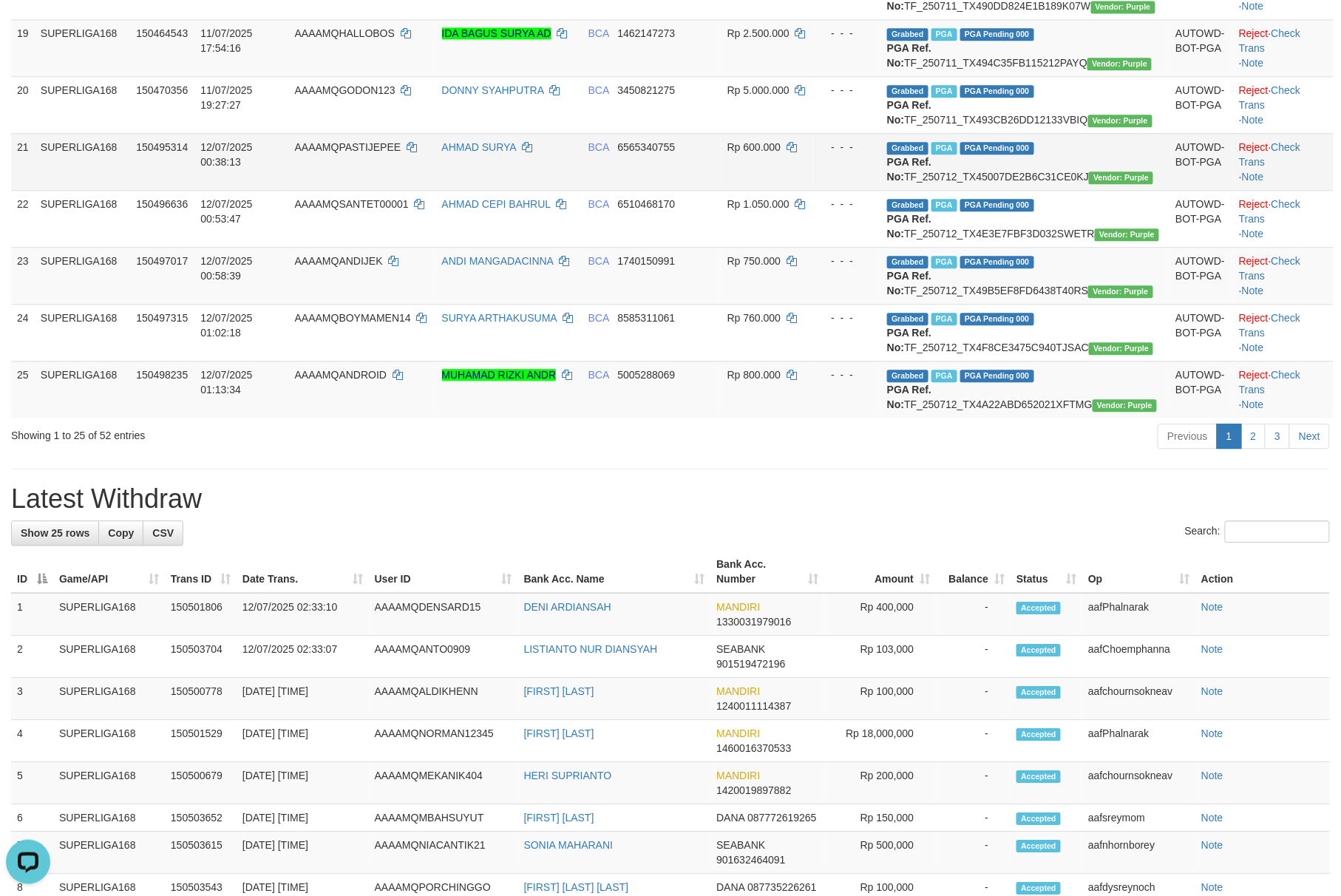 scroll, scrollTop: 1399, scrollLeft: 0, axis: vertical 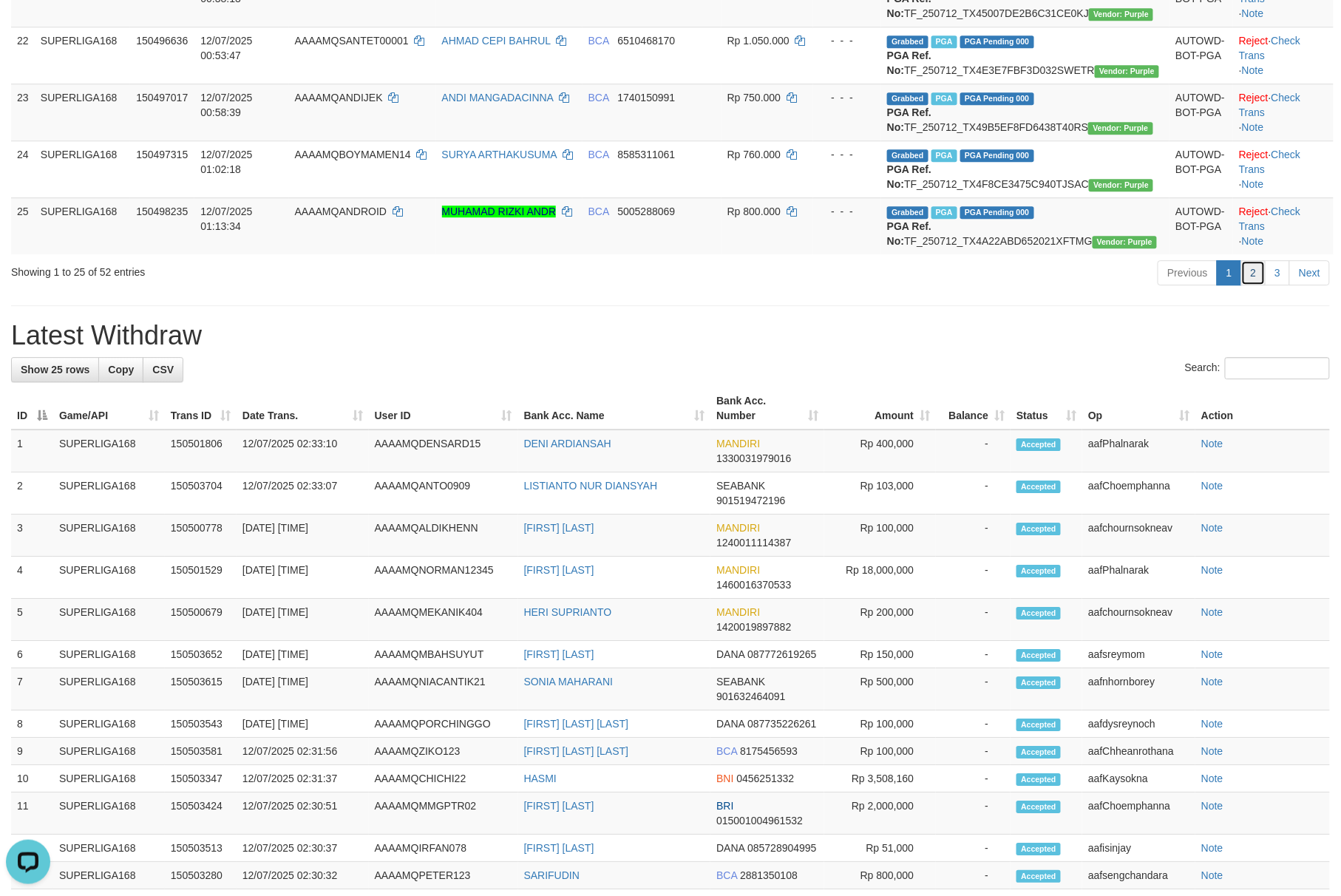 click on "2" at bounding box center [1254, 273] 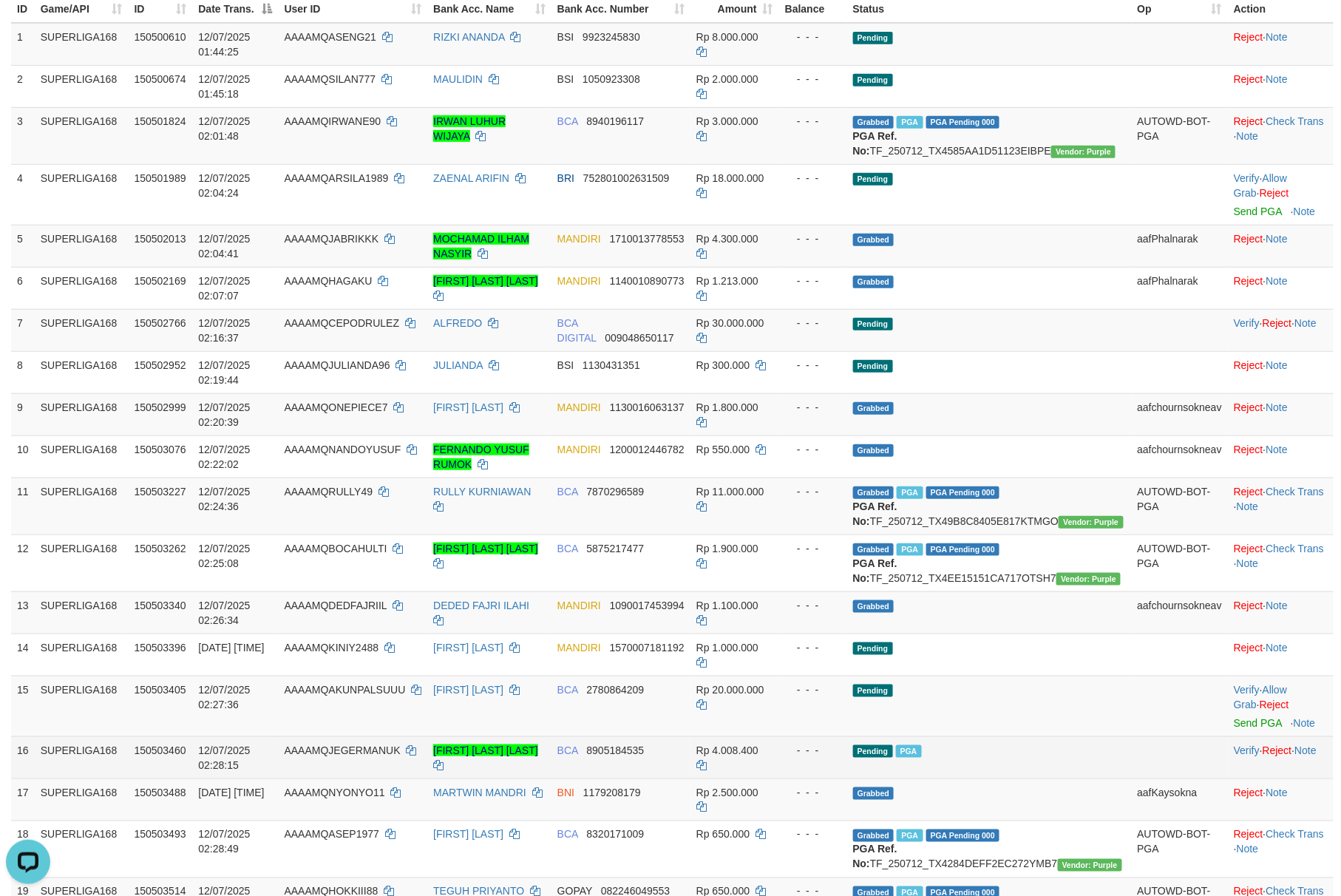scroll, scrollTop: 133, scrollLeft: 0, axis: vertical 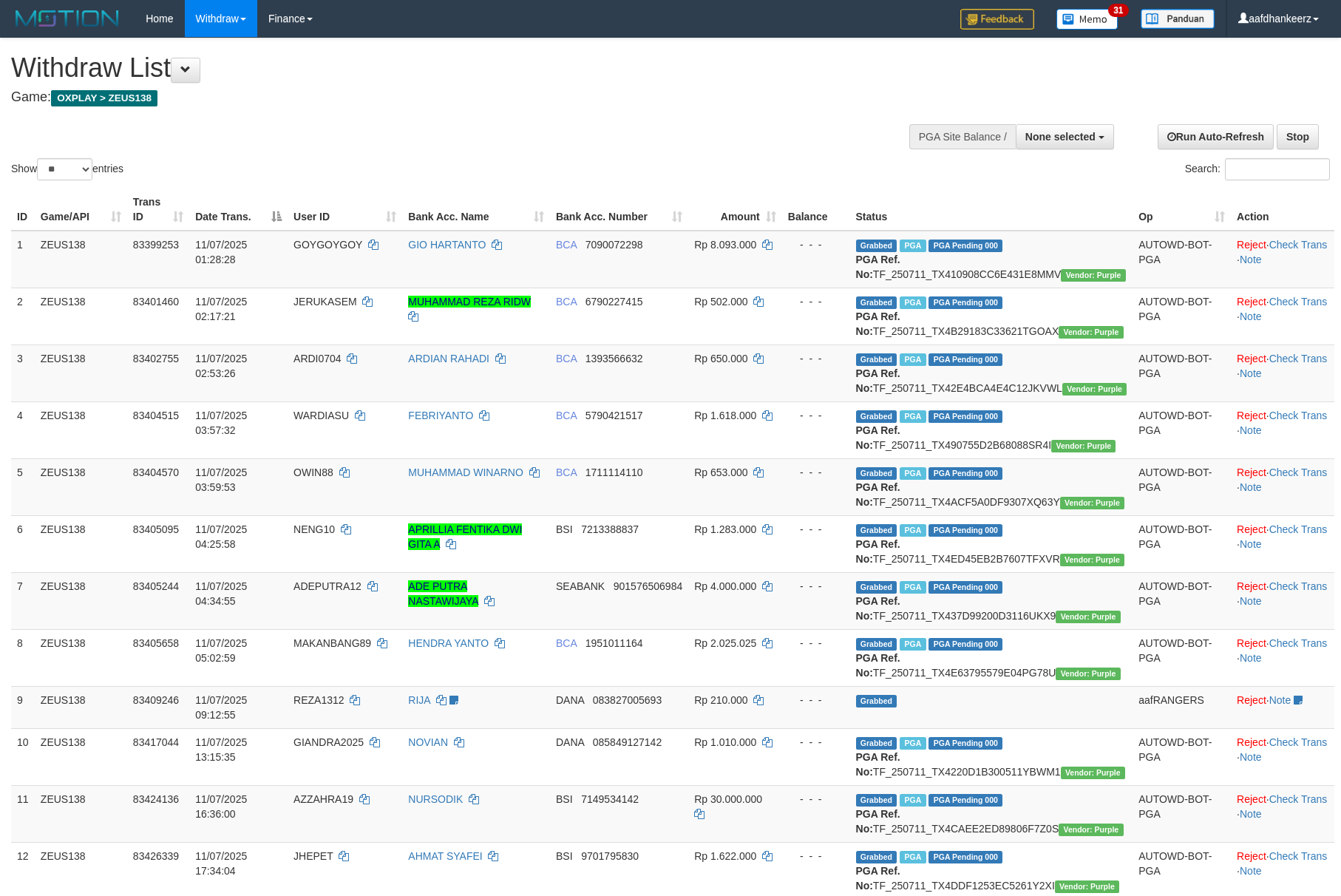 select 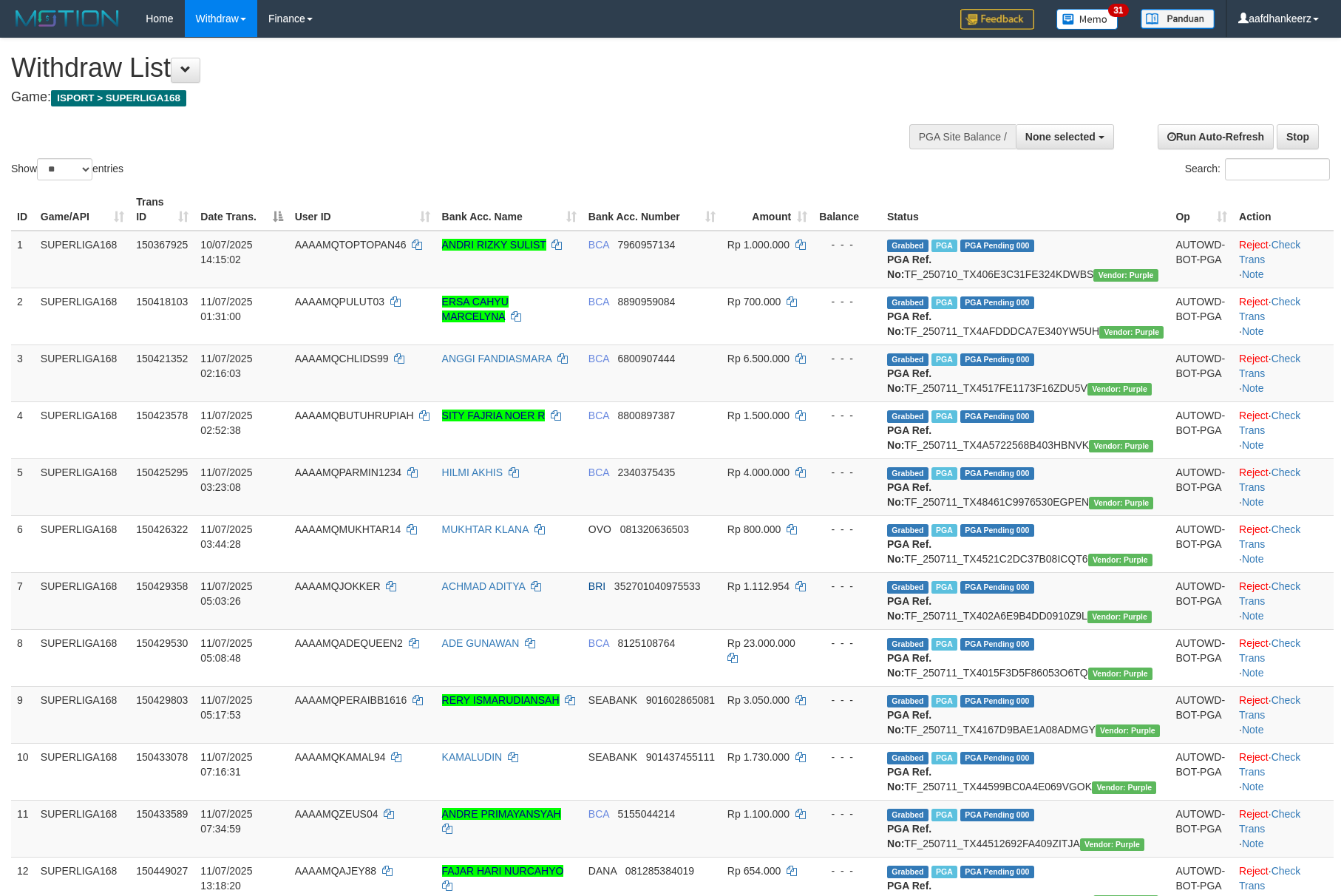 select 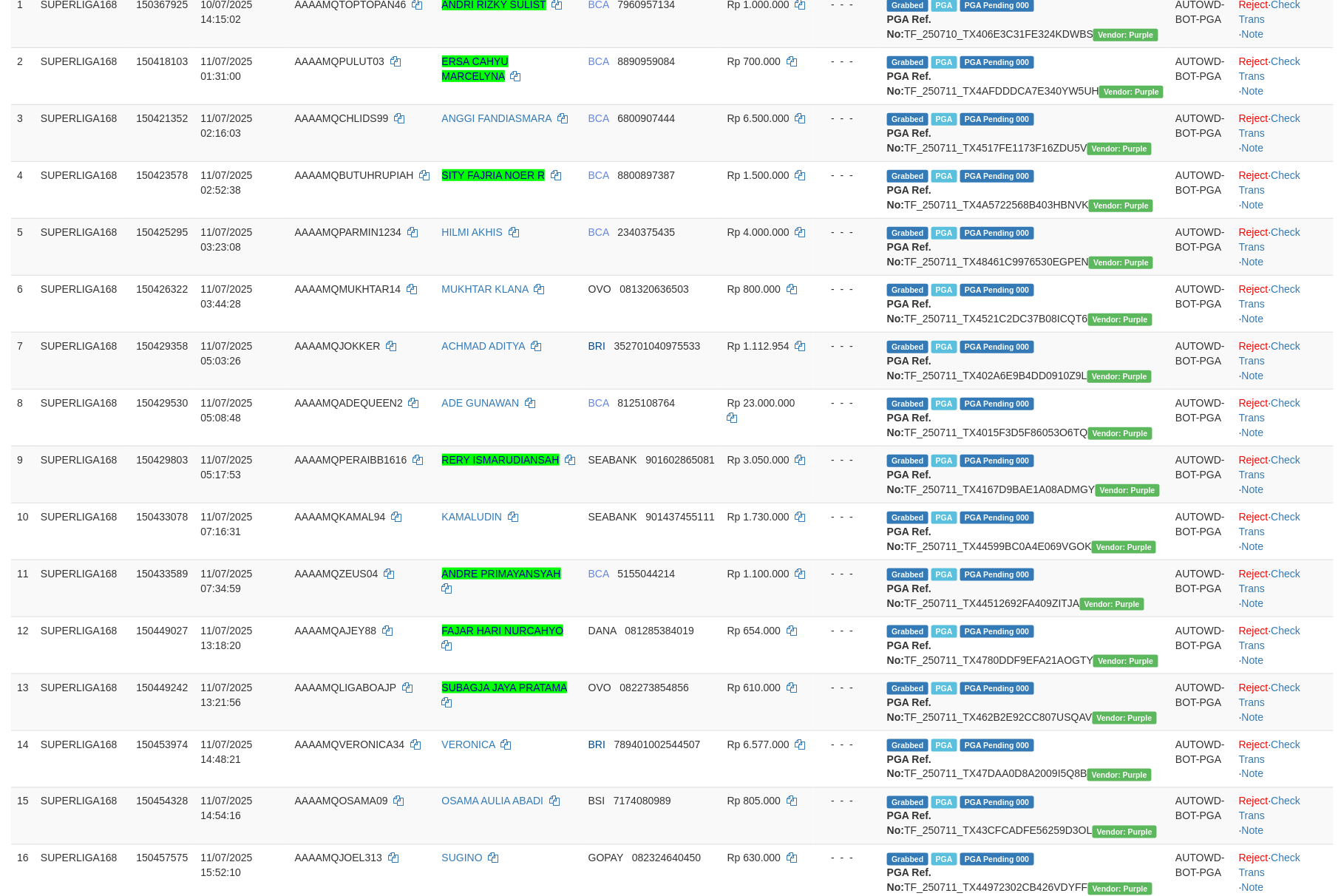 scroll, scrollTop: 429, scrollLeft: 0, axis: vertical 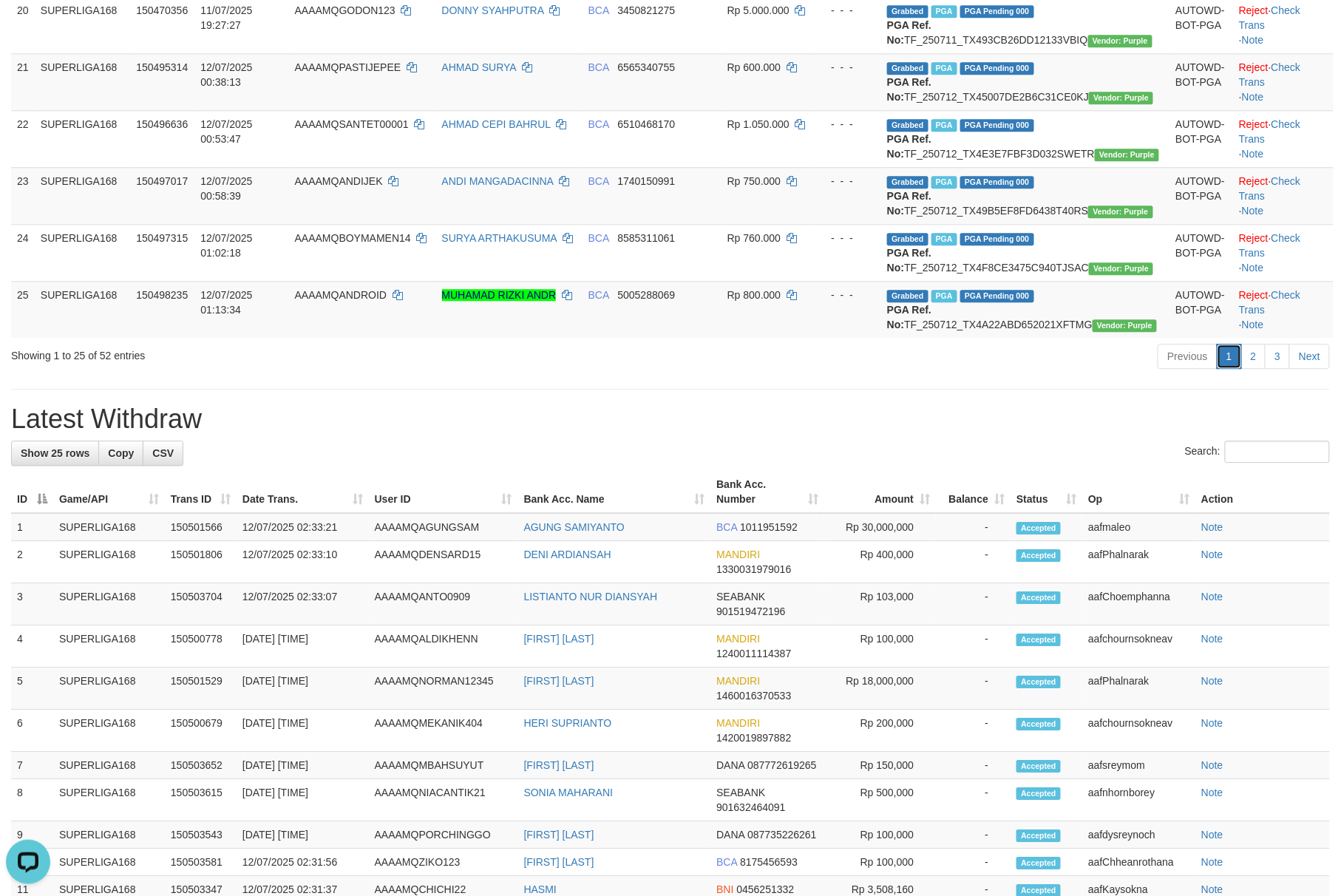 click on "1" at bounding box center (1229, 356) 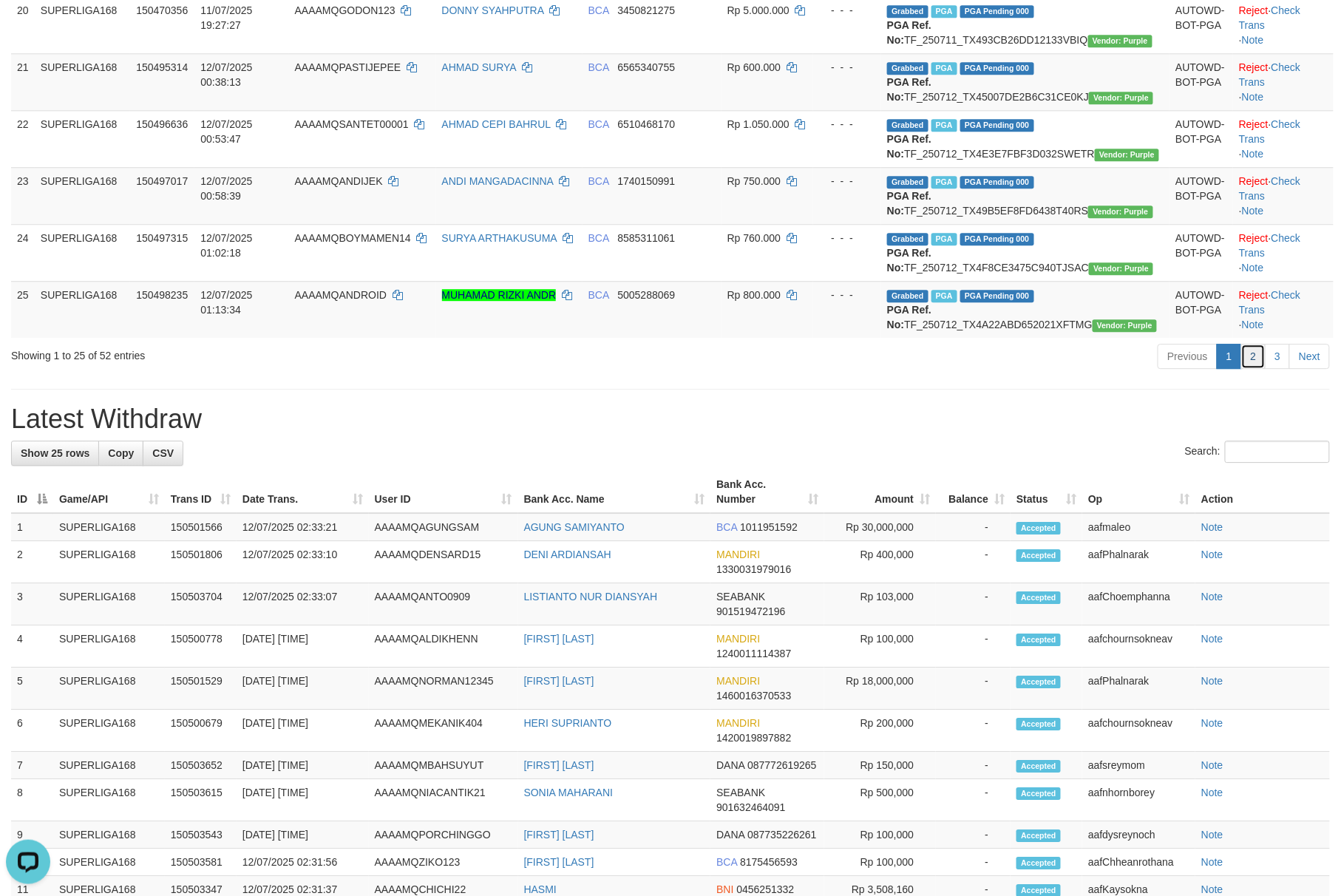 click on "2" at bounding box center (1254, 356) 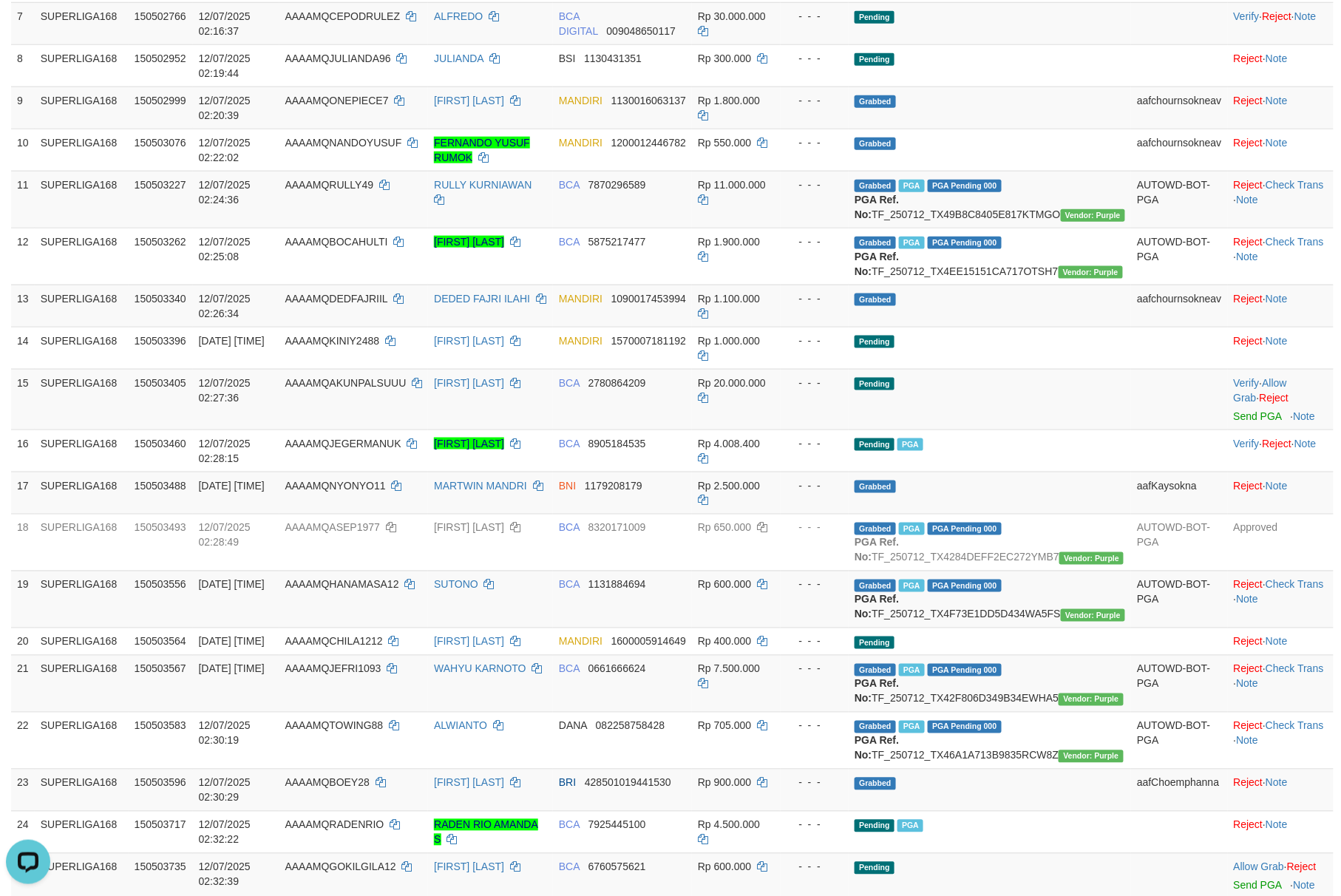 scroll, scrollTop: 724, scrollLeft: 0, axis: vertical 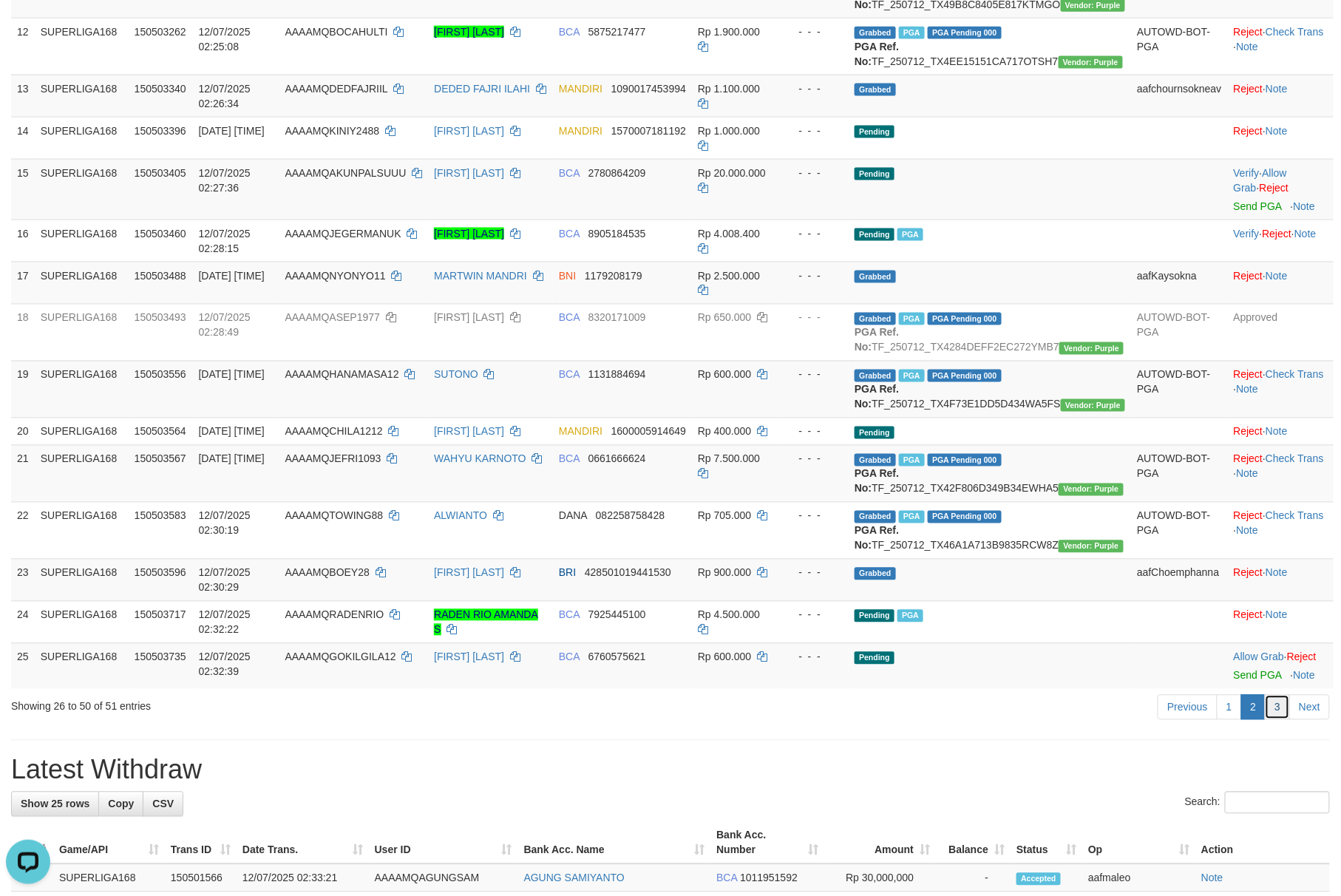 click on "3" at bounding box center (1277, 707) 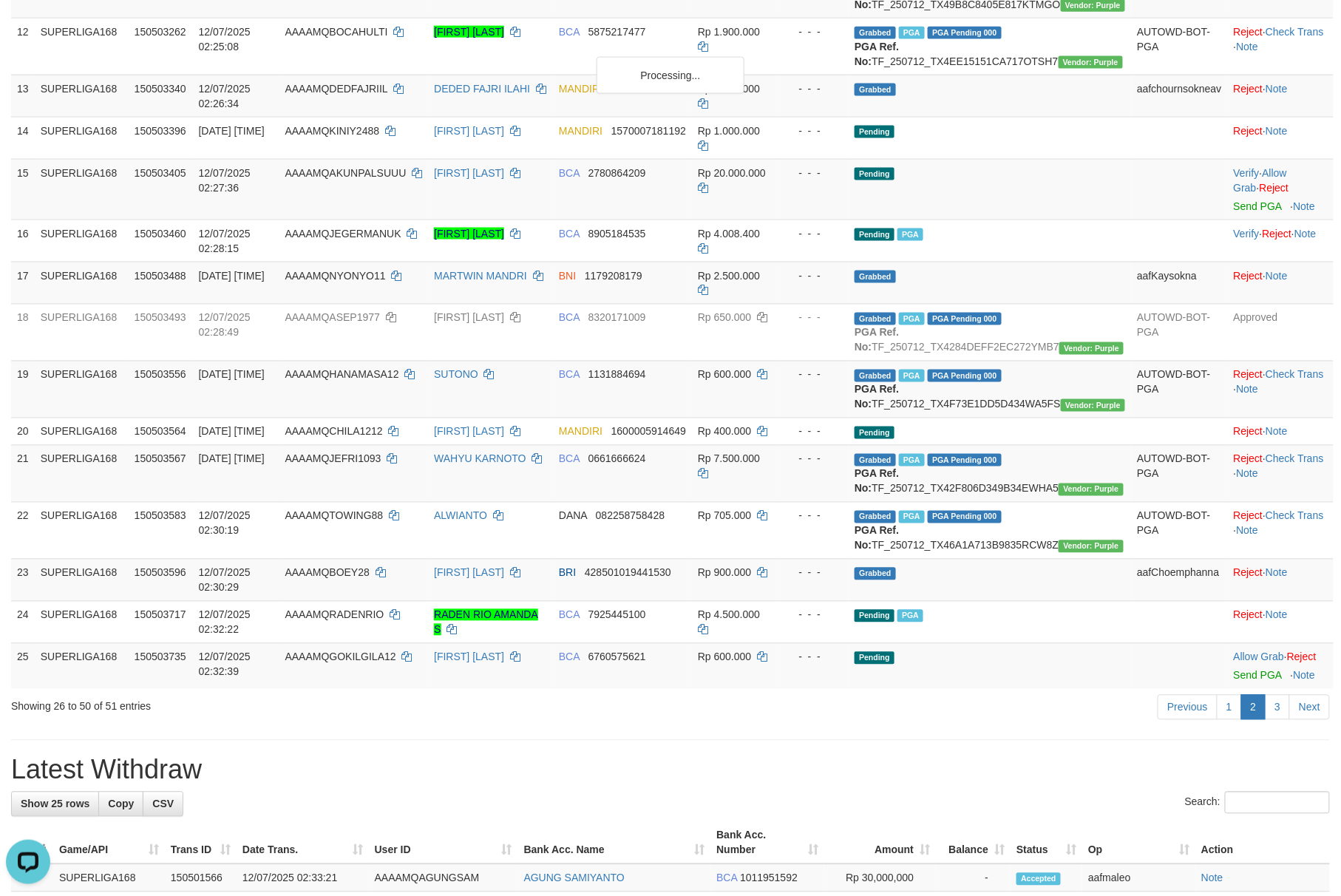 scroll, scrollTop: 0, scrollLeft: 0, axis: both 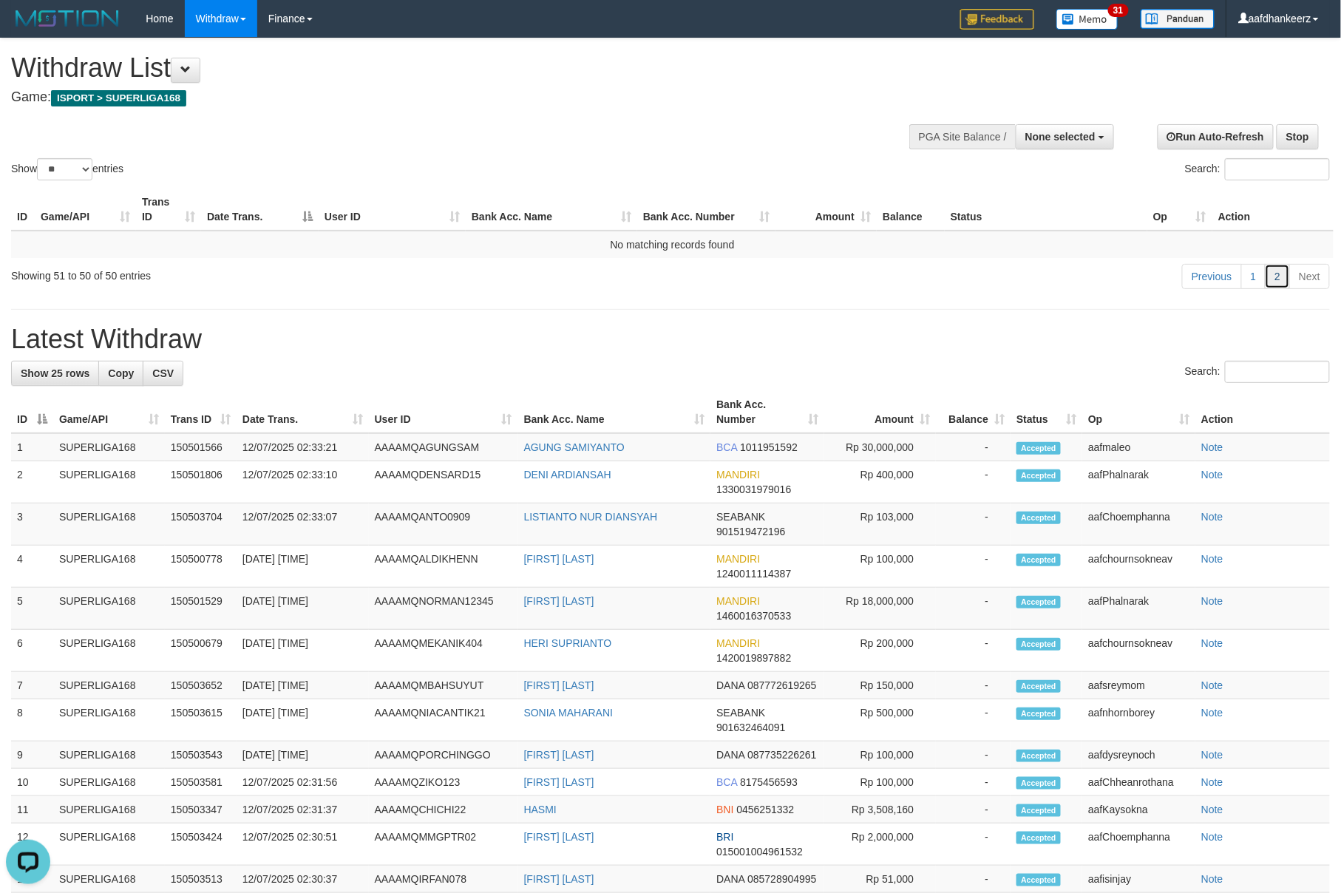 click on "2" at bounding box center [1277, 276] 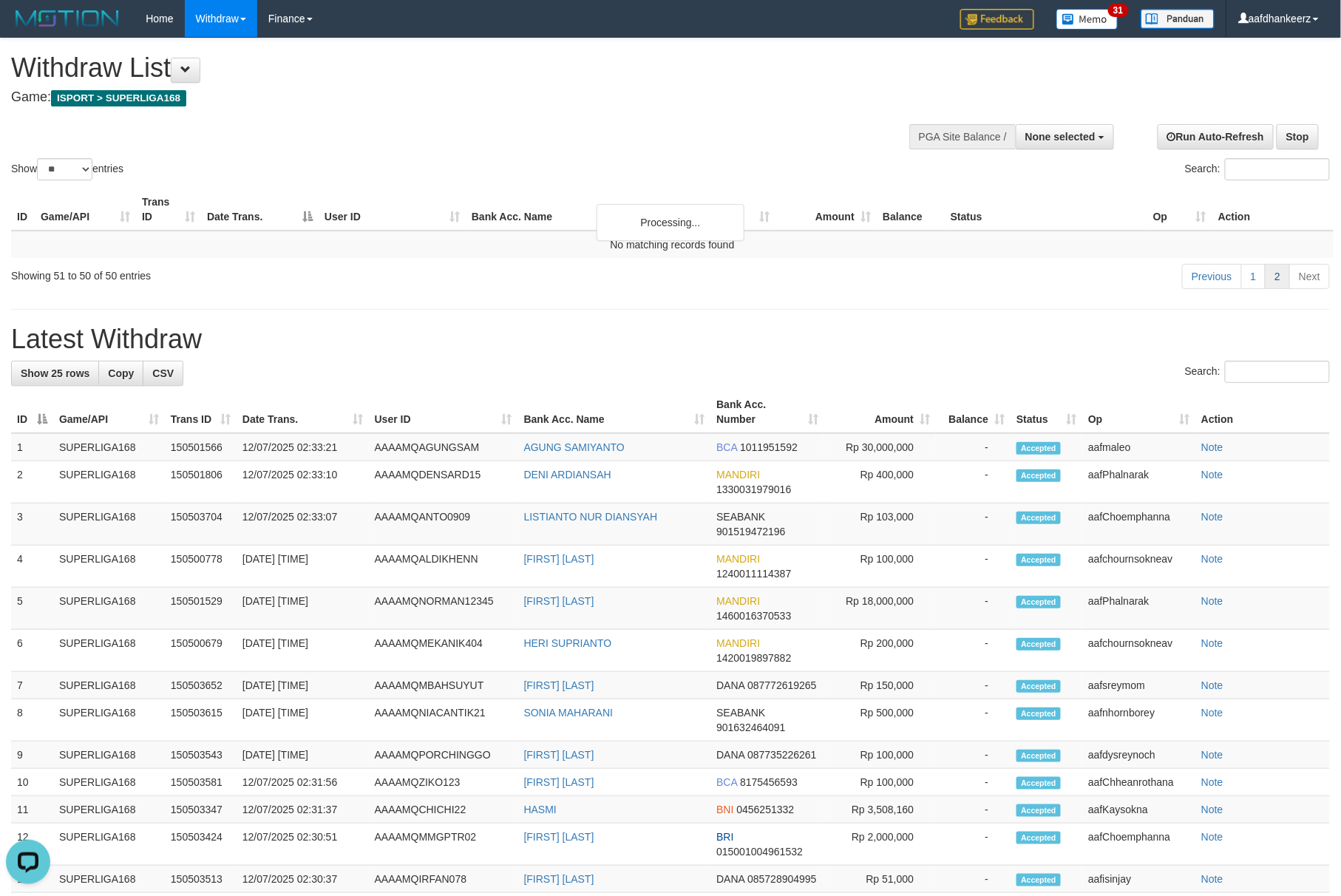 scroll, scrollTop: 766, scrollLeft: 0, axis: vertical 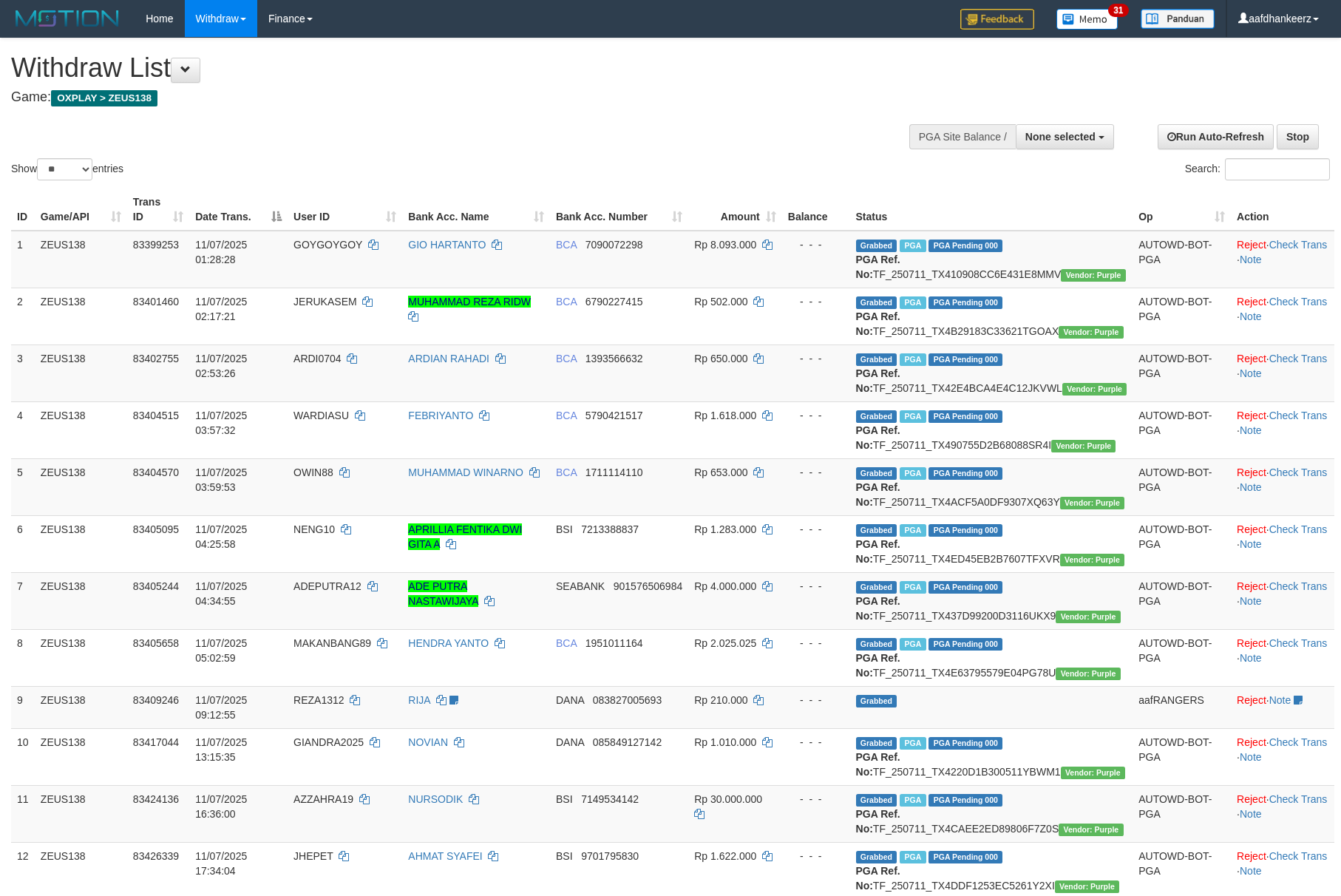 select 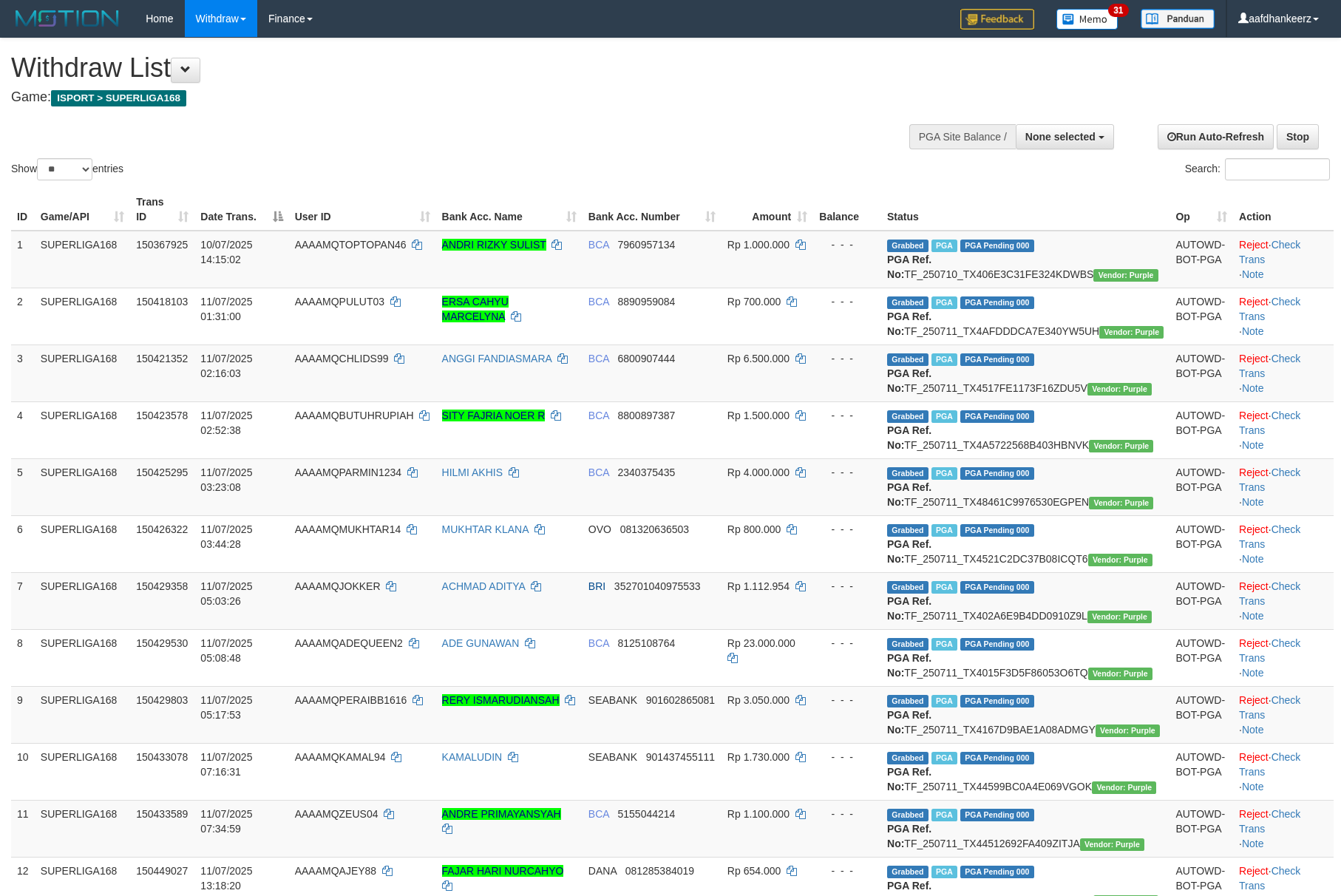select 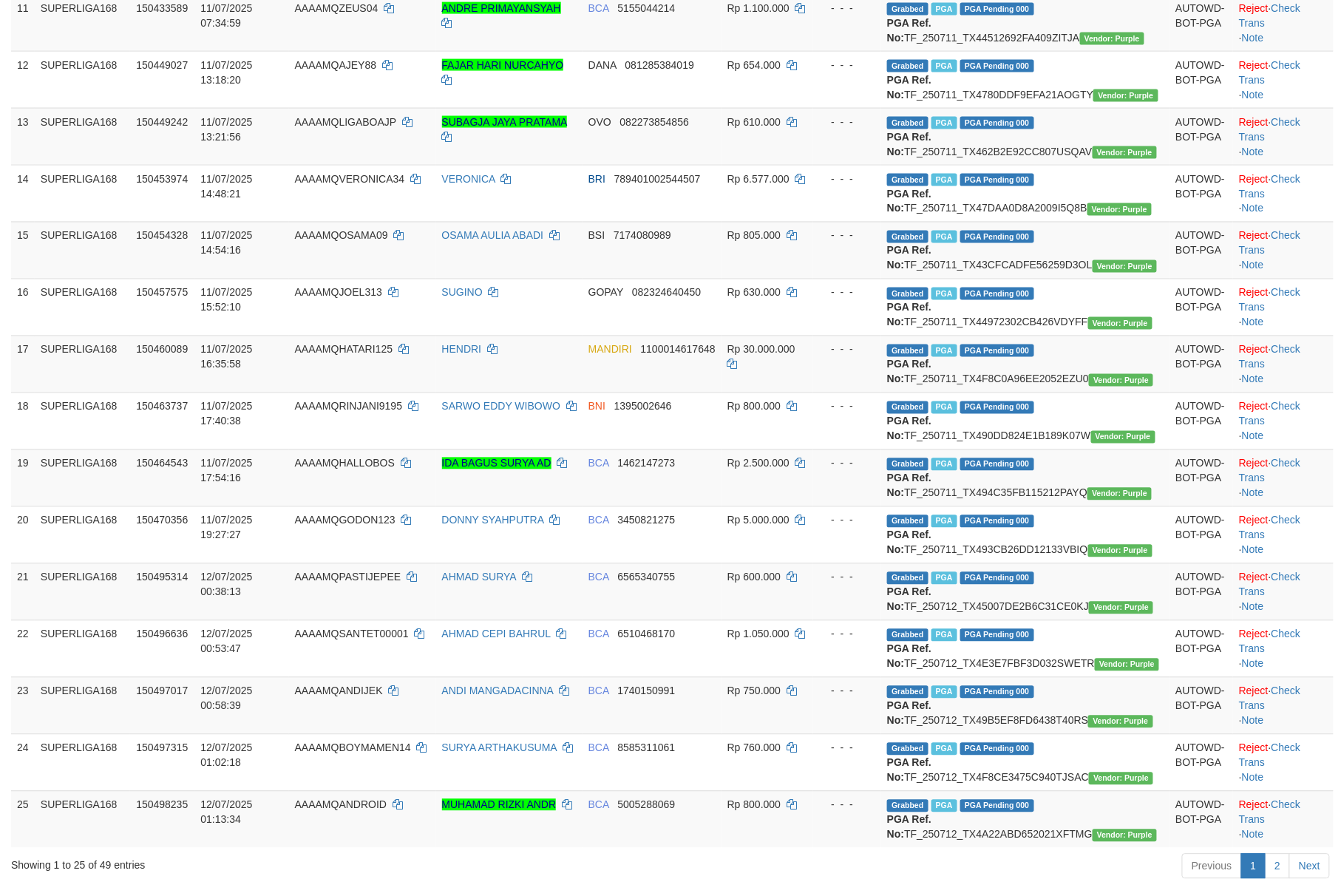 scroll, scrollTop: 766, scrollLeft: 0, axis: vertical 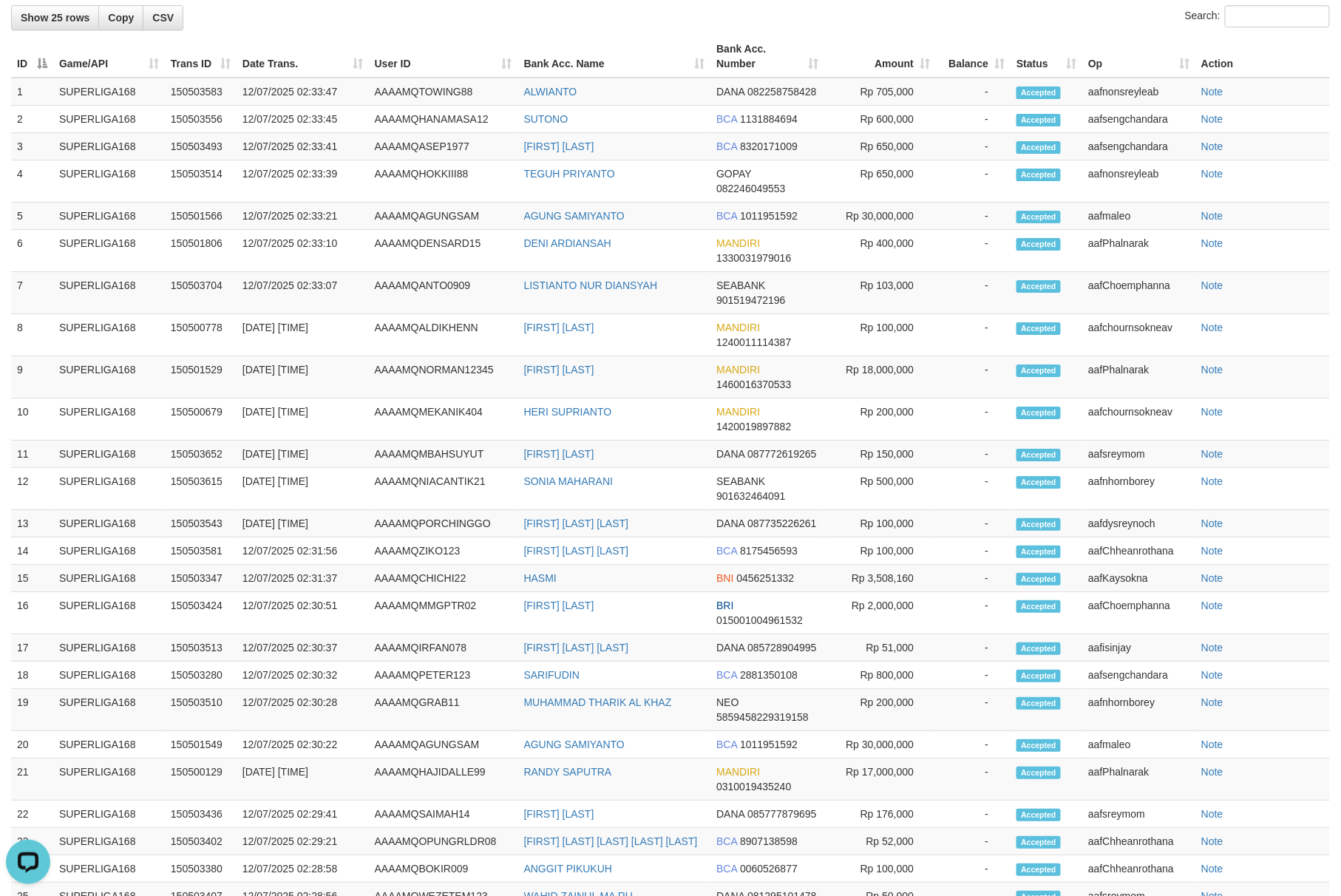 click on "2" at bounding box center (1277, -79) 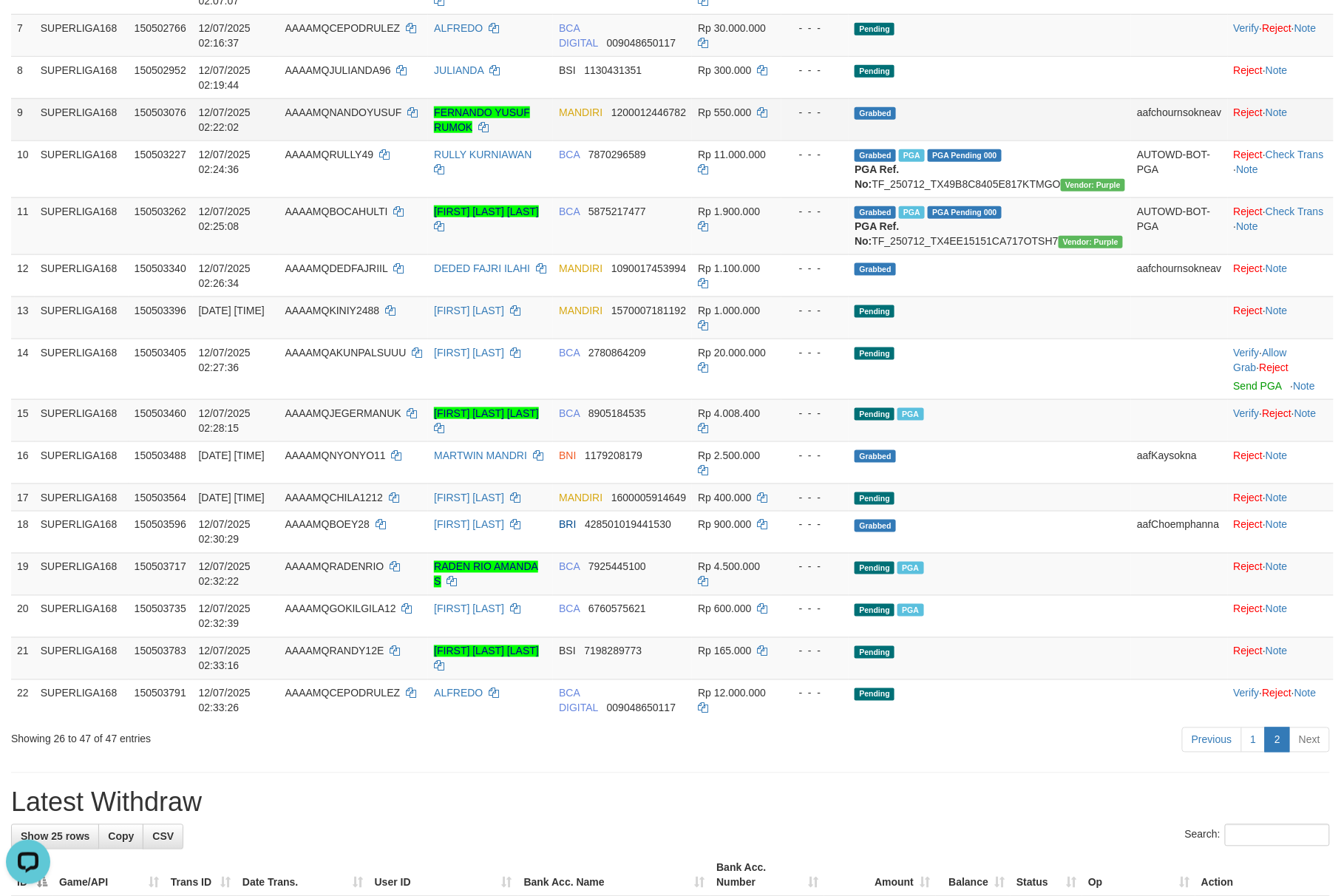 scroll, scrollTop: 173, scrollLeft: 0, axis: vertical 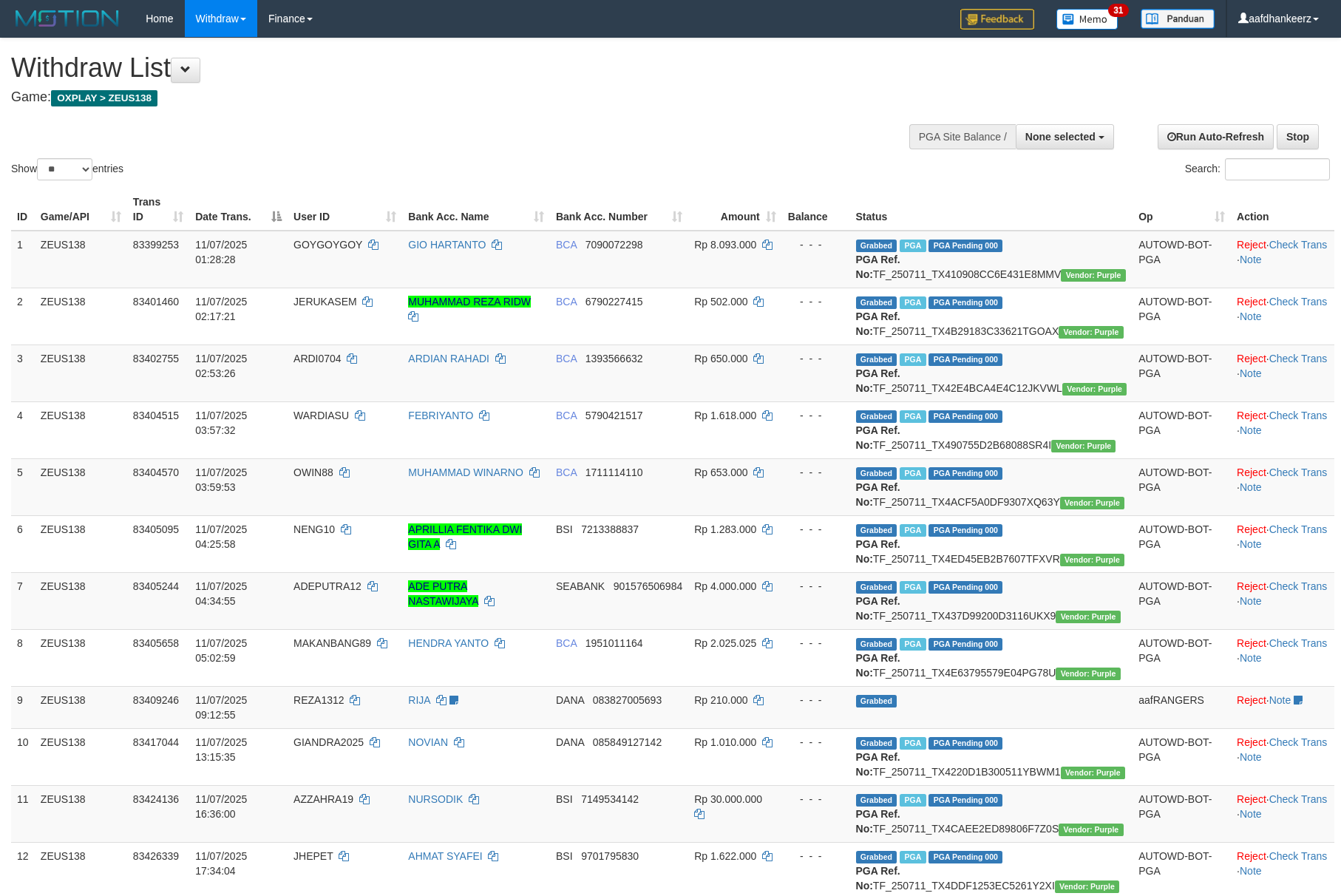 select 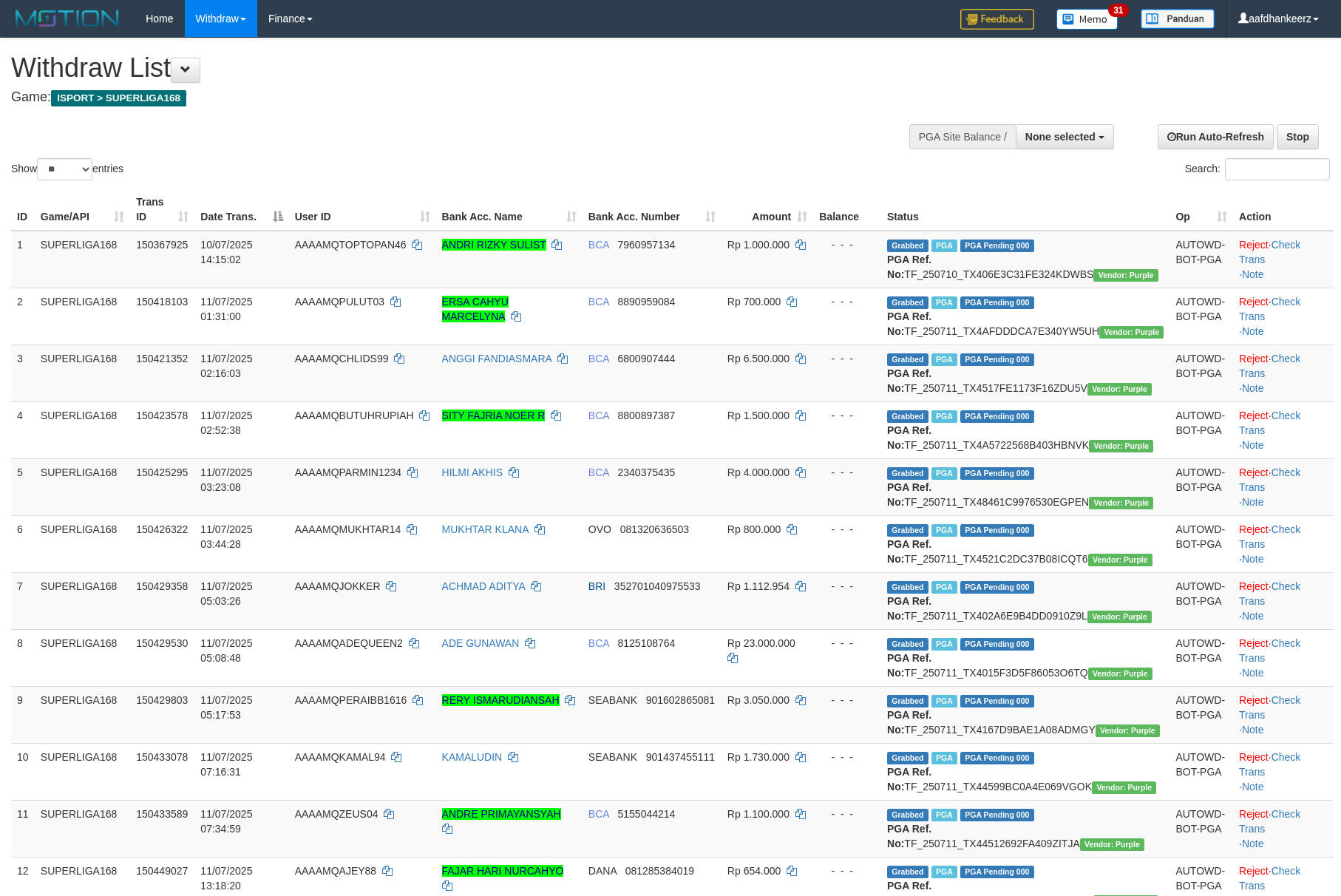 select 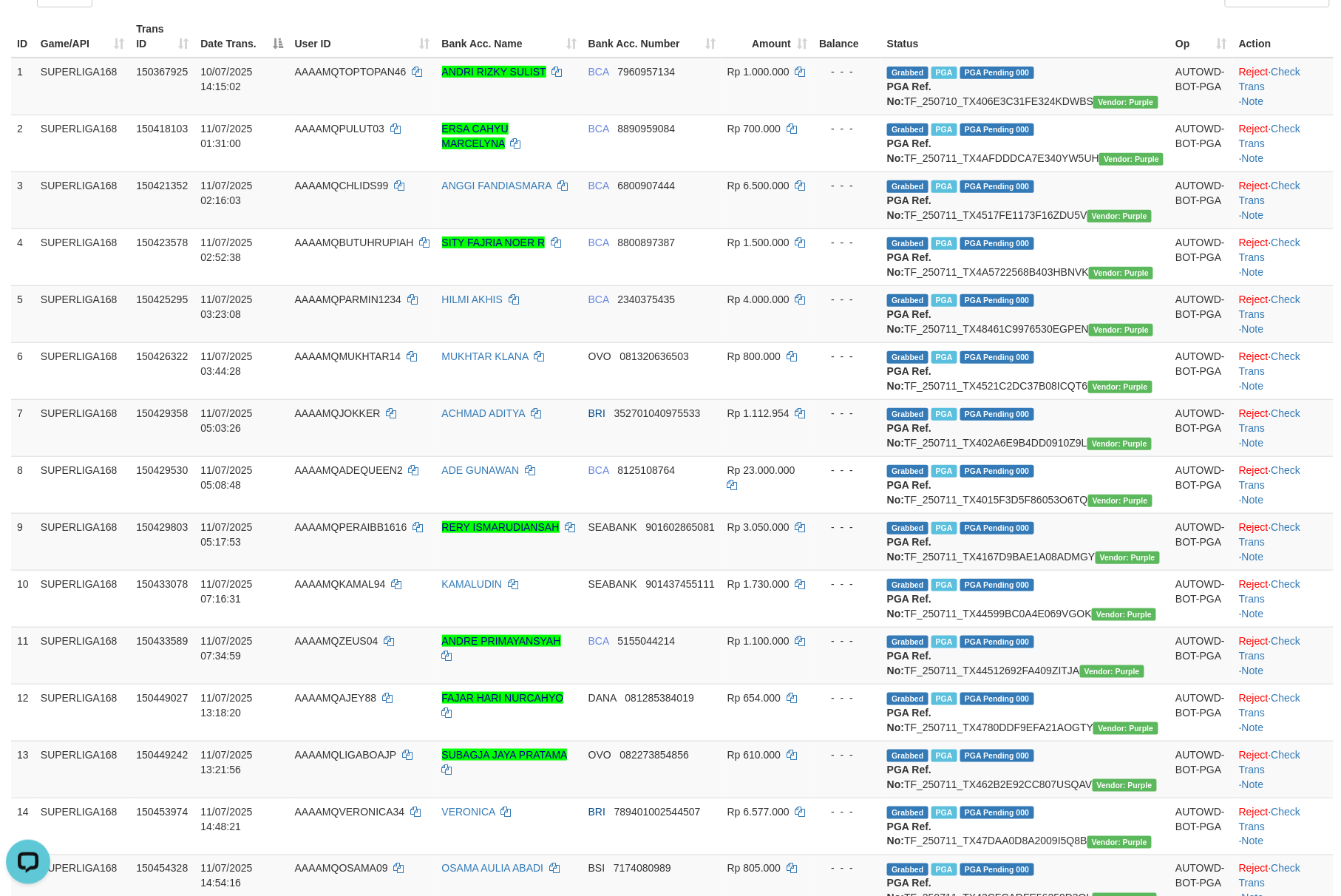 scroll, scrollTop: 0, scrollLeft: 0, axis: both 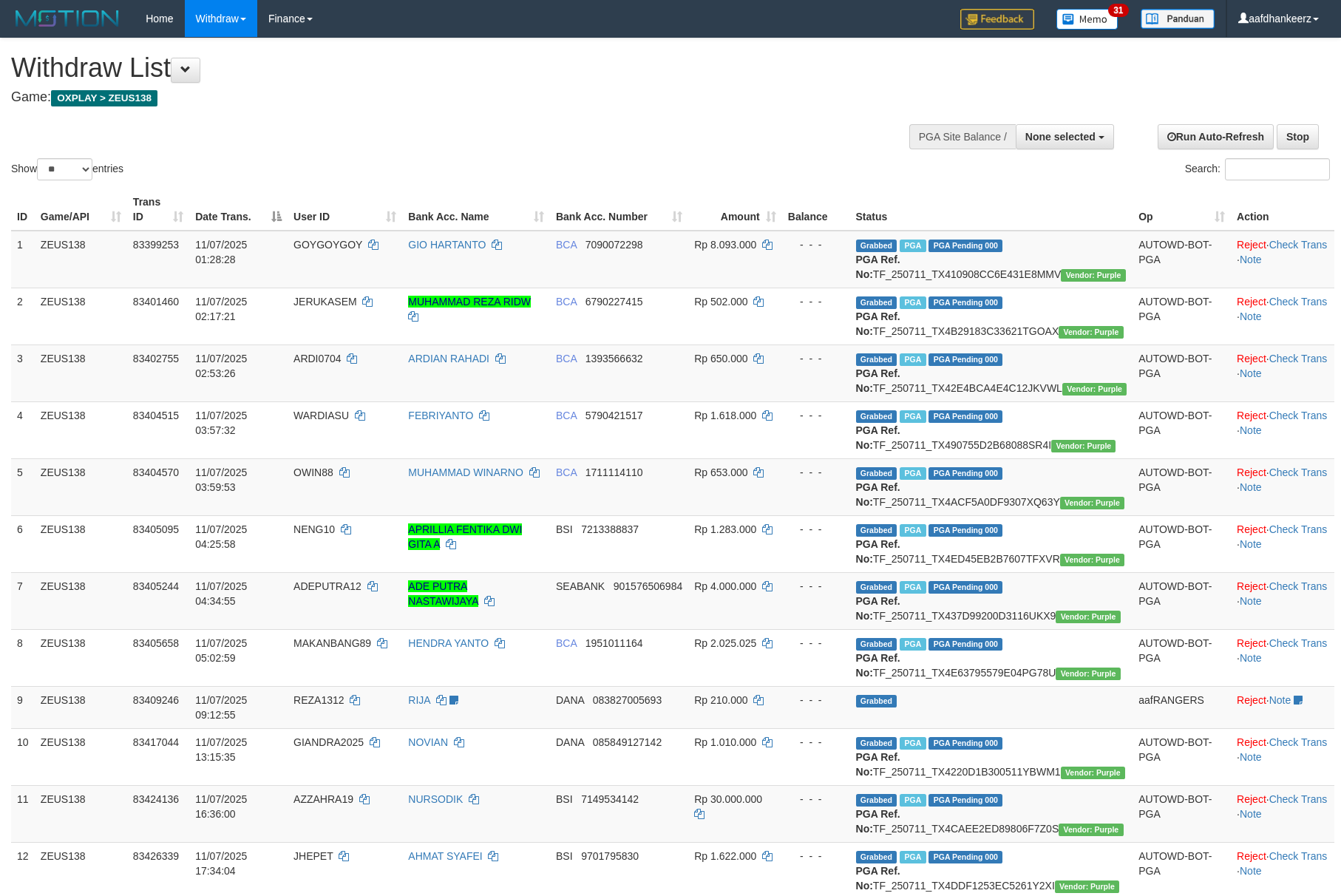select 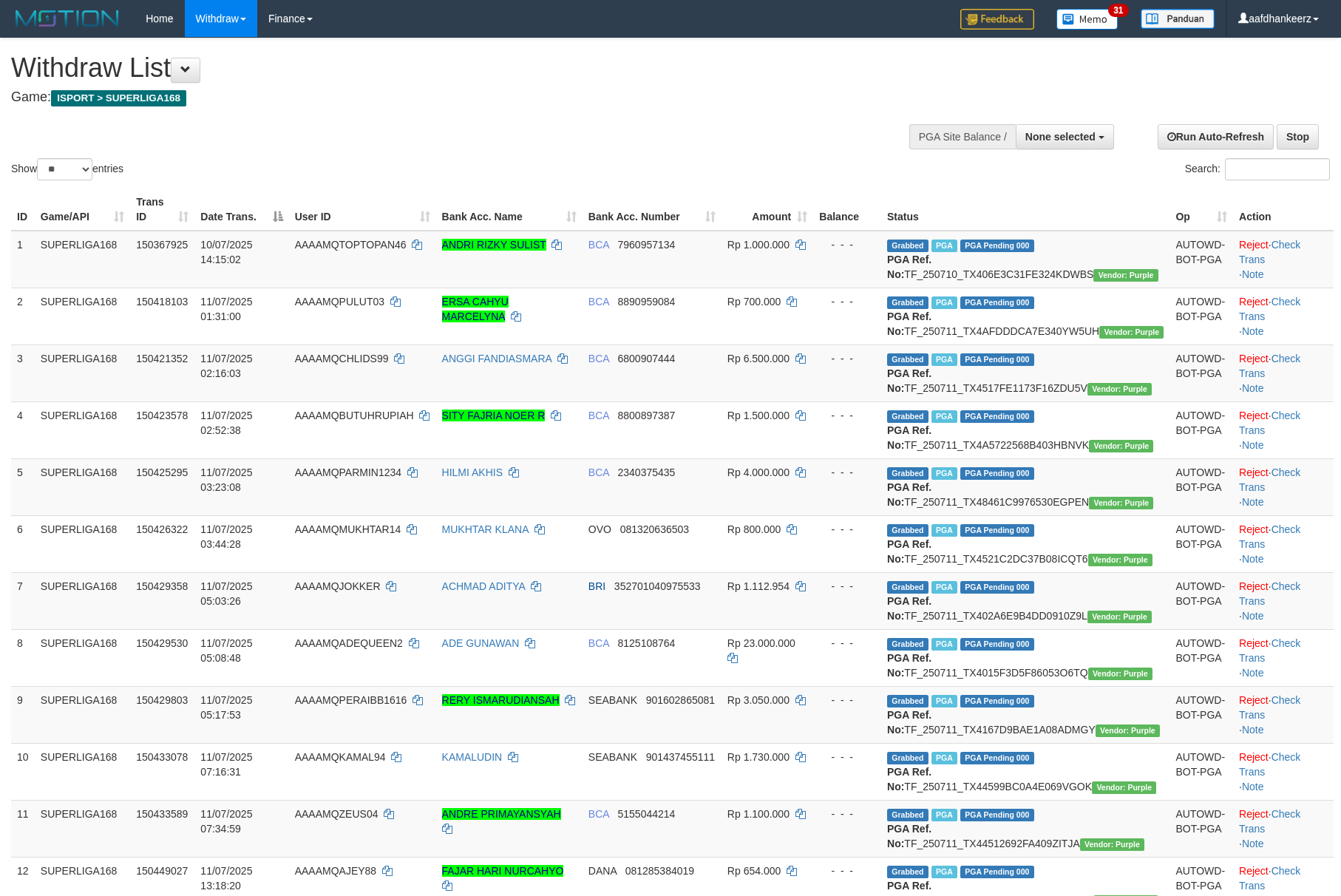 select 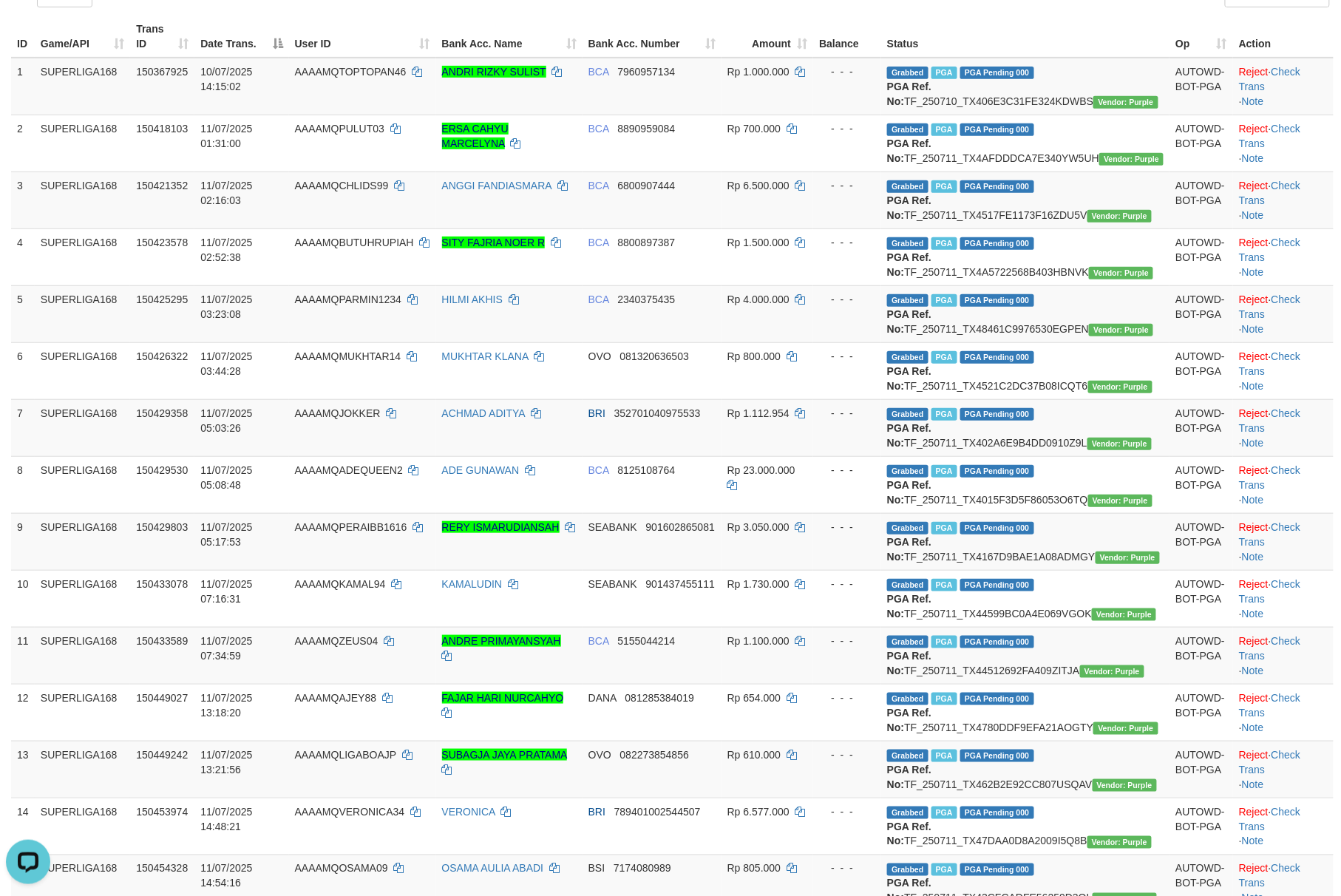 scroll, scrollTop: 0, scrollLeft: 0, axis: both 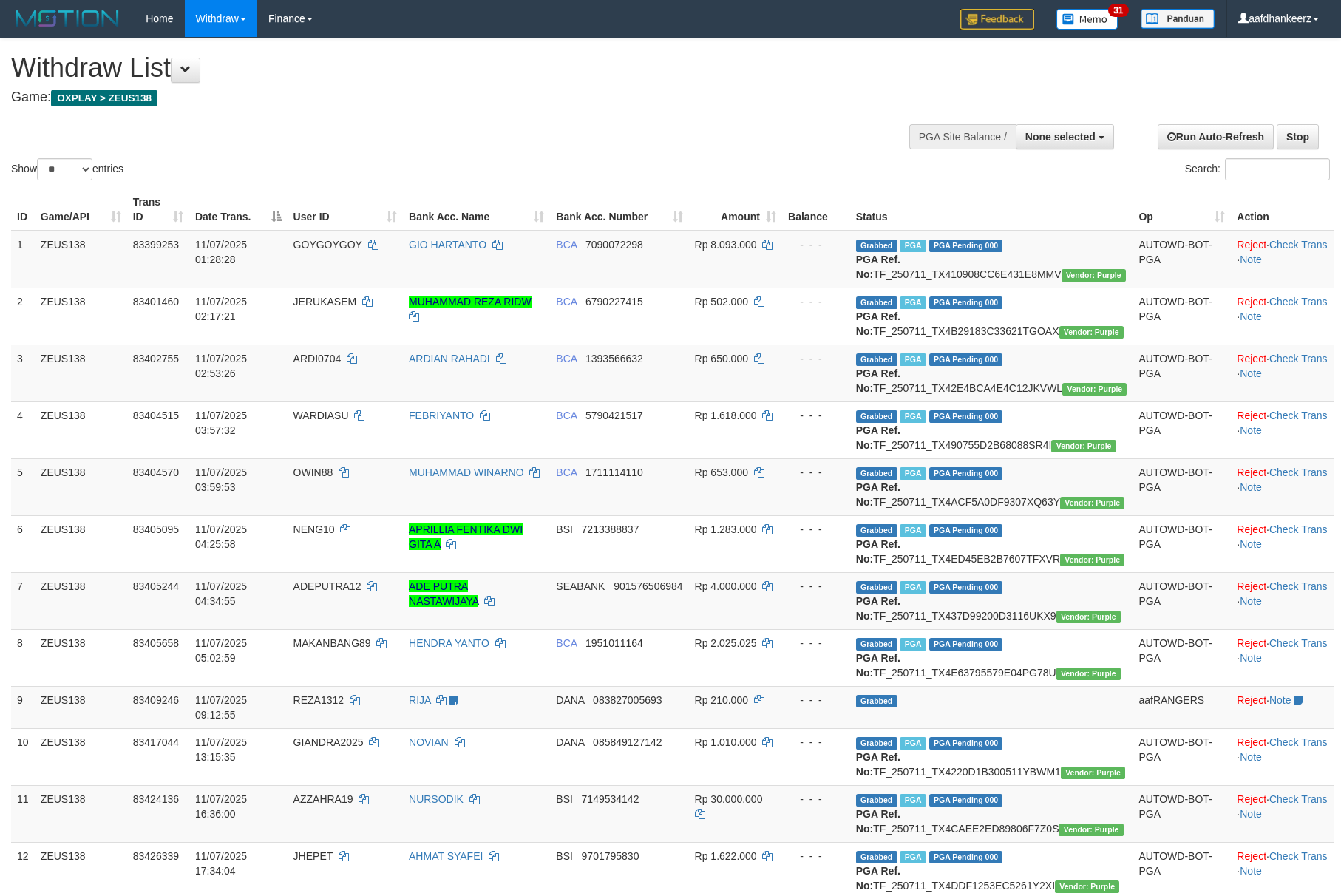 select 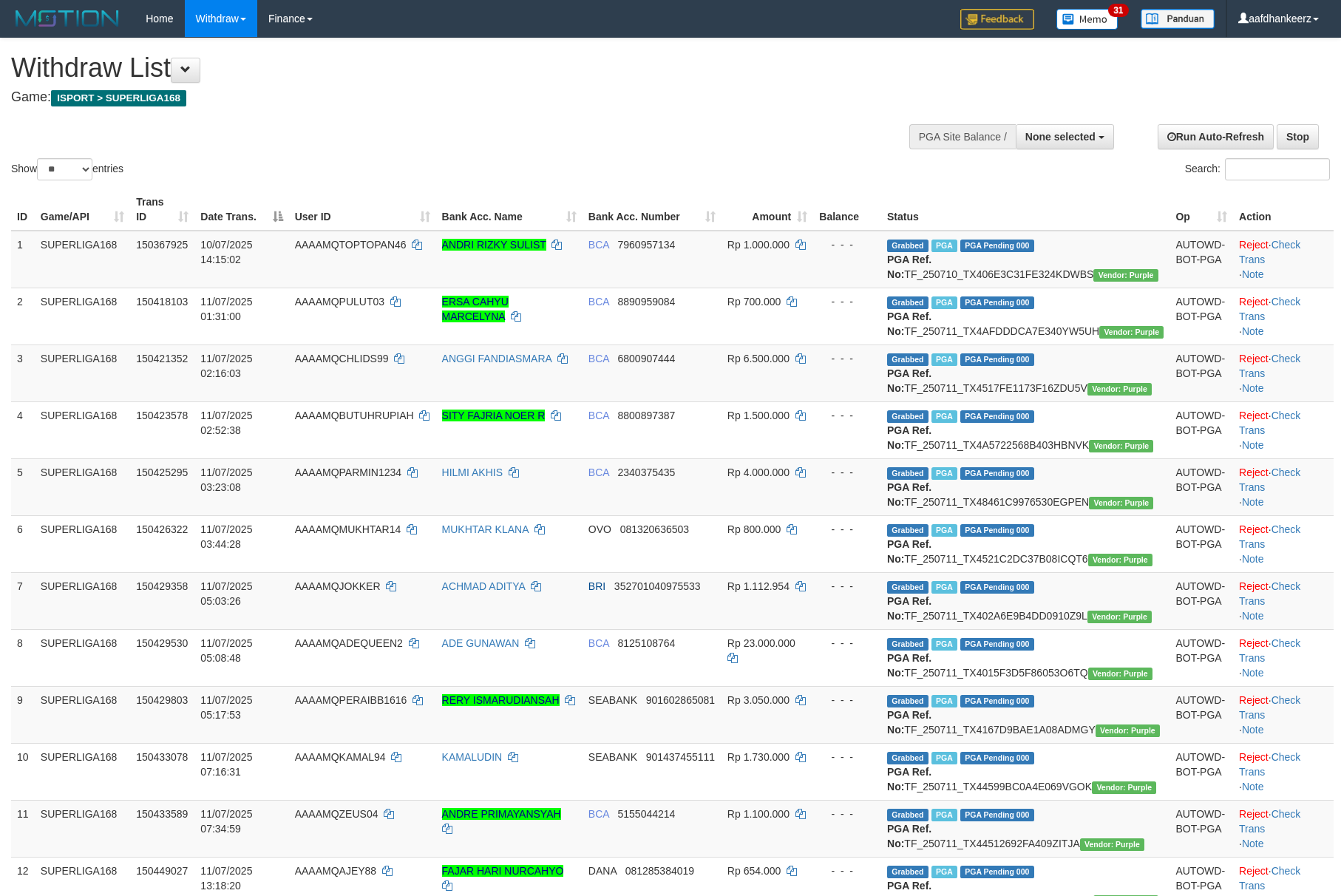 select 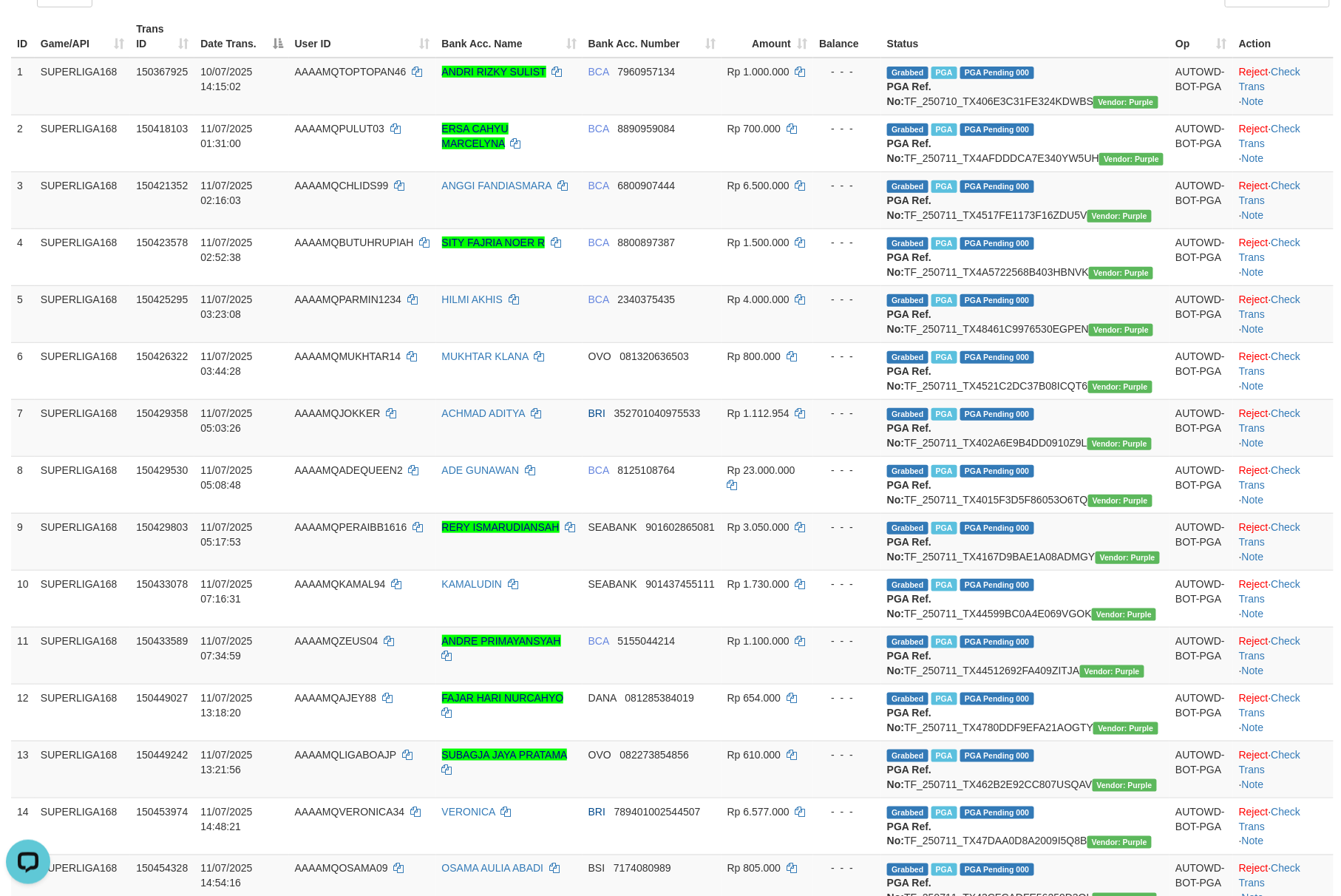scroll, scrollTop: 0, scrollLeft: 0, axis: both 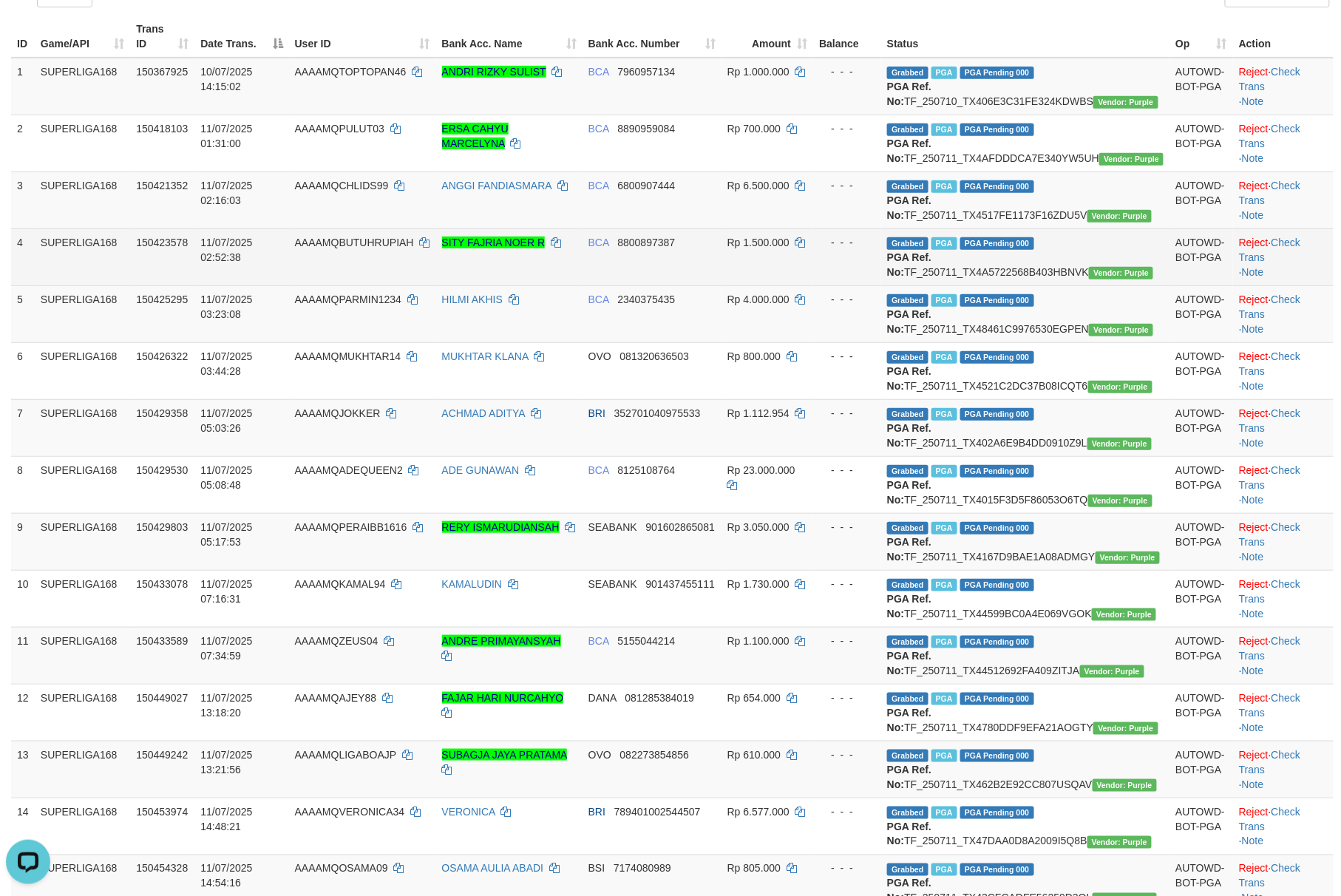 click on "BCA     8800897387" at bounding box center [652, 257] 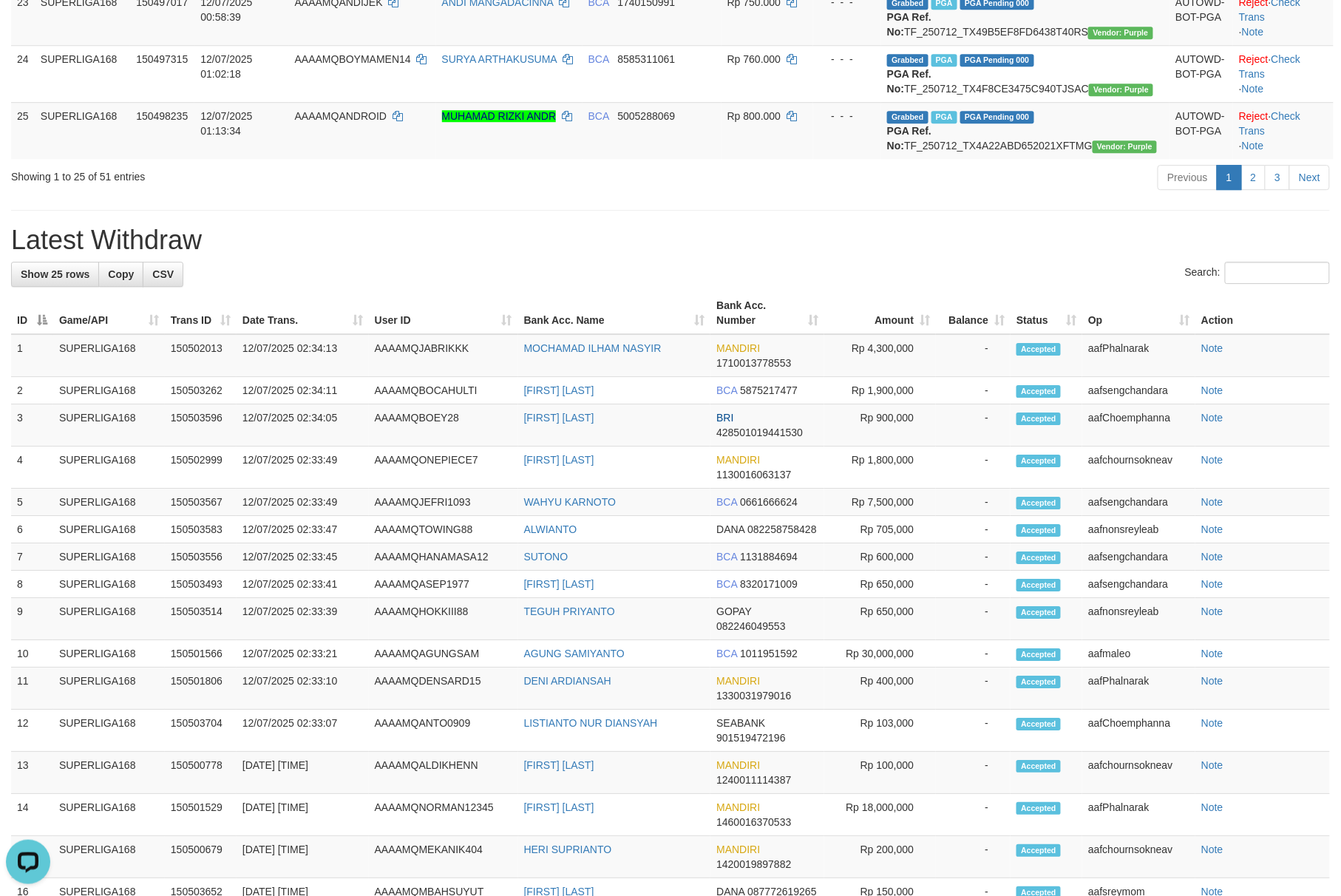 scroll, scrollTop: 1652, scrollLeft: 0, axis: vertical 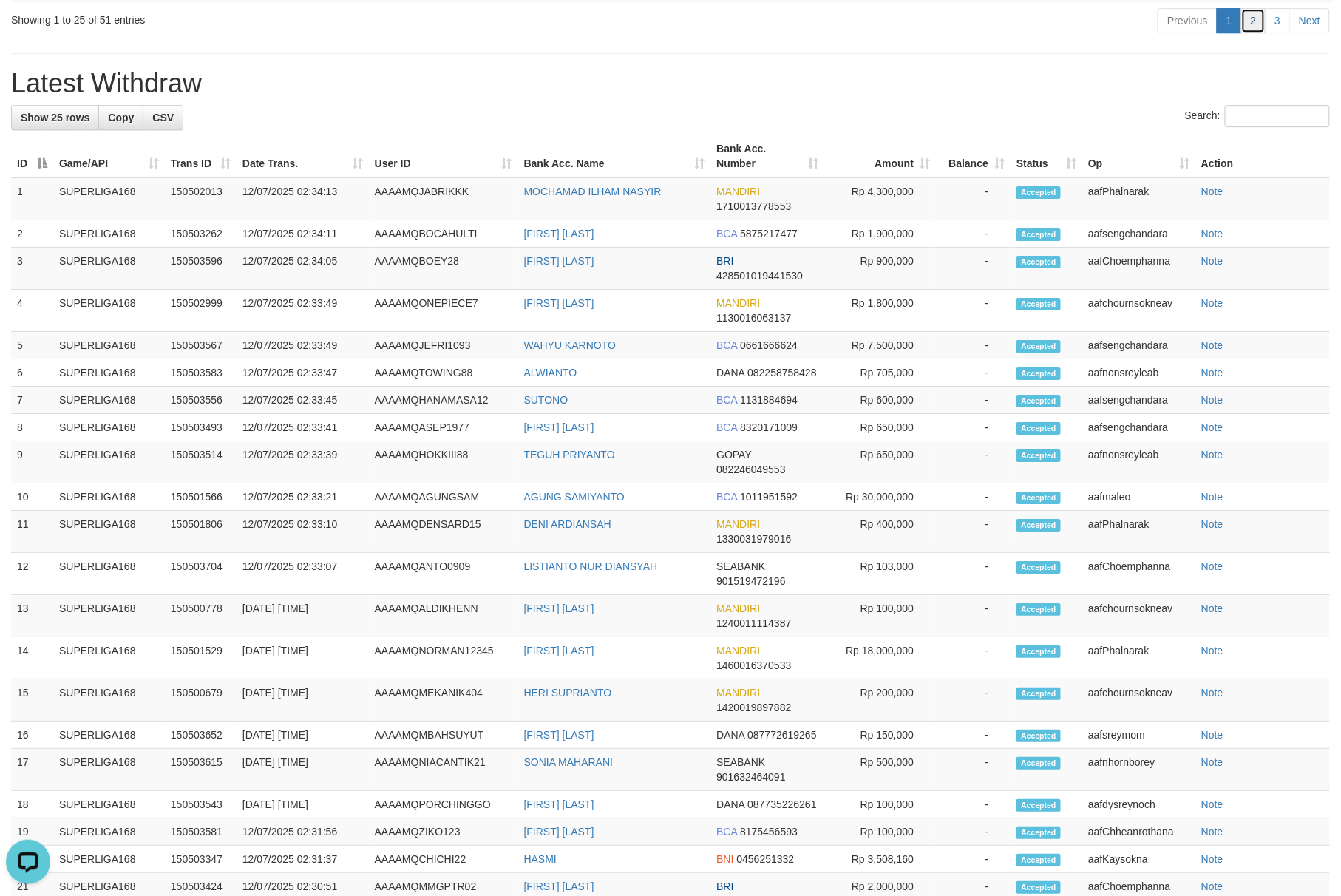click on "2" at bounding box center [1254, 21] 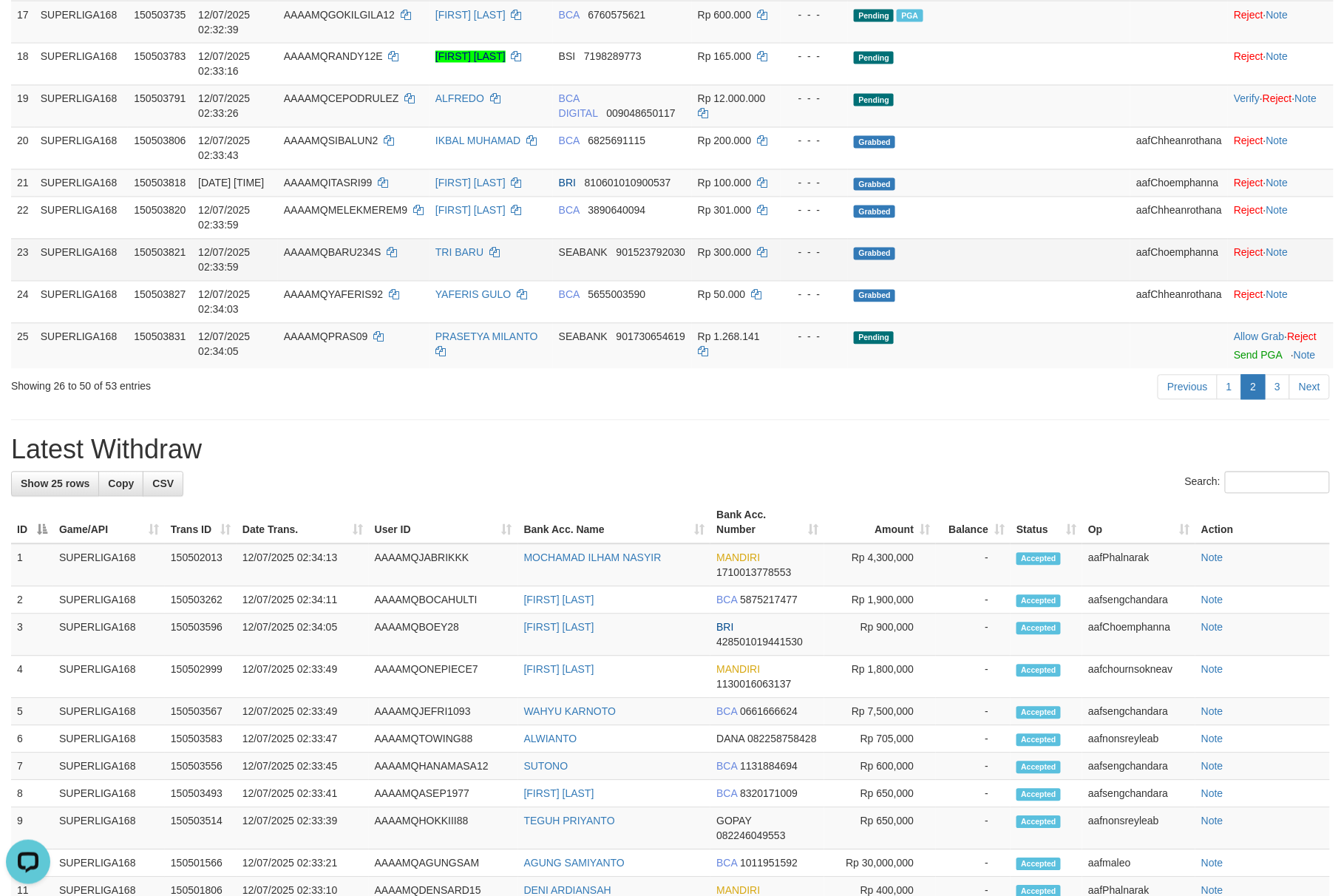 scroll, scrollTop: 803, scrollLeft: 0, axis: vertical 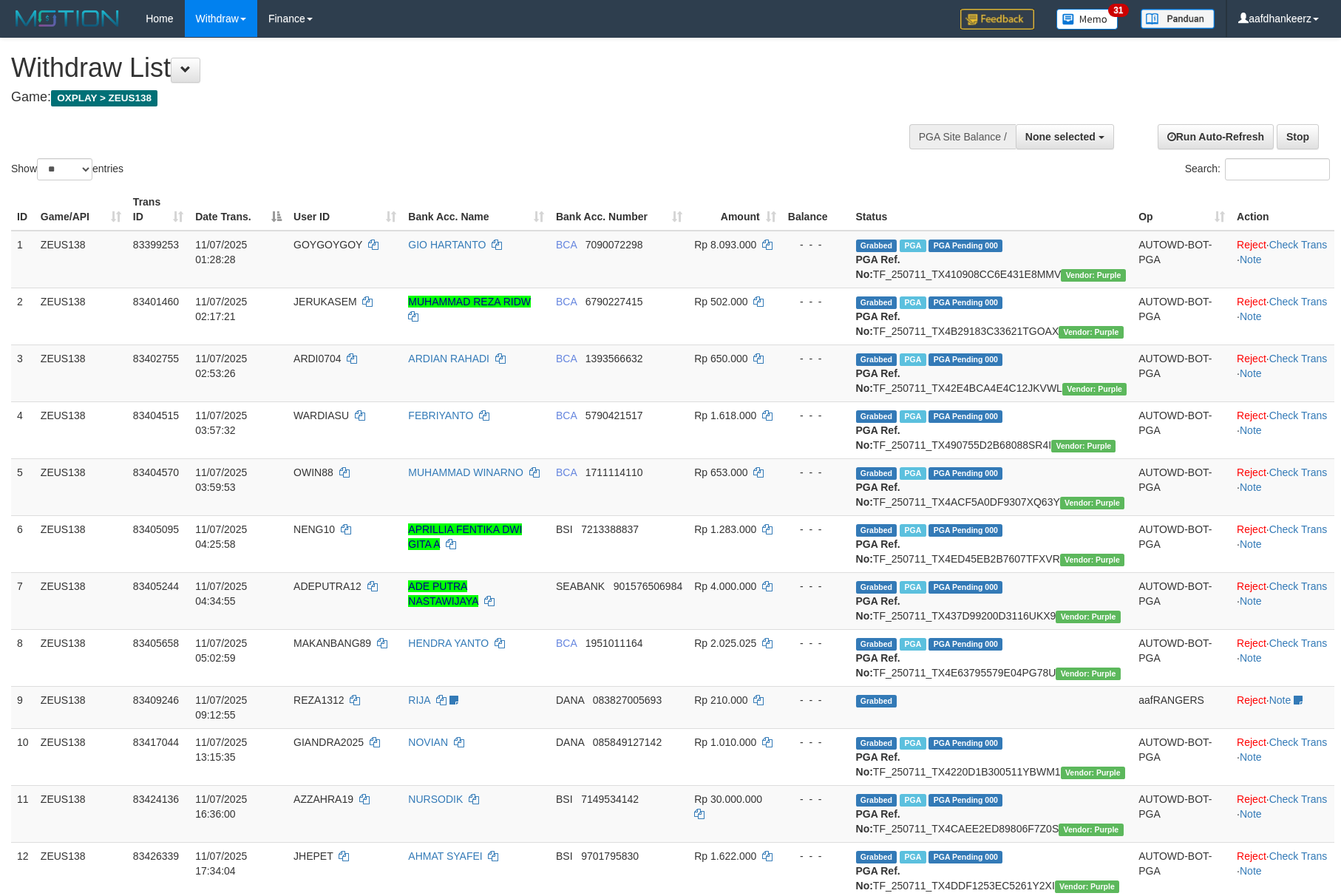 select 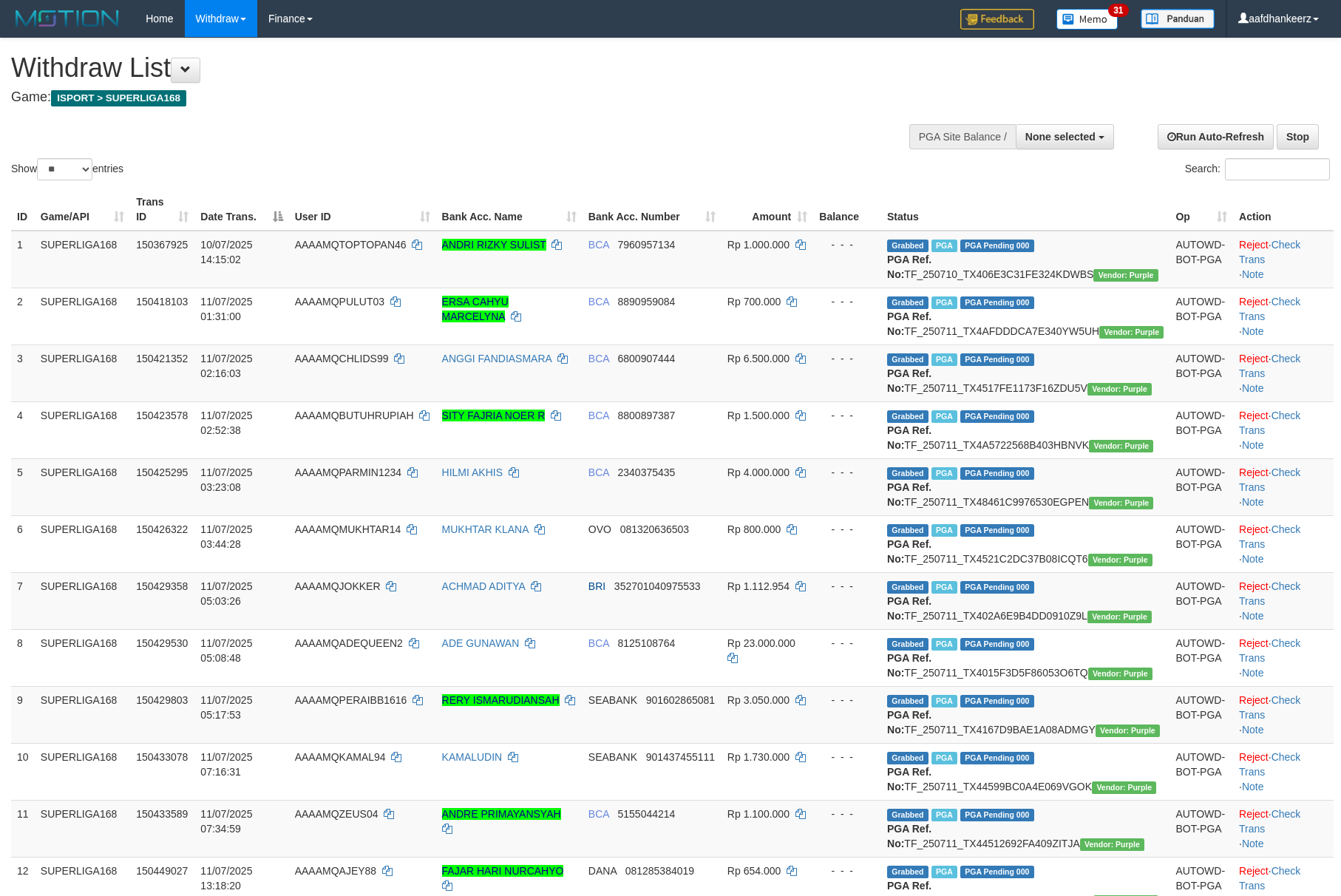 select 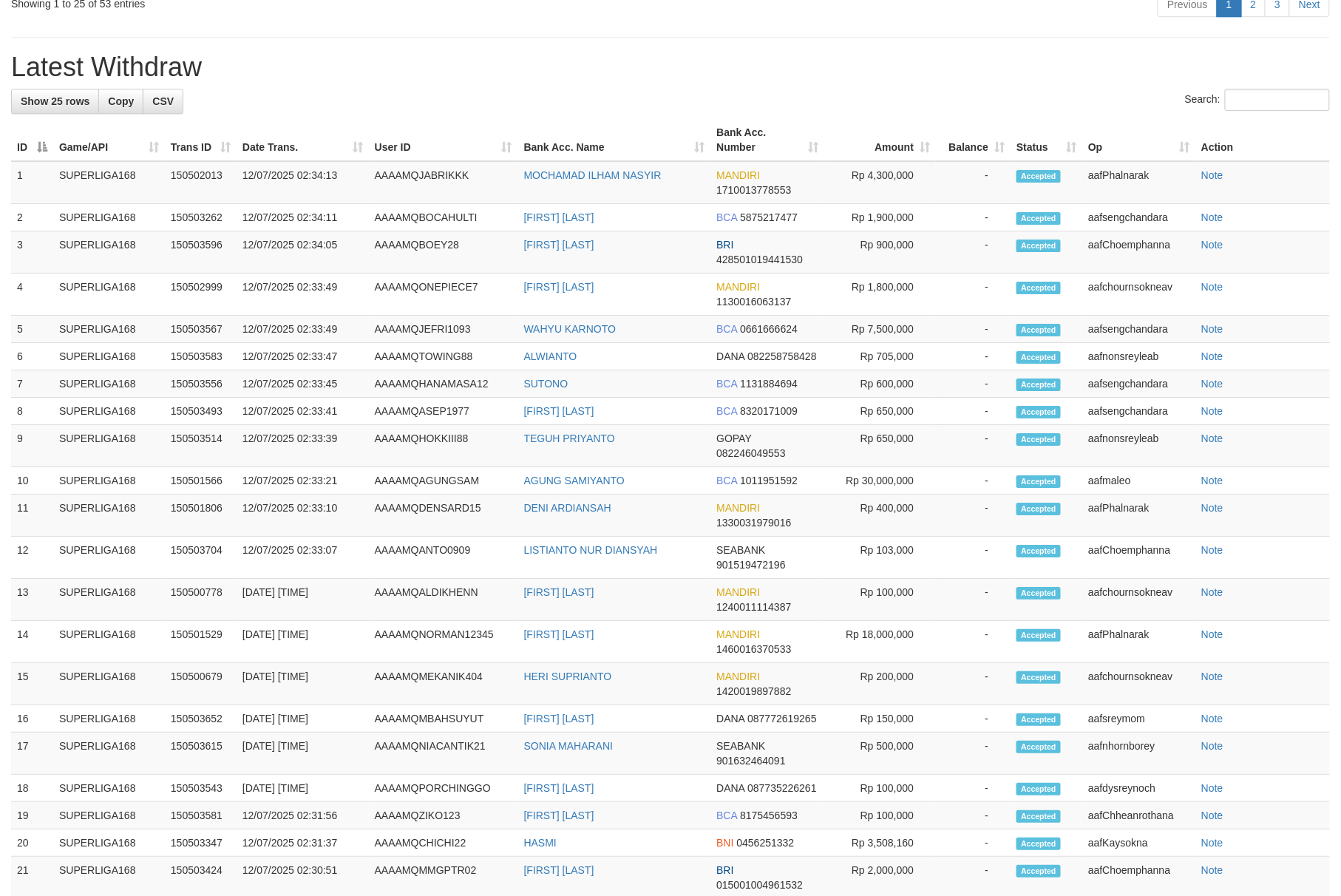 scroll, scrollTop: 1555, scrollLeft: 0, axis: vertical 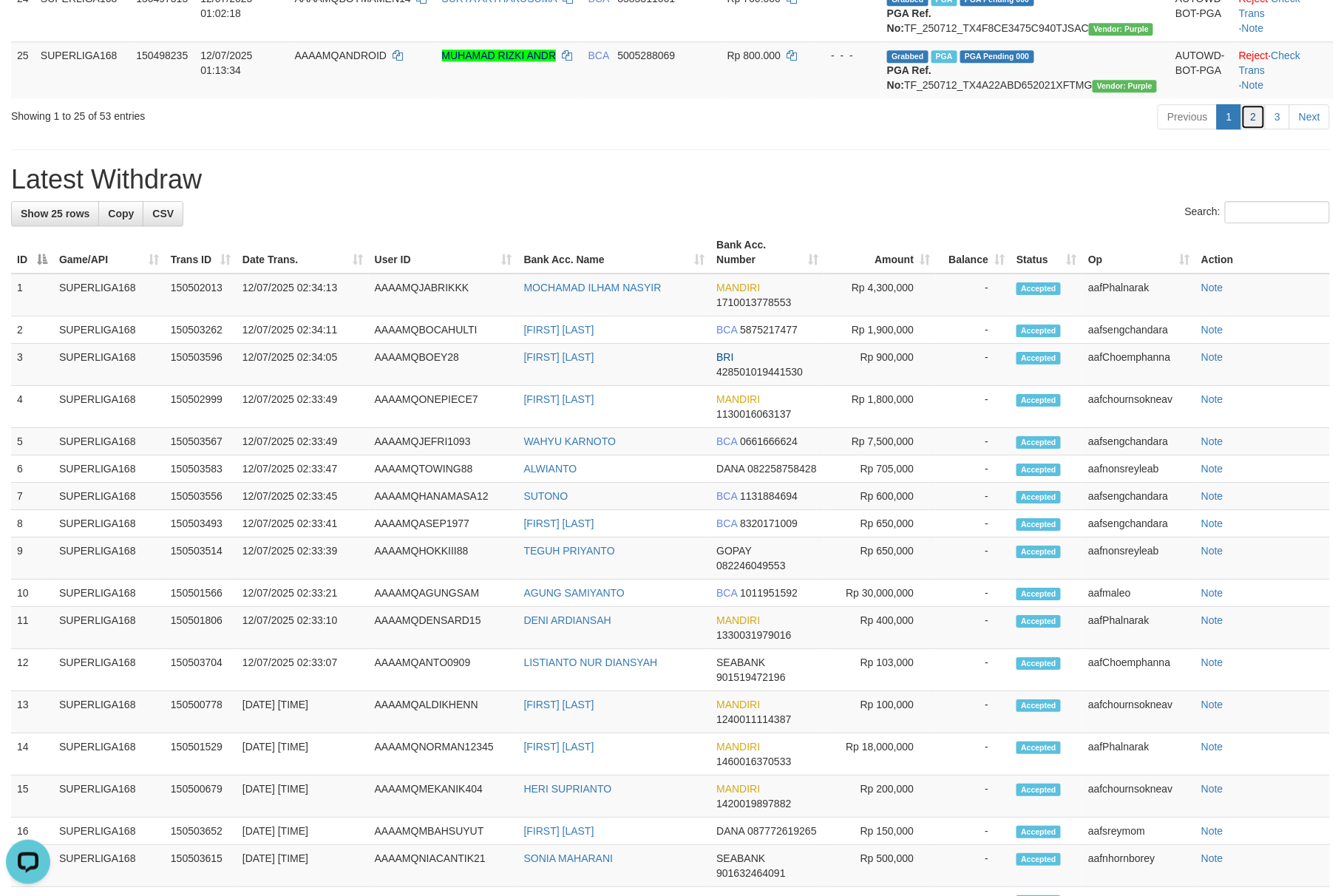 click on "2" at bounding box center [1254, 117] 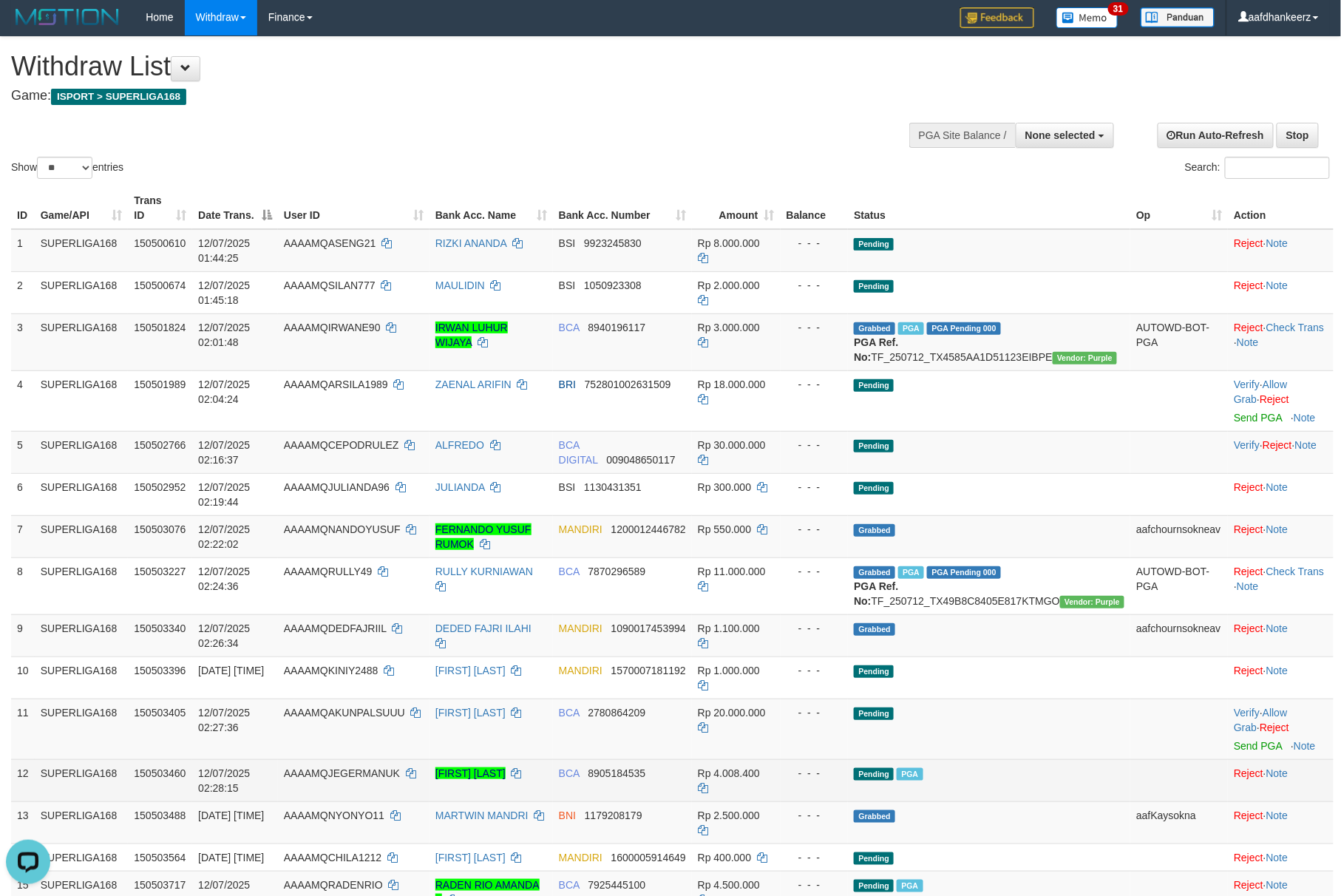 scroll, scrollTop: 0, scrollLeft: 0, axis: both 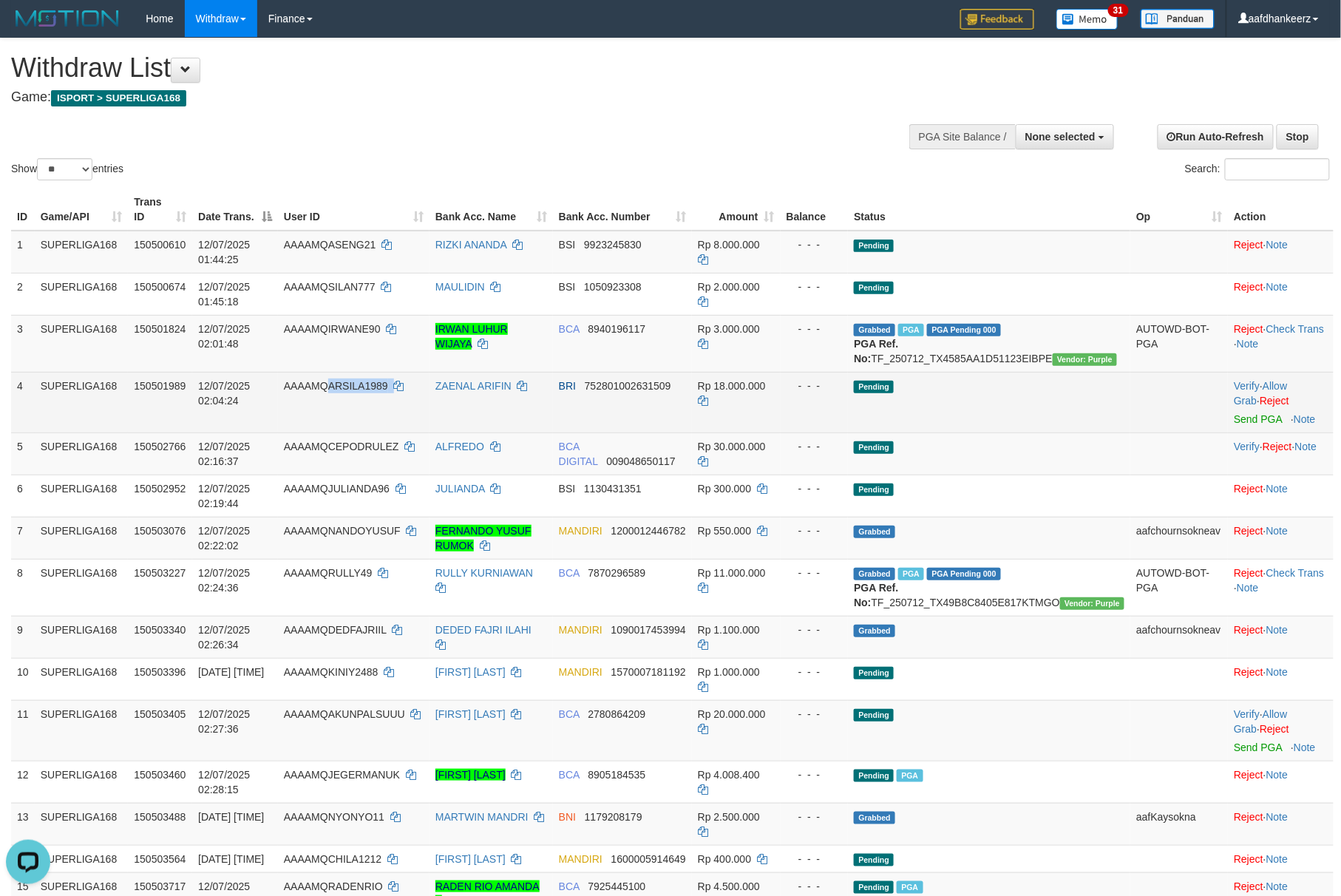 drag, startPoint x: 356, startPoint y: 402, endPoint x: 433, endPoint y: 409, distance: 77.317527 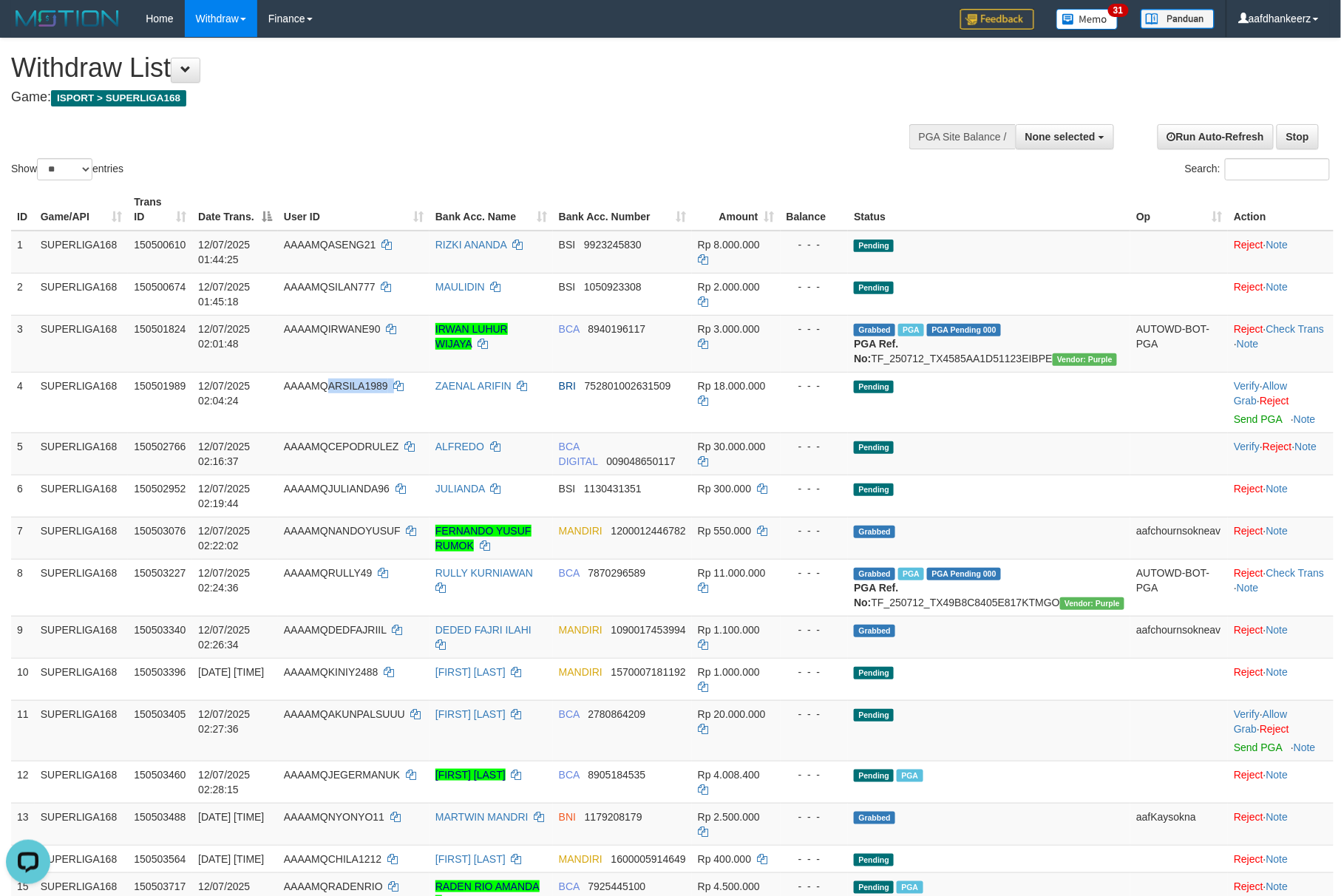 copy on "ARSILA1989" 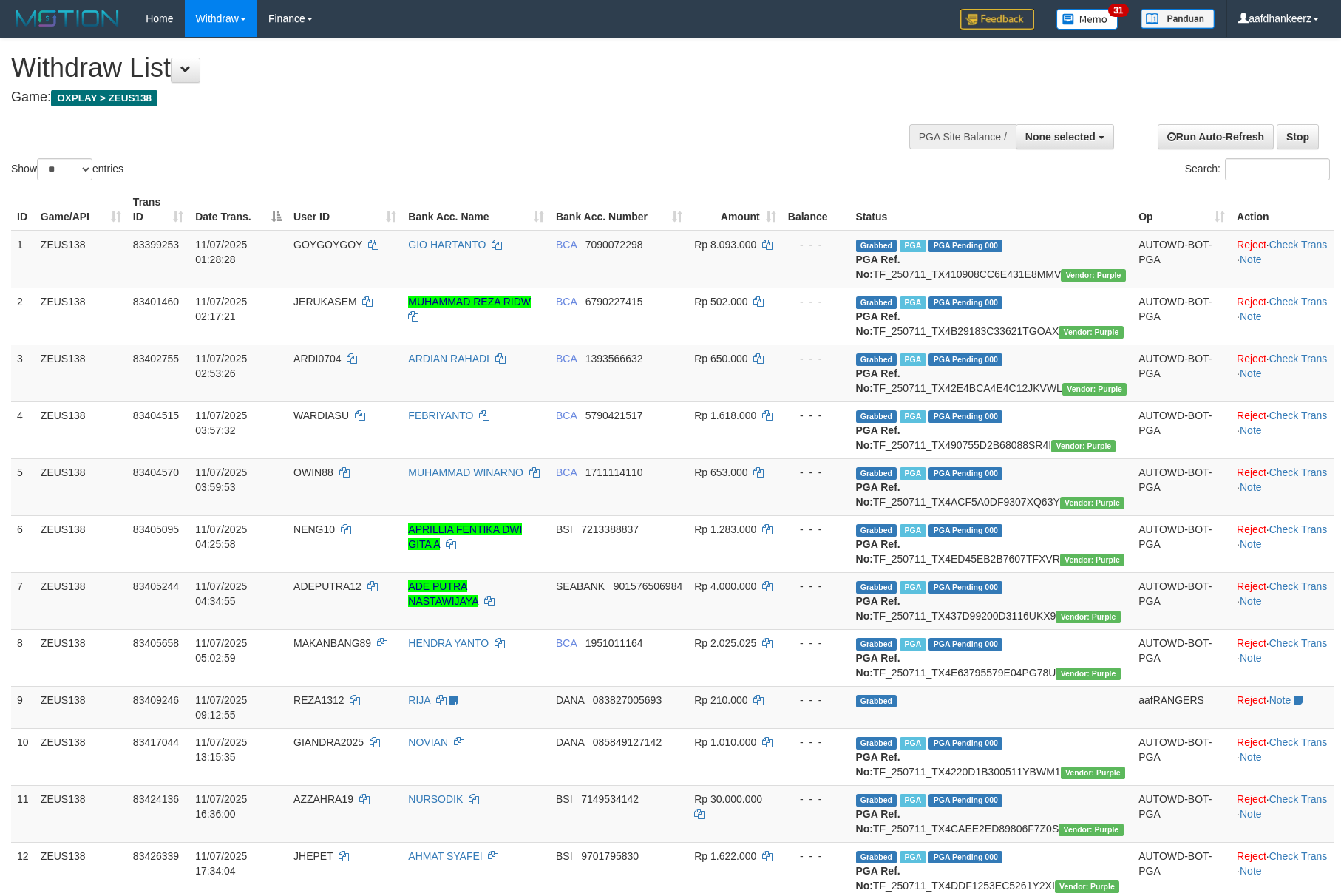 select 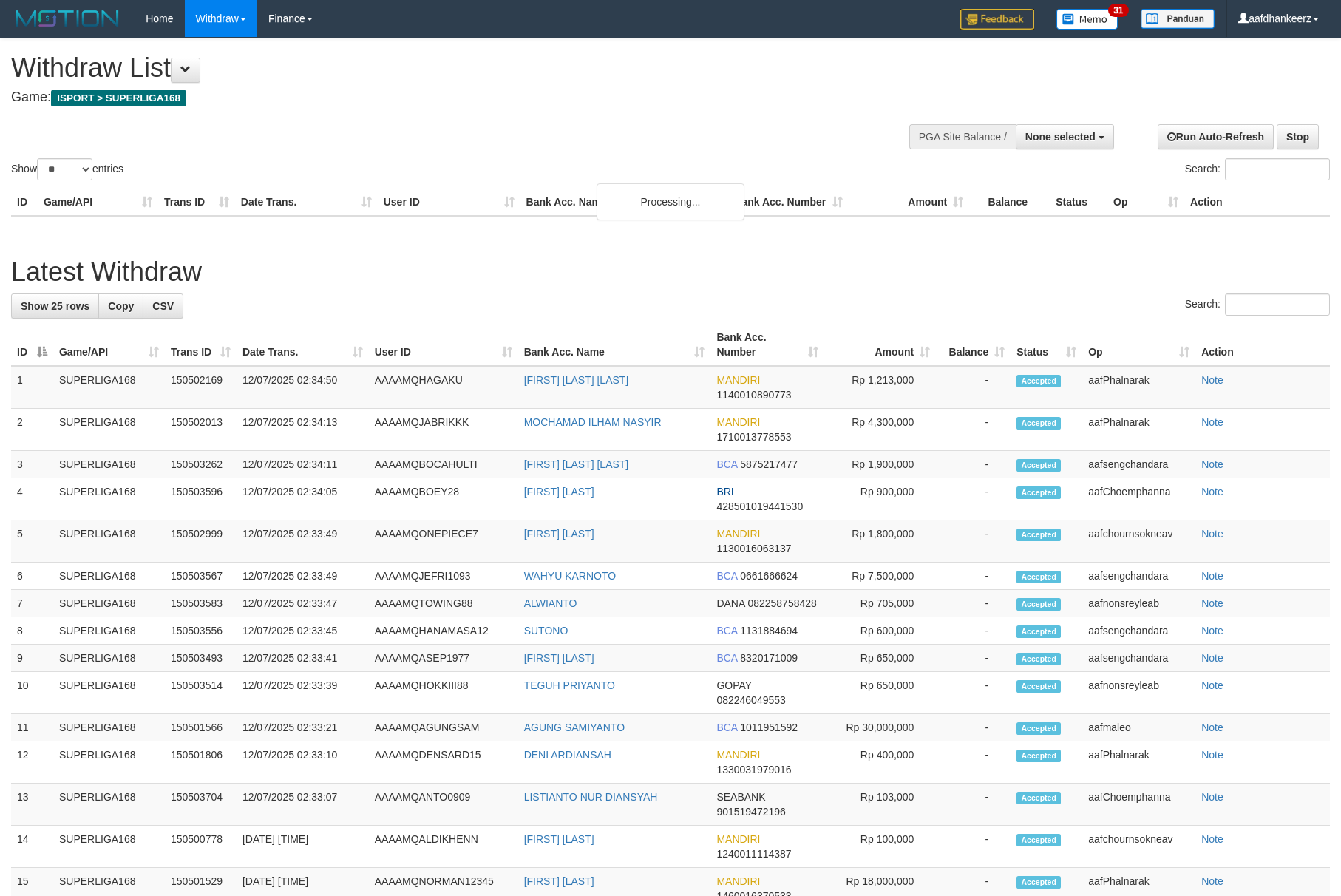 select 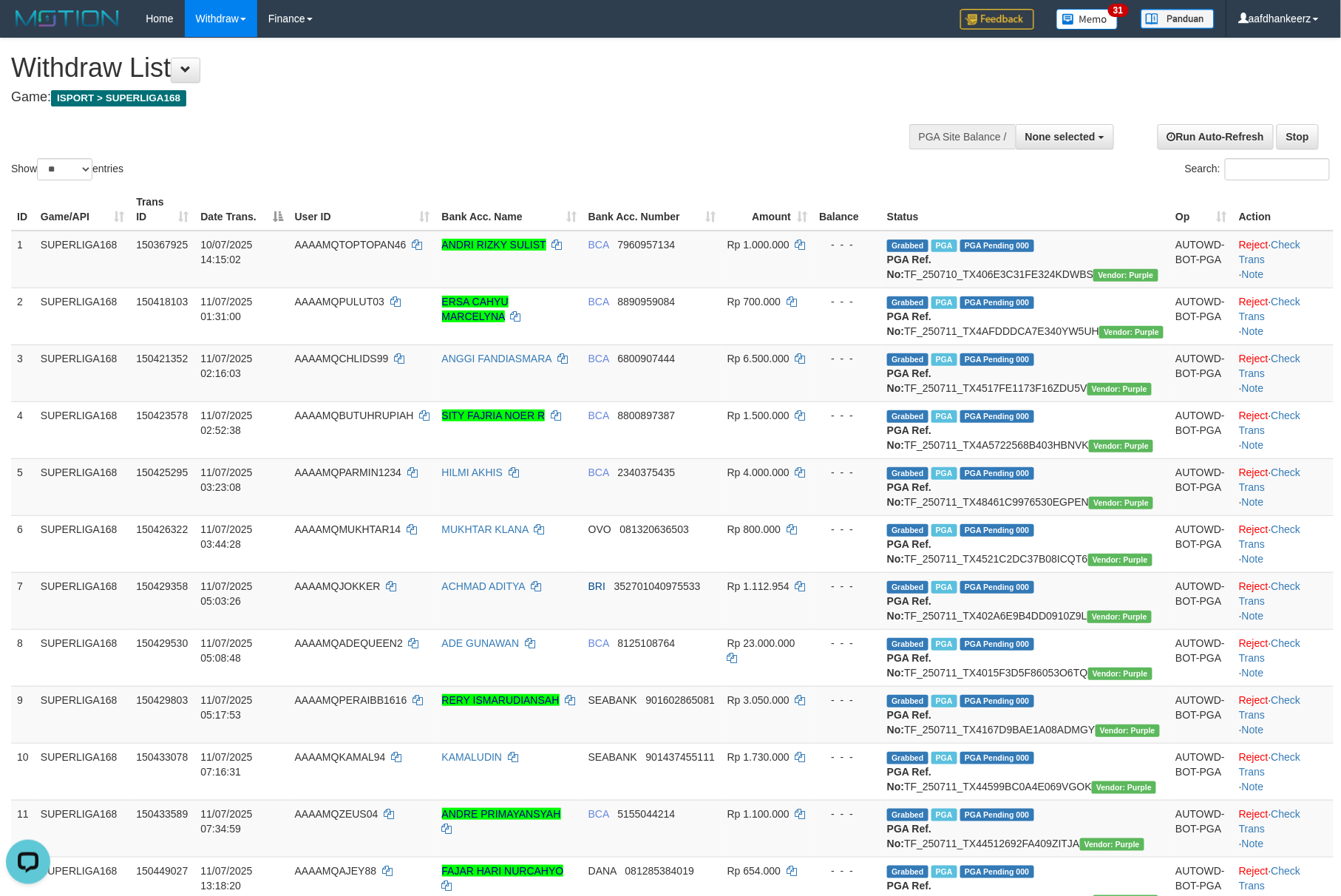 scroll, scrollTop: 0, scrollLeft: 0, axis: both 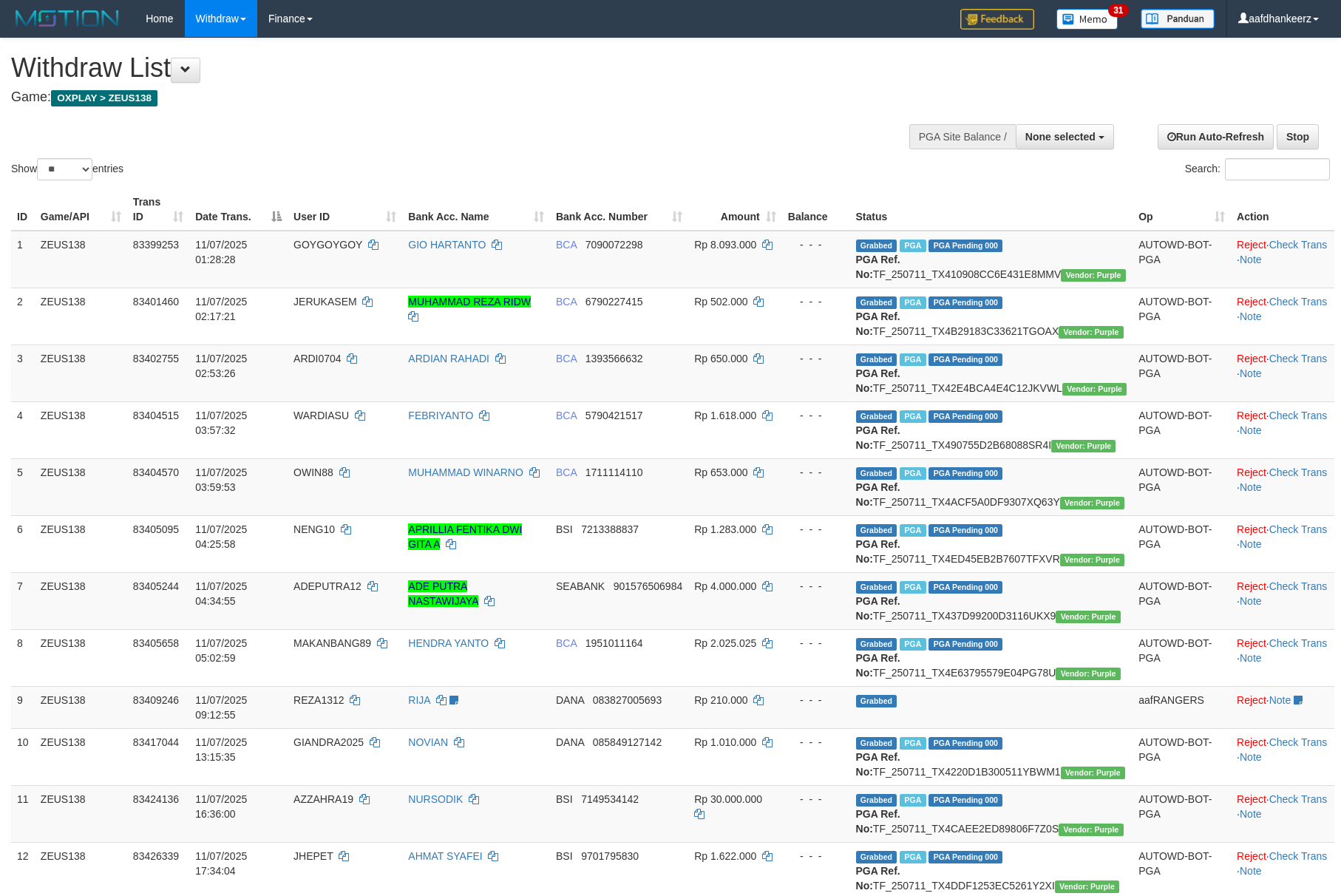select 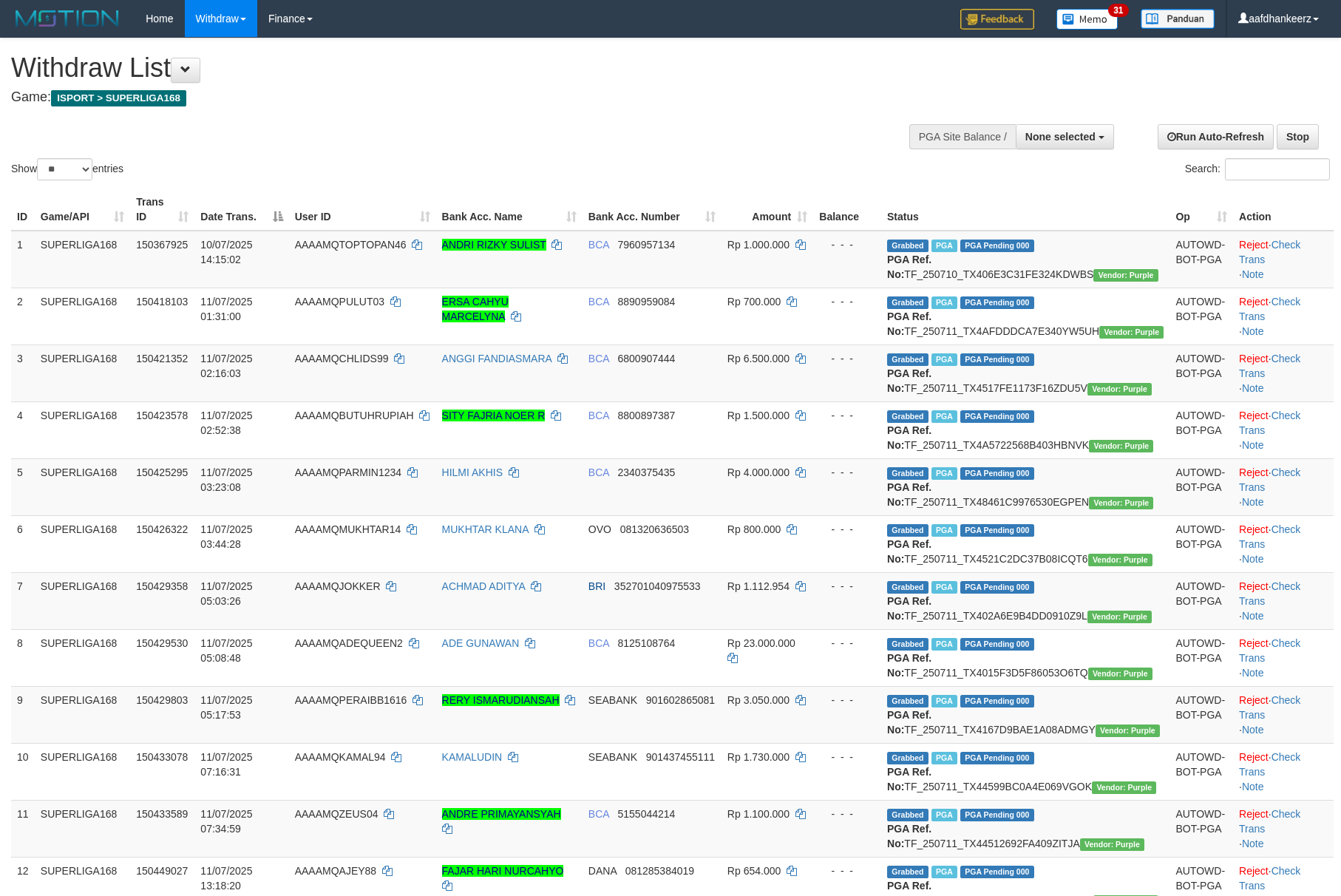 select 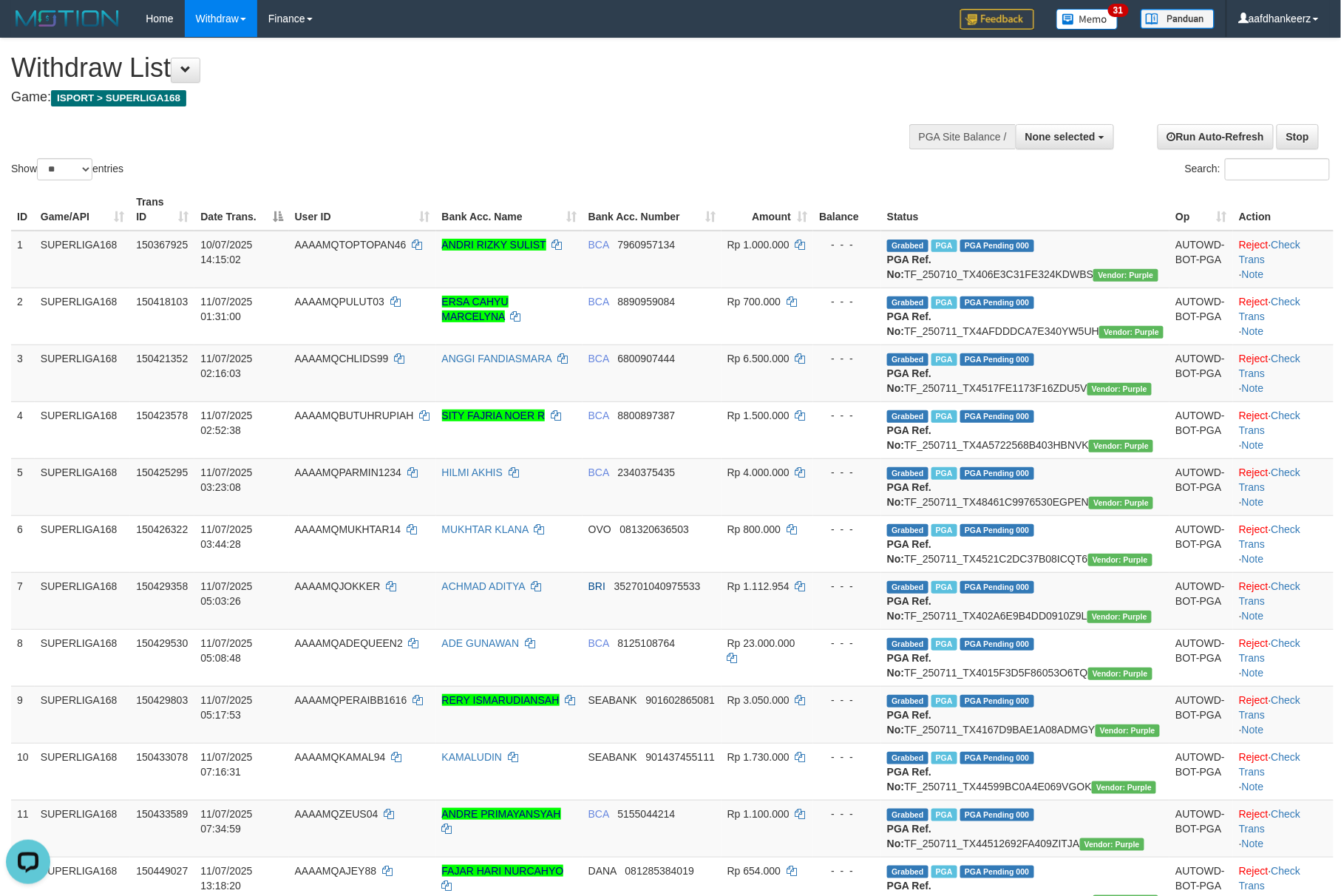 scroll, scrollTop: 0, scrollLeft: 0, axis: both 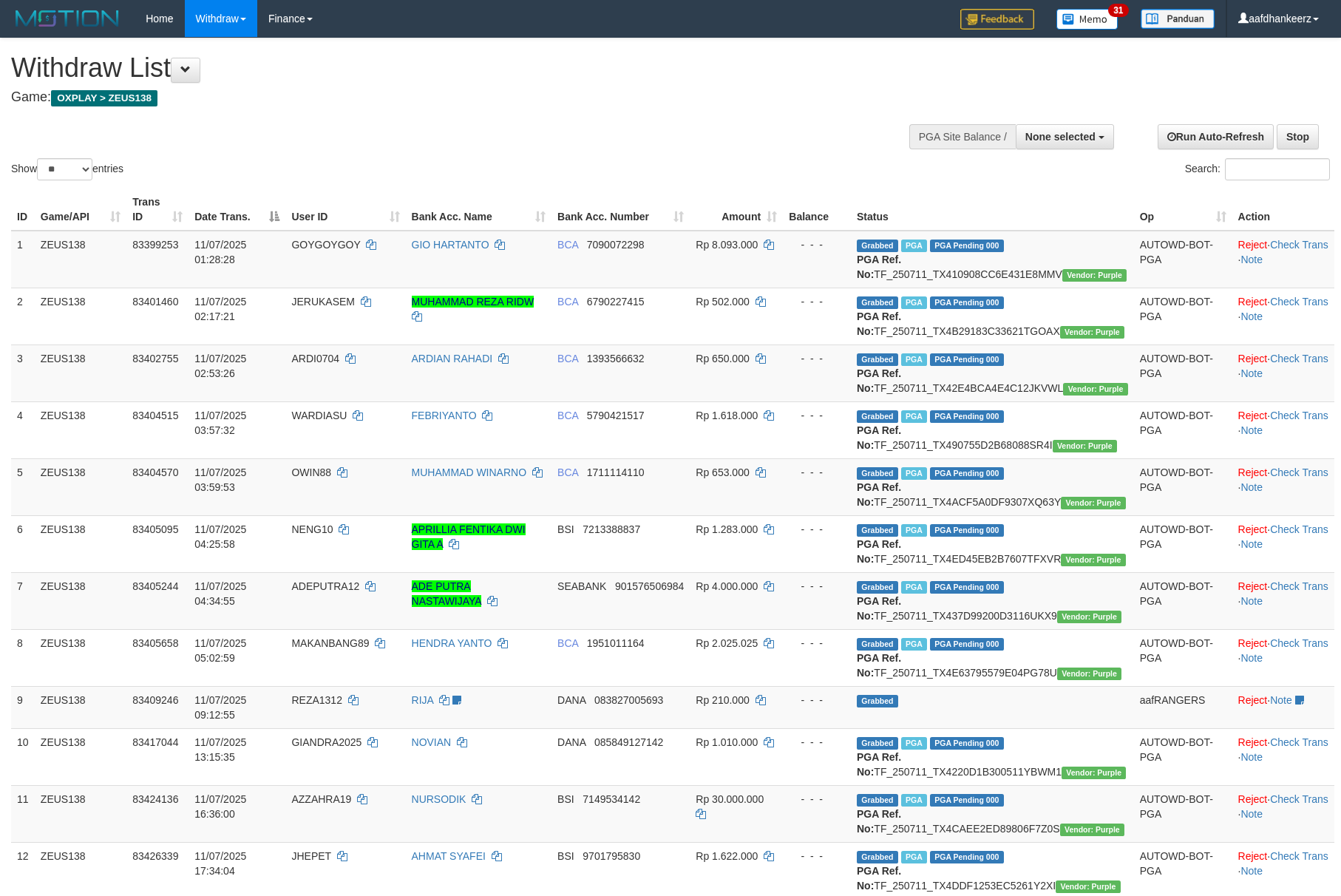 select 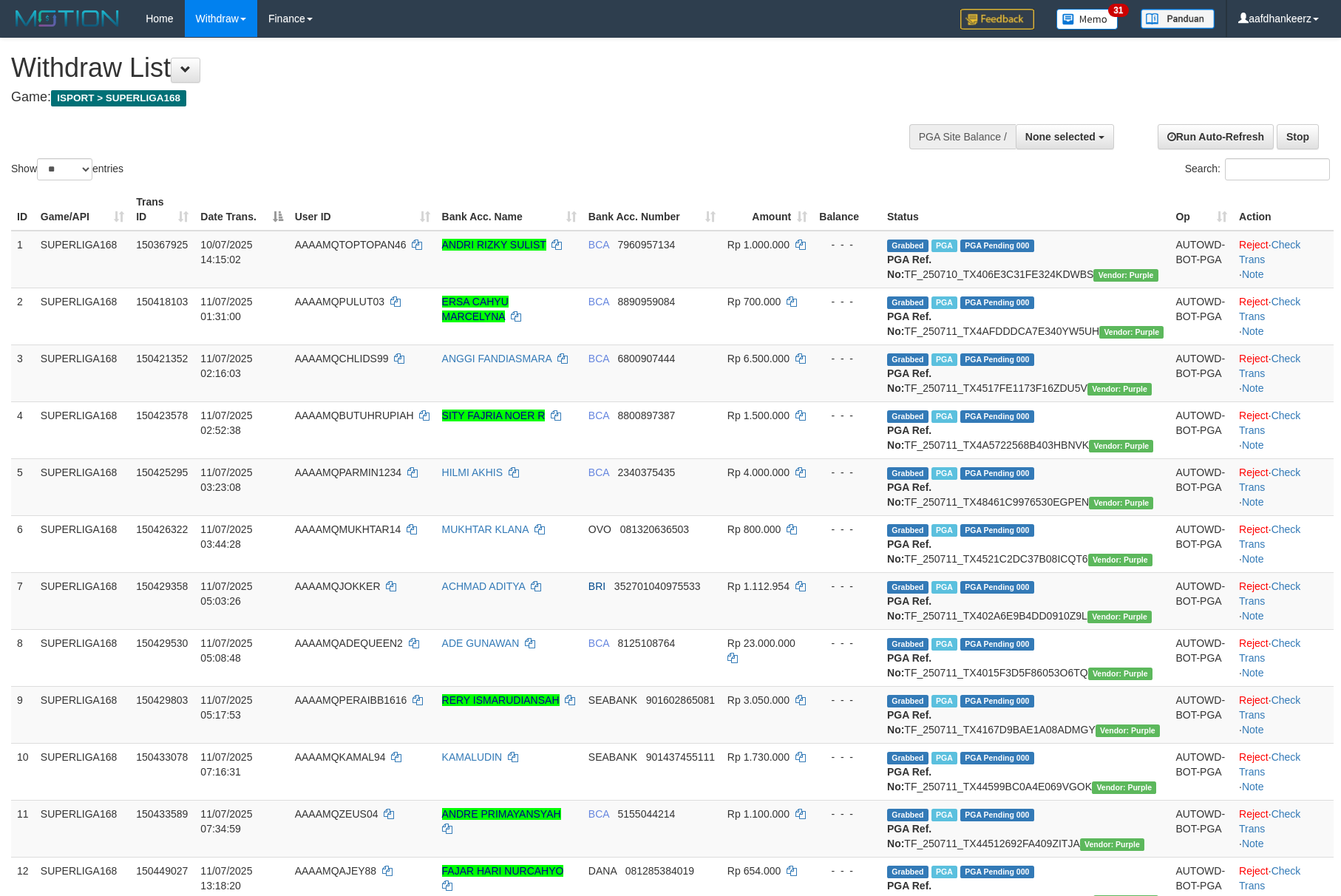 select 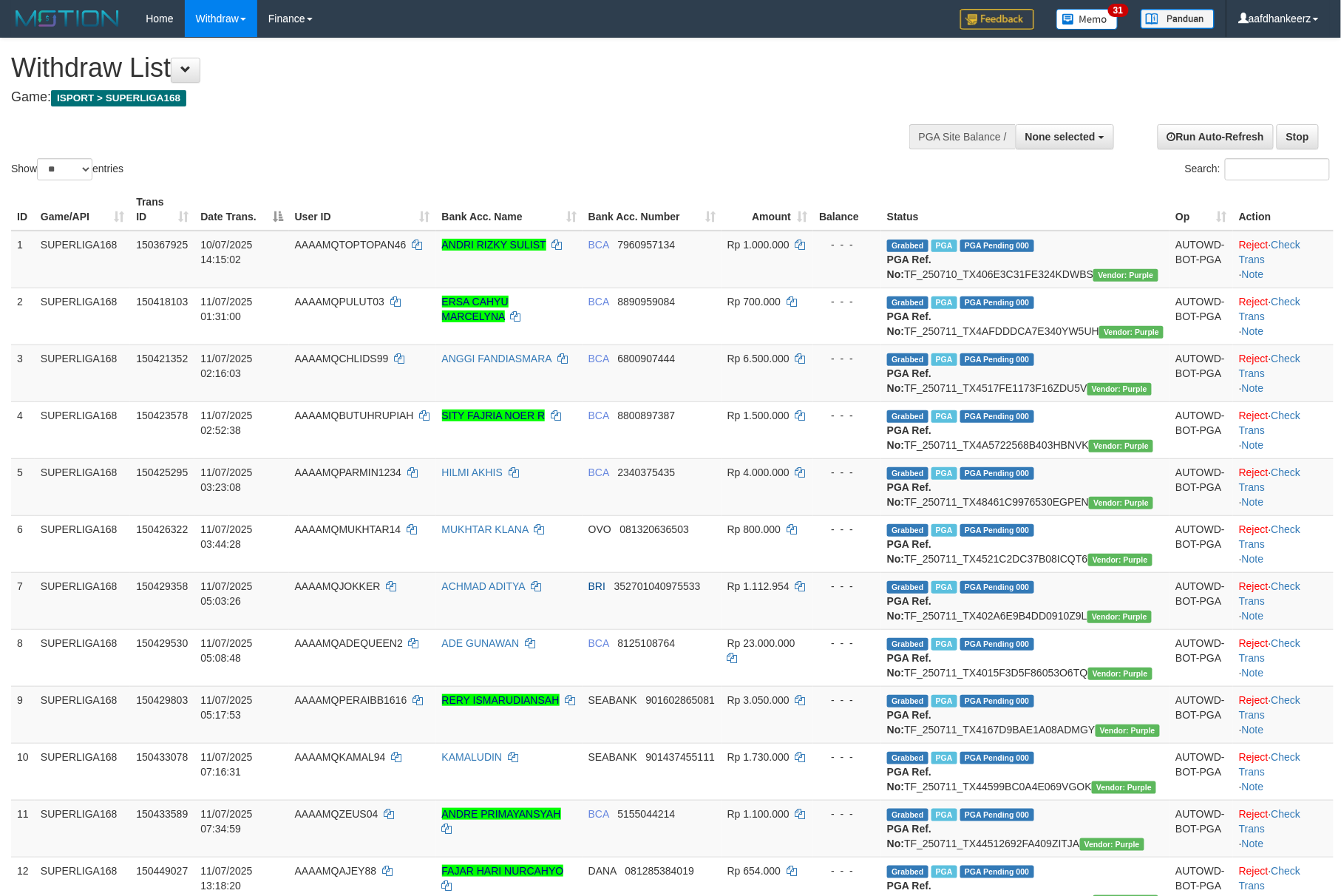 click on "Game:   ISPORT > SUPERLIGA168" at bounding box center (445, 98) 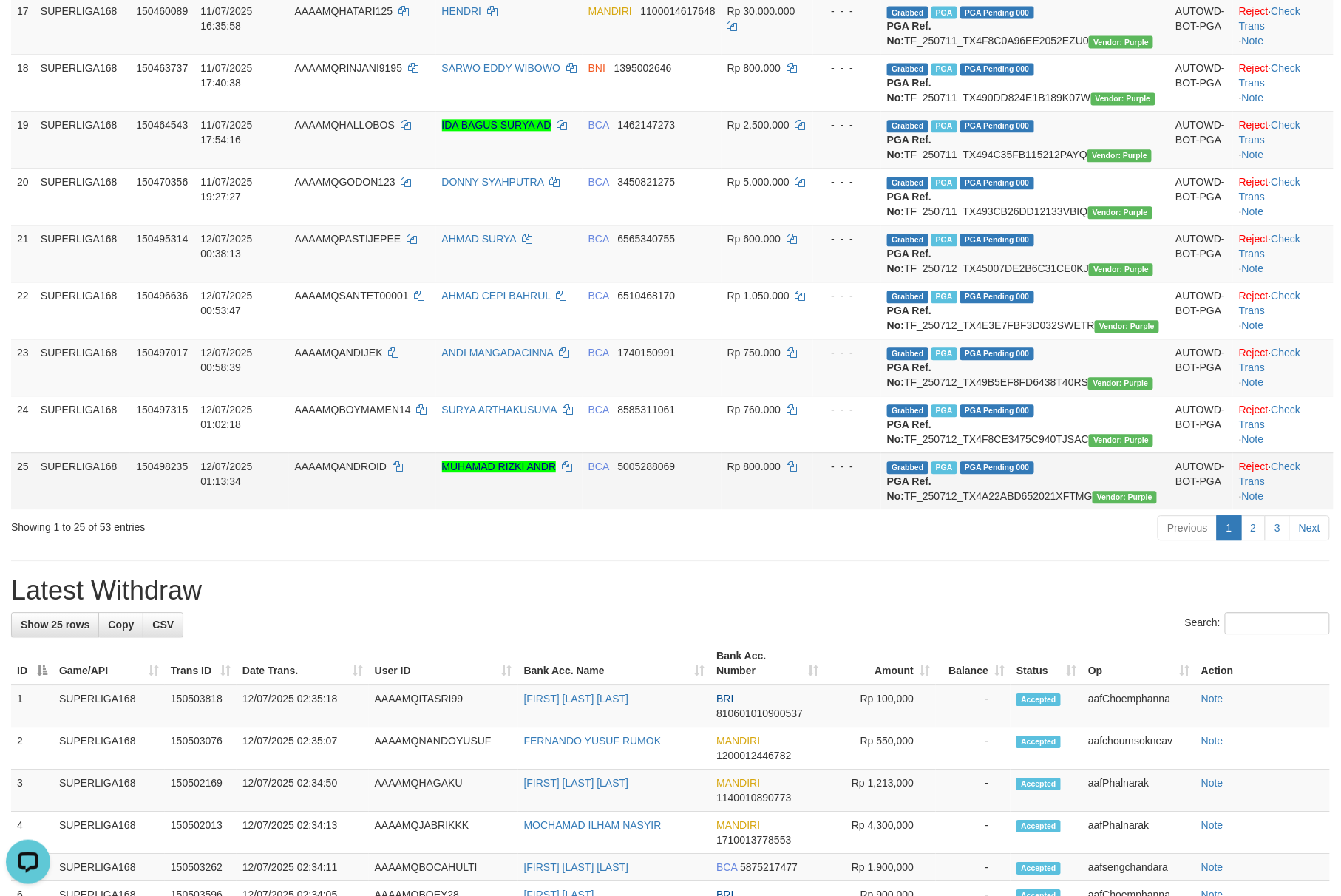 scroll, scrollTop: 0, scrollLeft: 0, axis: both 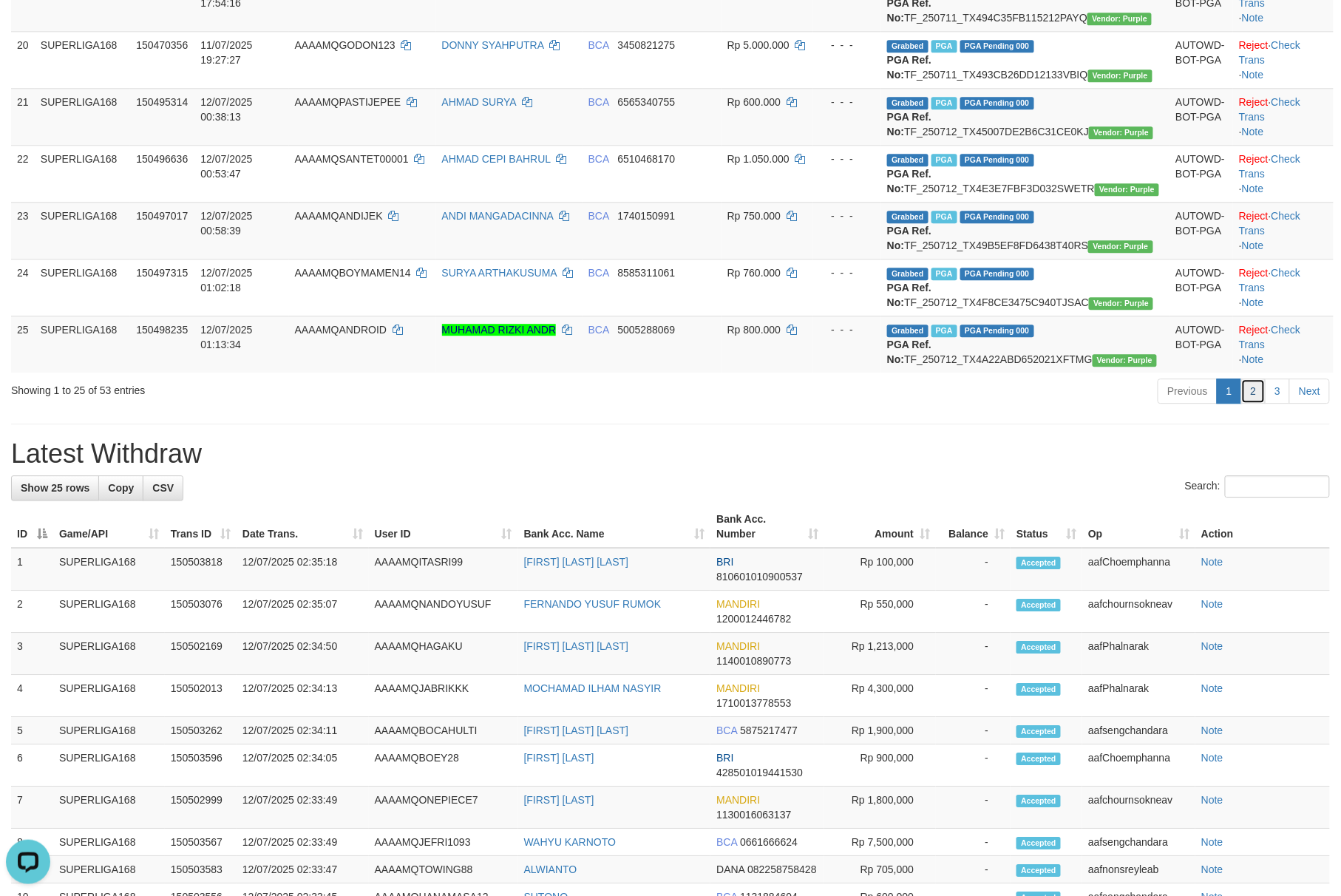 click on "2" at bounding box center (1254, 391) 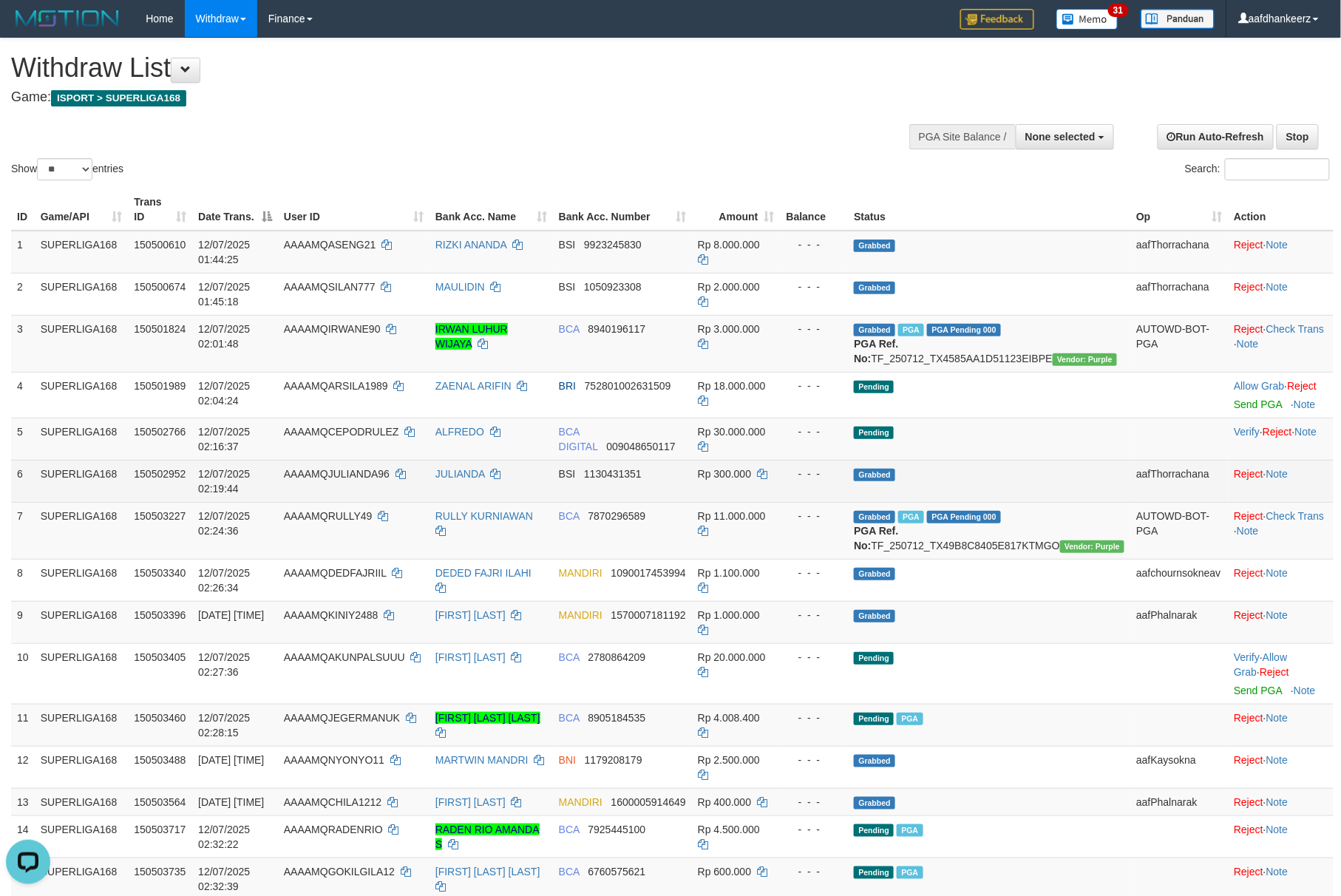 scroll, scrollTop: 554, scrollLeft: 0, axis: vertical 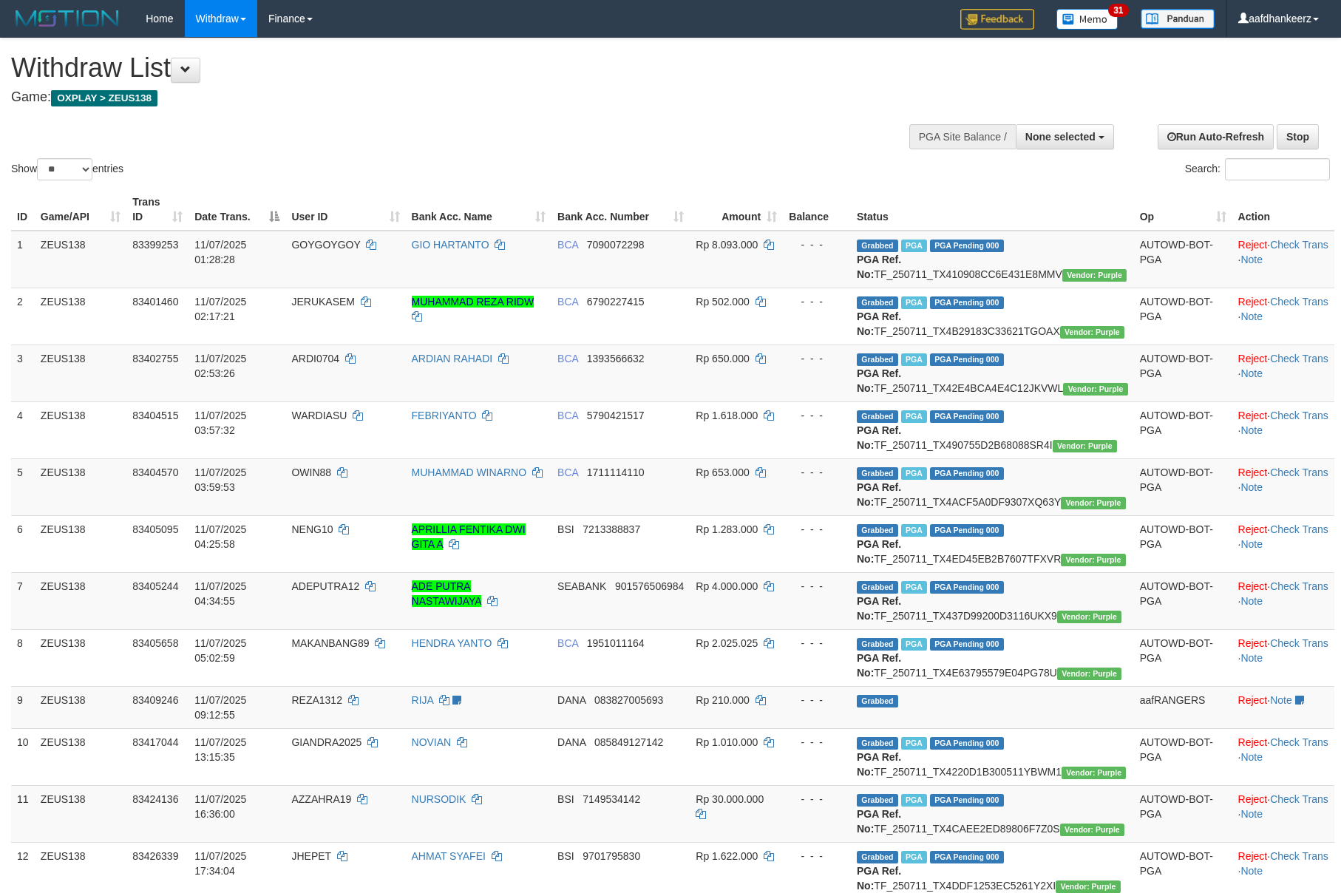 select 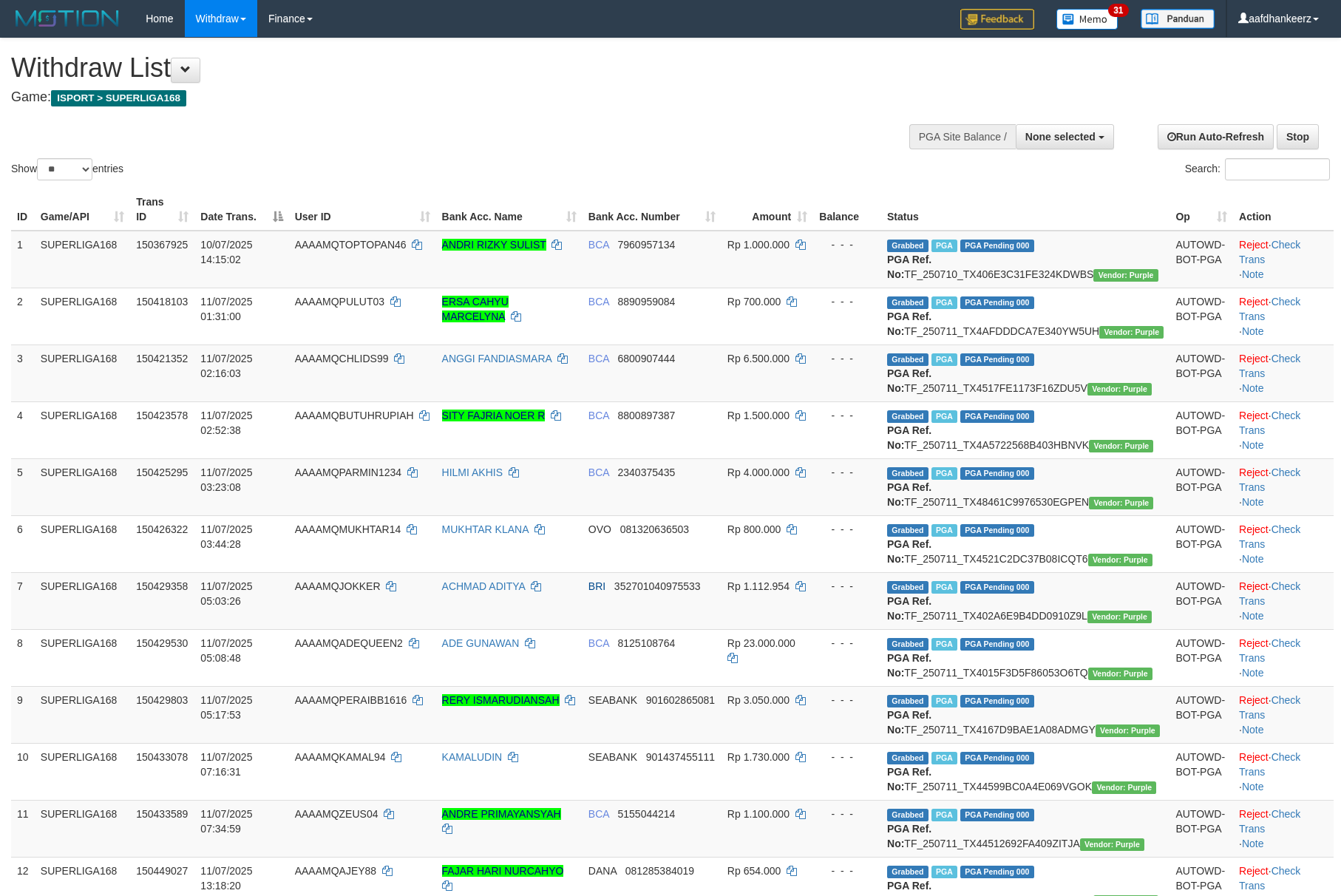 select 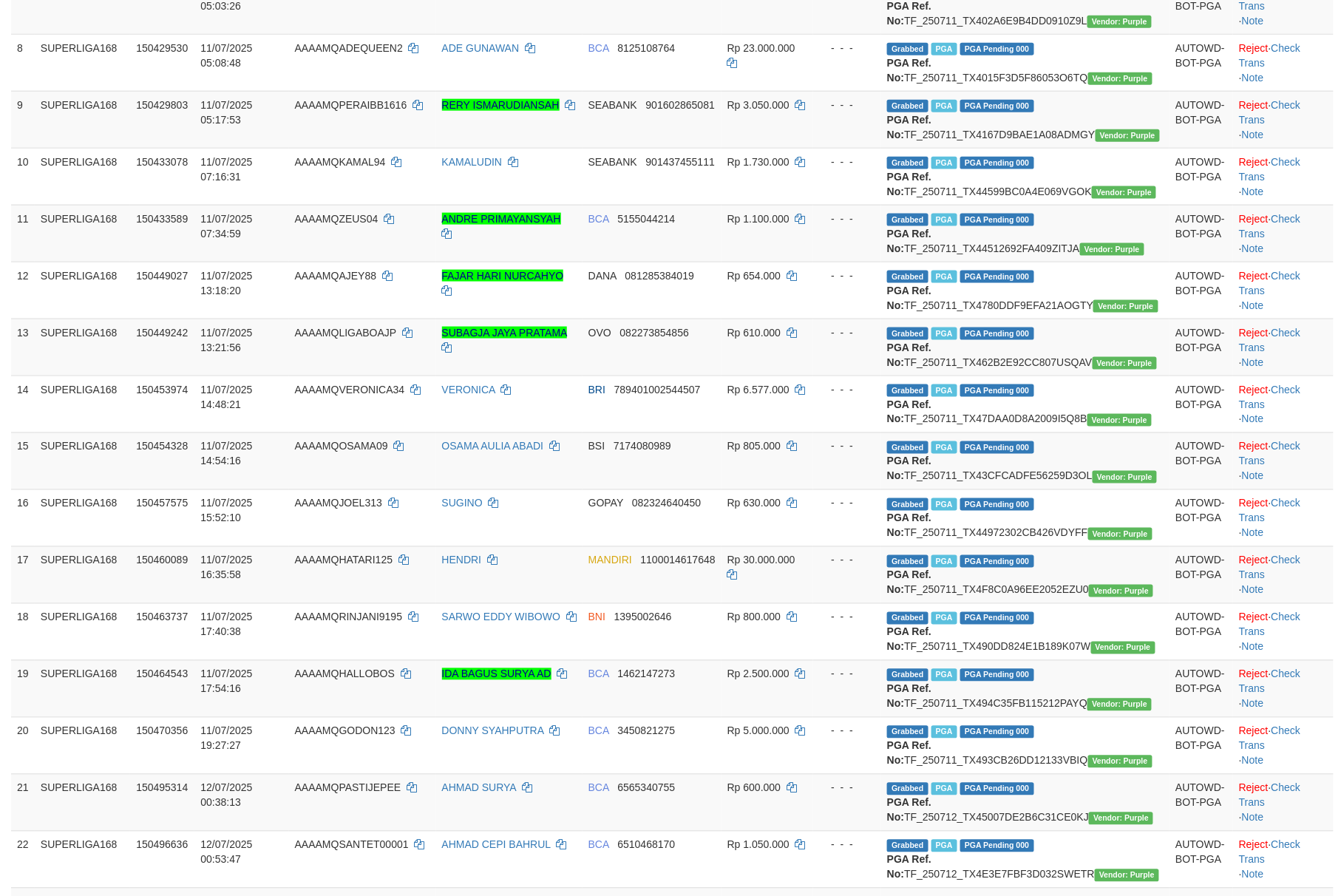 scroll, scrollTop: 554, scrollLeft: 0, axis: vertical 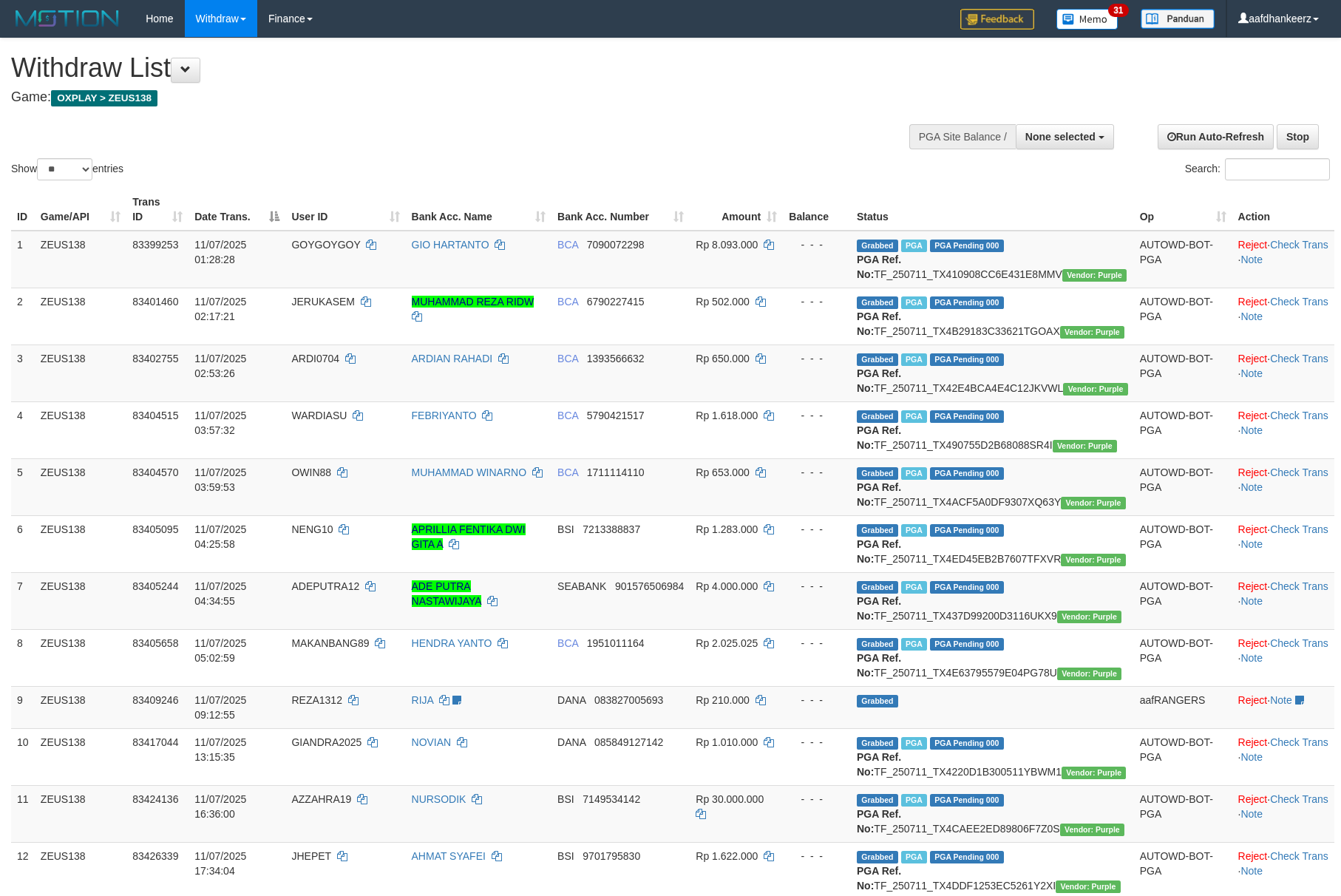select 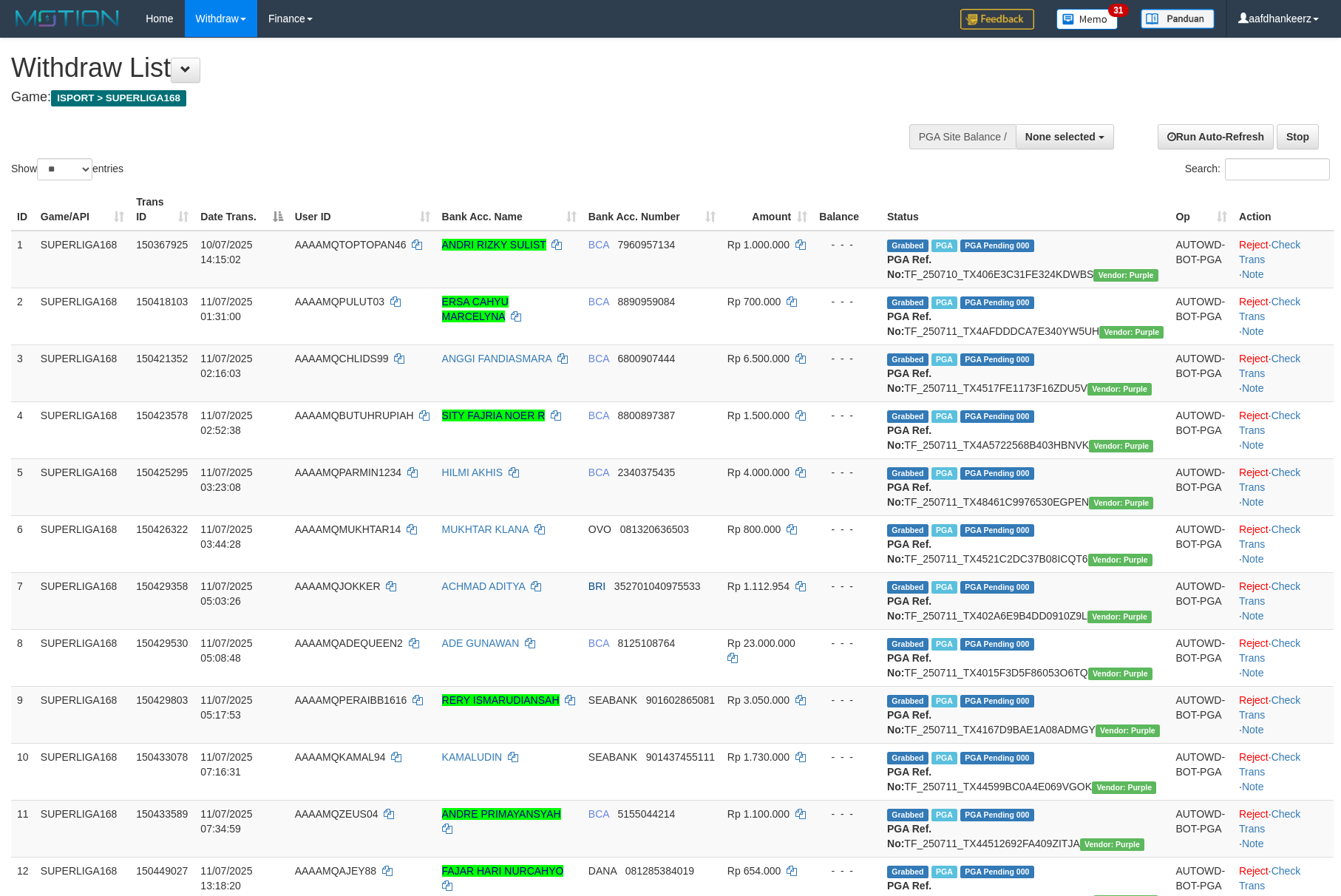 select 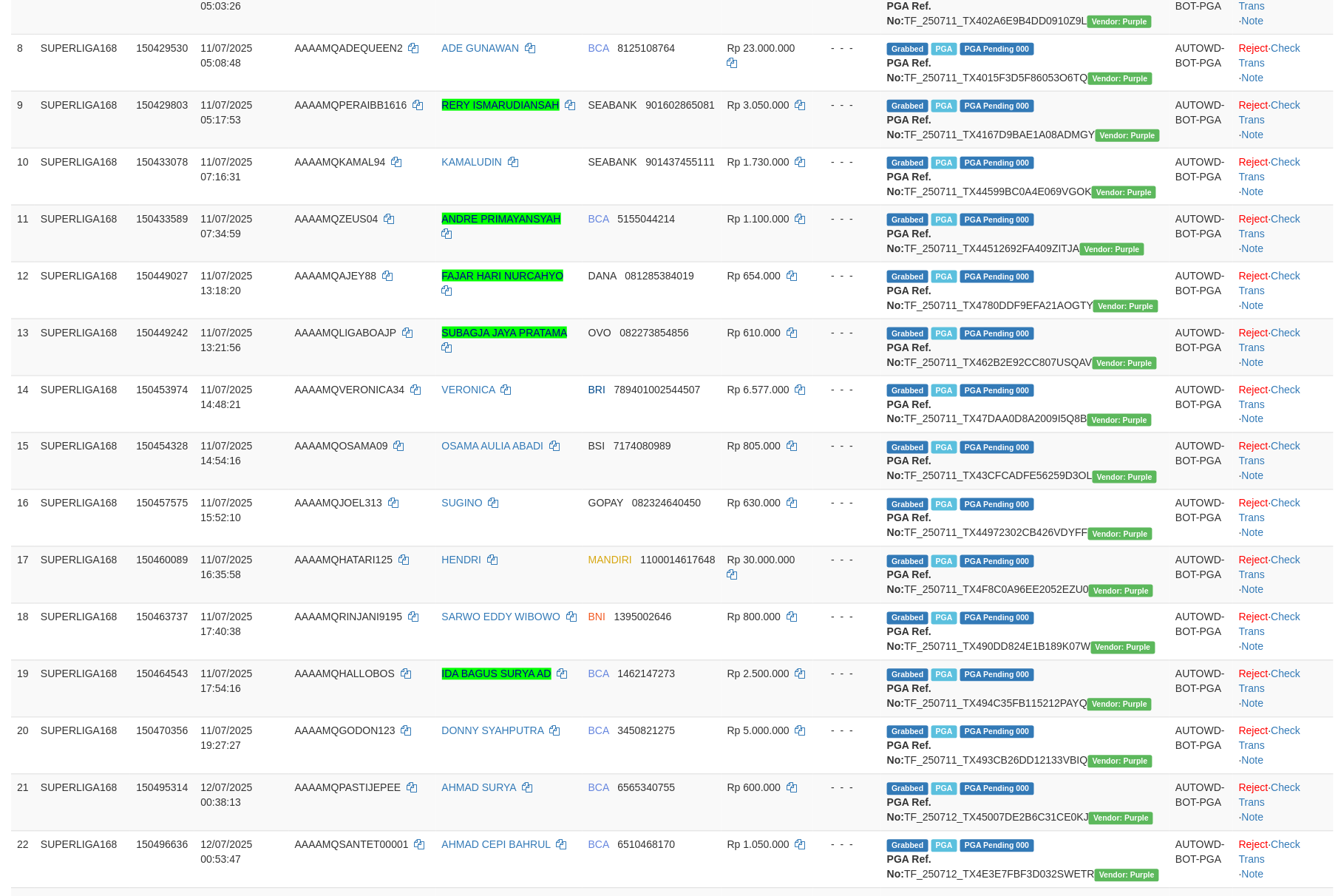 scroll, scrollTop: 554, scrollLeft: 0, axis: vertical 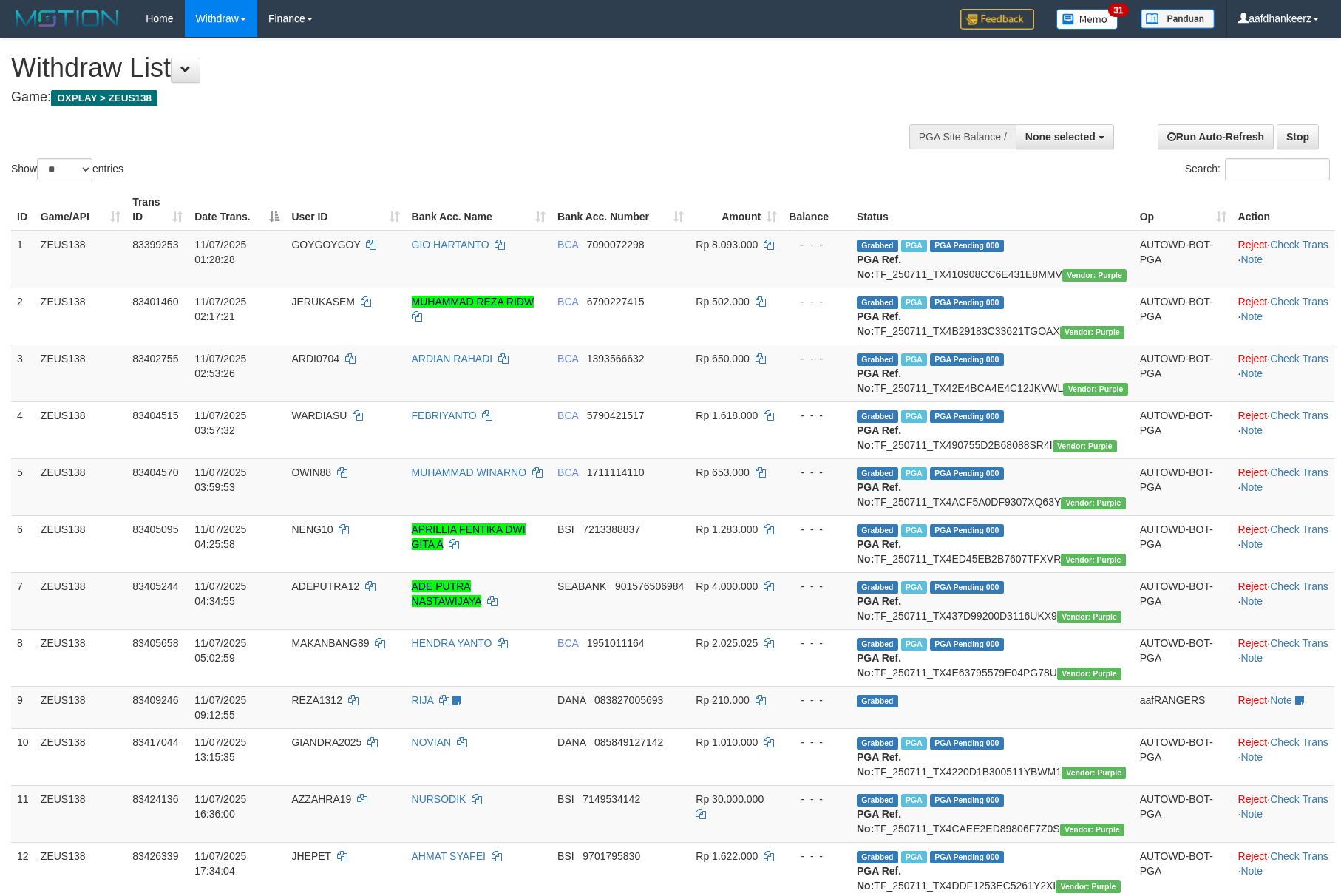 select 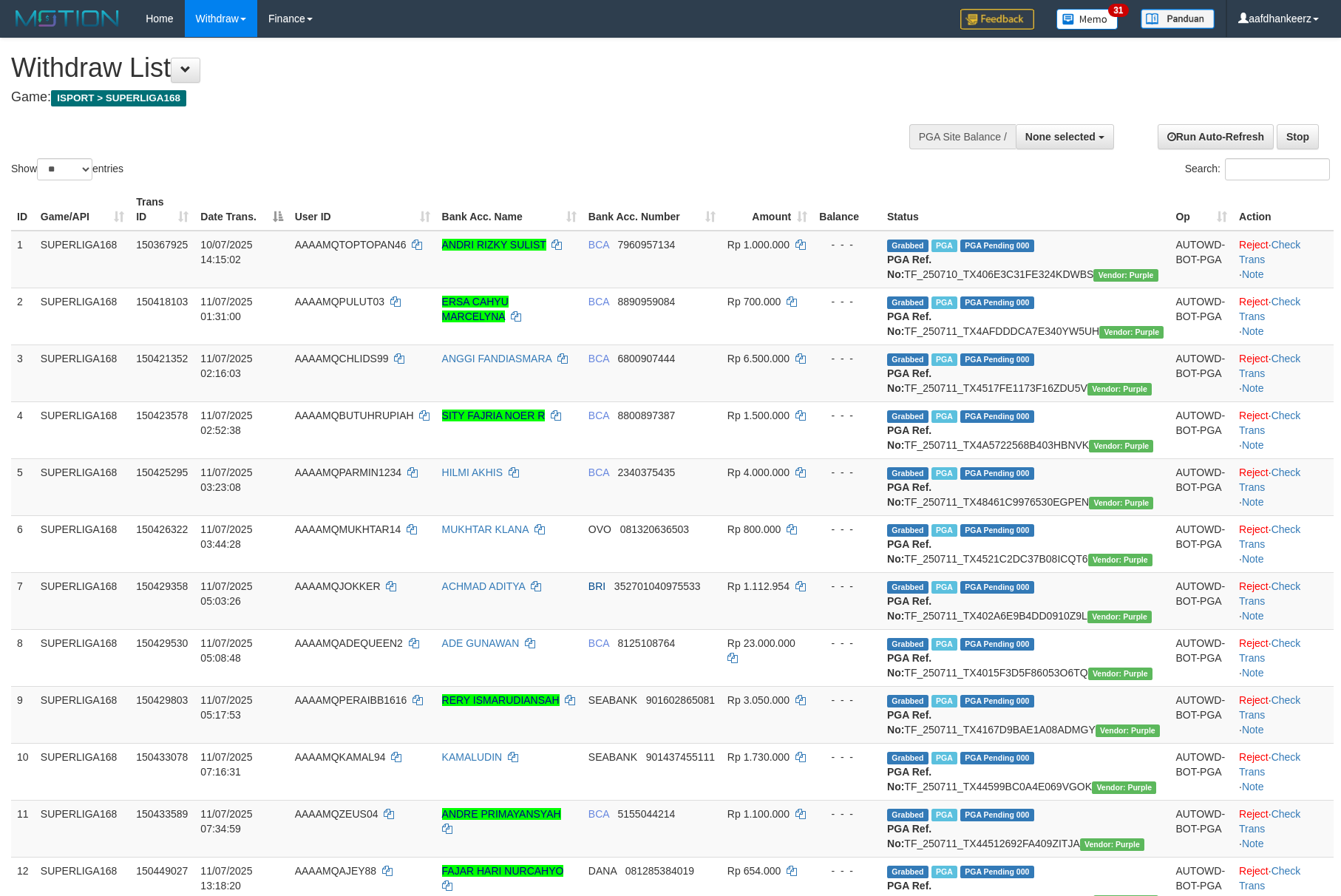 select 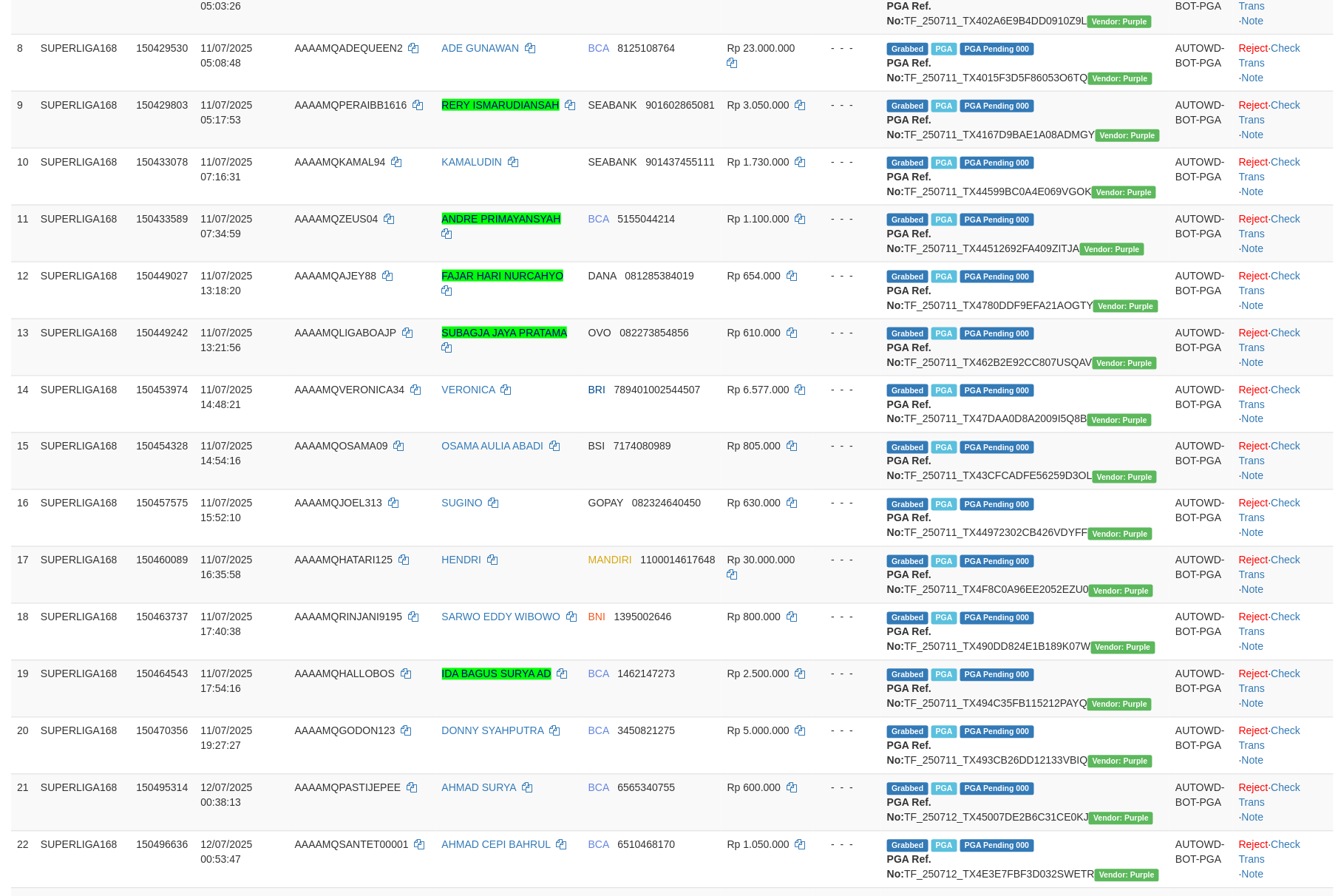 scroll, scrollTop: 554, scrollLeft: 0, axis: vertical 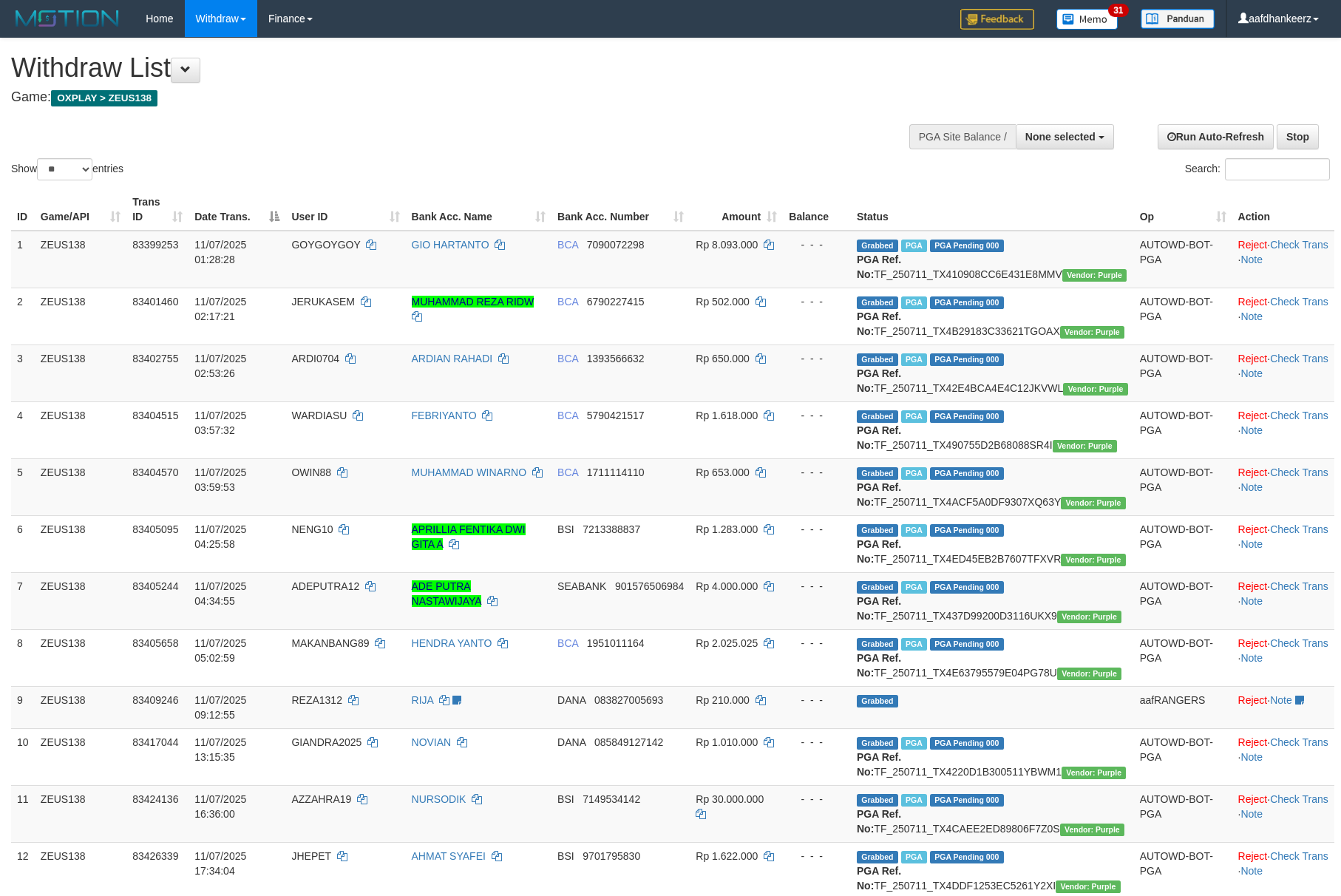 select 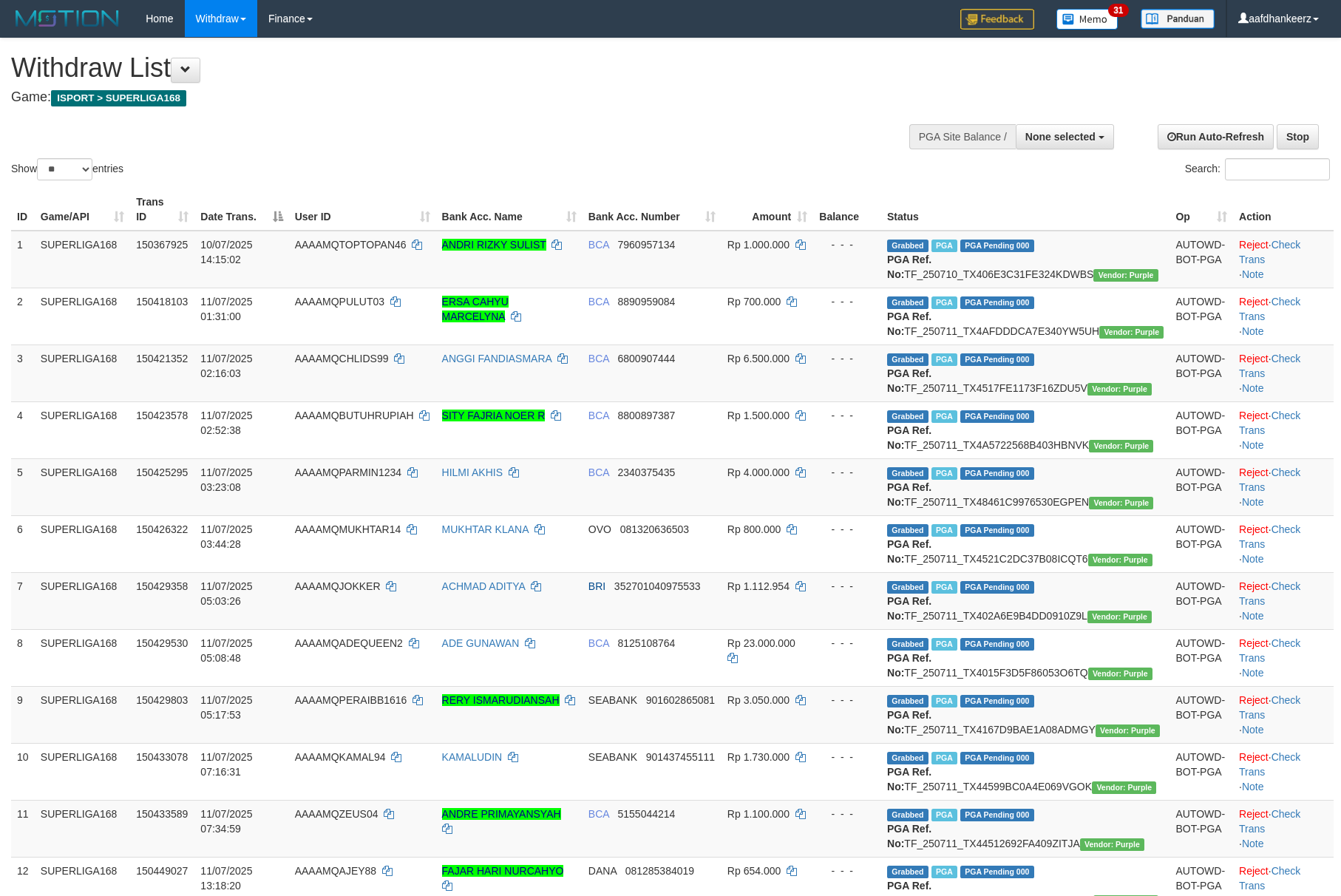 select 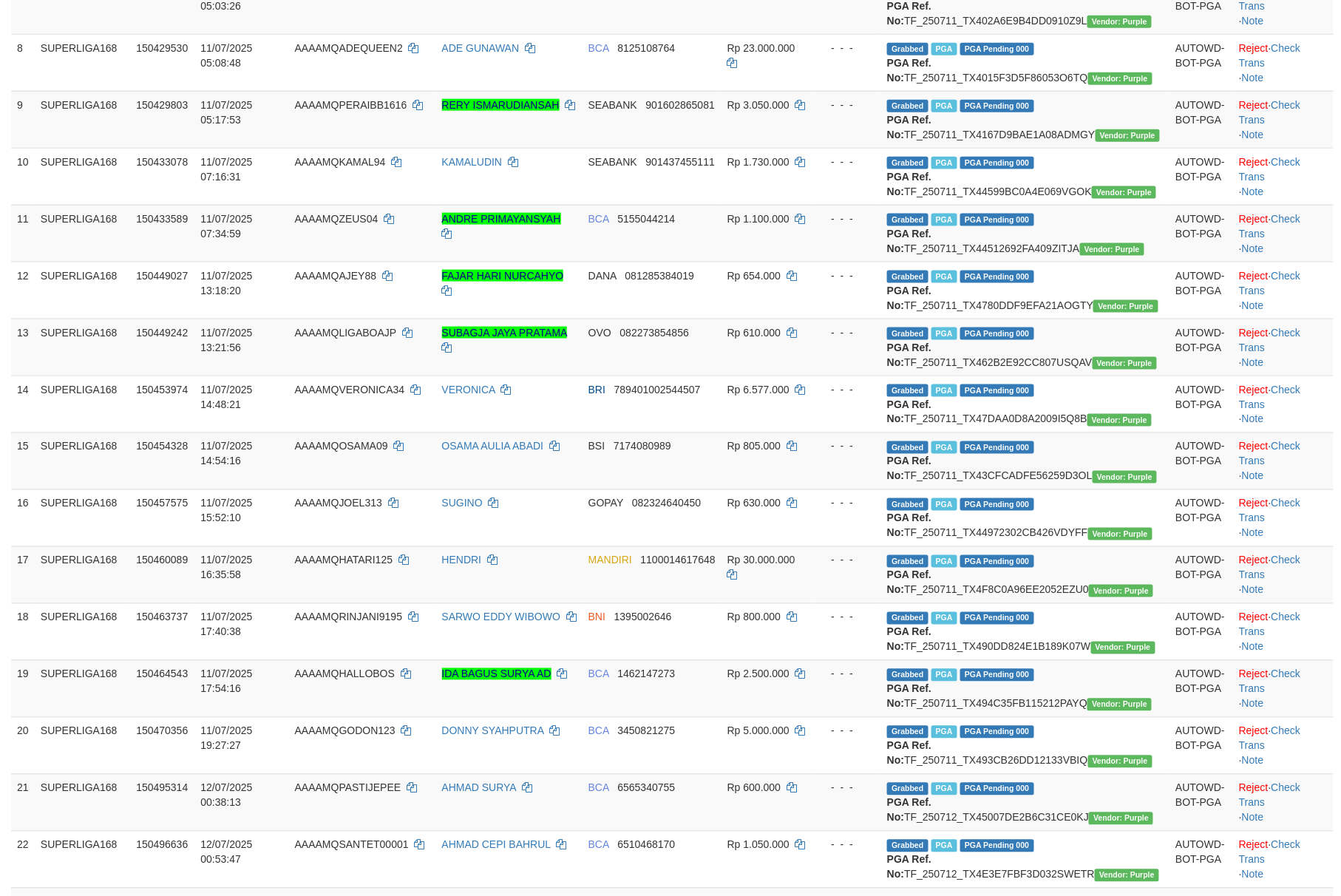 scroll, scrollTop: 554, scrollLeft: 0, axis: vertical 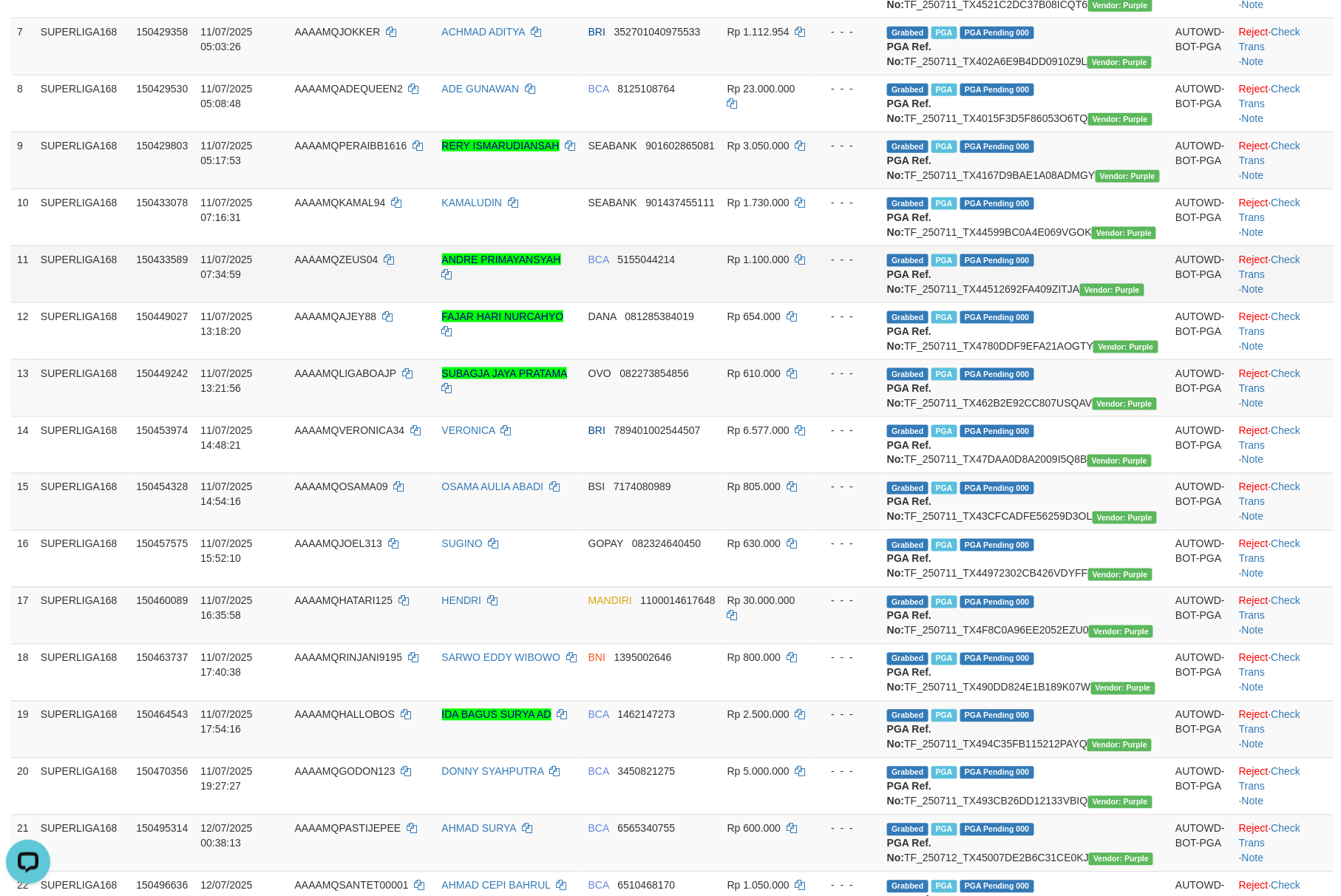 click on "-  -  -" at bounding box center [847, 274] 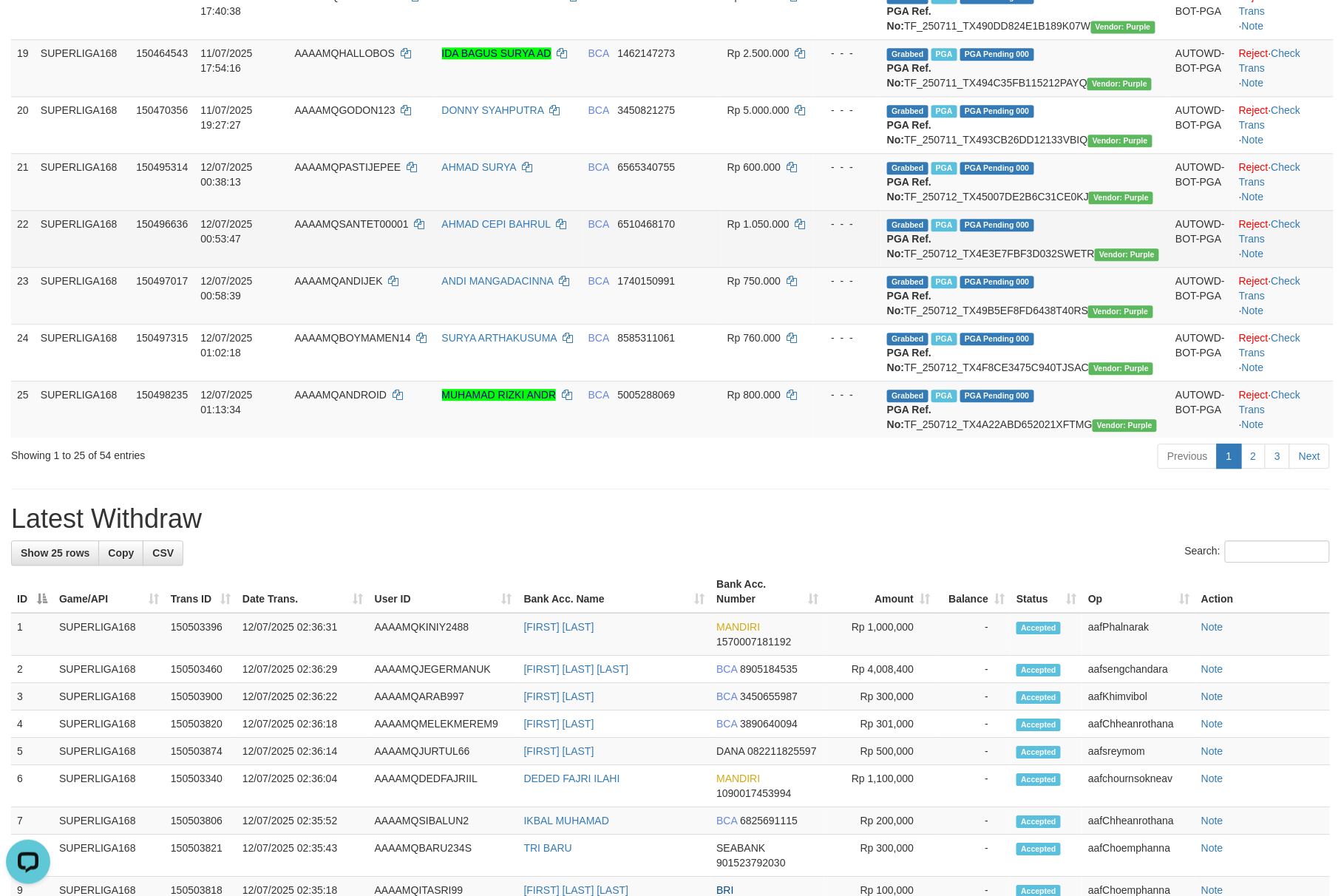 scroll, scrollTop: 1245, scrollLeft: 0, axis: vertical 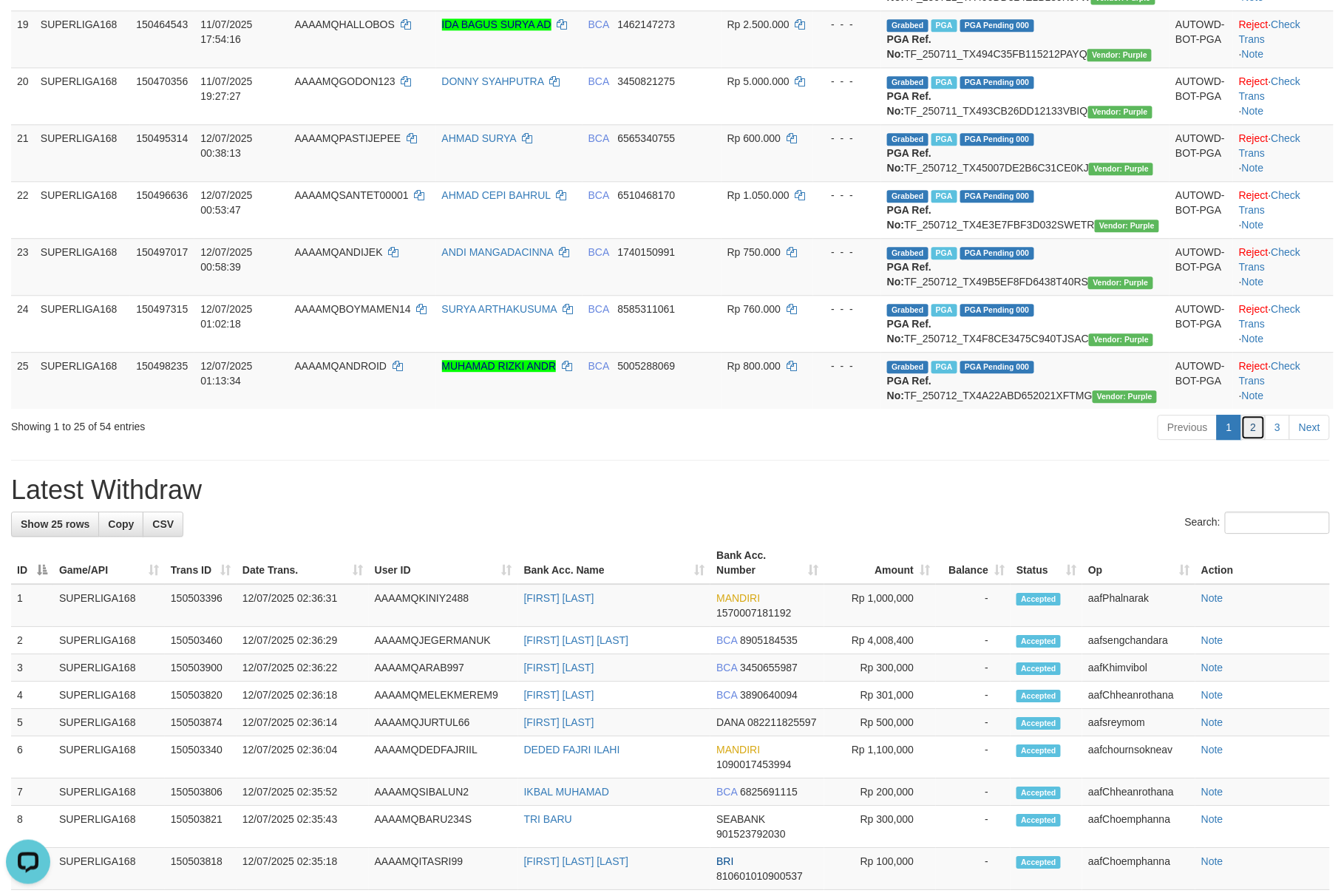 click on "2" at bounding box center [1254, 427] 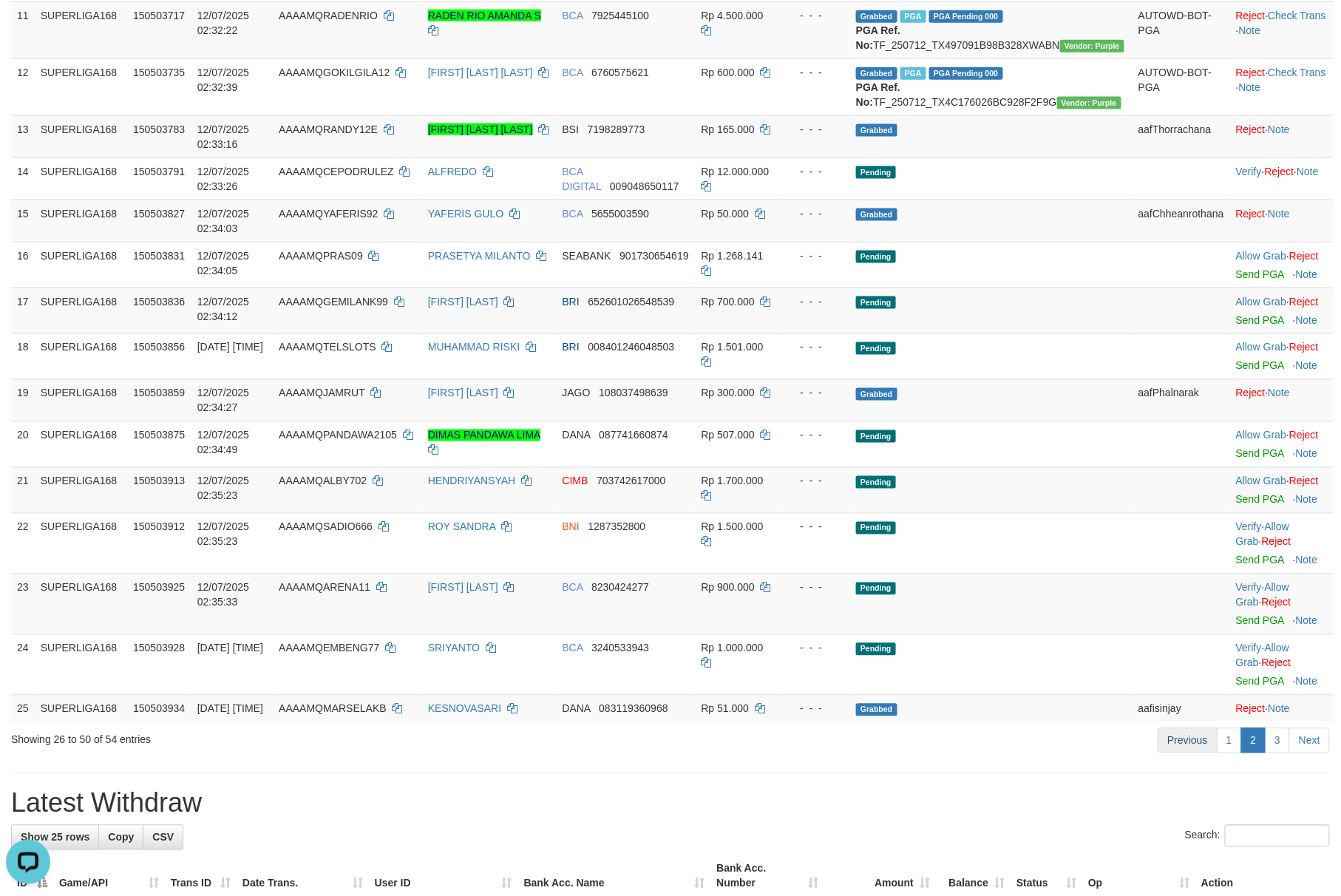 scroll, scrollTop: 850, scrollLeft: 0, axis: vertical 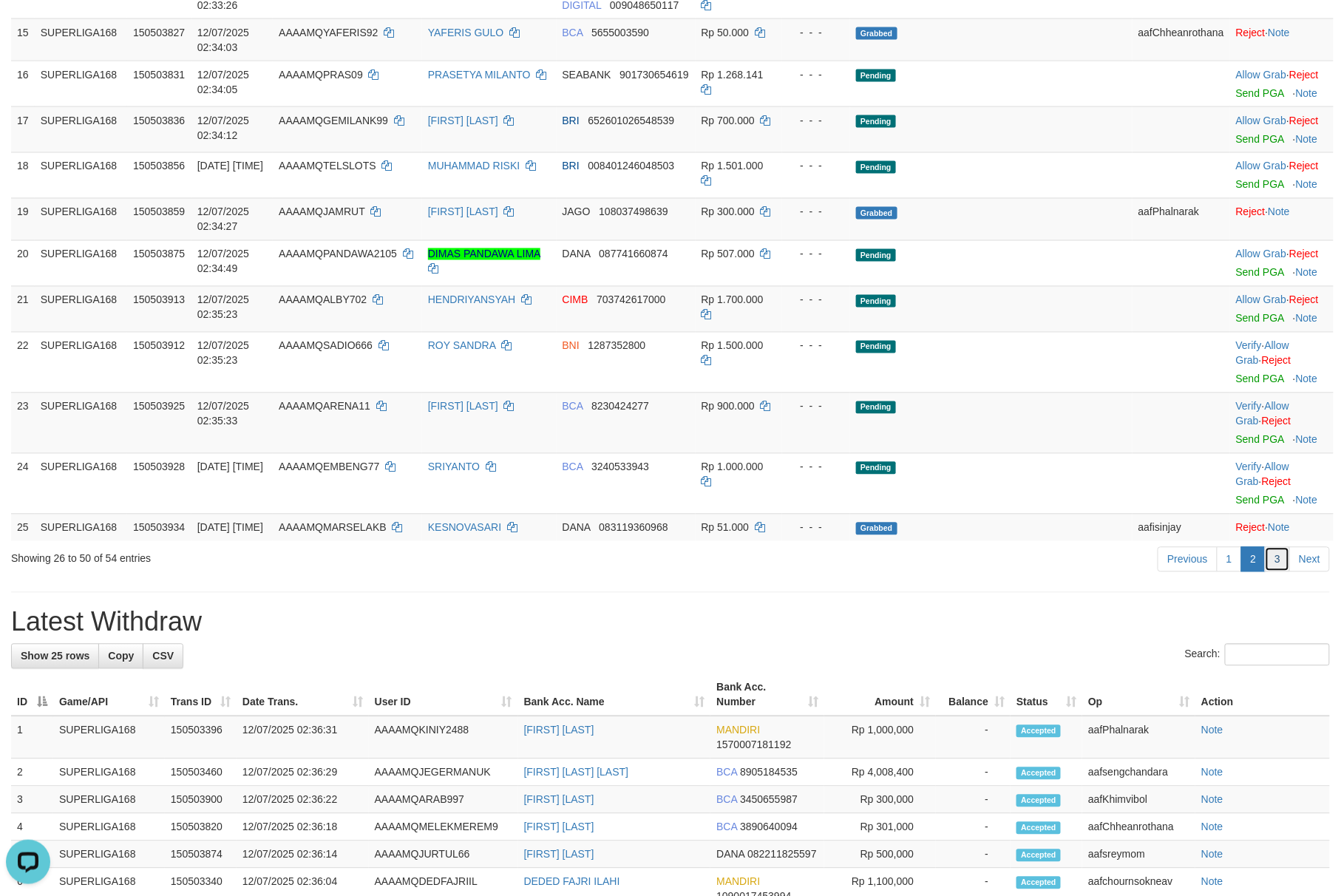 click on "3" at bounding box center [1277, 560] 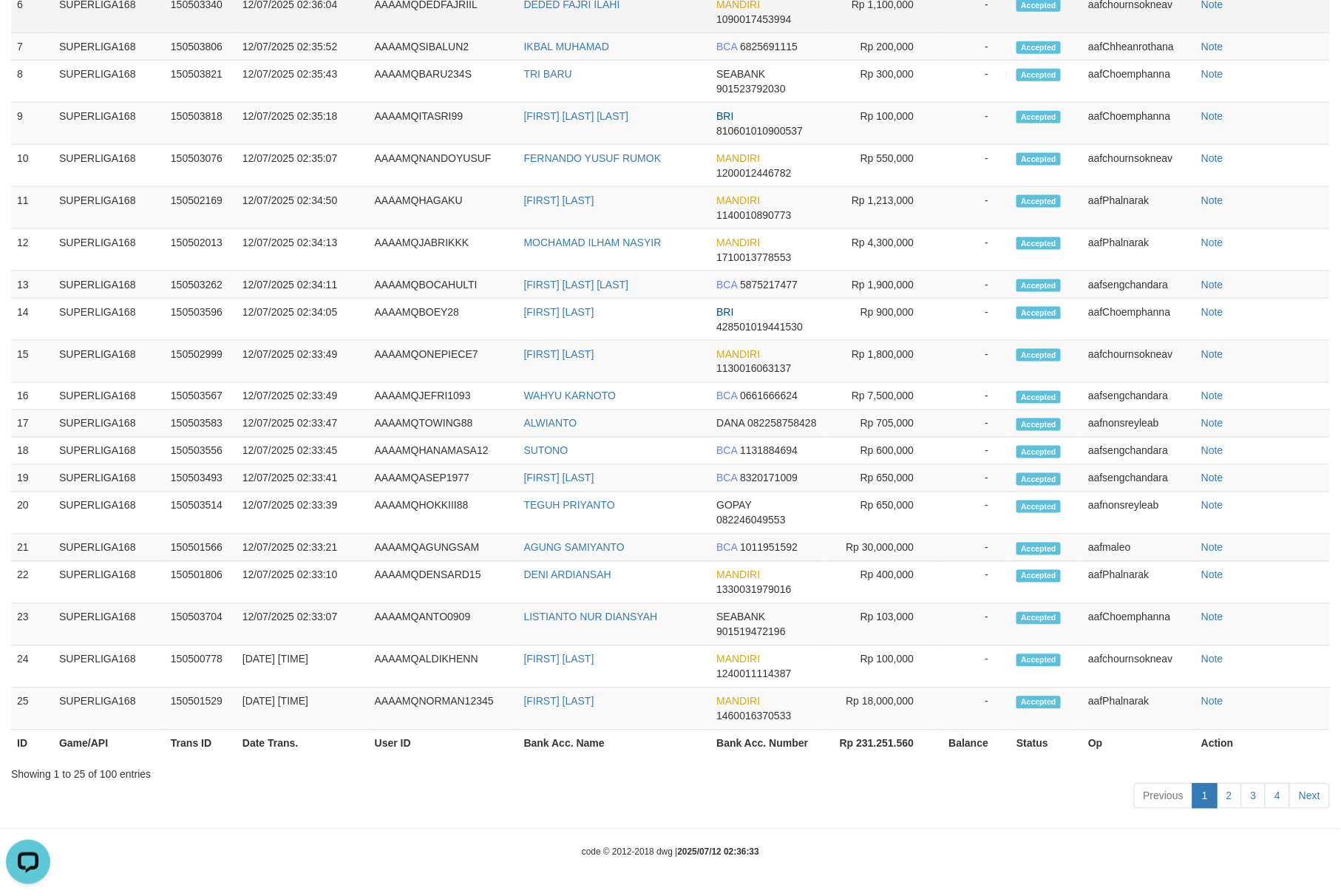 scroll, scrollTop: 0, scrollLeft: 0, axis: both 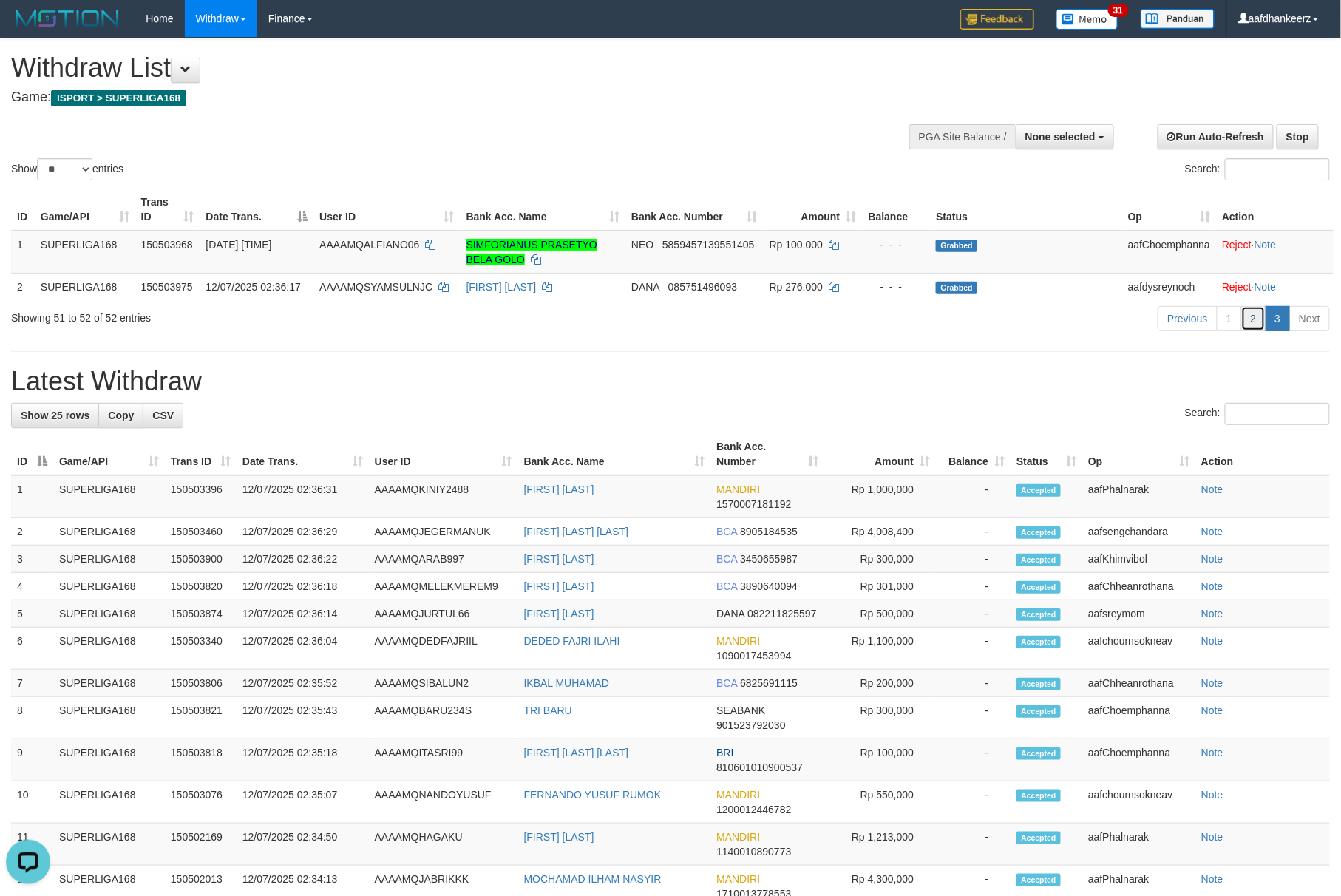 click on "2" at bounding box center [1254, 319] 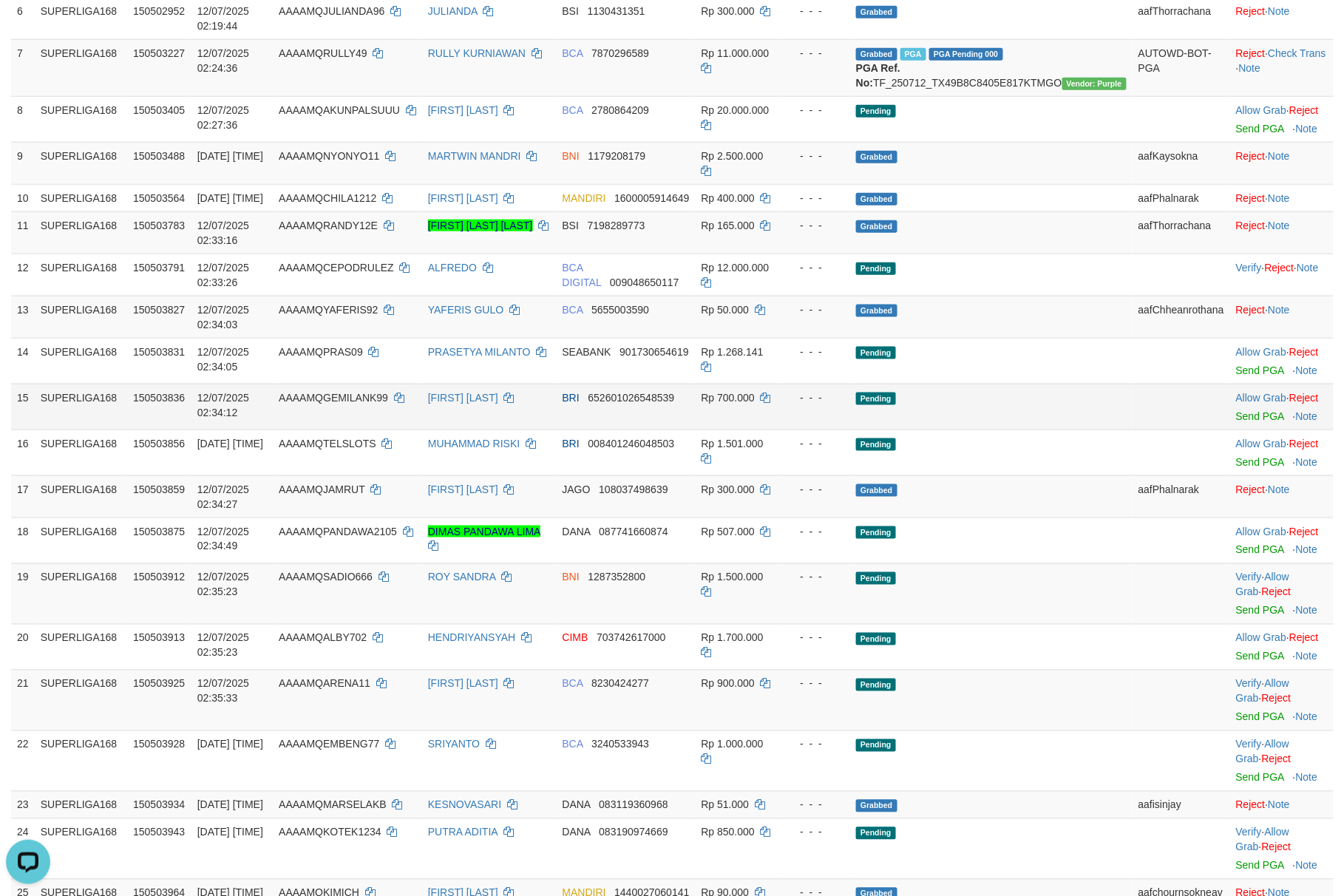 scroll, scrollTop: 424, scrollLeft: 0, axis: vertical 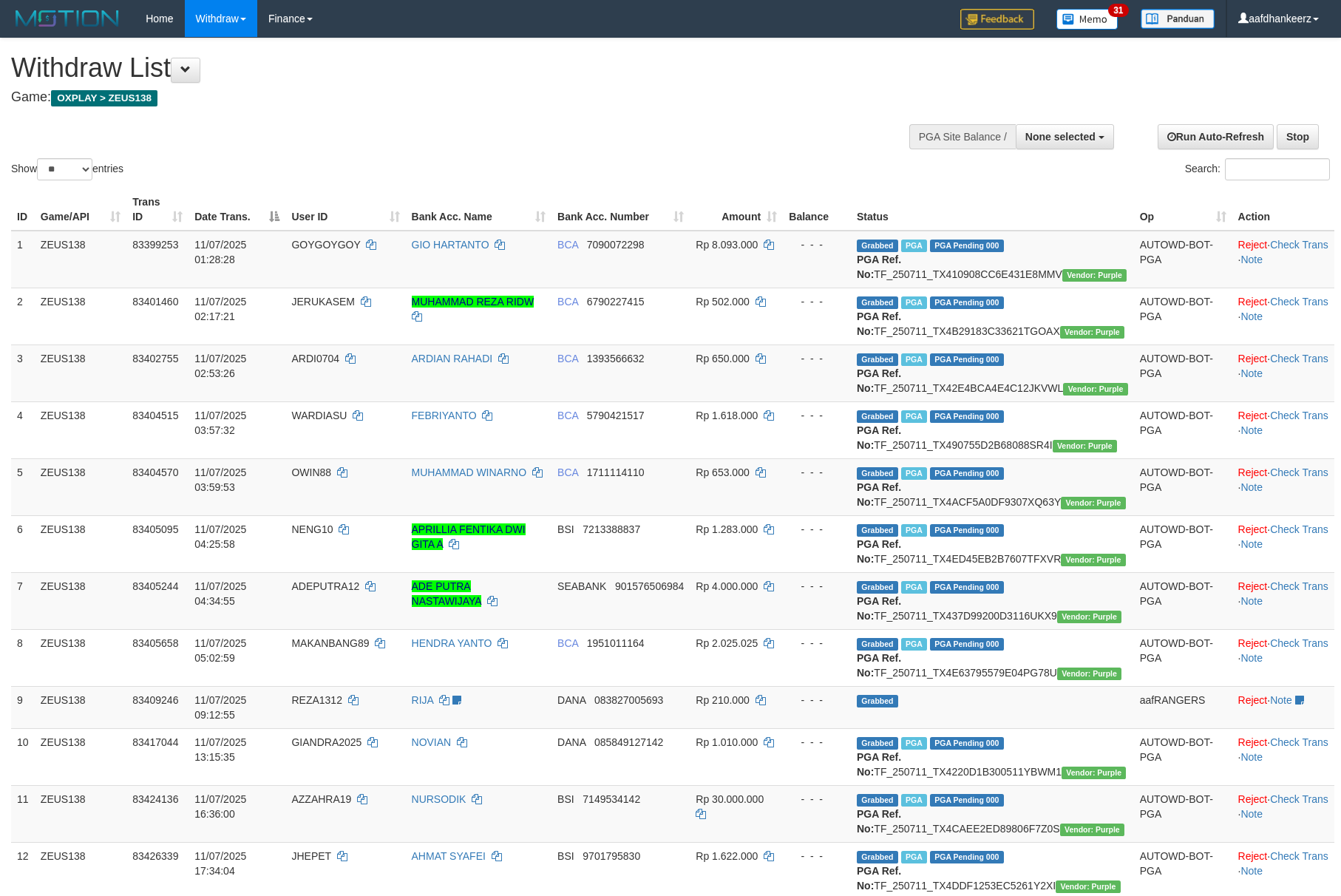 select 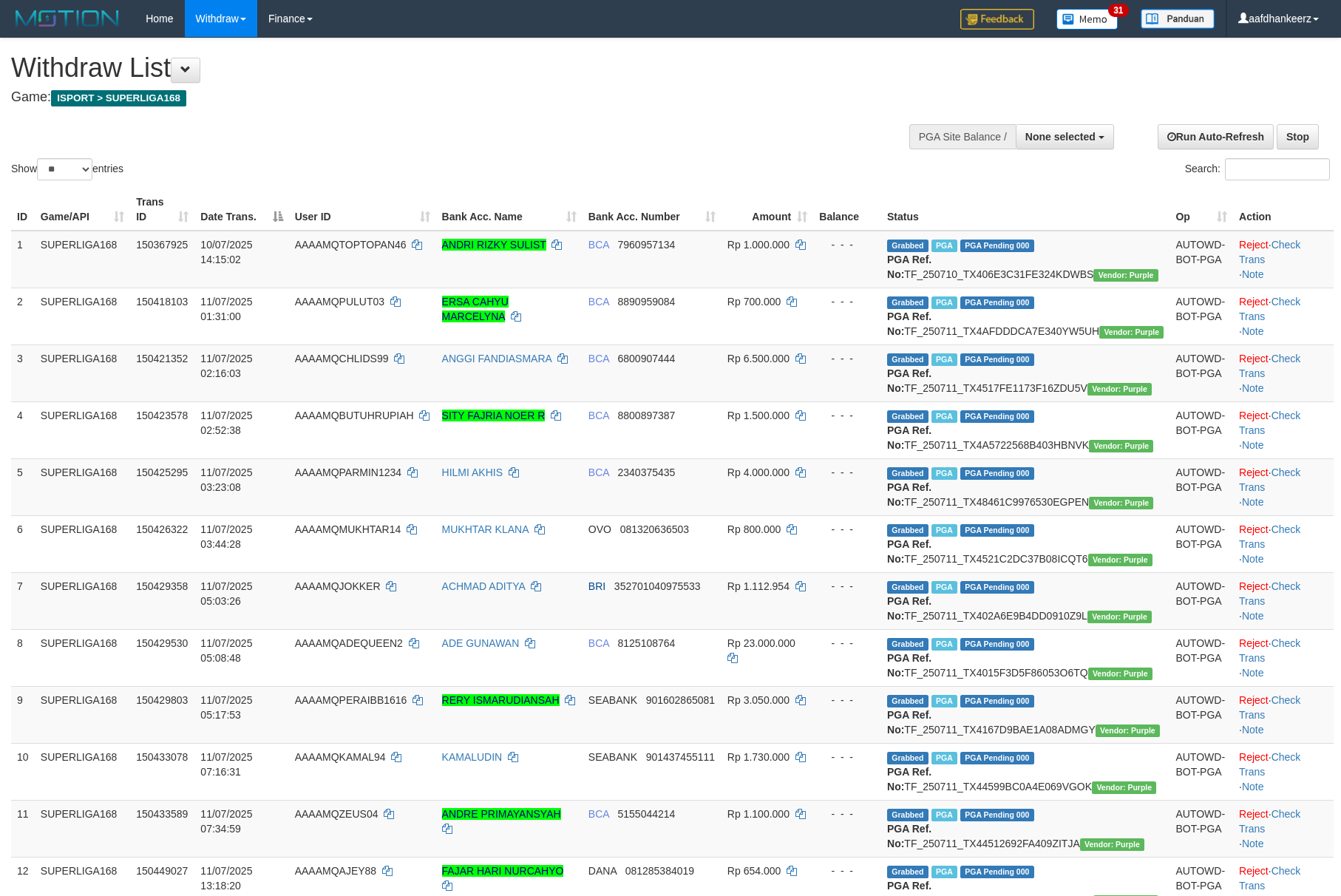 select 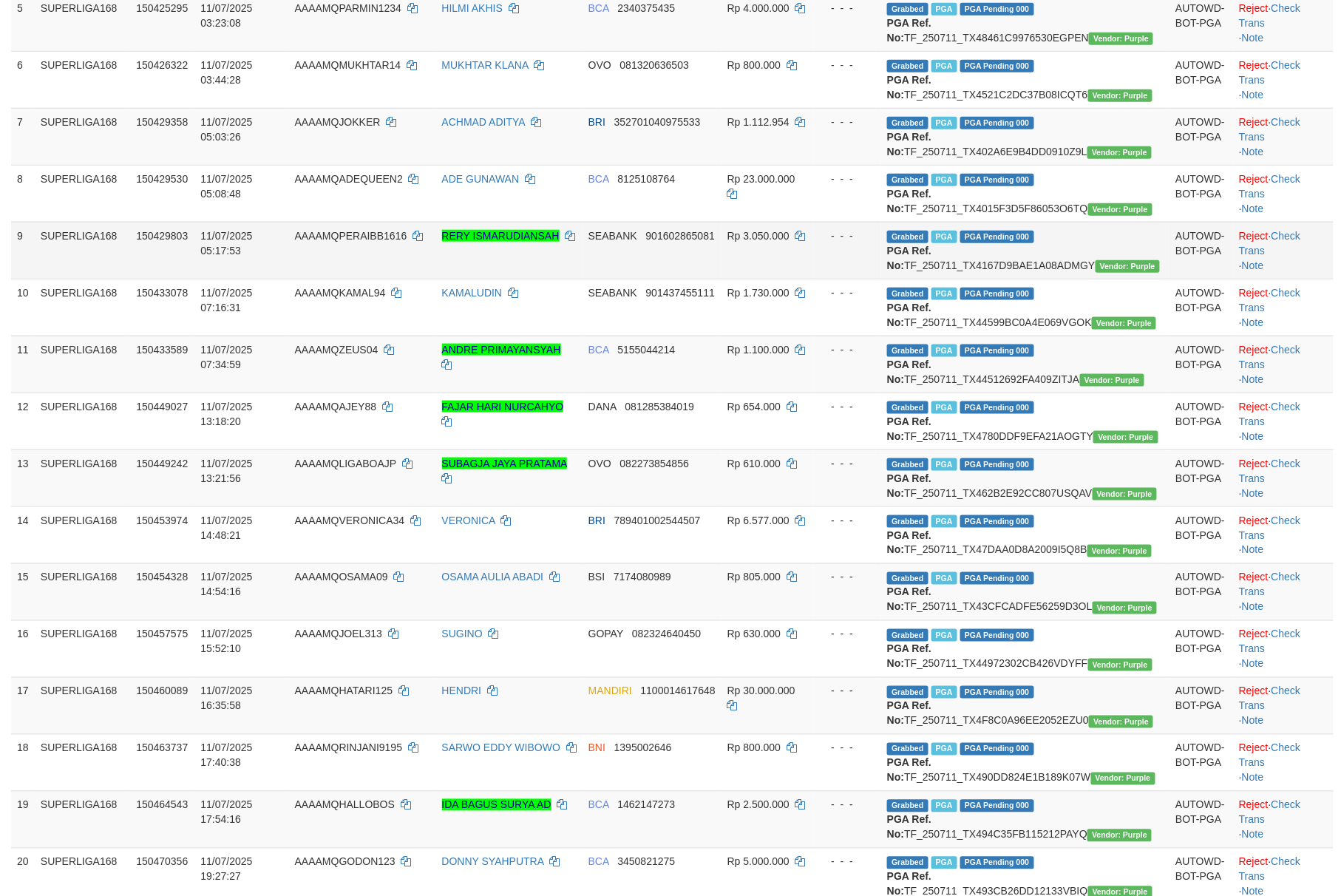 scroll, scrollTop: 424, scrollLeft: 0, axis: vertical 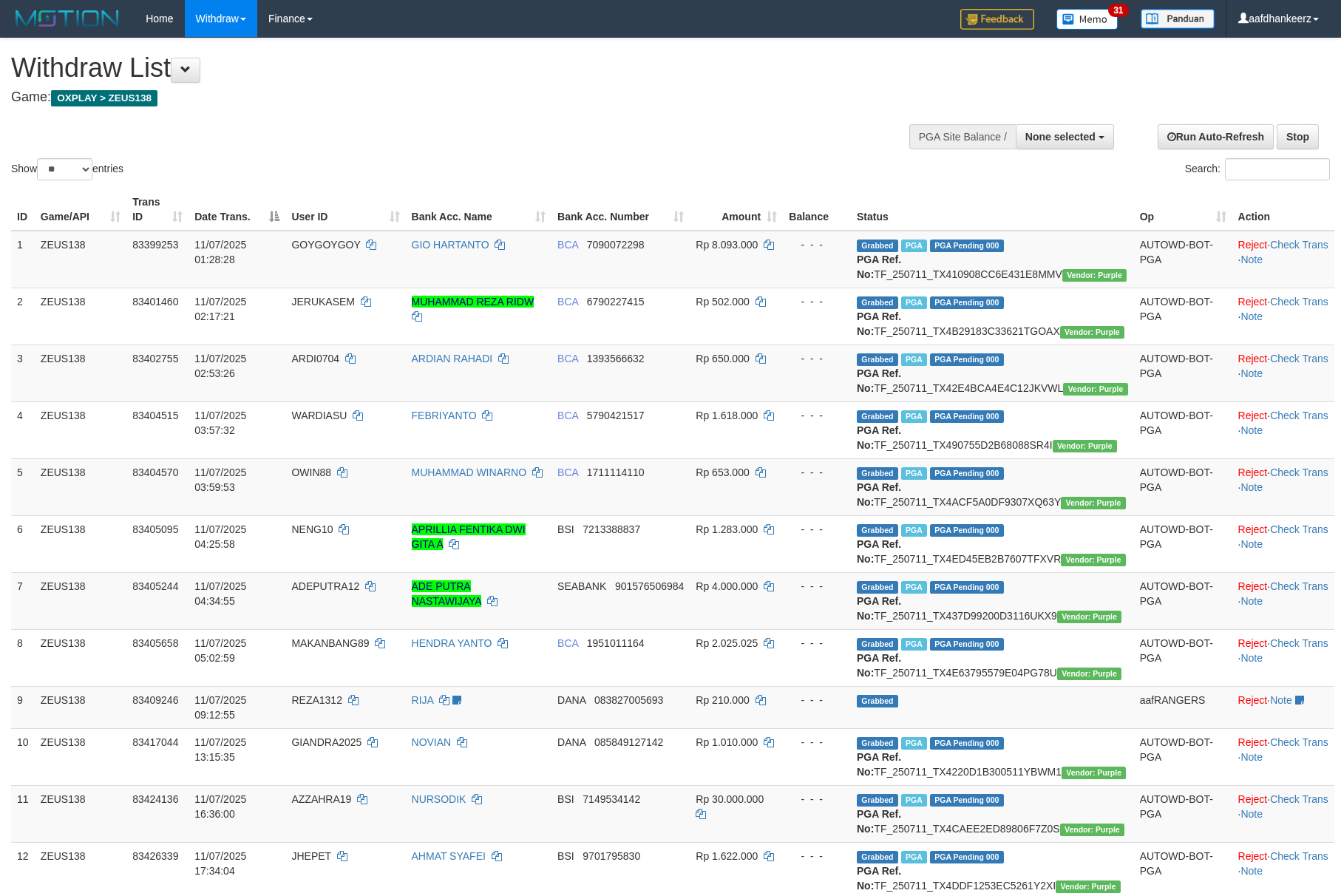 select 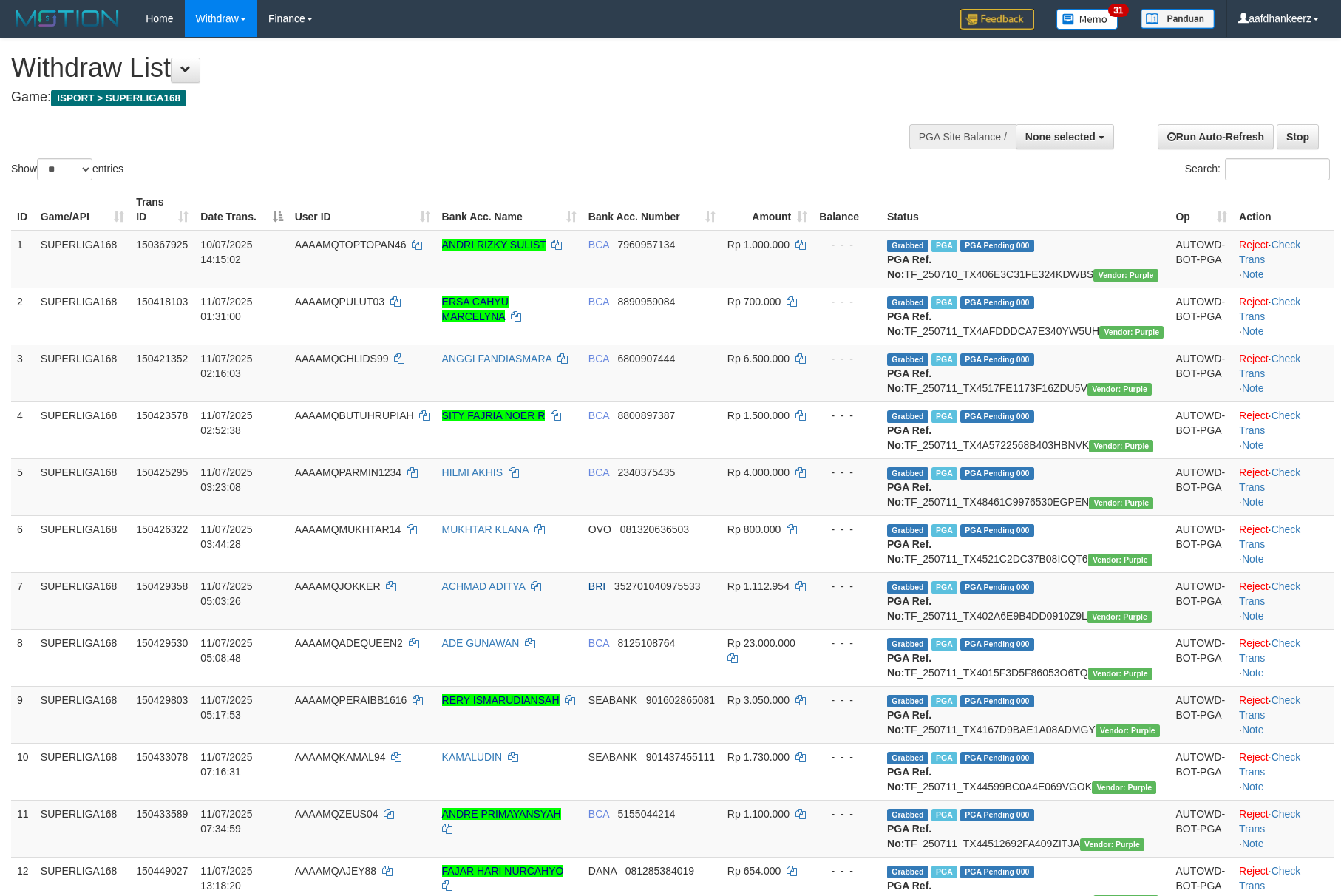 select 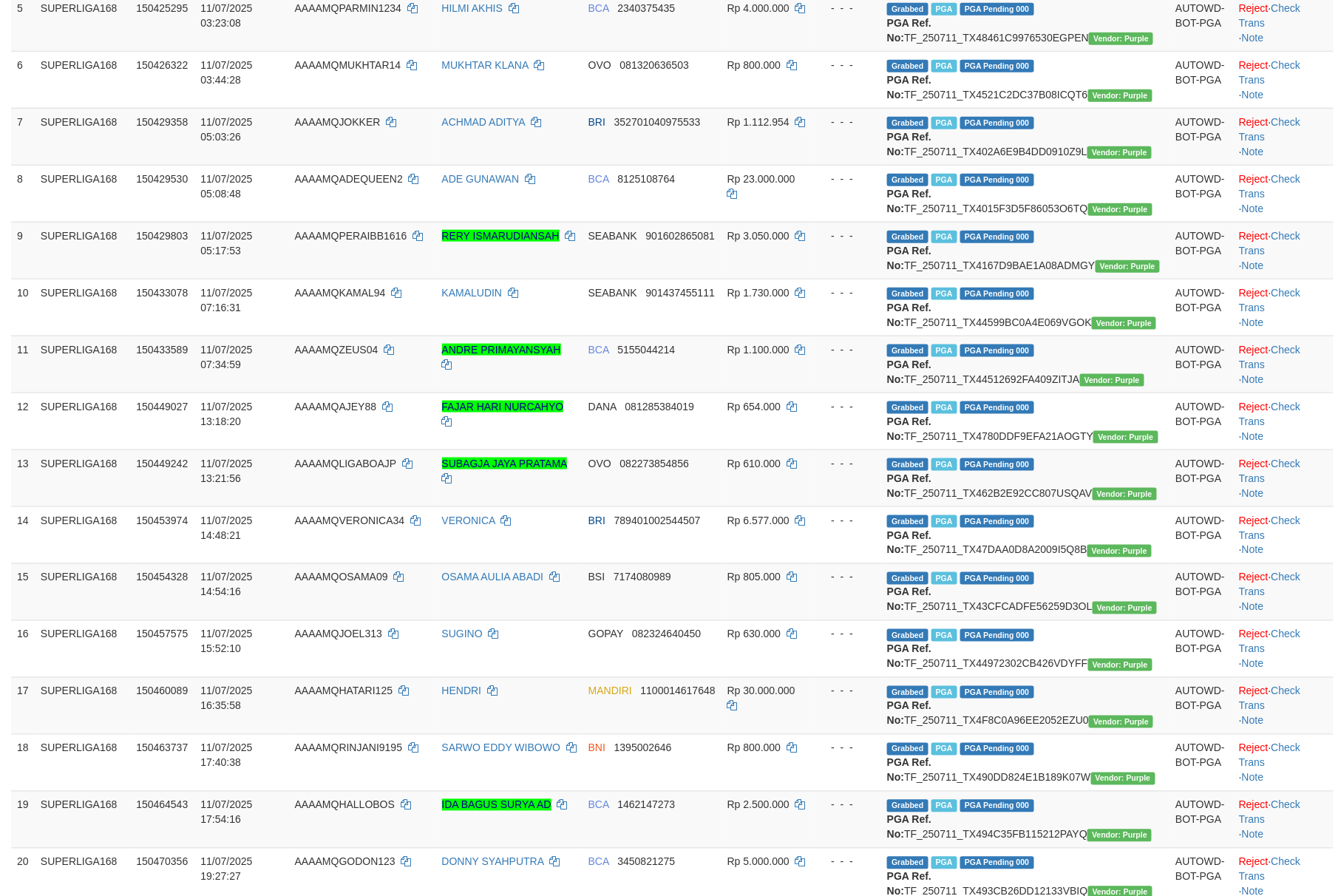 scroll, scrollTop: 424, scrollLeft: 0, axis: vertical 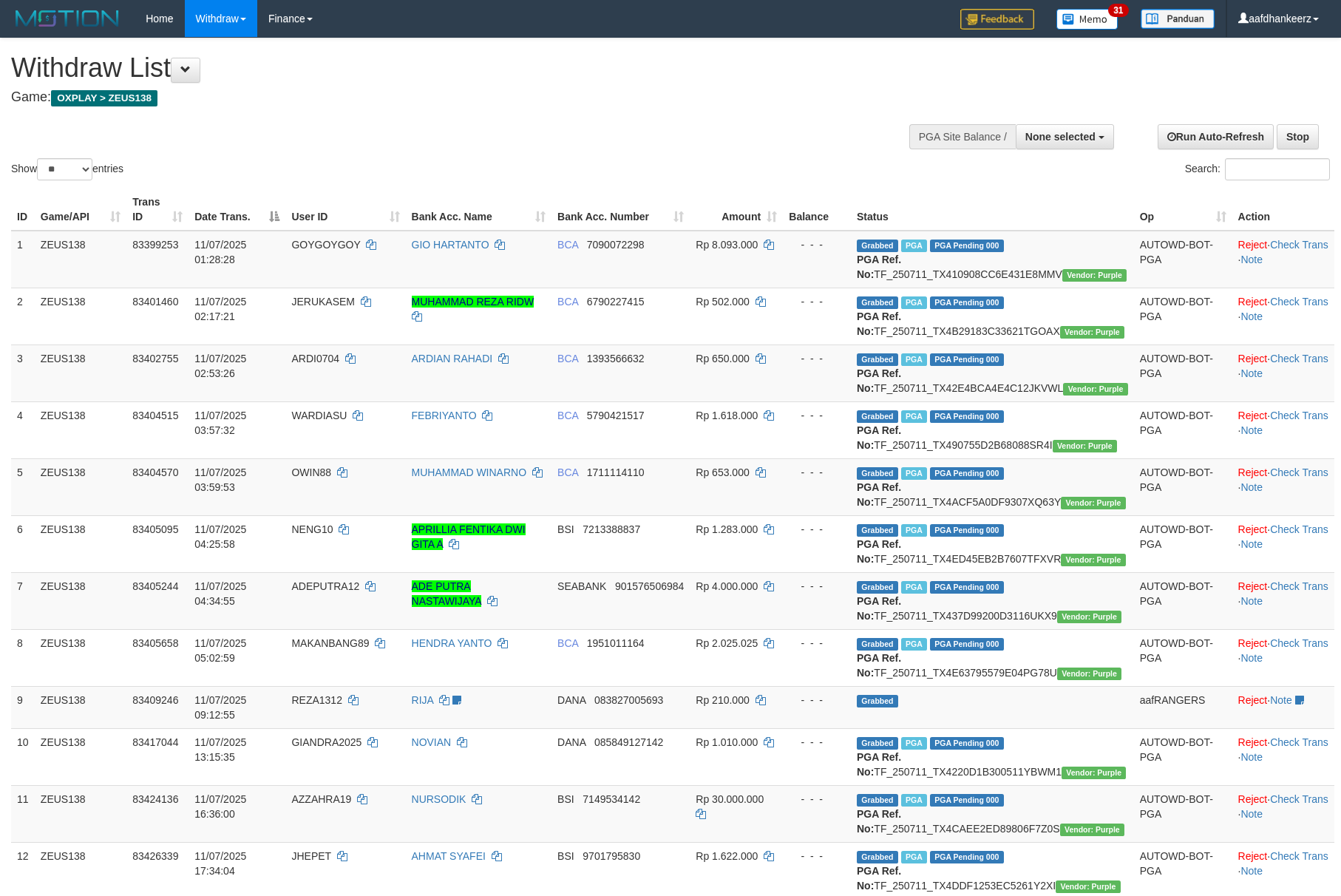 select 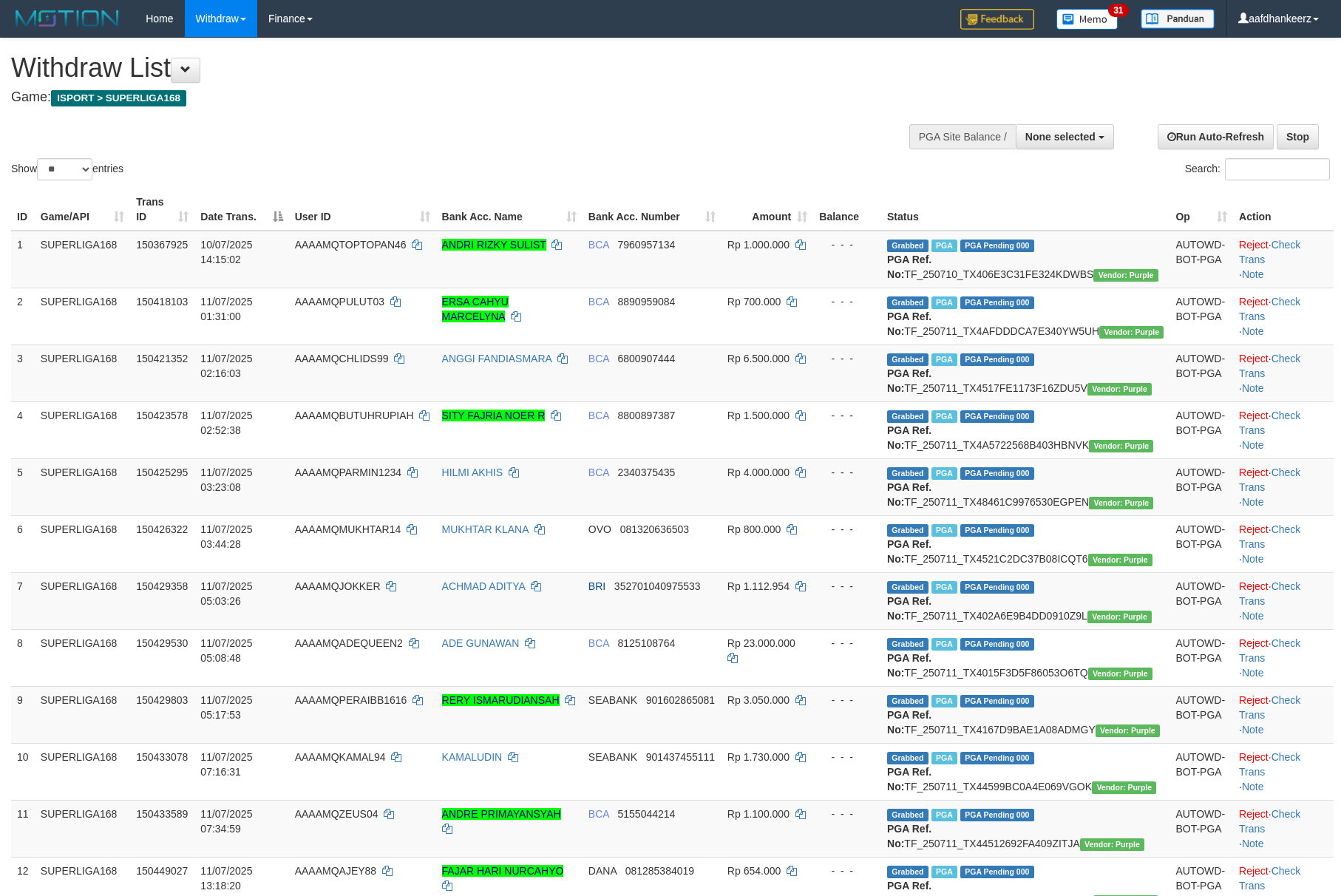 select 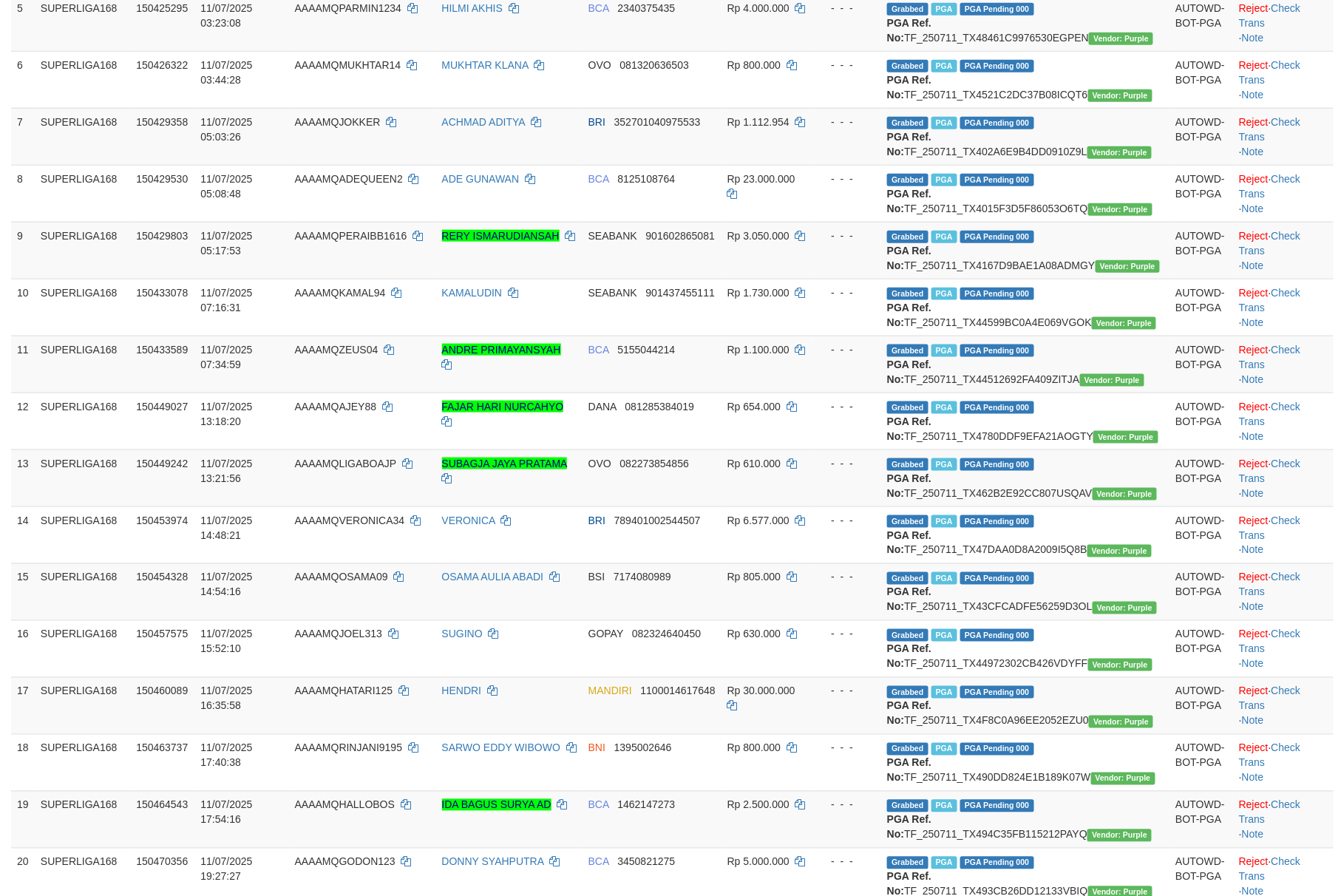 scroll, scrollTop: 424, scrollLeft: 0, axis: vertical 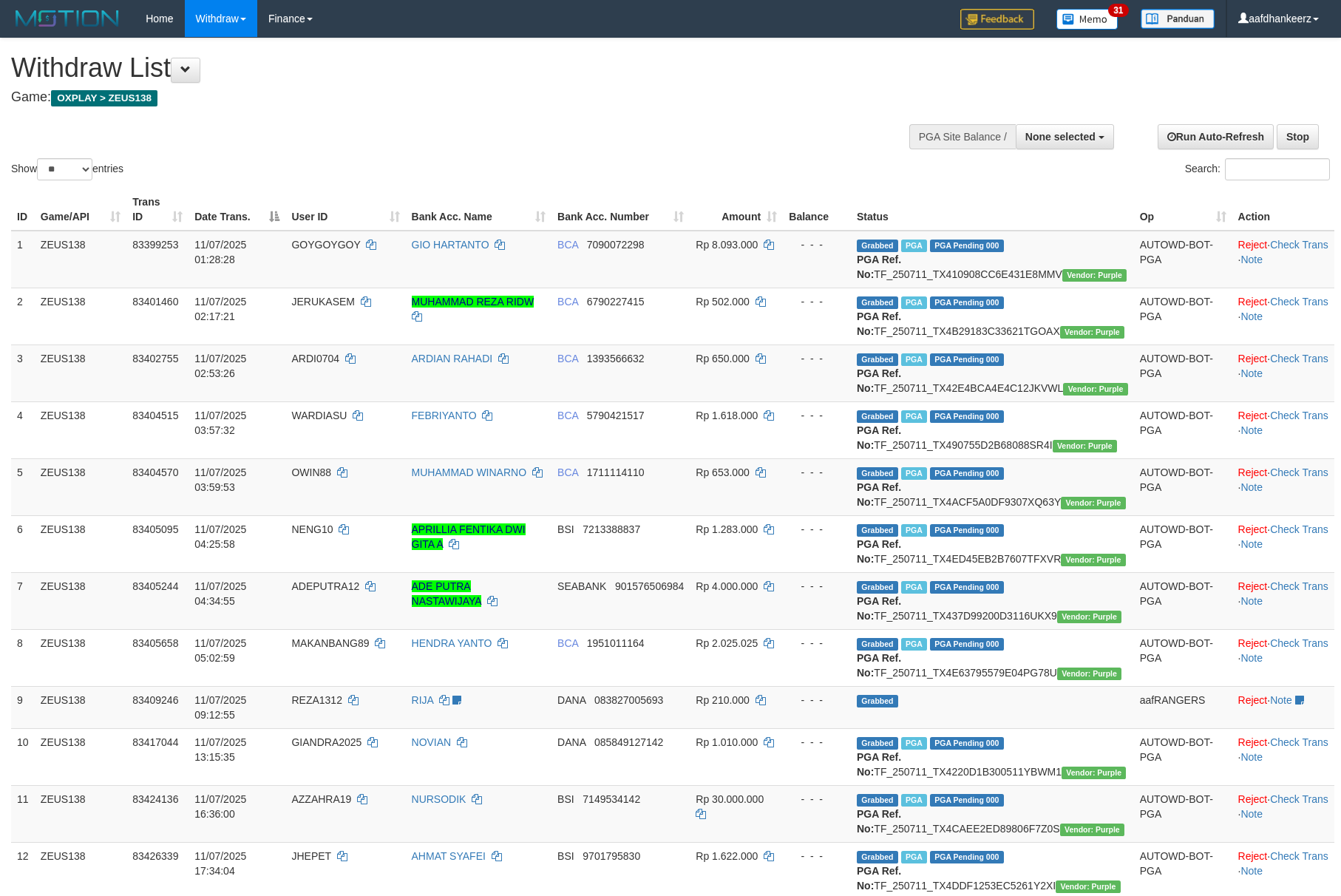 select 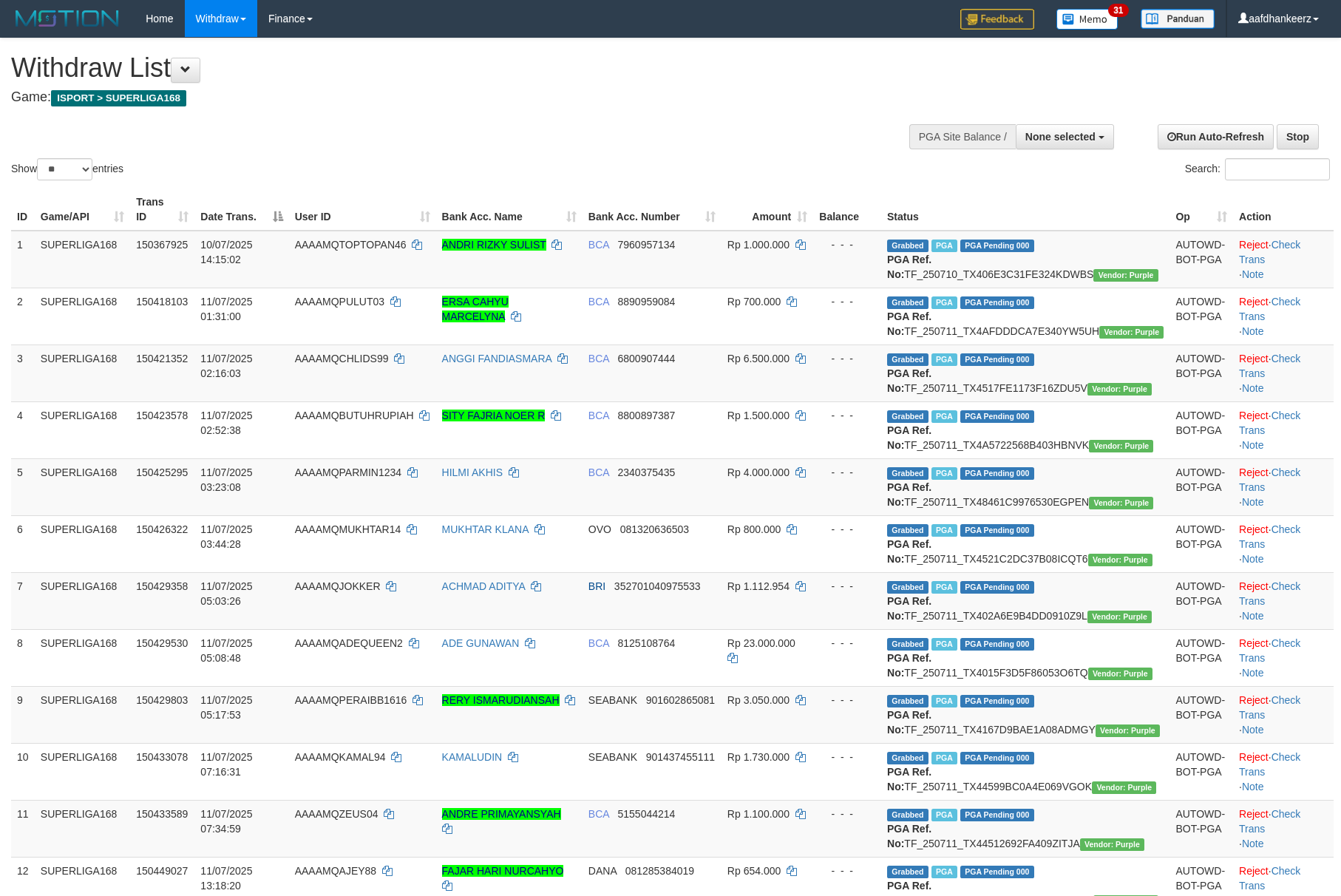 select 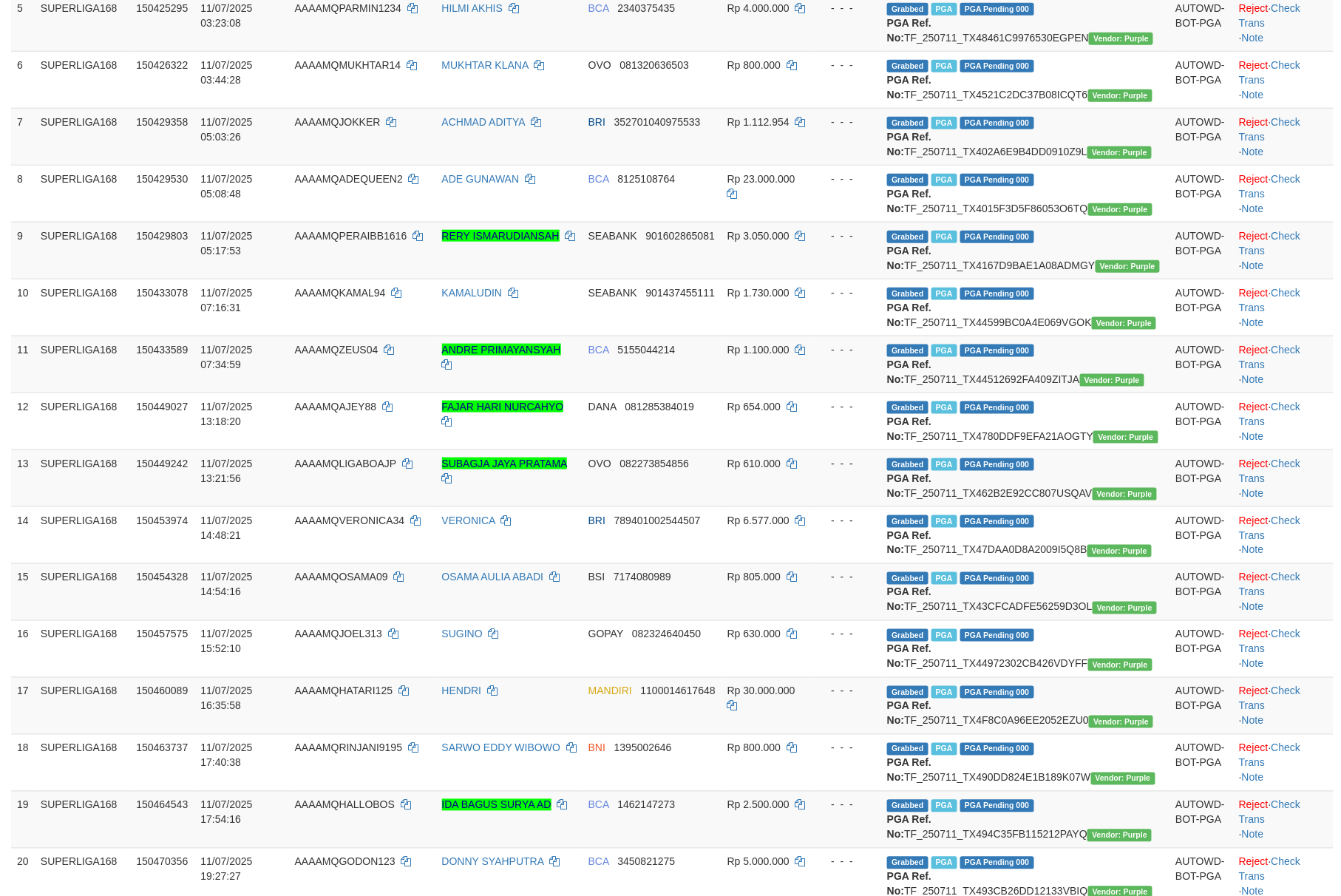 scroll, scrollTop: 424, scrollLeft: 0, axis: vertical 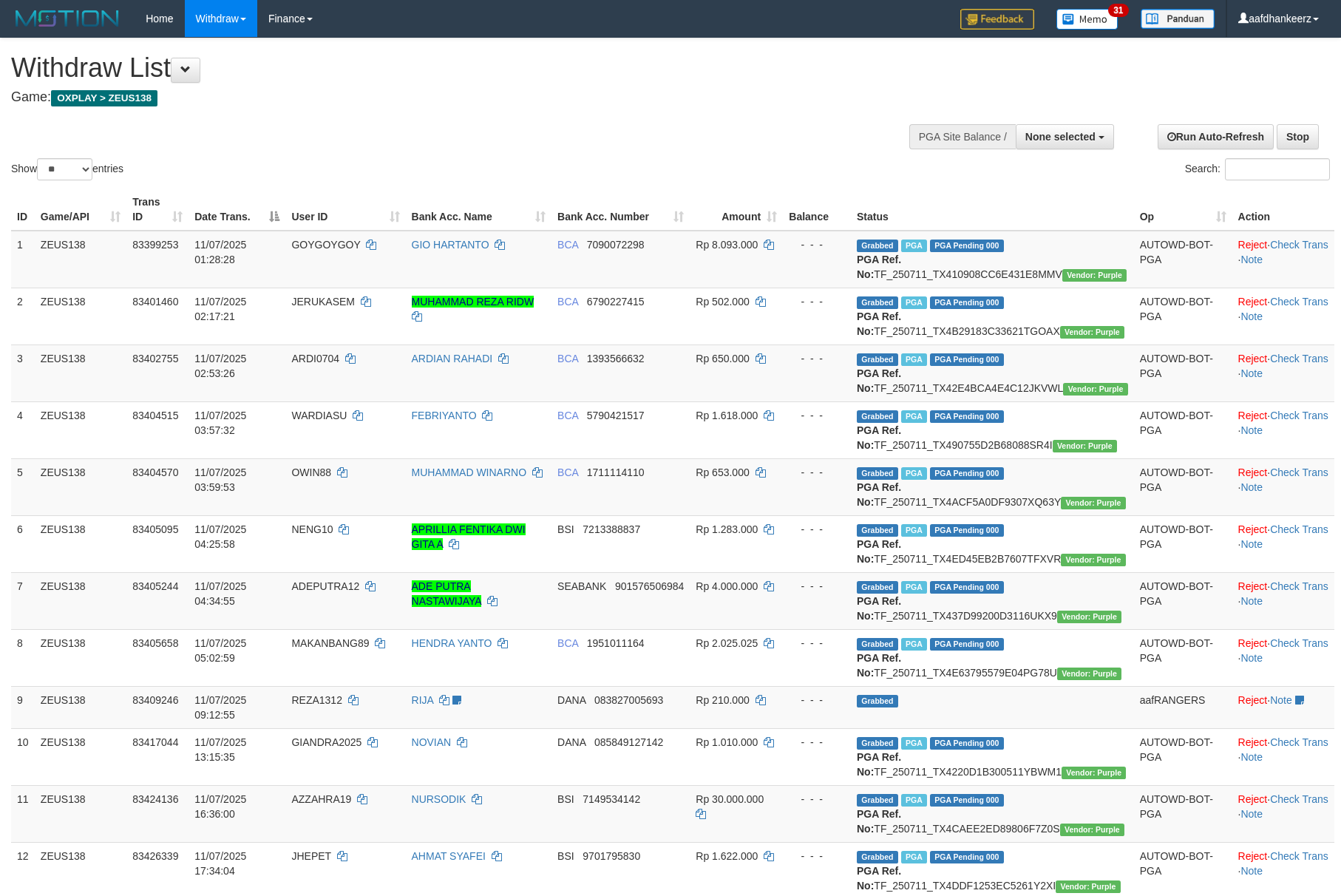 select 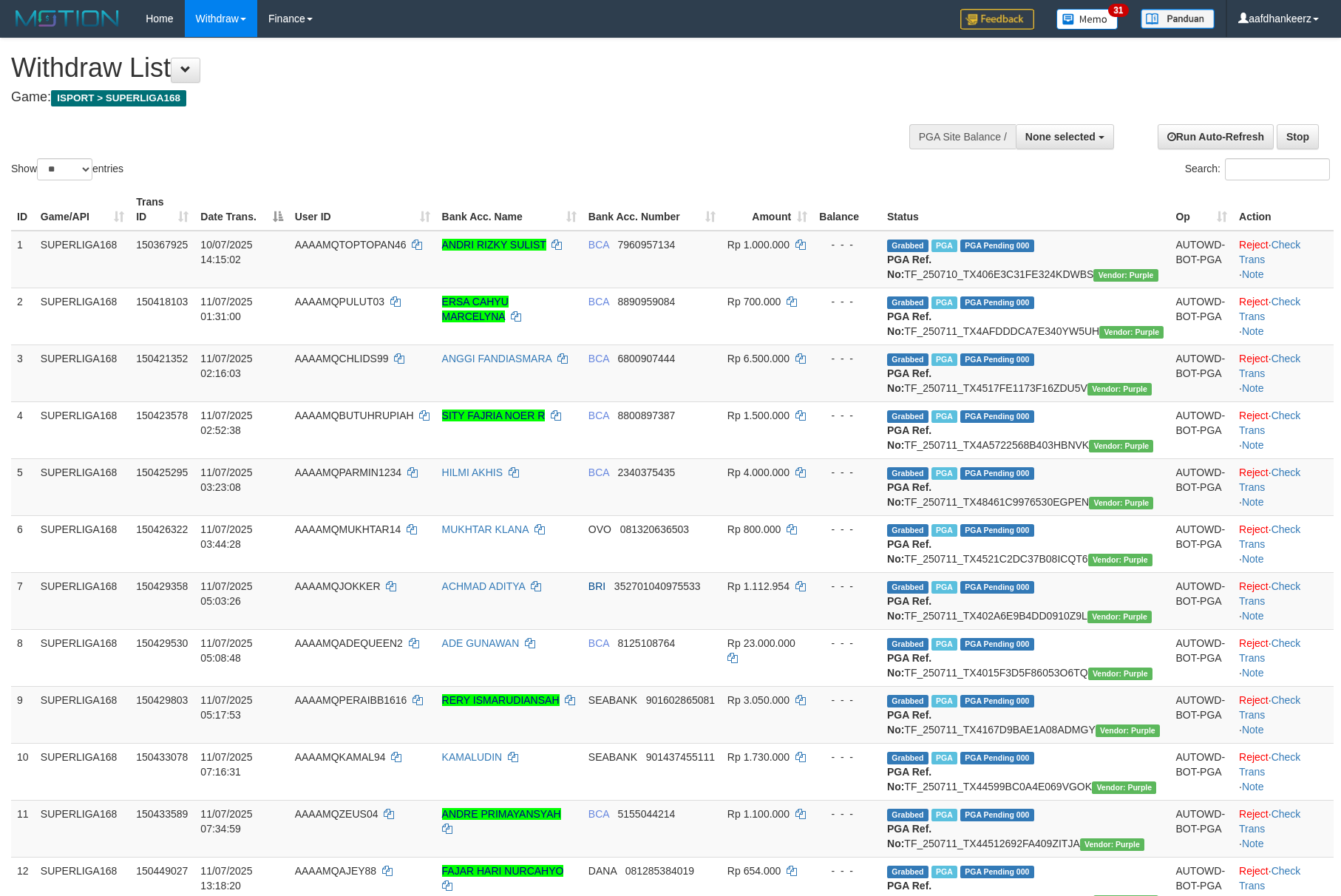 select 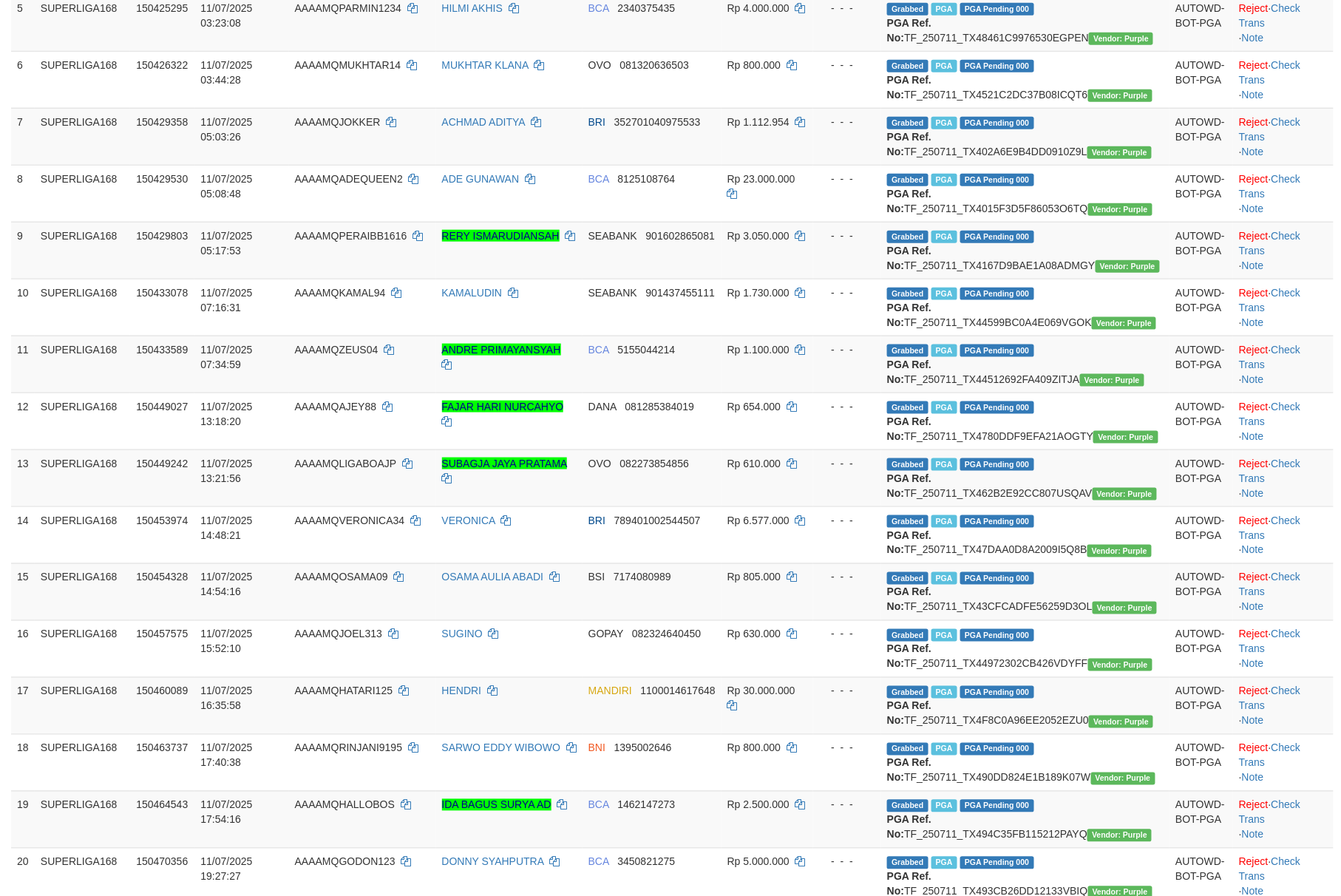 scroll, scrollTop: 424, scrollLeft: 0, axis: vertical 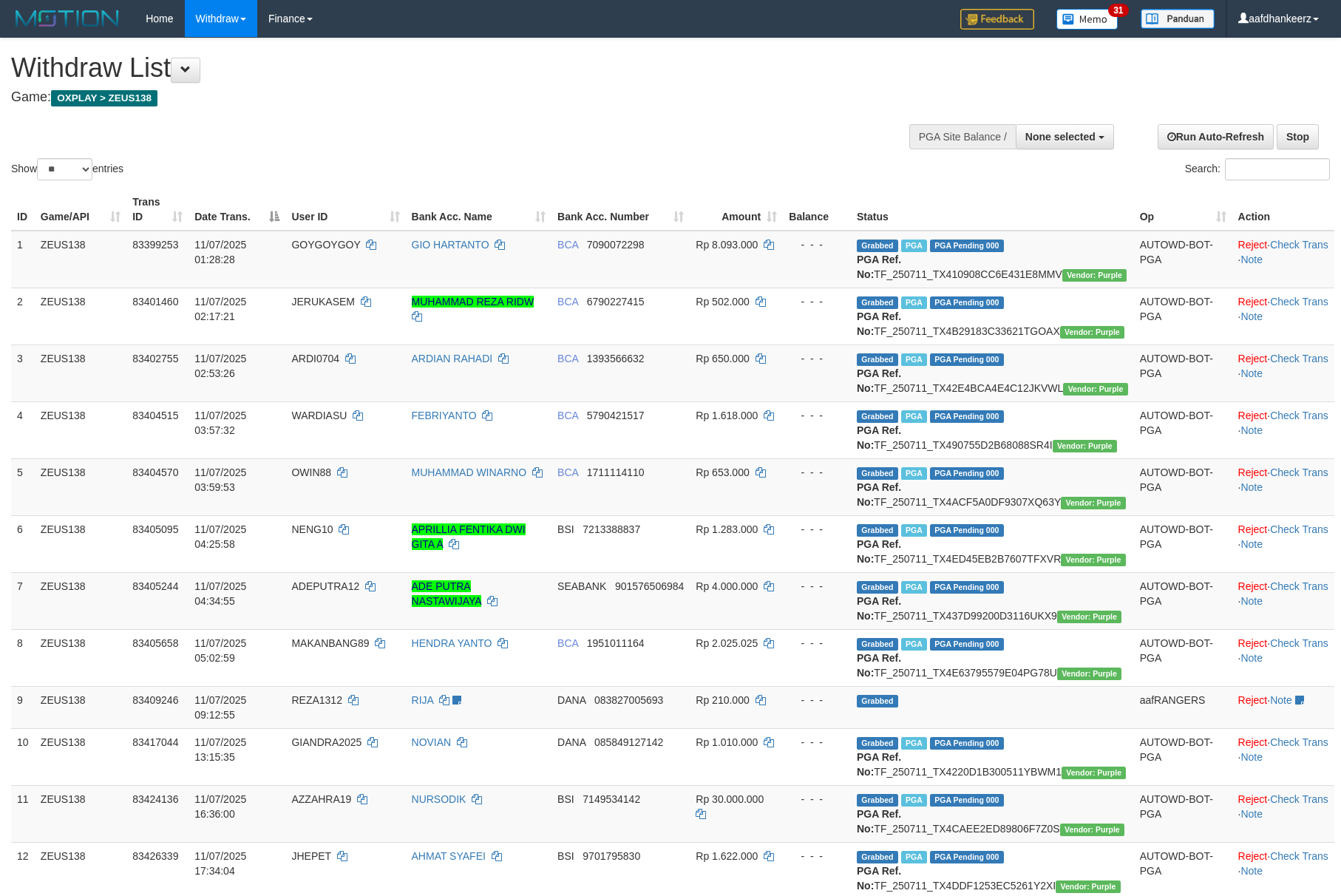 select 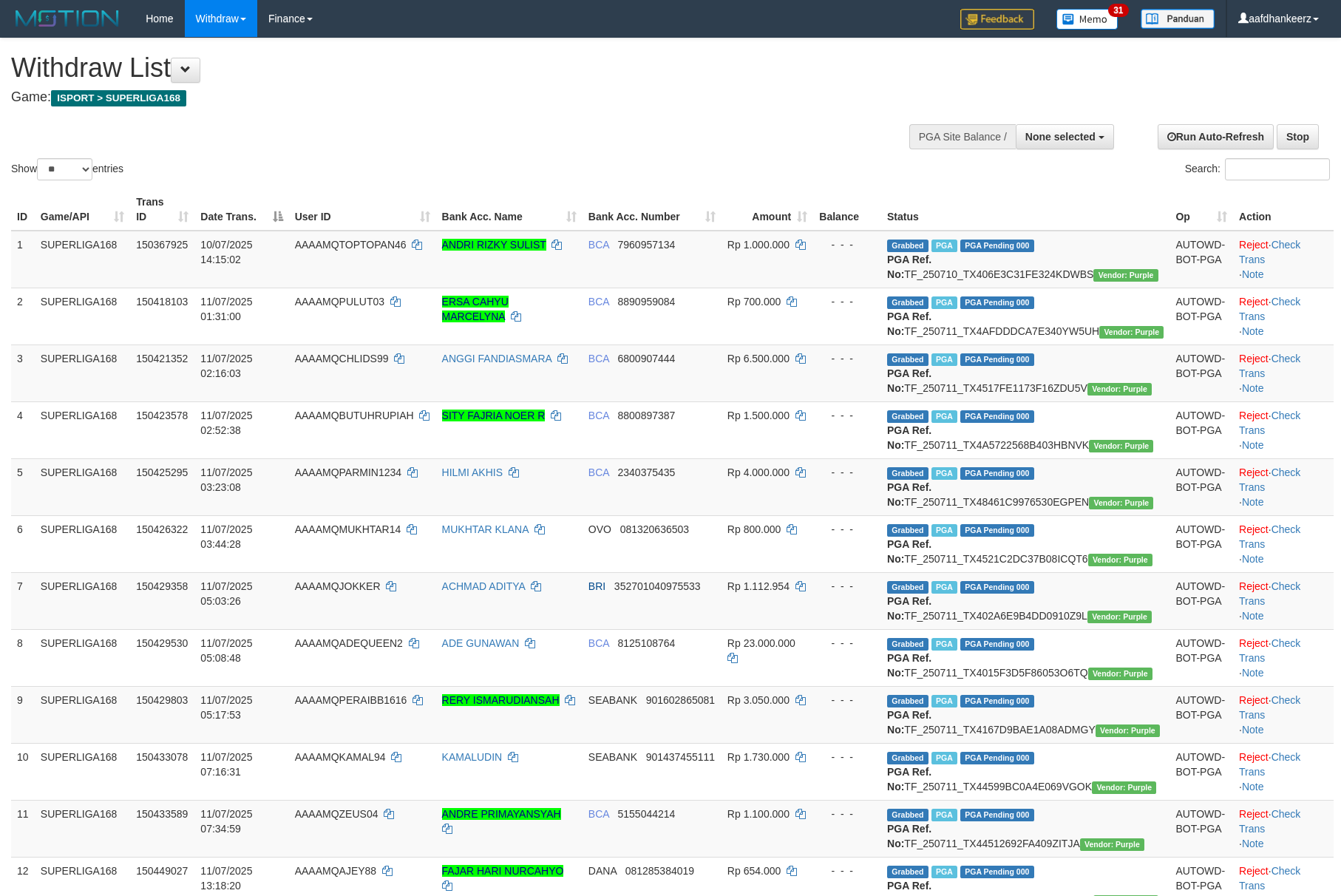 select 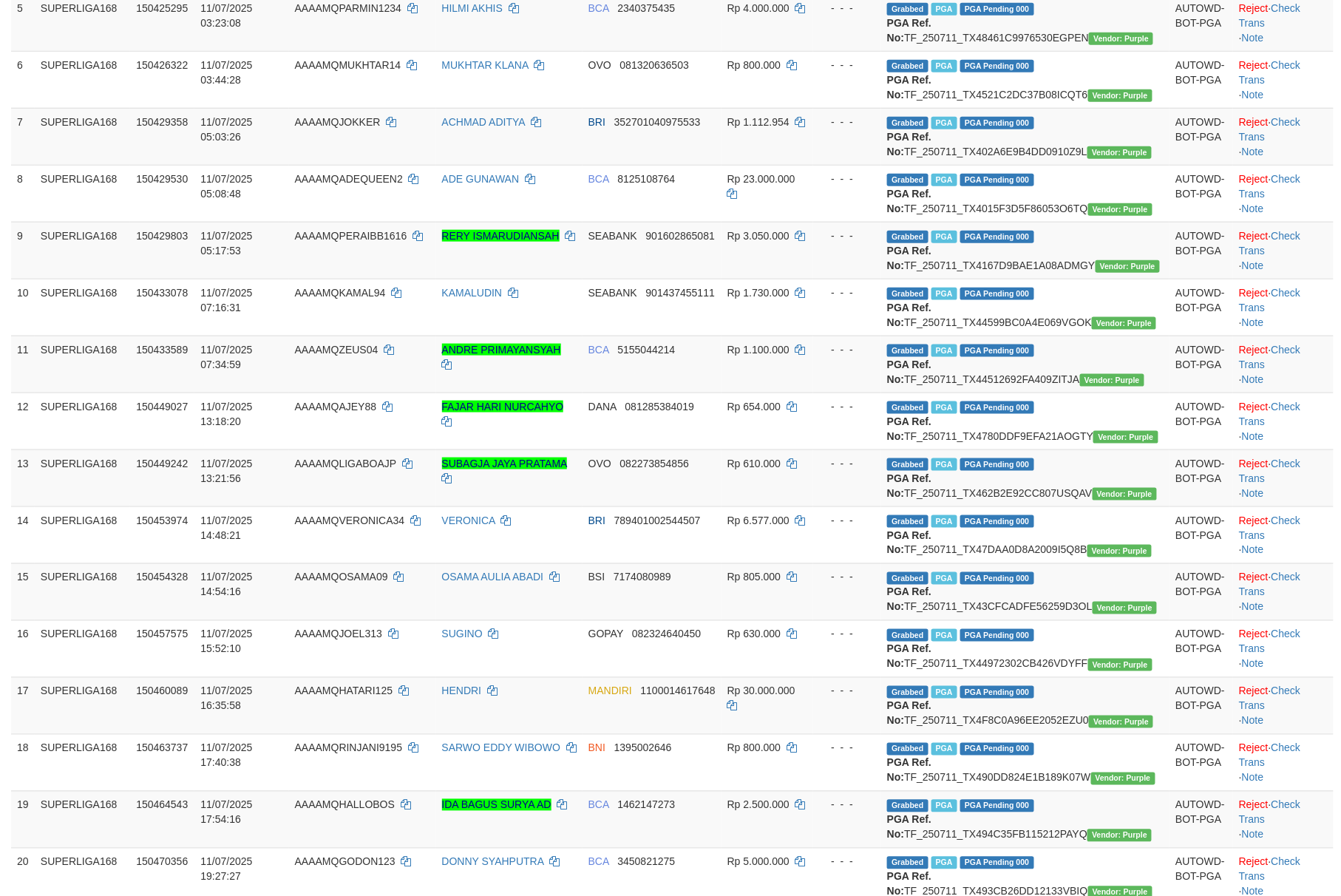 scroll, scrollTop: 424, scrollLeft: 0, axis: vertical 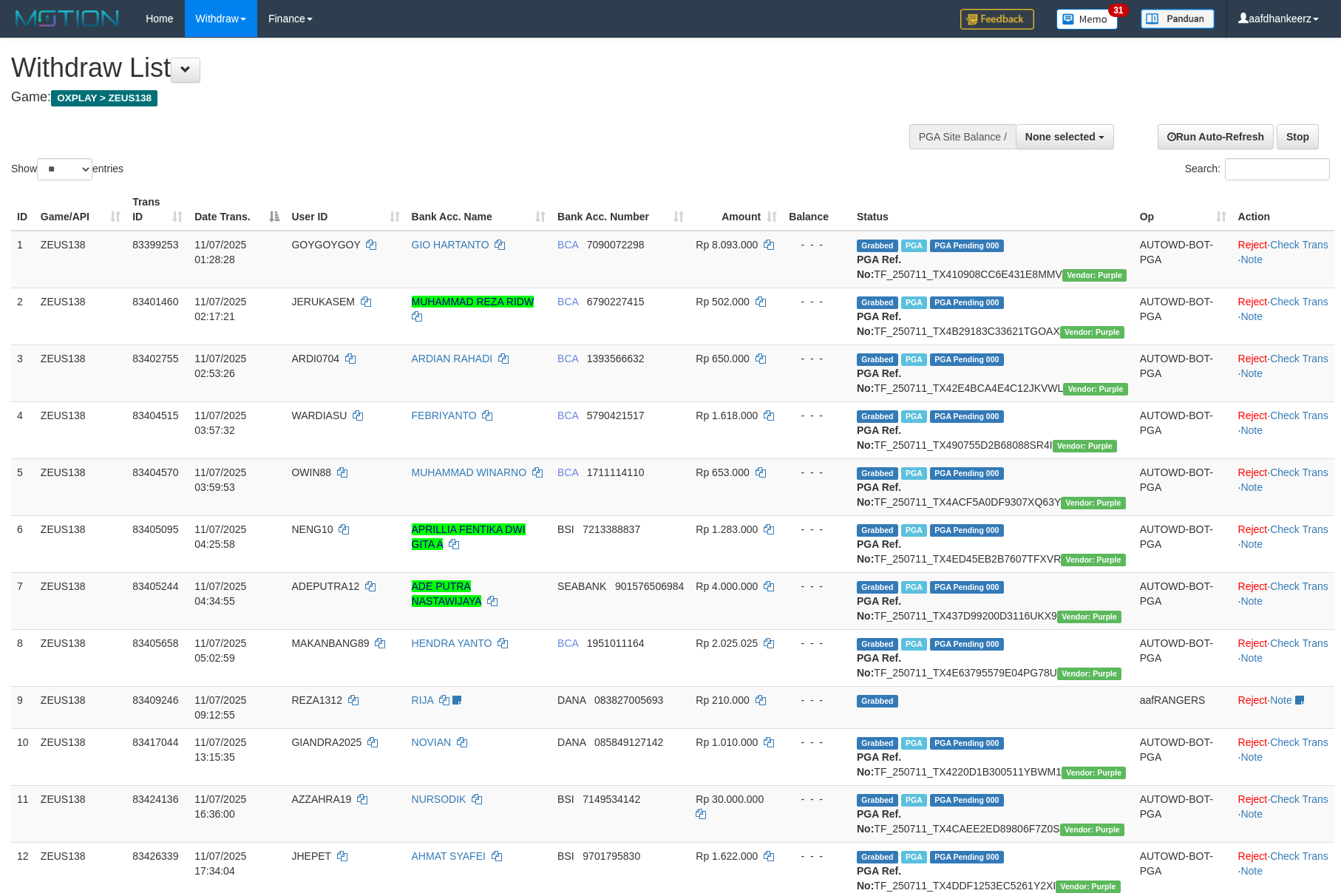 select 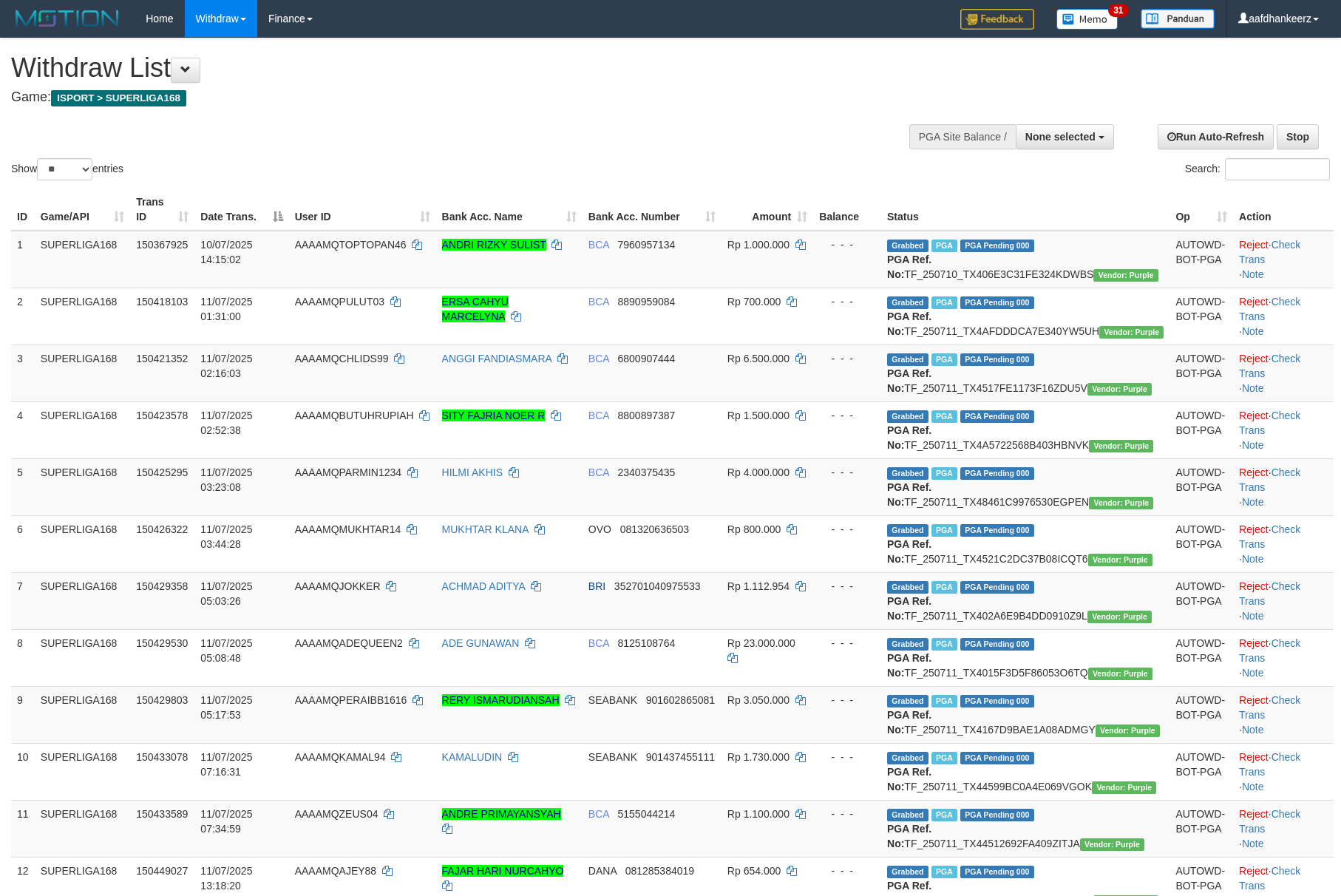 select 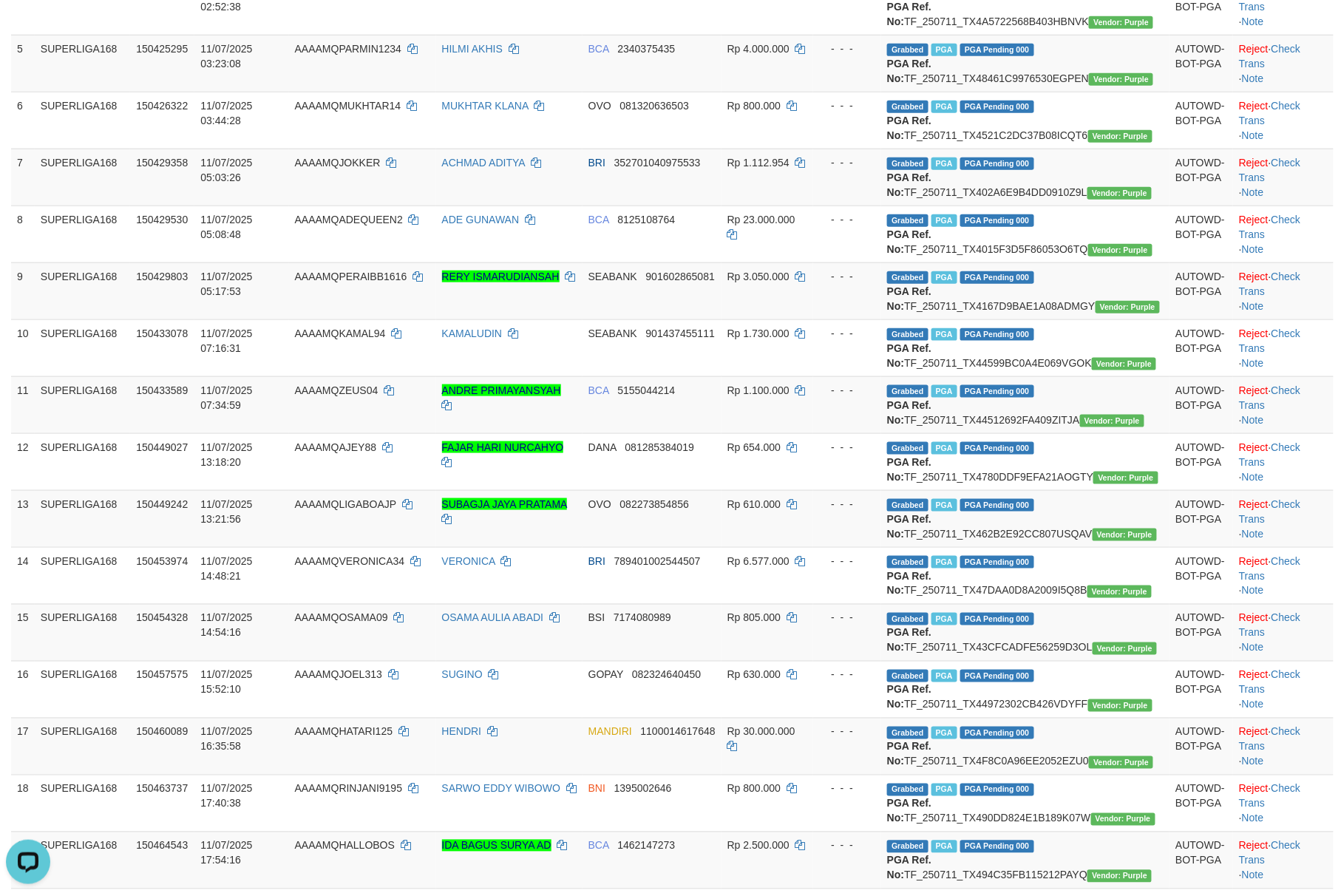 scroll, scrollTop: 0, scrollLeft: 0, axis: both 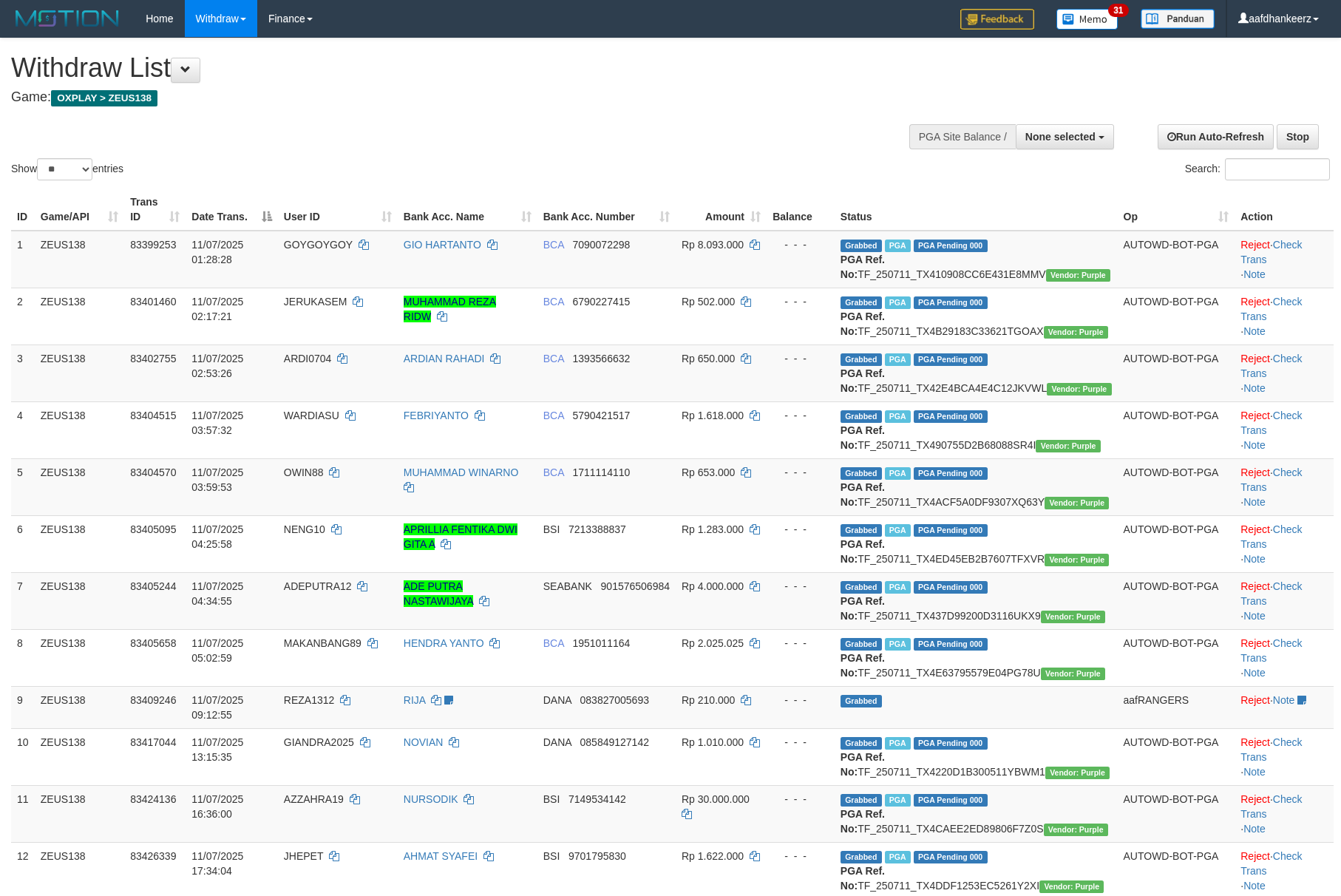 select 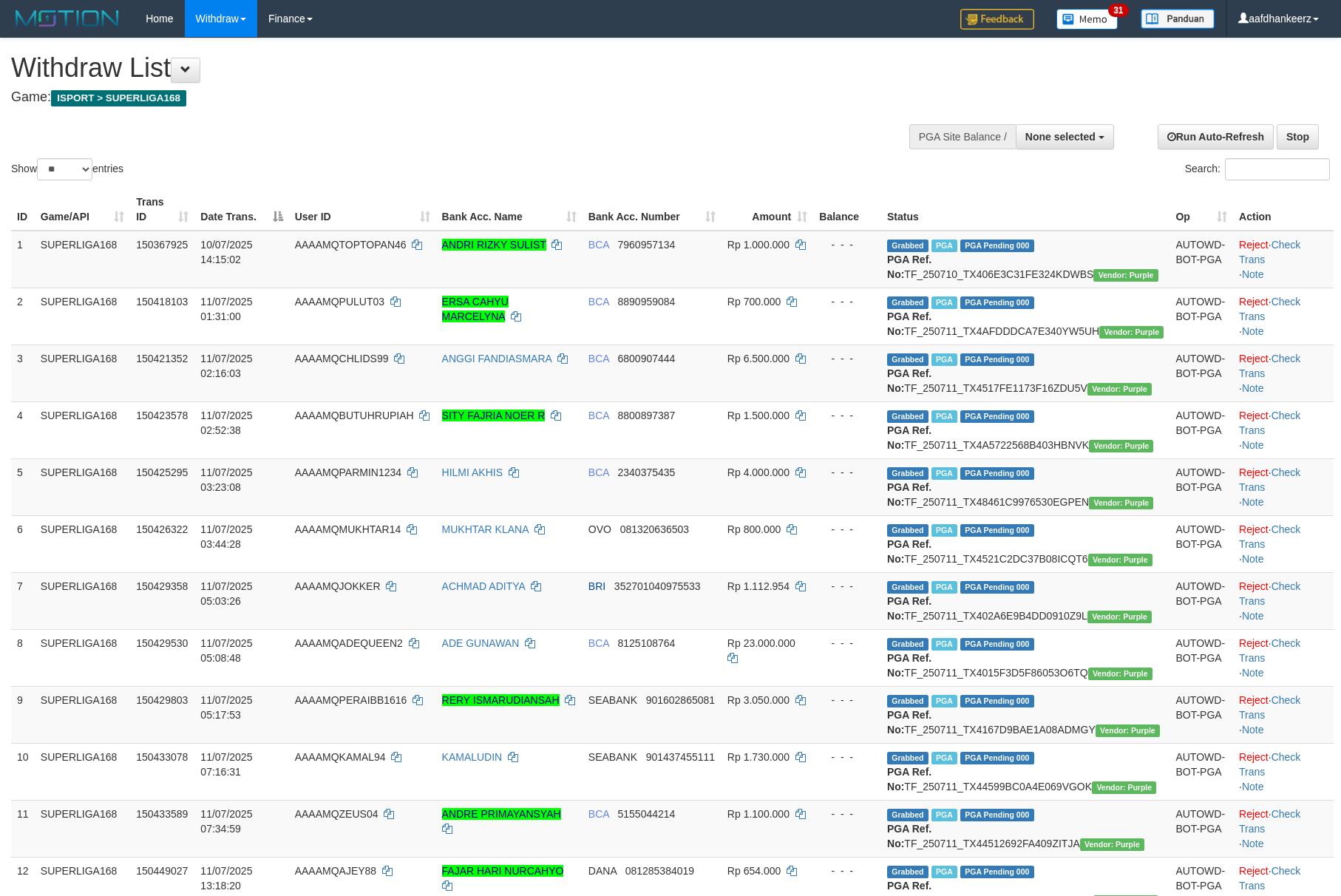 select 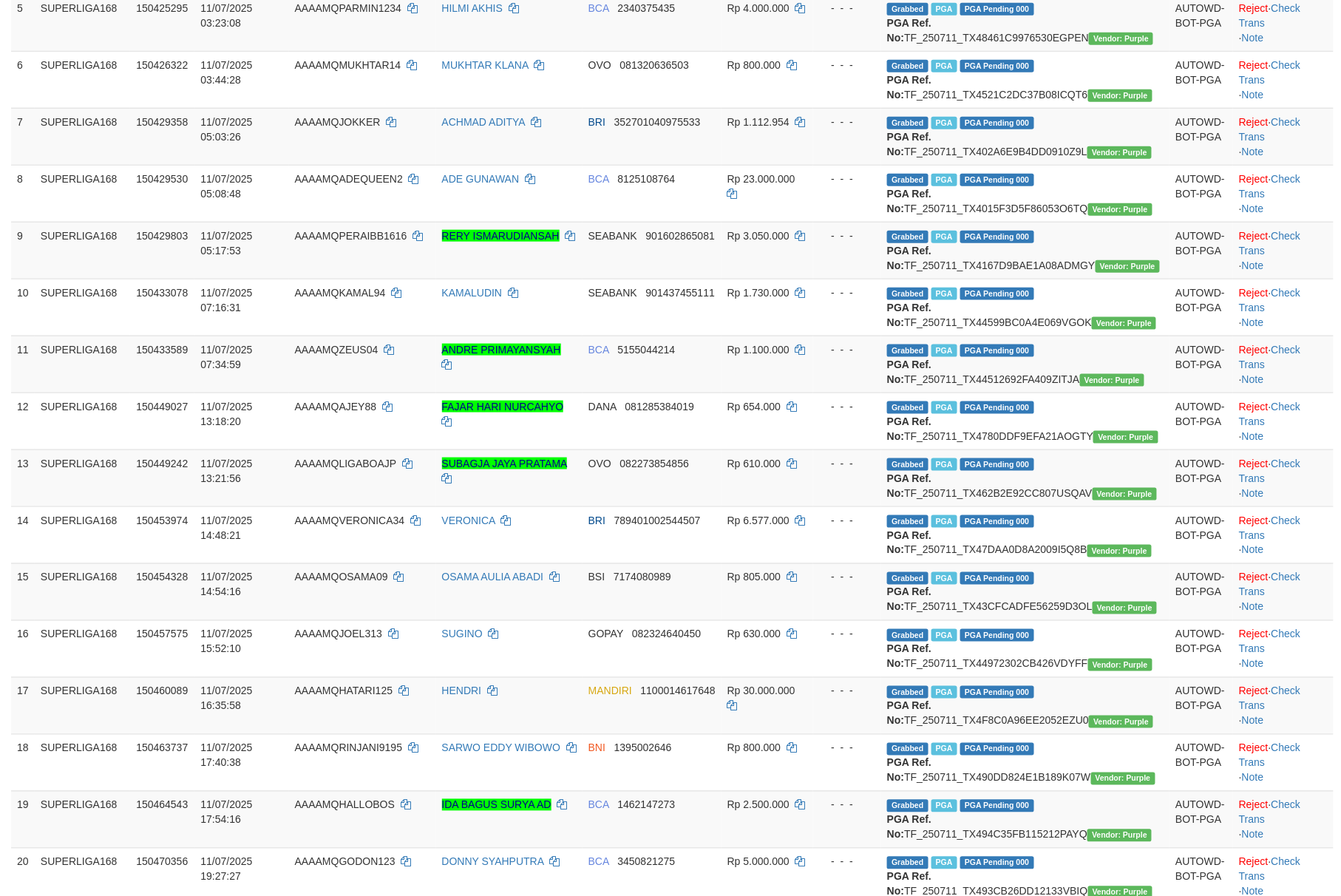scroll, scrollTop: 424, scrollLeft: 0, axis: vertical 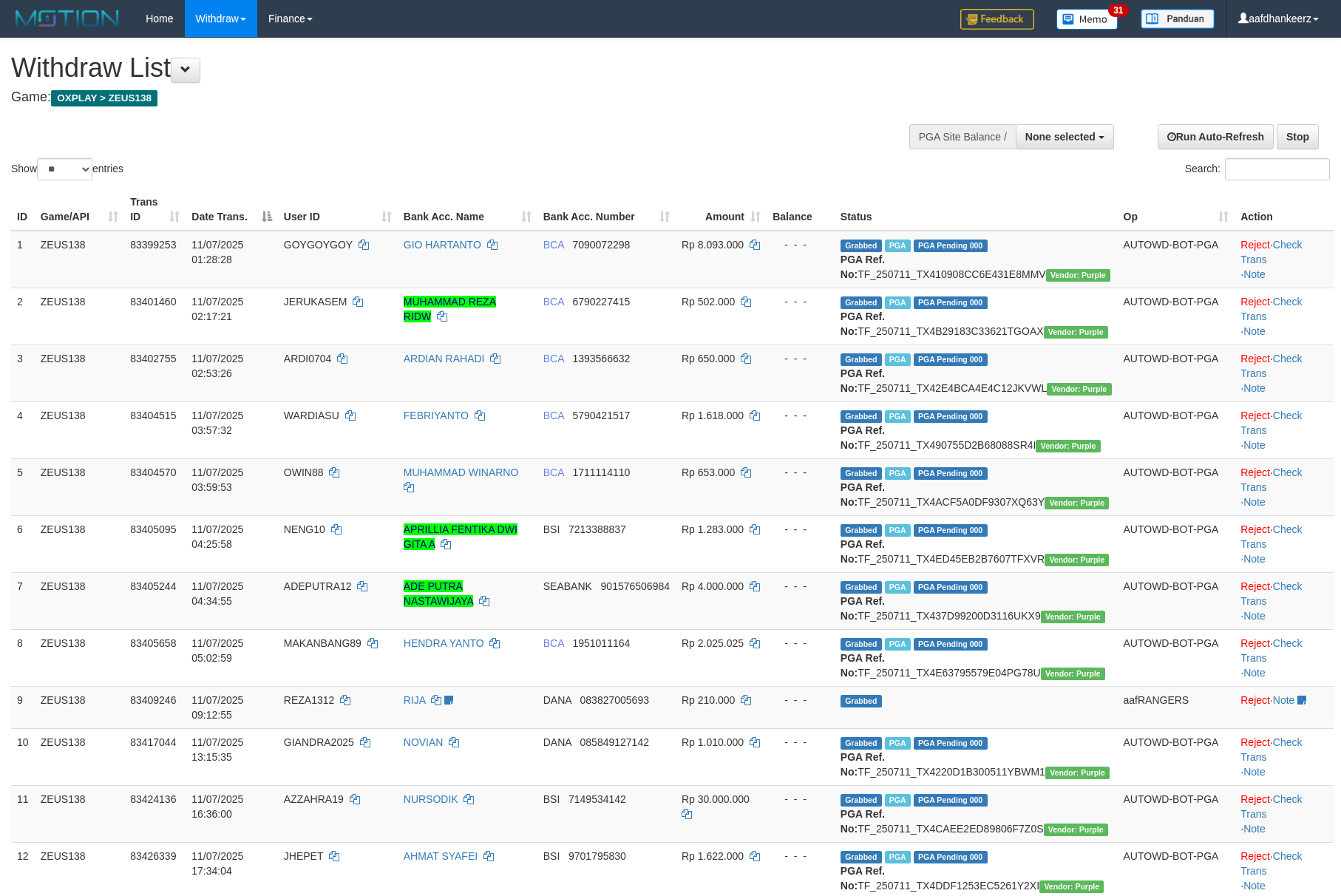 select 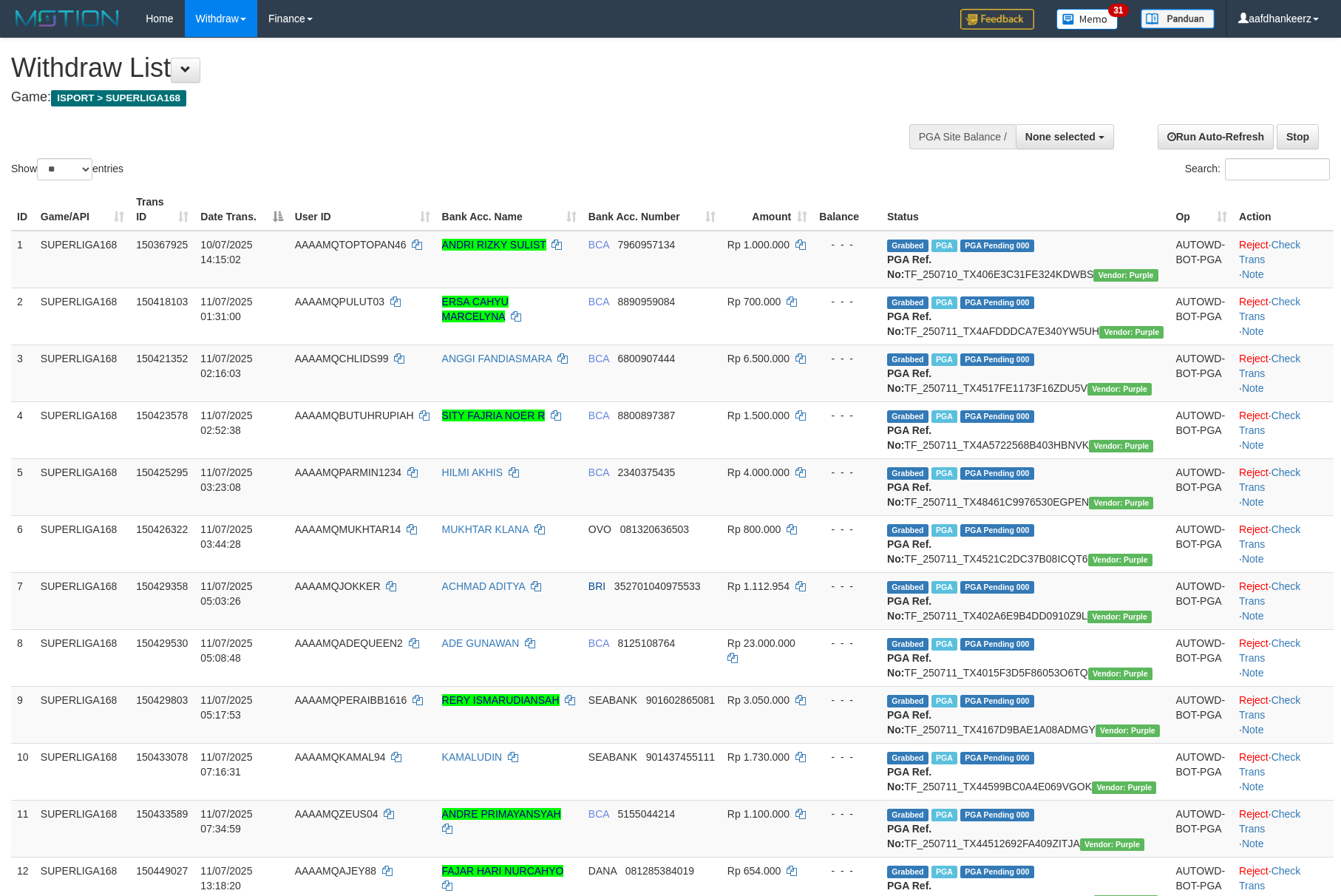 select 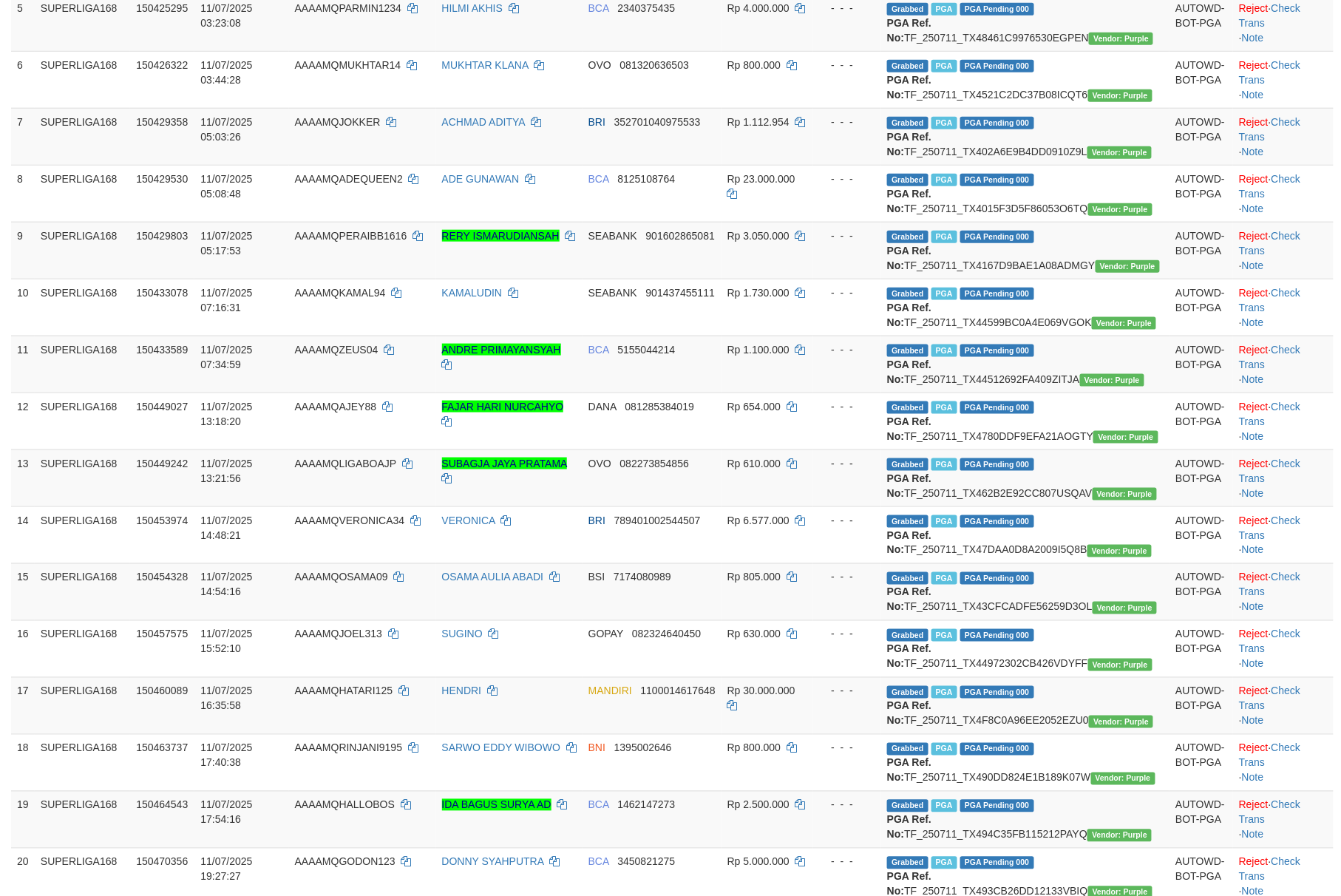 scroll, scrollTop: 424, scrollLeft: 0, axis: vertical 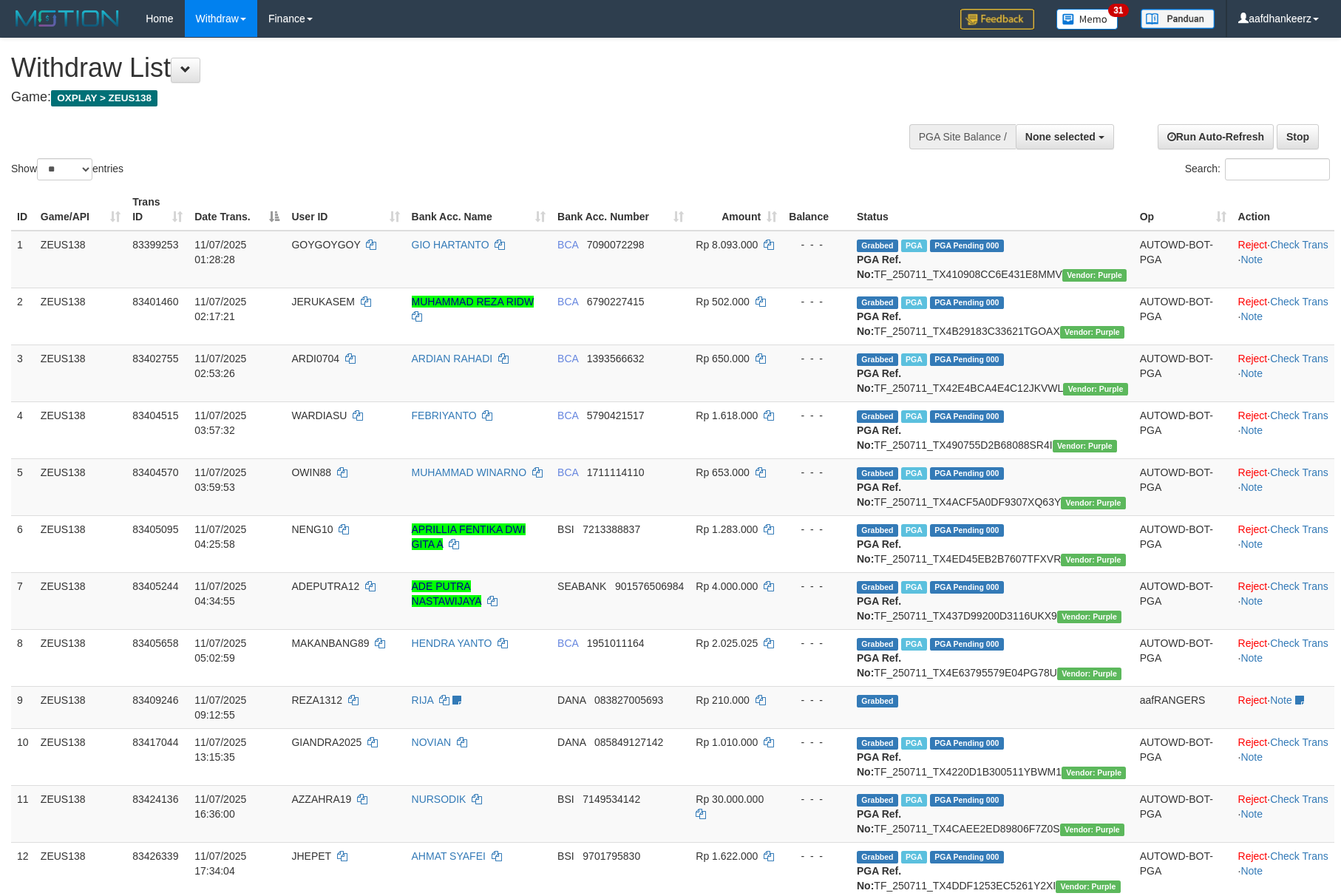 select 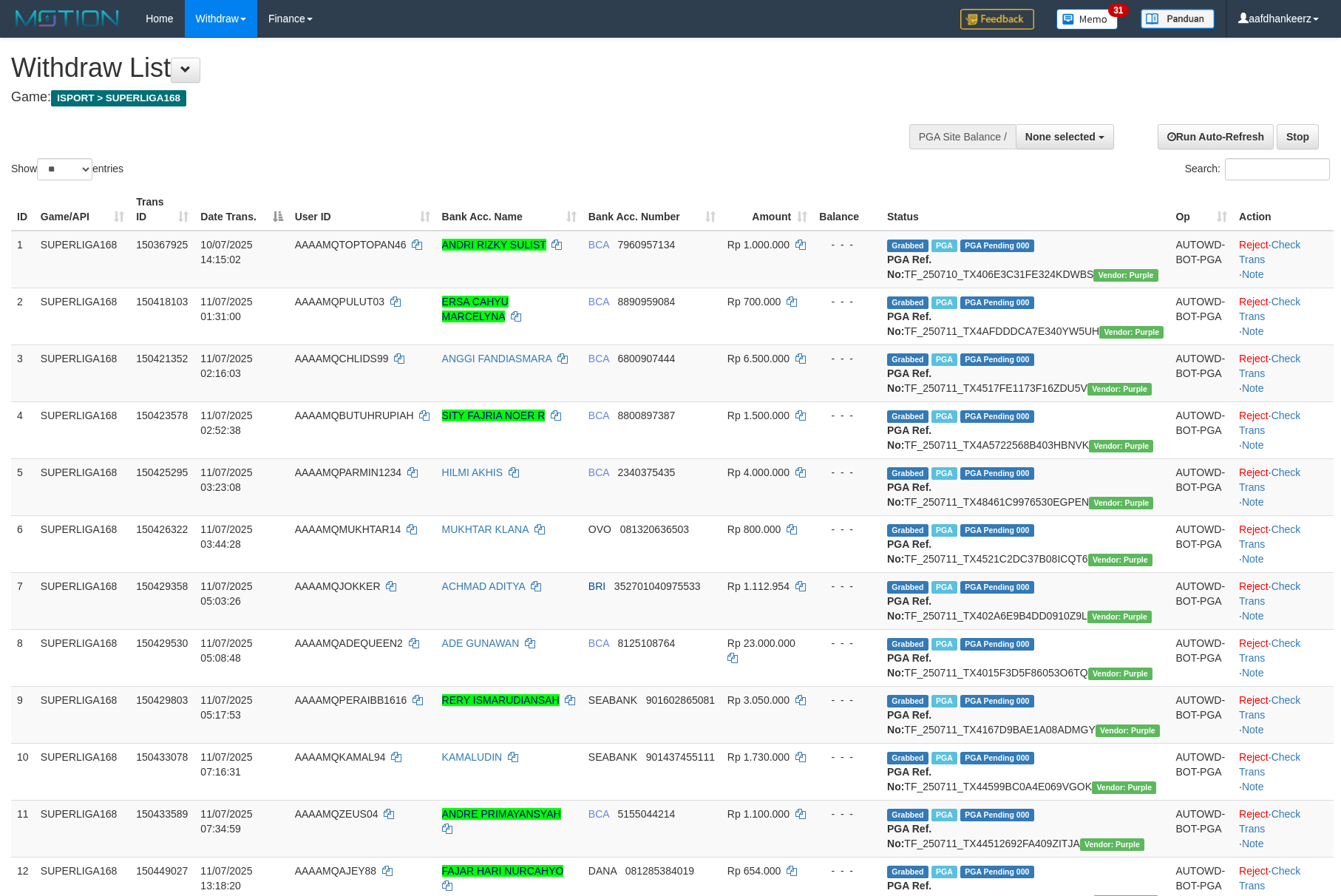 select 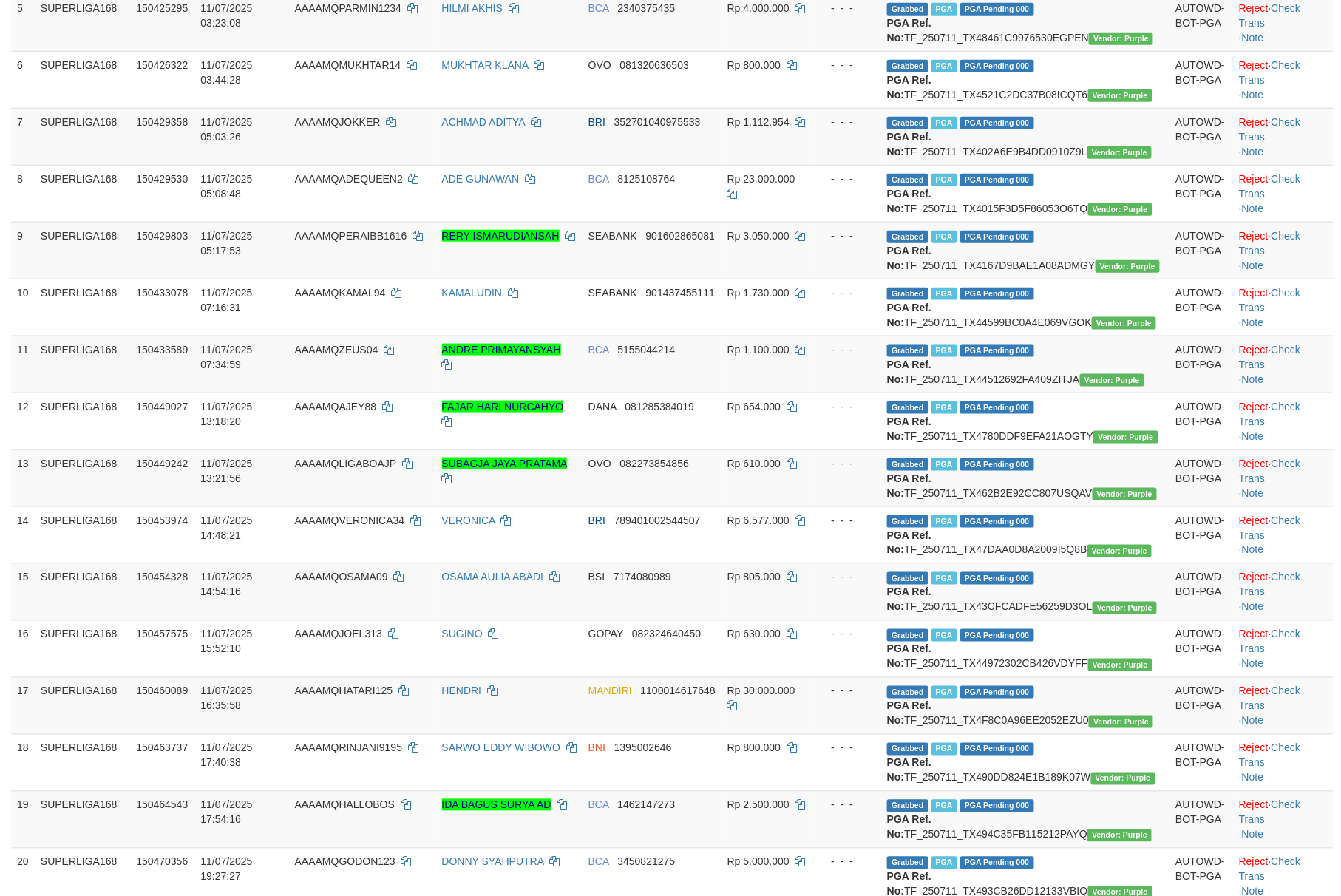 scroll, scrollTop: 424, scrollLeft: 0, axis: vertical 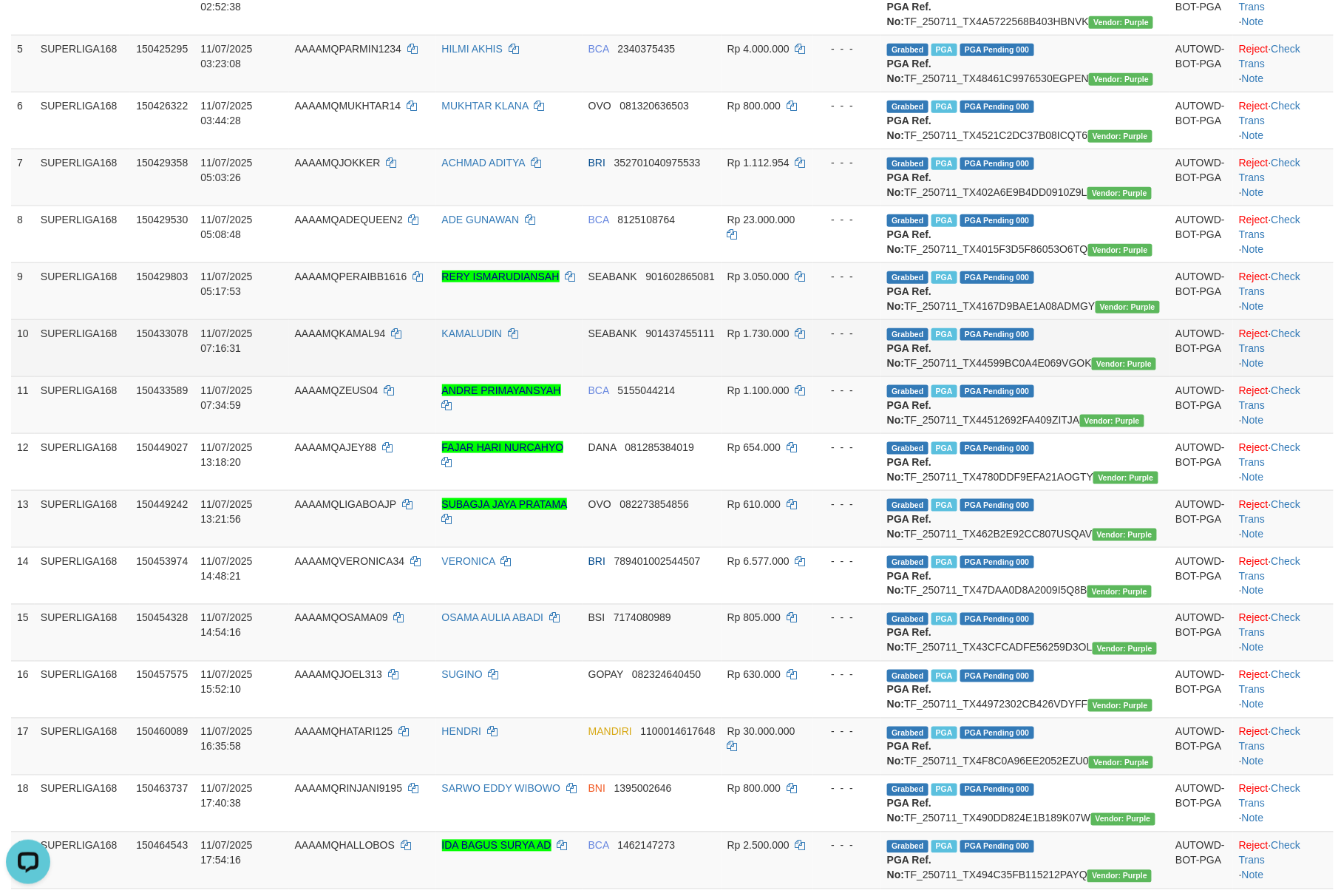 click on "Rp 1.730.000" at bounding box center [767, 347] 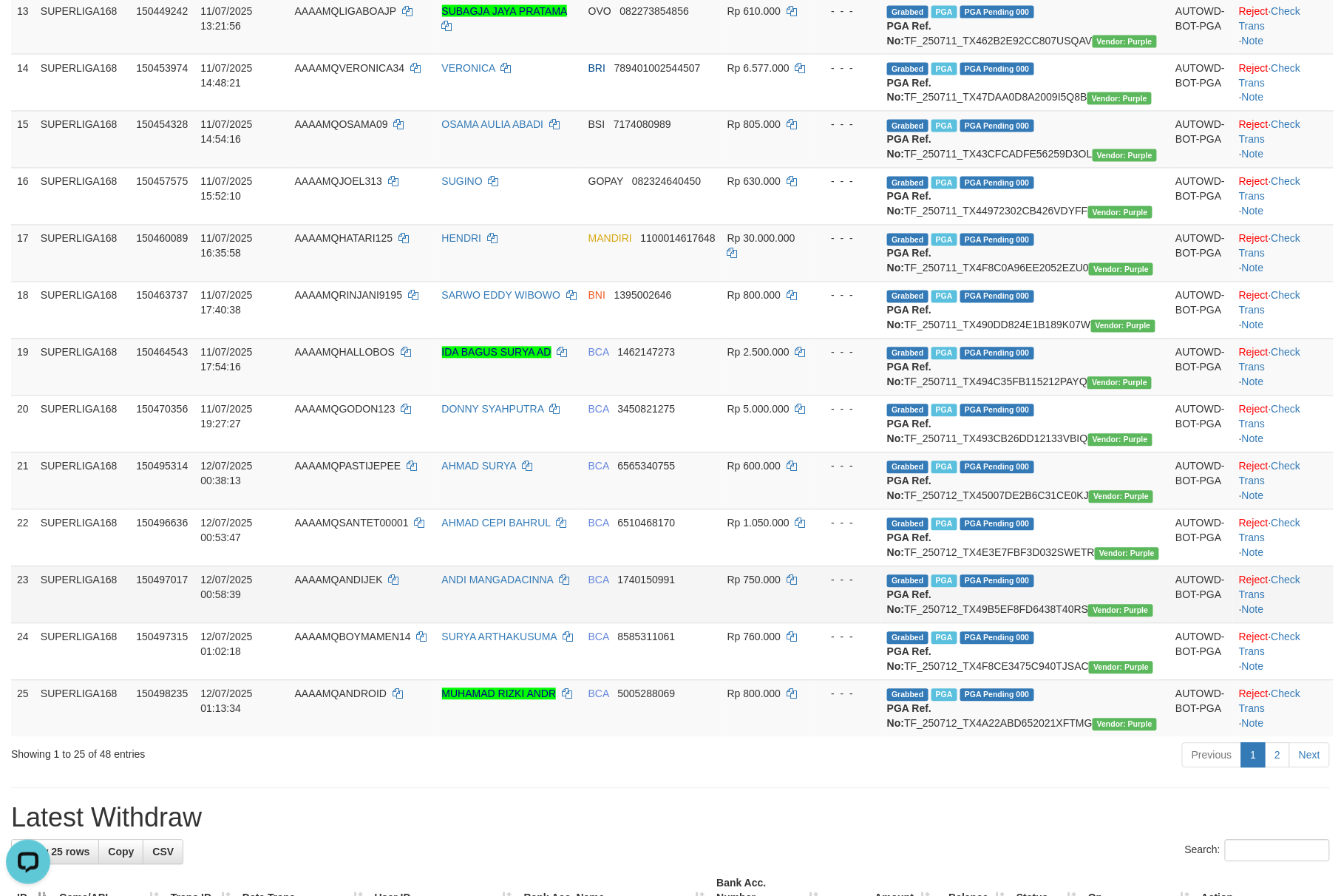 scroll, scrollTop: 1311, scrollLeft: 0, axis: vertical 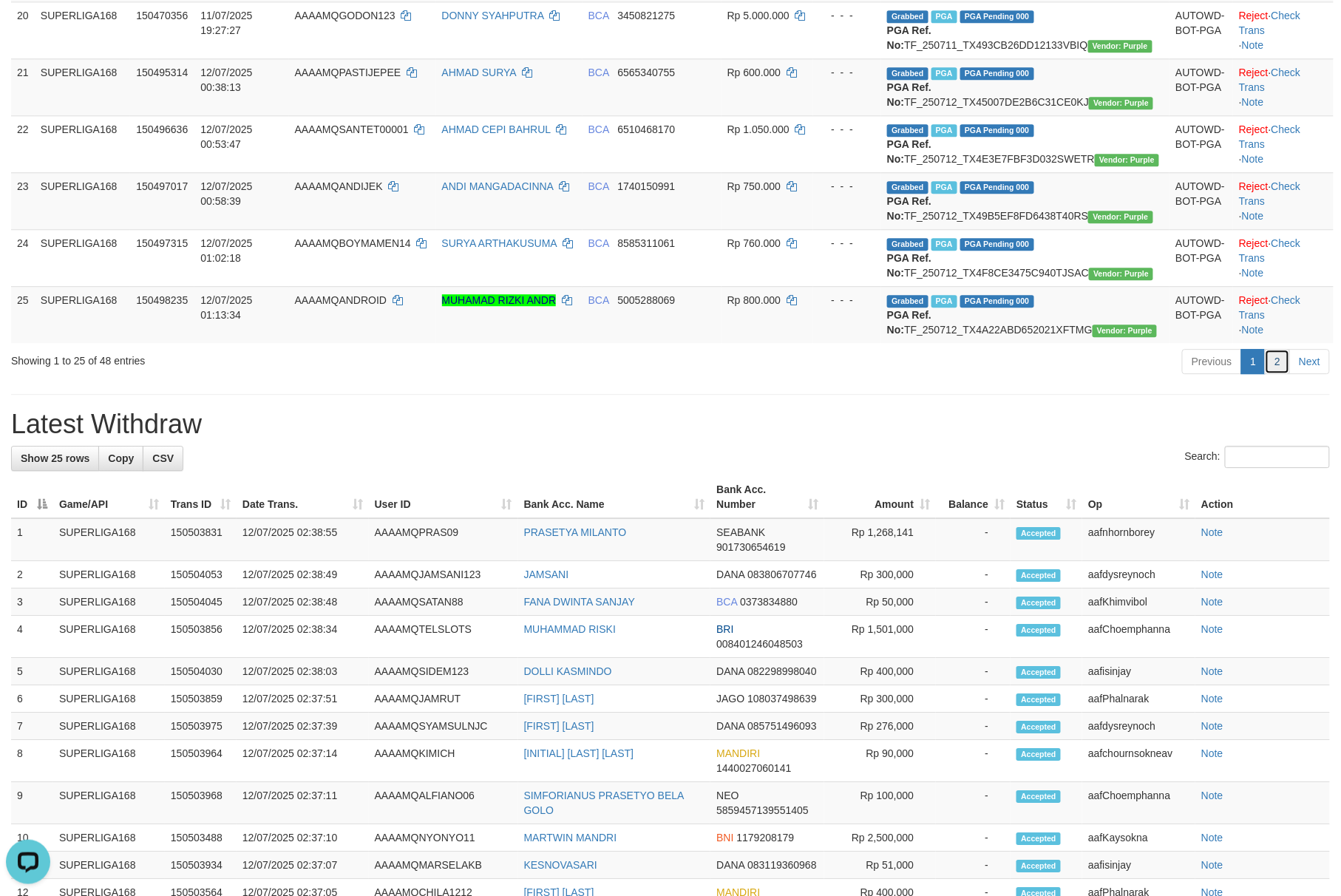 click on "2" at bounding box center (1277, 362) 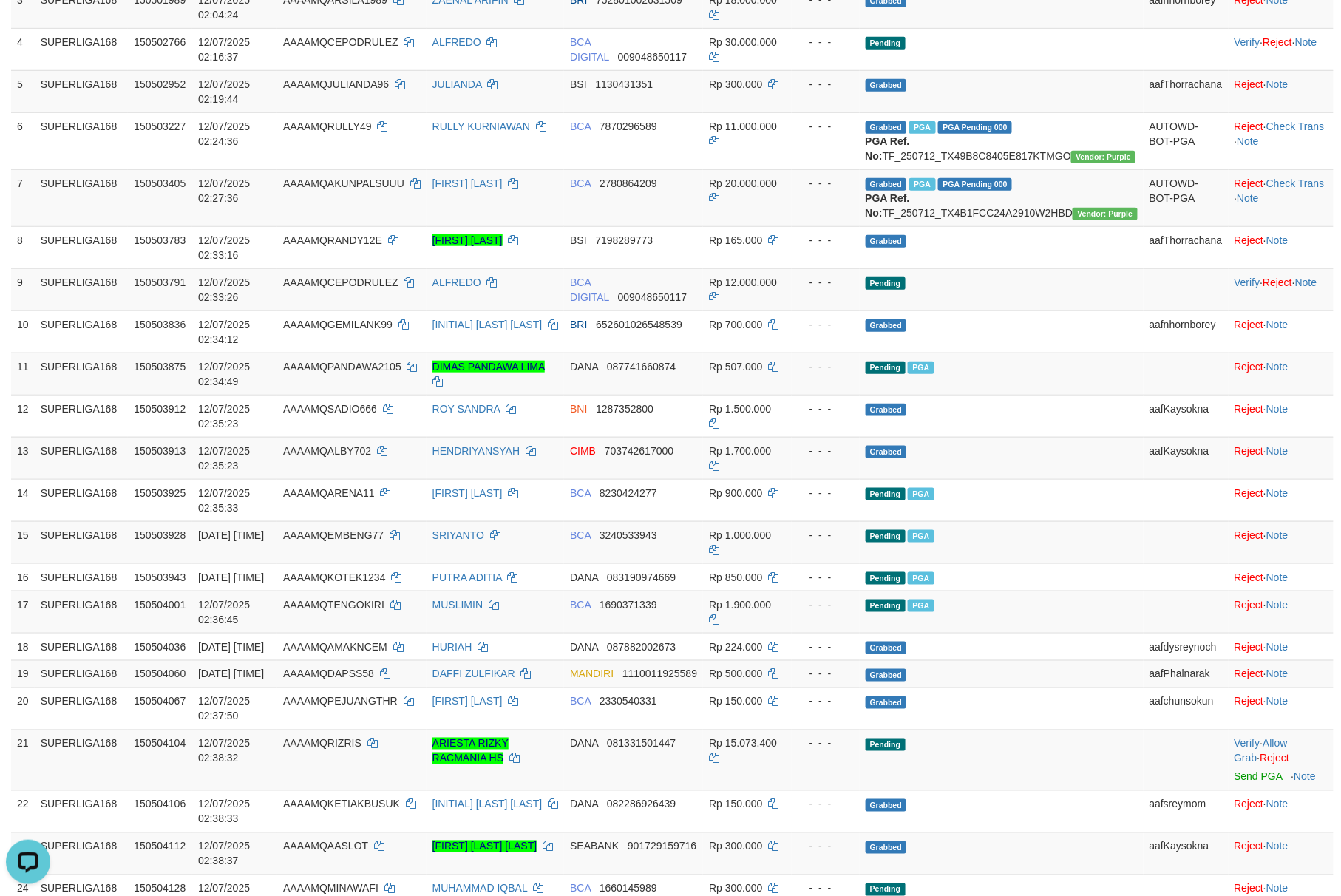 scroll, scrollTop: 340, scrollLeft: 0, axis: vertical 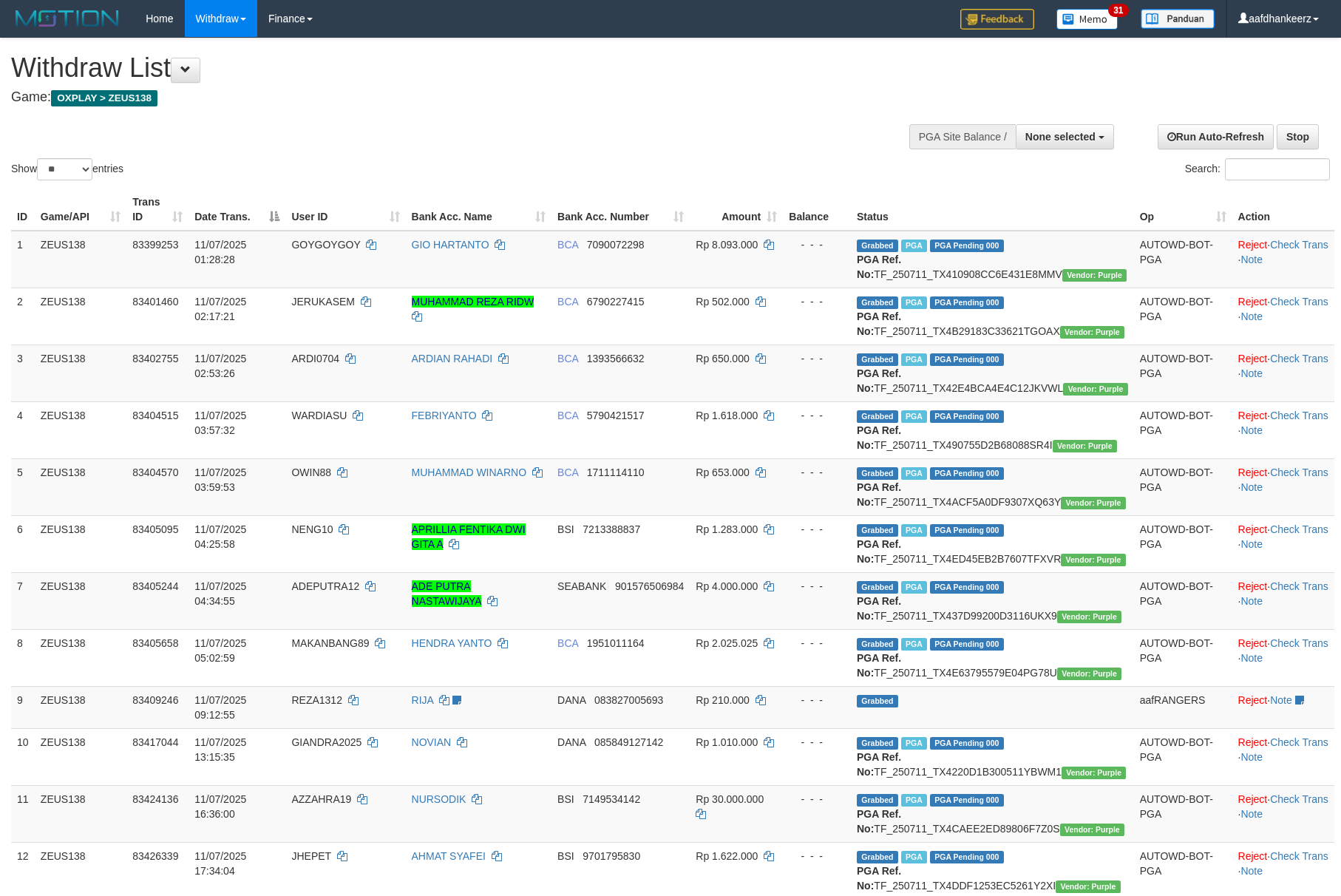select 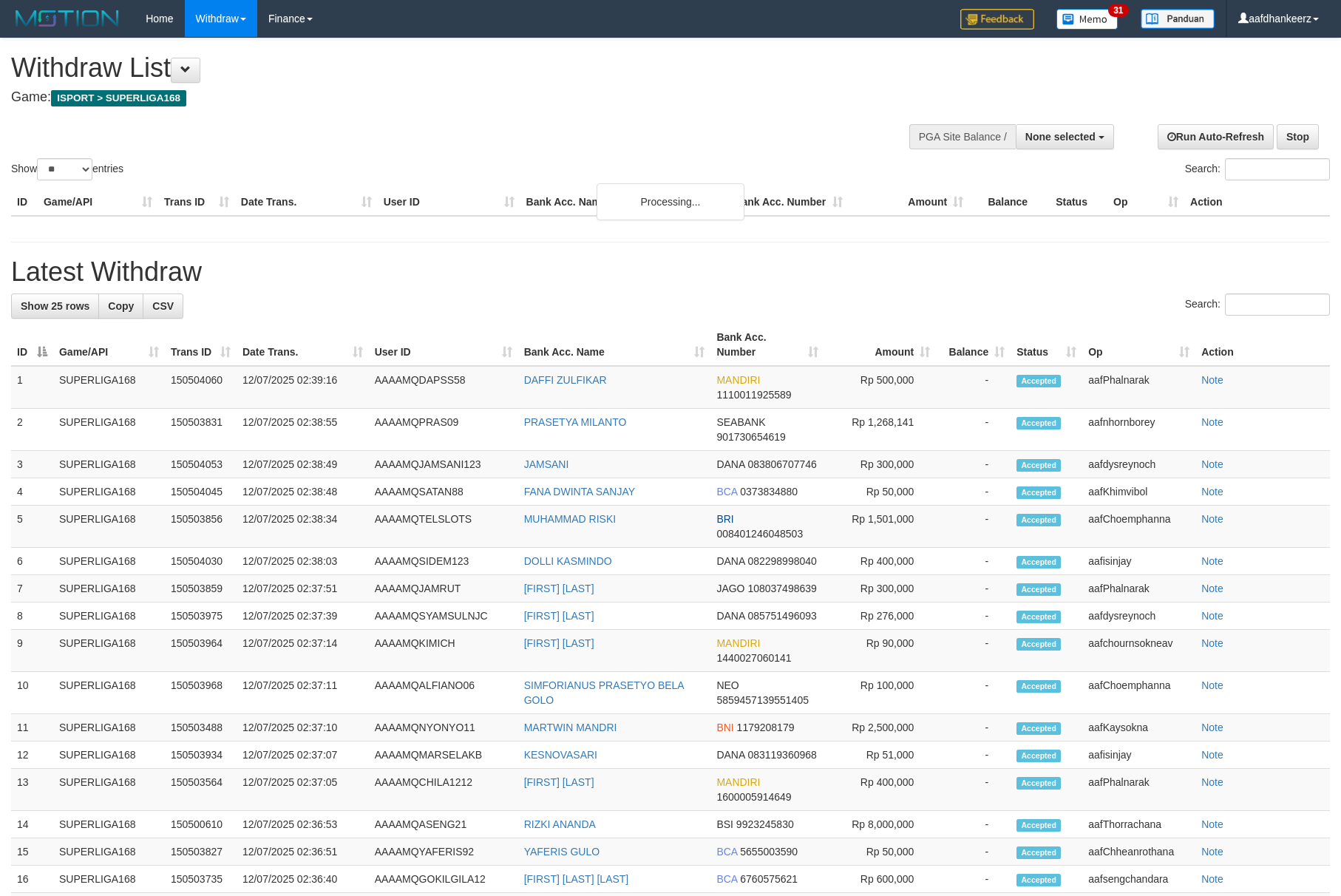 select 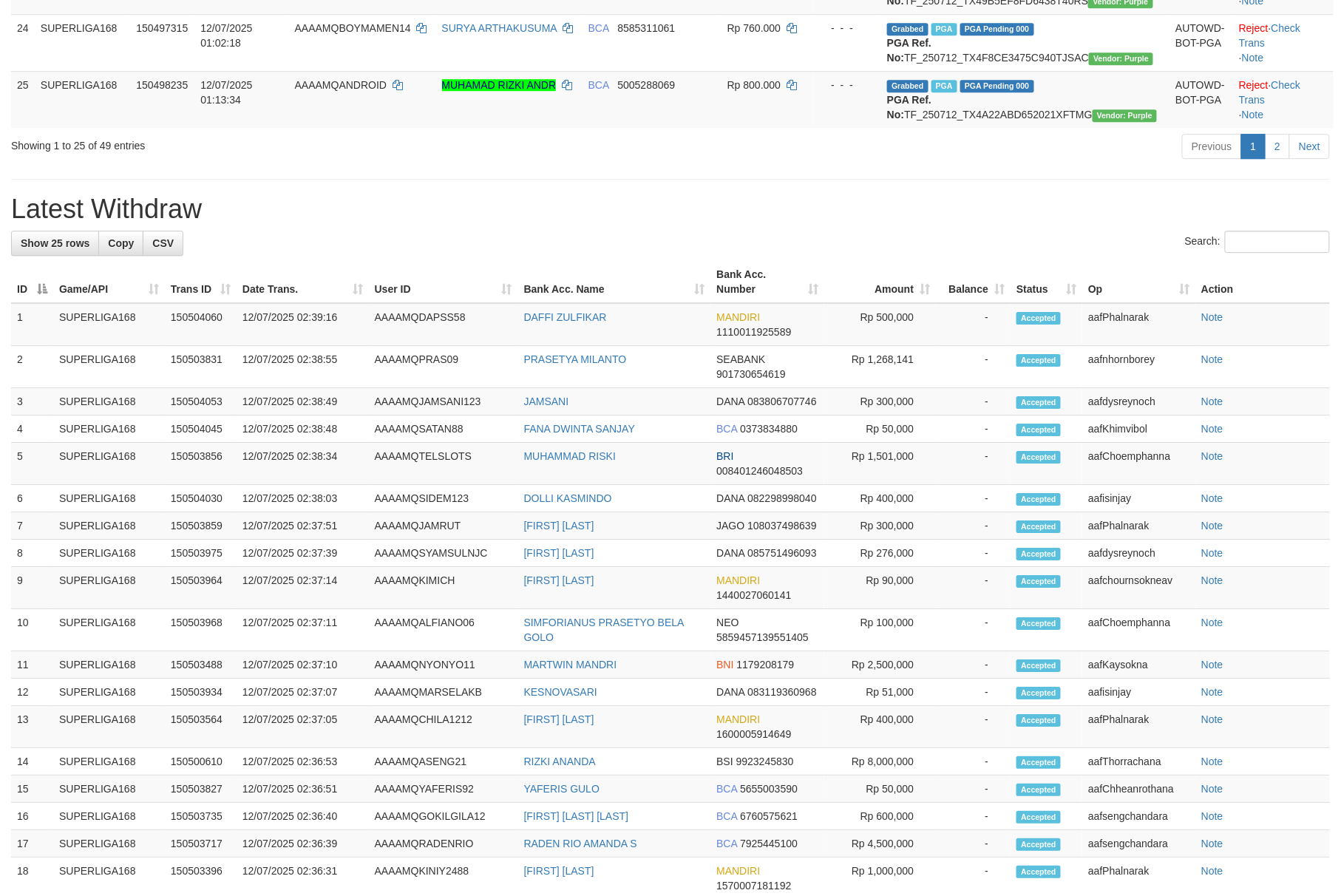 scroll, scrollTop: 1563, scrollLeft: 0, axis: vertical 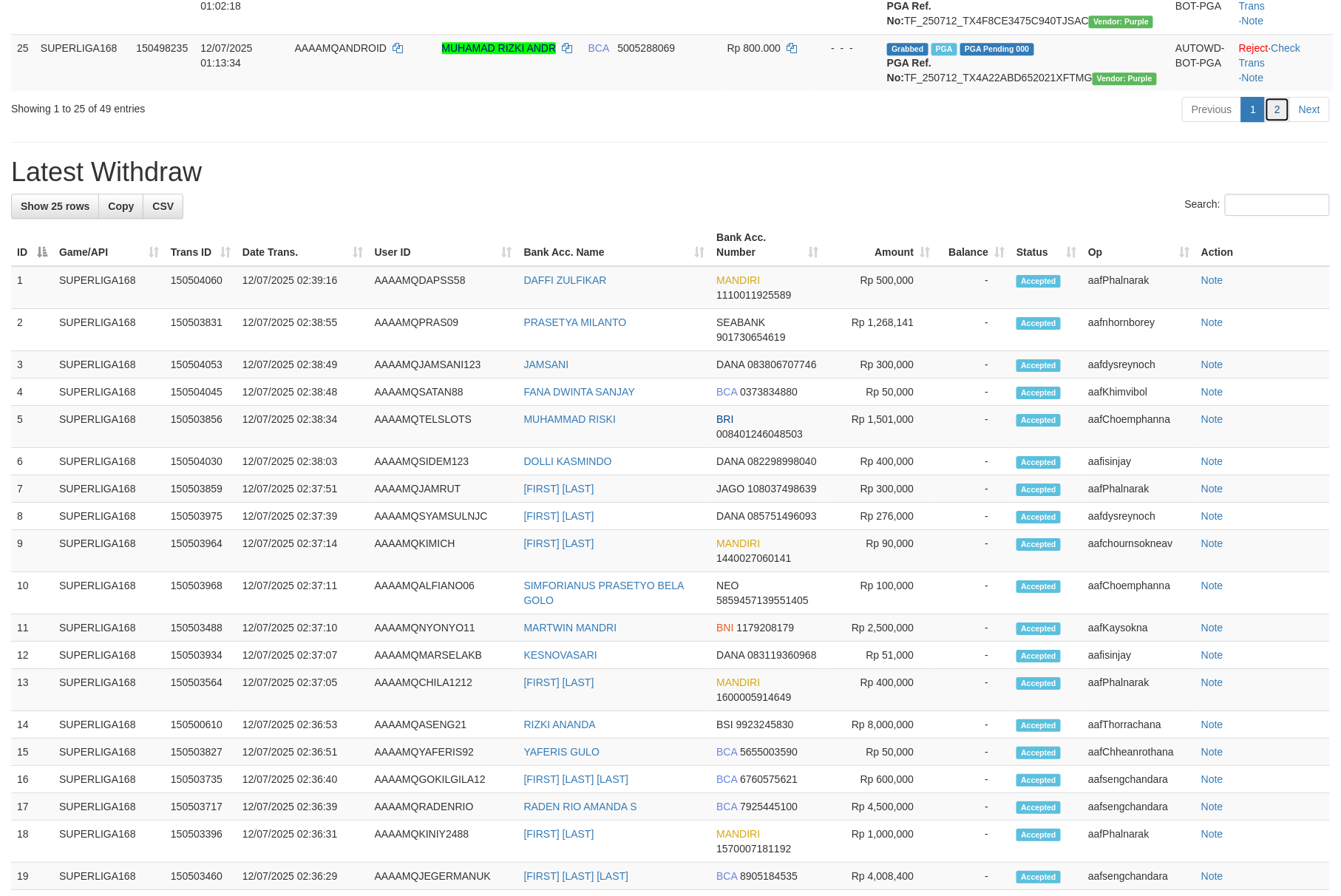 click on "2" at bounding box center [1277, 109] 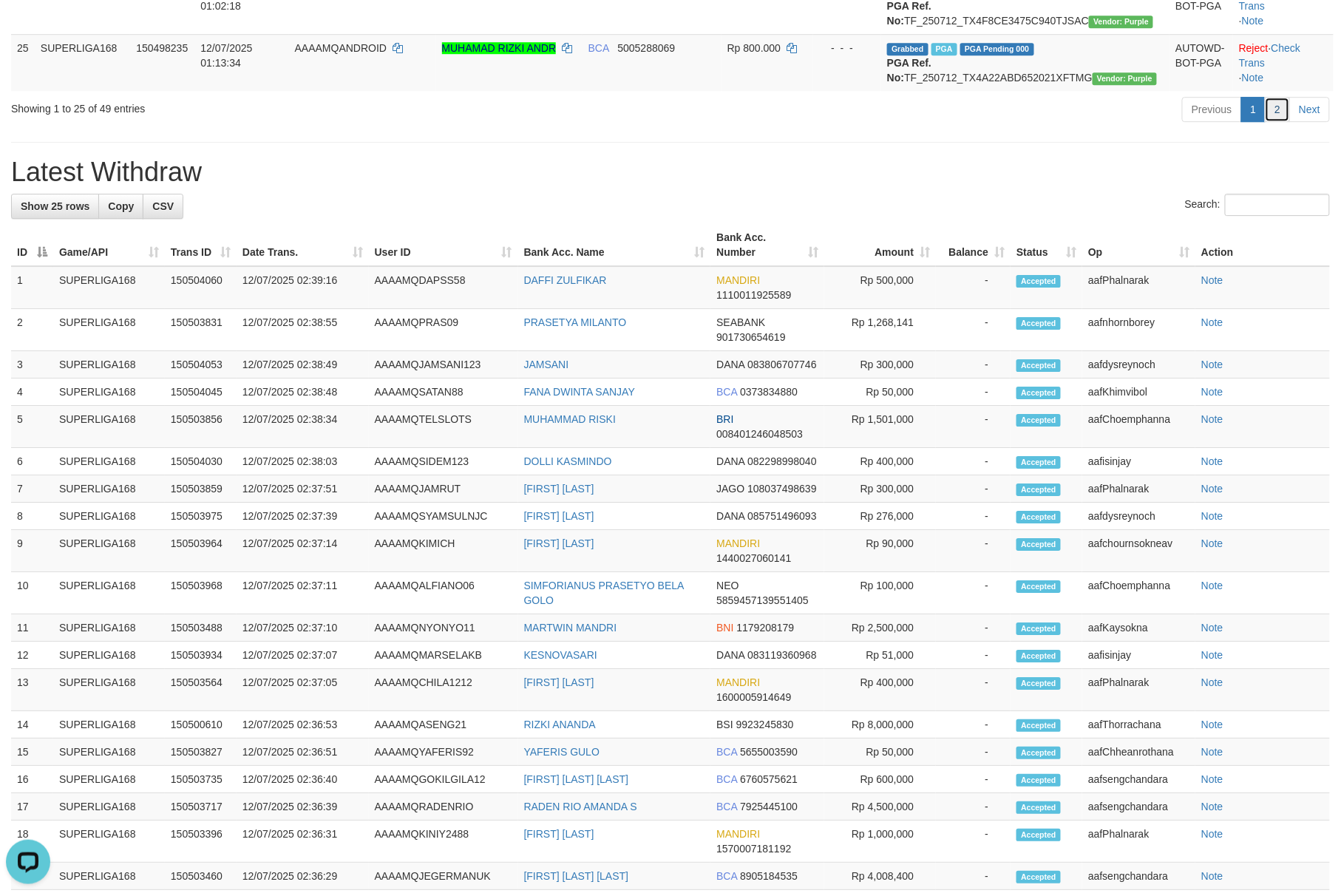 scroll, scrollTop: 0, scrollLeft: 0, axis: both 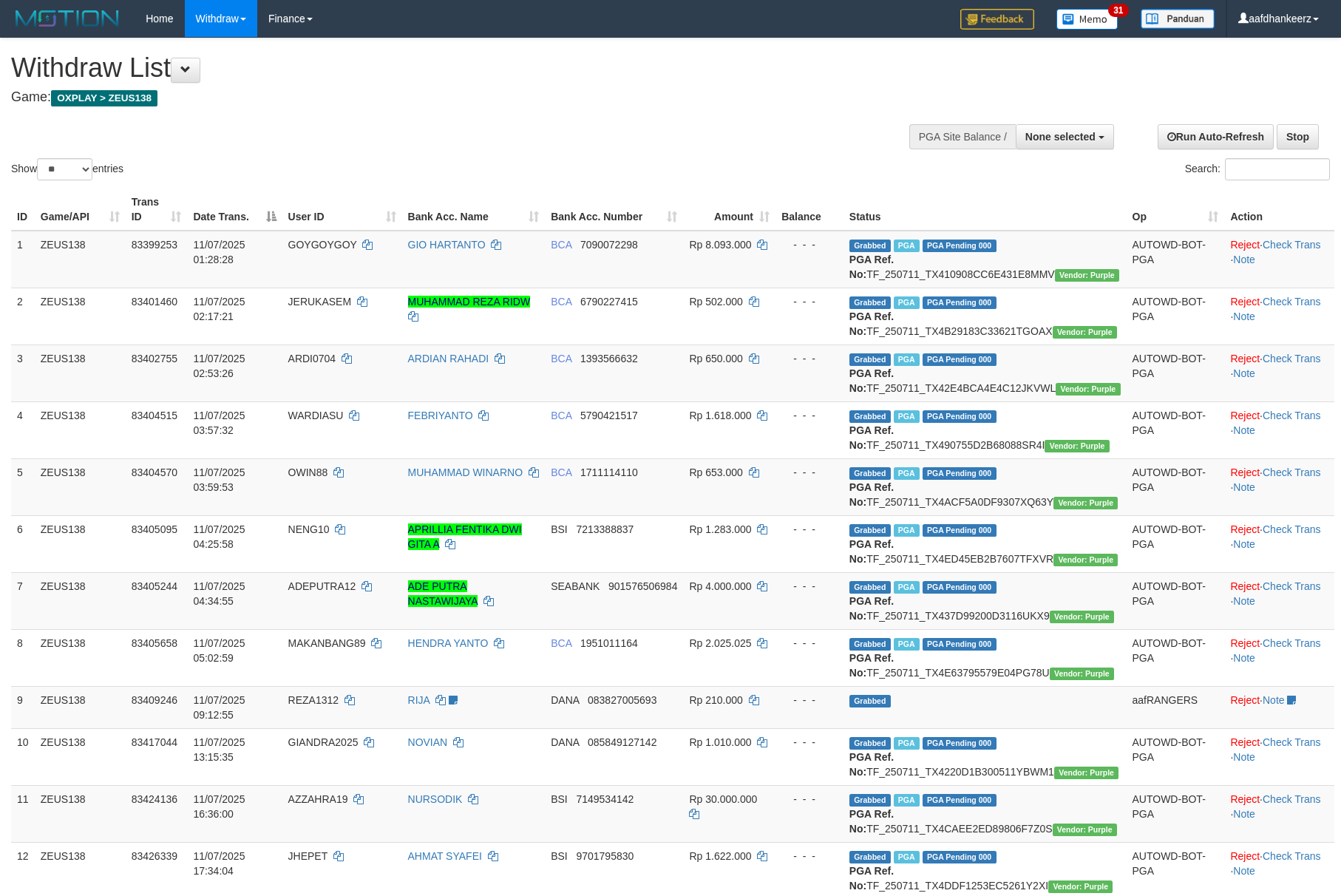 select 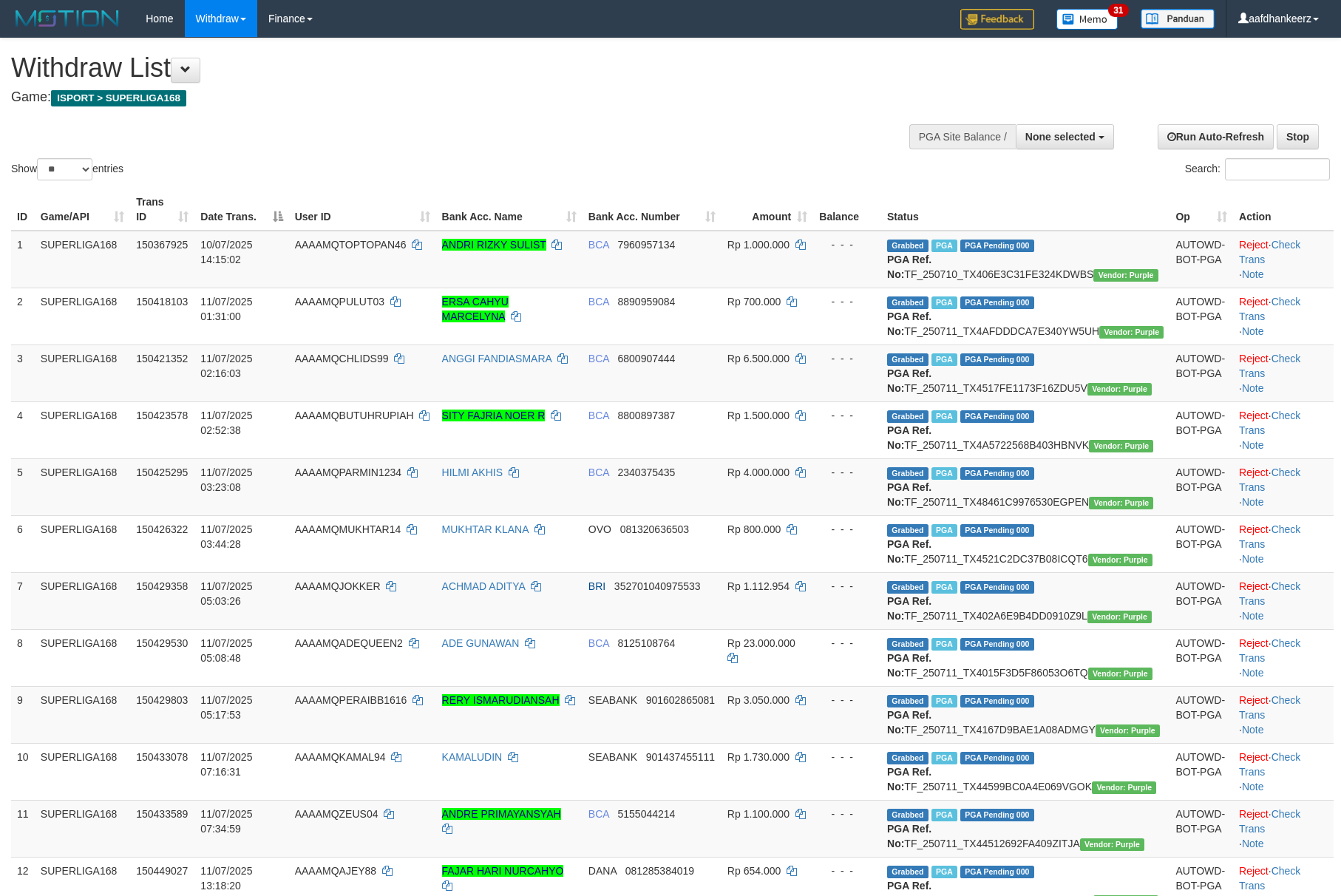 select 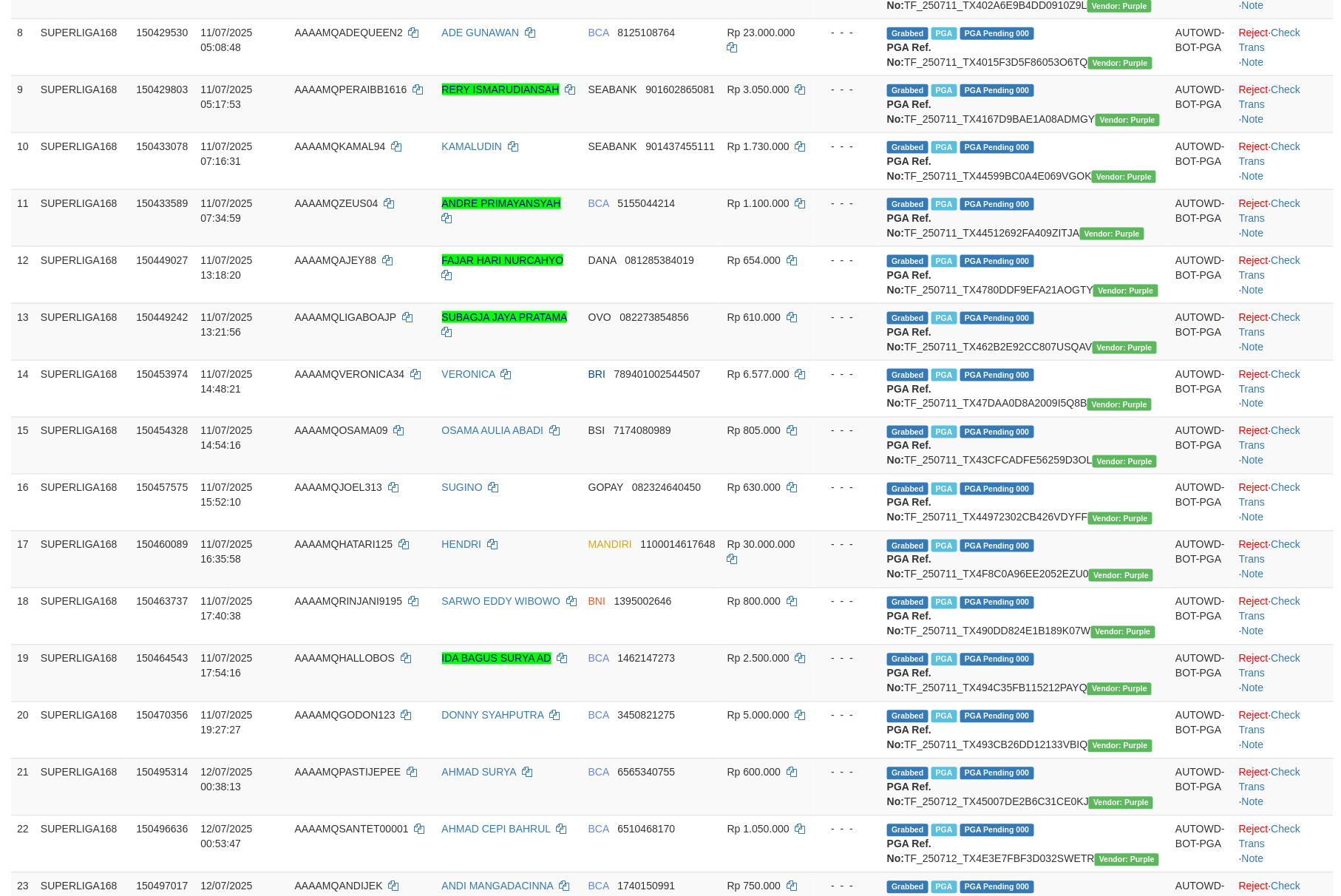 scroll, scrollTop: 571, scrollLeft: 0, axis: vertical 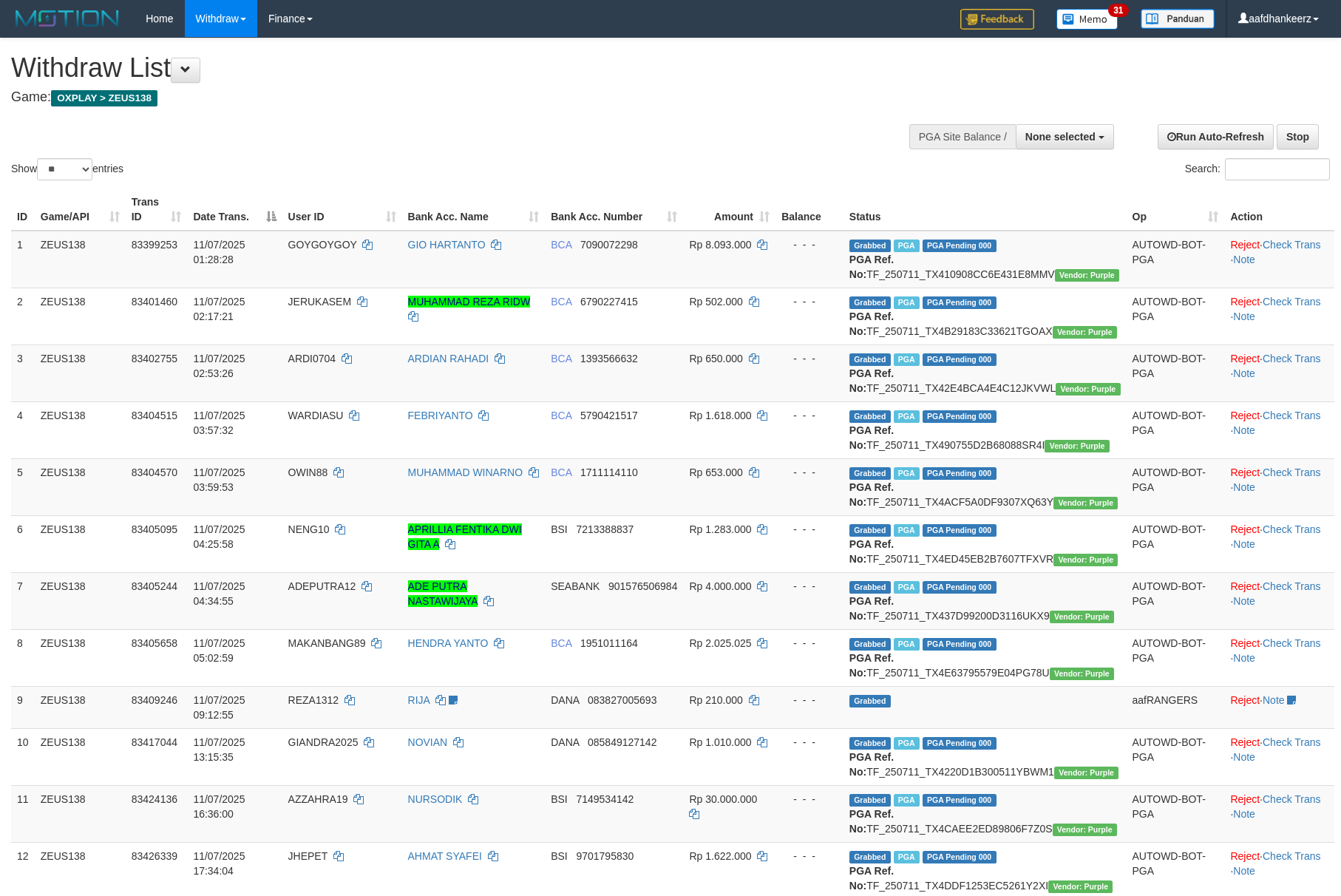 select 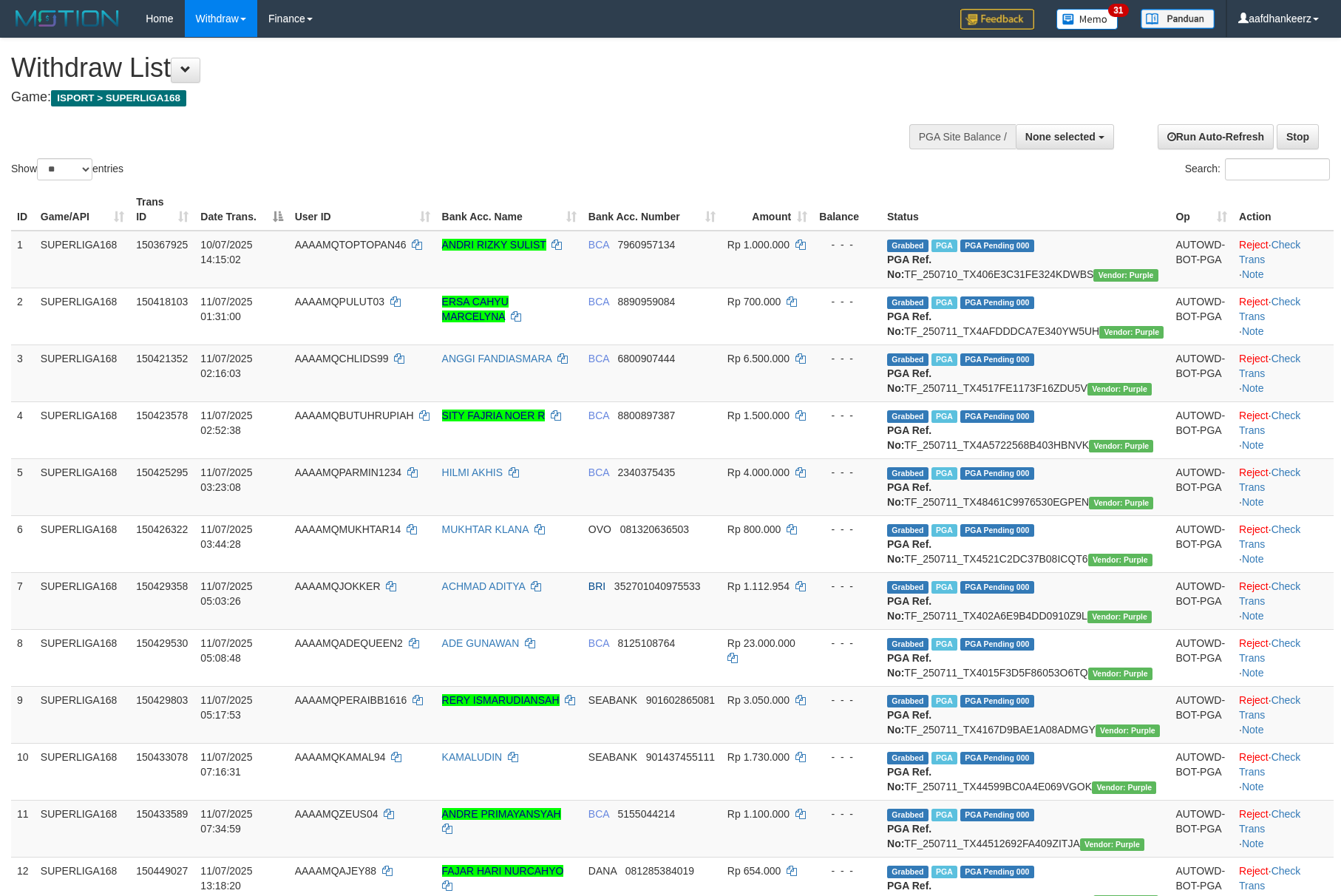 select 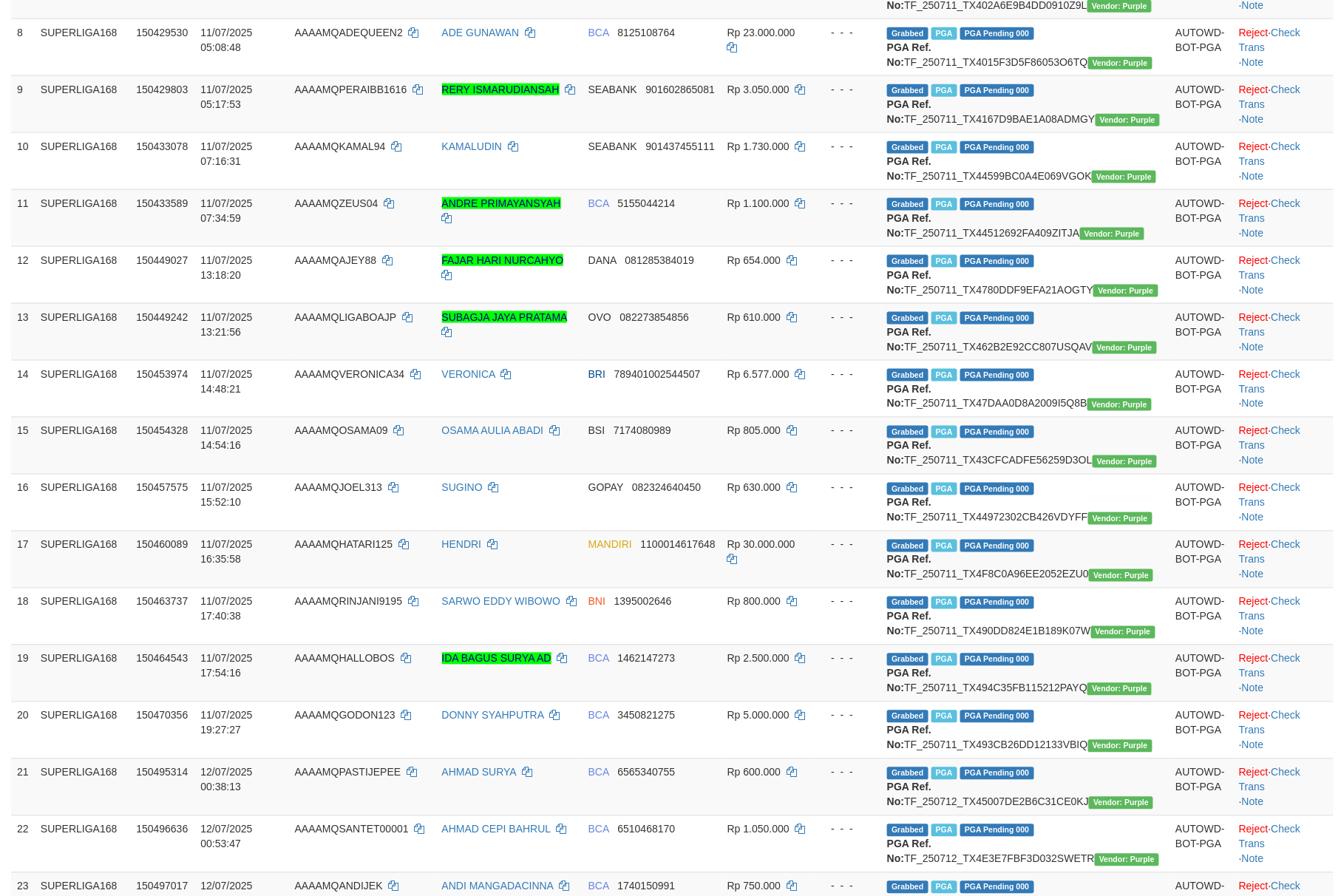 scroll, scrollTop: 571, scrollLeft: 0, axis: vertical 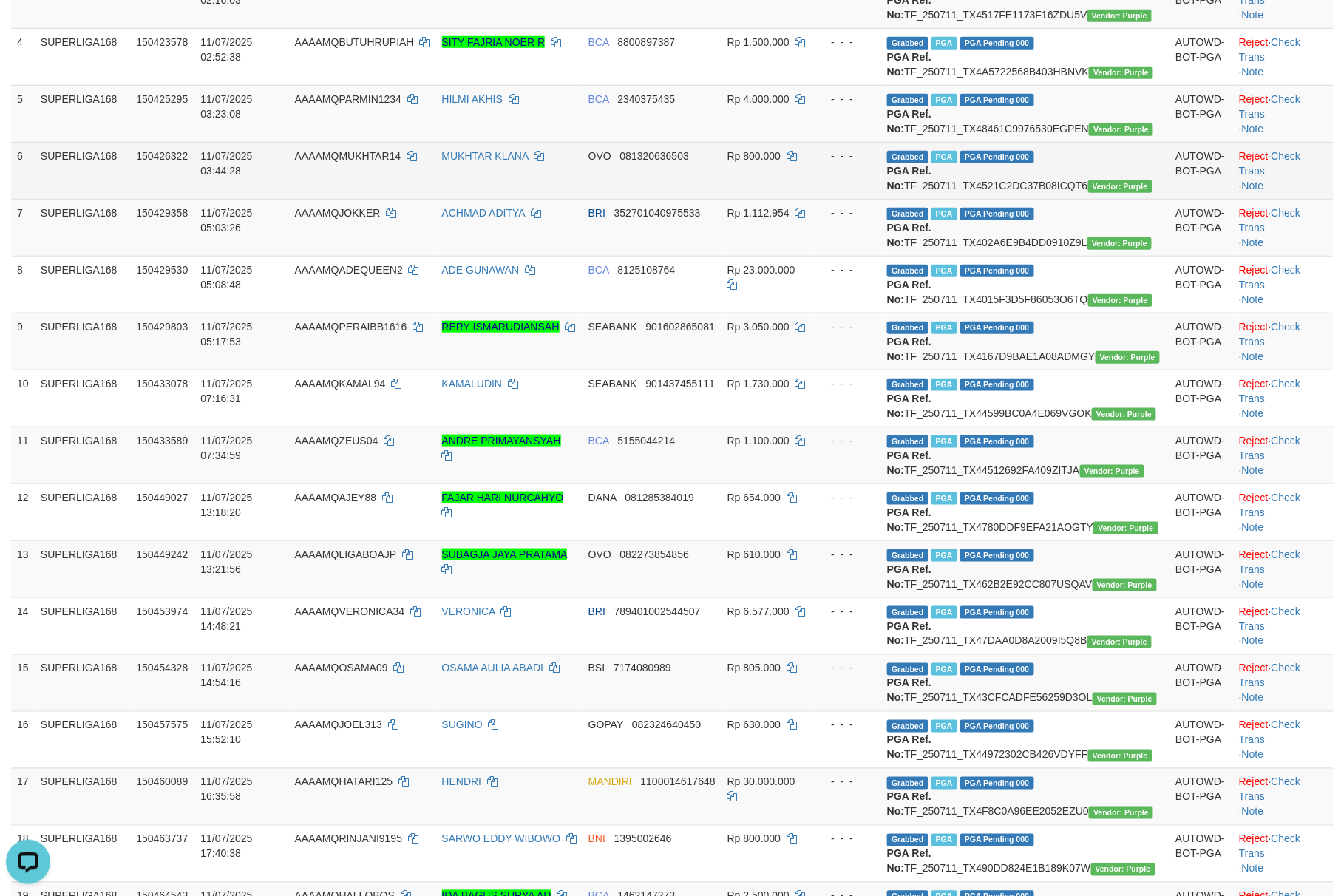 click on "Rp 800.000" at bounding box center [767, 170] 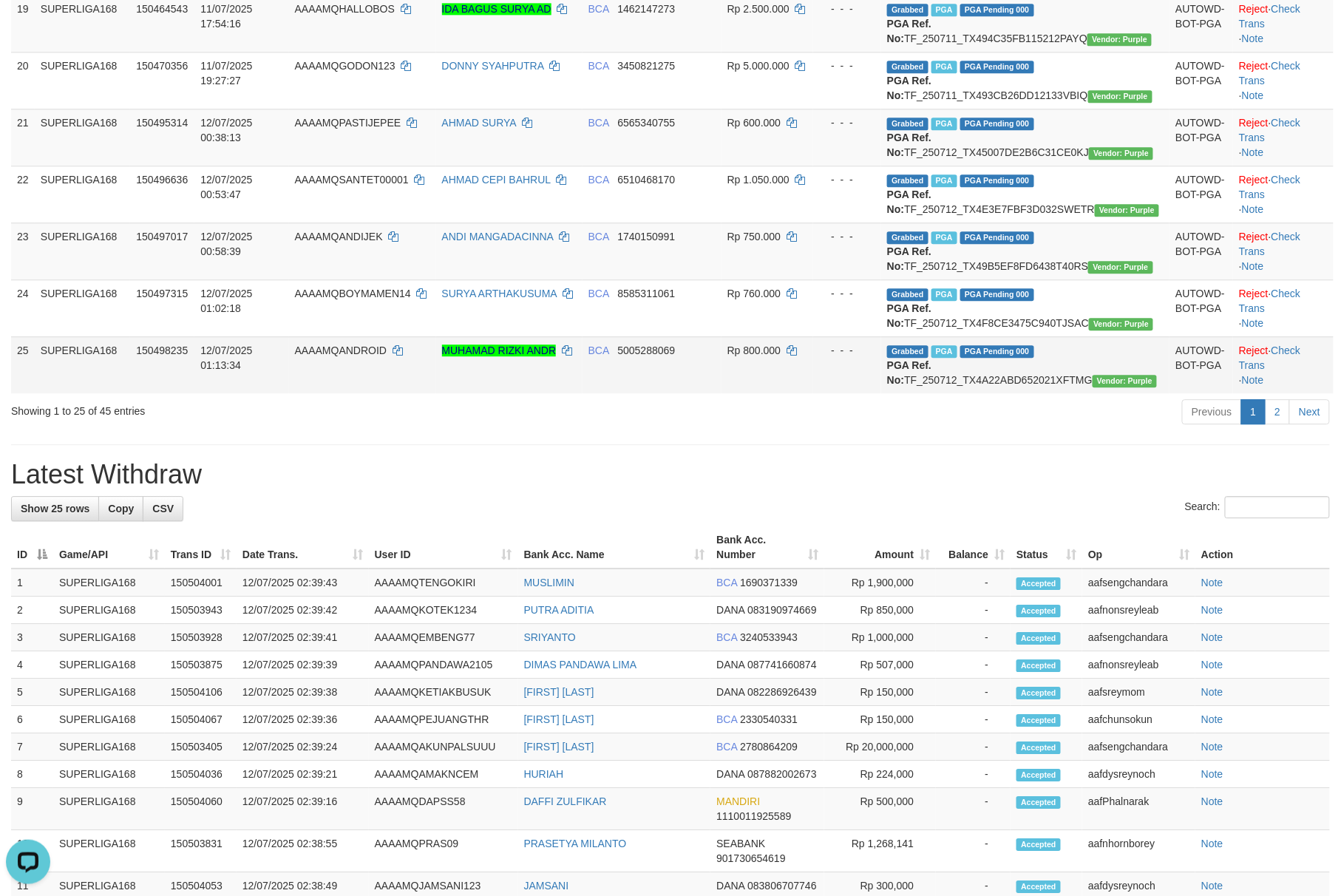 scroll, scrollTop: 1654, scrollLeft: 0, axis: vertical 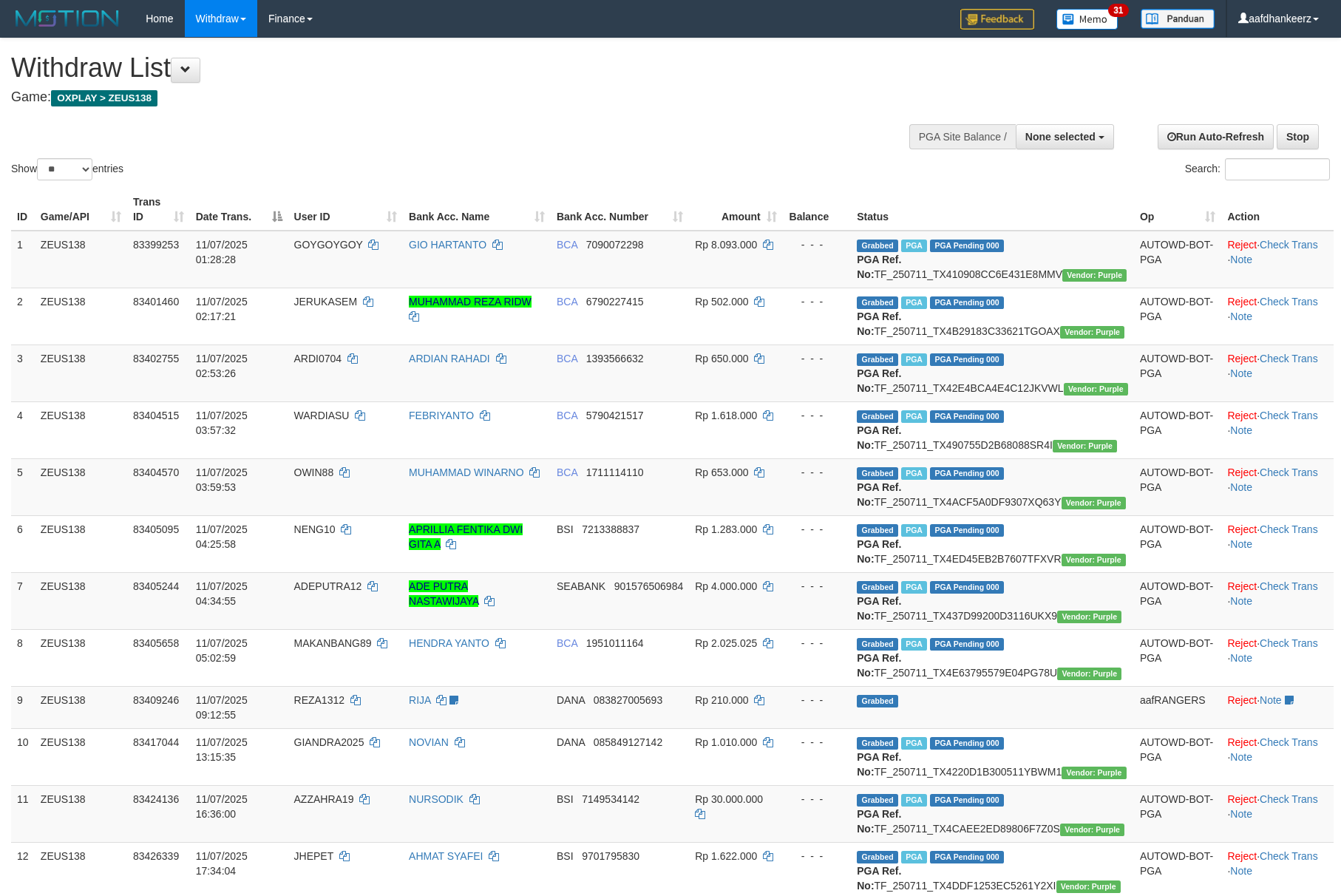 select 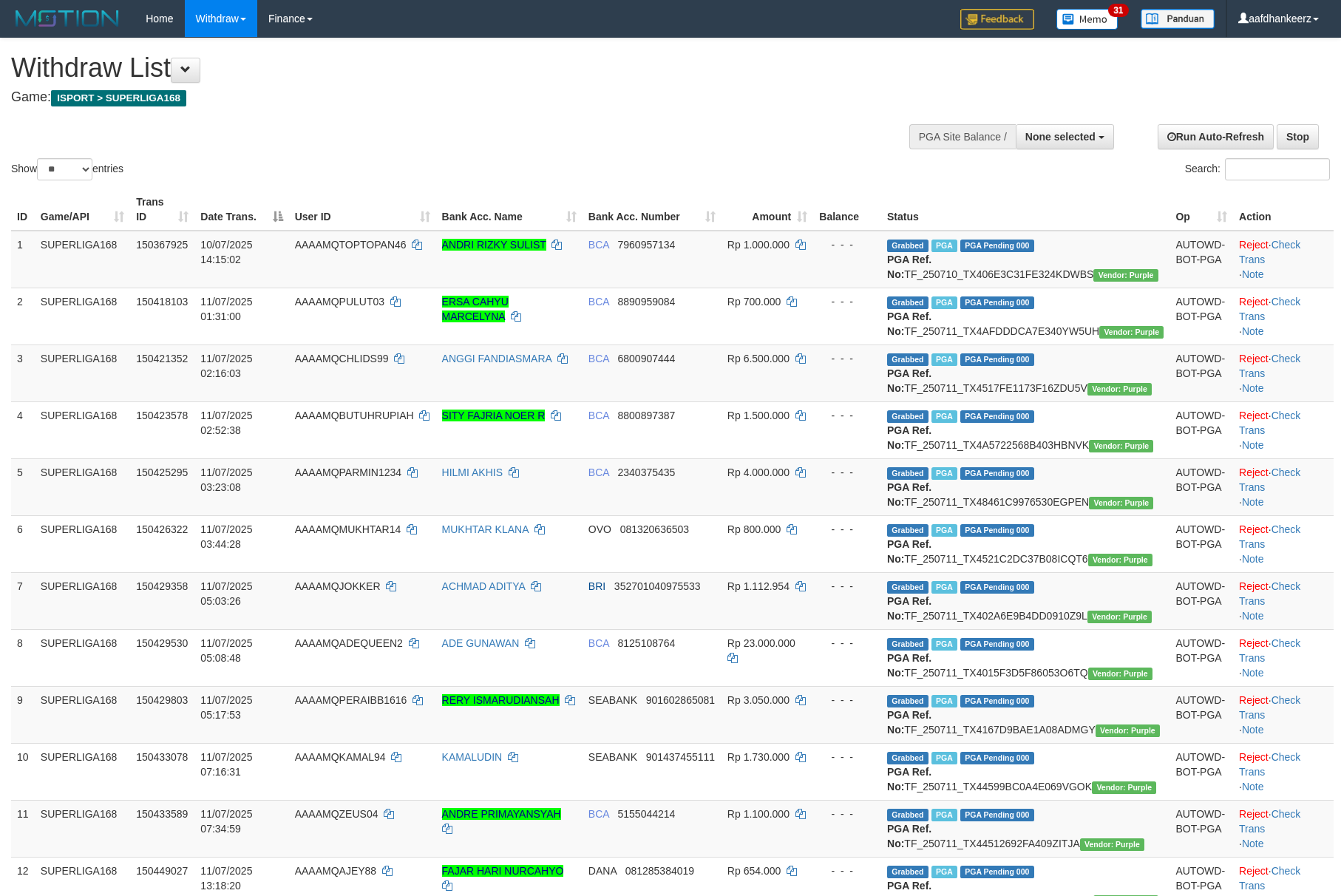 select 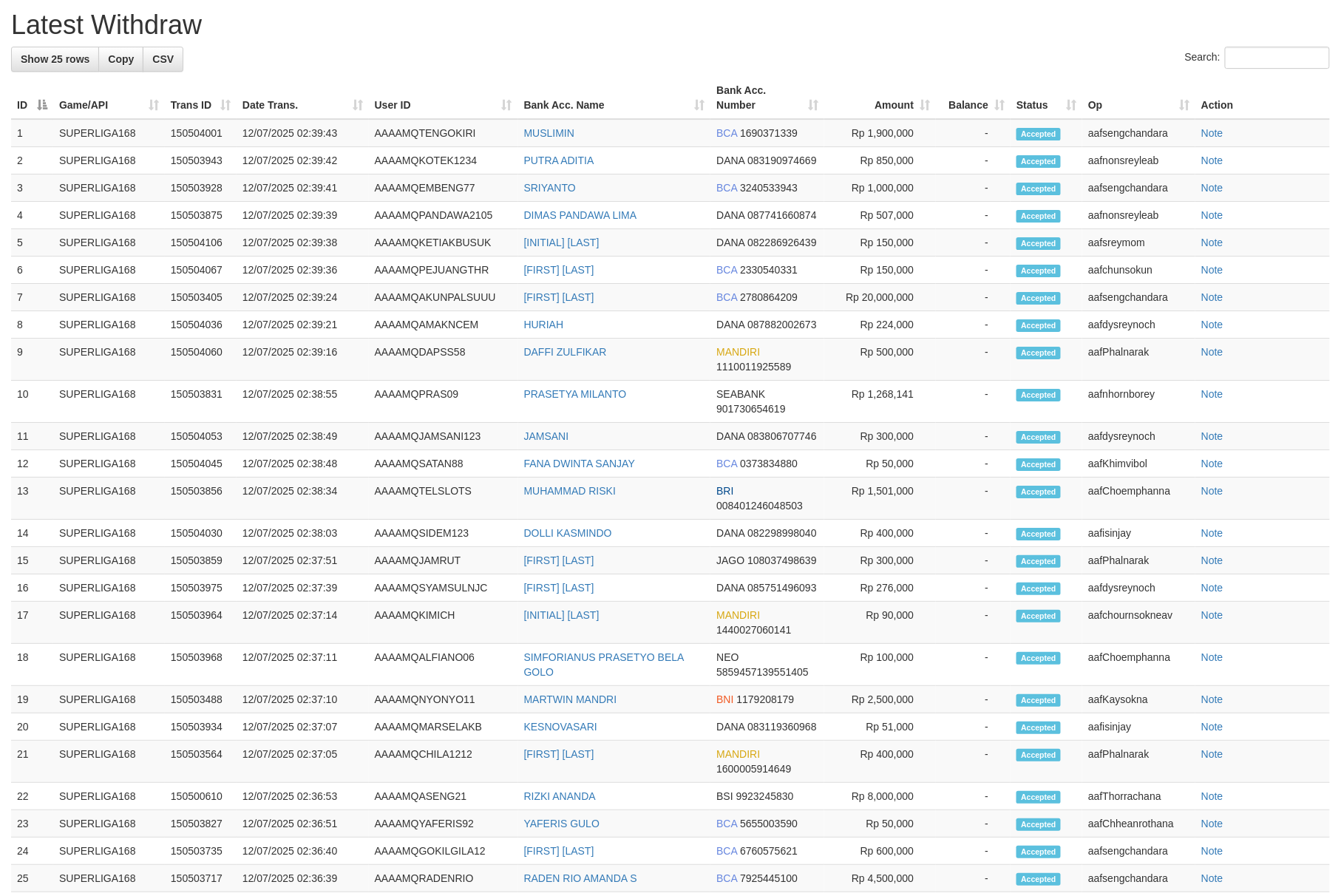 scroll, scrollTop: 1669, scrollLeft: 0, axis: vertical 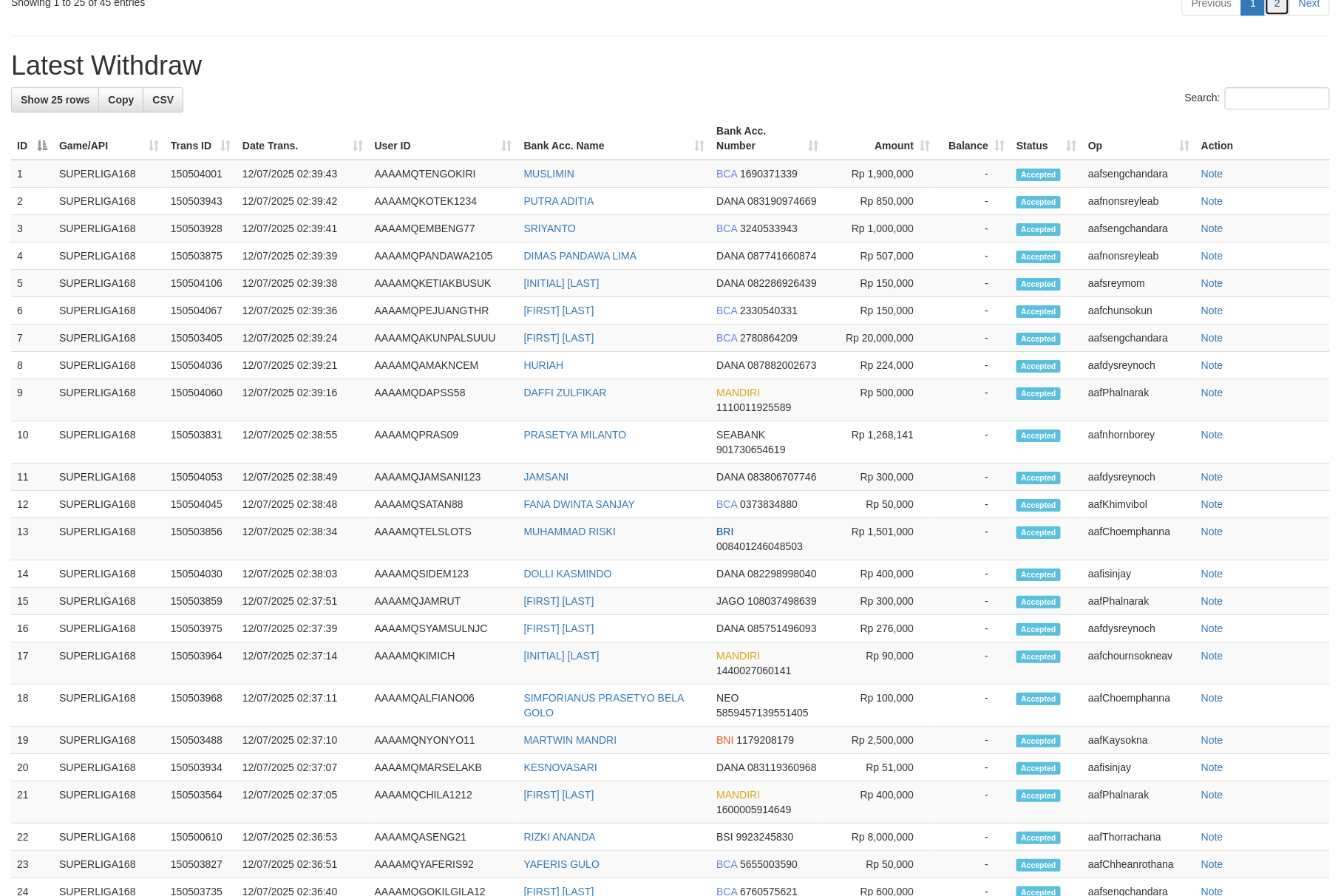 click on "2" at bounding box center (1277, 3) 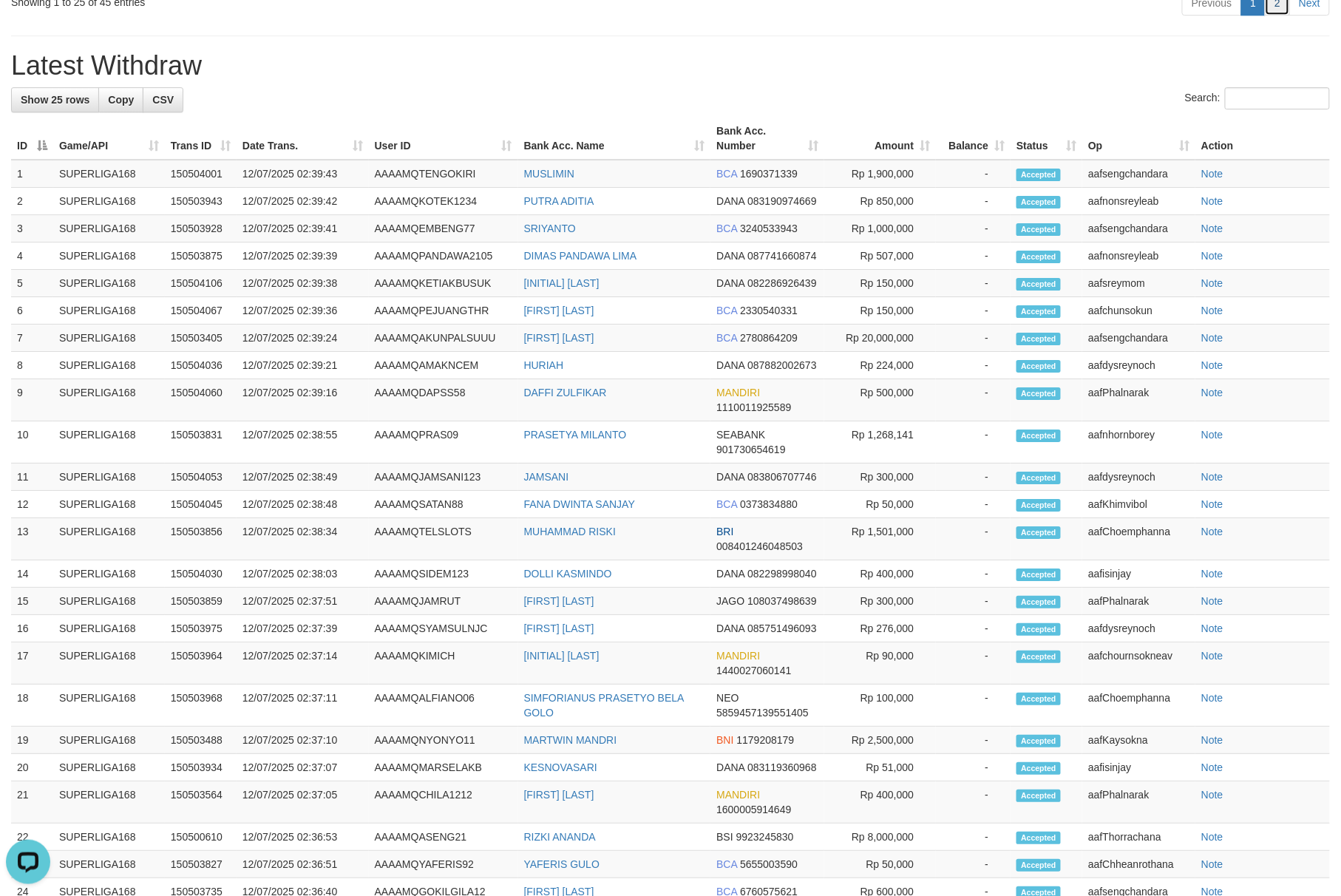 scroll, scrollTop: 0, scrollLeft: 0, axis: both 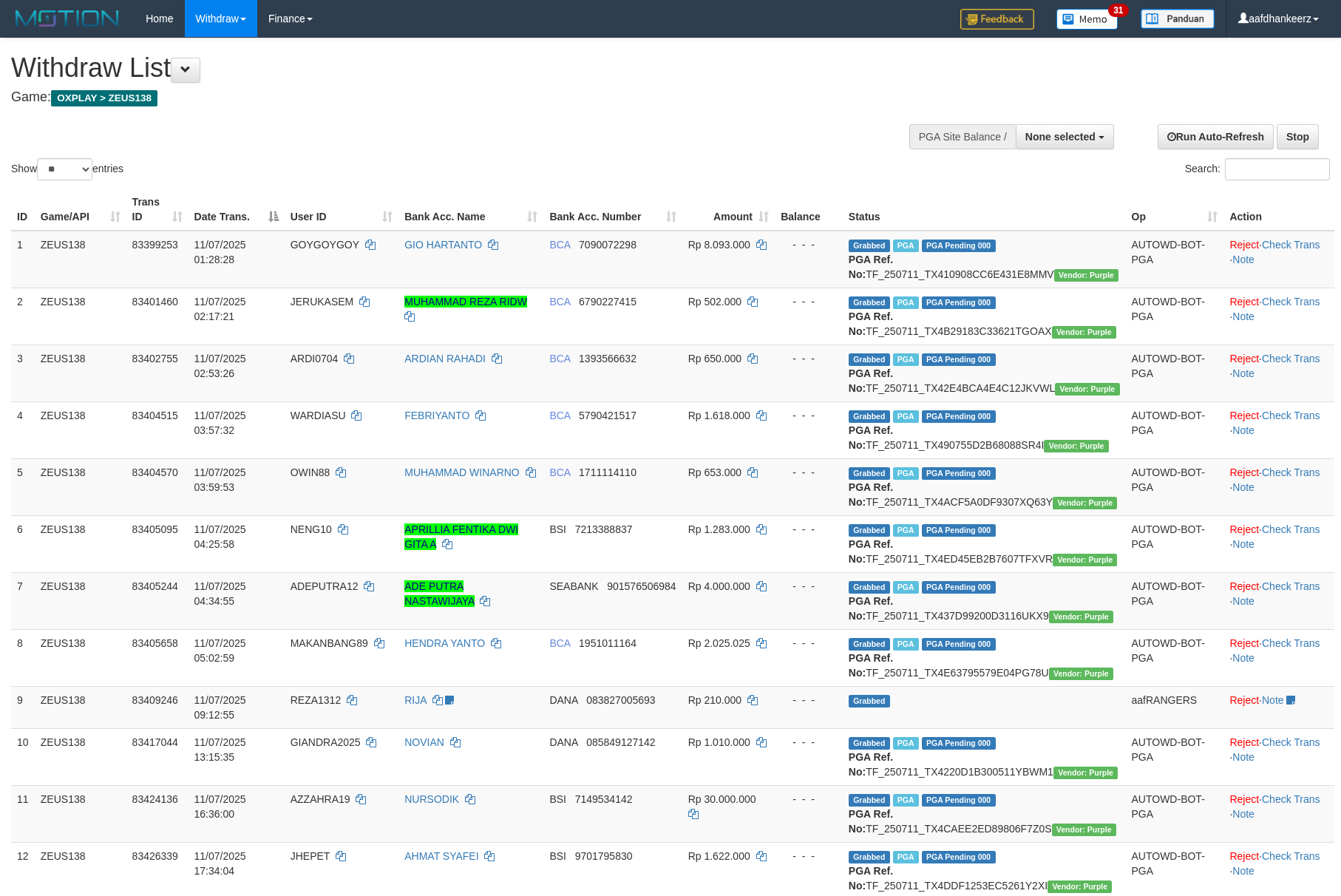 select 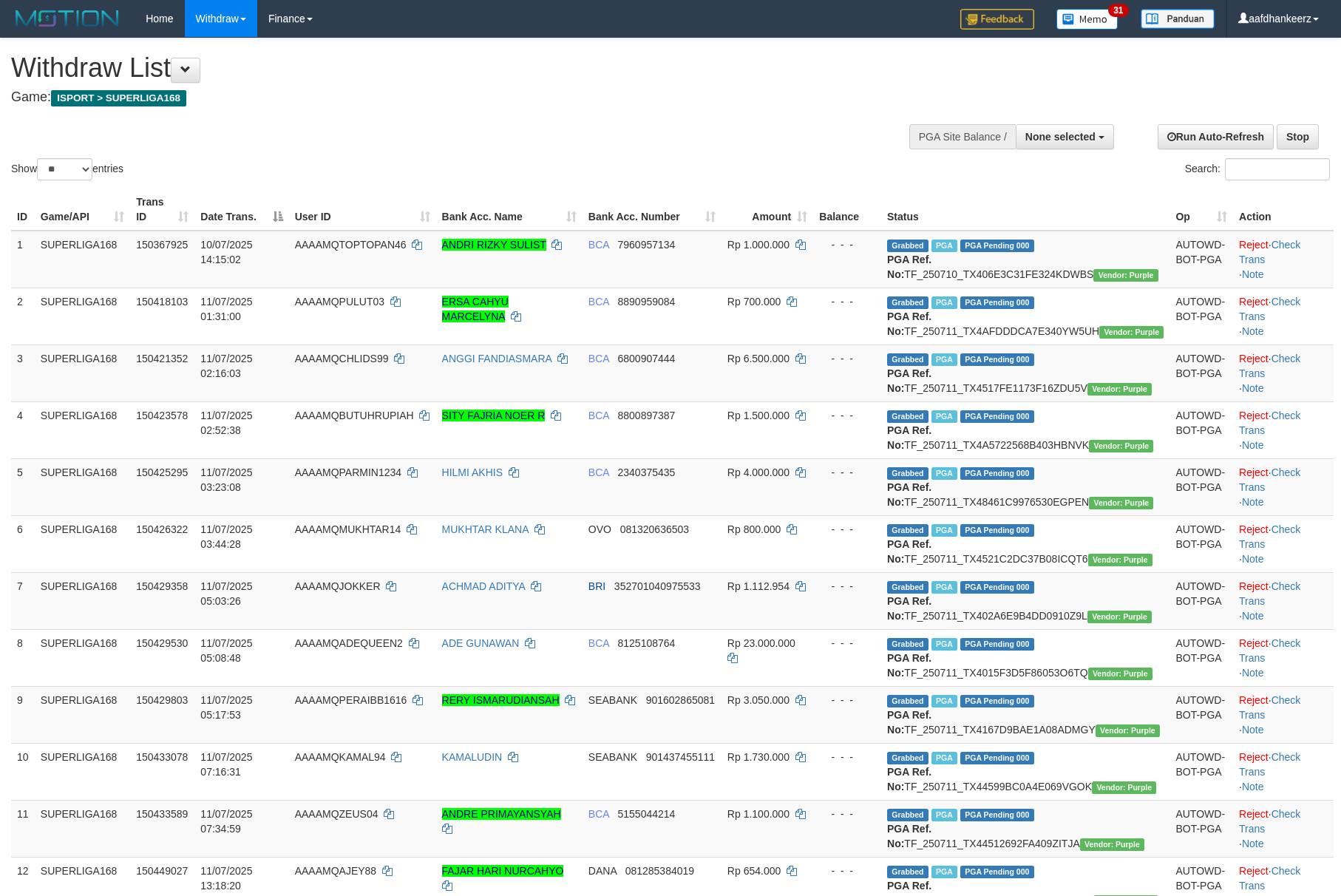 select 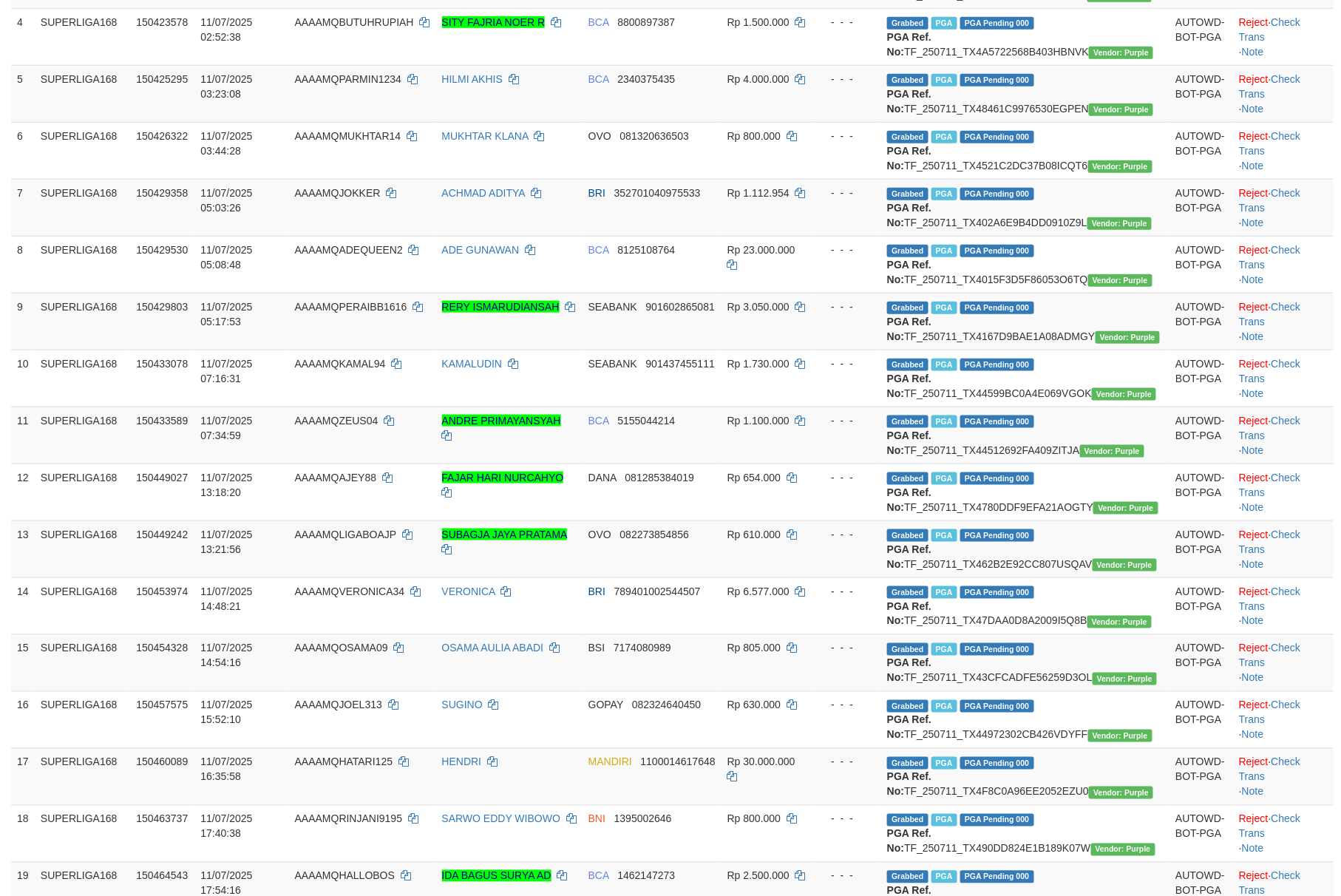 scroll, scrollTop: 353, scrollLeft: 0, axis: vertical 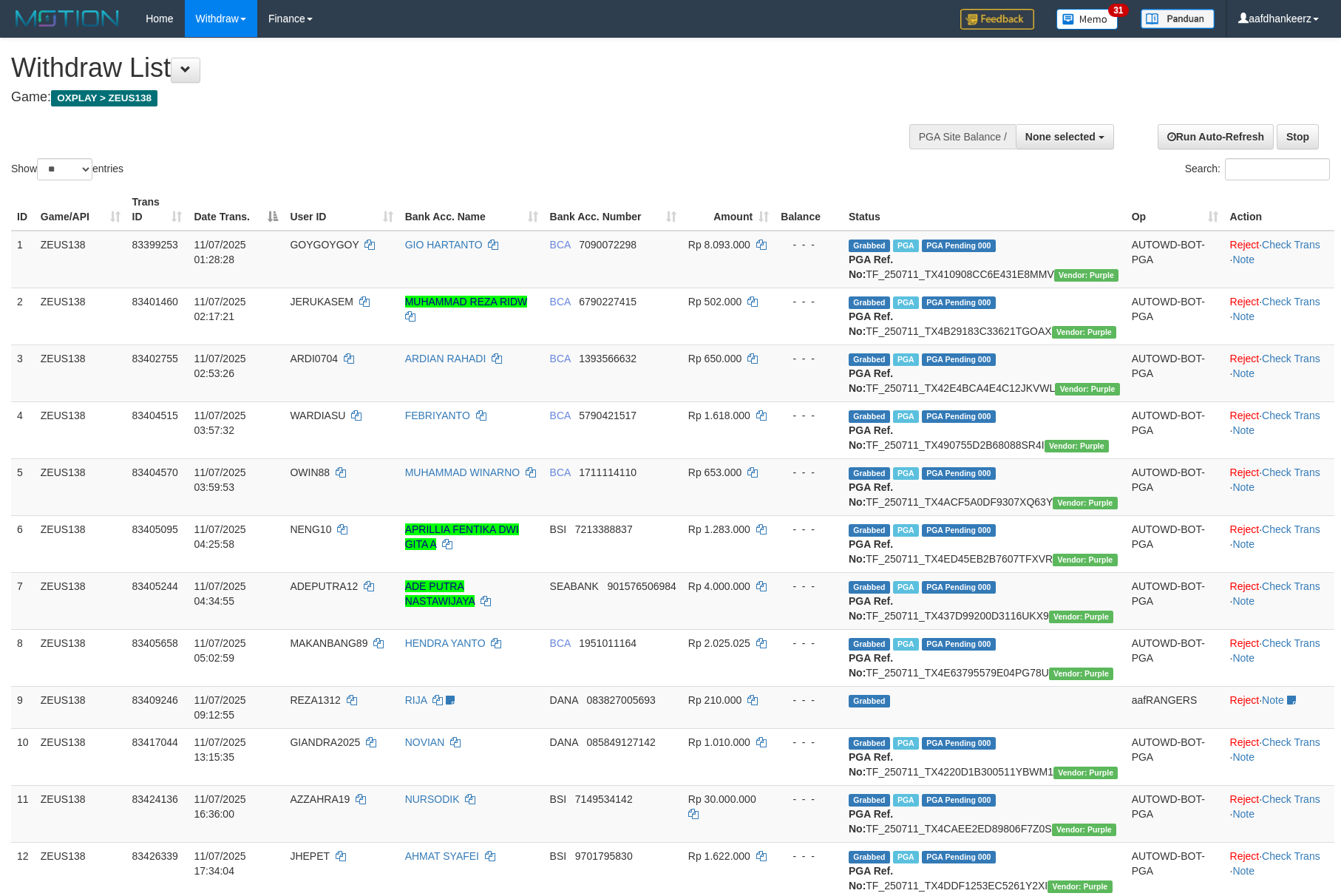 select 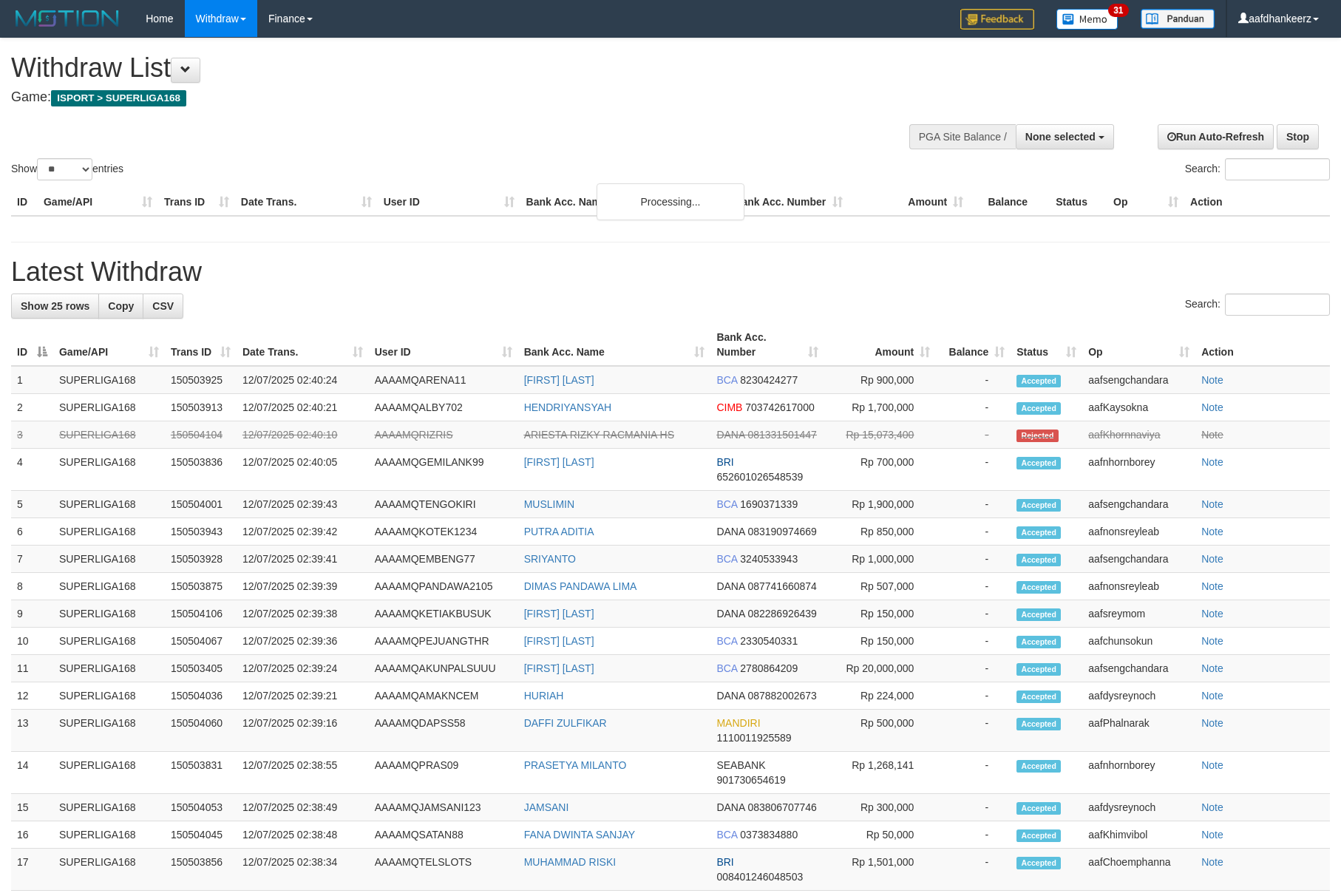 select 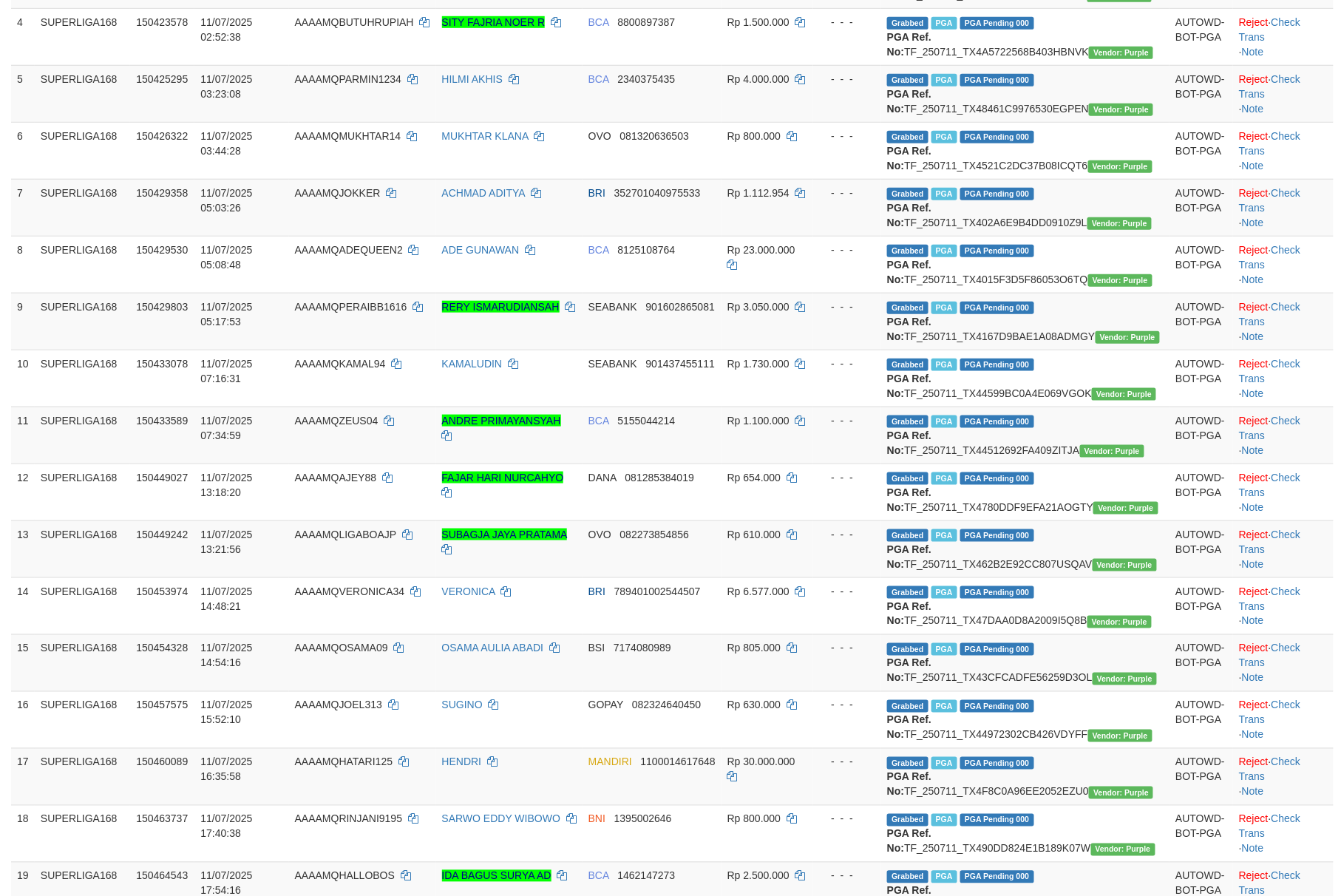 scroll, scrollTop: 353, scrollLeft: 0, axis: vertical 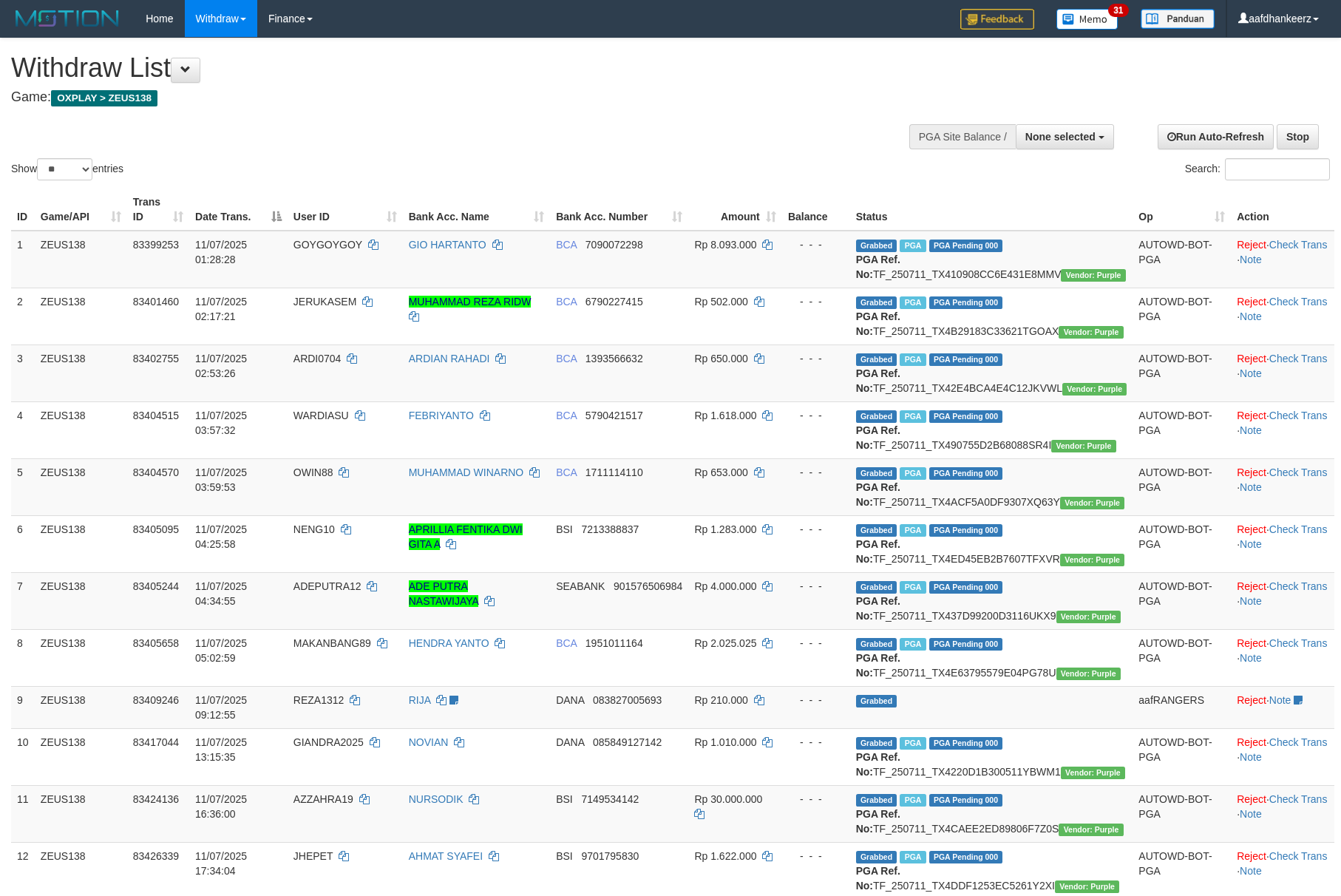 select 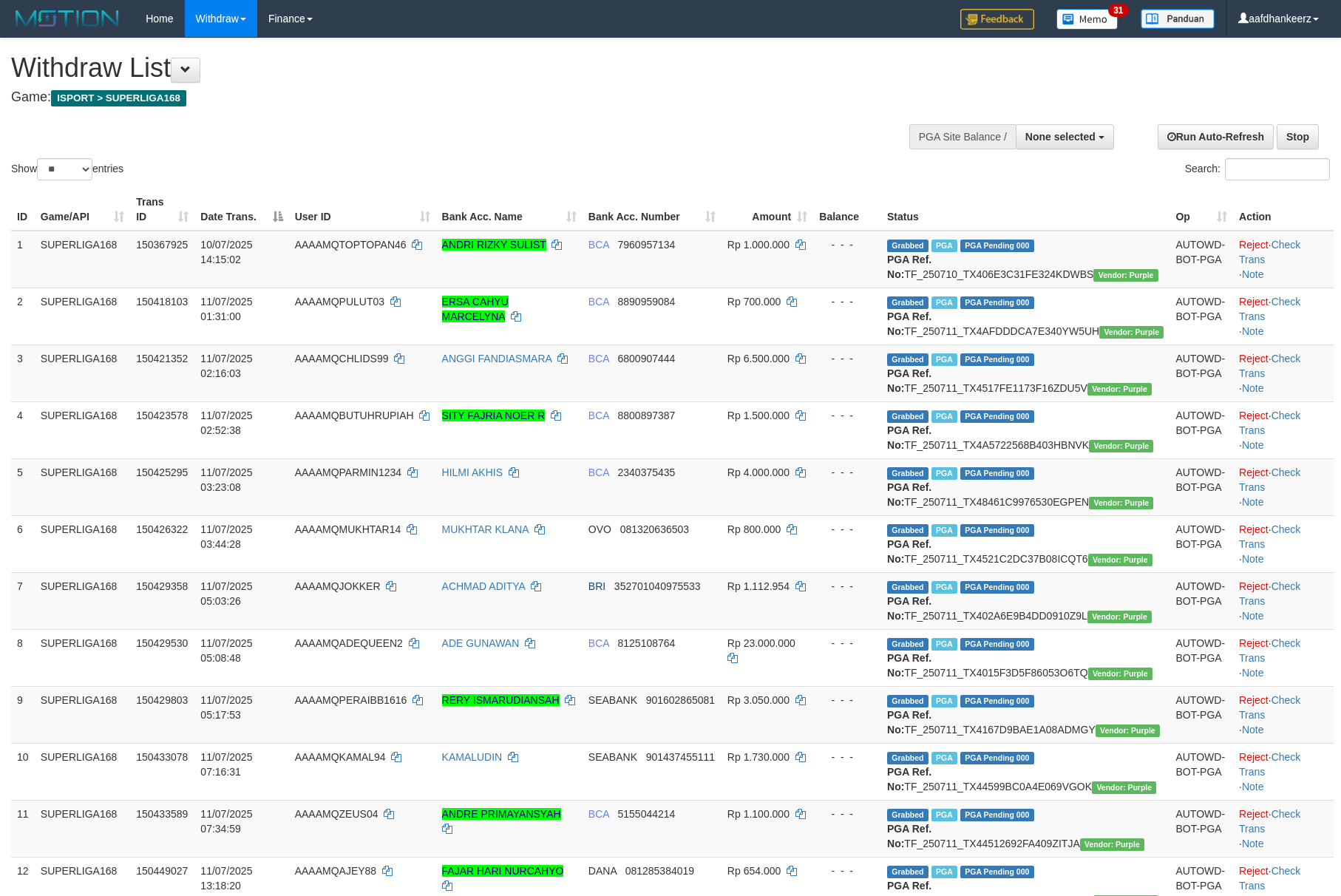 select 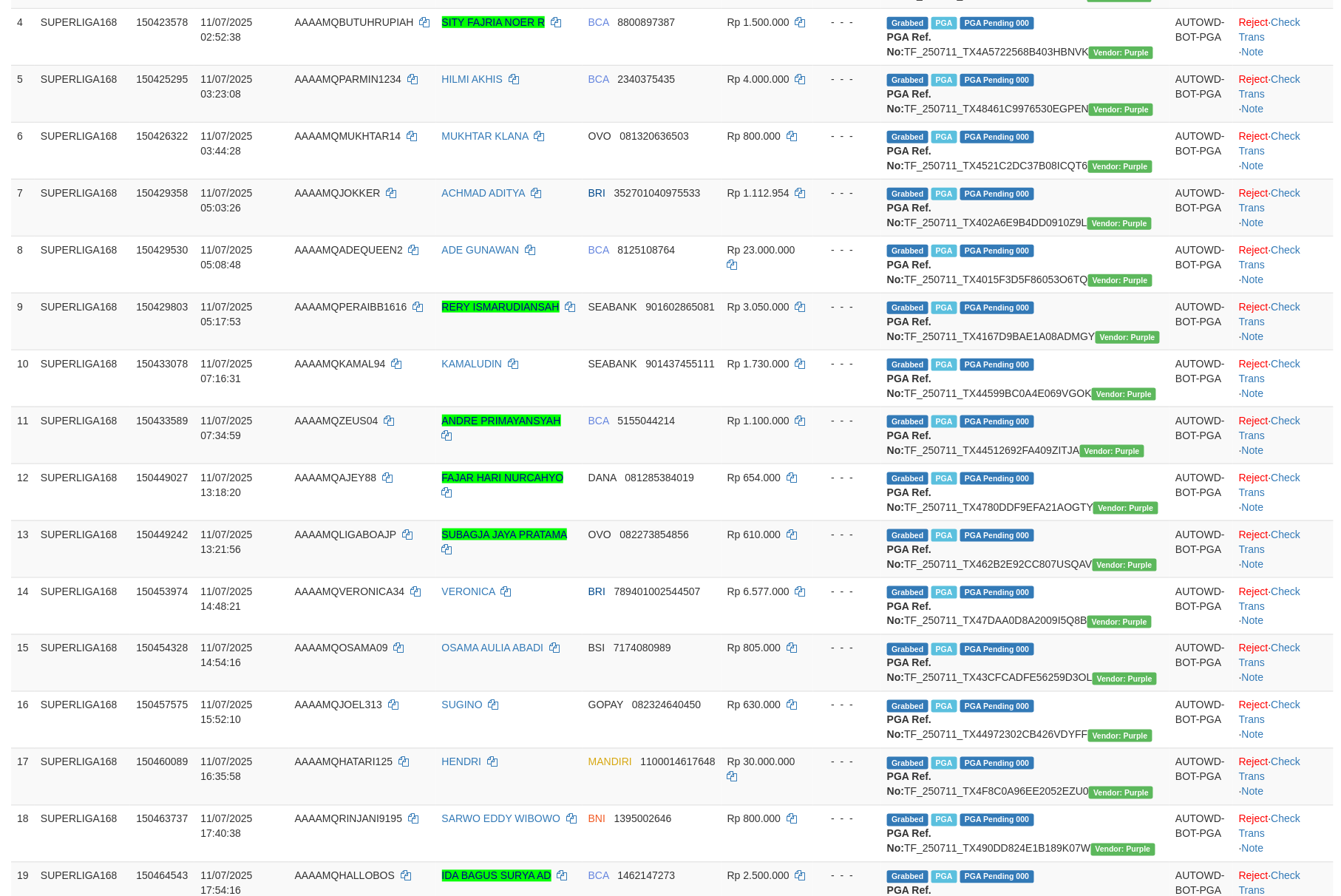 scroll, scrollTop: 353, scrollLeft: 0, axis: vertical 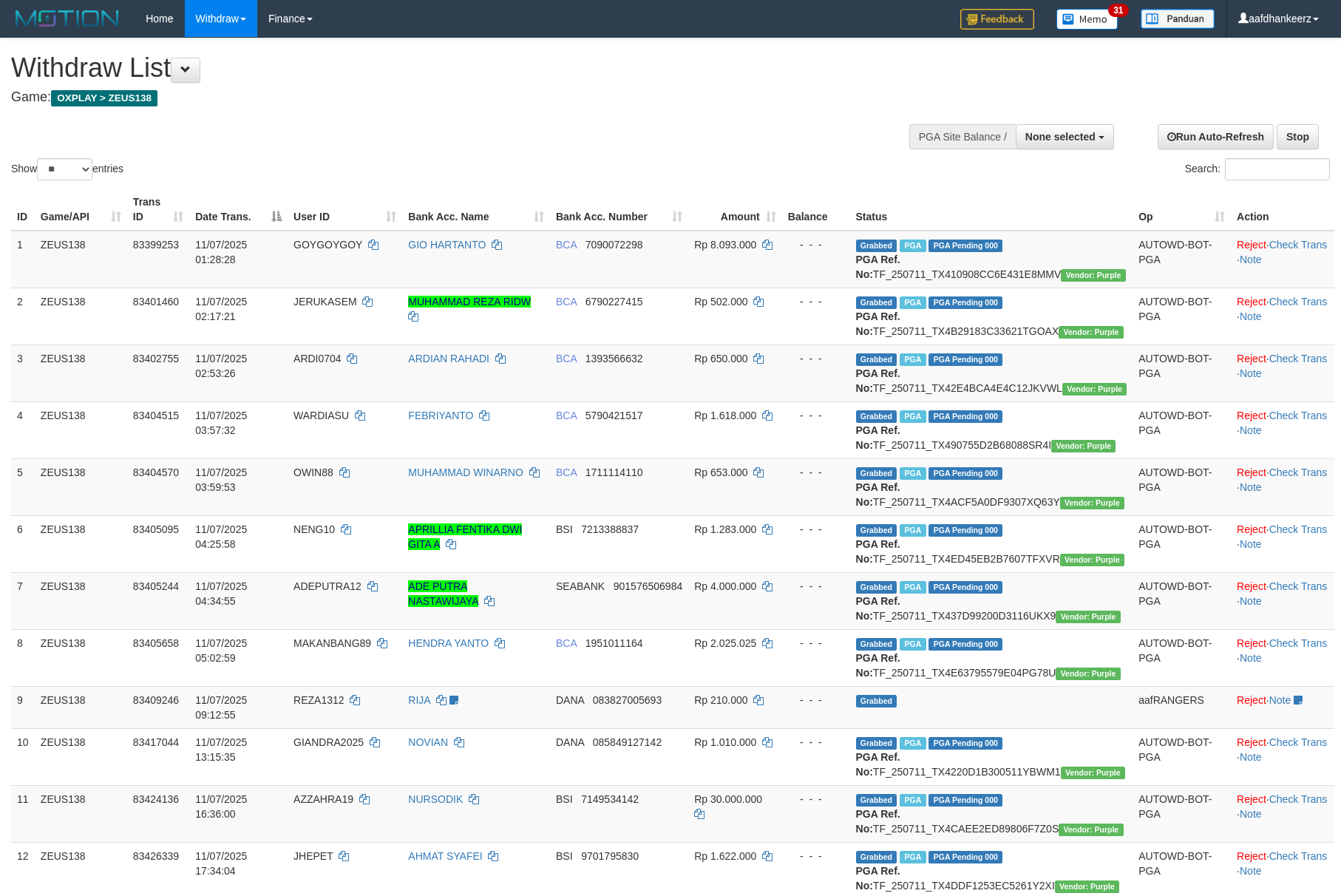select 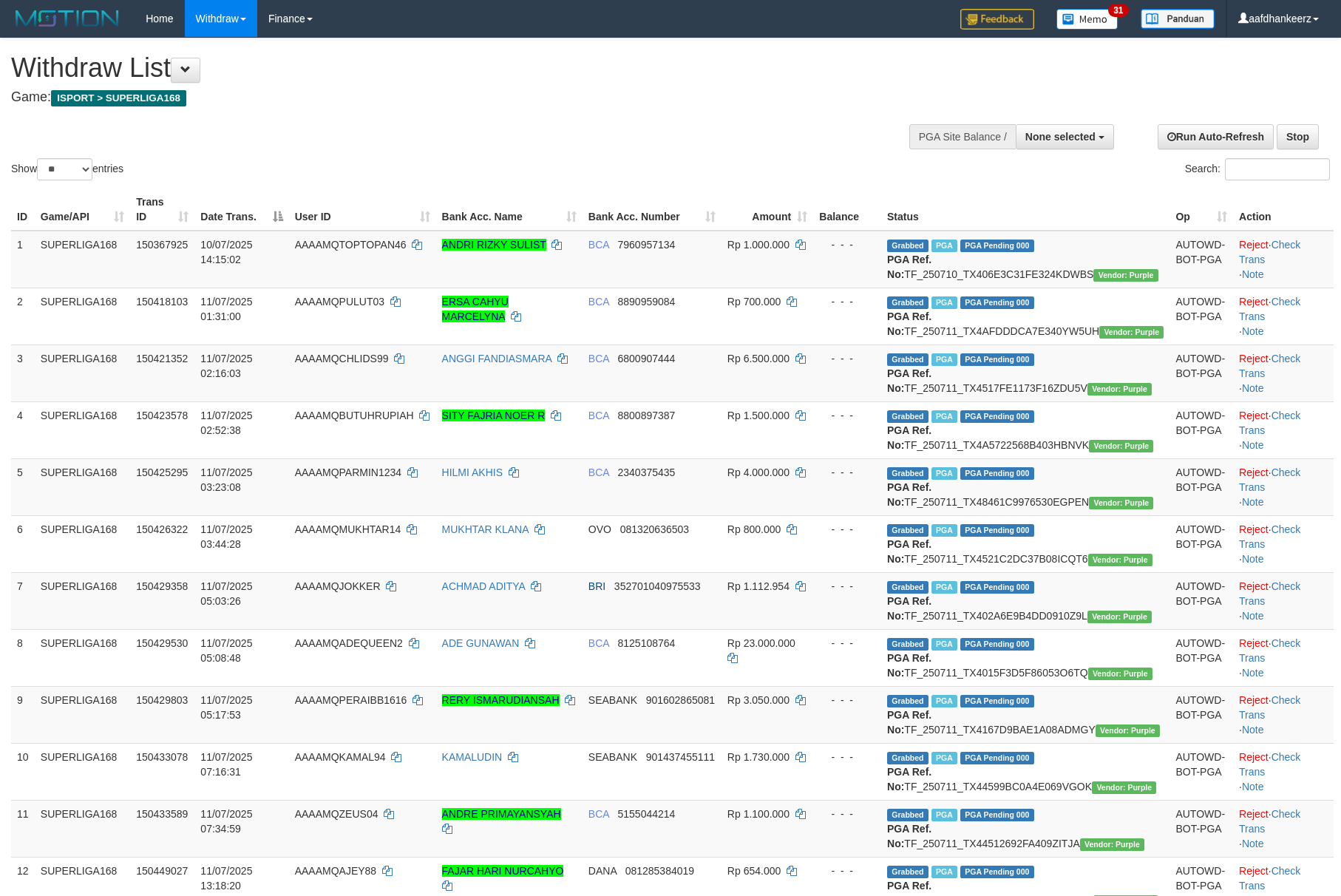 select 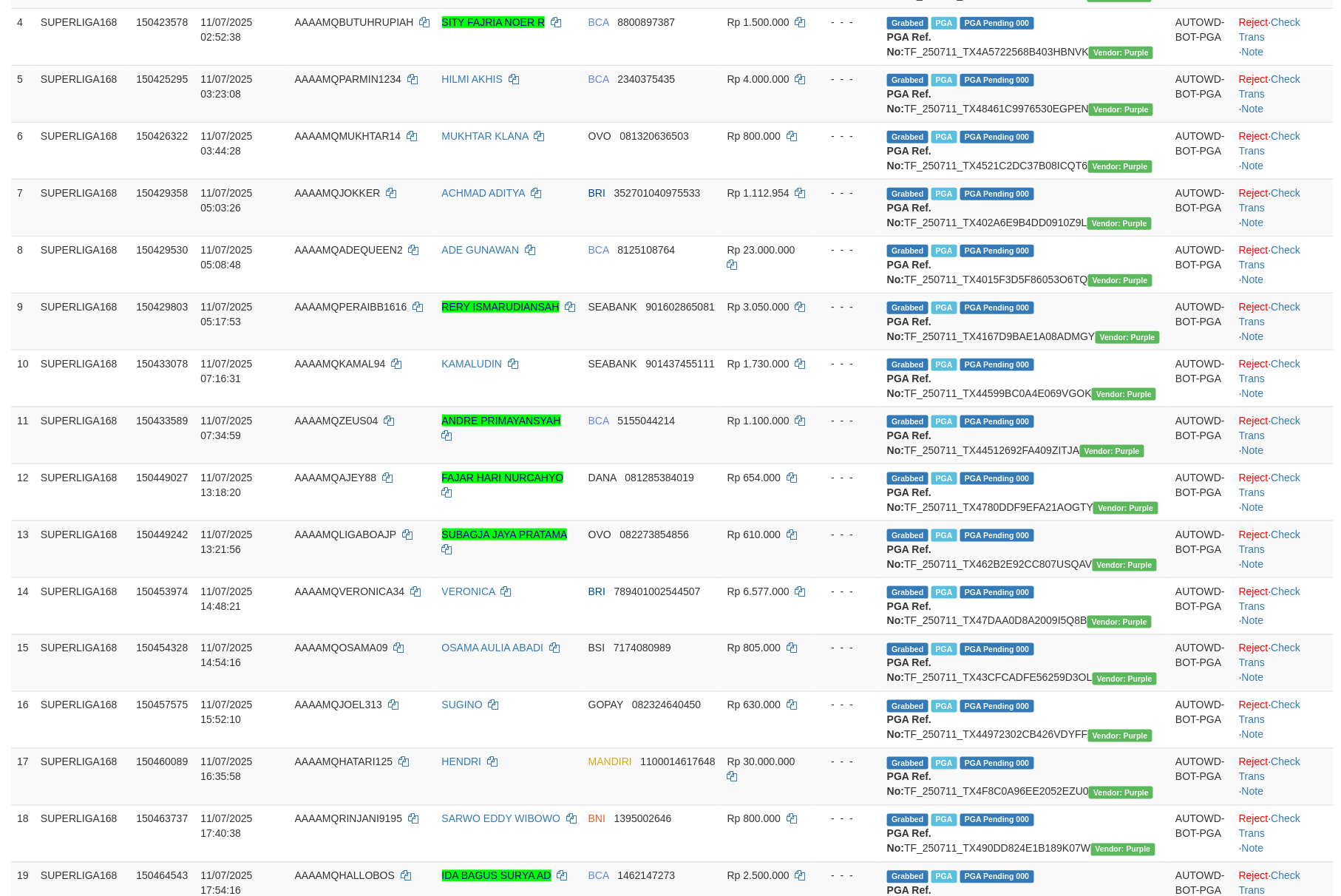 scroll, scrollTop: 353, scrollLeft: 0, axis: vertical 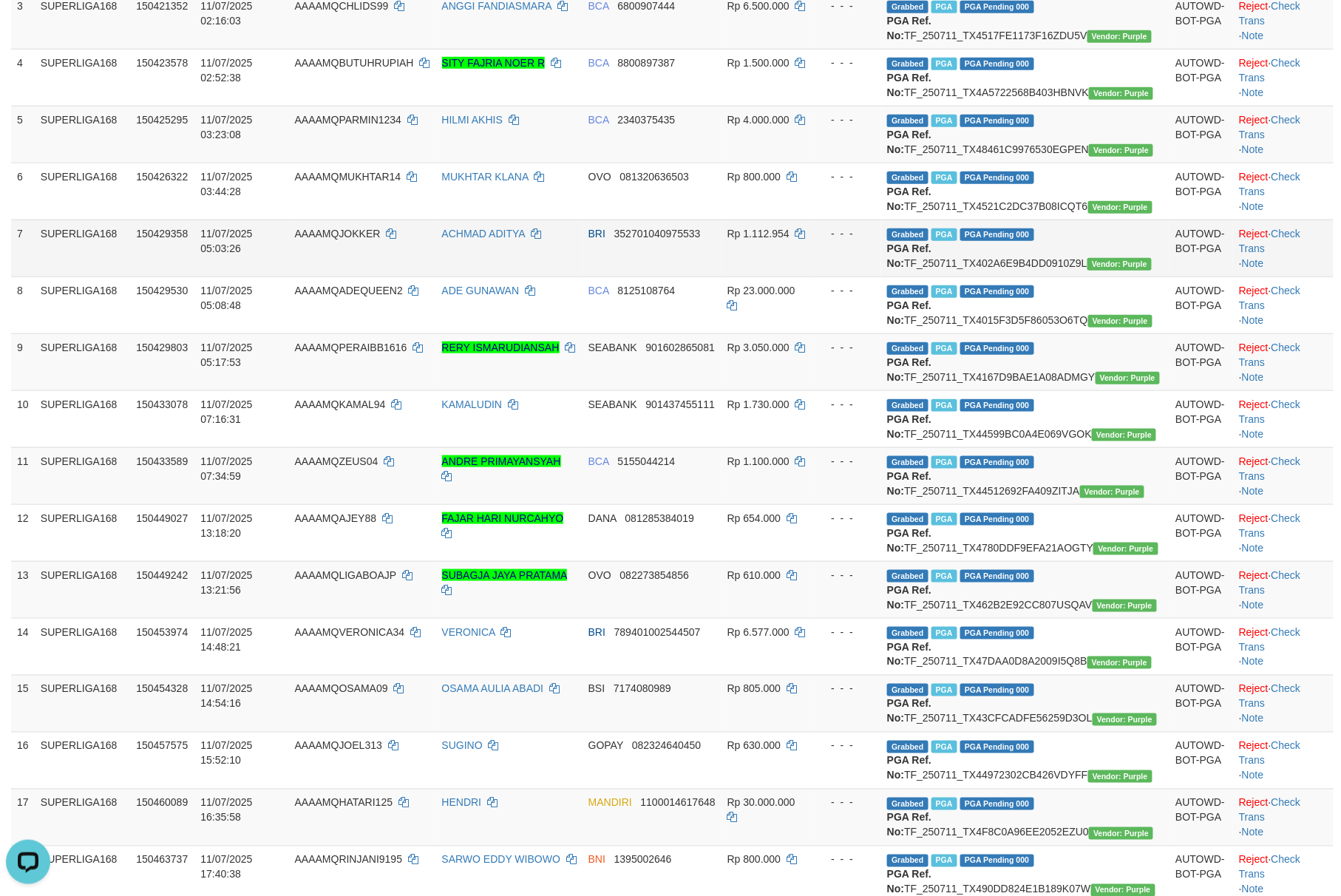 click on "Rp 1.112.954" at bounding box center (767, 248) 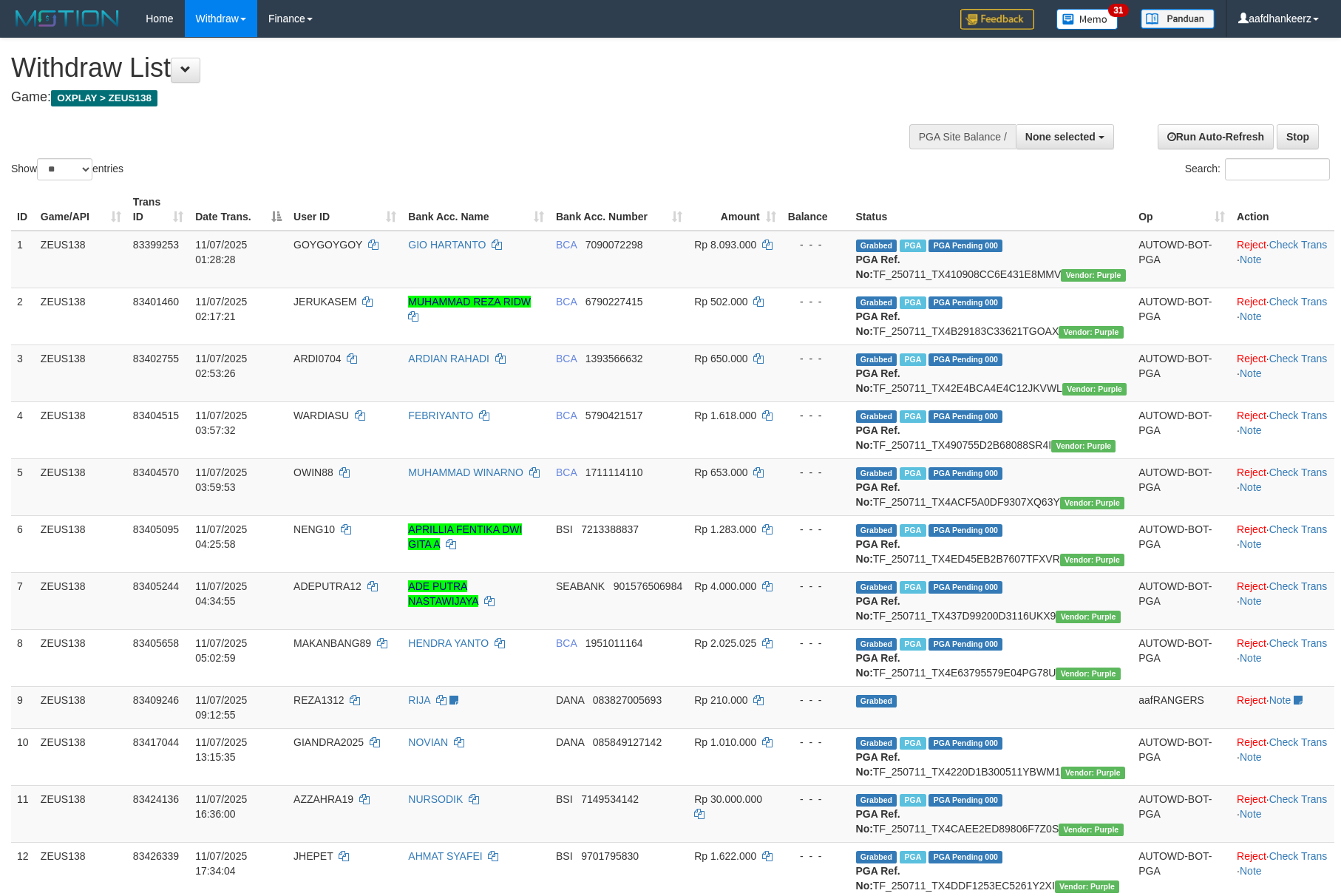 select 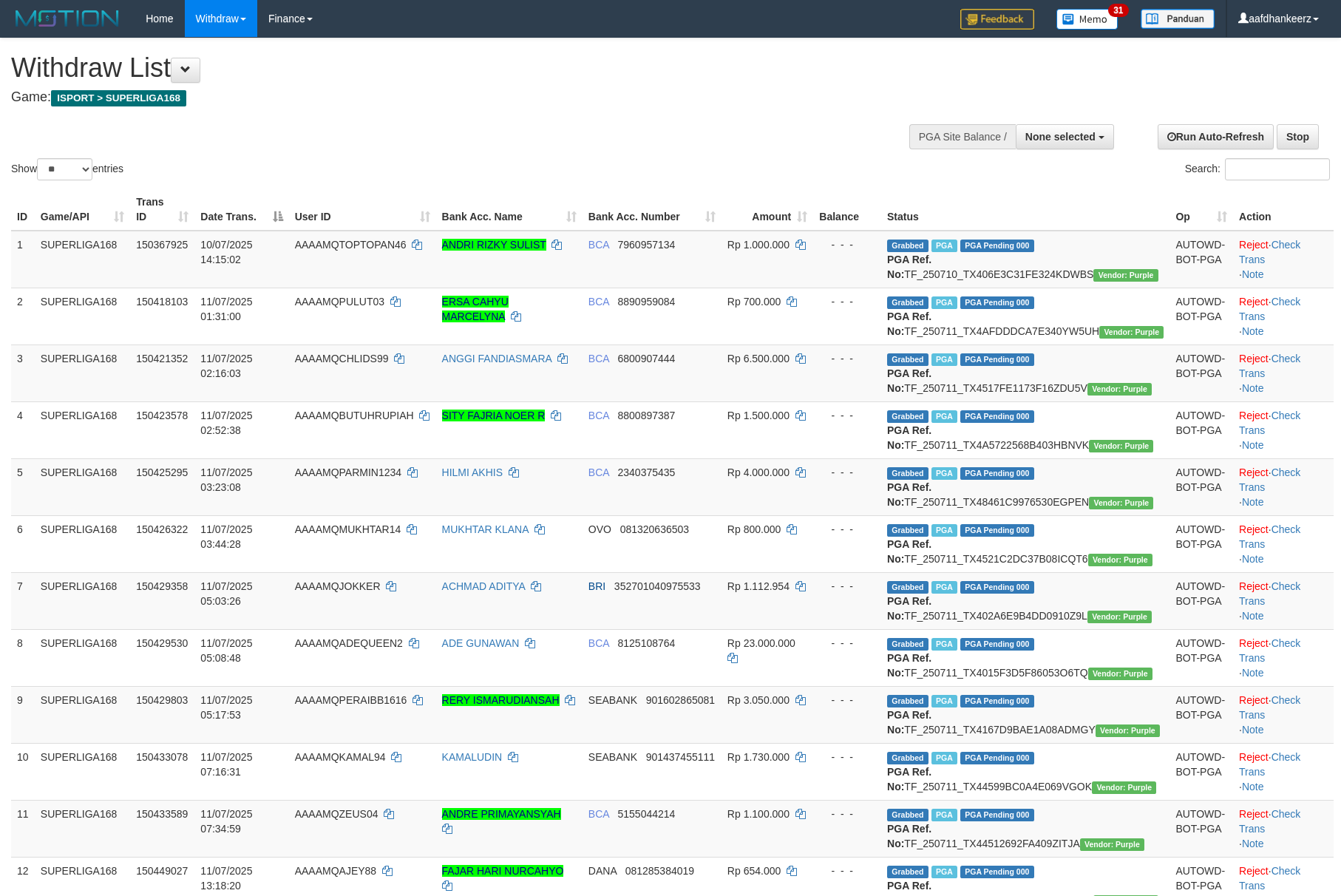 select 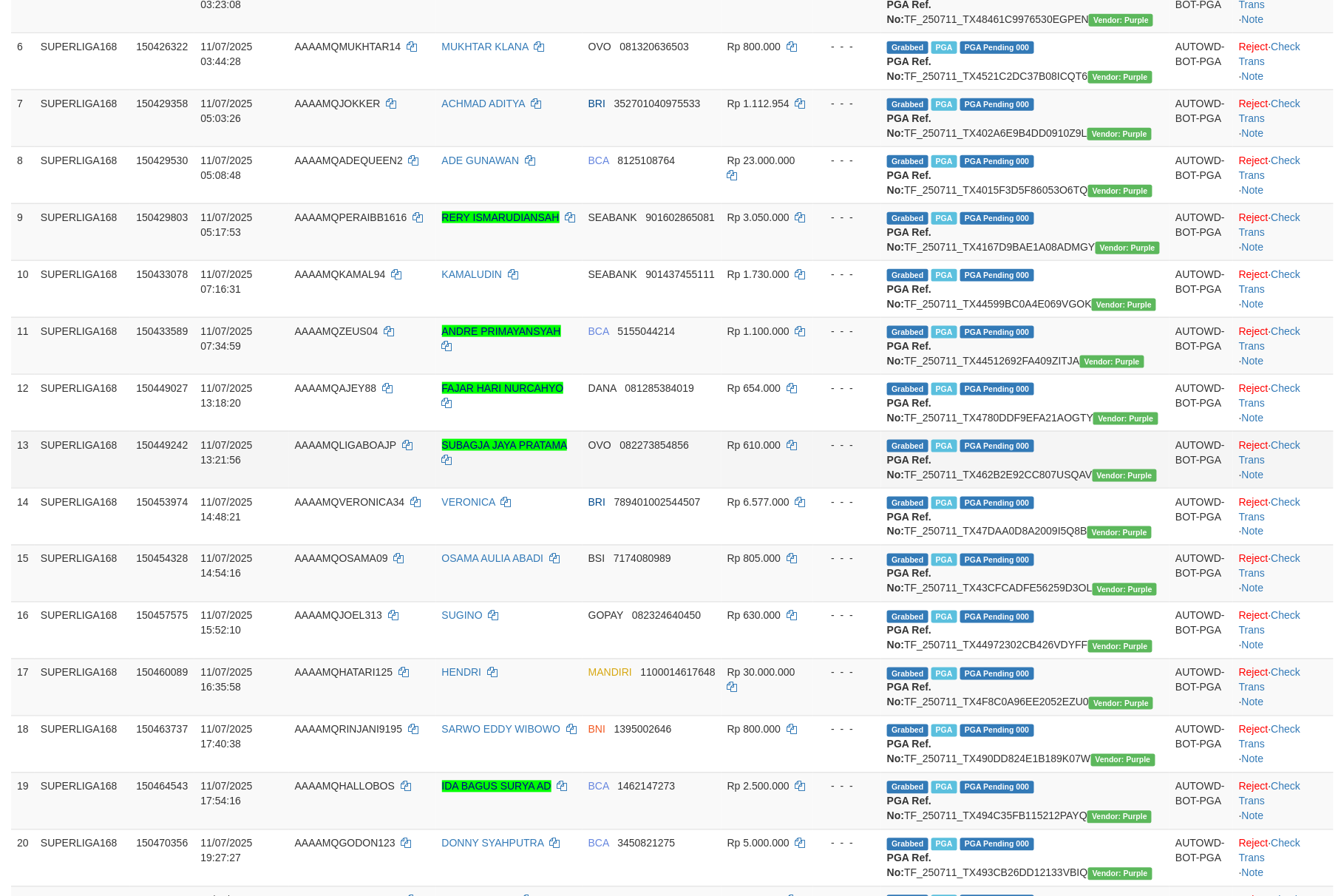 scroll, scrollTop: 787, scrollLeft: 0, axis: vertical 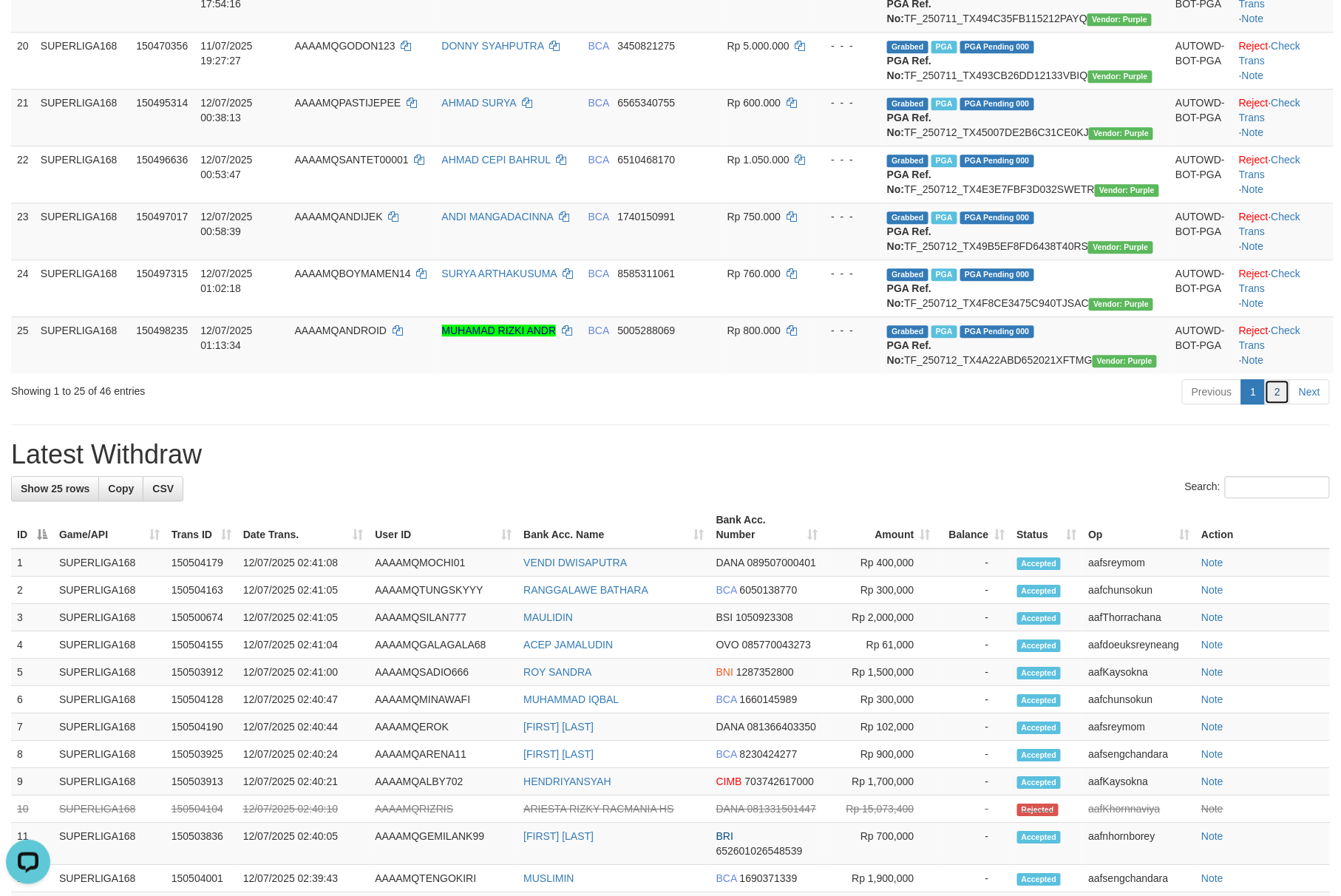 click on "2" at bounding box center [1277, 392] 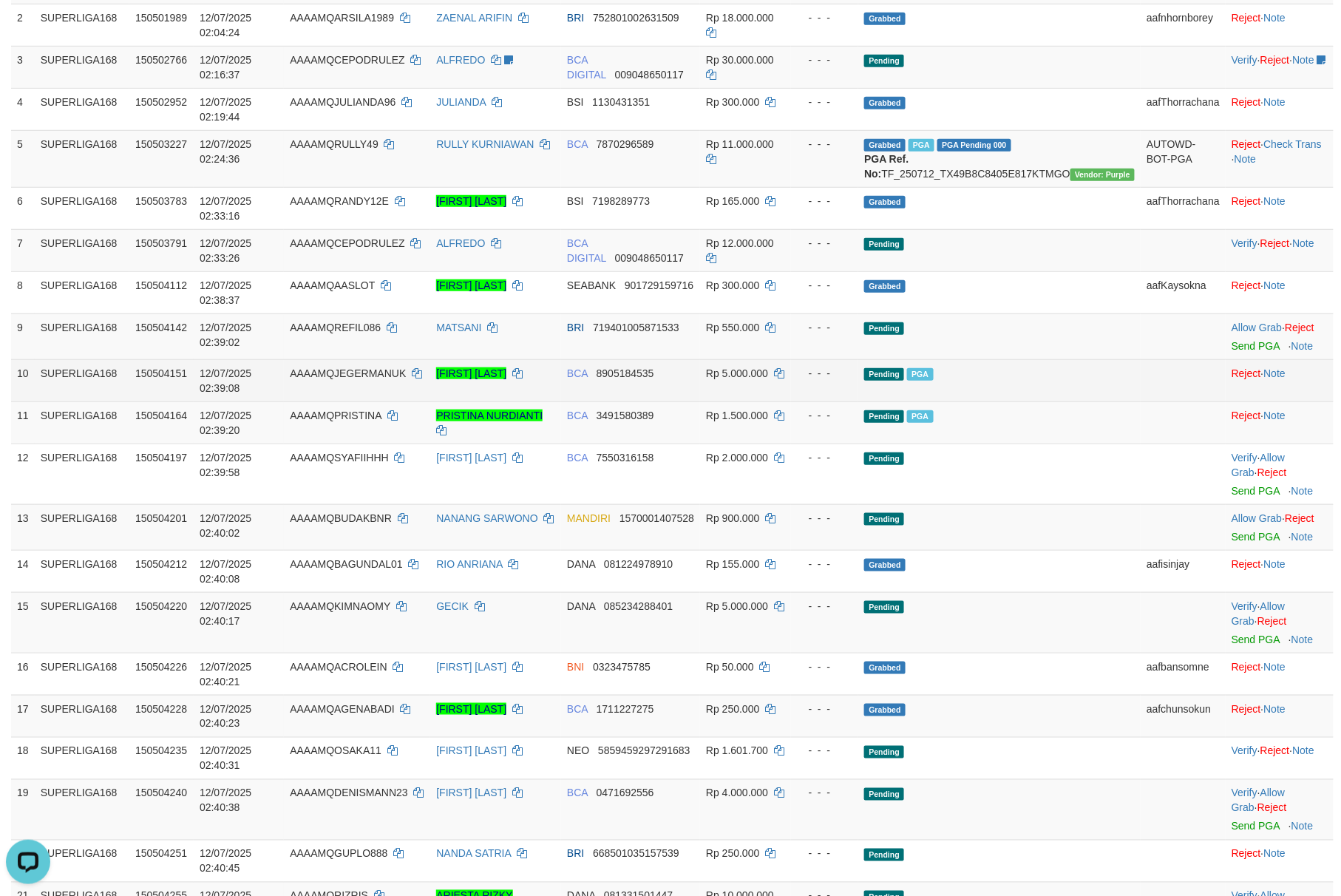 scroll, scrollTop: 288, scrollLeft: 0, axis: vertical 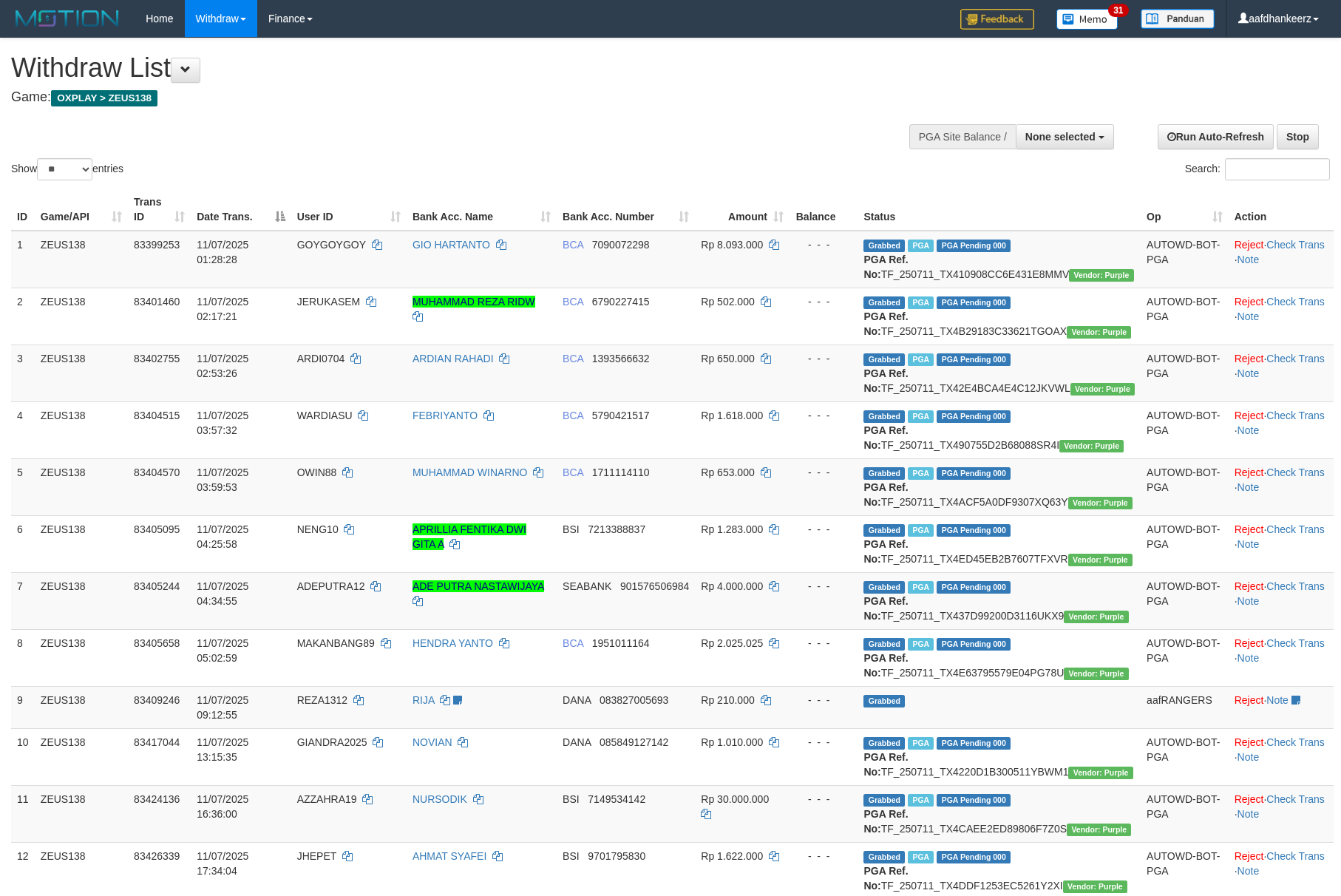 select 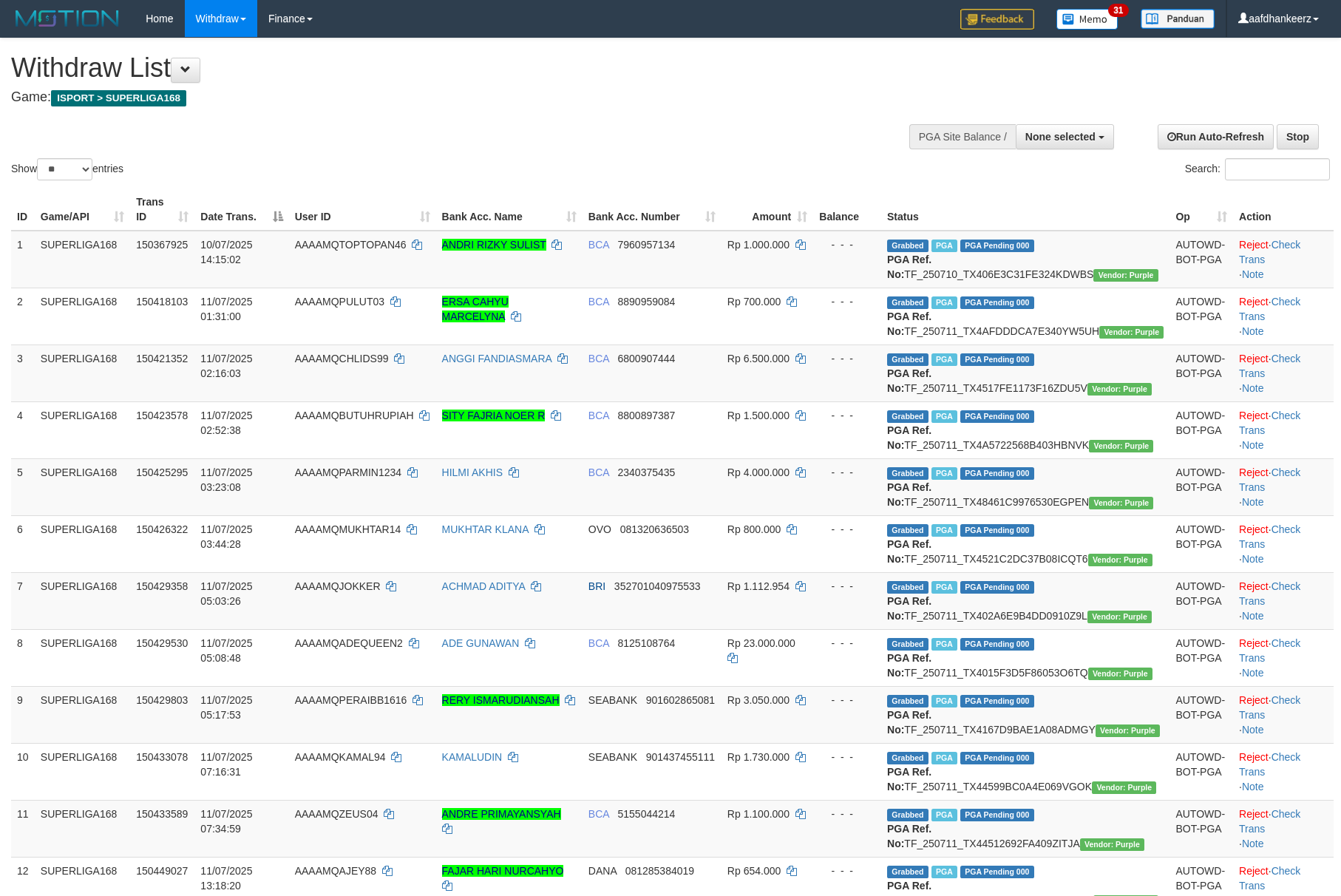 select 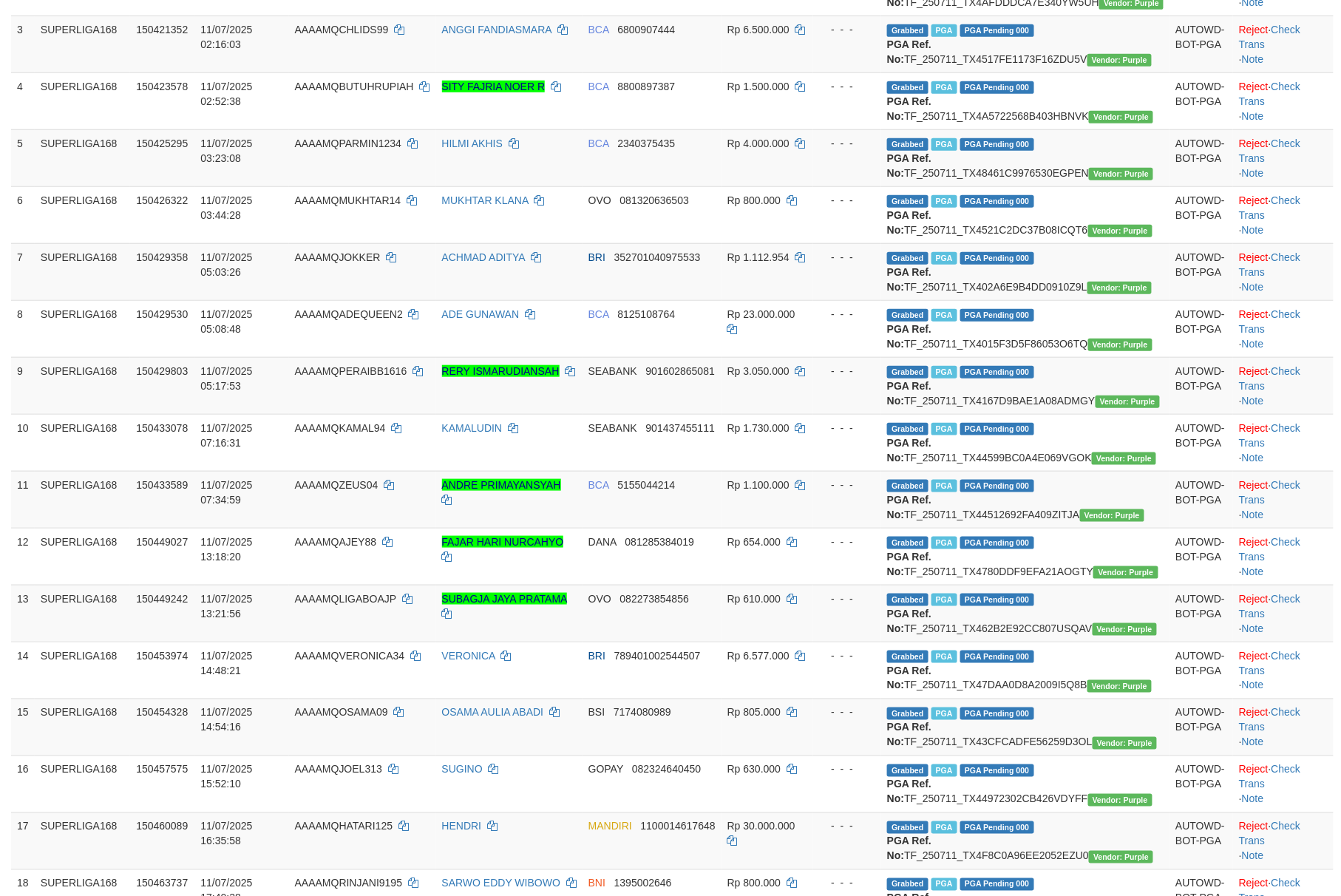 scroll, scrollTop: 288, scrollLeft: 0, axis: vertical 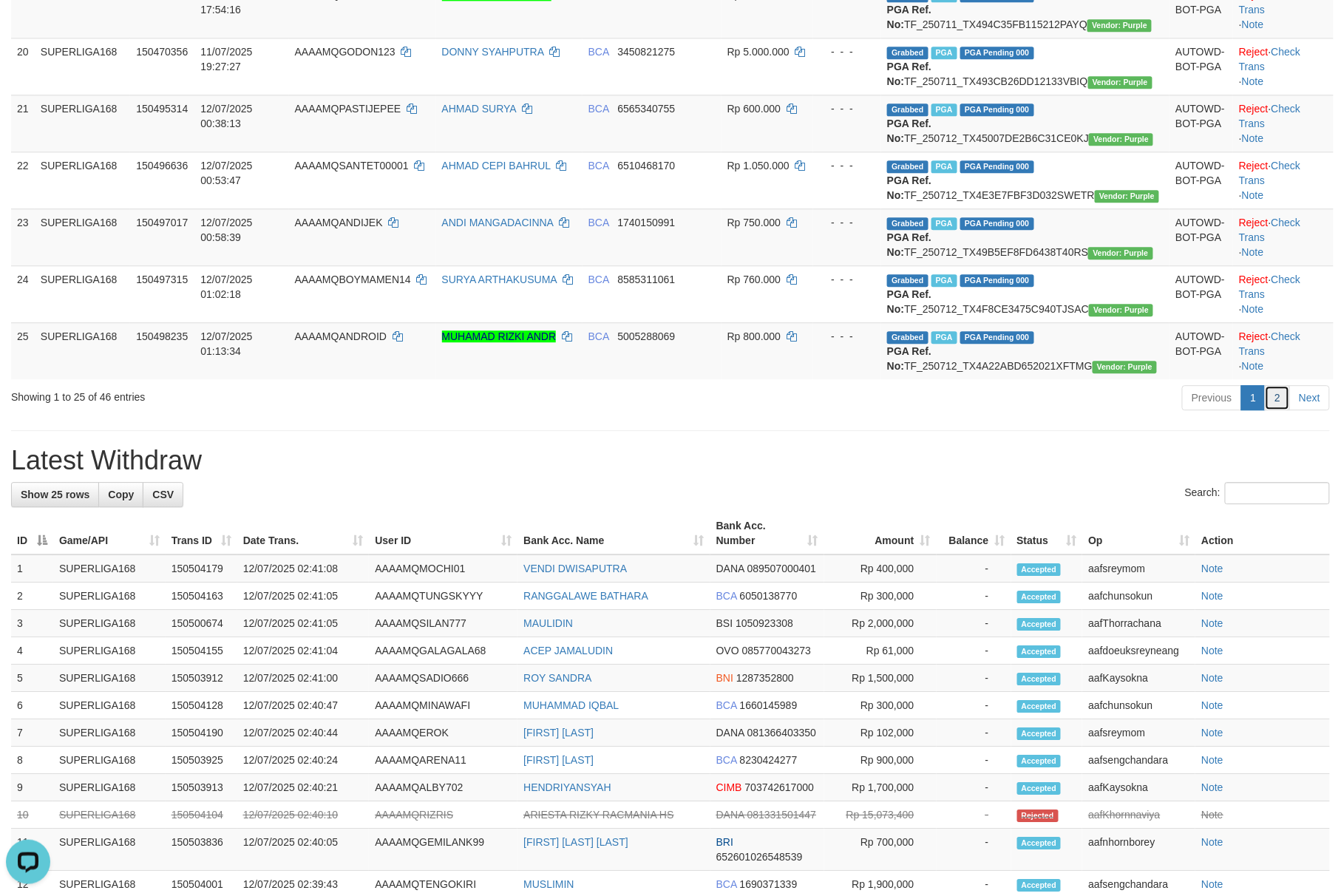 click on "2" at bounding box center [1277, 398] 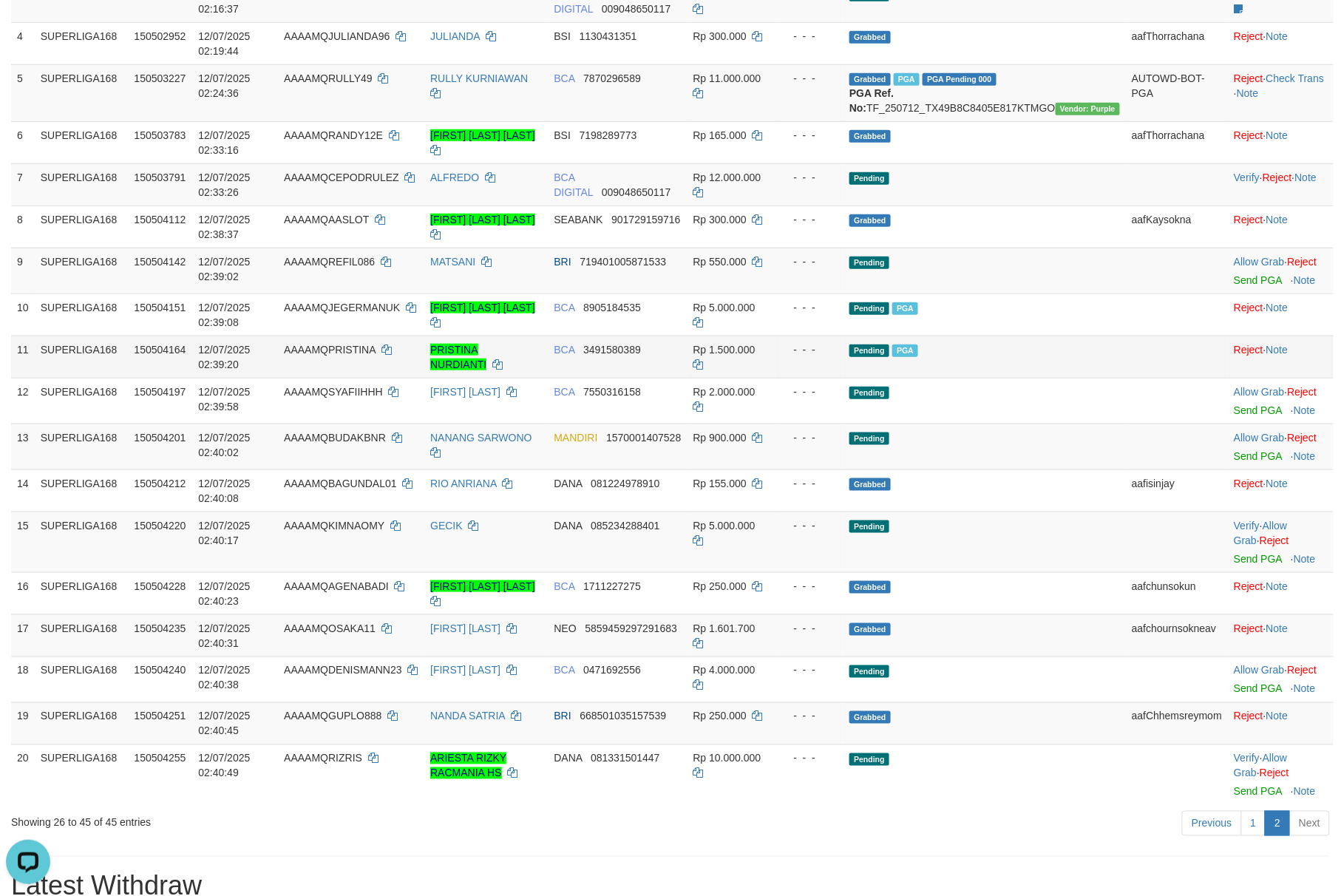 scroll, scrollTop: 463, scrollLeft: 0, axis: vertical 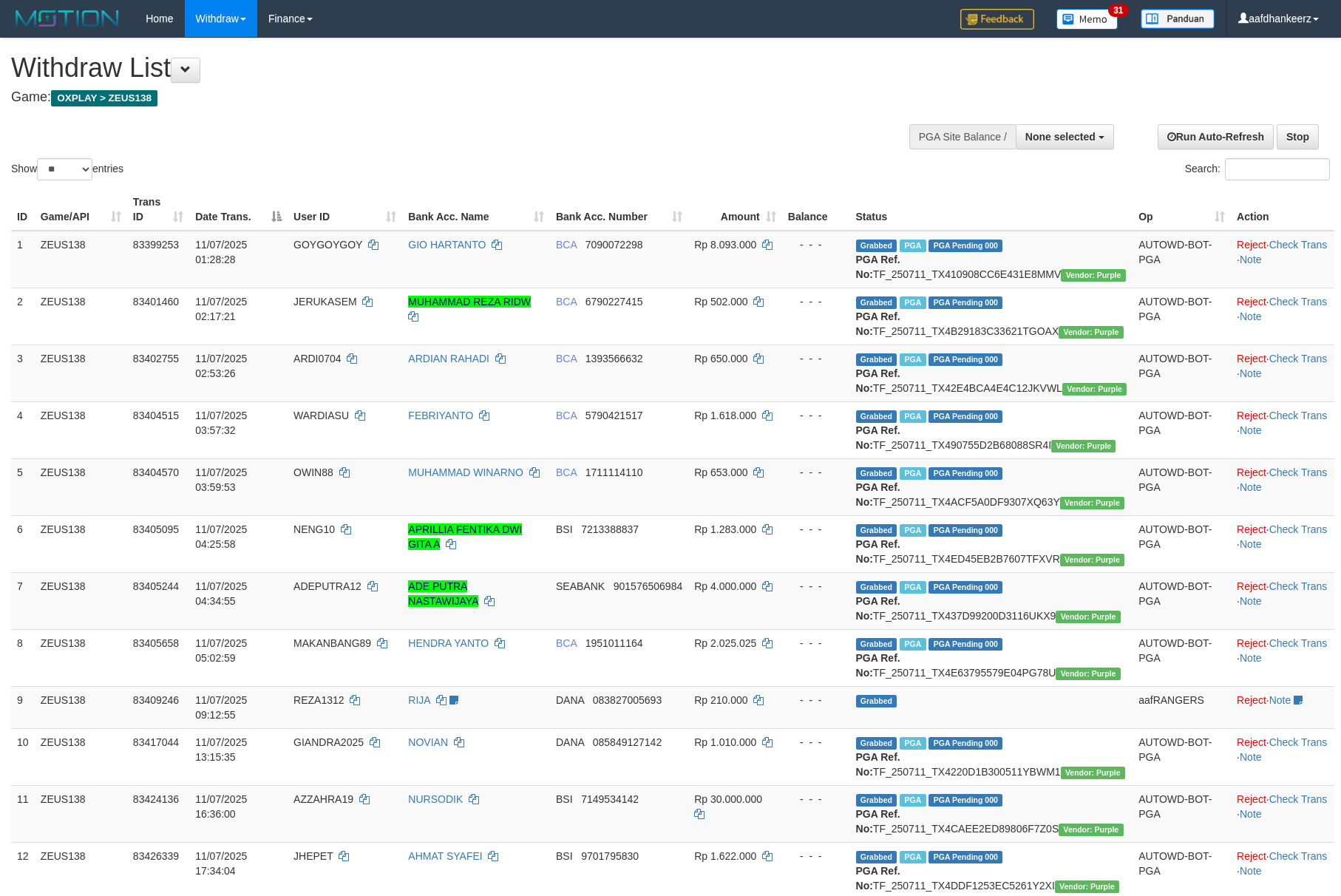 select 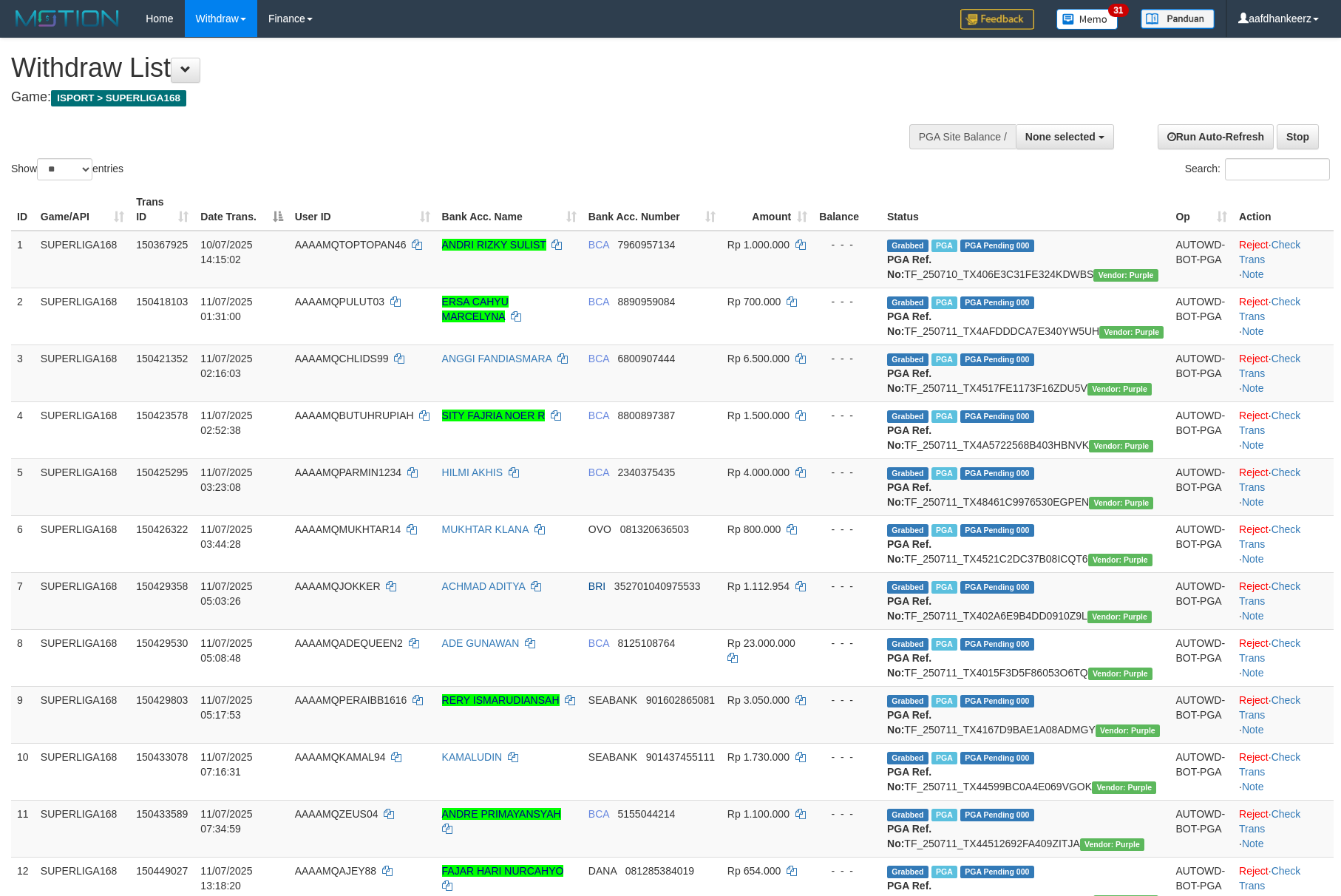 select 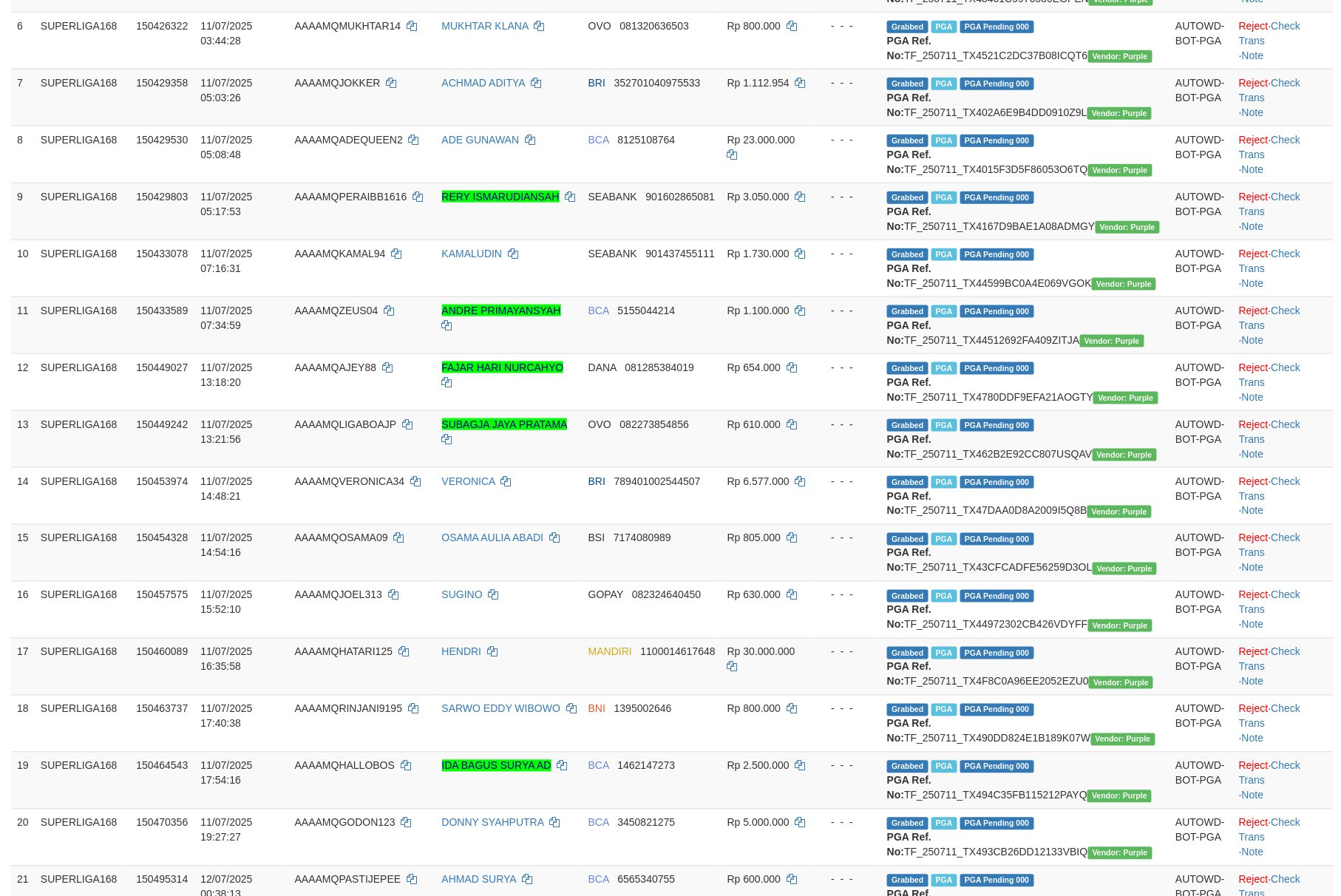 scroll, scrollTop: 463, scrollLeft: 0, axis: vertical 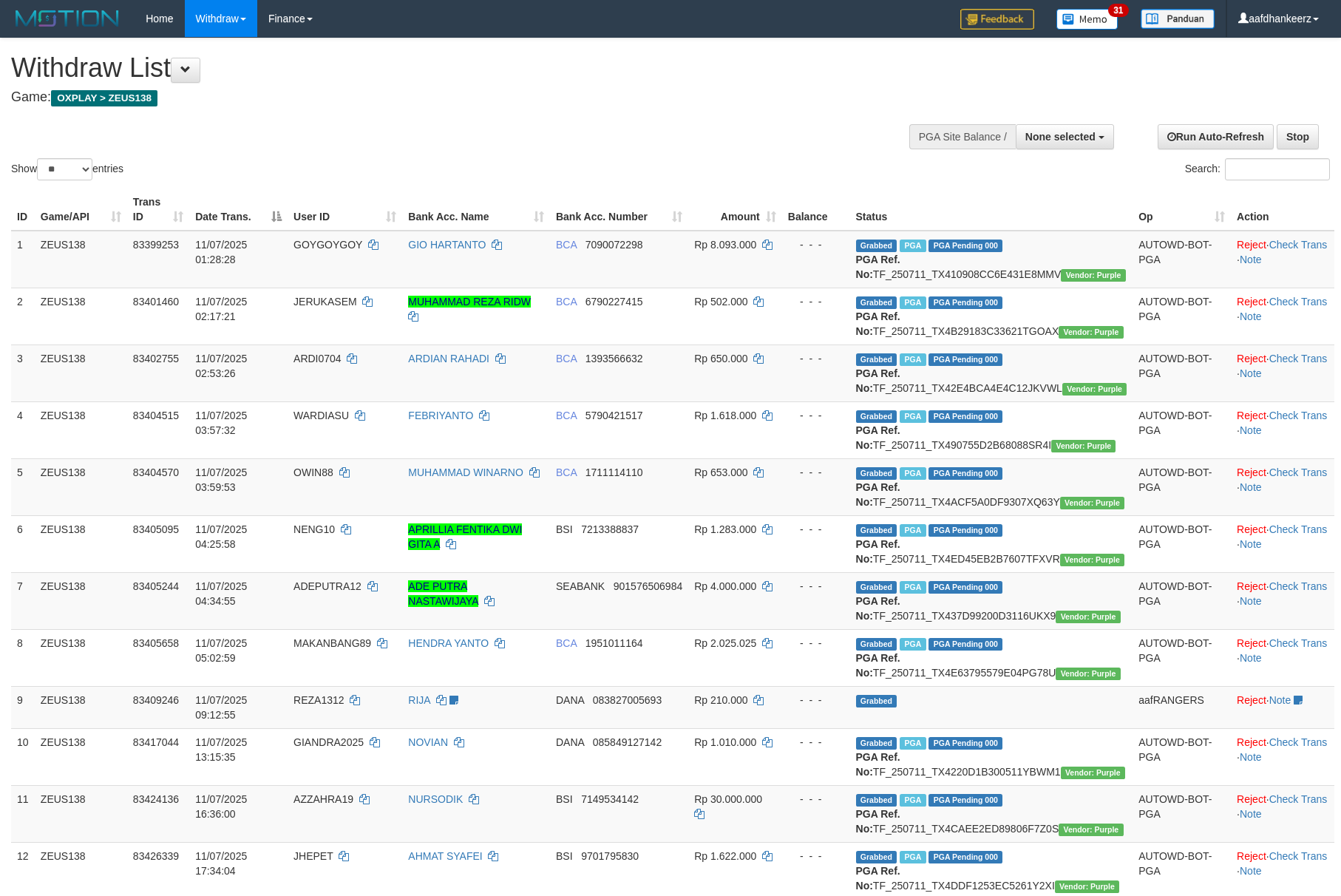 select 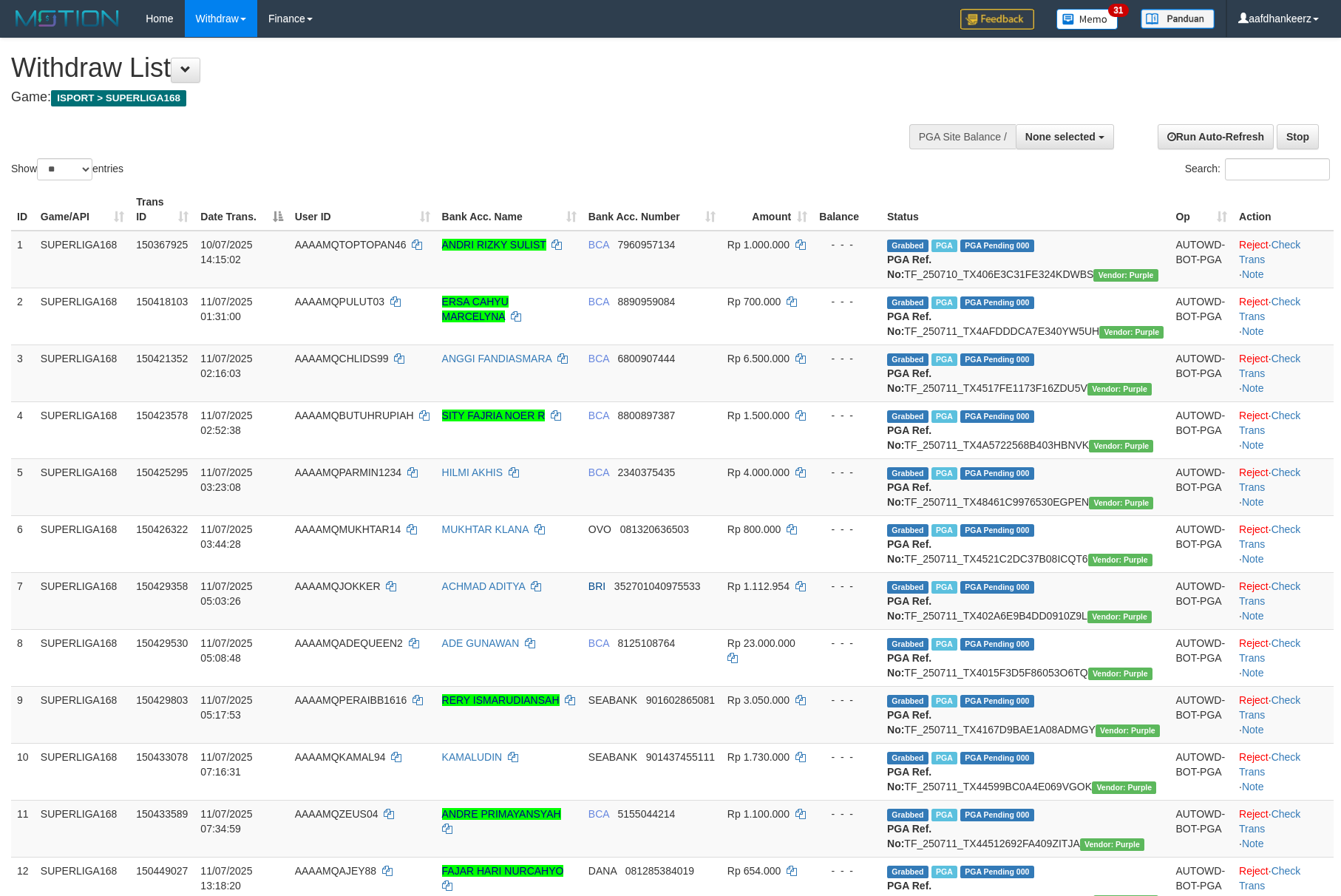 select 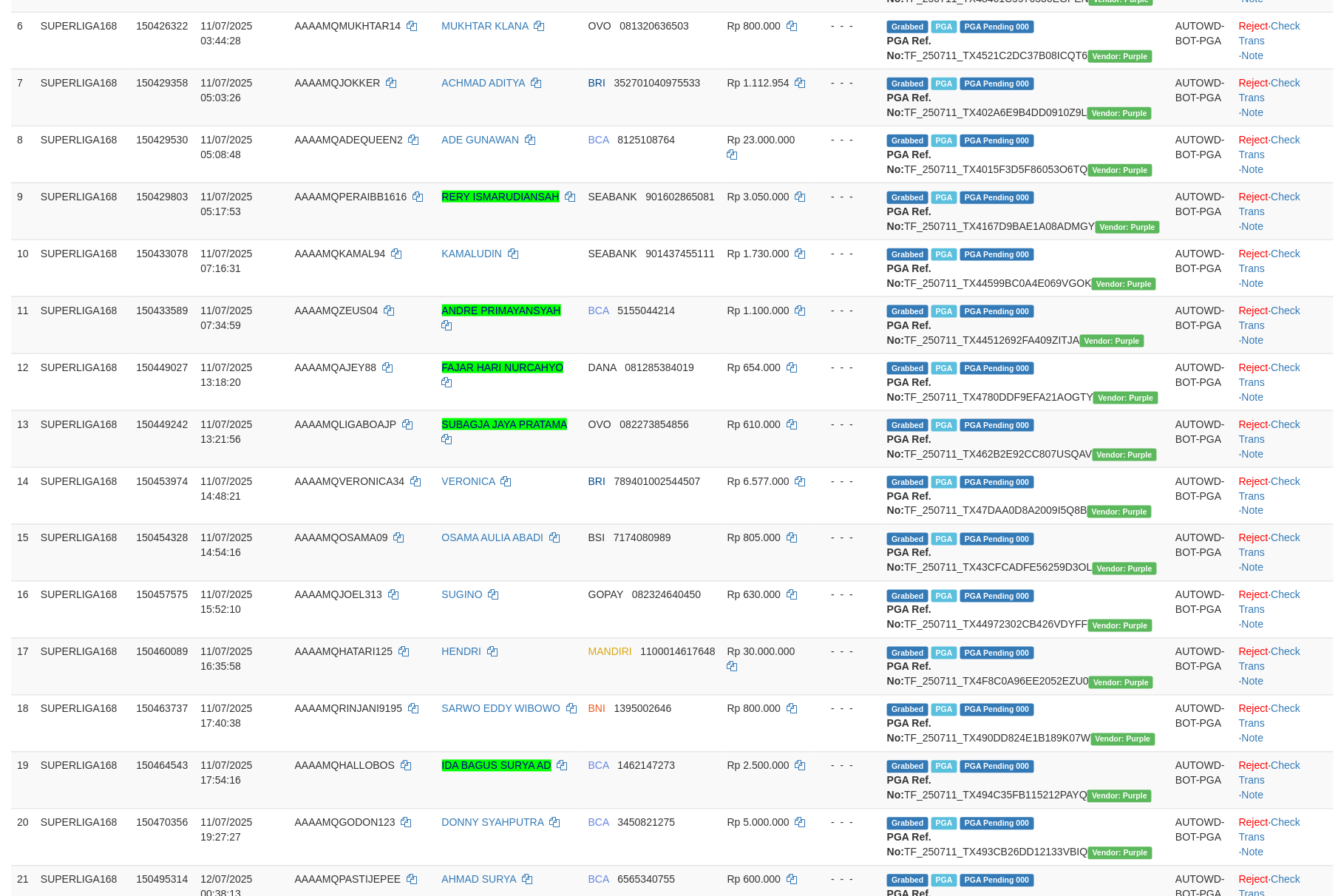 scroll, scrollTop: 463, scrollLeft: 0, axis: vertical 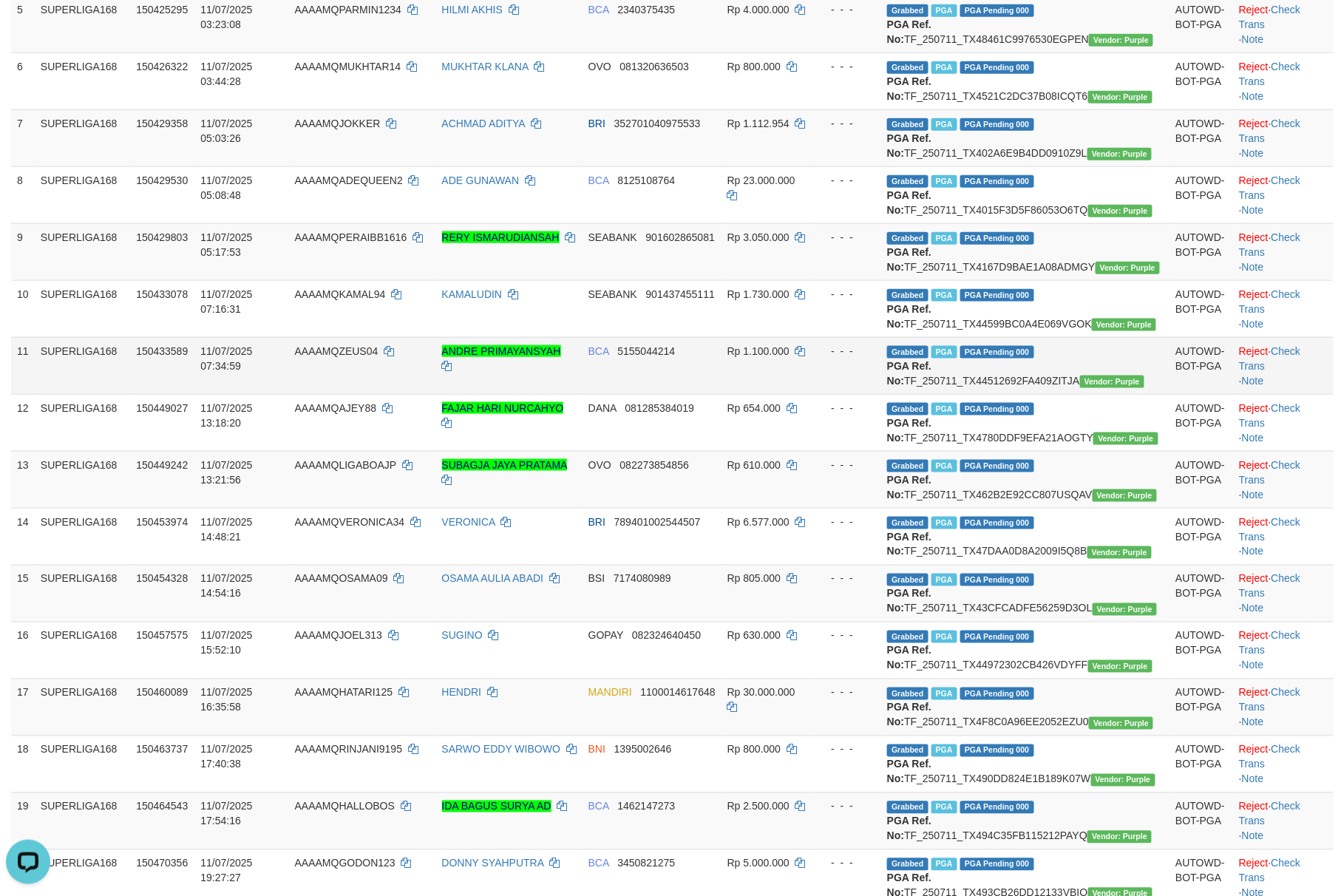 click on "Grabbed   PGA   PGA Pending 000 {"status":"000","data":{"unique_id":"347-150433589-20250711","reference_no":"TF_250711_TX44512692FA409ZITJA","amount":"1100000.00","fee":"0.00","merchant_surcharge_rate":"0.00","charge_to":"MERC","payout_amount":"1100000.00","disbursement_status":0,"disbursement_description":"ON PROCESS","created_at":"2025-07-11 07:36:09","executed_at":"2025-07-11 07:36:09","bank":{"code":"014","name":"BANK CENTRAL ASIA","account_number":"5155044214","account_name":"ANDRE PRIMAYANSYAH"},"note":"aafsengchandara","merchant_balance":{"balance_effective":13868446866,"balance_pending":4338420956,"balance_disbursement":275588193,"balance_collection":197841206434}}} PGA Ref. No:  TF_250711_TX44512692FA409ZITJA  Vendor: Purple" at bounding box center (1025, 365) 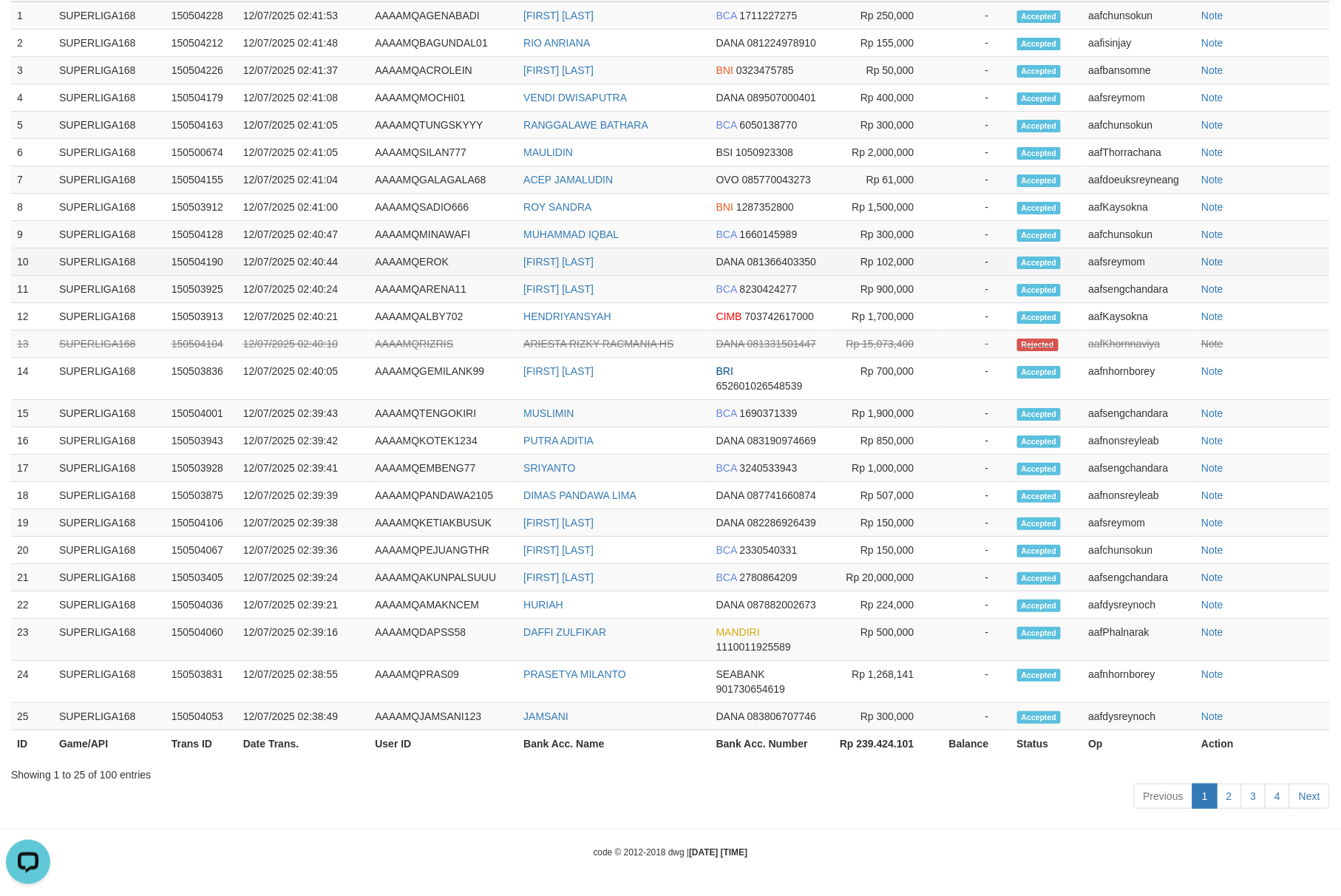 scroll, scrollTop: 2139, scrollLeft: 0, axis: vertical 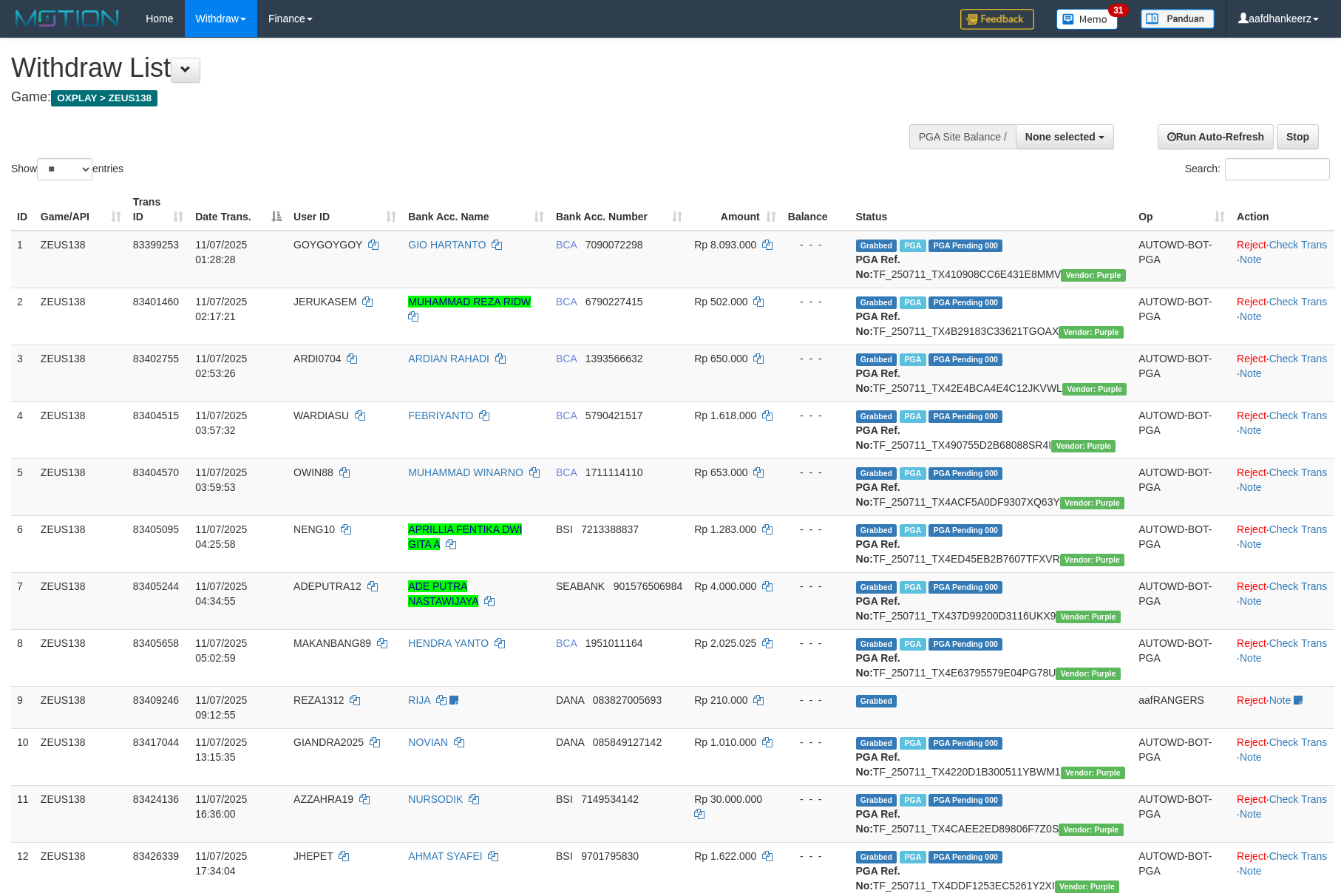 select 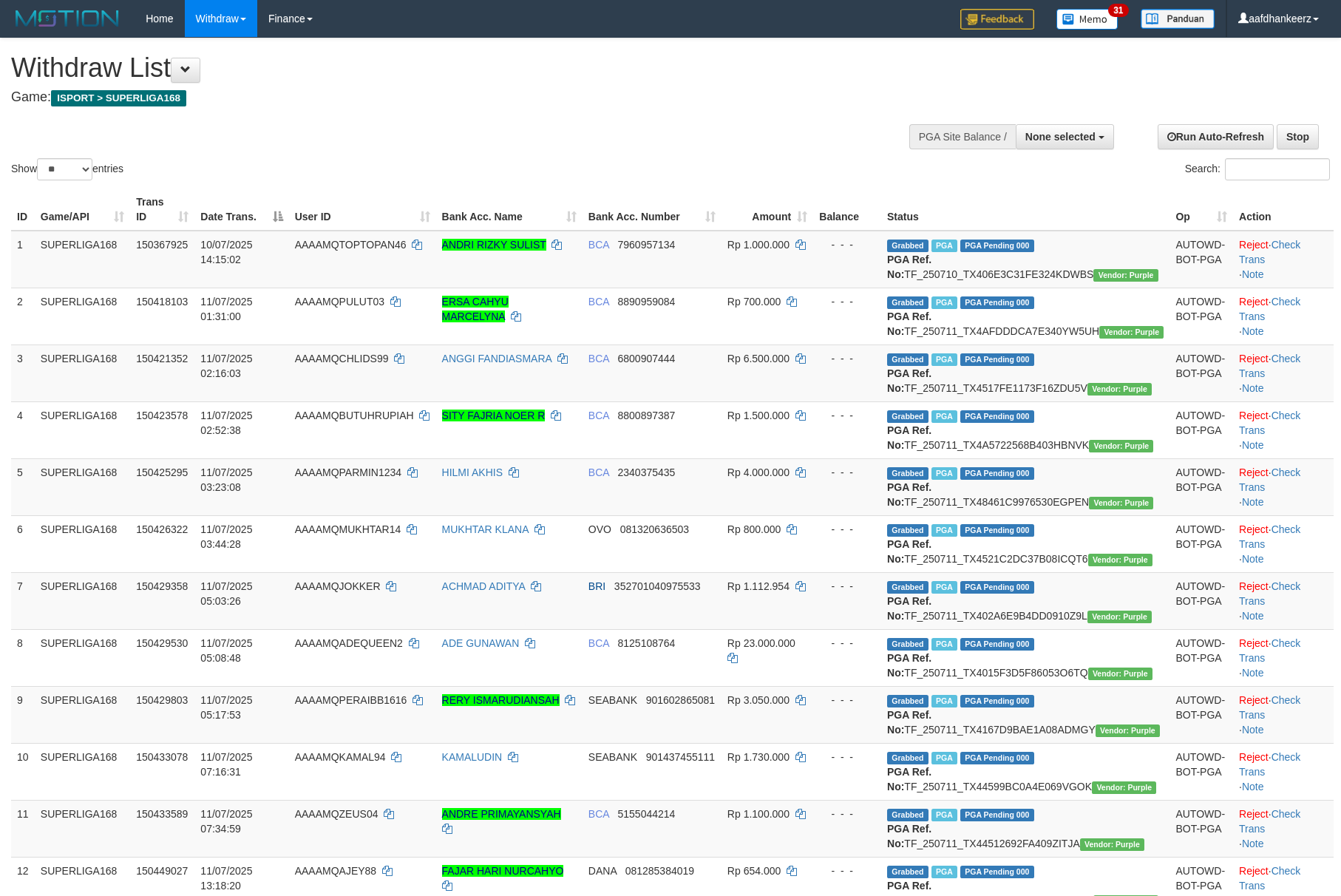 select 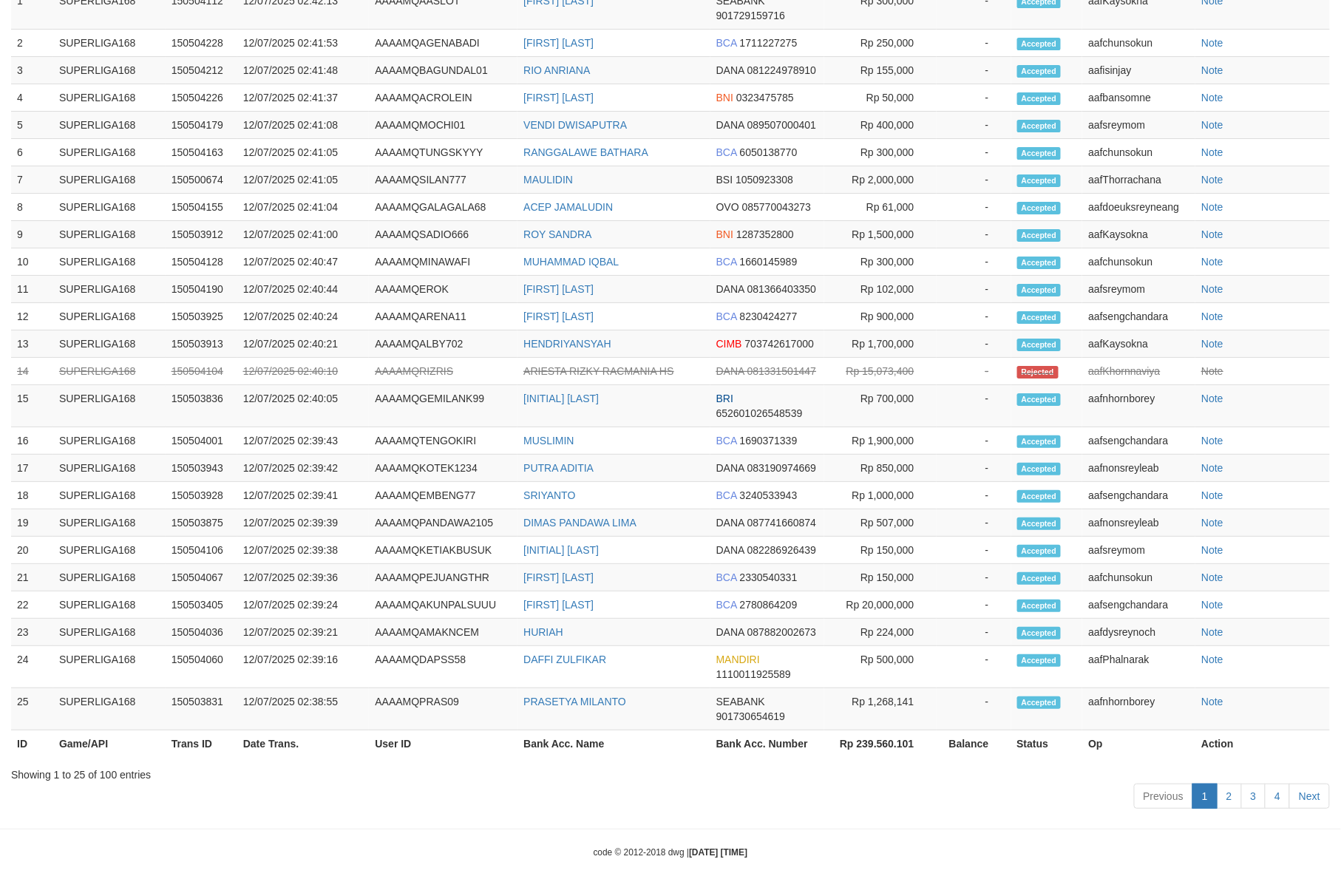 scroll, scrollTop: 2139, scrollLeft: 0, axis: vertical 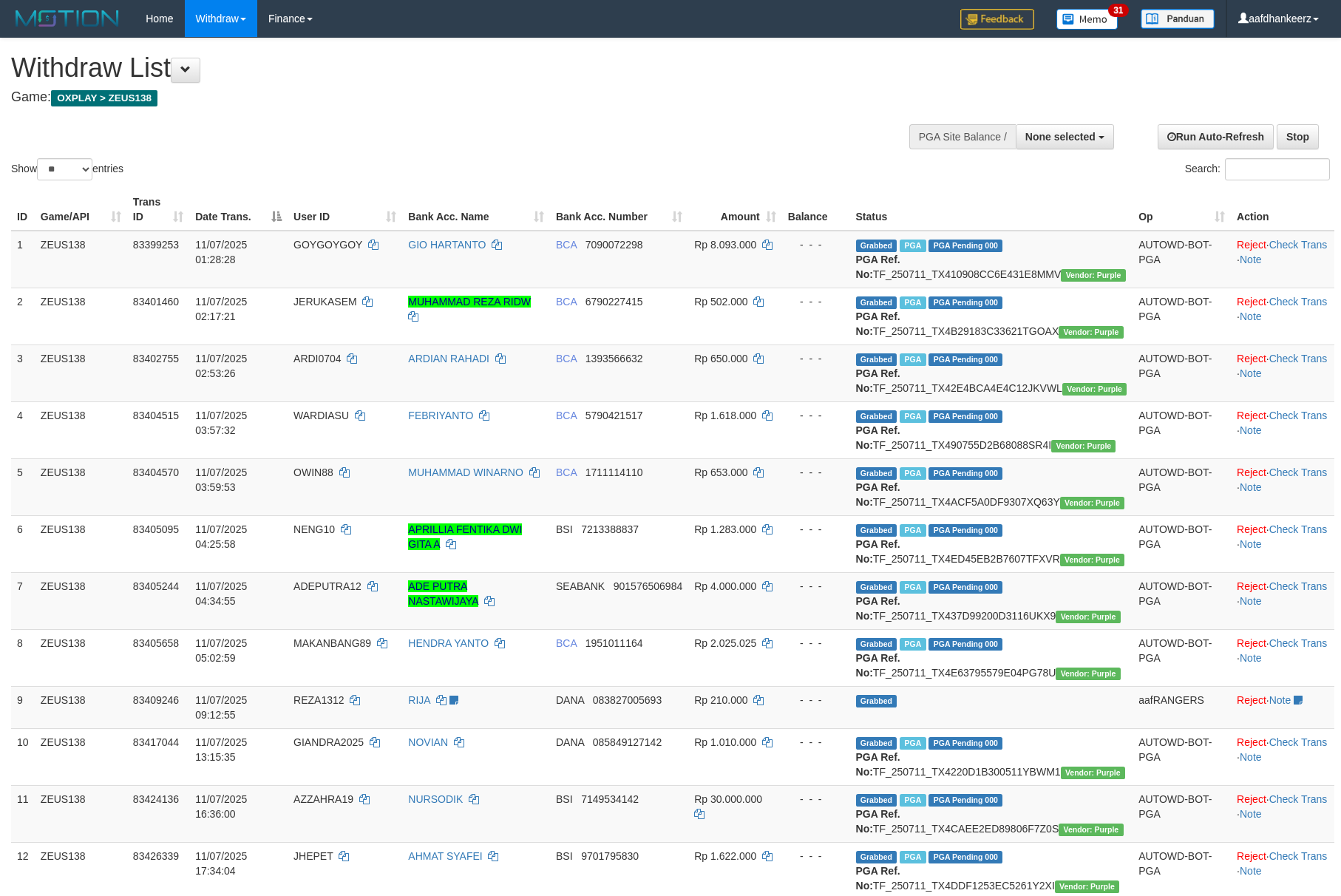 select 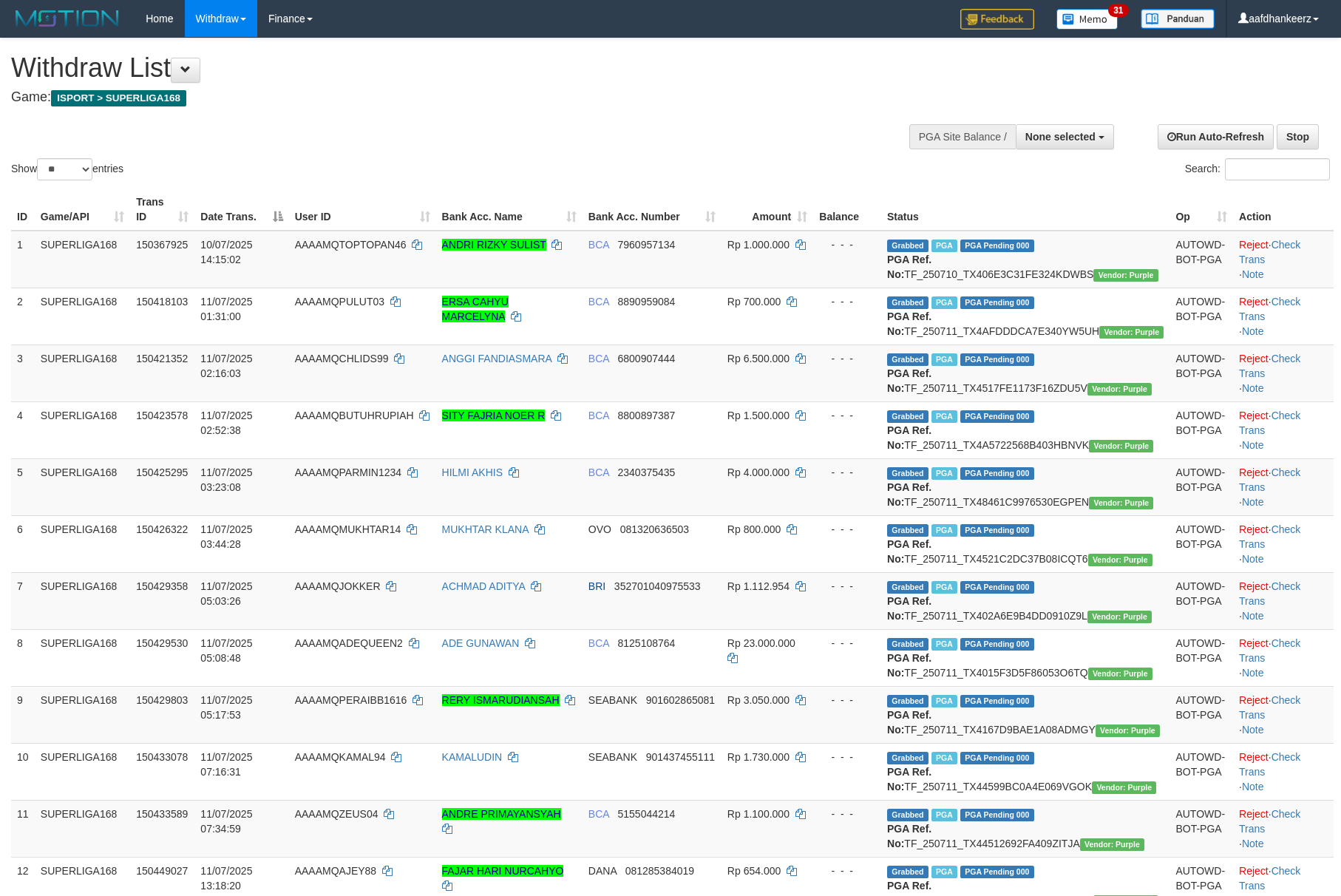select 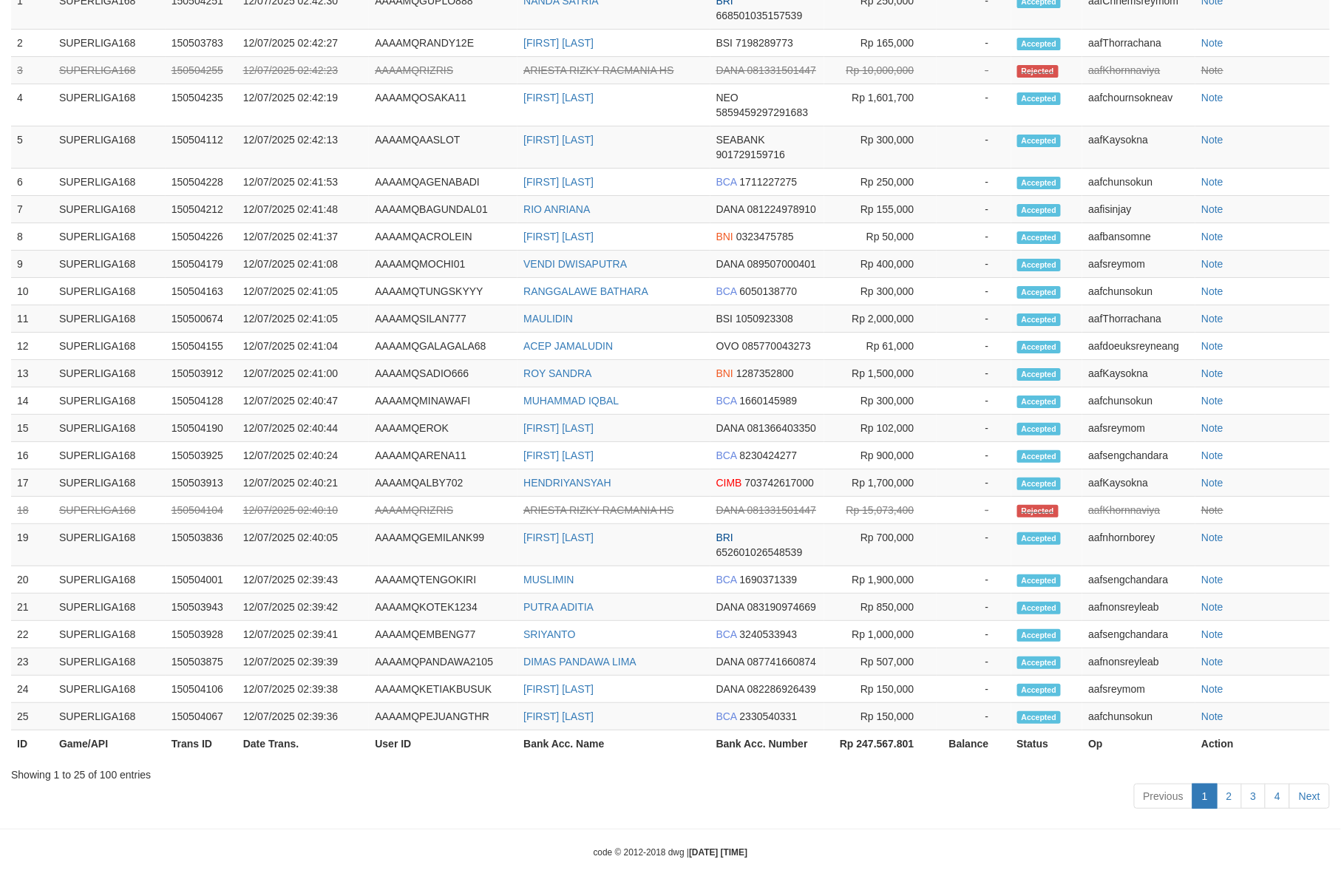 scroll, scrollTop: 2139, scrollLeft: 0, axis: vertical 